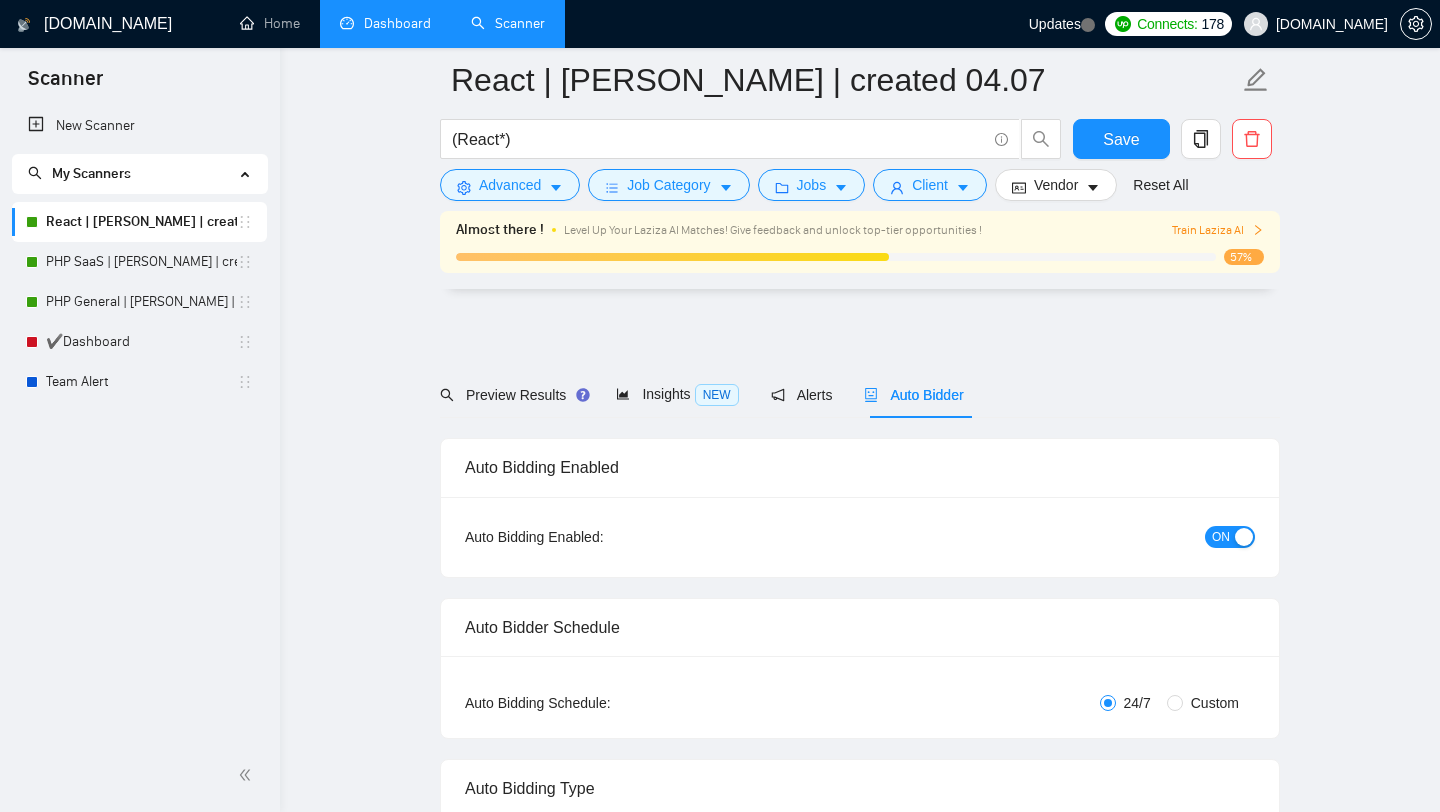 scroll, scrollTop: 4882, scrollLeft: 0, axis: vertical 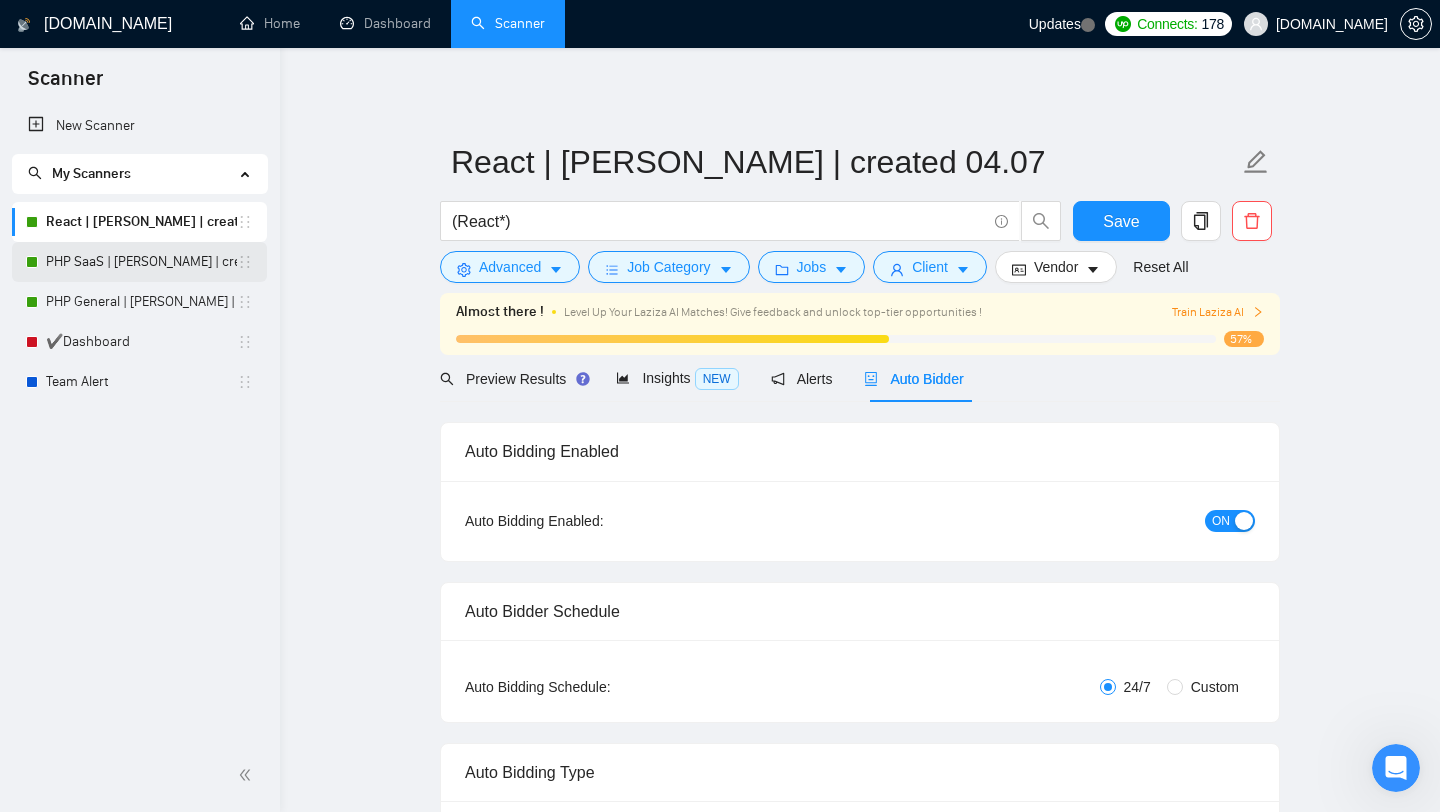 click on "PHP SaaS | [PERSON_NAME] | created 04.07" at bounding box center [141, 262] 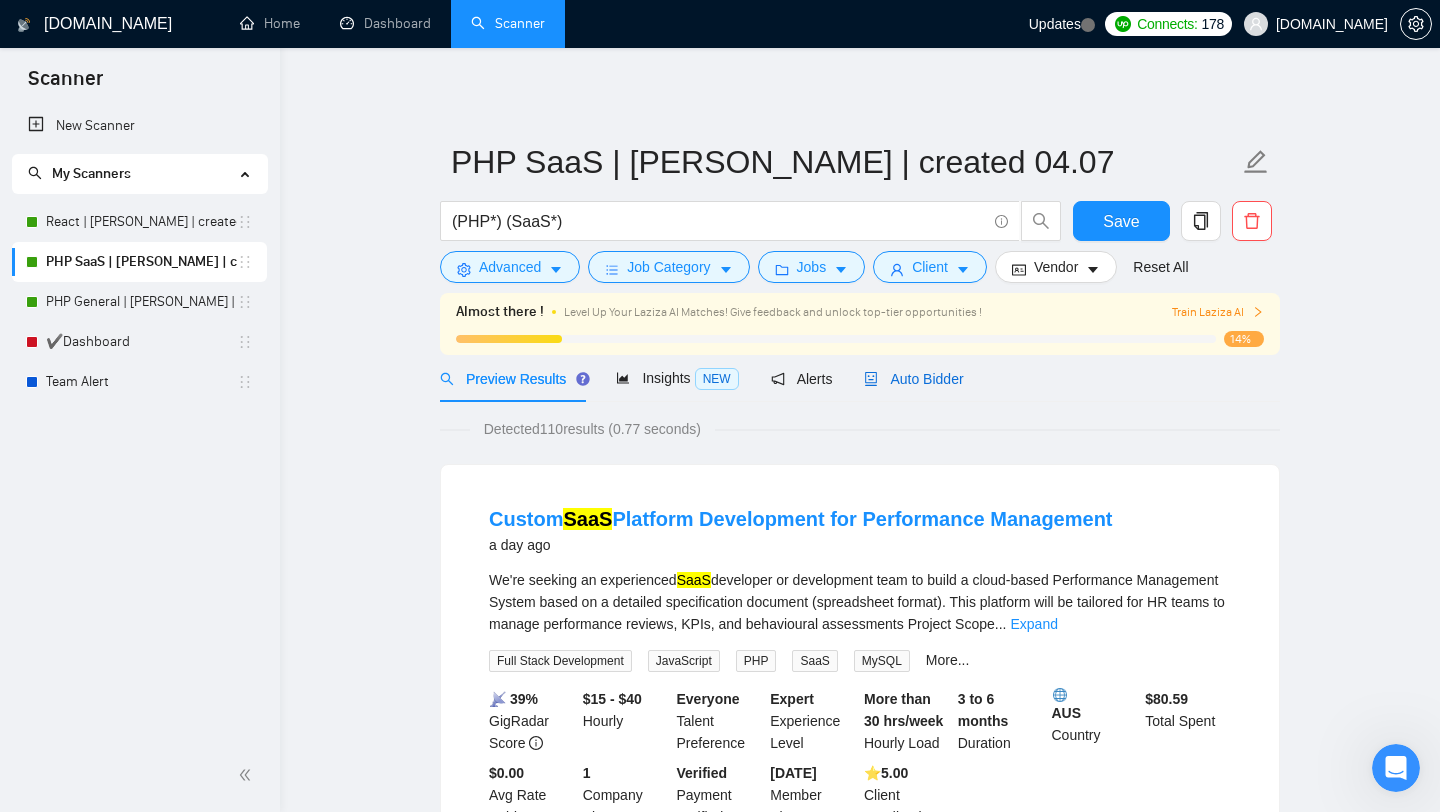 click on "Auto Bidder" at bounding box center (913, 379) 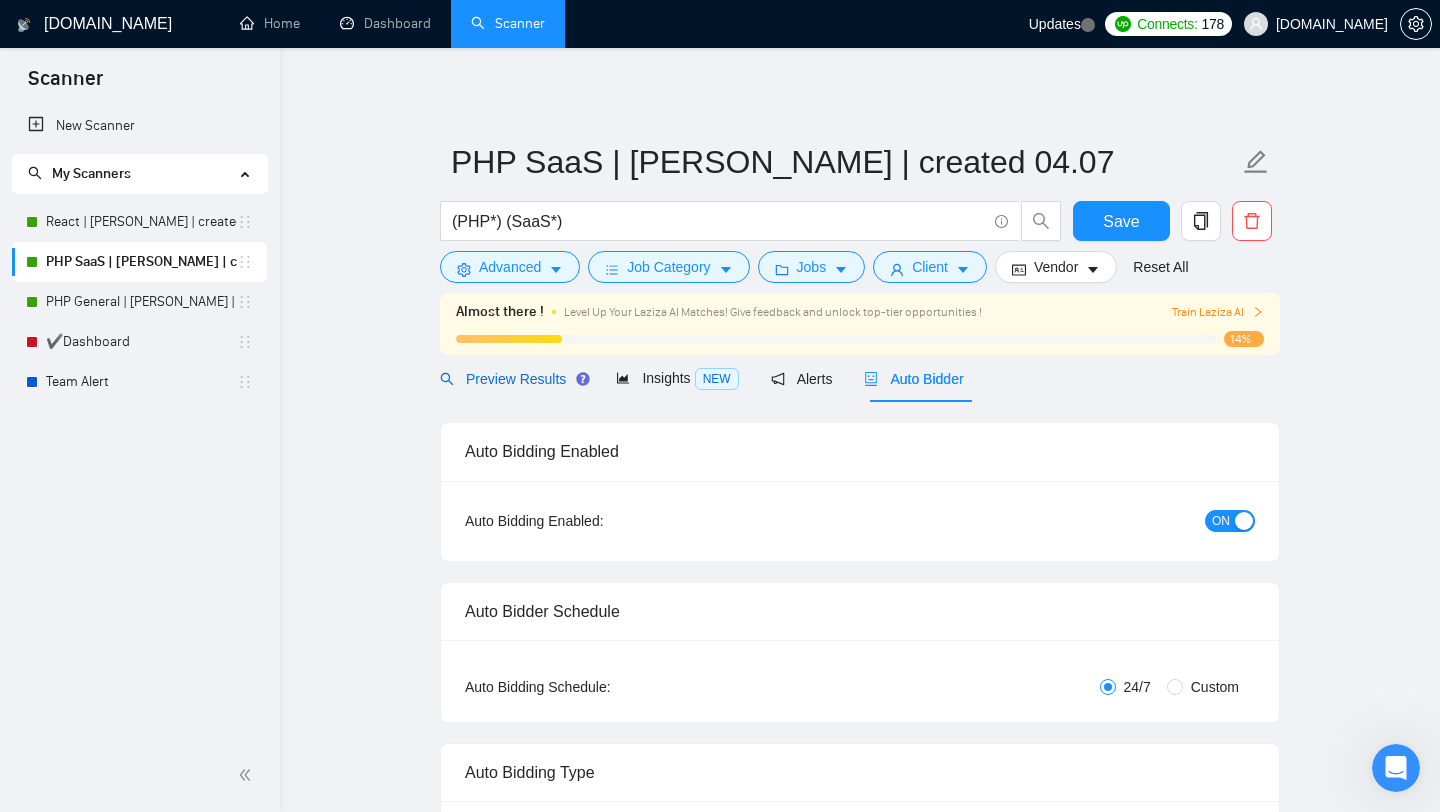 click on "Preview Results" at bounding box center (512, 379) 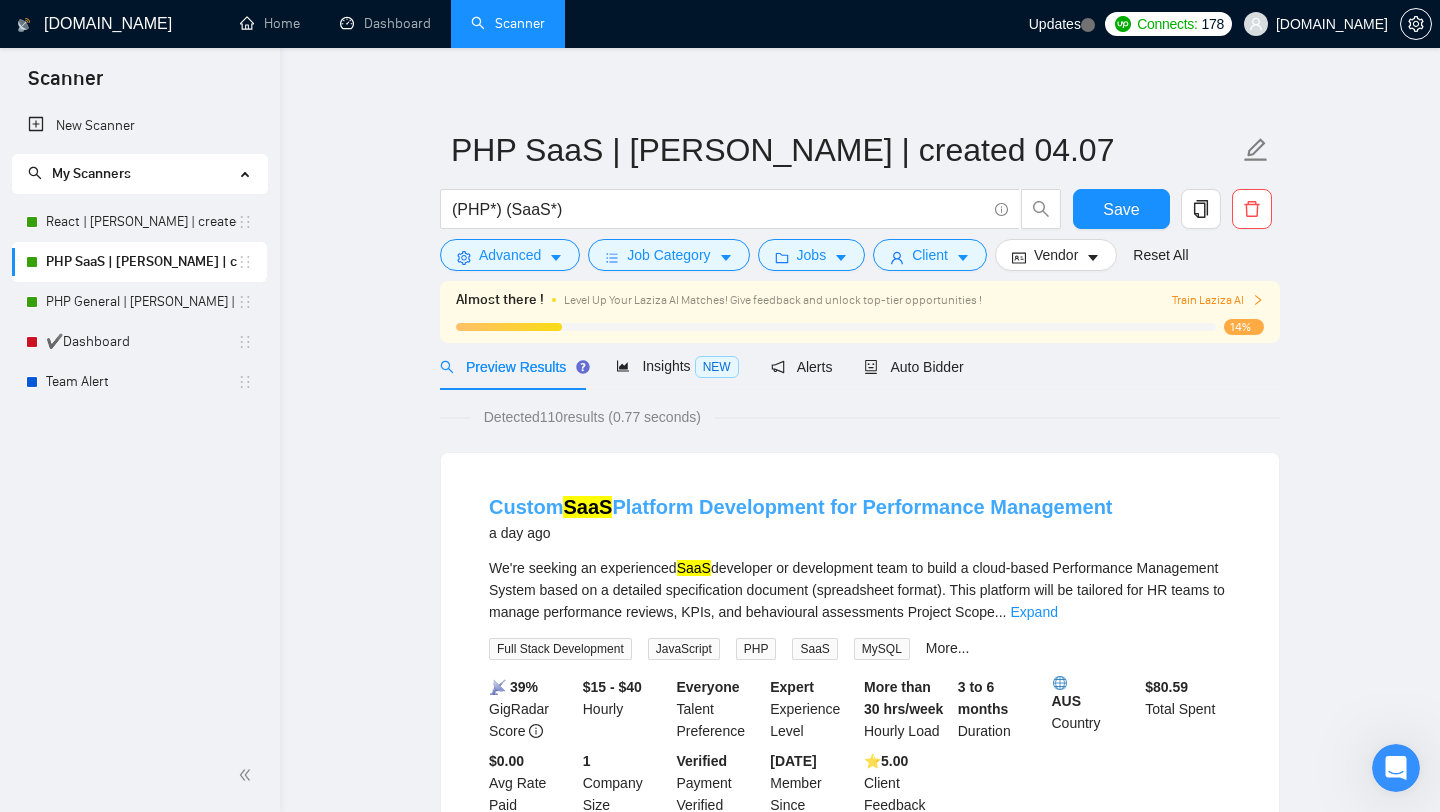 scroll, scrollTop: 14, scrollLeft: 0, axis: vertical 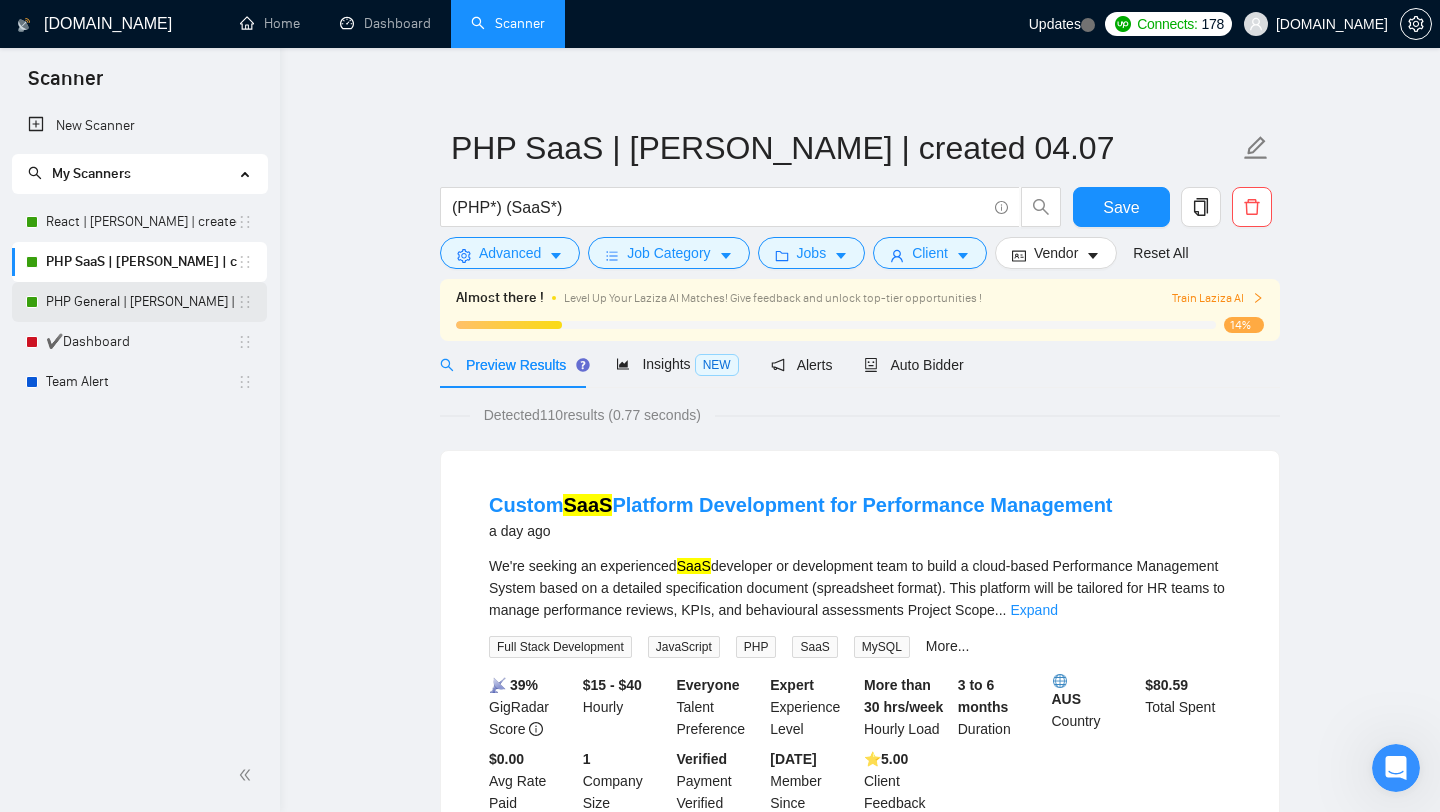 click on "PHP General | [PERSON_NAME] | created 03.07" at bounding box center [141, 302] 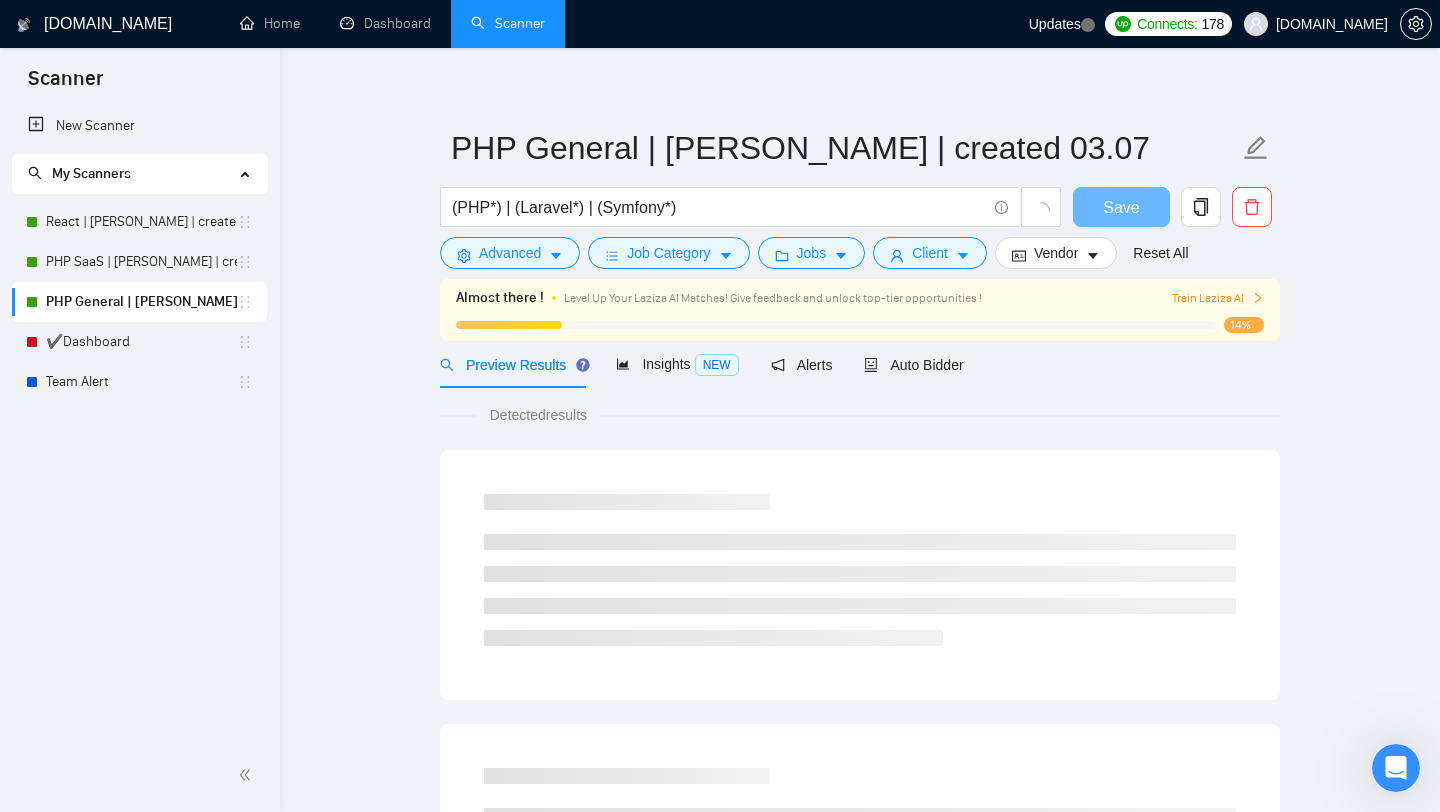 scroll, scrollTop: 0, scrollLeft: 0, axis: both 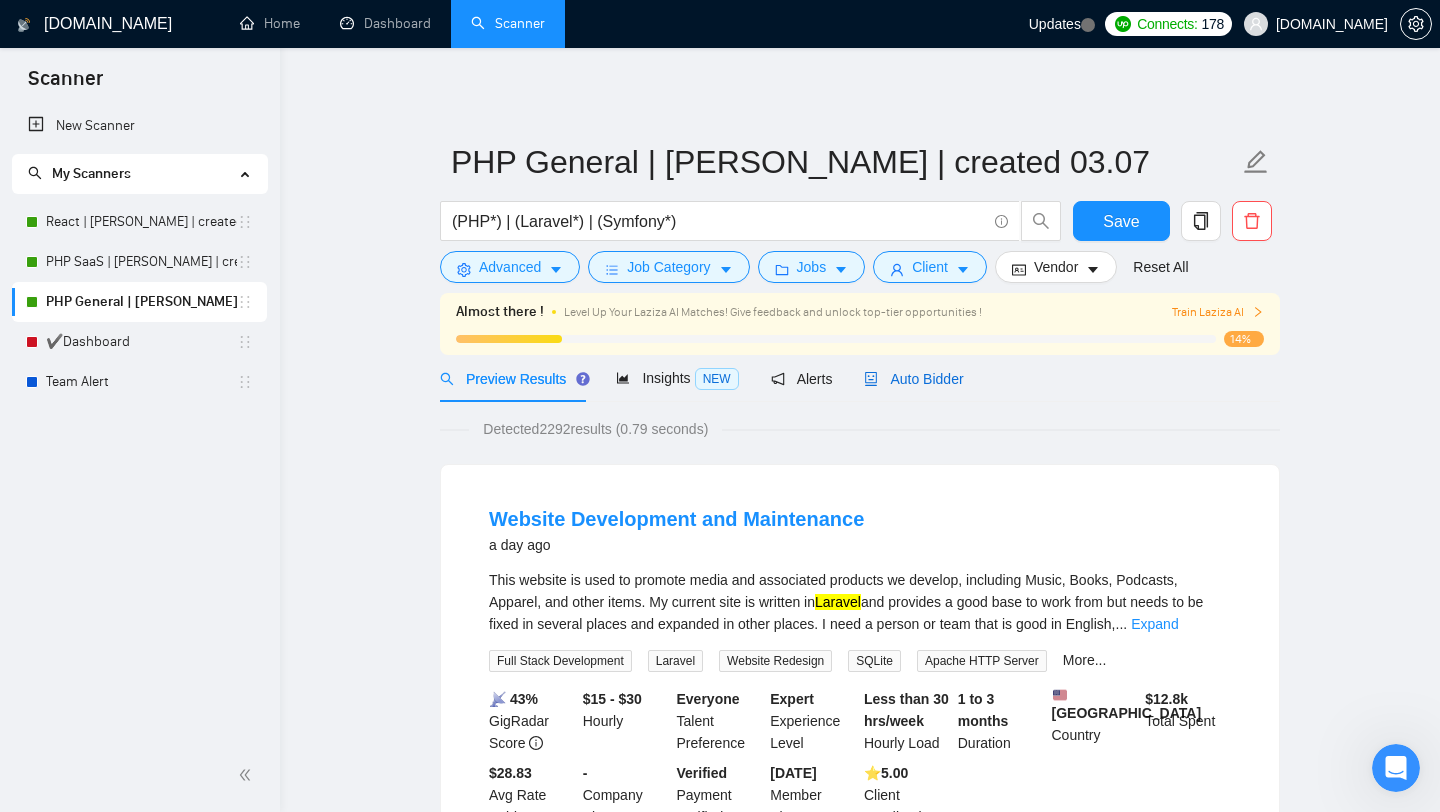 click on "Auto Bidder" at bounding box center [913, 379] 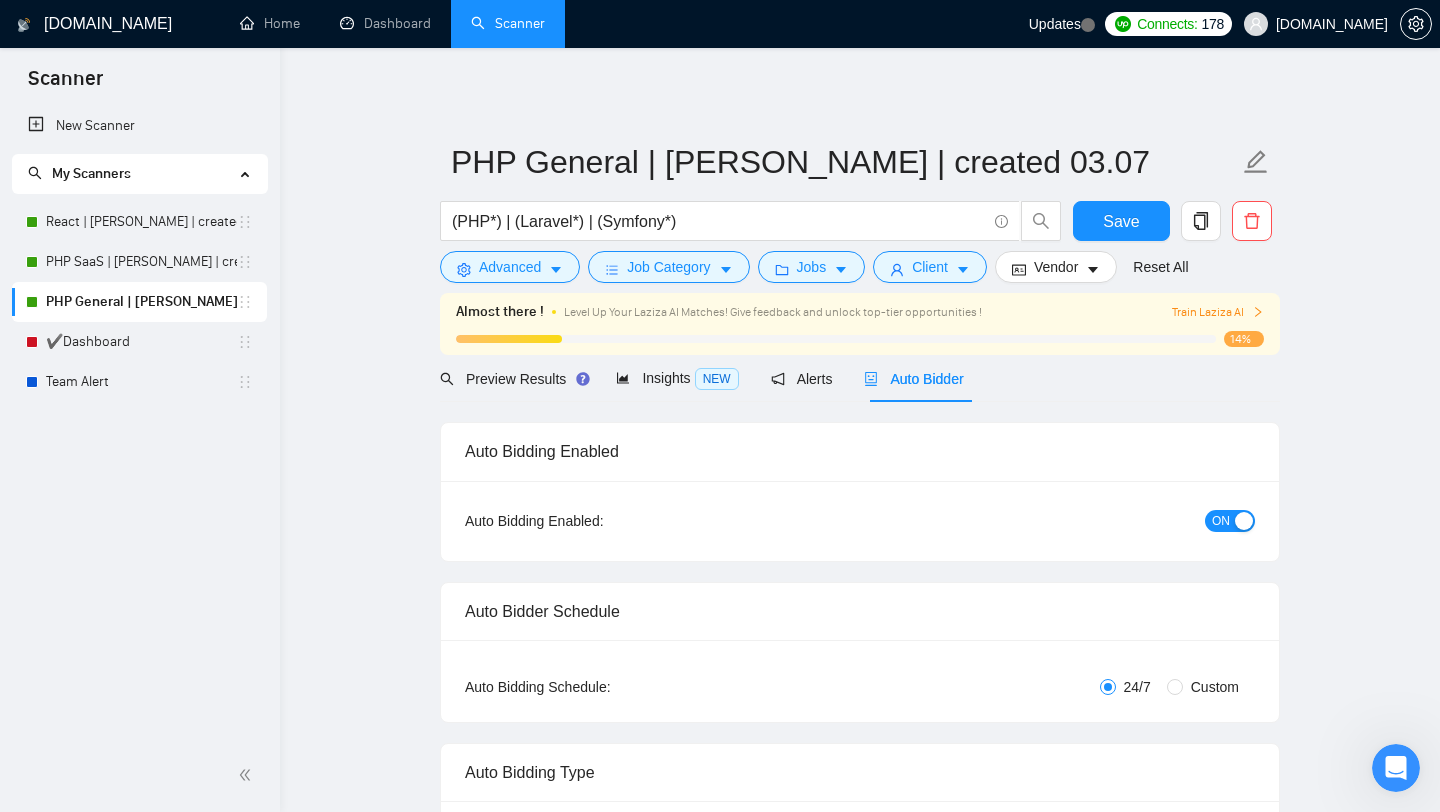 type 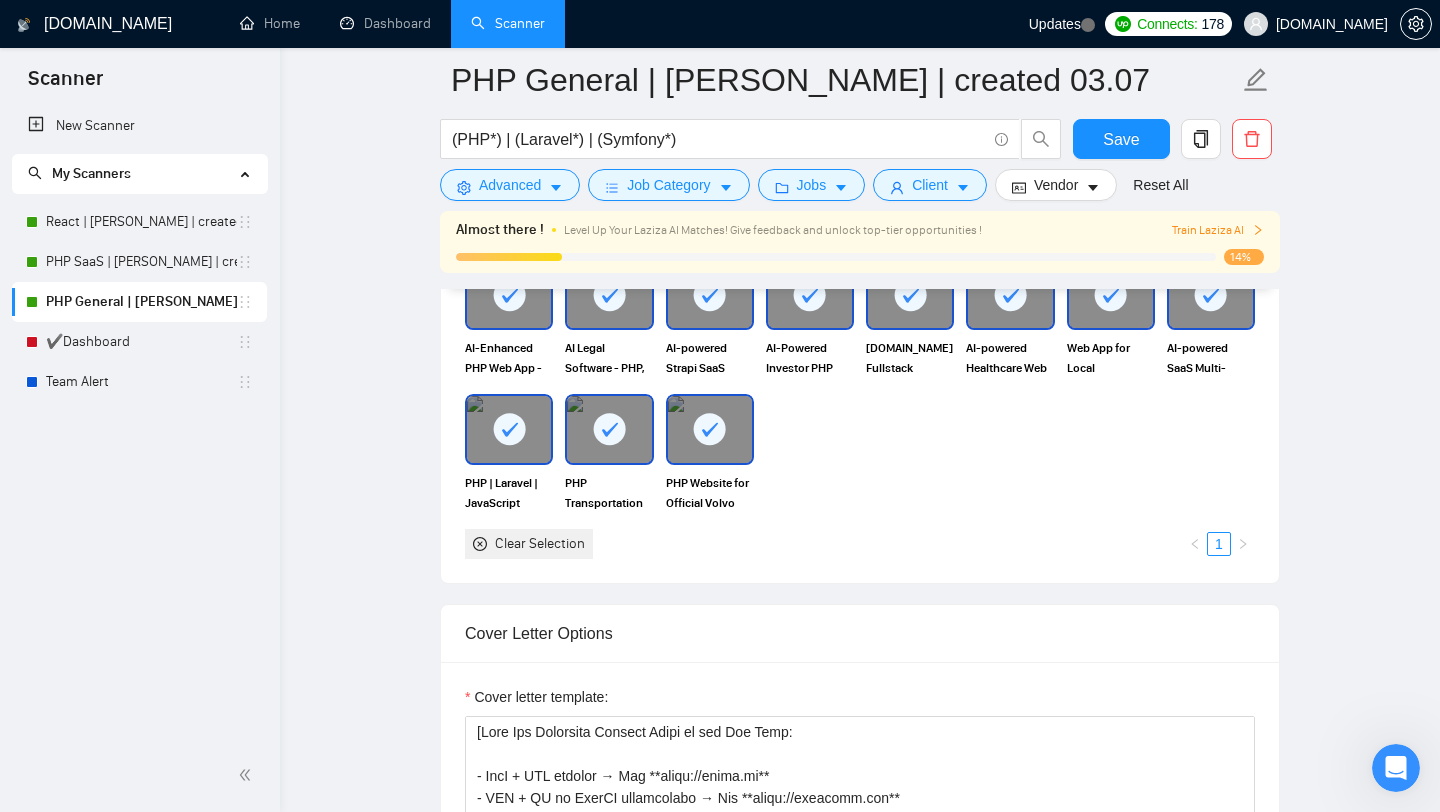 scroll, scrollTop: 1635, scrollLeft: 0, axis: vertical 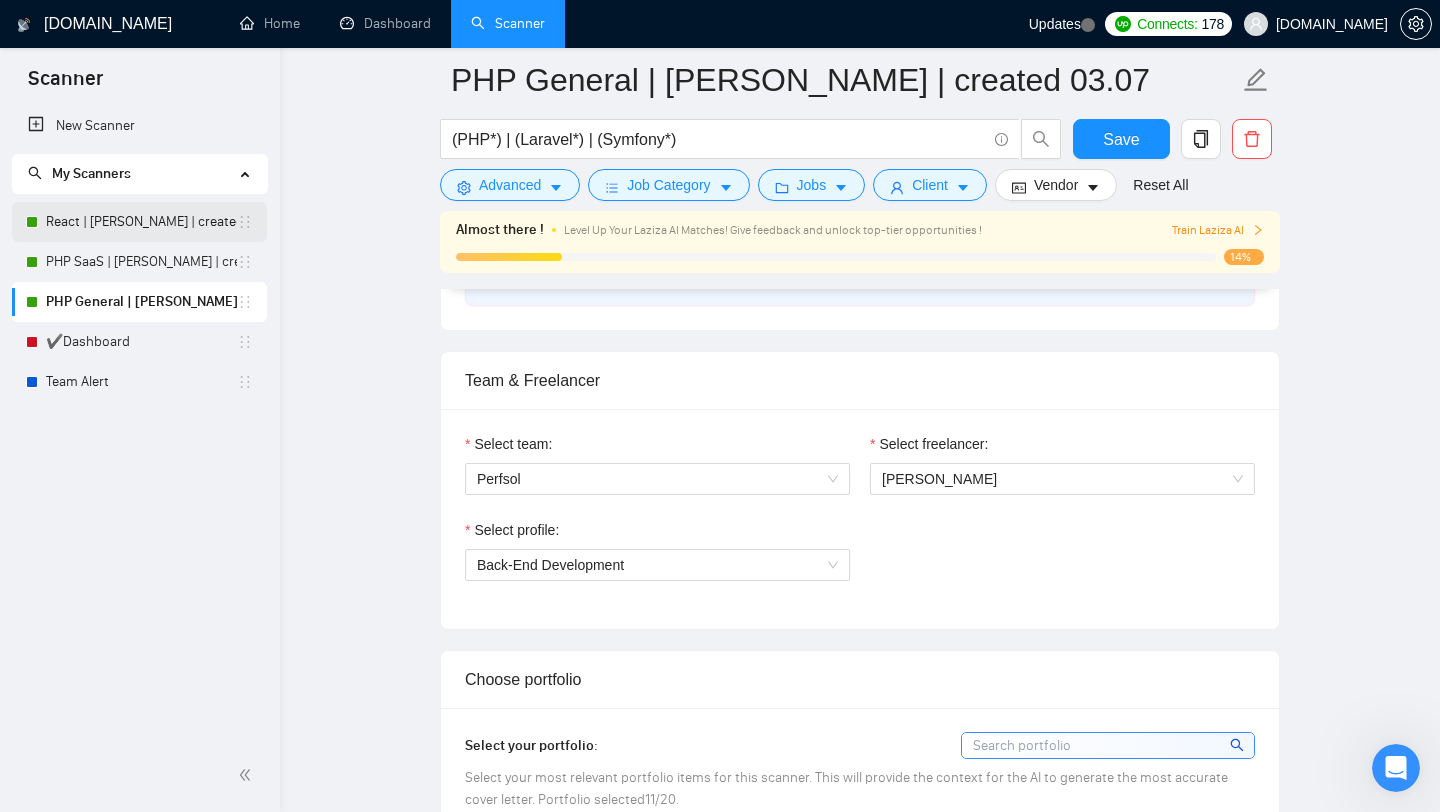 click on "React | [PERSON_NAME] | created 04.07" at bounding box center (141, 222) 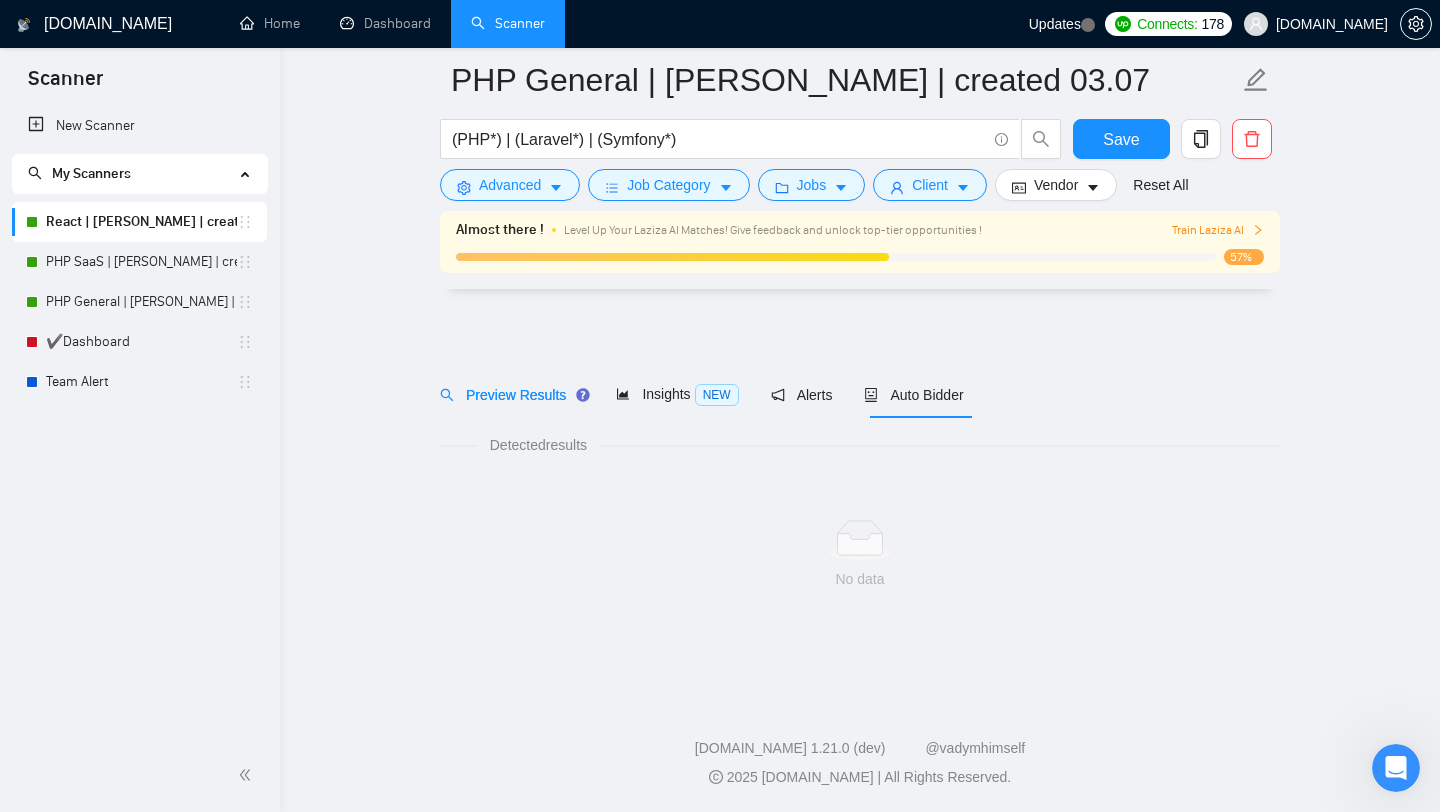 scroll, scrollTop: 0, scrollLeft: 0, axis: both 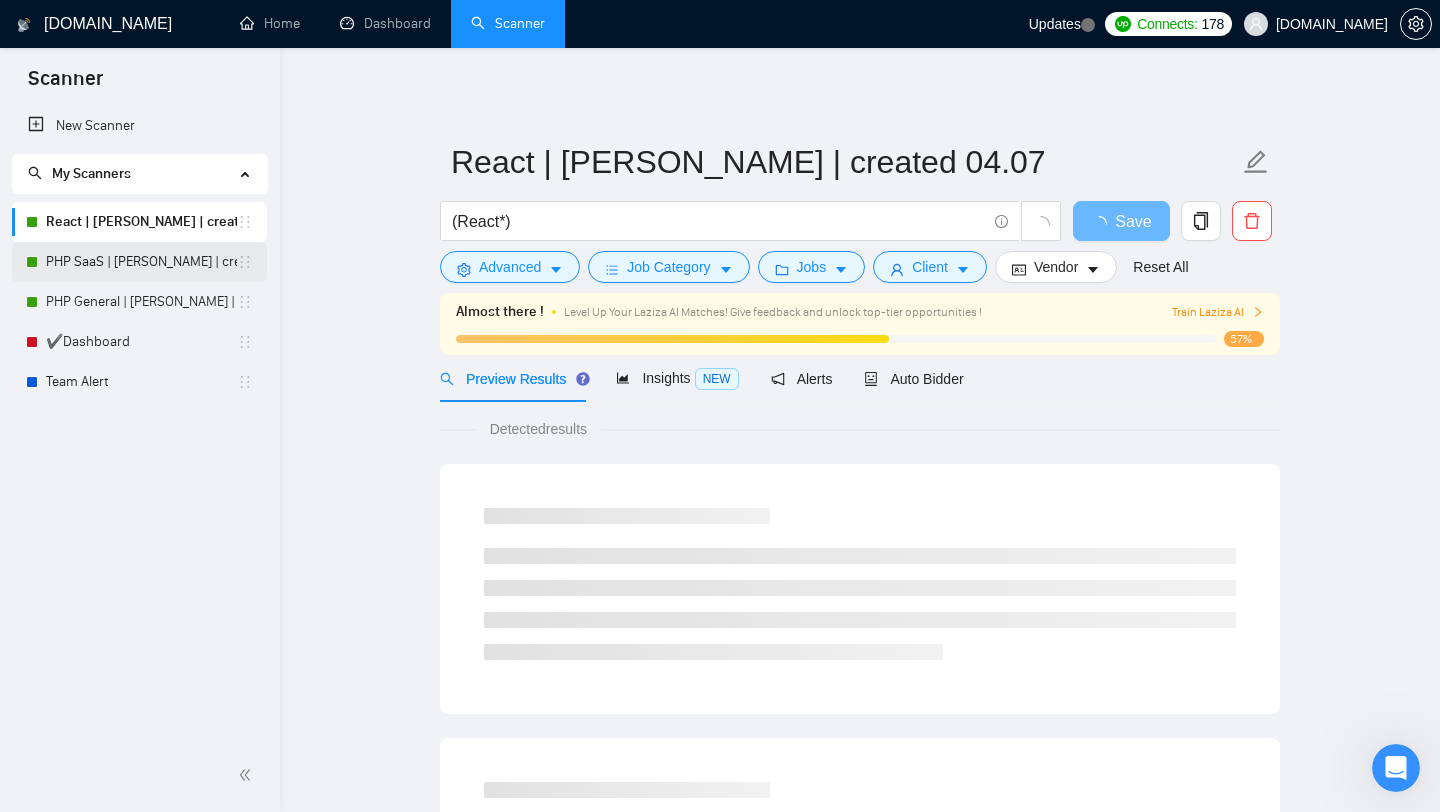 click on "PHP SaaS | [PERSON_NAME] | created 04.07" at bounding box center (141, 262) 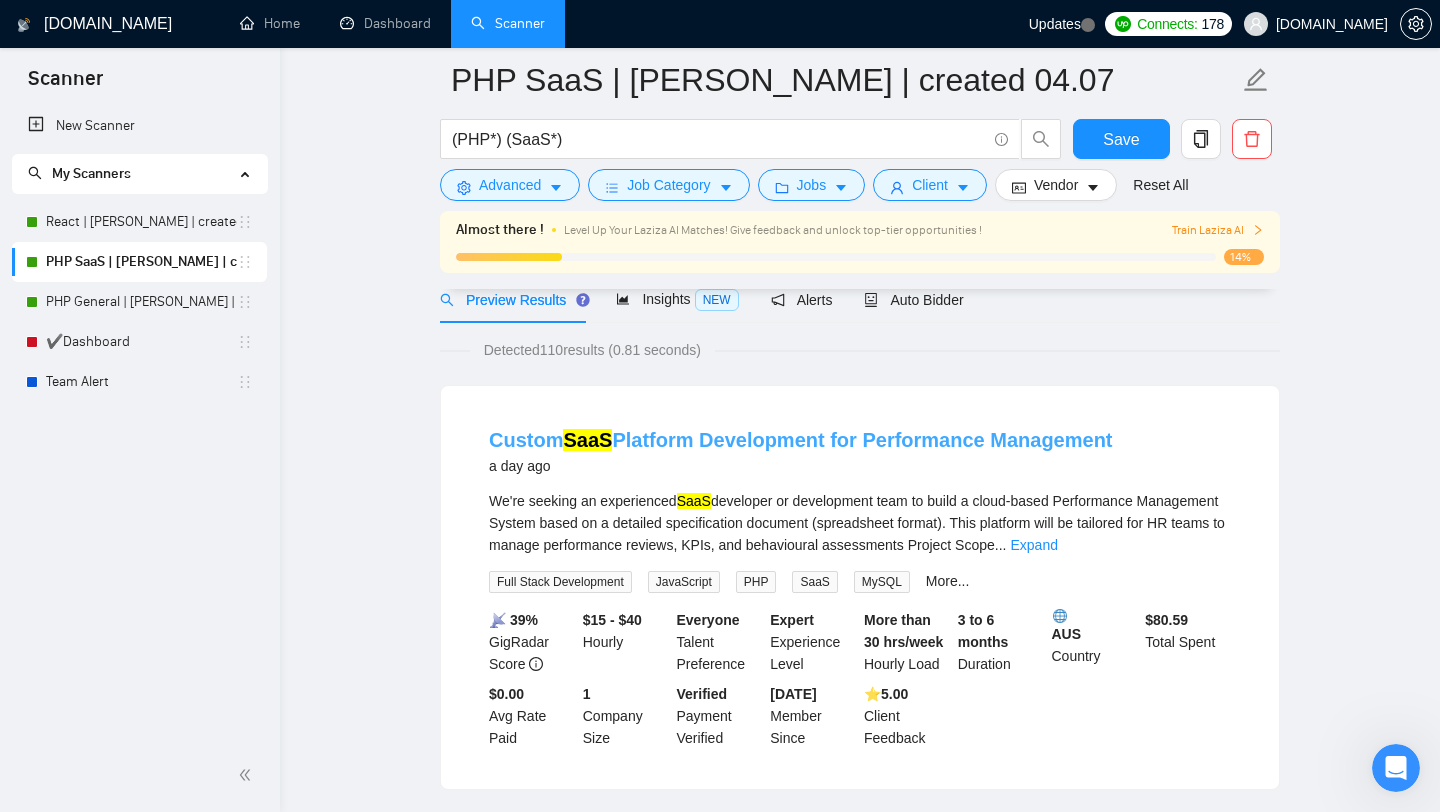 scroll, scrollTop: 0, scrollLeft: 0, axis: both 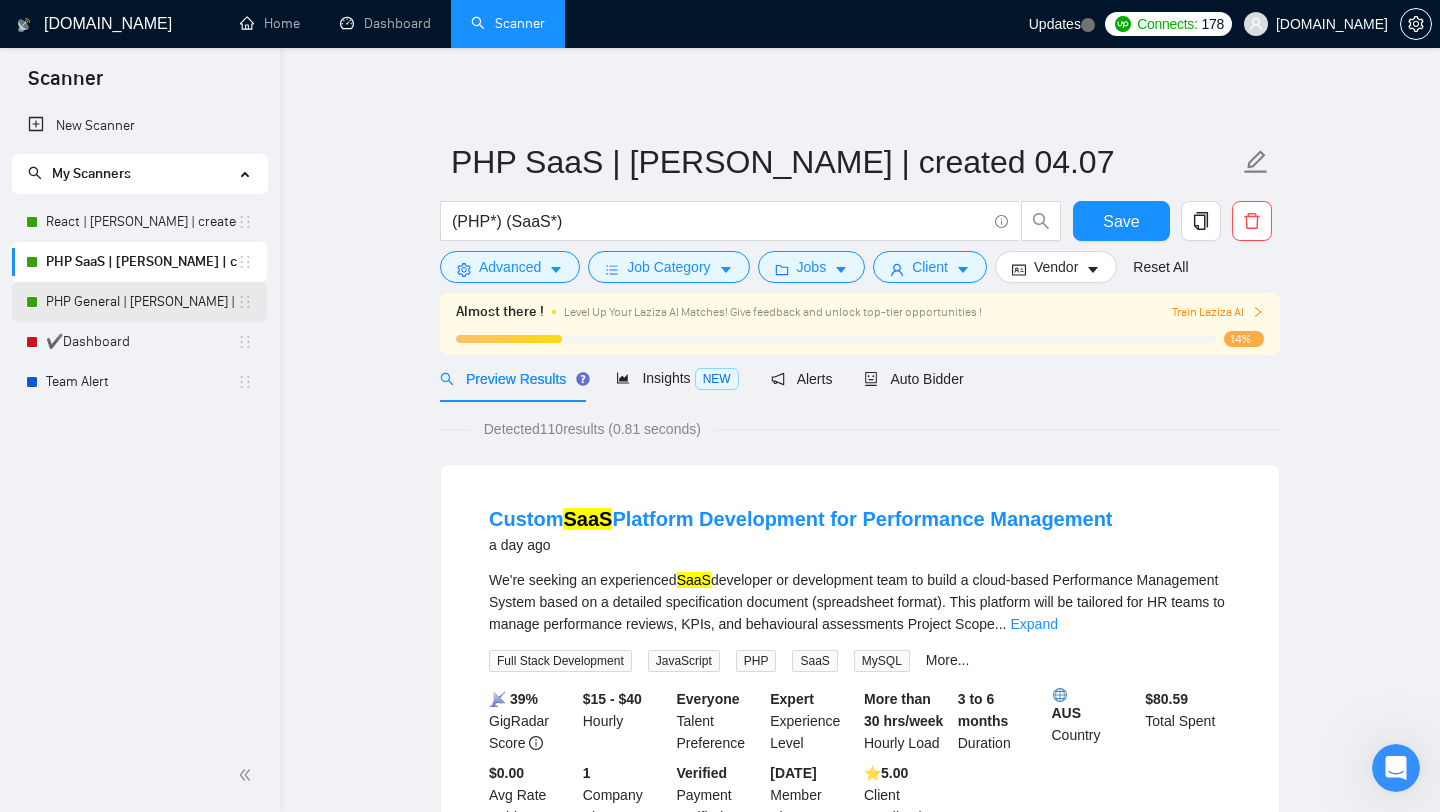 click on "PHP General | [PERSON_NAME] | created 03.07" at bounding box center (141, 302) 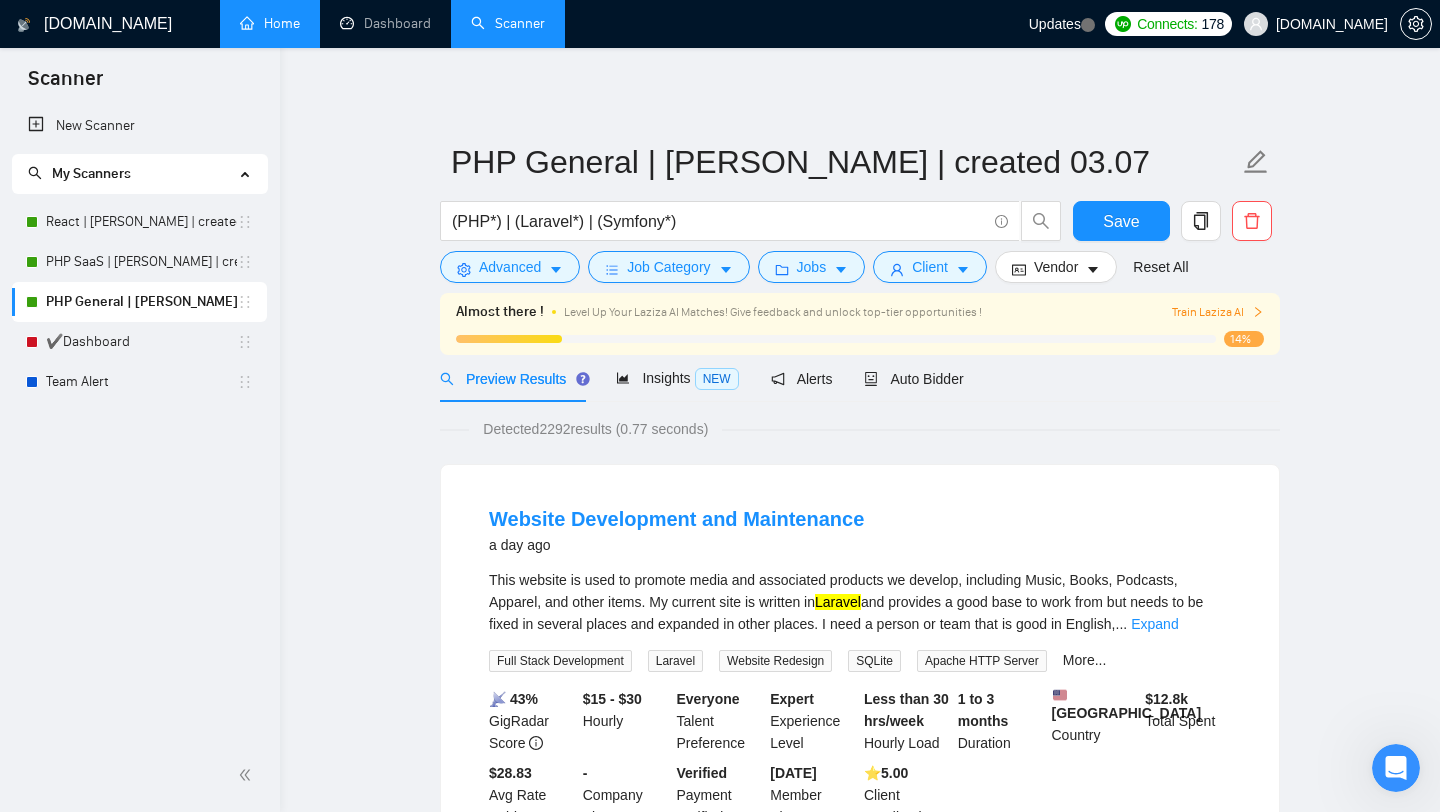 click on "Home" at bounding box center [270, 23] 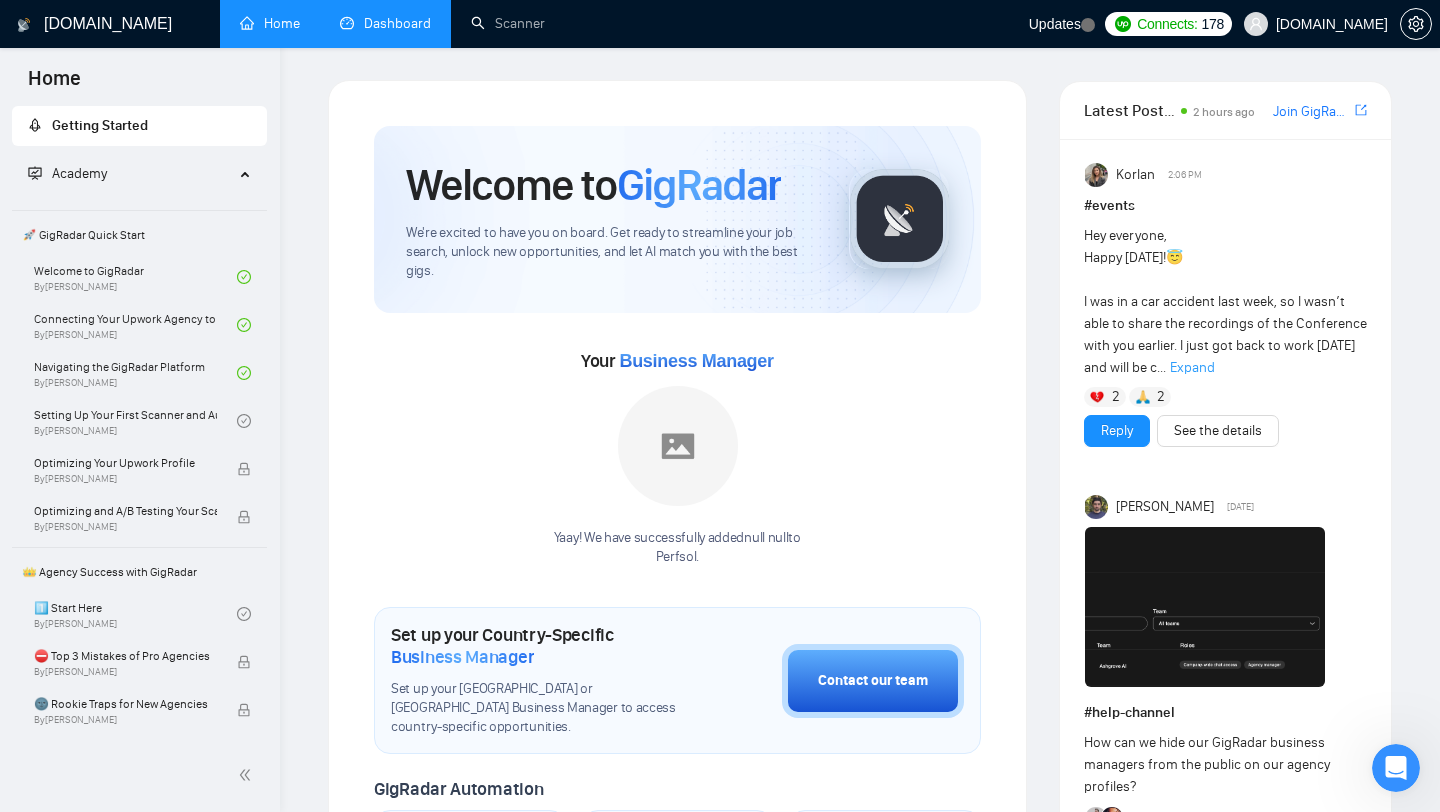 click on "Dashboard" at bounding box center [385, 23] 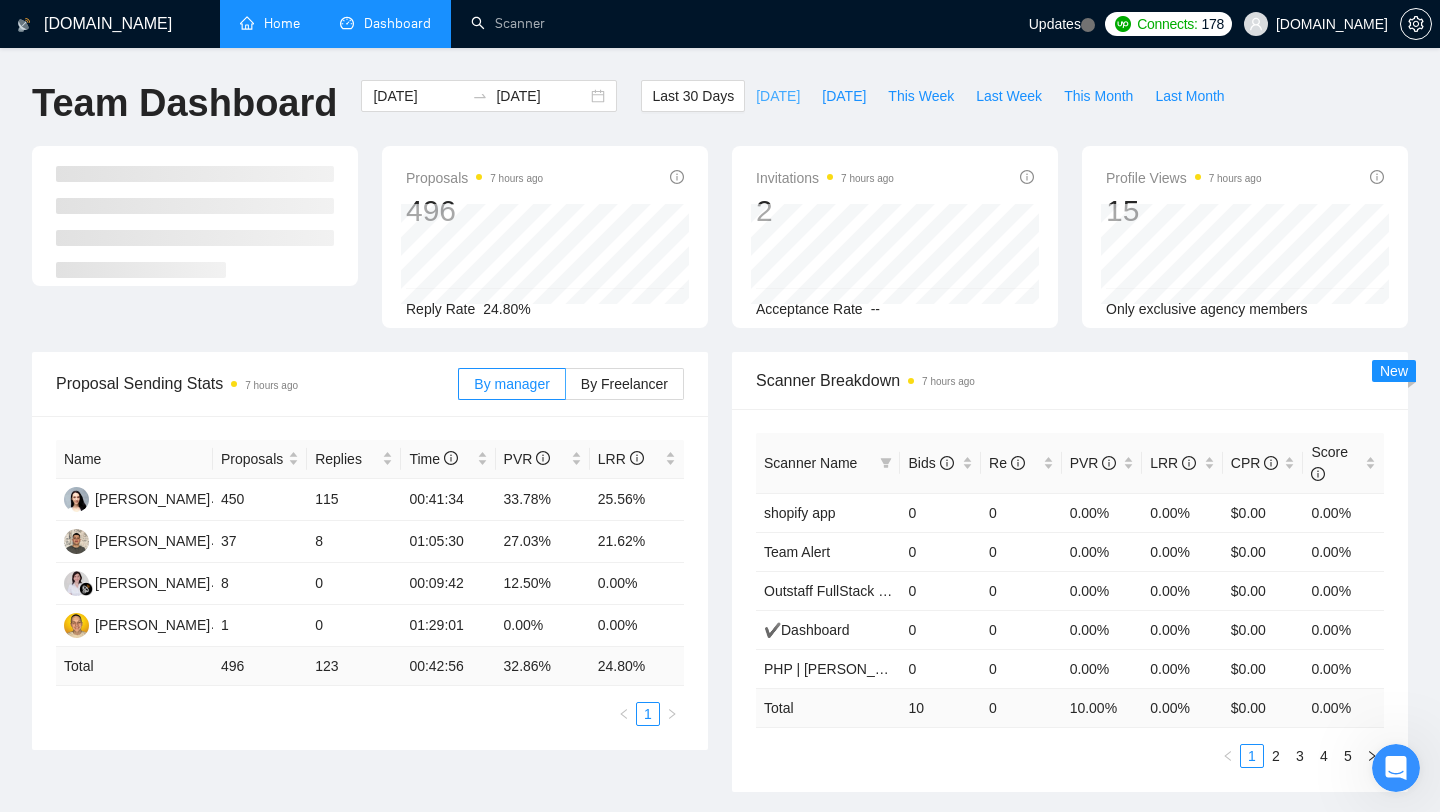 click on "[DATE]" at bounding box center (778, 96) 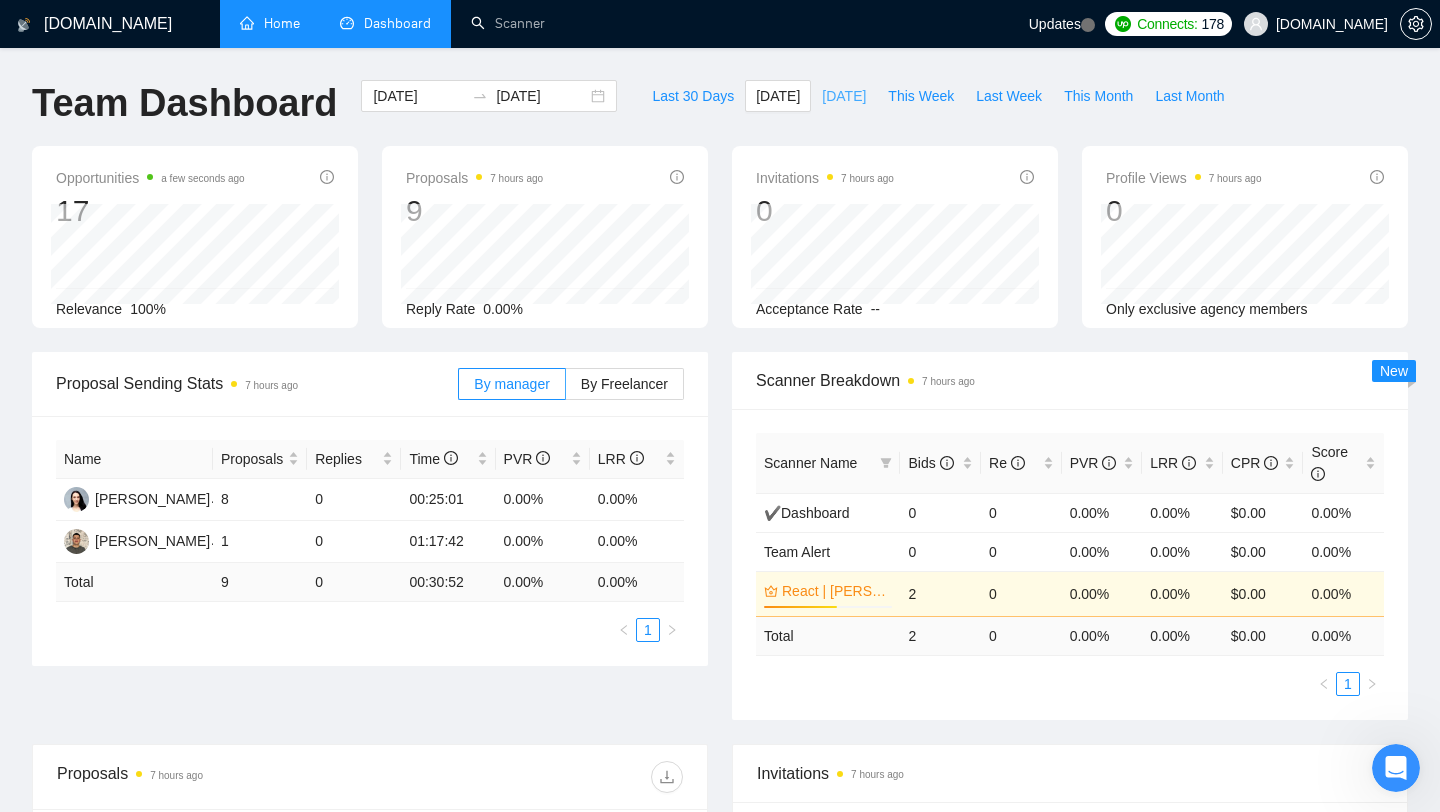 click on "[DATE]" at bounding box center [844, 96] 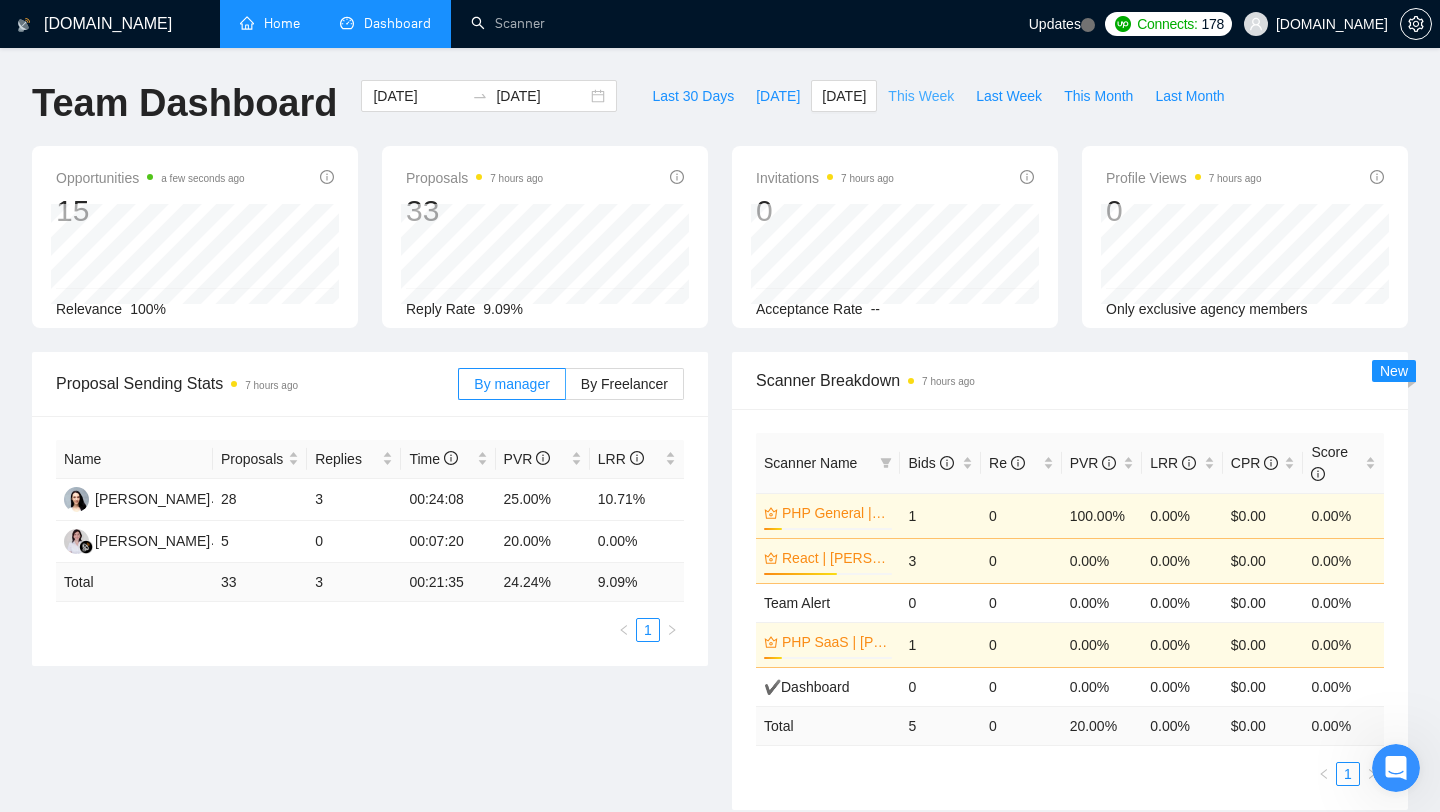 click on "This Week" at bounding box center [921, 96] 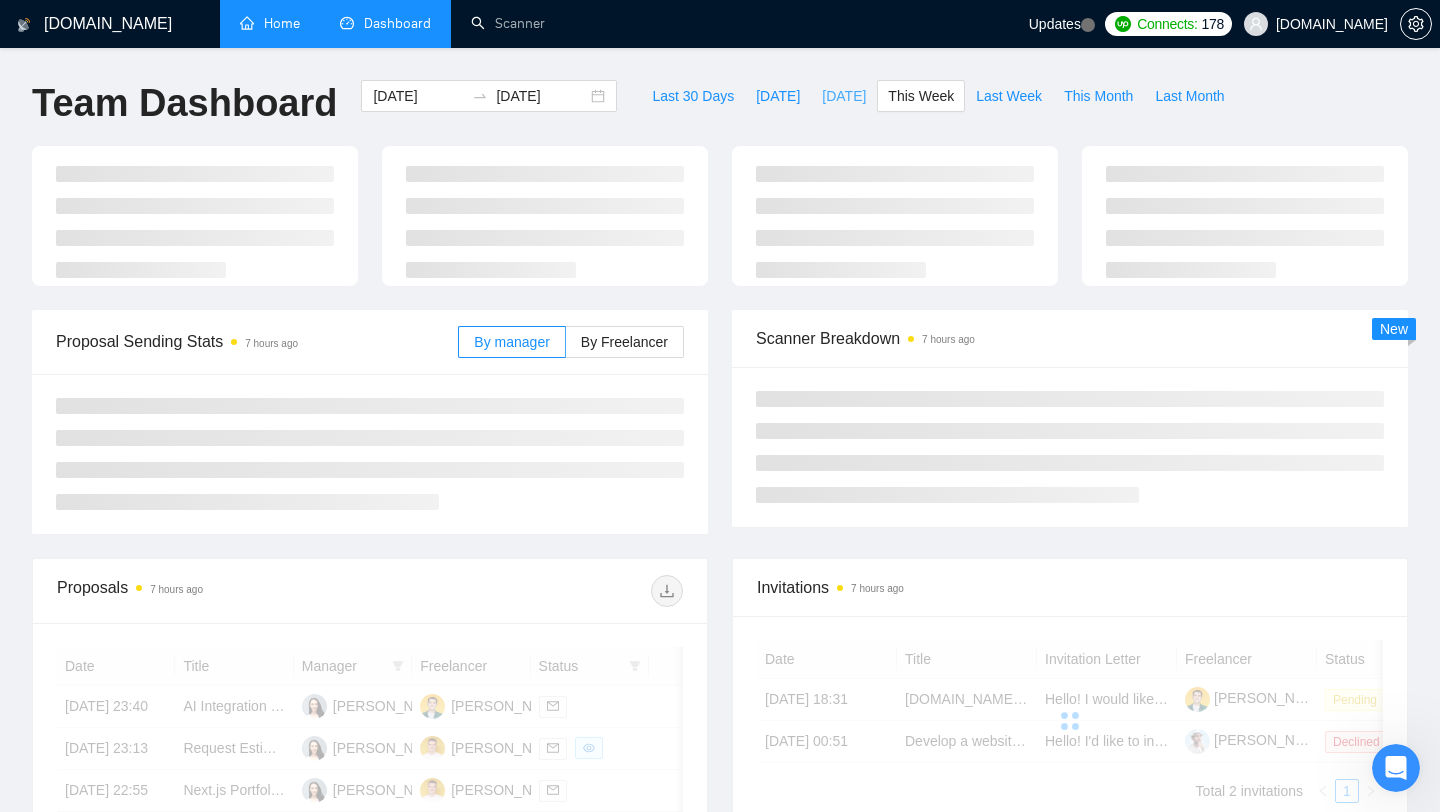 type on "[DATE]" 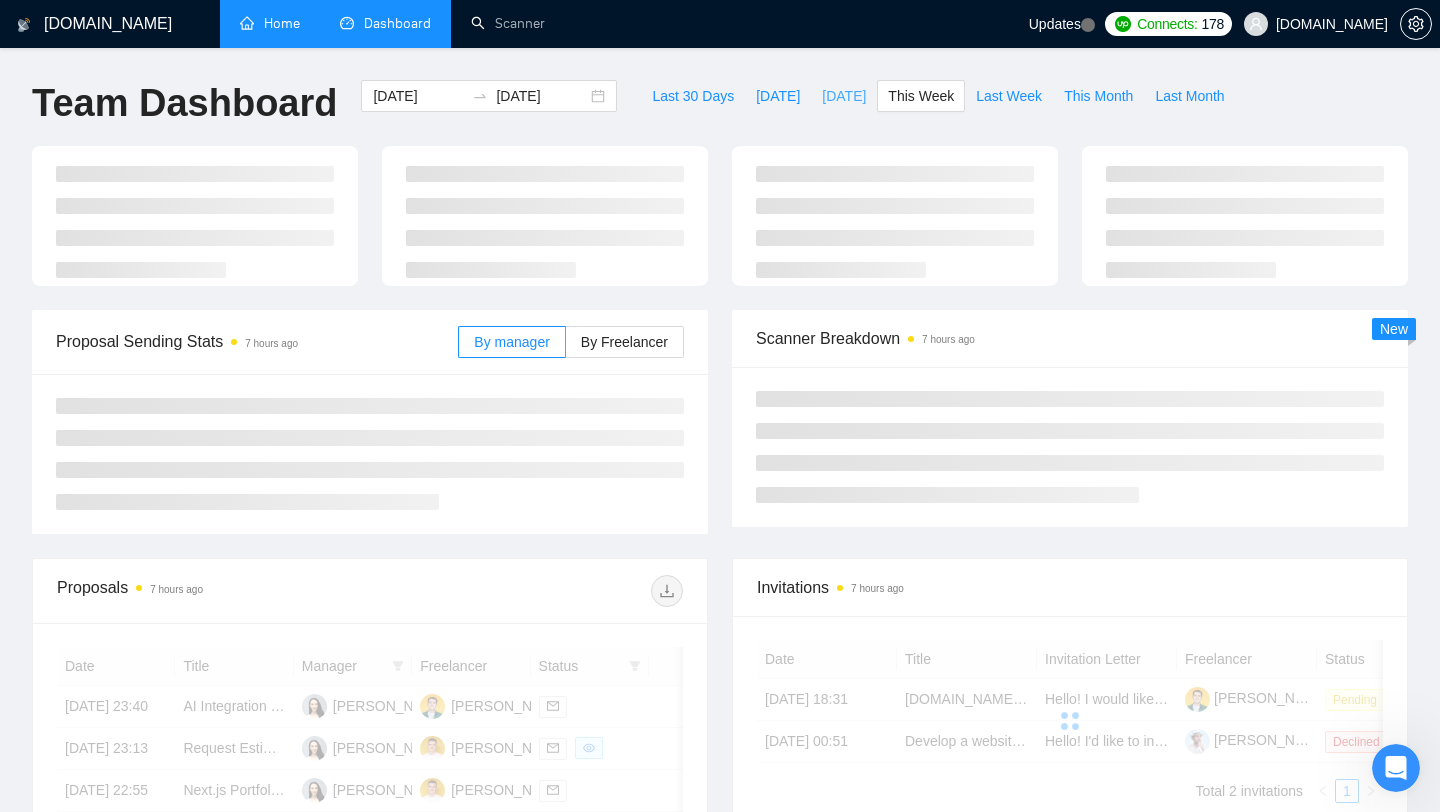 type on "[DATE]" 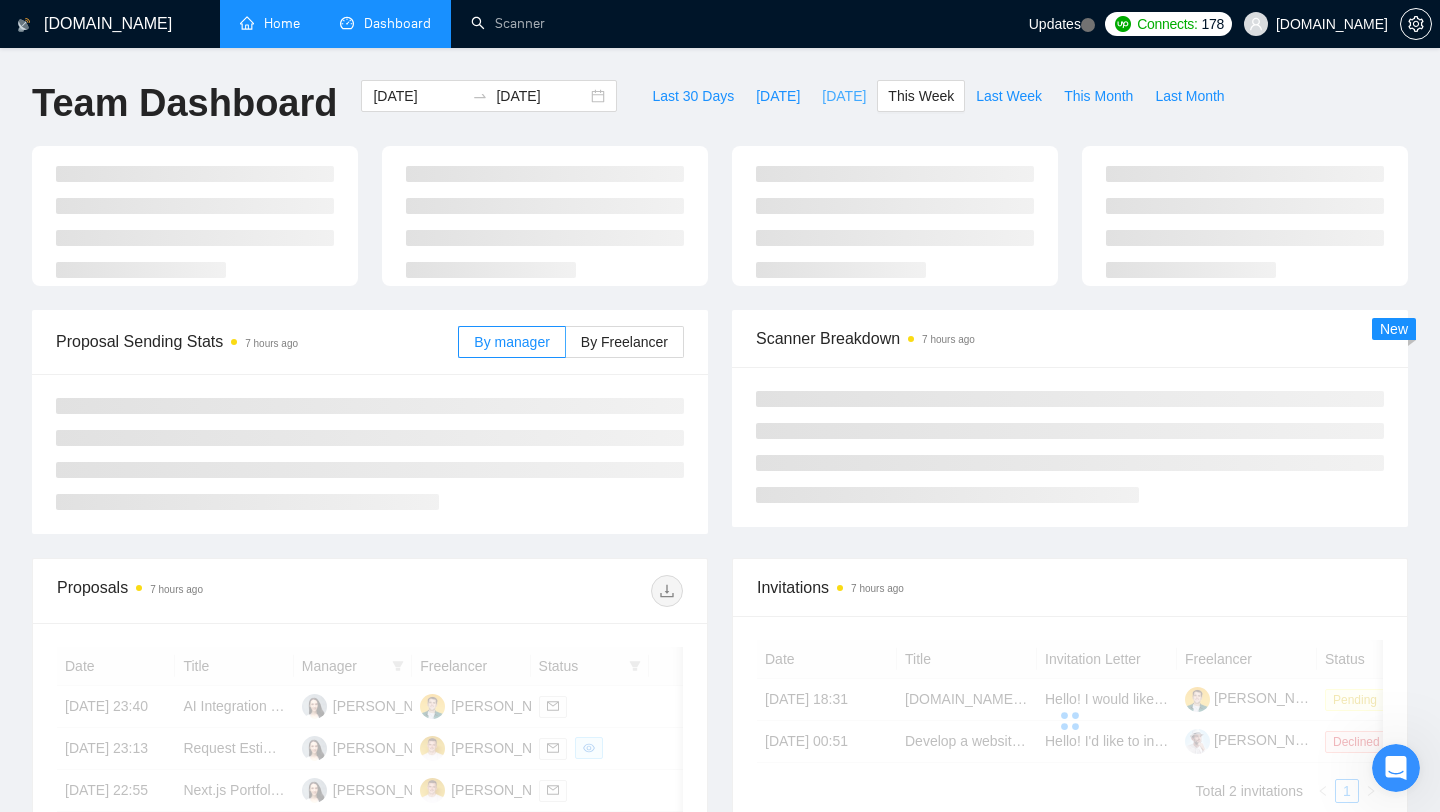 click on "[DATE]" at bounding box center (844, 96) 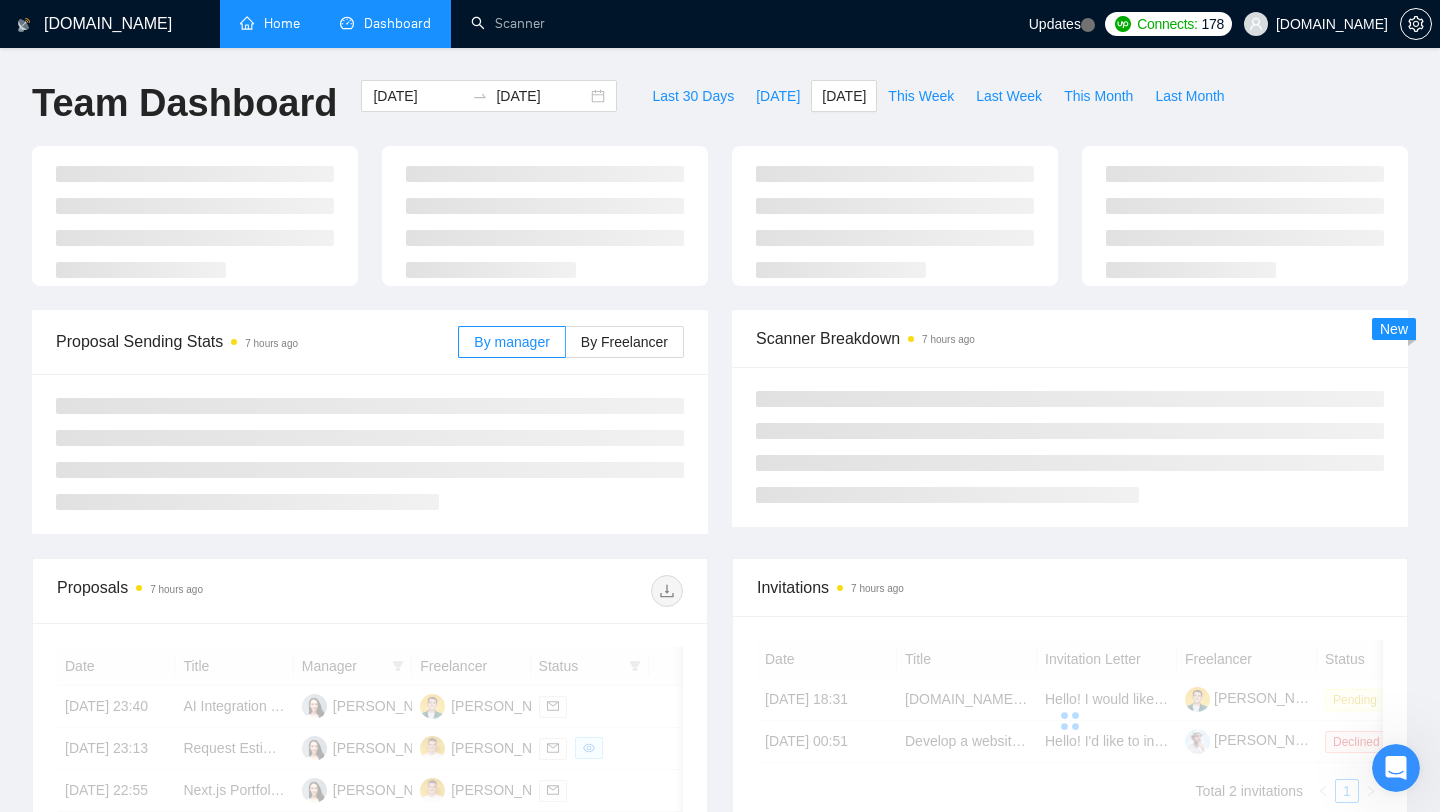 type on "[DATE]" 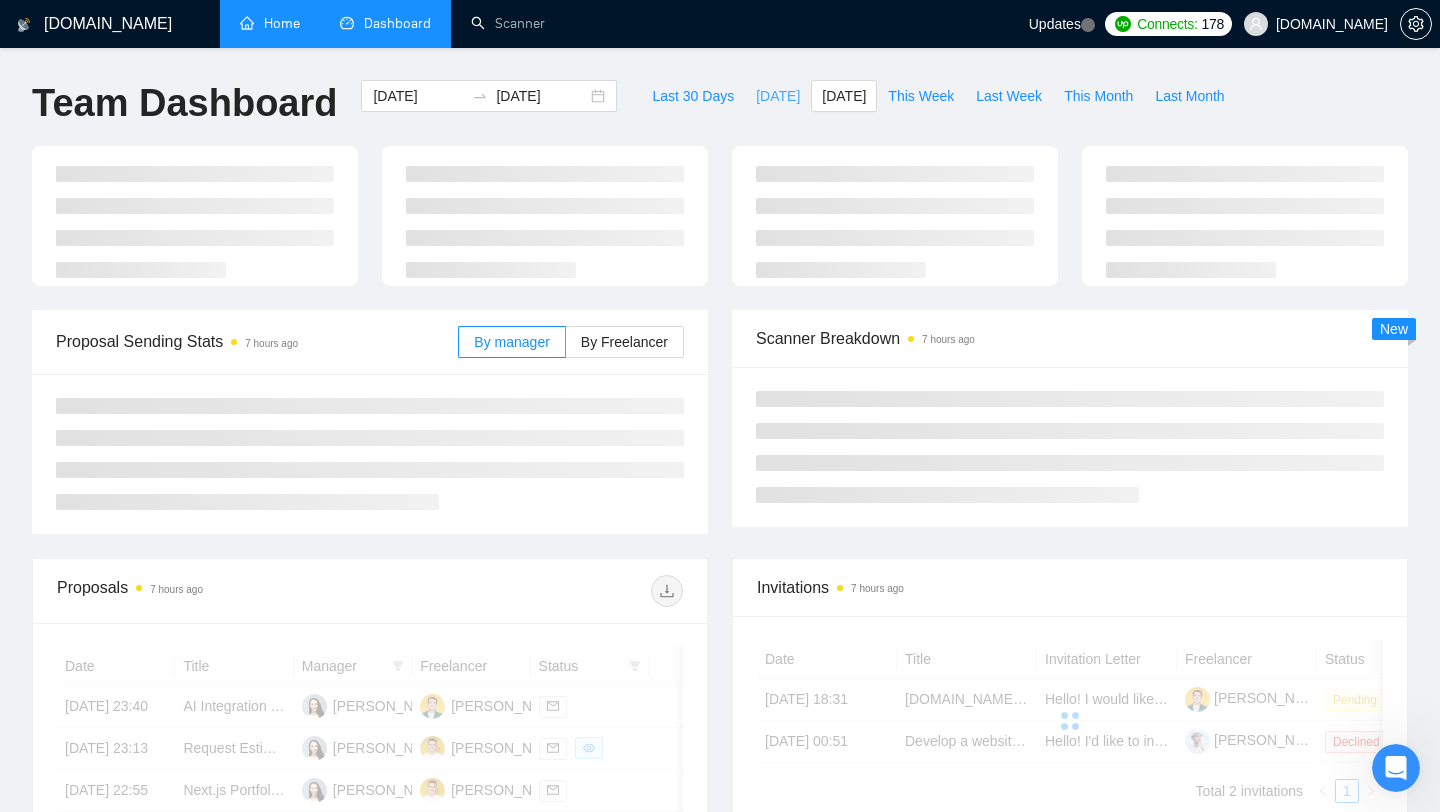 click on "[DATE]" at bounding box center (778, 96) 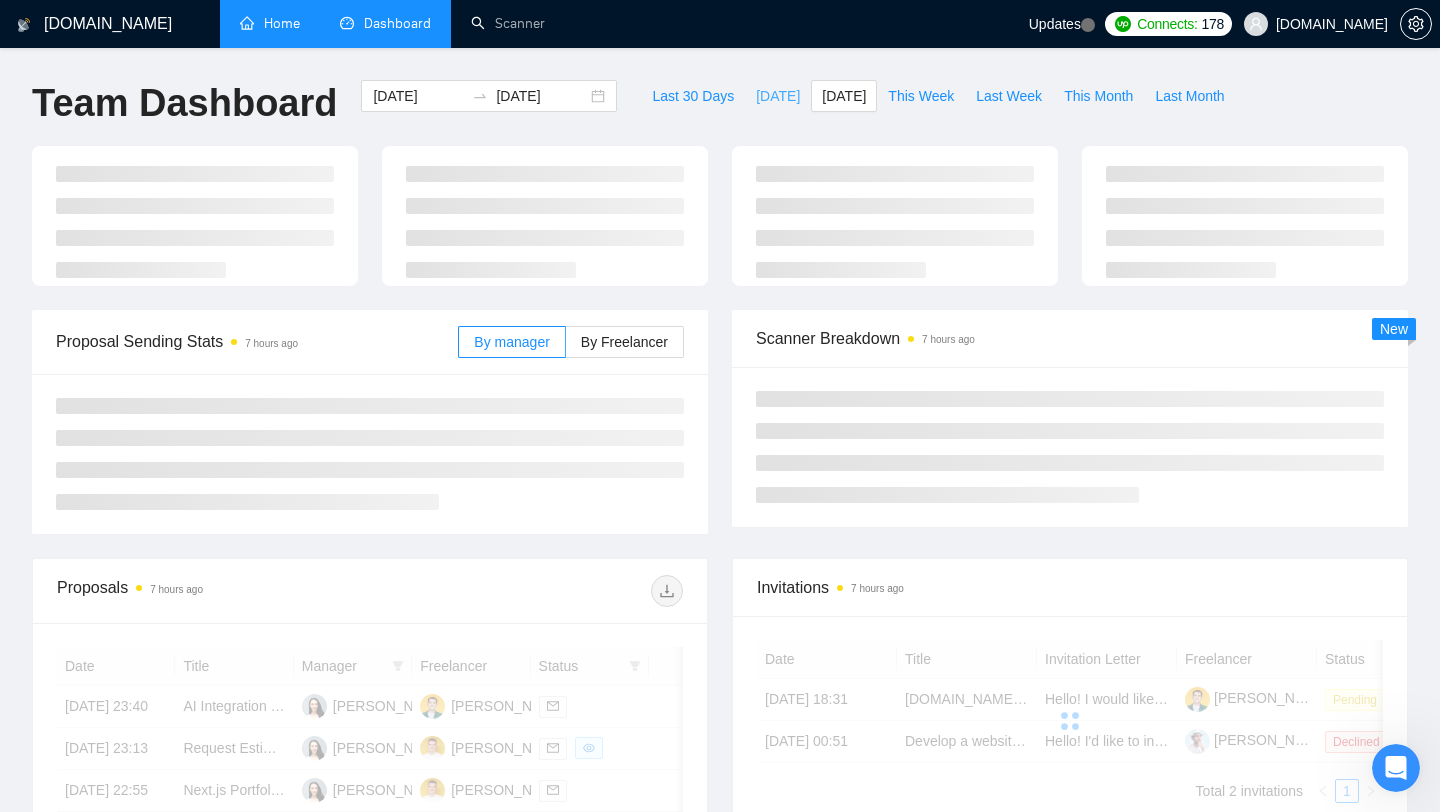 type on "[DATE]" 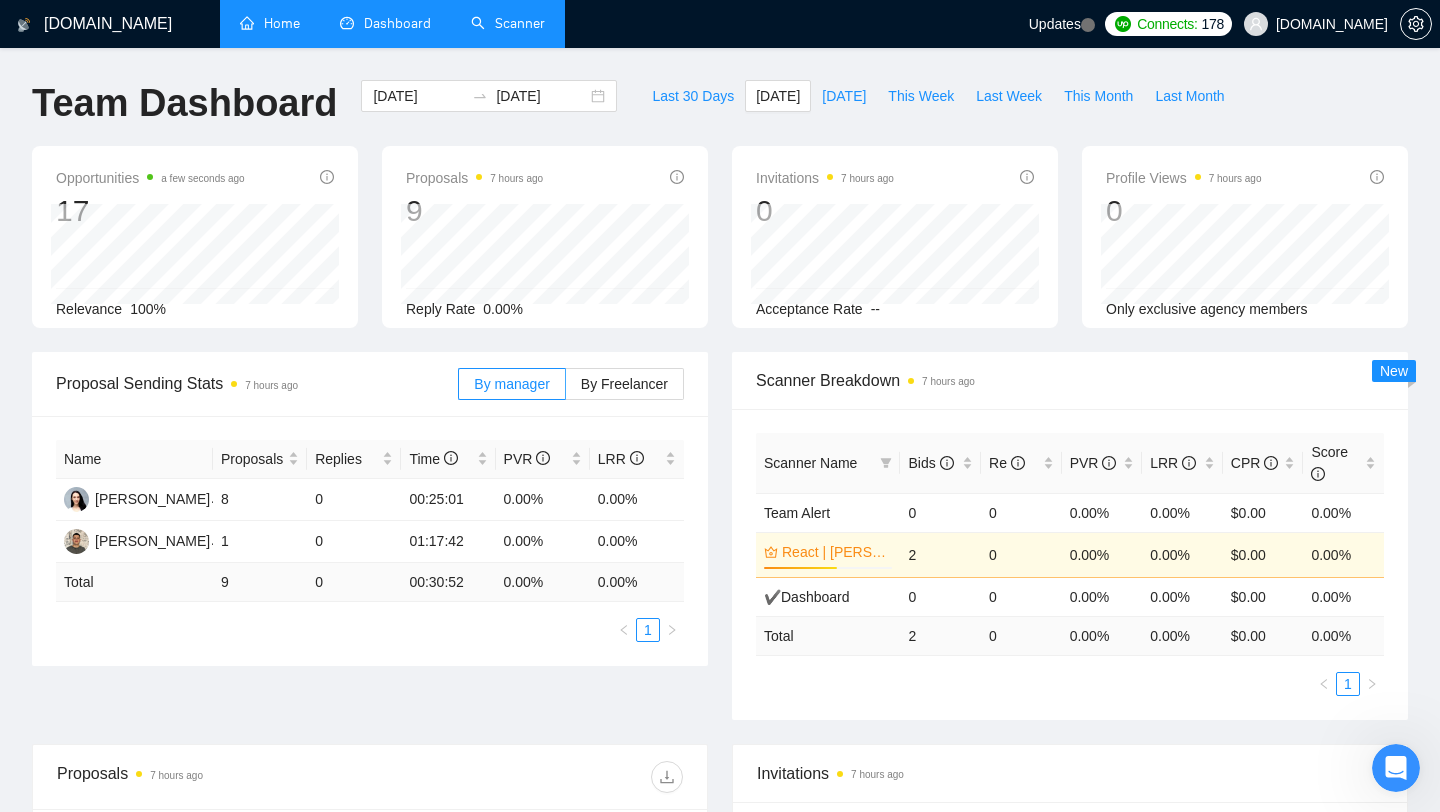 click on "Scanner" at bounding box center (508, 23) 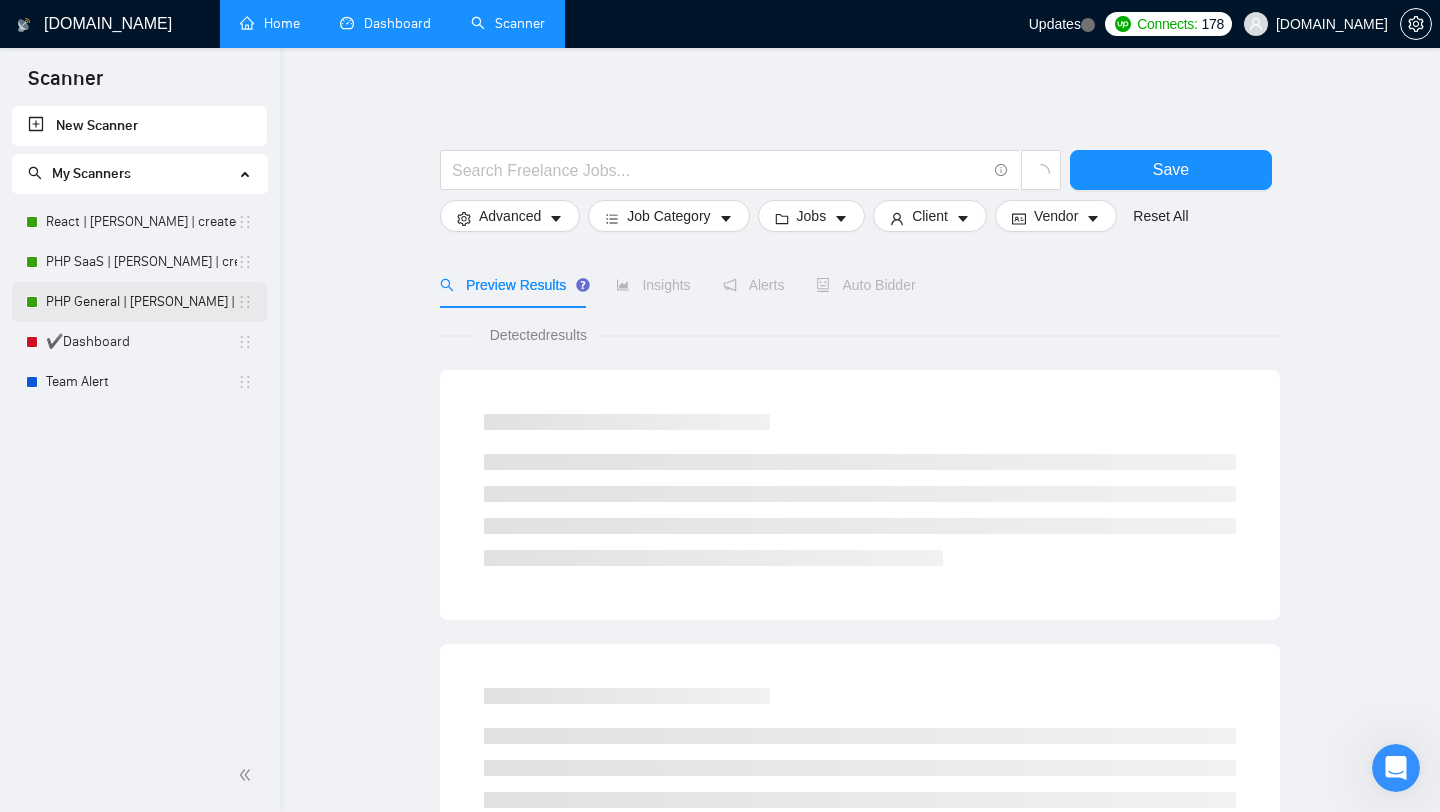 click on "PHP General | [PERSON_NAME] | created 03.07" at bounding box center [141, 302] 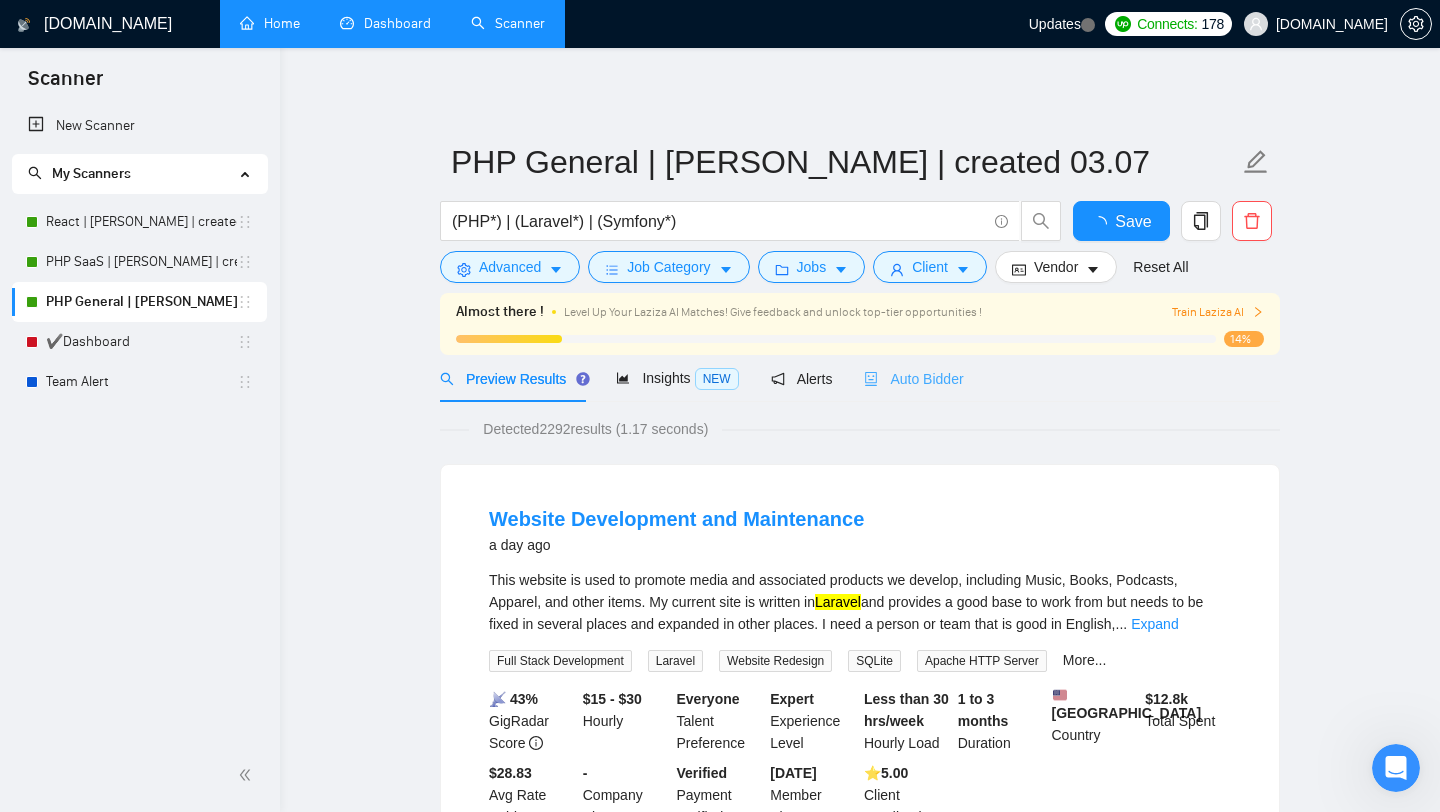 click on "Auto Bidder" at bounding box center [913, 378] 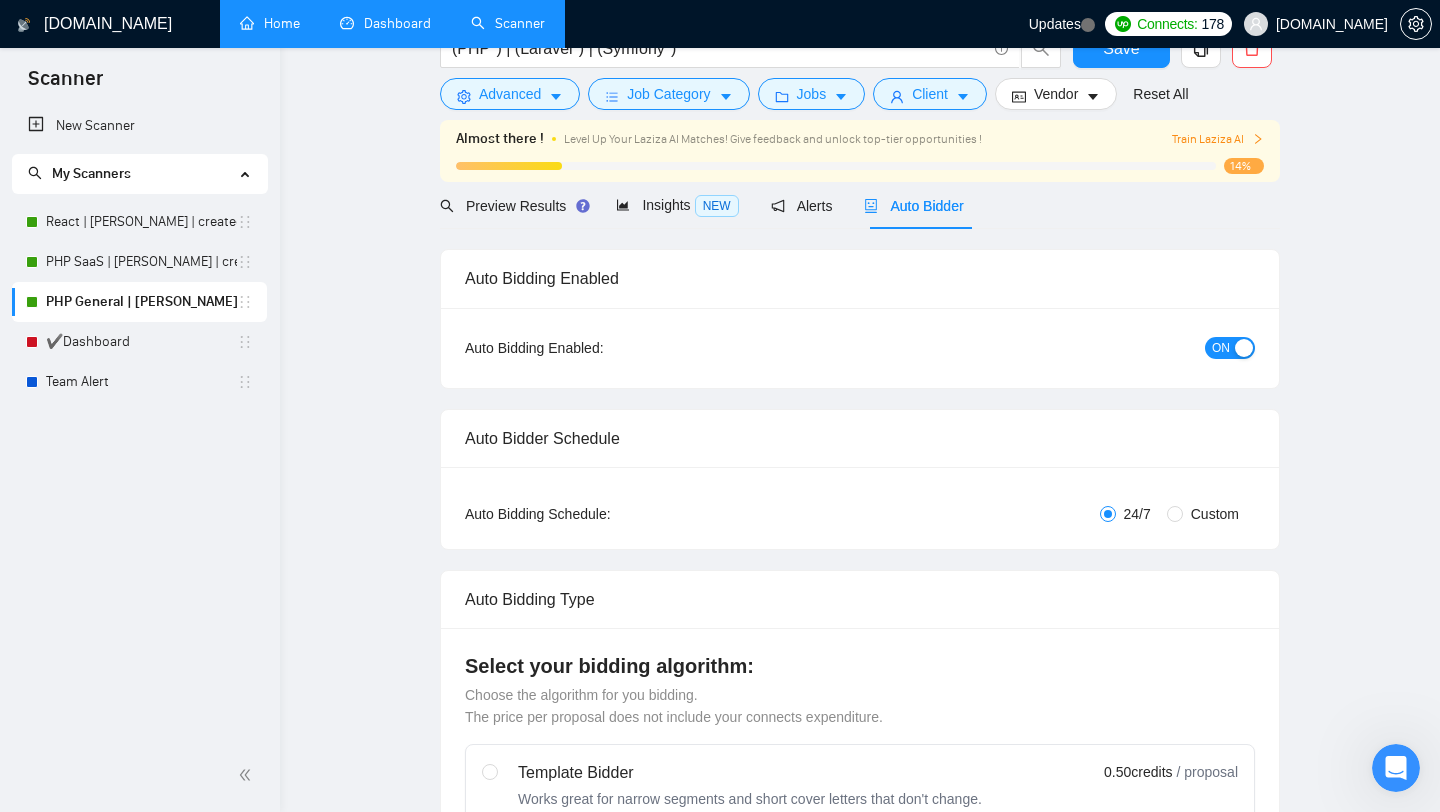 scroll, scrollTop: 0, scrollLeft: 0, axis: both 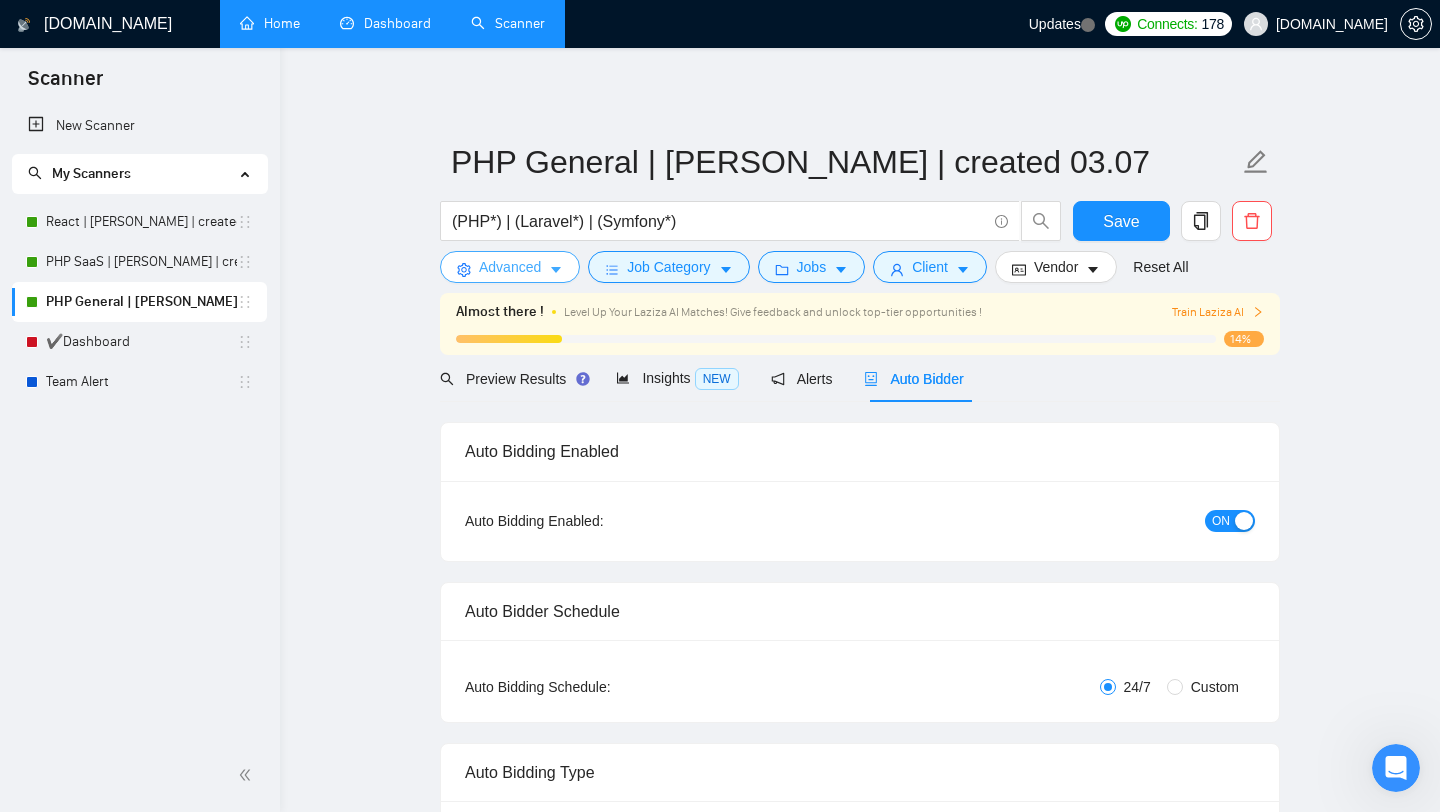 click on "Advanced" at bounding box center (510, 267) 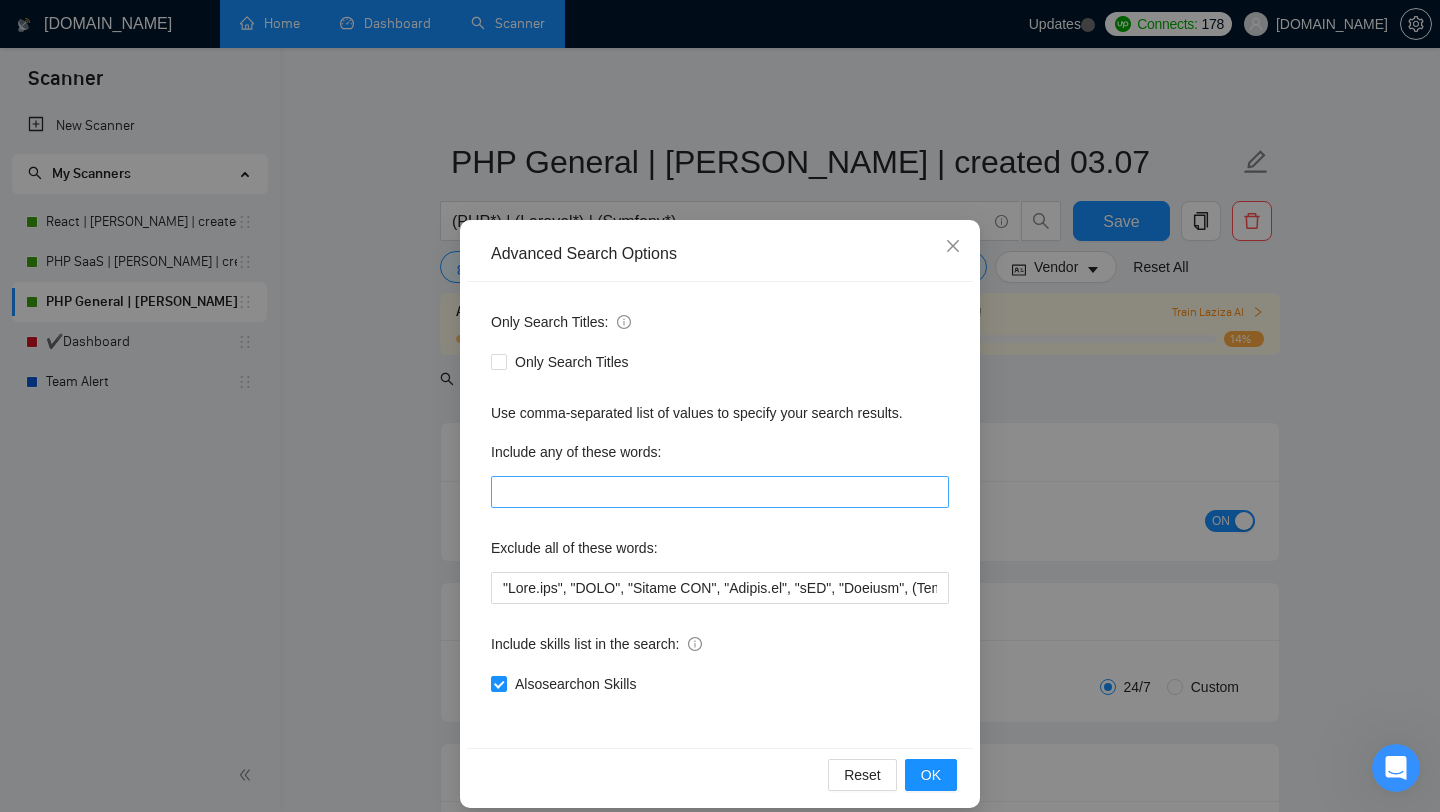 scroll, scrollTop: 20, scrollLeft: 0, axis: vertical 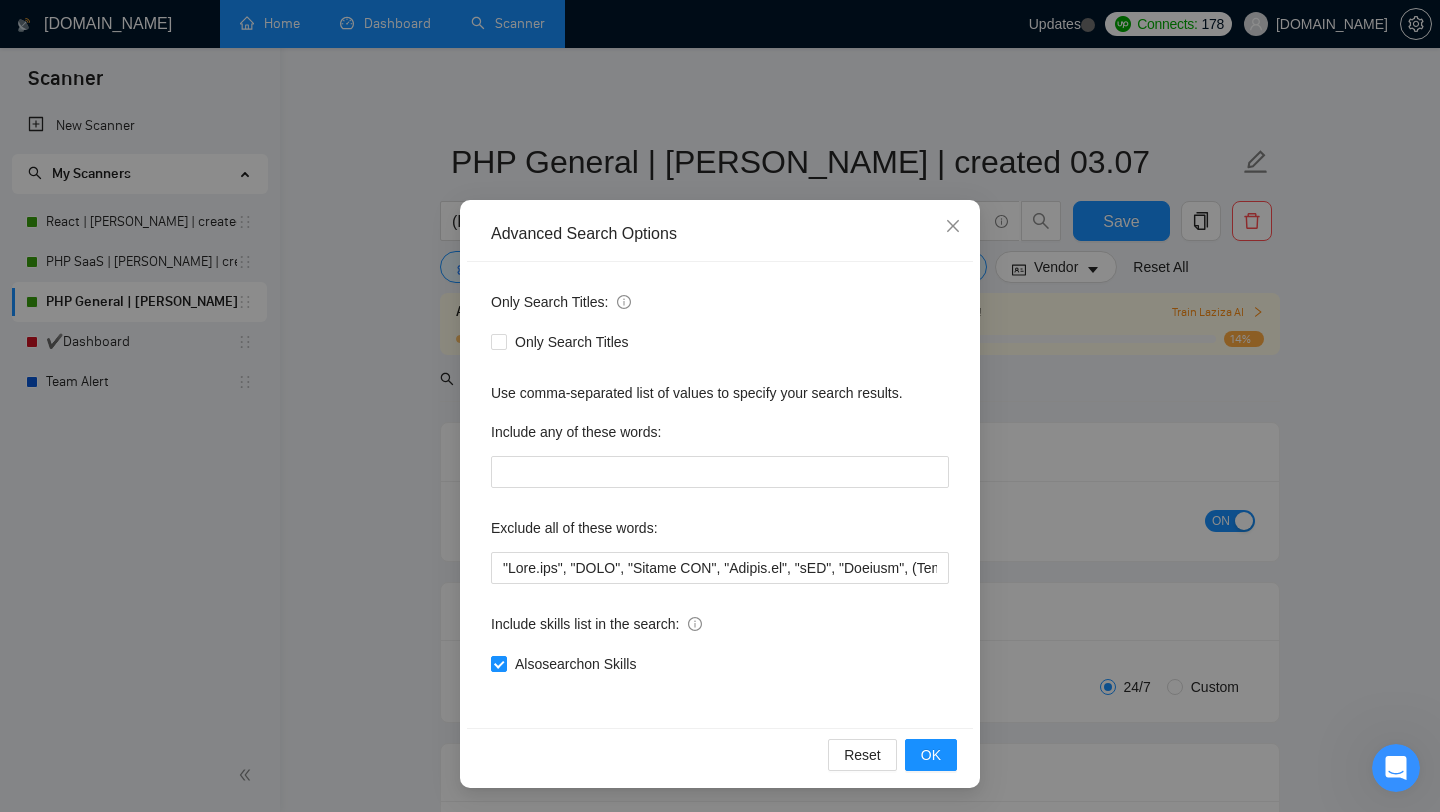 click on "Advanced Search Options Only Search Titles:   Only Search Titles Use comma-separated list of values to specify your search results. Include any of these words: Exclude all of these words: Include skills list in the search:   Also  search  on Skills Reset OK" at bounding box center (720, 406) 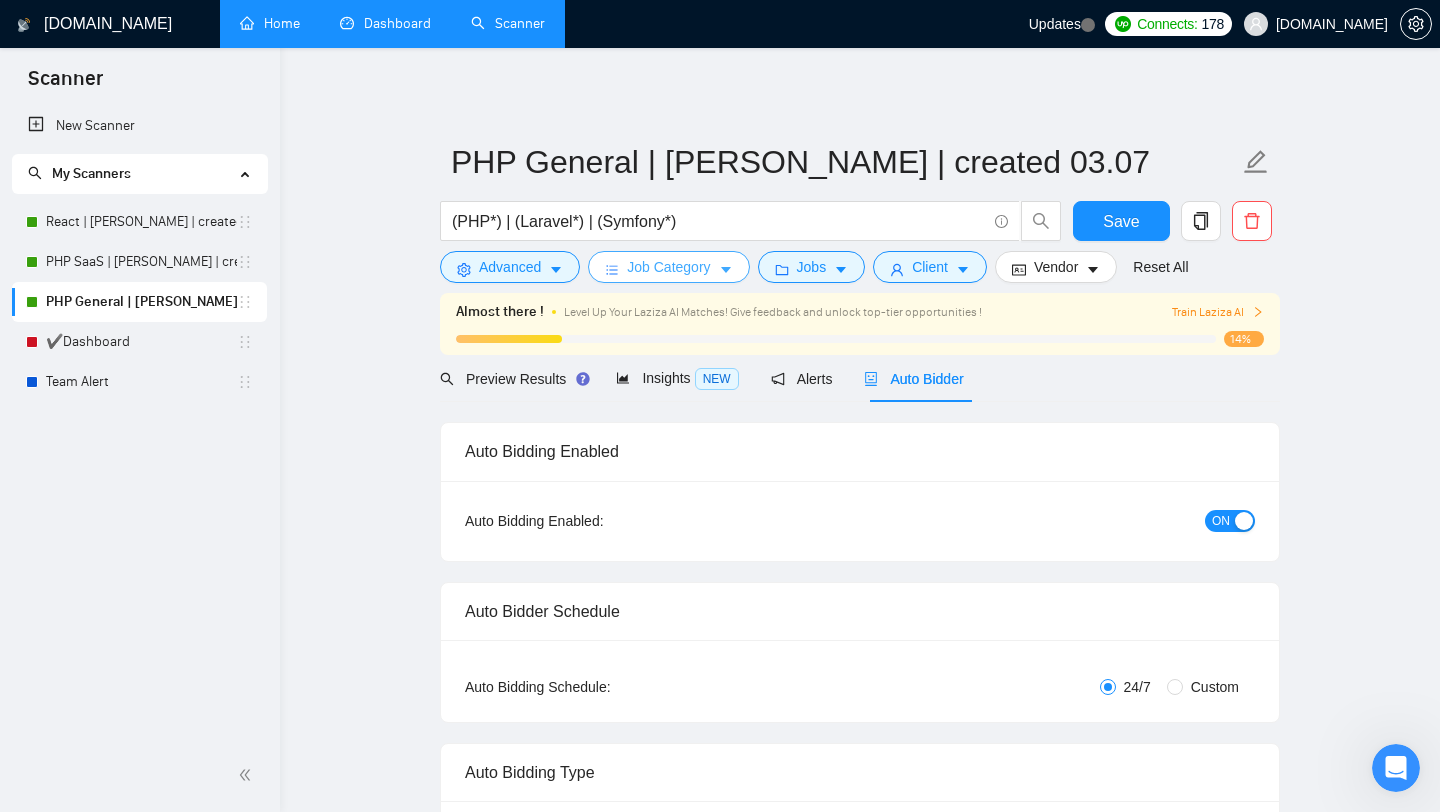 click on "Job Category" at bounding box center (668, 267) 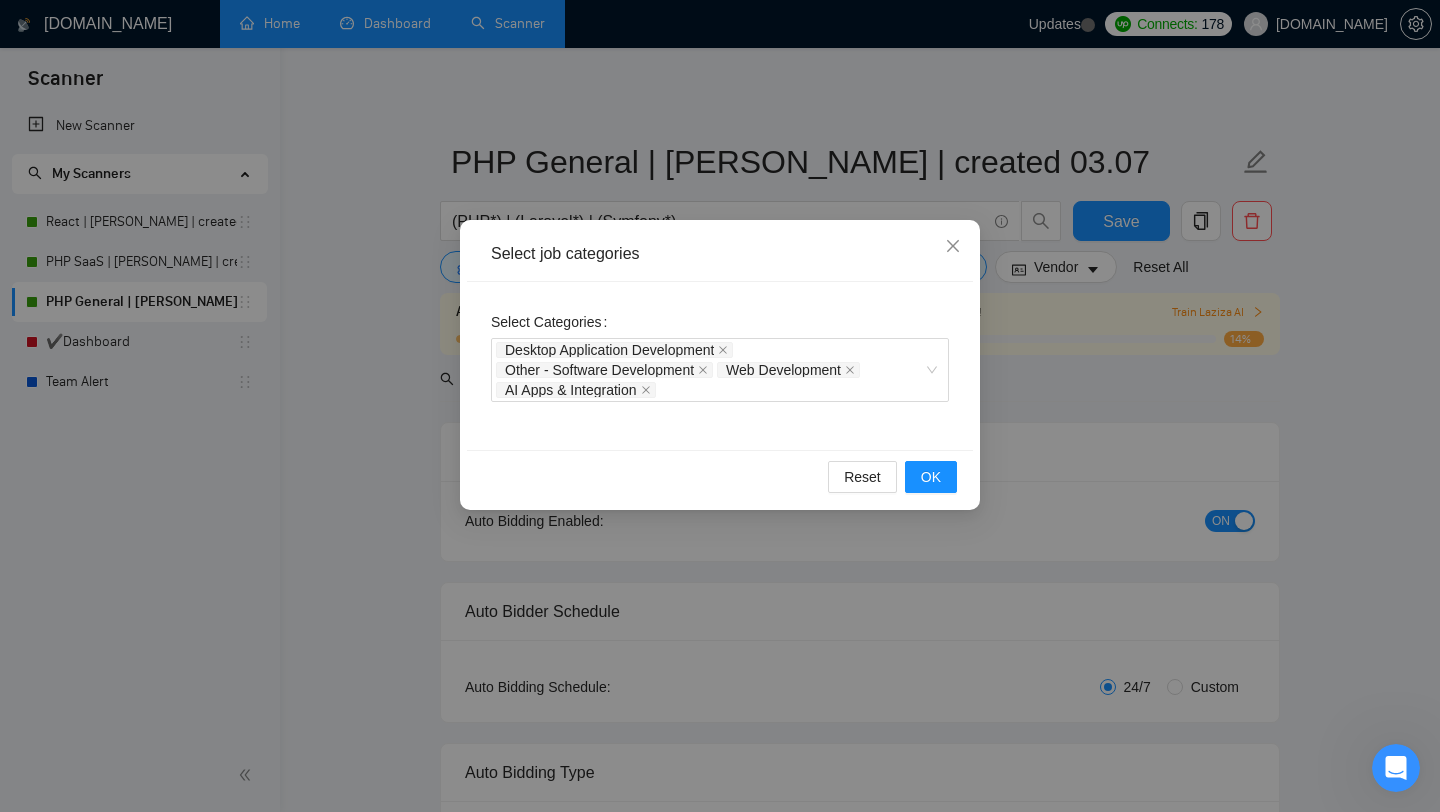 click on "Select job categories Select Categories Desktop Application Development Other - Software Development Web Development AI Apps & Integration   Reset OK" at bounding box center [720, 406] 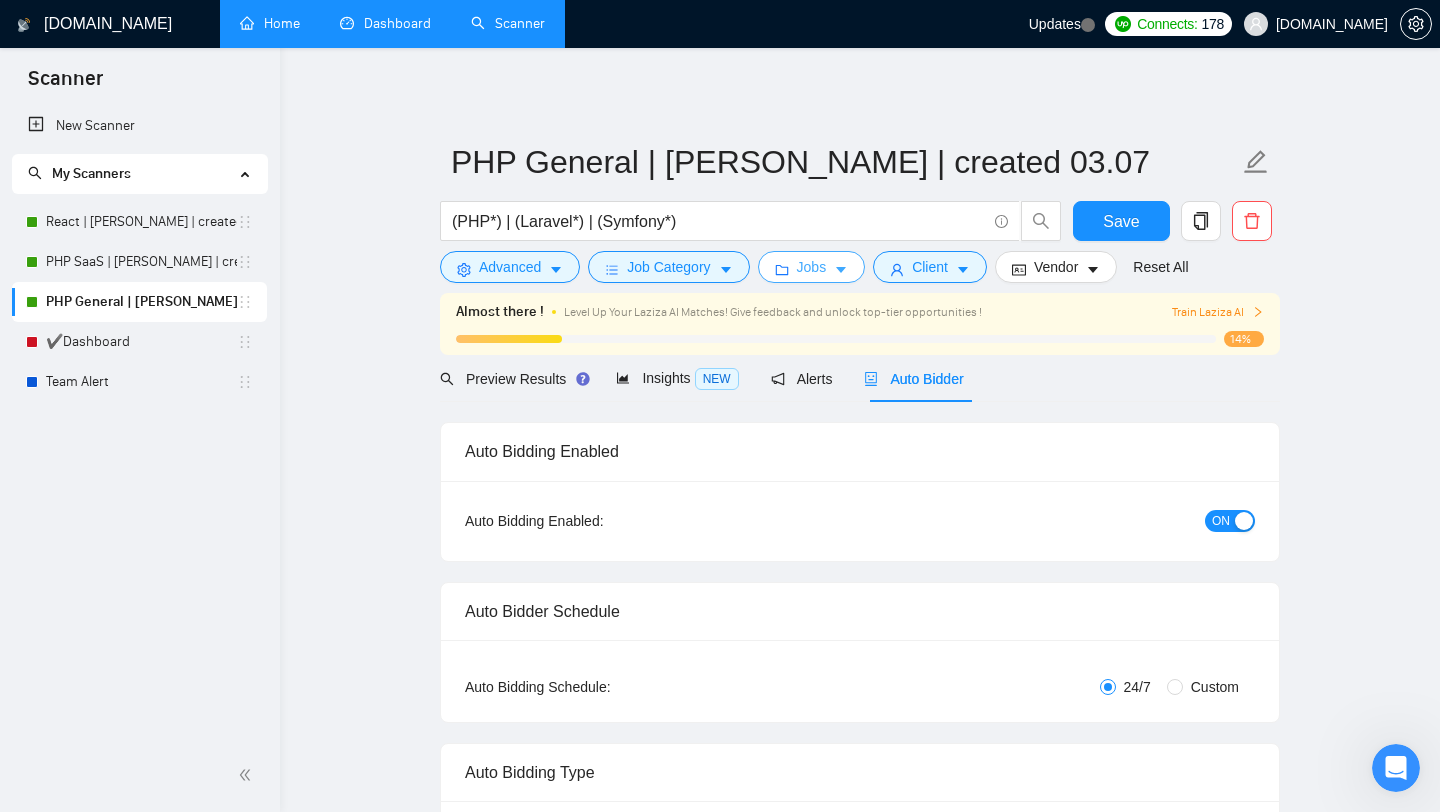 click on "Jobs" at bounding box center [812, 267] 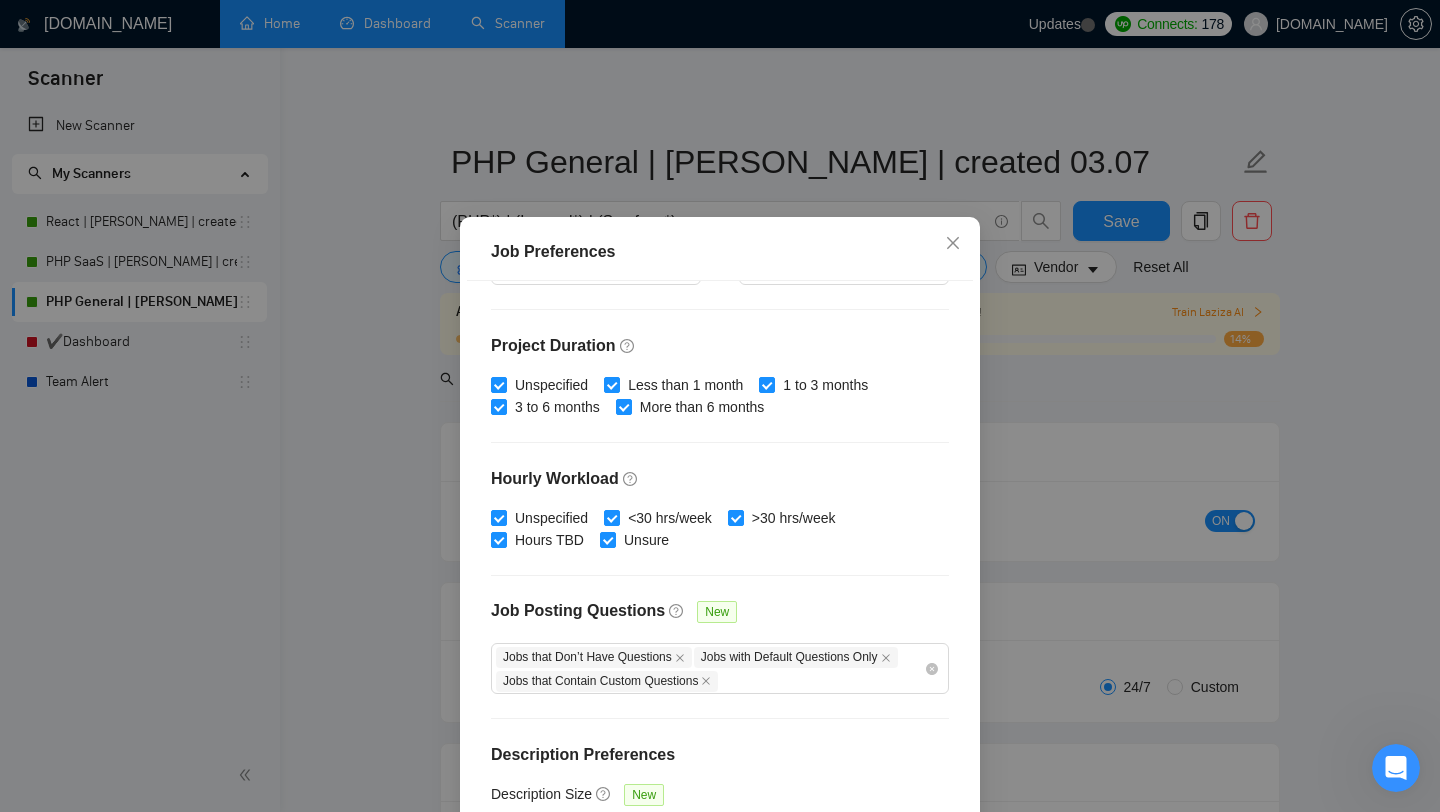 scroll, scrollTop: 577, scrollLeft: 0, axis: vertical 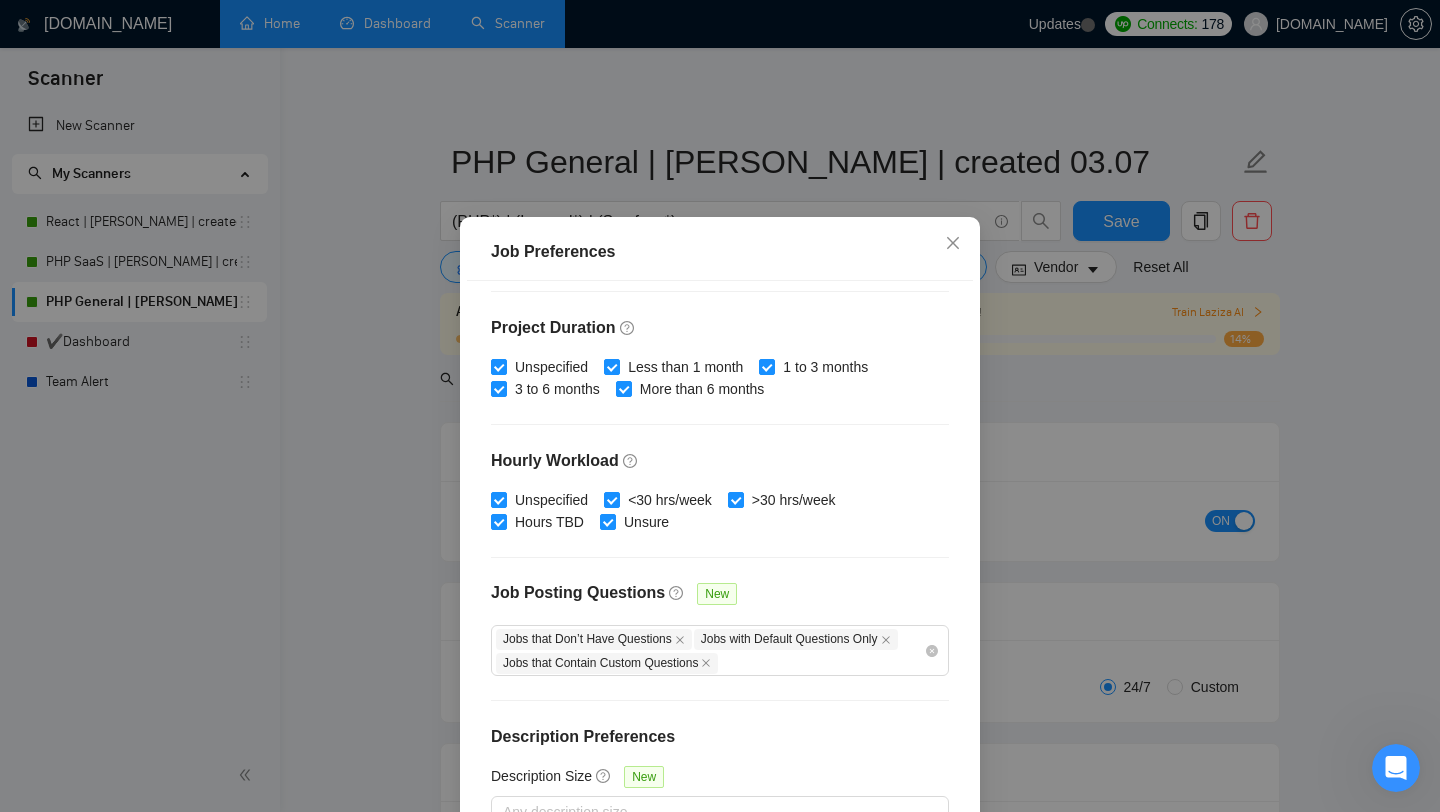 click on "Job Preferences Budget Project Type All Fixed Price Hourly Rate   Fixed Price Budget $ 4000 Min - $ Max Estimate Fixed Price When It’s Not Available New   Hourly Rate Price Budget $ 30 Min - $ Max Estimate Hourly Rate When It’s Not Available New Include Budget Placeholders Include Jobs with Unspecified Budget   Connects Price New Min - Max Project Duration   Unspecified Less than 1 month 1 to 3 months 3 to 6 months More than 6 months Hourly Workload   Unspecified <30 hrs/week >30 hrs/week Hours TBD Unsure Job Posting Questions New Jobs that Don’t Have Questions Jobs with Default Questions Only Jobs that Contain Custom Questions   Description Preferences Description Size New   Any description size Reset OK" at bounding box center (720, 406) 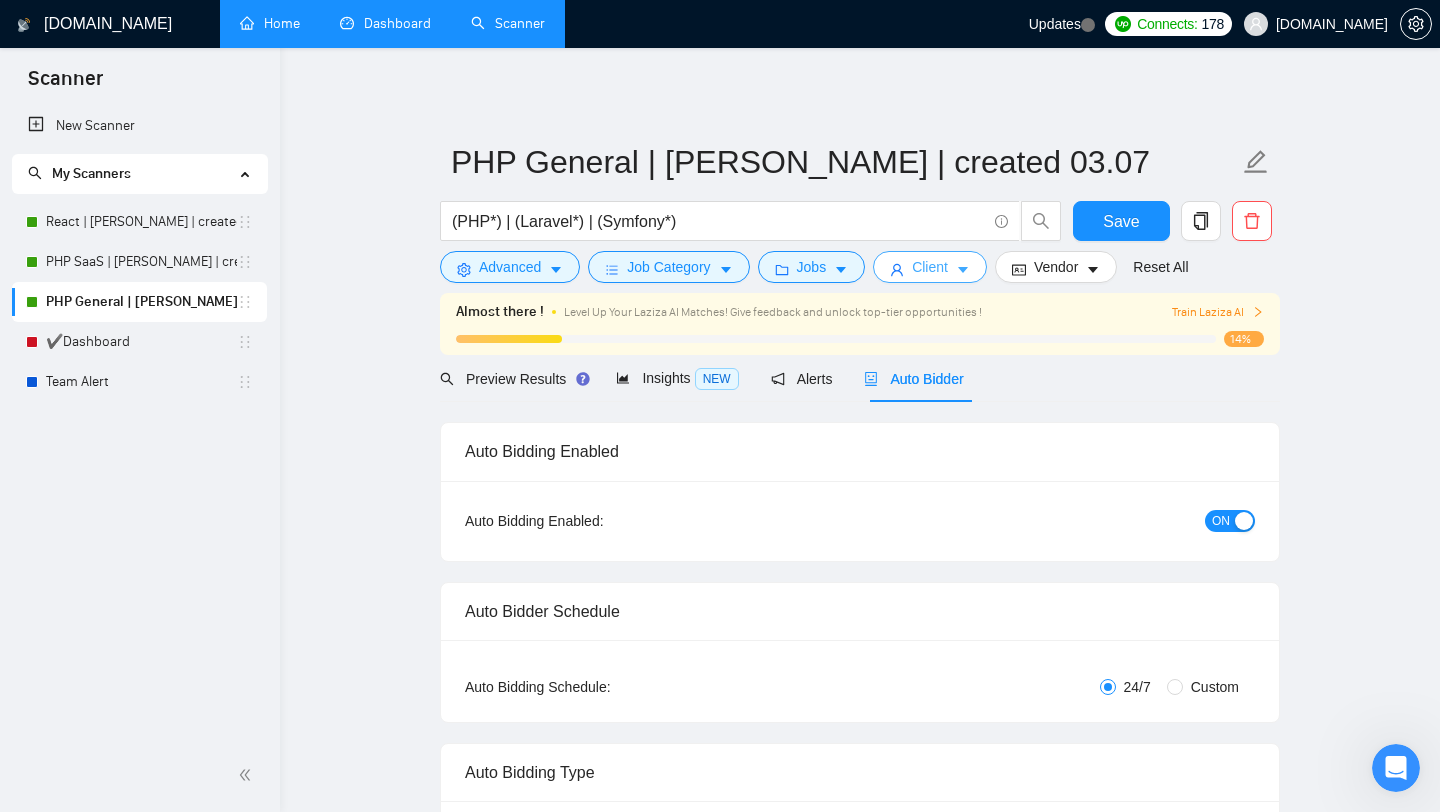 click on "Client" at bounding box center (930, 267) 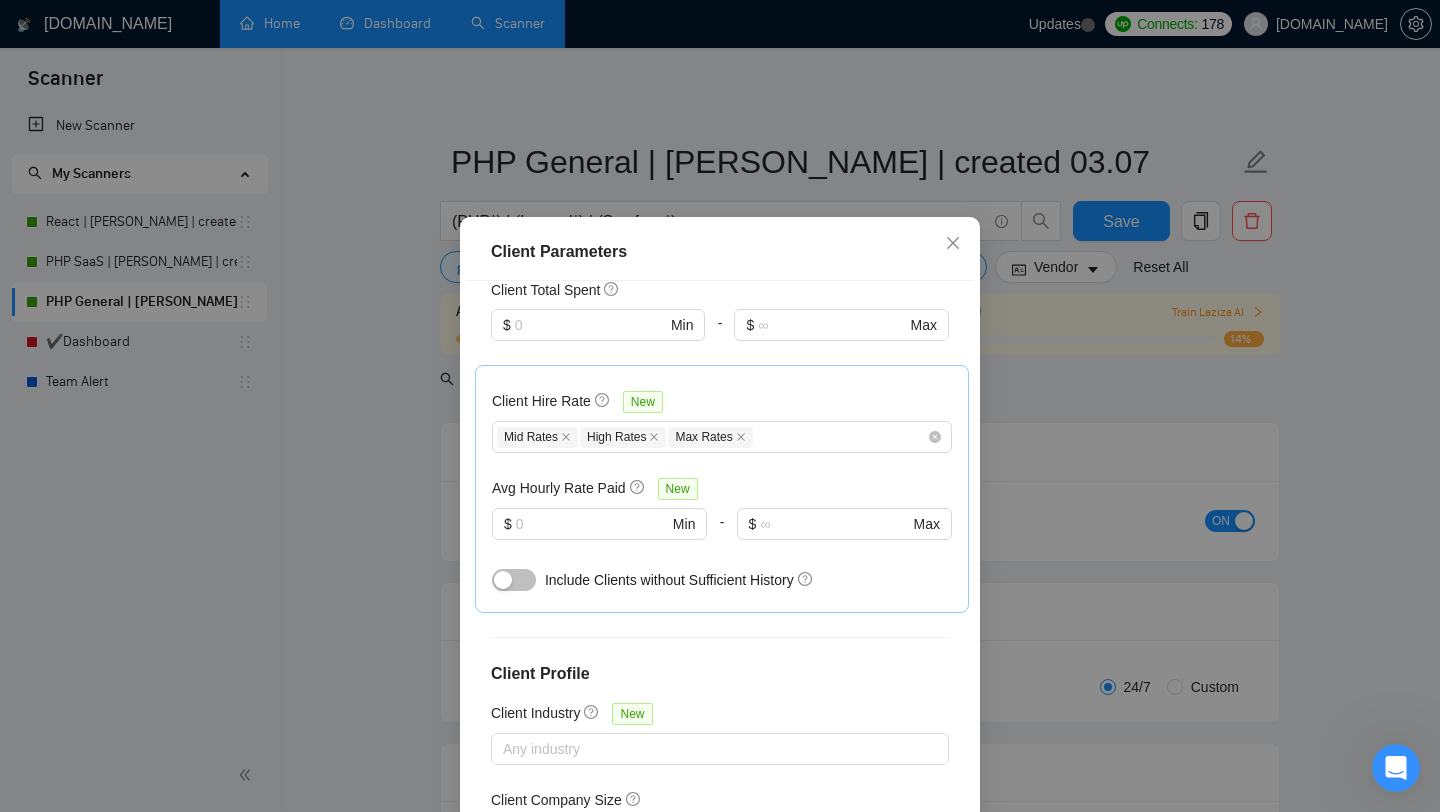 scroll, scrollTop: 762, scrollLeft: 0, axis: vertical 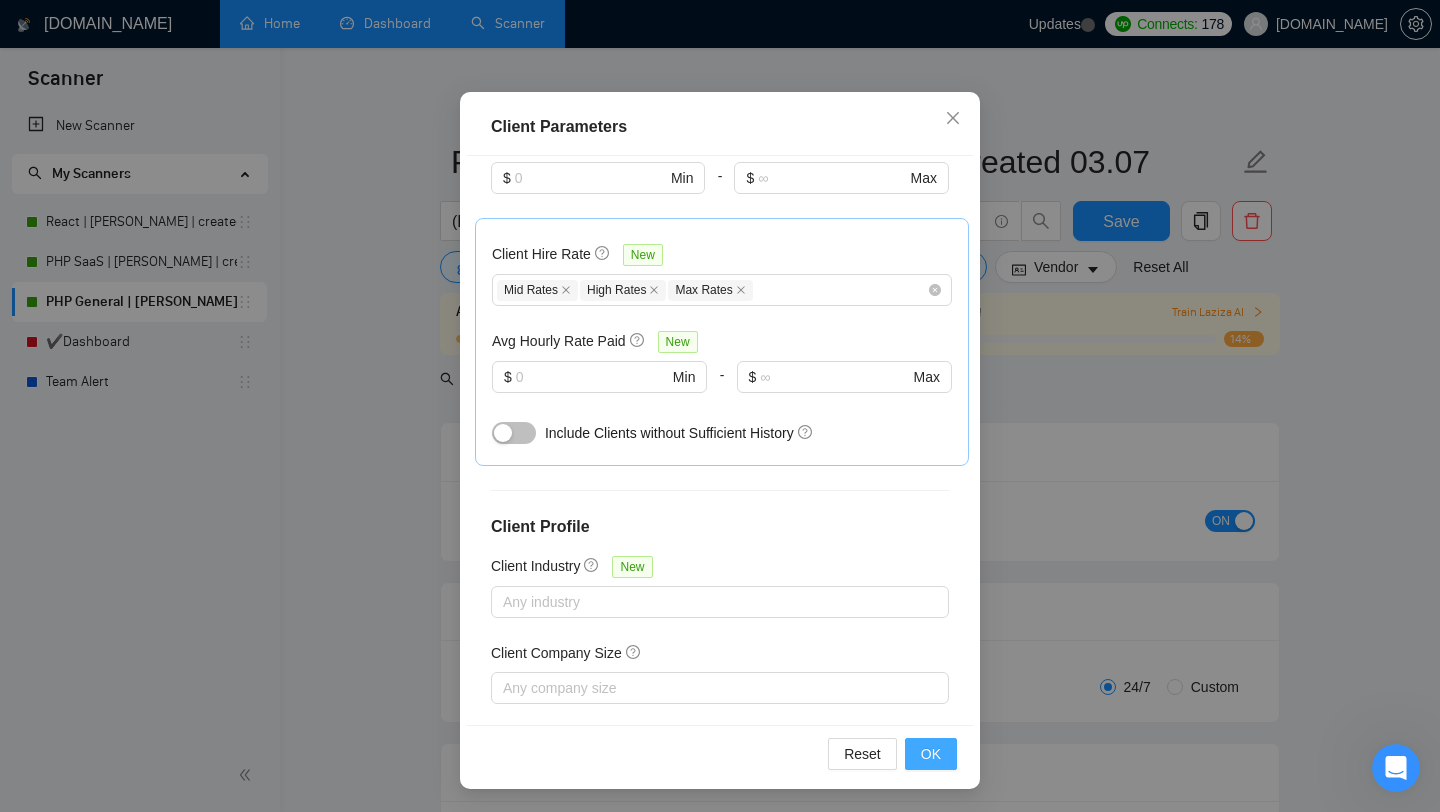 click on "OK" at bounding box center [931, 754] 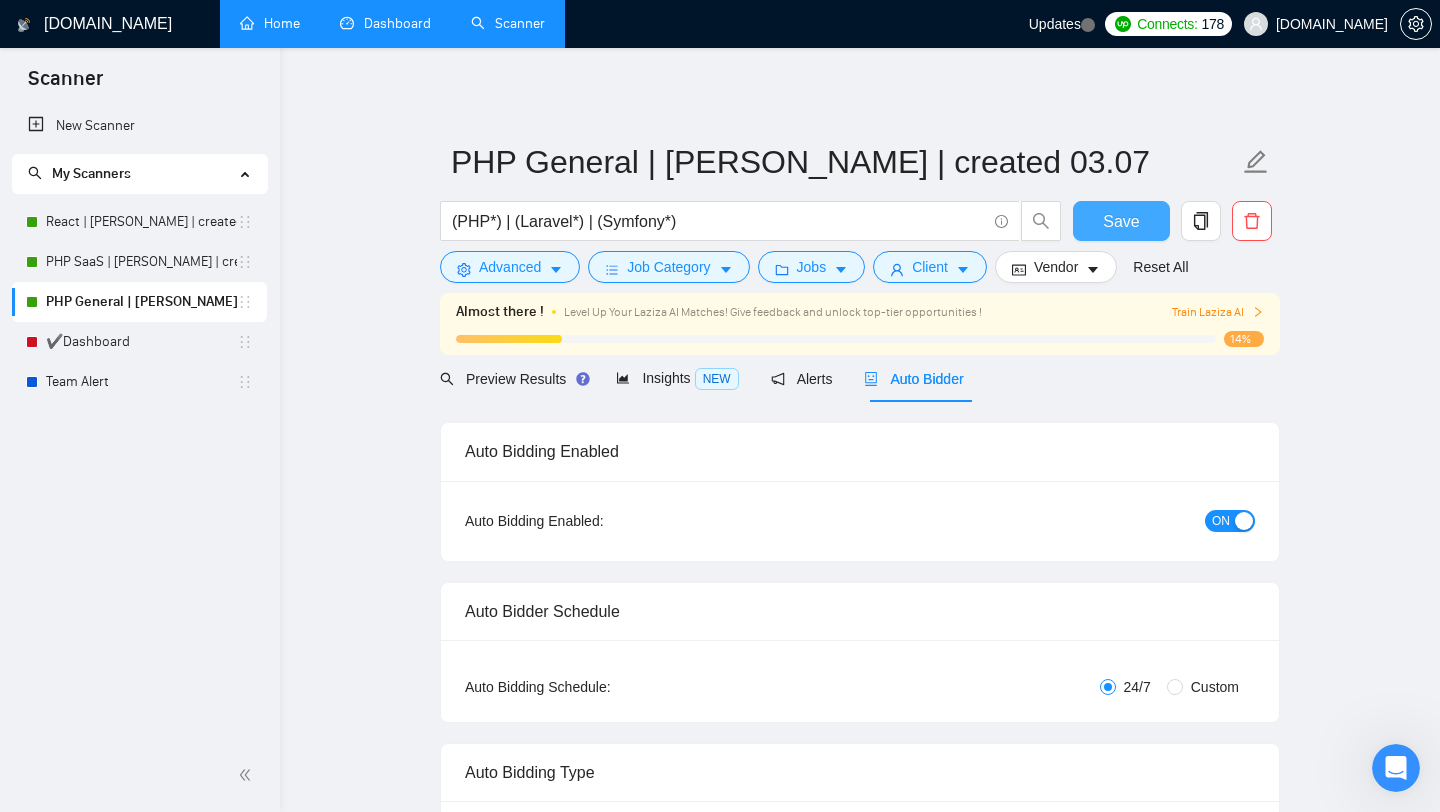click on "Save" at bounding box center (1121, 221) 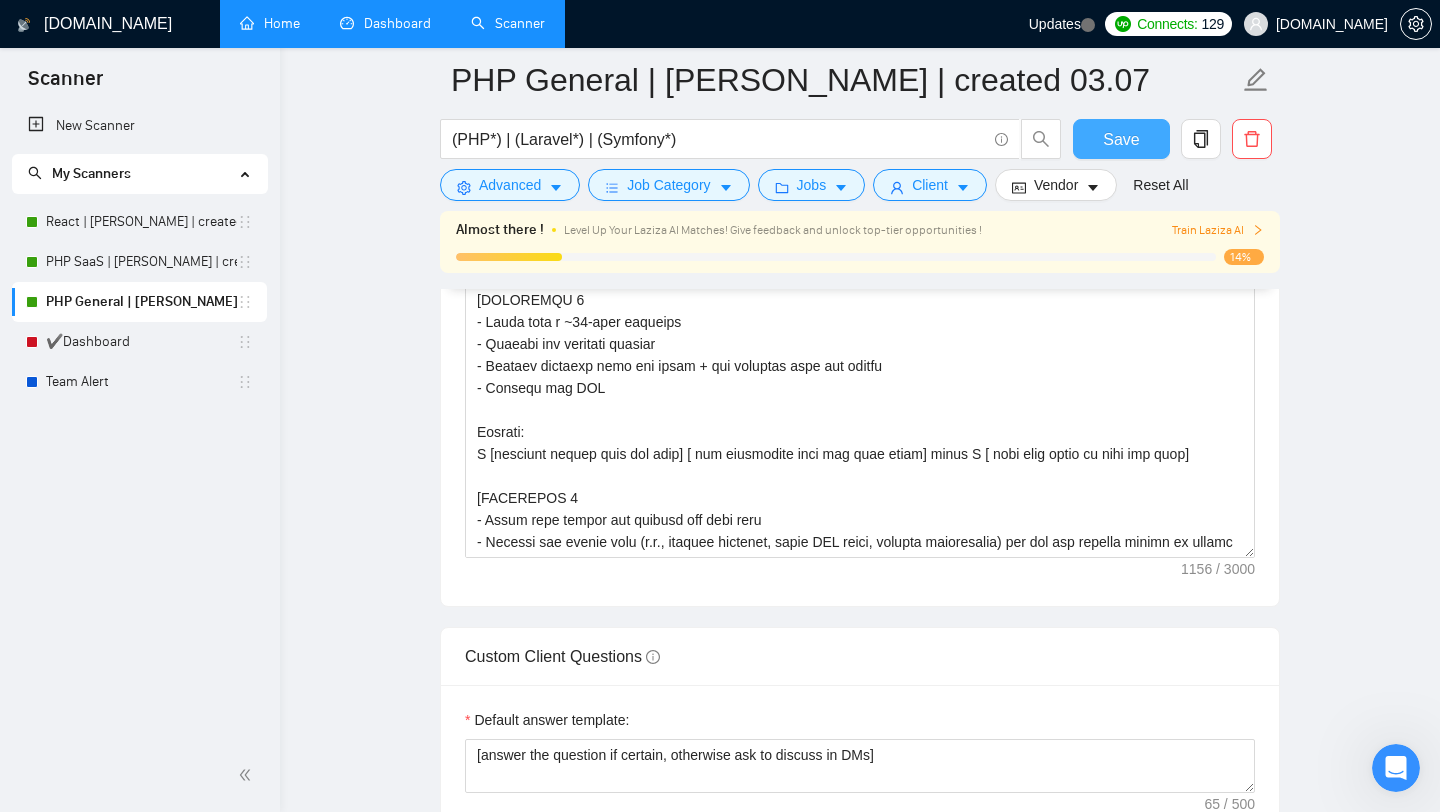 scroll, scrollTop: 2123, scrollLeft: 0, axis: vertical 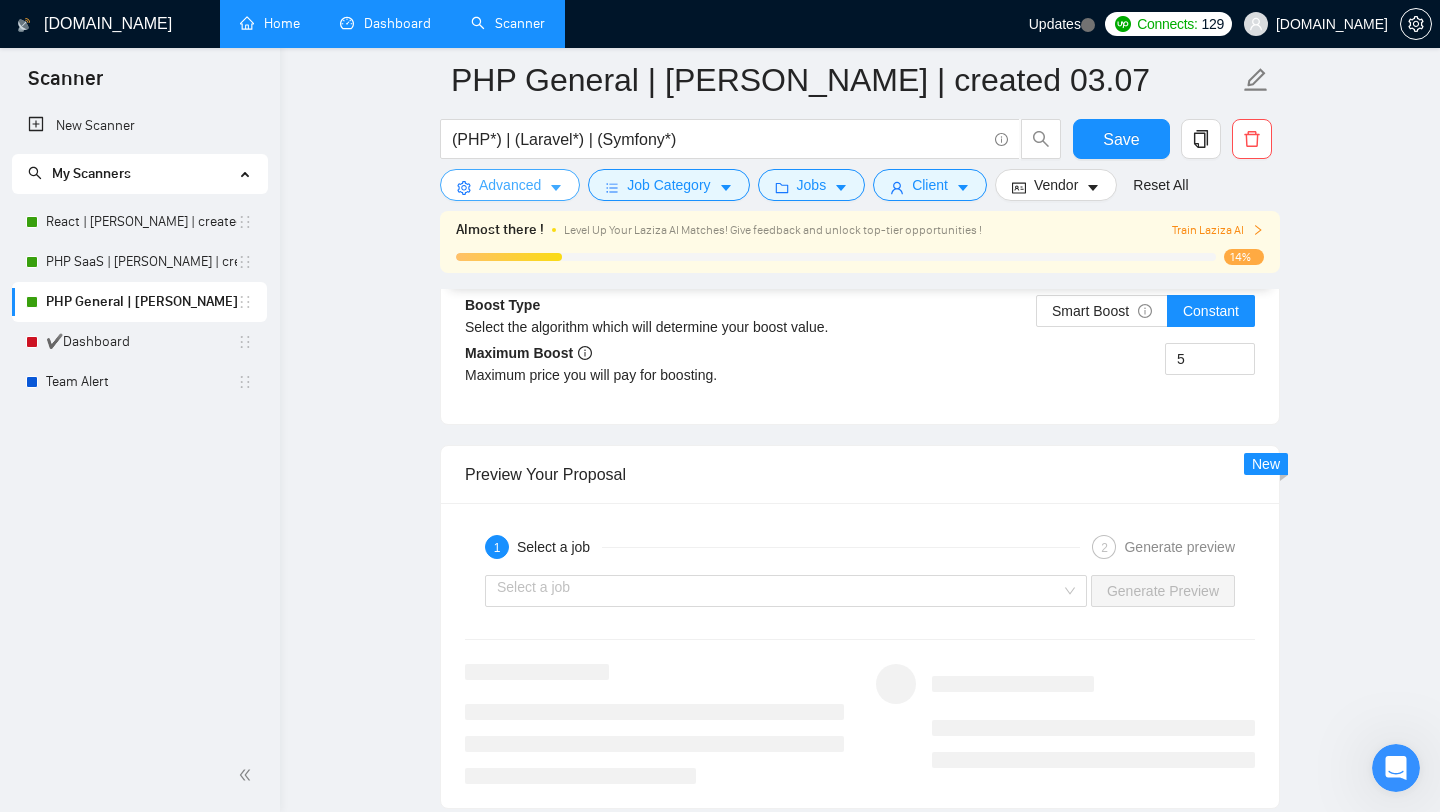 click on "Advanced" at bounding box center (510, 185) 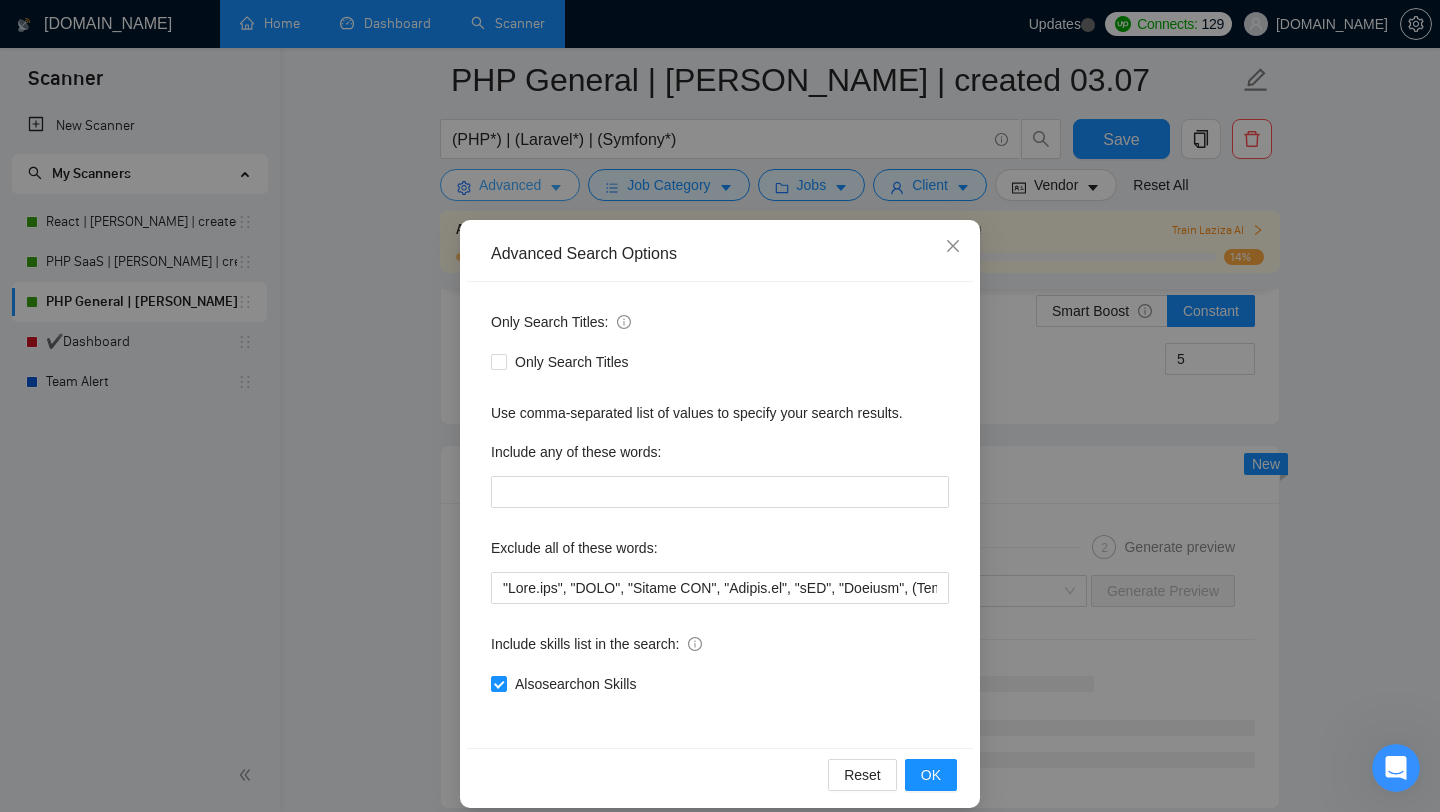 click on "Advanced Search Options Only Search Titles:   Only Search Titles Use comma-separated list of values to specify your search results. Include any of these words: Exclude all of these words: Include skills list in the search:   Also  search  on Skills Reset OK" at bounding box center [720, 406] 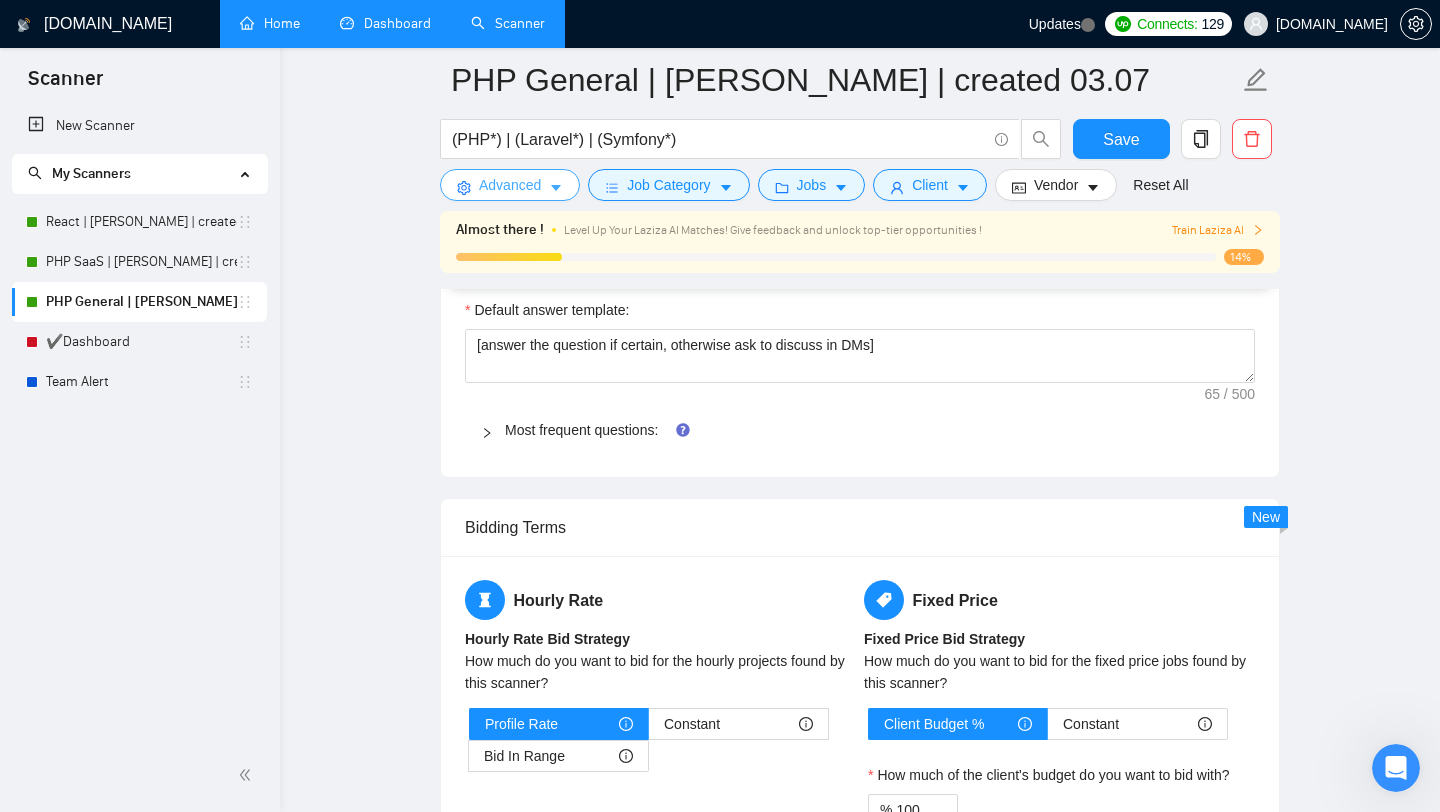 scroll, scrollTop: 2198, scrollLeft: 0, axis: vertical 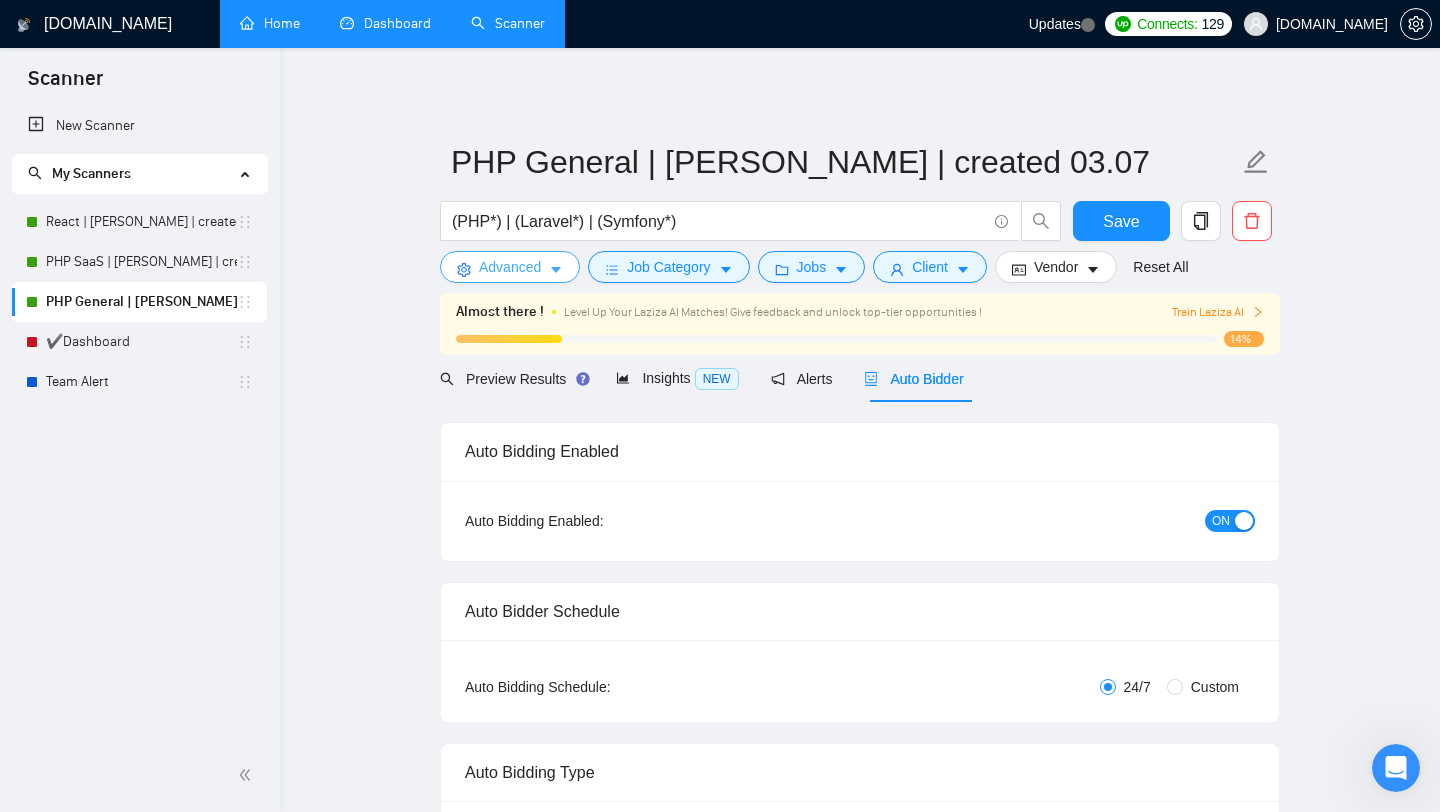 click on "Advanced" at bounding box center [510, 267] 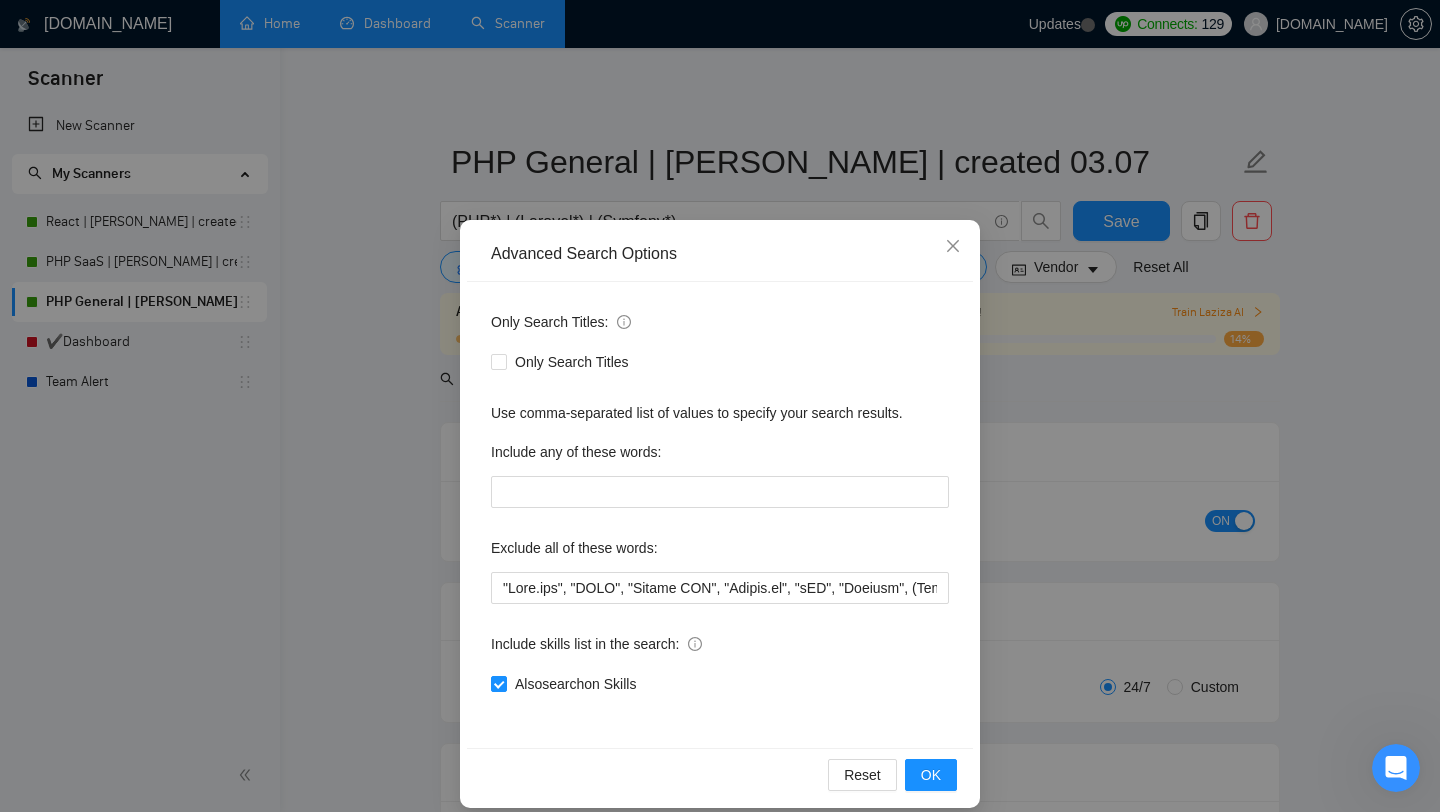 click on "Advanced Search Options Only Search Titles:   Only Search Titles Use comma-separated list of values to specify your search results. Include any of these words: Exclude all of these words: Include skills list in the search:   Also  search  on Skills Reset OK" at bounding box center (720, 406) 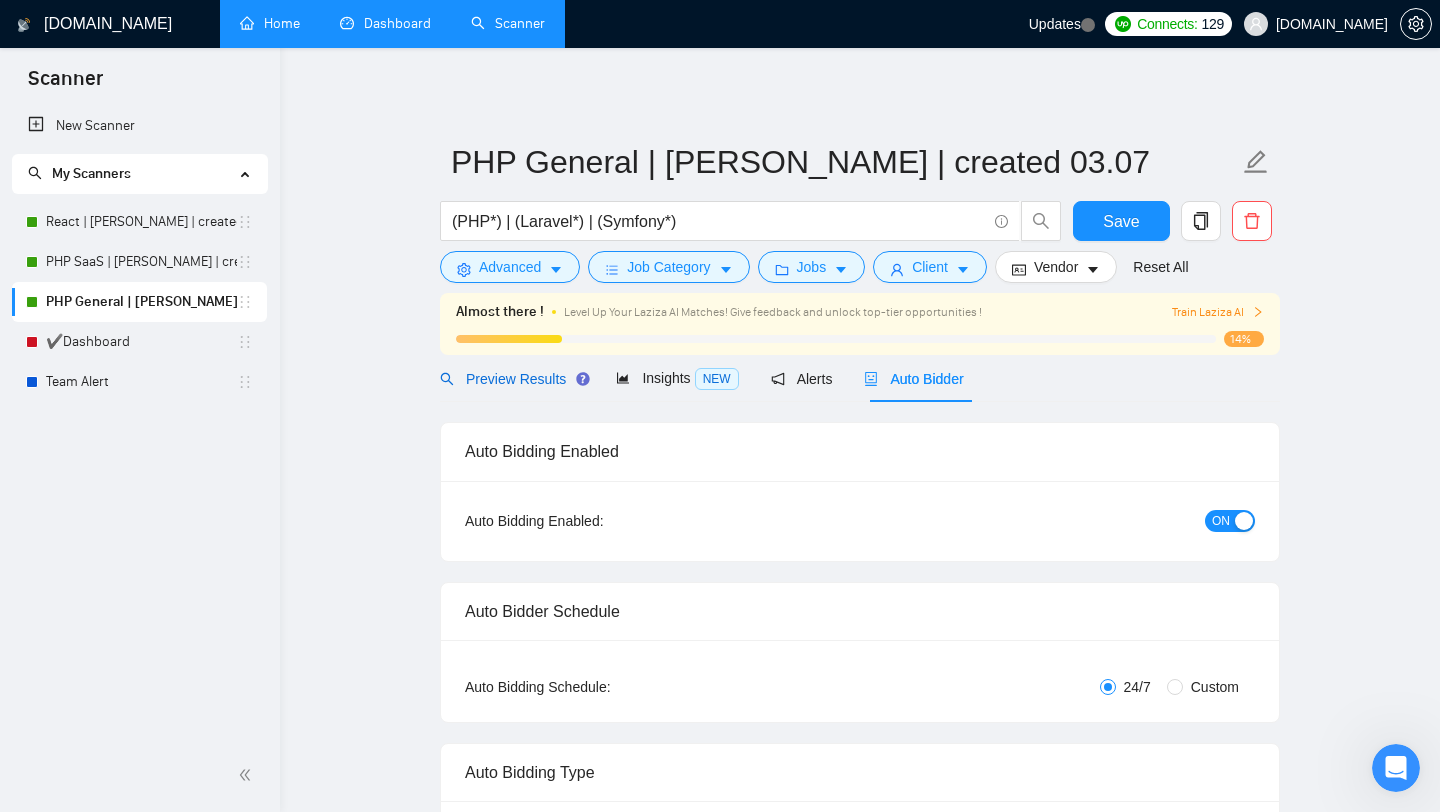 click on "Preview Results" at bounding box center [512, 379] 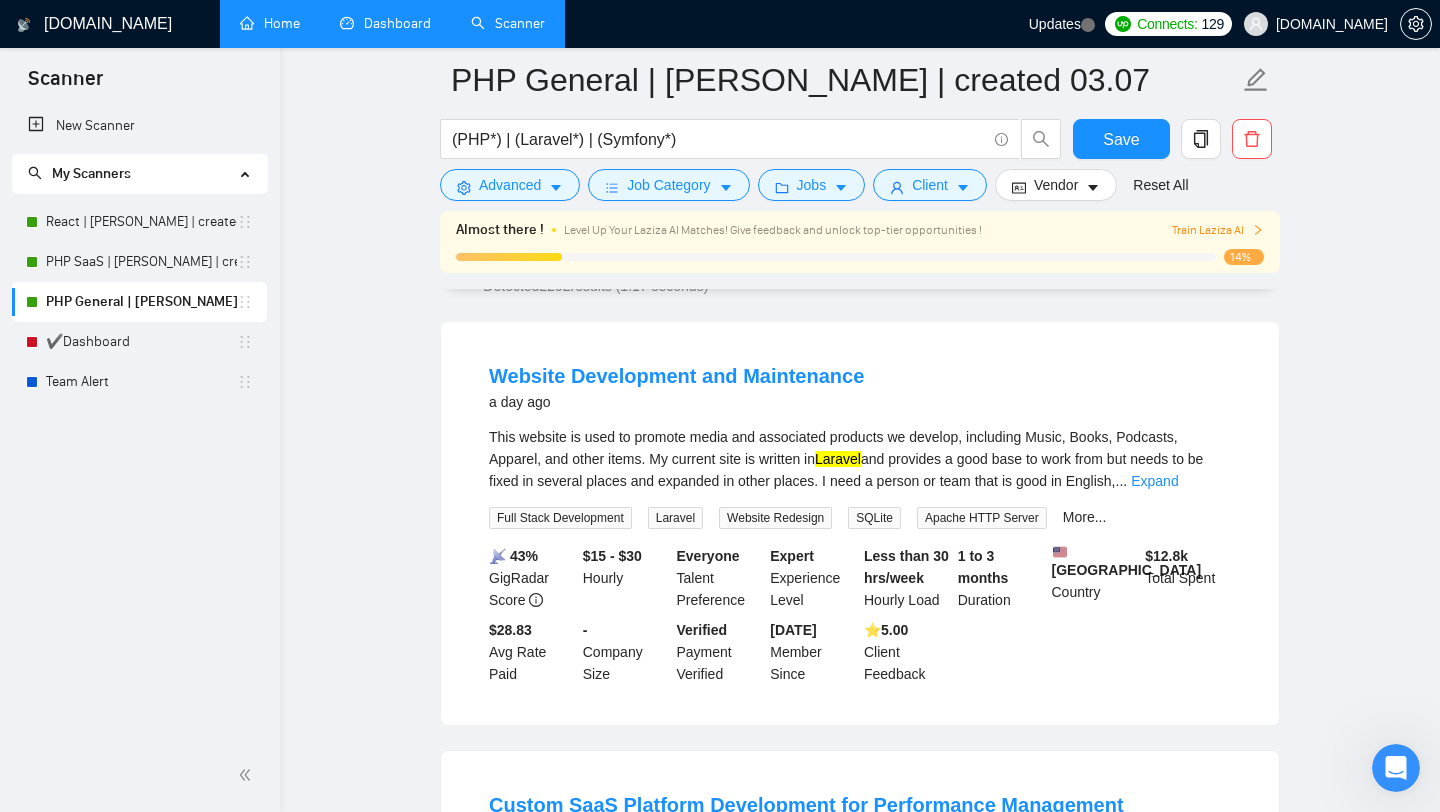 scroll, scrollTop: 160, scrollLeft: 0, axis: vertical 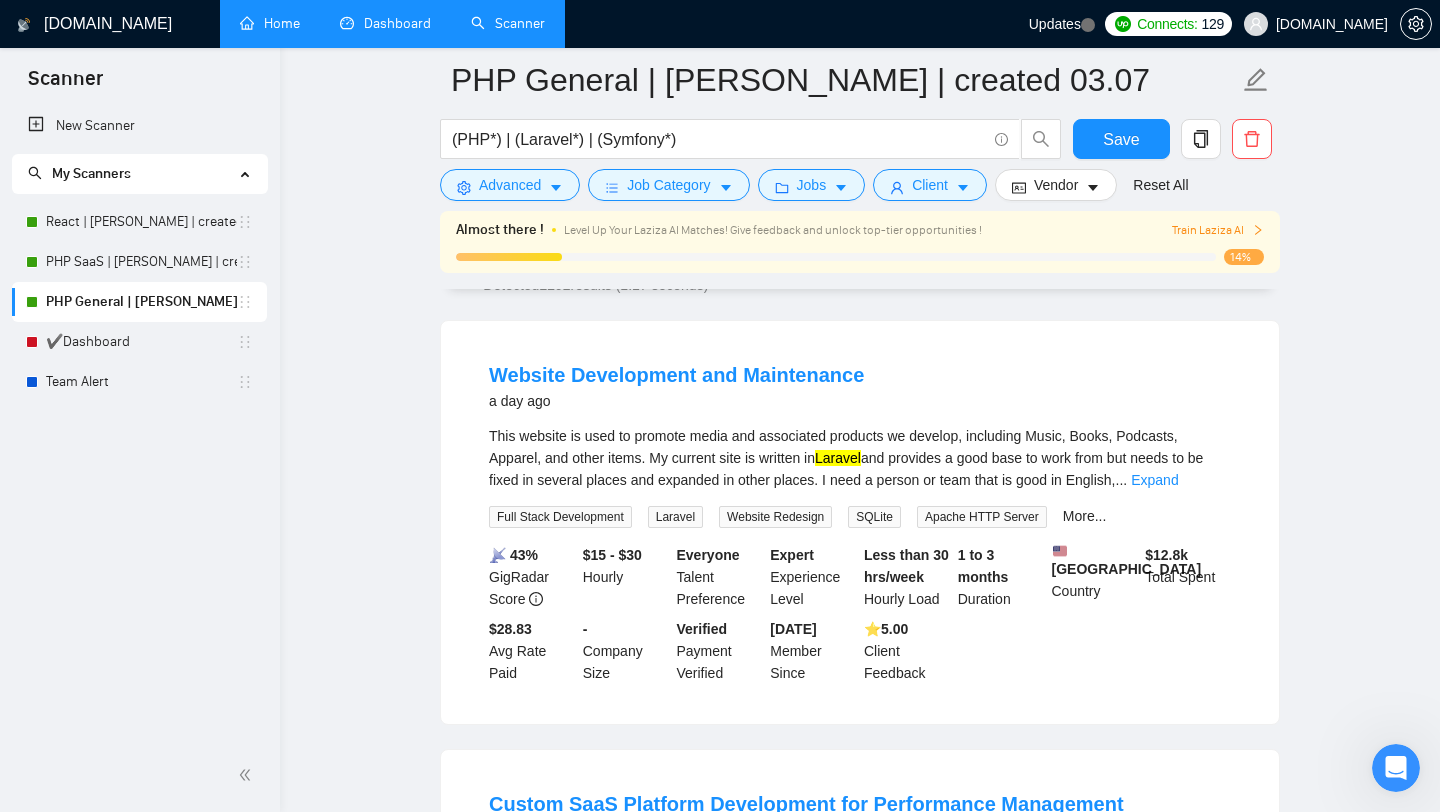 click on "This website is used to promote media and associated products we develop, including Music, Books, Podcasts, Apparel, and other items.  My current site is written in  [GEOGRAPHIC_DATA]  and provides a good base to work from but needs to be fixed in several places and expanded in other places.
I need a person or team that is good in English,  ... Expand" at bounding box center [860, 458] 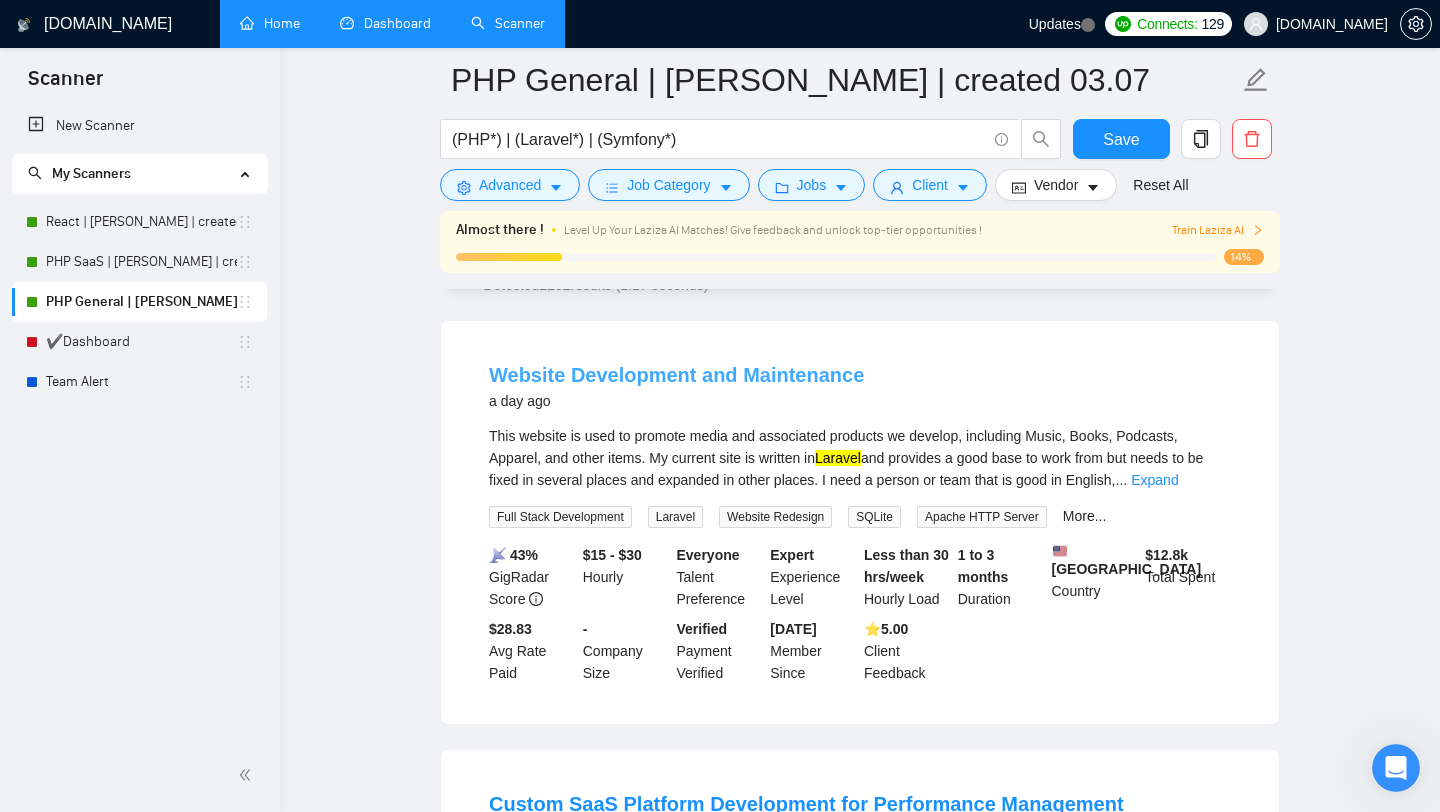 click on "Website Development and Maintenance" at bounding box center (676, 375) 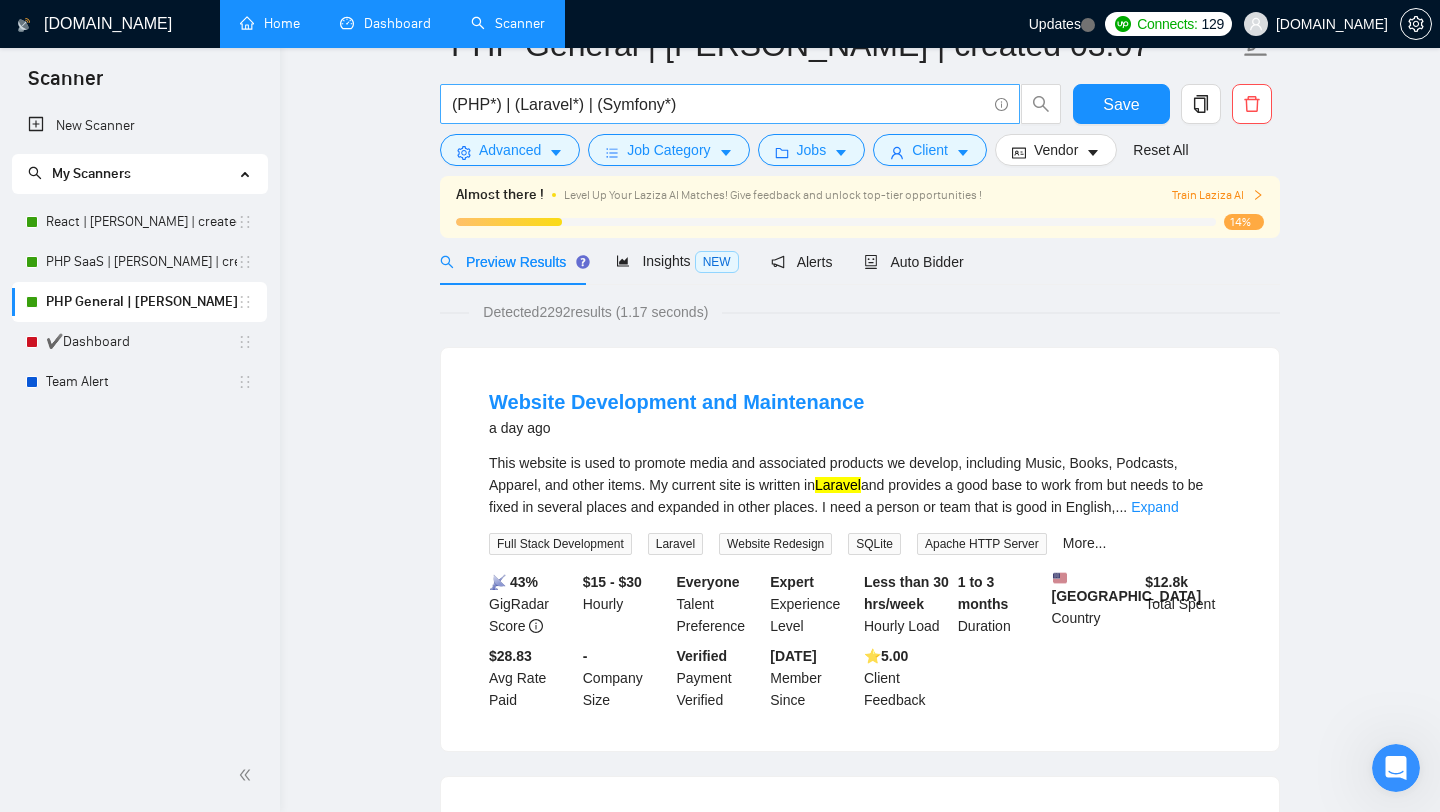 scroll, scrollTop: 34, scrollLeft: 0, axis: vertical 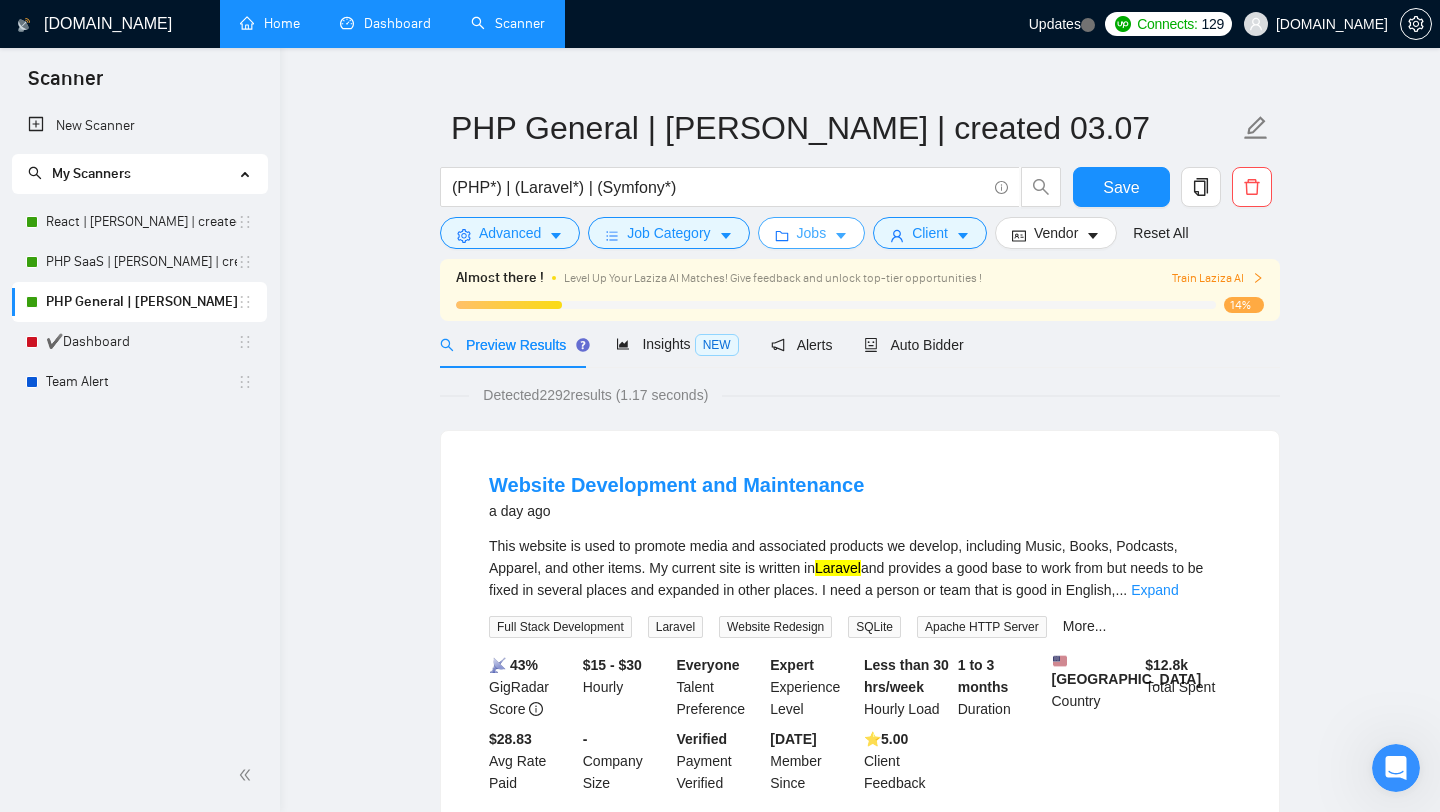 click on "Jobs" at bounding box center (812, 233) 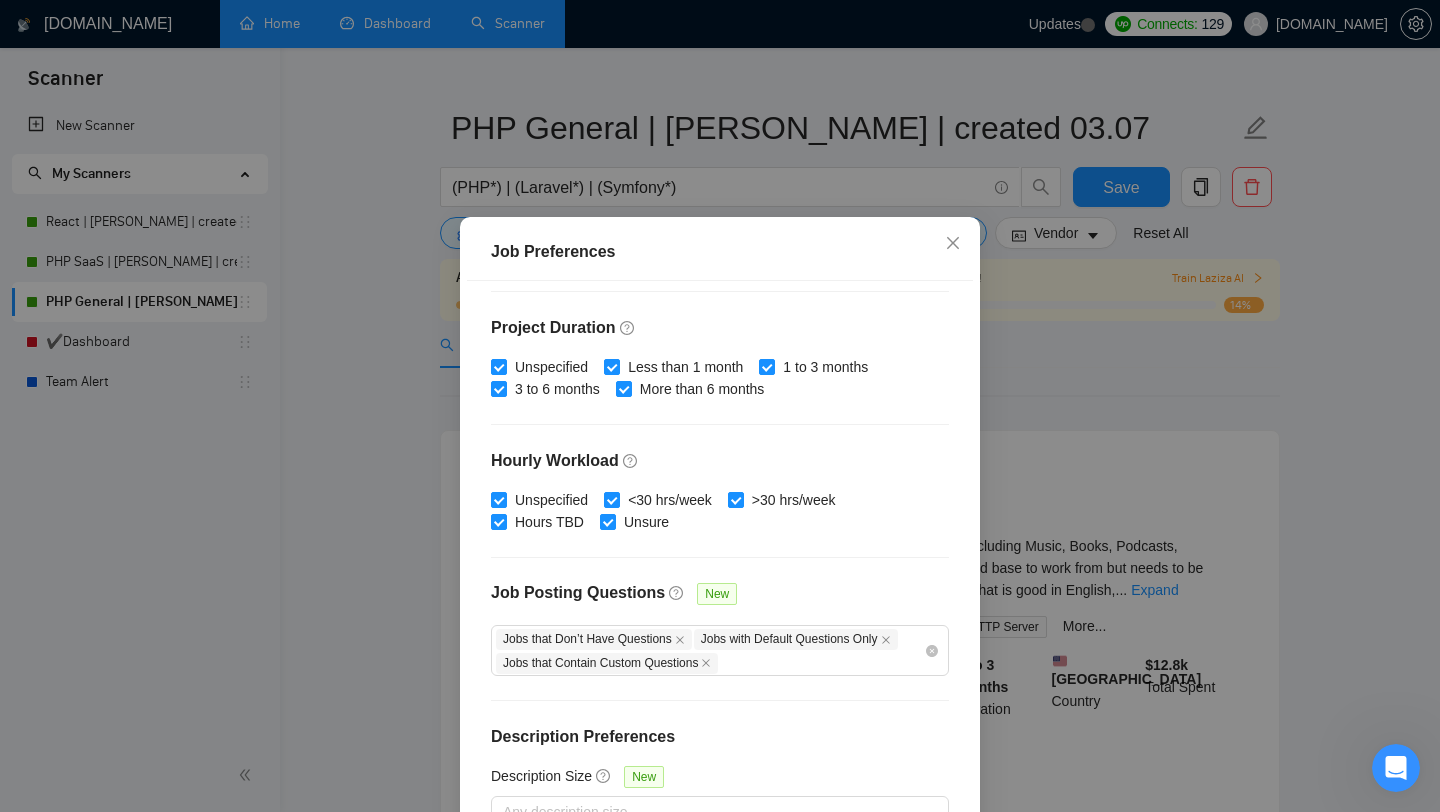 click on "Job Preferences Budget Project Type All Fixed Price Hourly Rate   Fixed Price Budget $ 4000 Min - $ Max Estimate Fixed Price When It’s Not Available New   Hourly Rate Price Budget $ 30 Min - $ Max Estimate Hourly Rate When It’s Not Available New Include Budget Placeholders Include Jobs with Unspecified Budget   Connects Price New Min - Max Project Duration   Unspecified Less than 1 month 1 to 3 months 3 to 6 months More than 6 months Hourly Workload   Unspecified <30 hrs/week >30 hrs/week Hours TBD Unsure Job Posting Questions New Jobs that Don’t Have Questions Jobs with Default Questions Only Jobs that Contain Custom Questions   Description Preferences Description Size New   Any description size Reset OK" at bounding box center [720, 406] 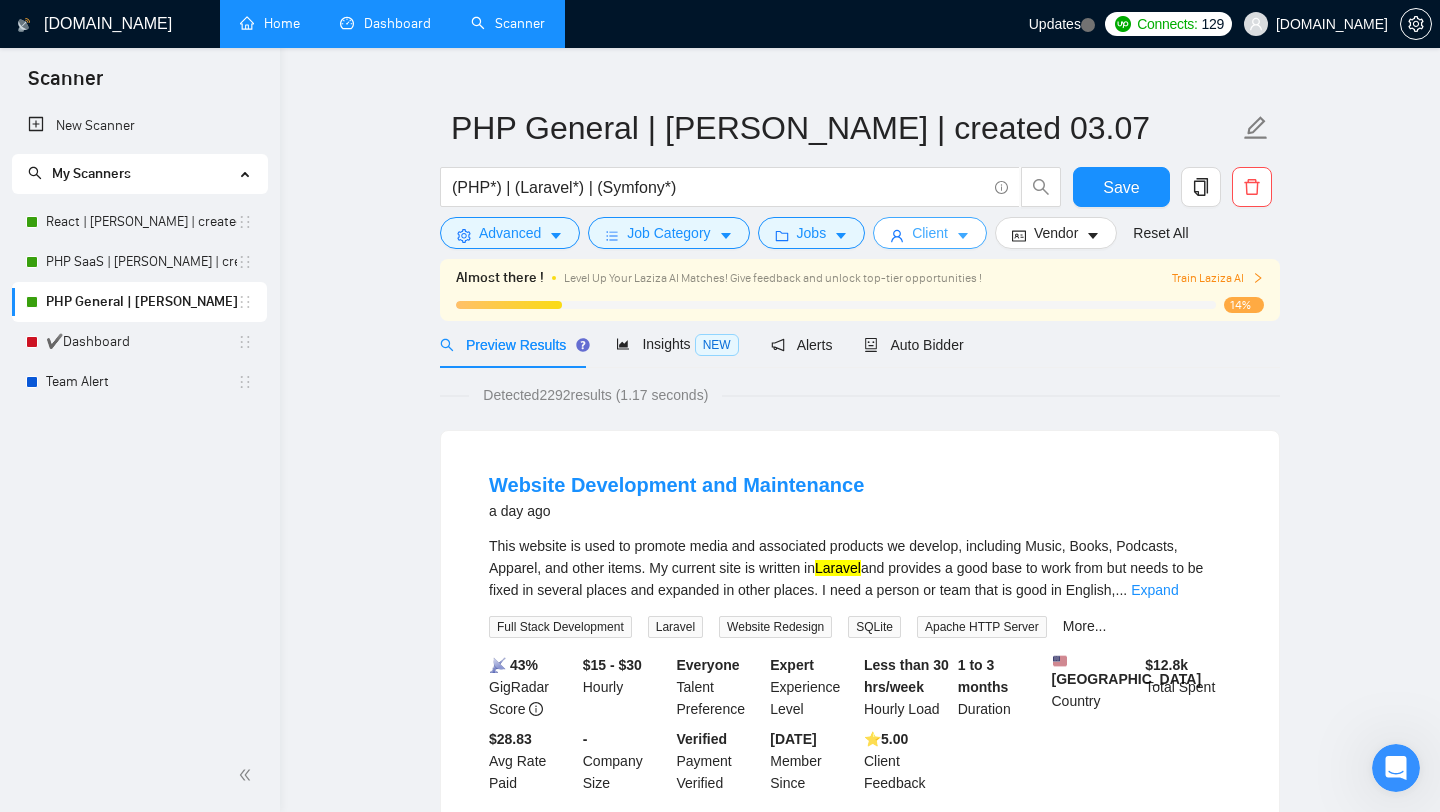 click on "Client" at bounding box center [930, 233] 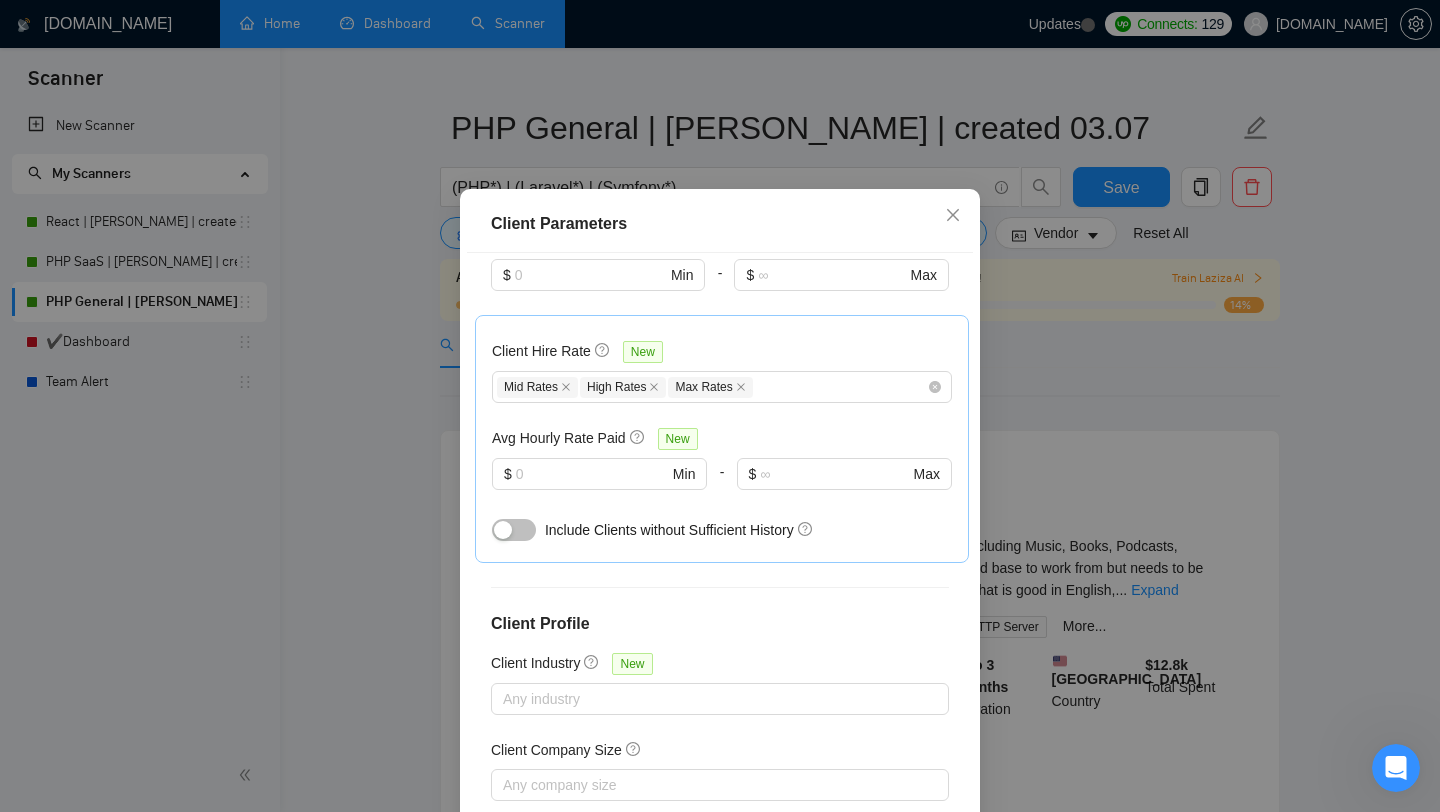 scroll, scrollTop: 0, scrollLeft: 0, axis: both 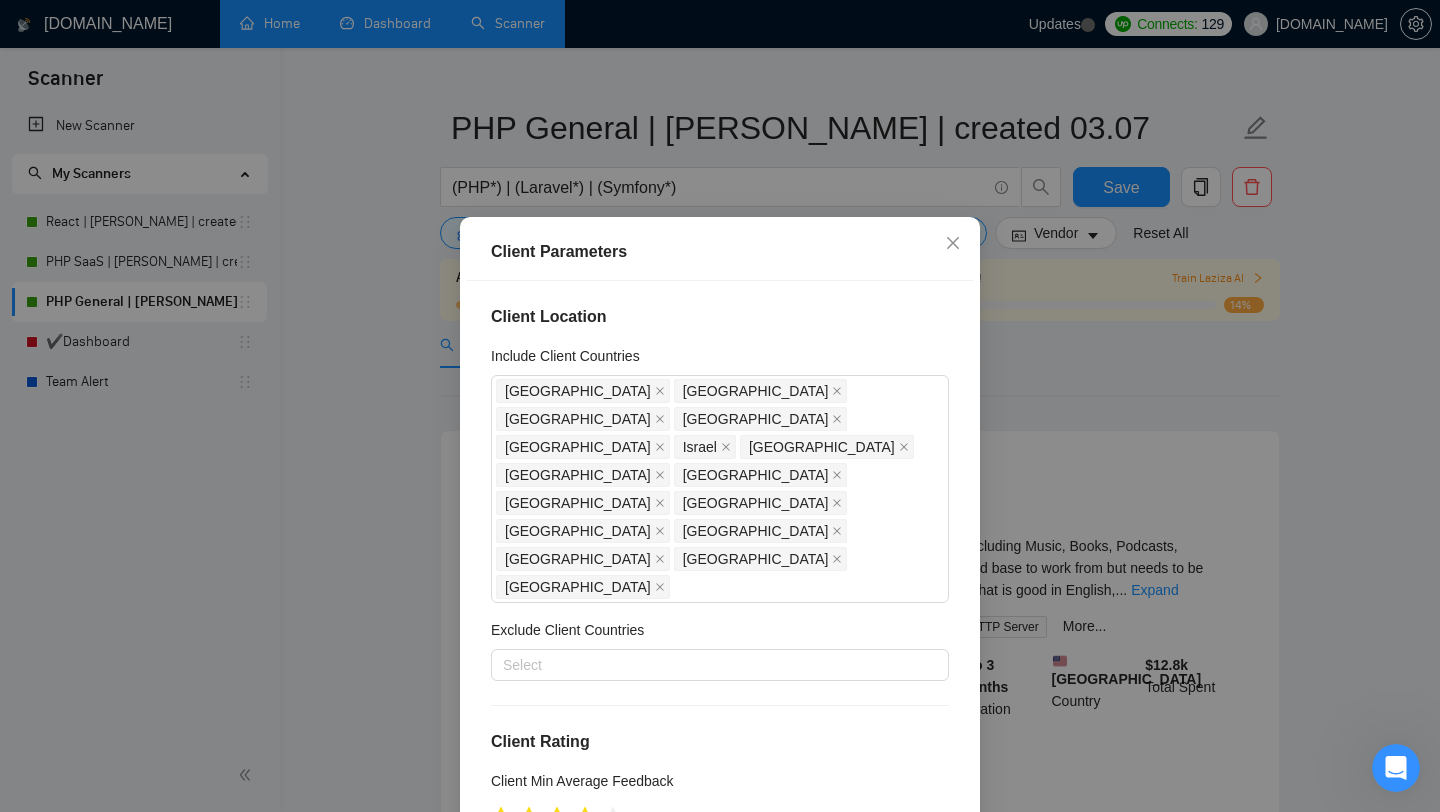 click on "Client Parameters Client Location Include Client Countries [GEOGRAPHIC_DATA] [GEOGRAPHIC_DATA] [GEOGRAPHIC_DATA] [GEOGRAPHIC_DATA] [GEOGRAPHIC_DATA] [GEOGRAPHIC_DATA] [GEOGRAPHIC_DATA] [GEOGRAPHIC_DATA] [GEOGRAPHIC_DATA] [GEOGRAPHIC_DATA] [GEOGRAPHIC_DATA] [GEOGRAPHIC_DATA] [GEOGRAPHIC_DATA] [GEOGRAPHIC_DATA] [GEOGRAPHIC_DATA] [GEOGRAPHIC_DATA]   Exclude Client Countries   Select Client Rating Client Min Average Feedback Include clients with no feedback Client Payment Details Payment Verified Hire Rate Stats   Client Total Spent $ Min - $ Max Client Hire Rate New Mid Rates High Rates Max Rates     Avg Hourly Rate Paid New $ Min - $ Max Include Clients without Sufficient History Client Profile Client Industry New   Any industry Client Company Size   Any company size Enterprise Clients New   Any clients Reset OK" at bounding box center (720, 406) 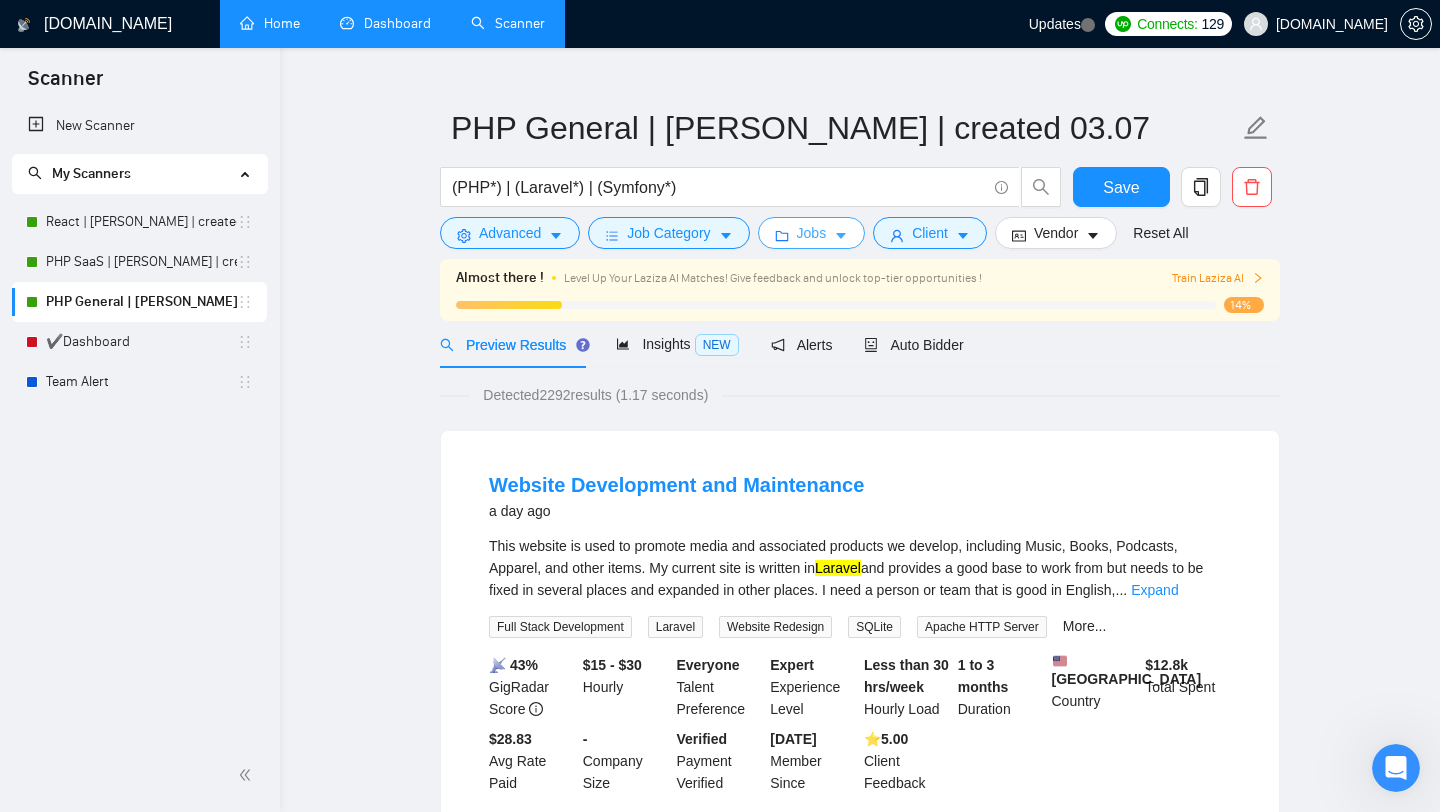 click on "Jobs" at bounding box center [812, 233] 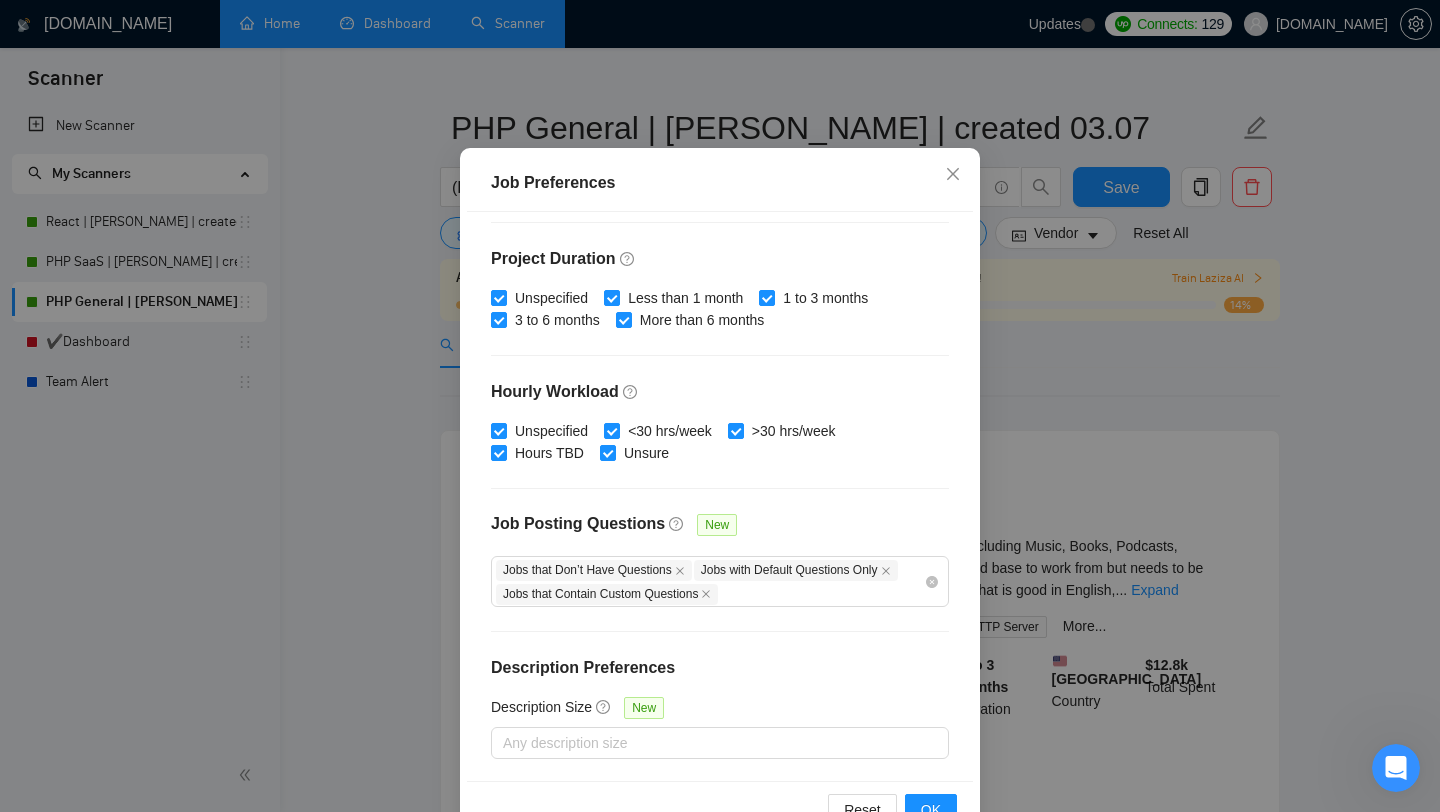 scroll, scrollTop: 125, scrollLeft: 0, axis: vertical 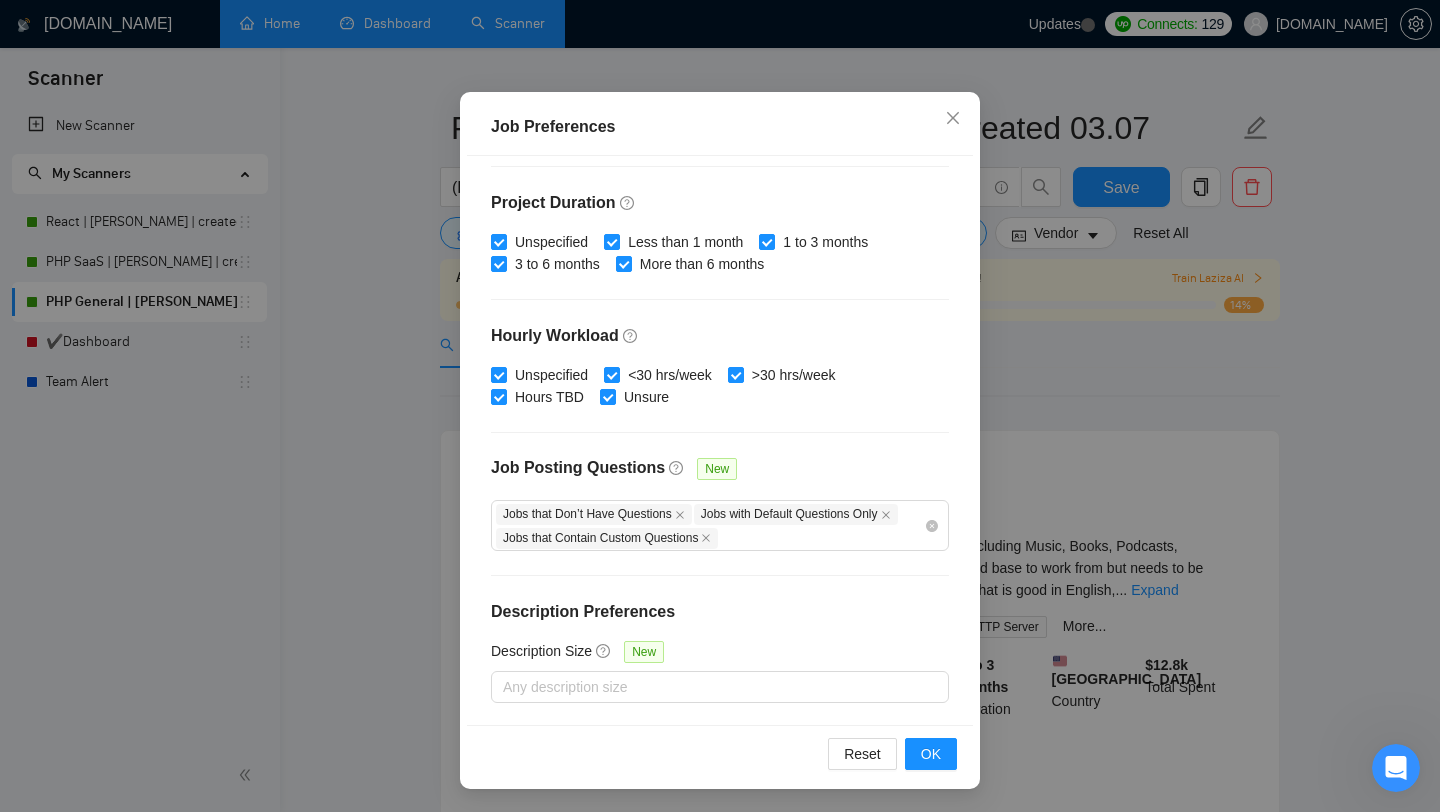click on "Job Preferences Budget Project Type All Fixed Price Hourly Rate   Fixed Price Budget $ 4000 Min - $ Max Estimate Fixed Price When It’s Not Available New   Hourly Rate Price Budget $ 30 Min - $ Max Estimate Hourly Rate When It’s Not Available New Include Budget Placeholders Include Jobs with Unspecified Budget   Connects Price New Min - Max Project Duration   Unspecified Less than 1 month 1 to 3 months 3 to 6 months More than 6 months Hourly Workload   Unspecified <30 hrs/week >30 hrs/week Hours TBD Unsure Job Posting Questions New Jobs that Don’t Have Questions Jobs with Default Questions Only Jobs that Contain Custom Questions   Description Preferences Description Size New   Any description size Reset OK" at bounding box center [720, 406] 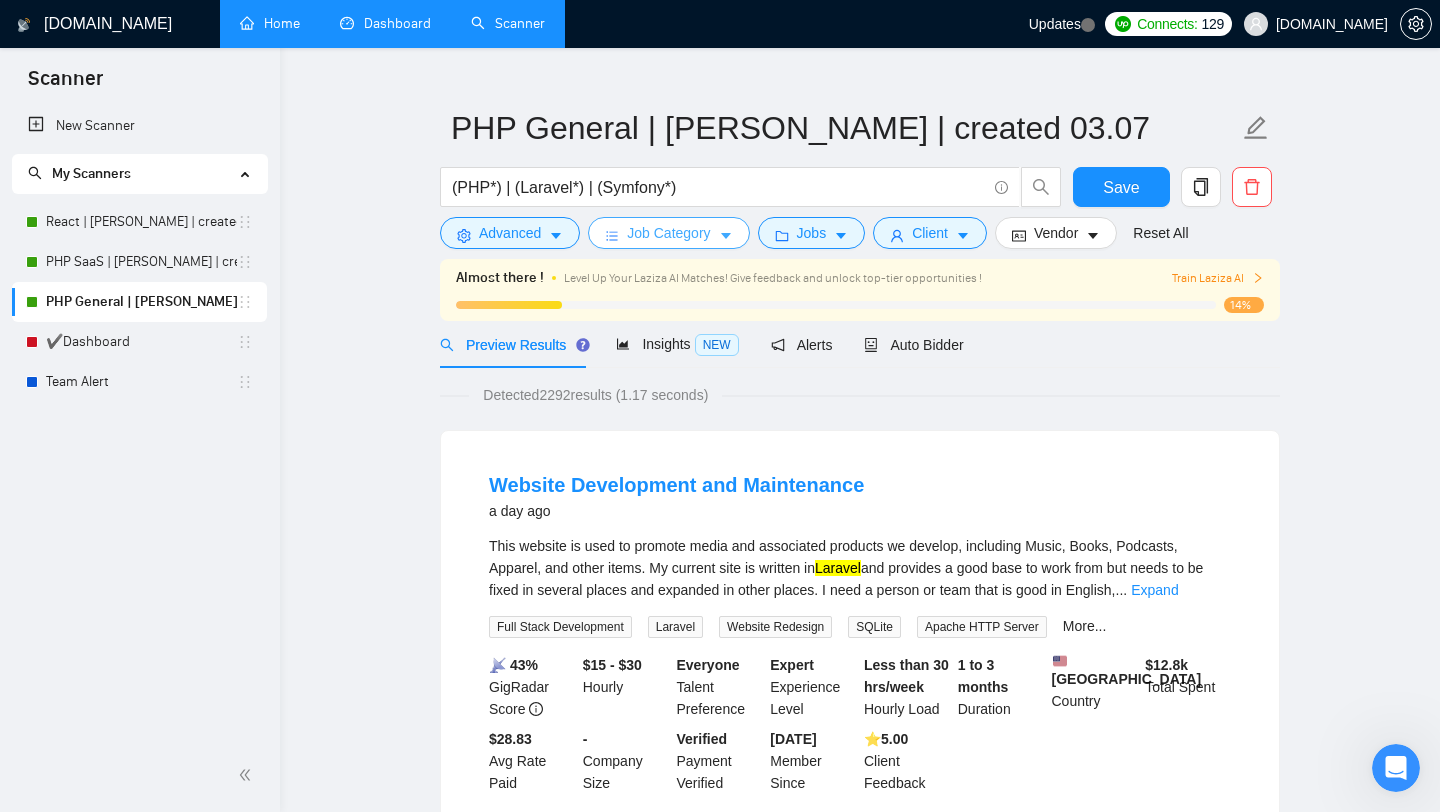 click on "Job Category" at bounding box center (668, 233) 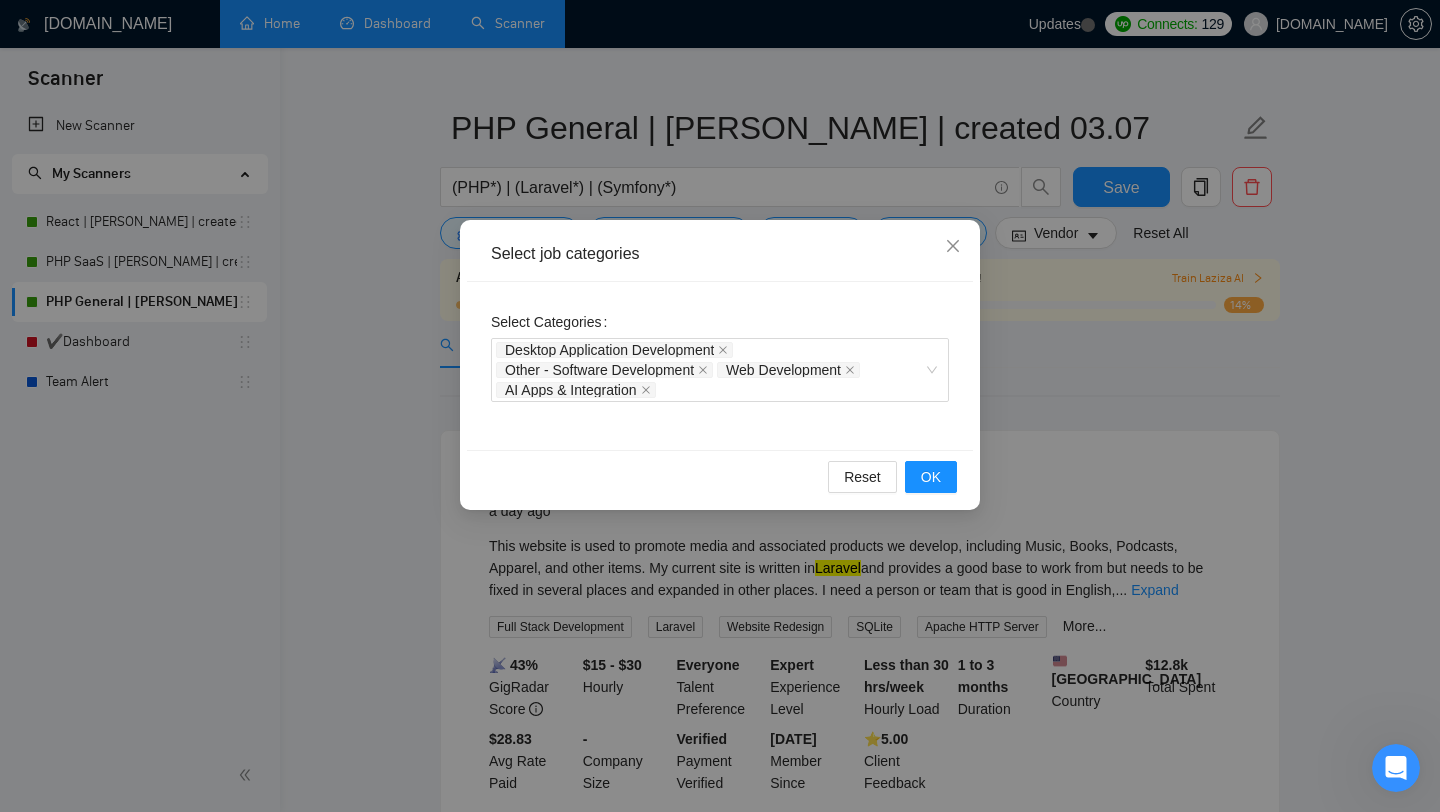 click on "Select job categories Select Categories Desktop Application Development Other - Software Development Web Development AI Apps & Integration   Reset OK" at bounding box center [720, 406] 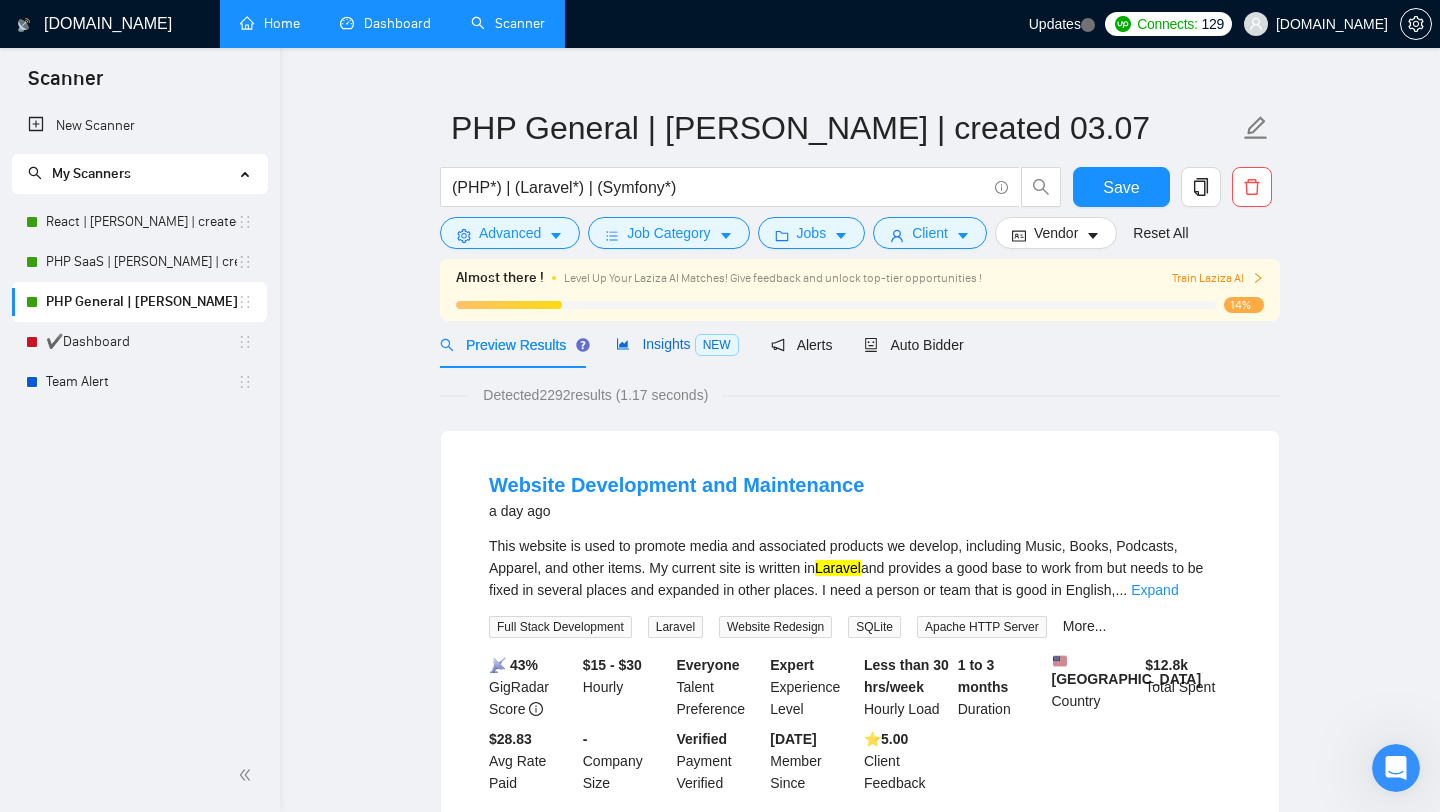 click on "Insights NEW" at bounding box center (677, 344) 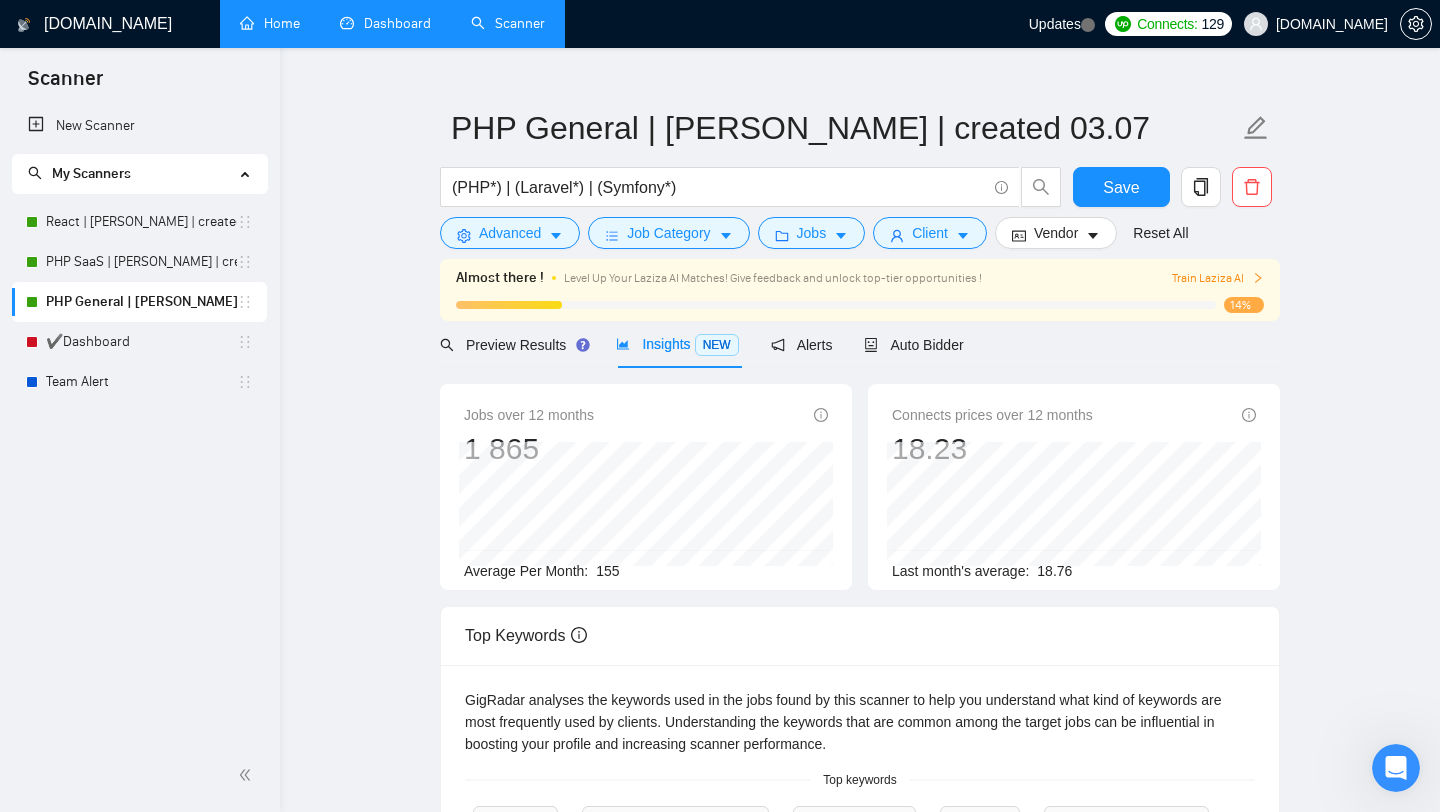 click on "Preview Results Insights NEW Alerts Auto Bidder" at bounding box center (702, 344) 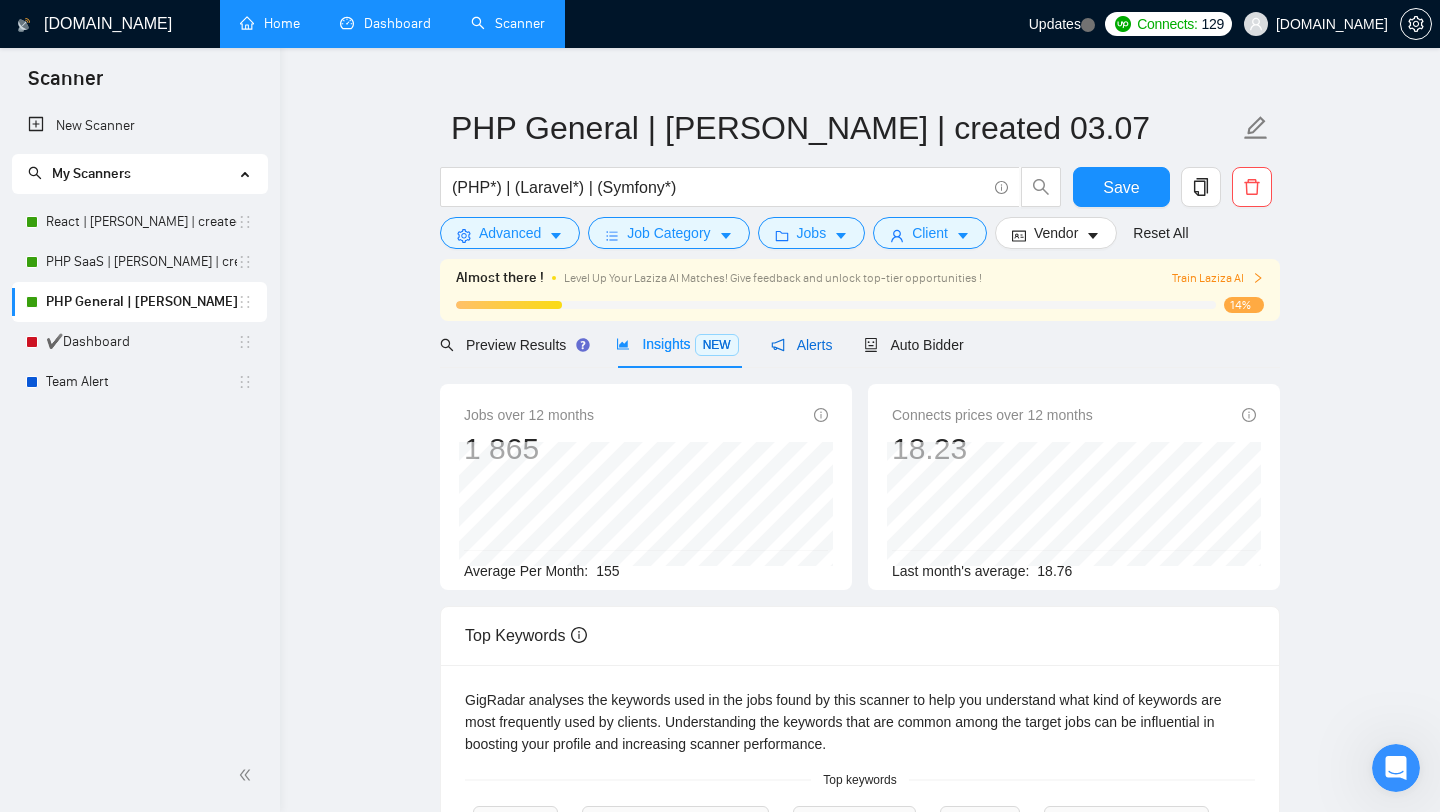 click on "Alerts" at bounding box center (802, 345) 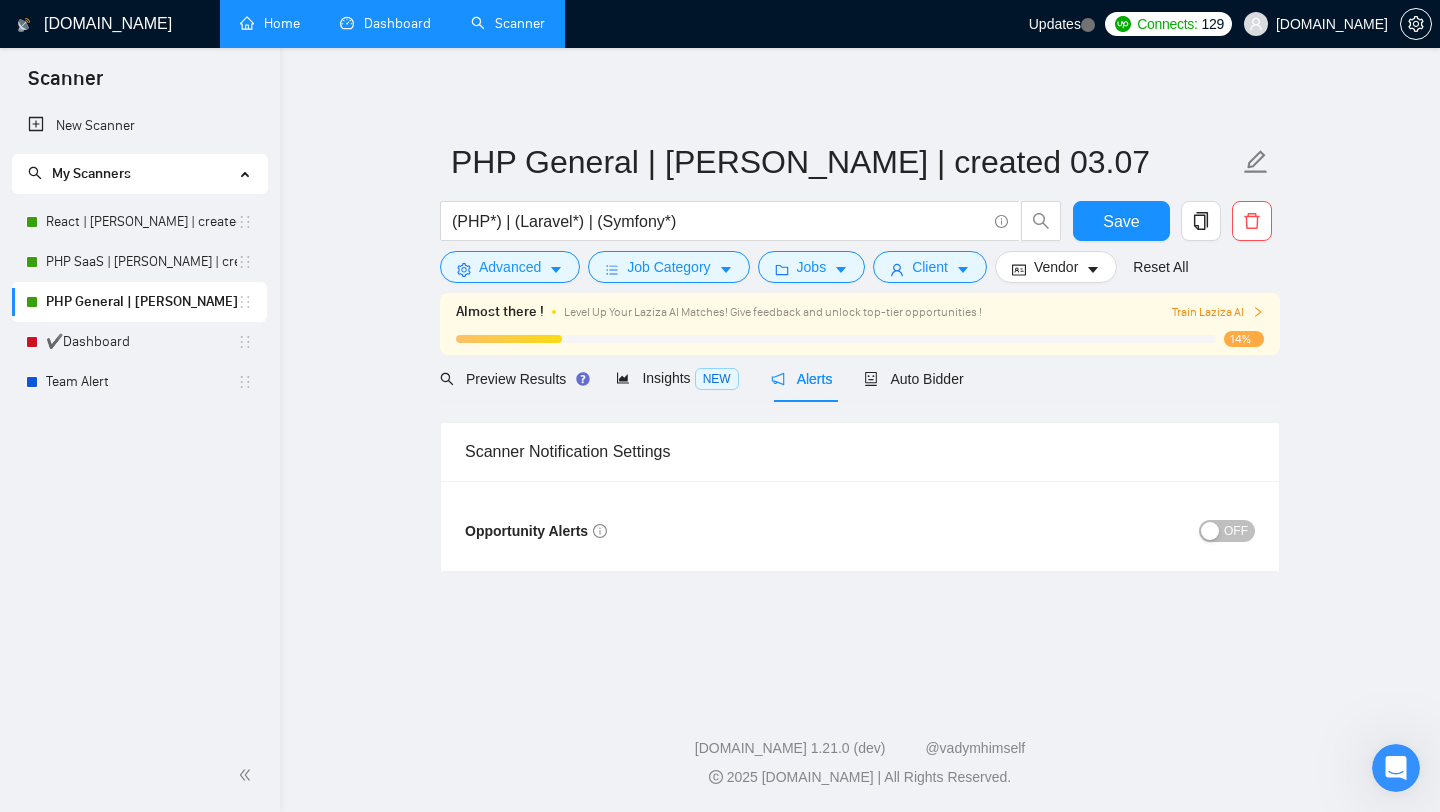 scroll, scrollTop: 0, scrollLeft: 0, axis: both 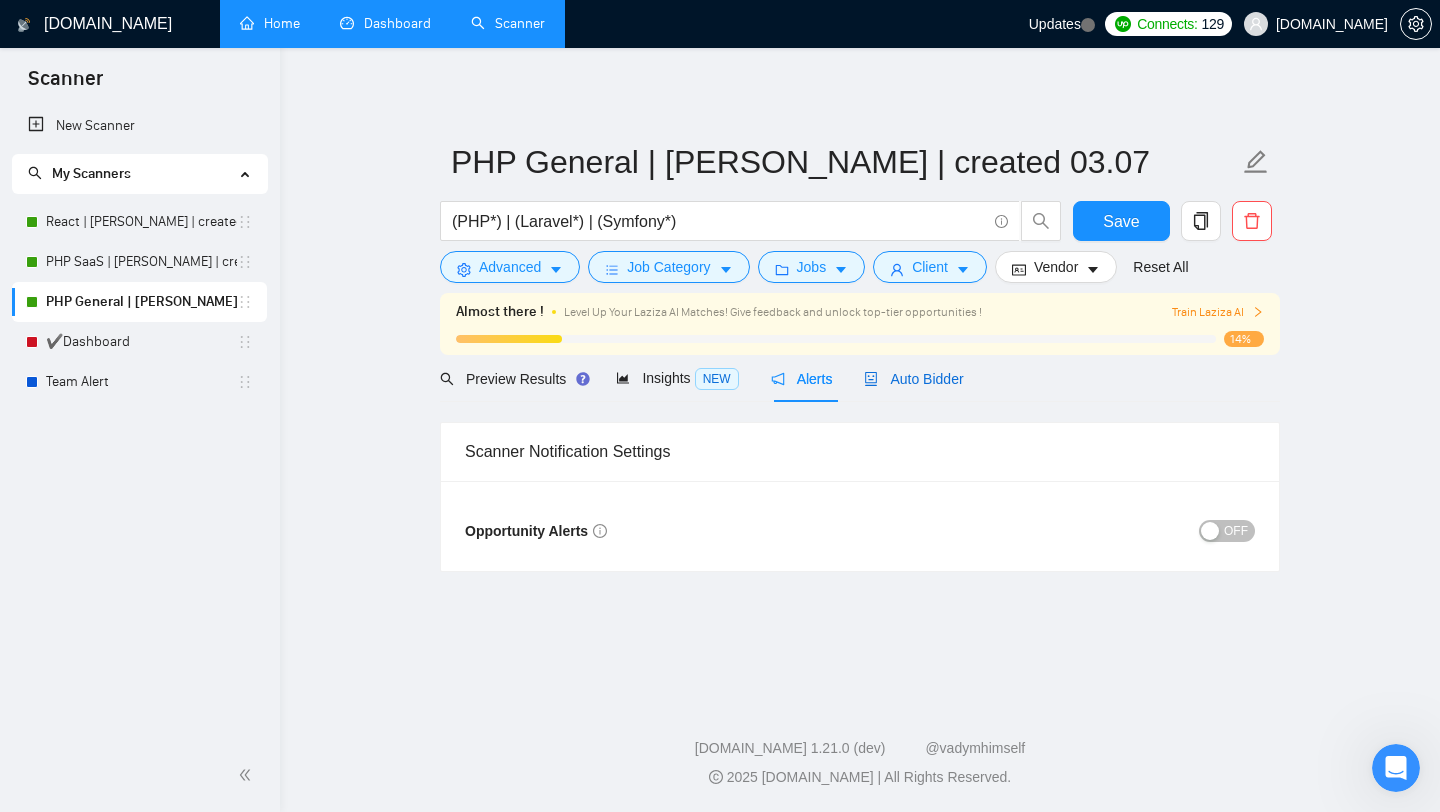 click on "Auto Bidder" at bounding box center (913, 379) 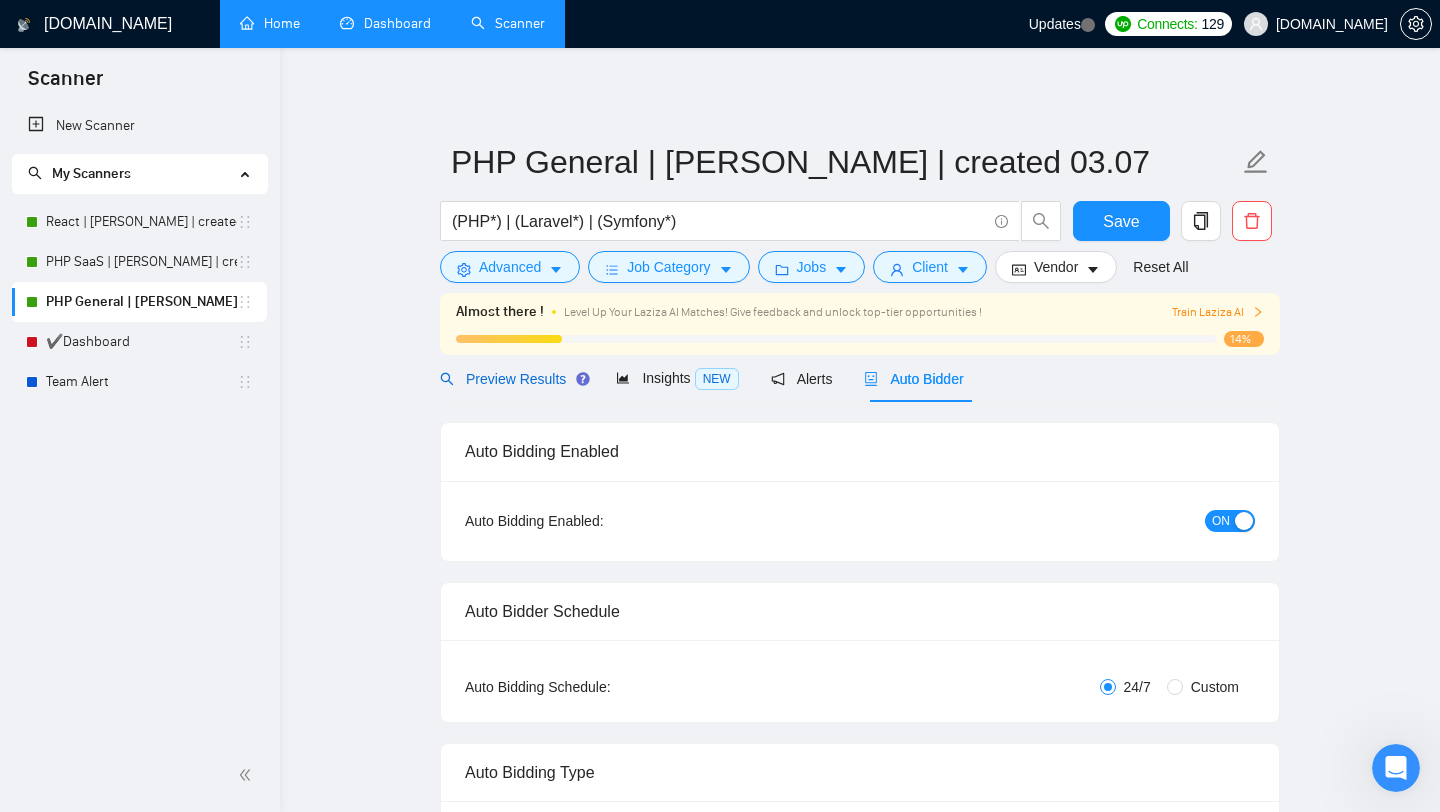 click on "Preview Results" at bounding box center (512, 379) 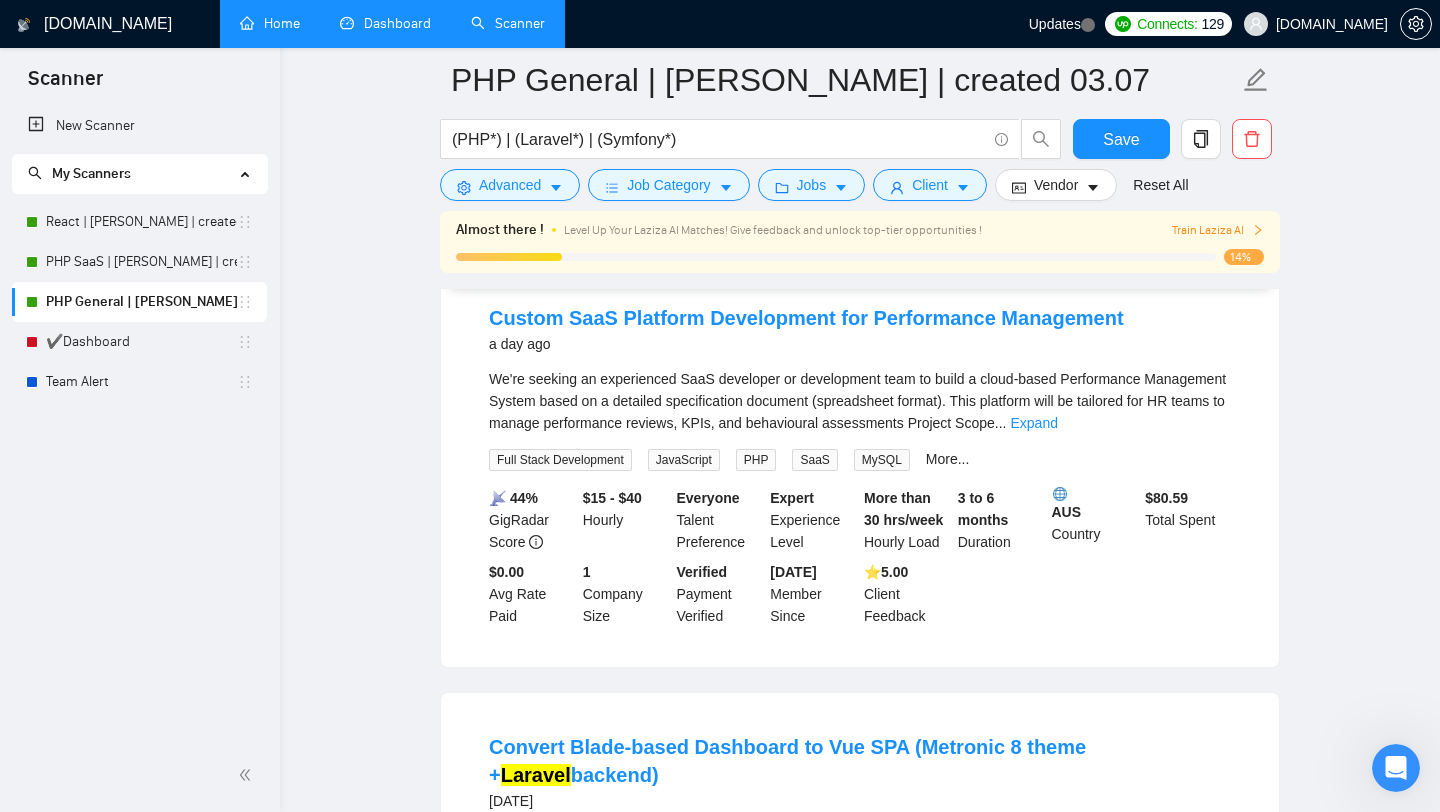 scroll, scrollTop: 0, scrollLeft: 0, axis: both 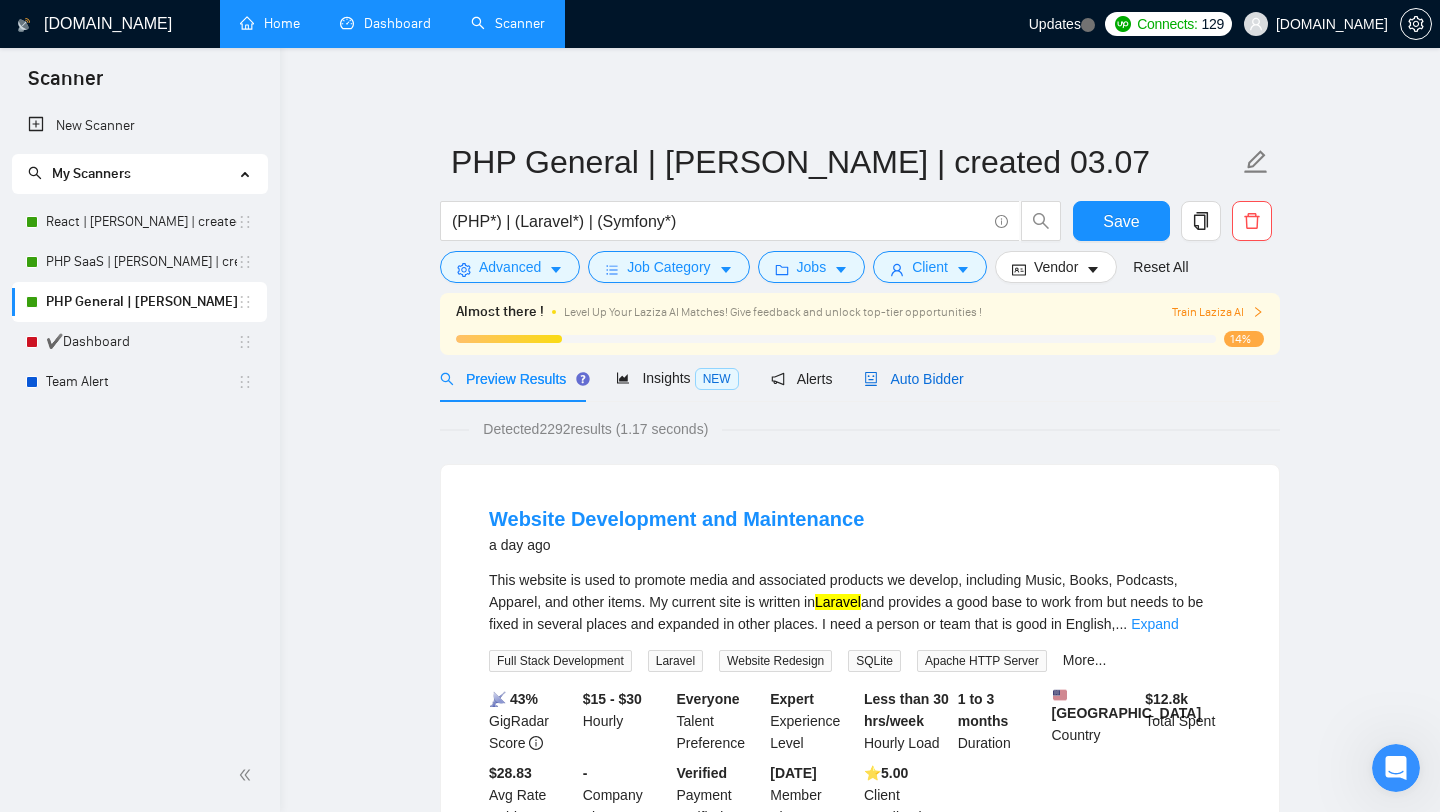 click on "Auto Bidder" at bounding box center (913, 379) 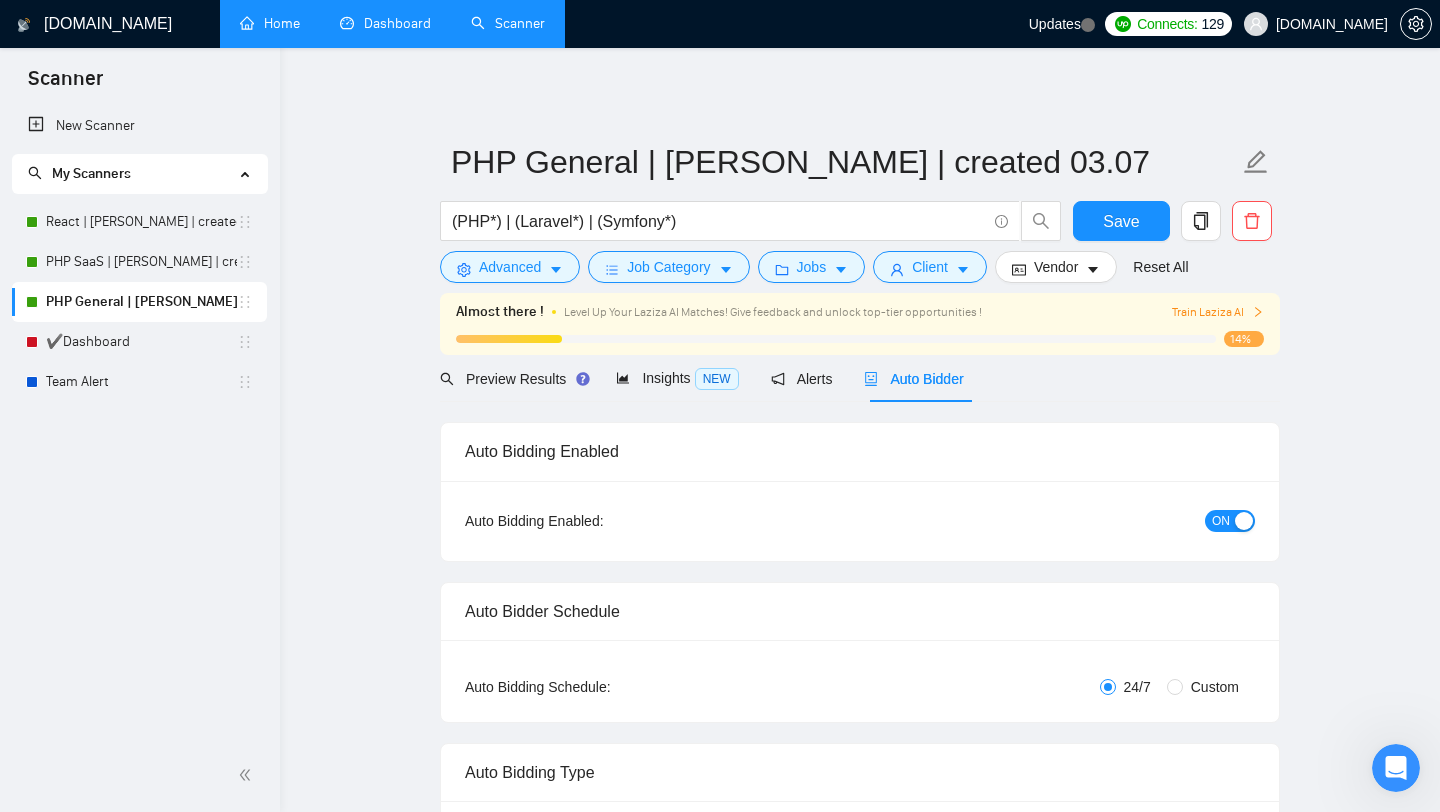 type 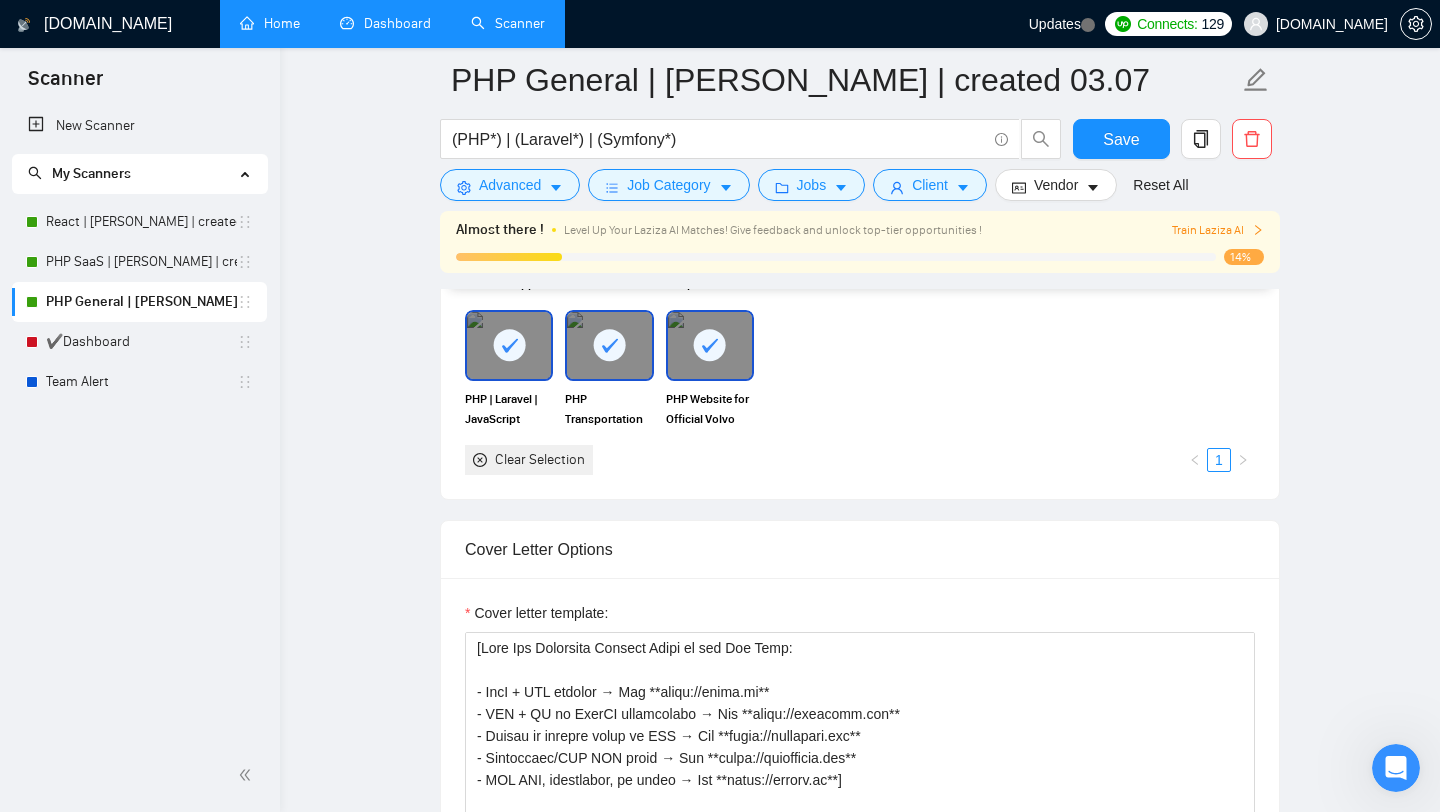 scroll, scrollTop: 1696, scrollLeft: 0, axis: vertical 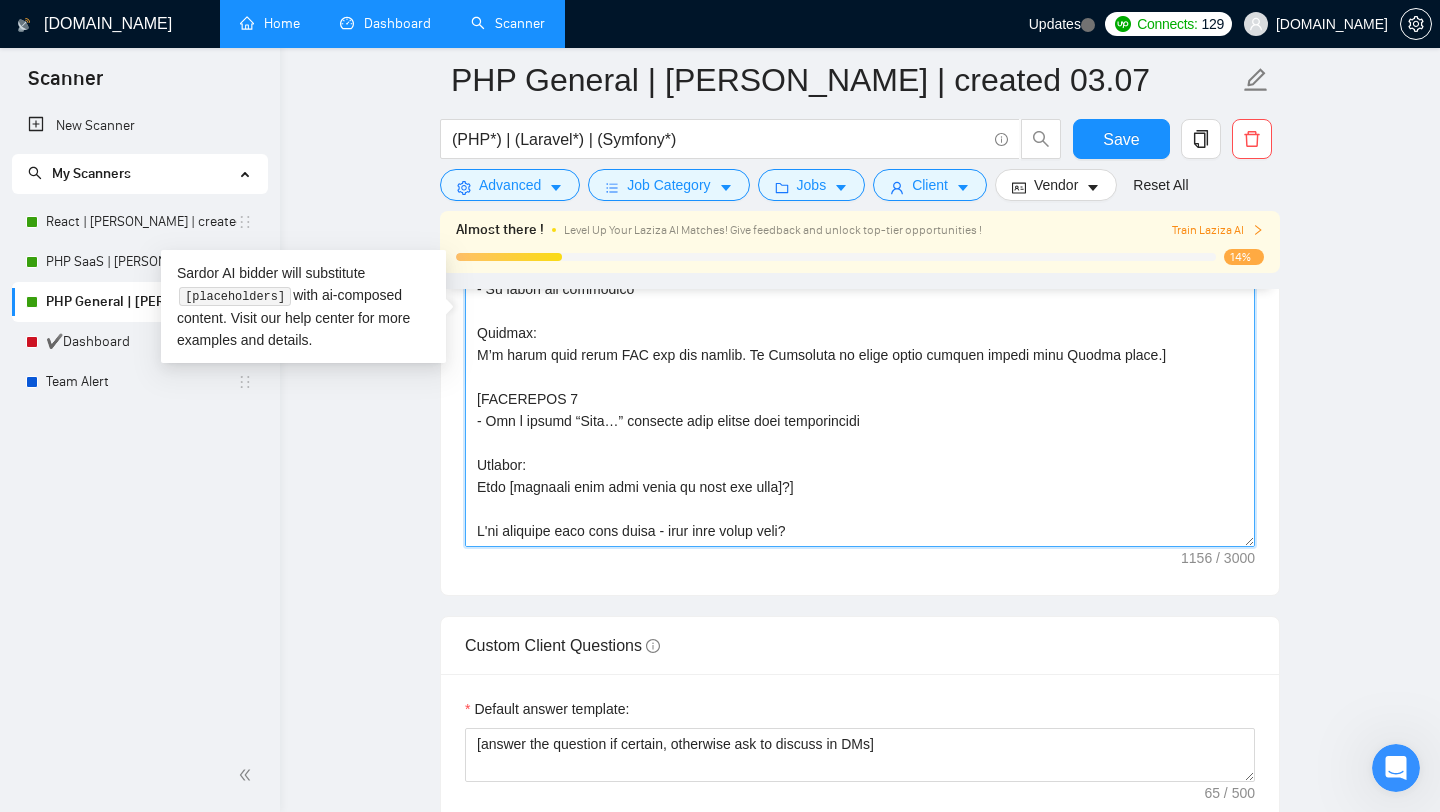 drag, startPoint x: 852, startPoint y: 538, endPoint x: 516, endPoint y: 160, distance: 505.74698 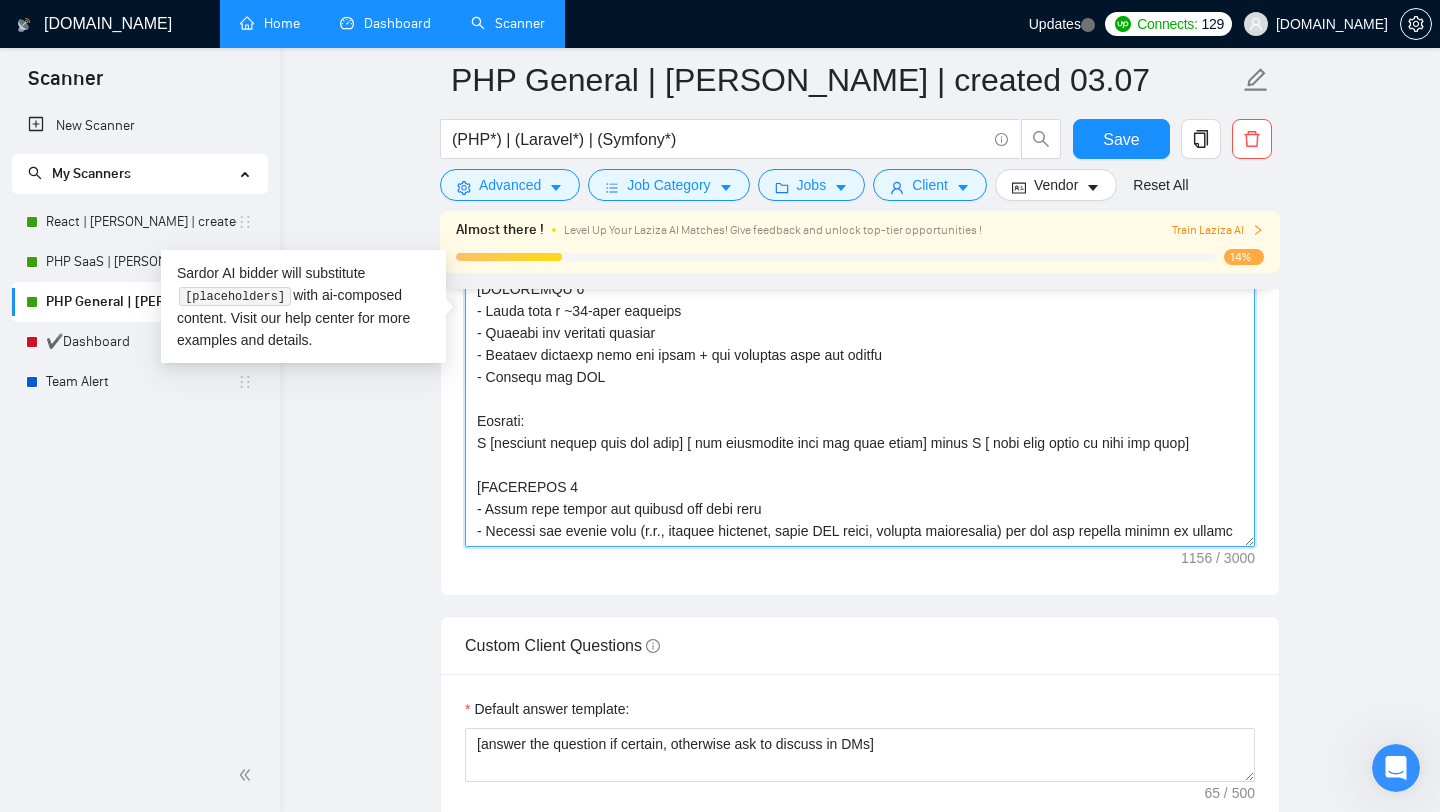 scroll, scrollTop: 2020, scrollLeft: 0, axis: vertical 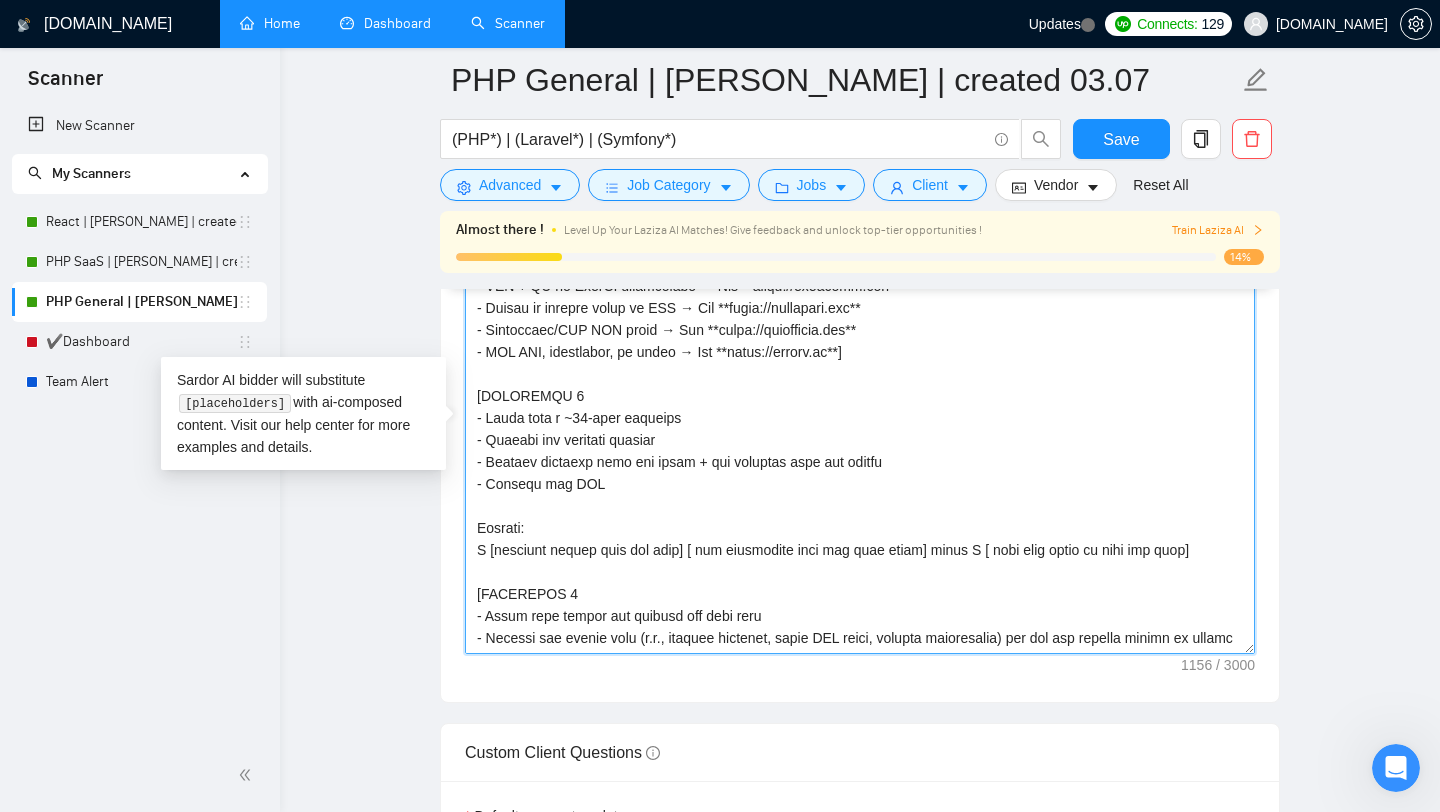 click on "Cover letter template:" at bounding box center (860, 429) 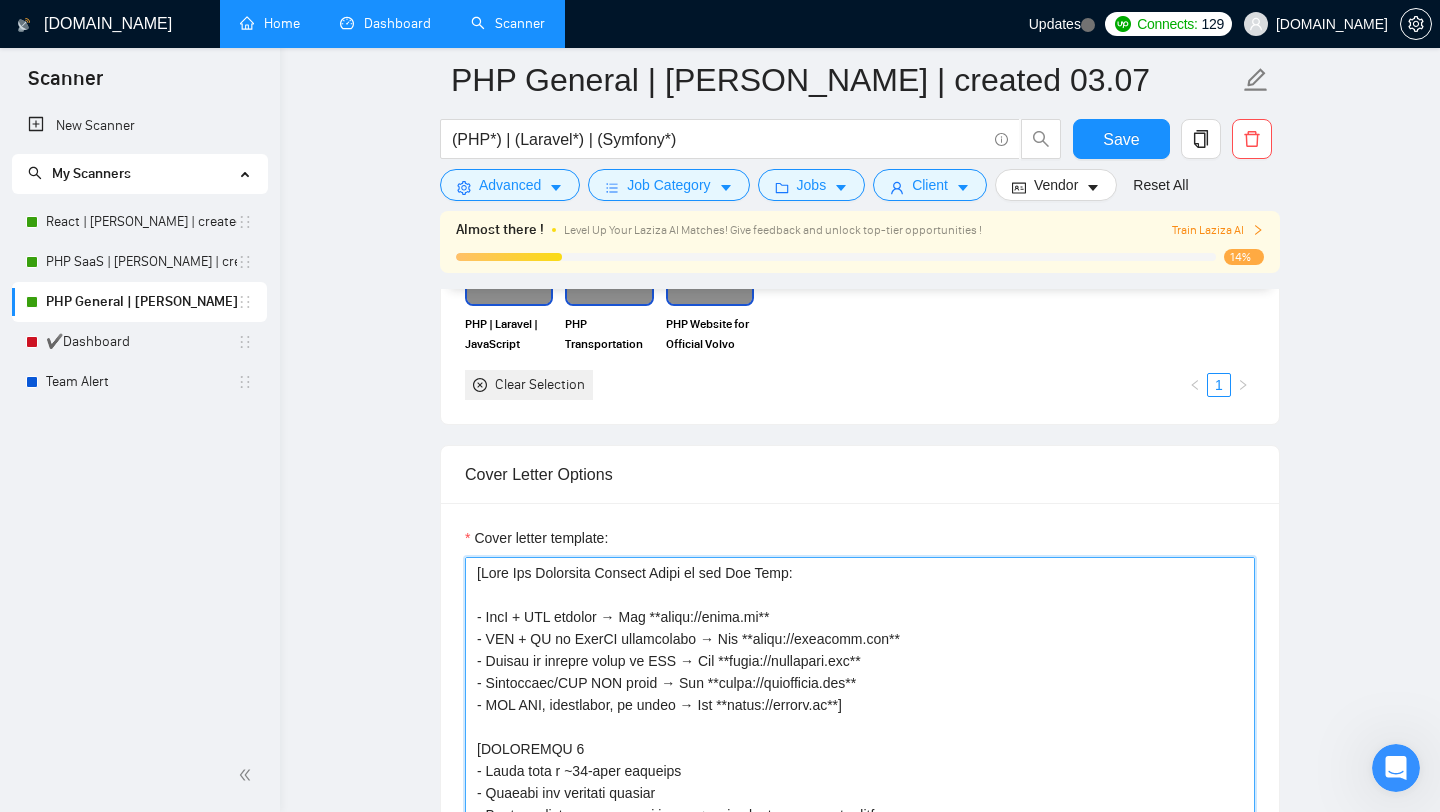 click on "Cover letter template:" at bounding box center (860, 782) 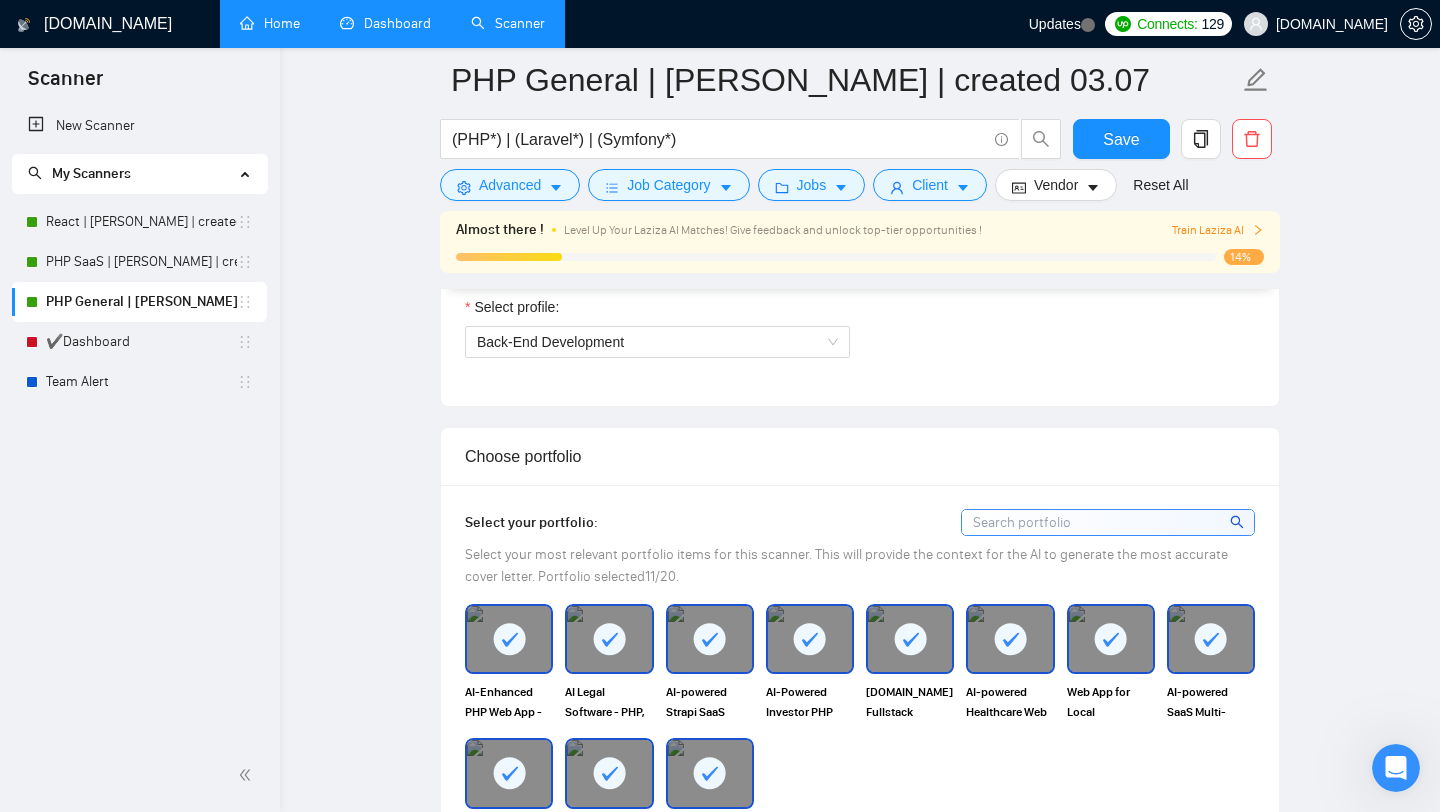 scroll, scrollTop: 1613, scrollLeft: 0, axis: vertical 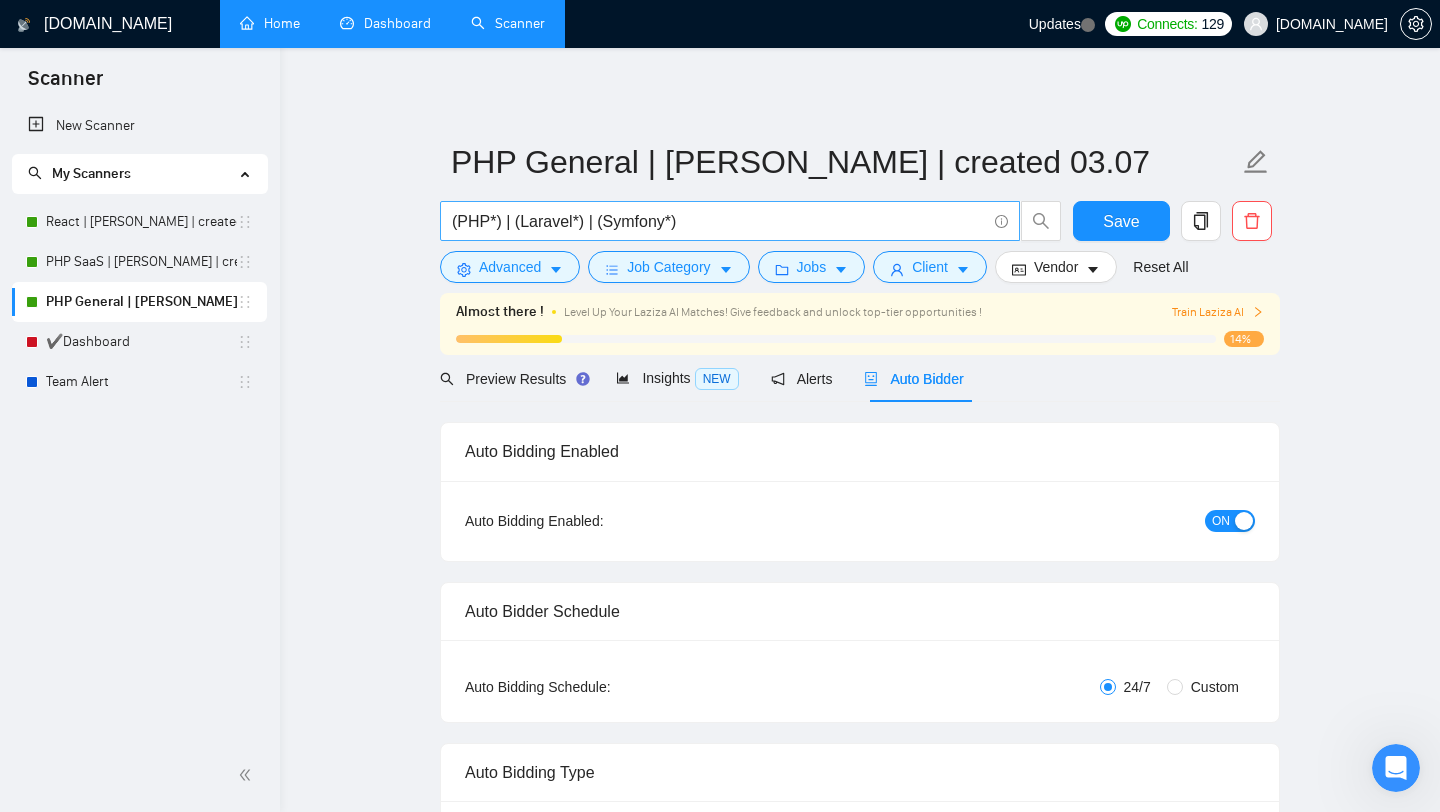click on "(PHP*) | (Laravel*) | (Symfony*)" at bounding box center (719, 221) 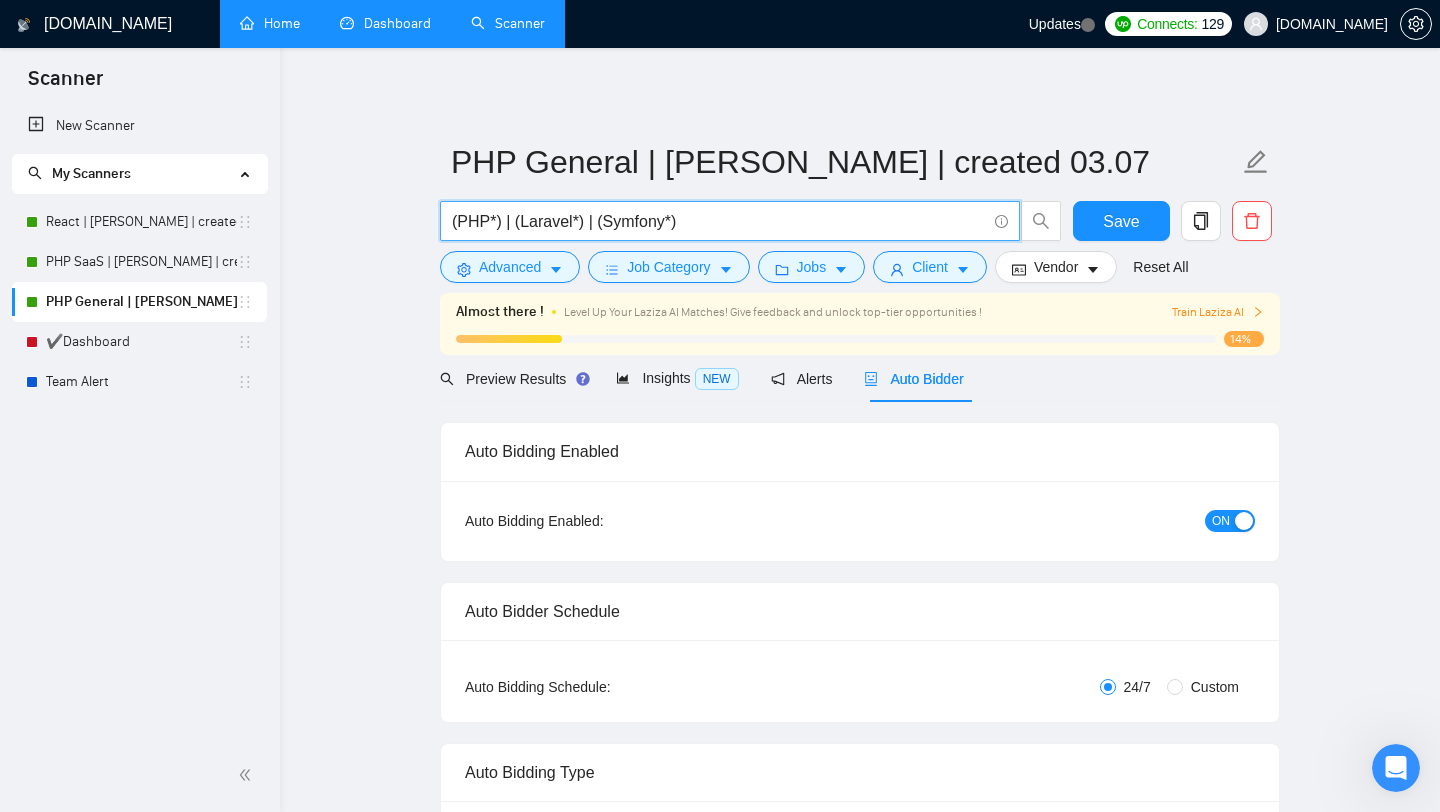 click on "(PHP*) | (Laravel*) | (Symfony*)" at bounding box center (719, 221) 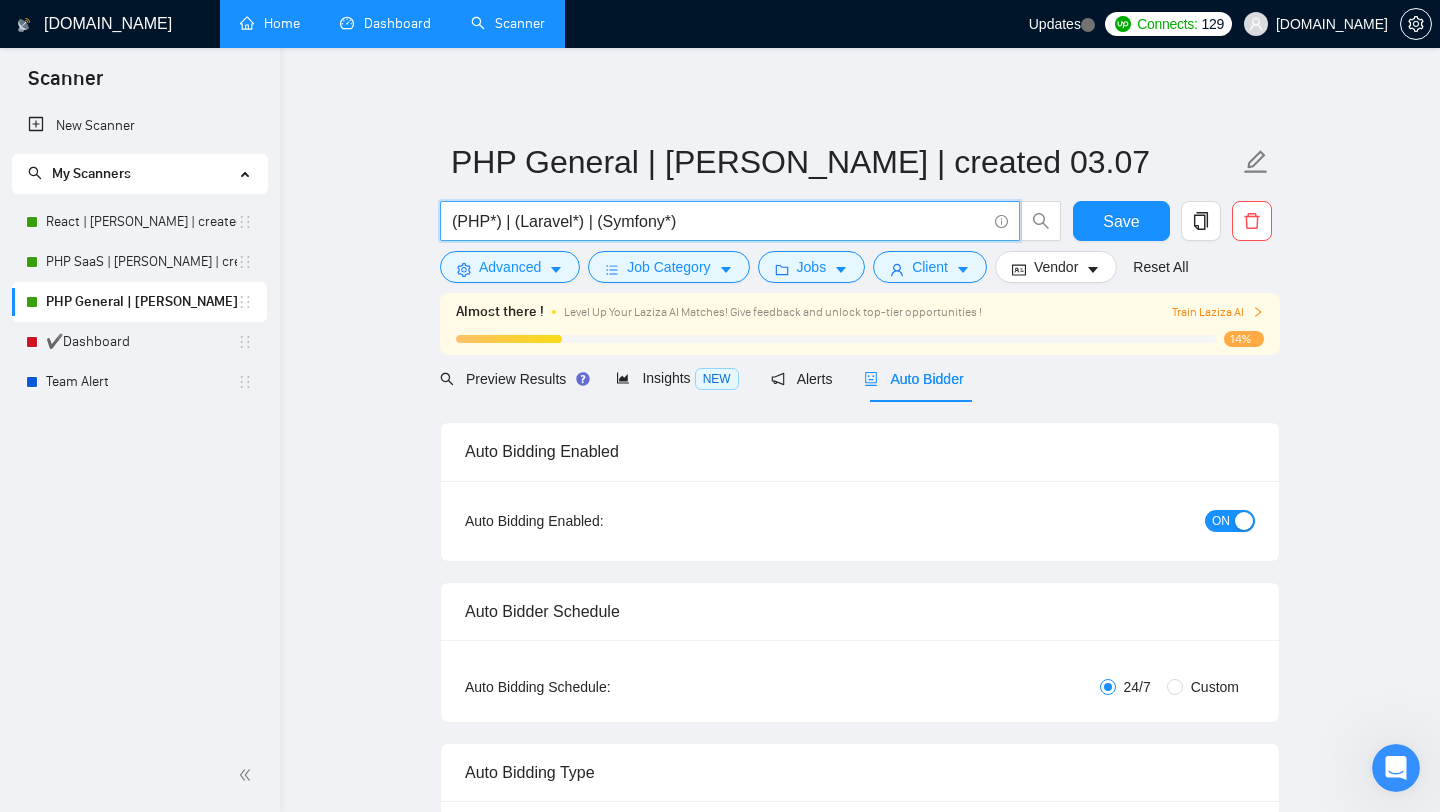 click 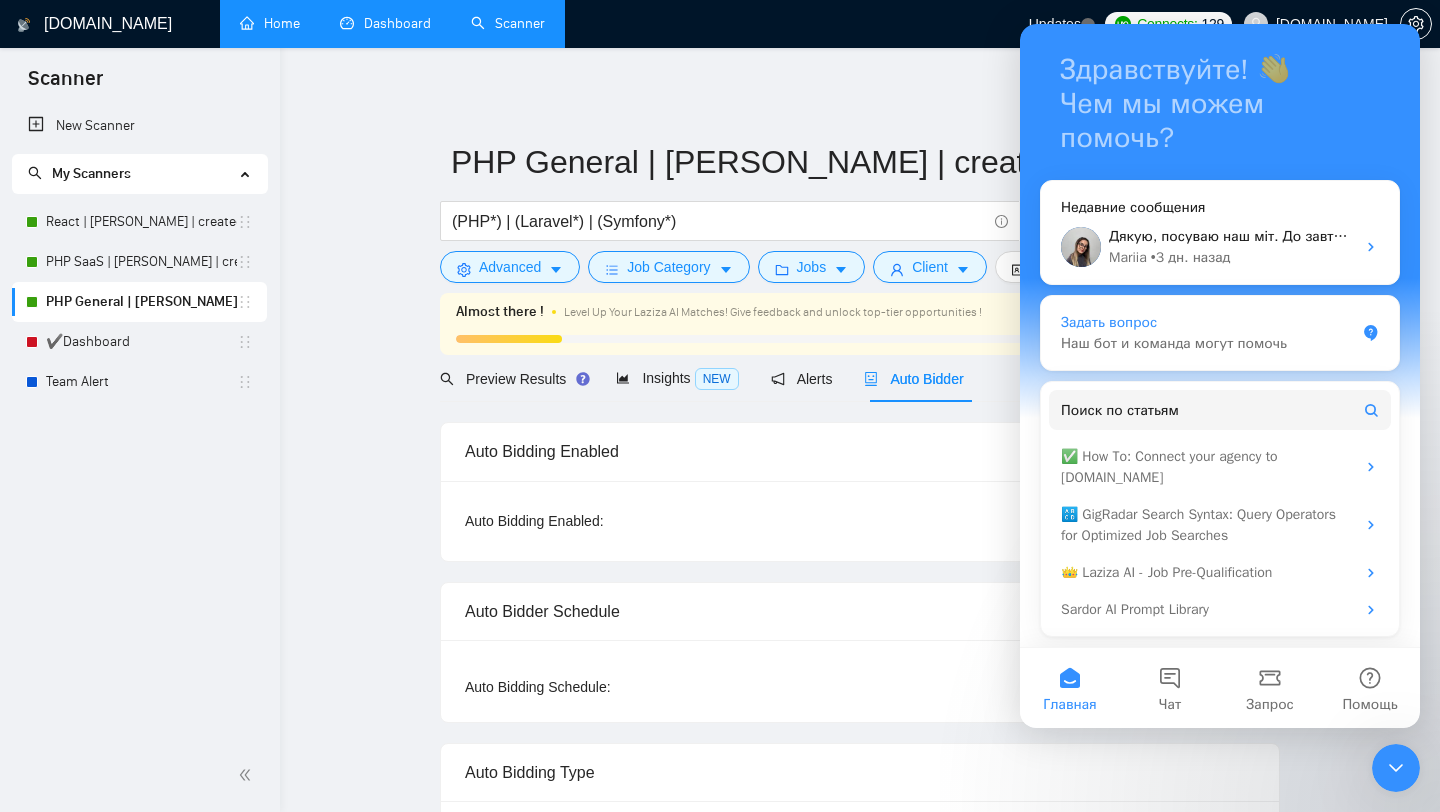 click on "Наш бот и команда могут помочь" at bounding box center [1208, 343] 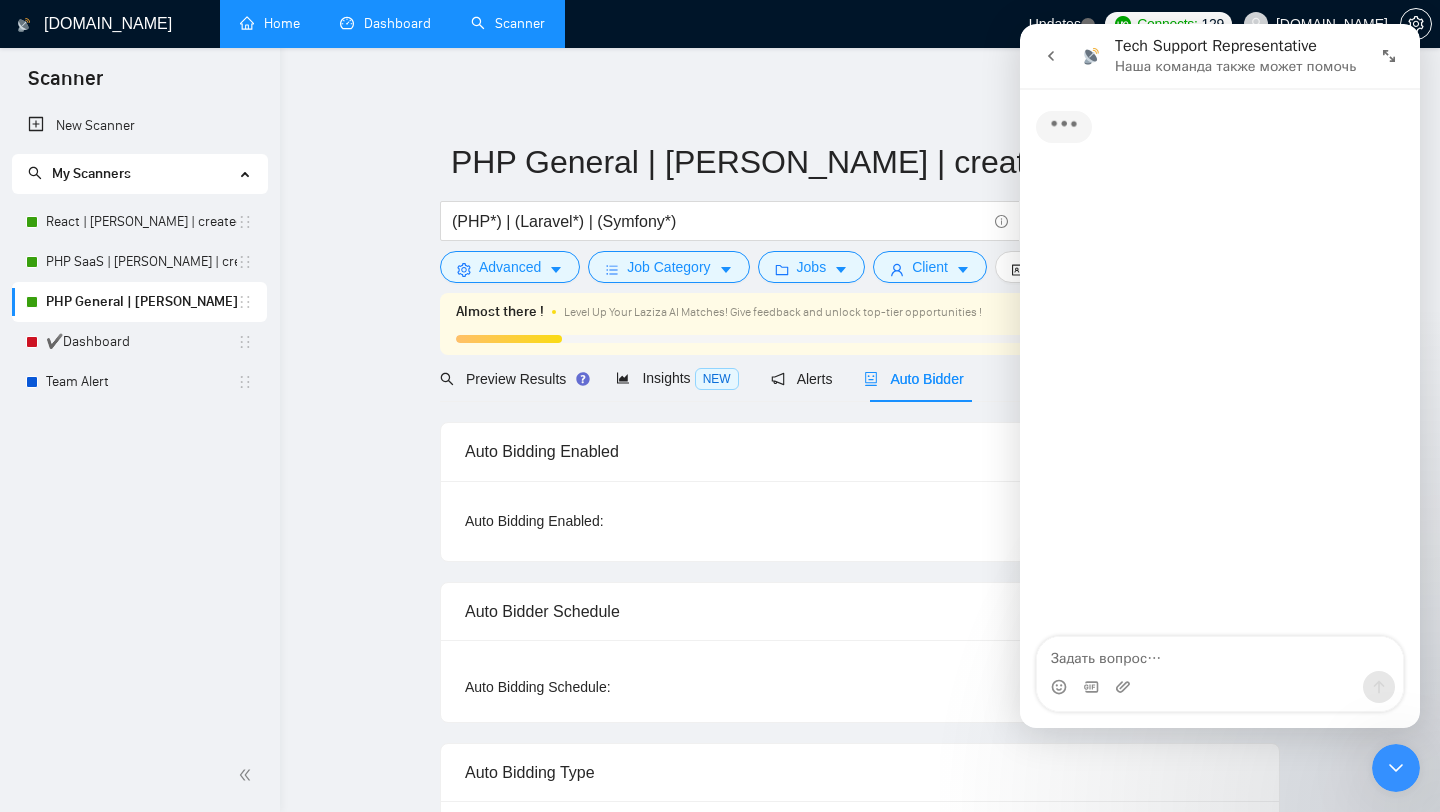 scroll, scrollTop: 0, scrollLeft: 0, axis: both 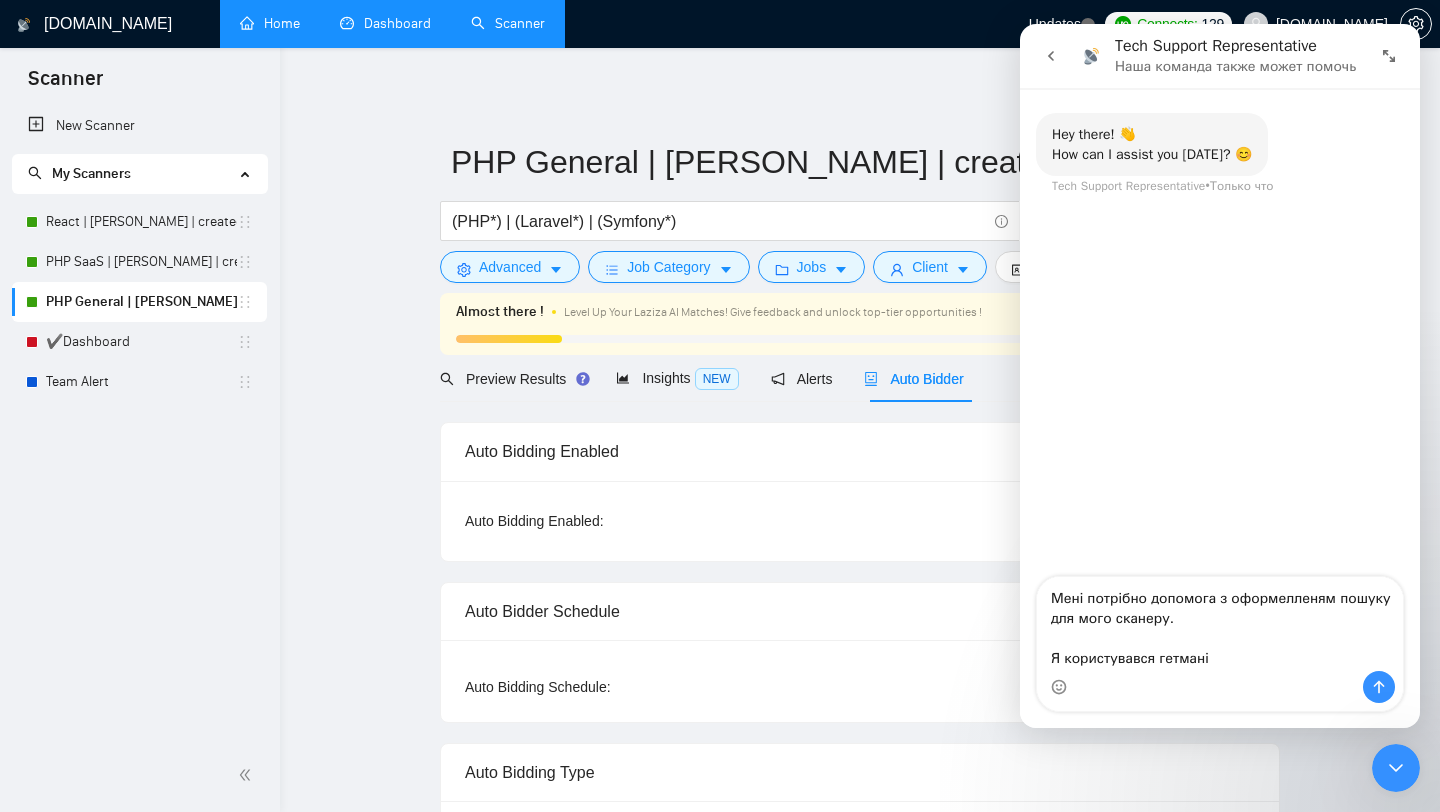 type on "Мені потрібно допомога з оформелленям пошуку для мого сканеру.
Я користувався гетмані" 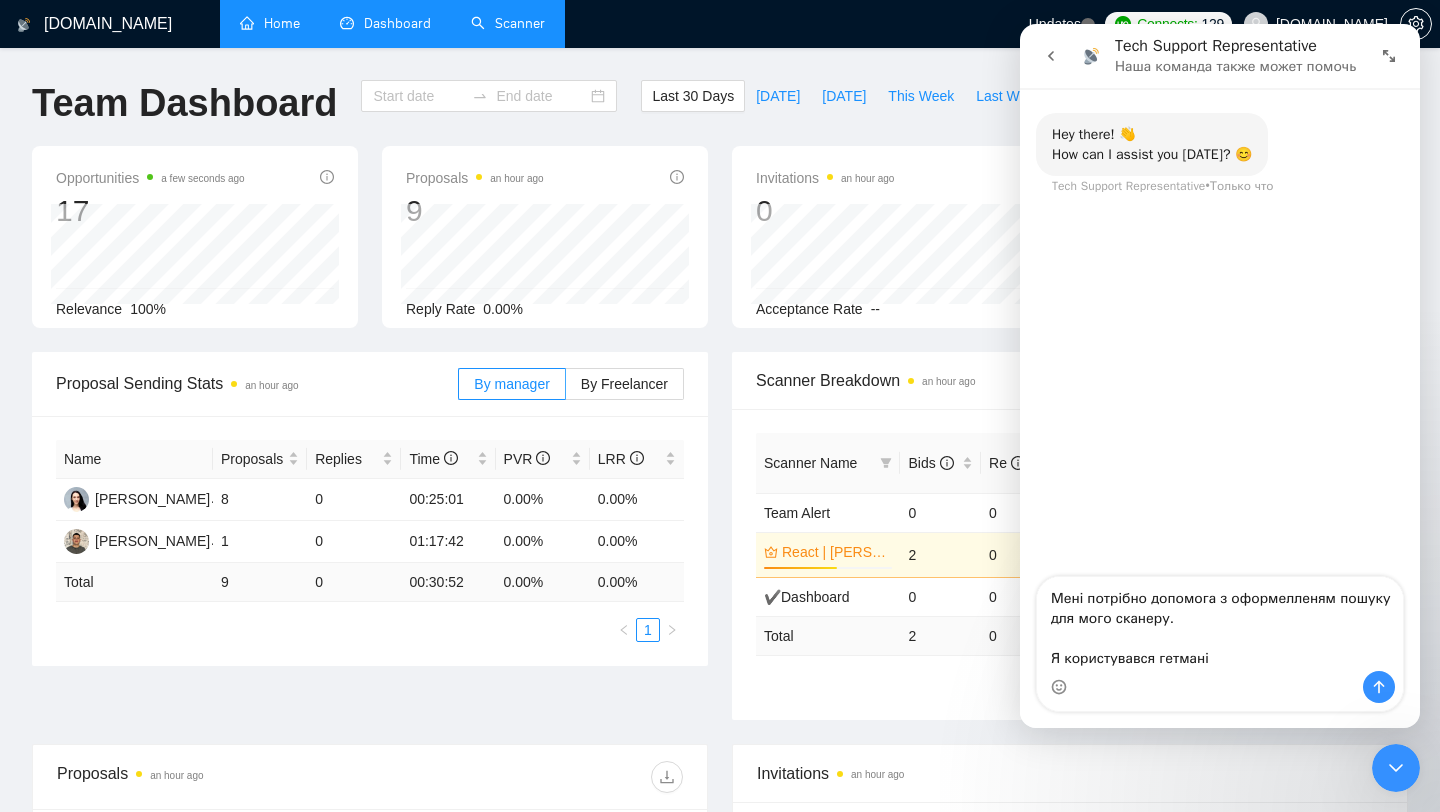 type on "[DATE]" 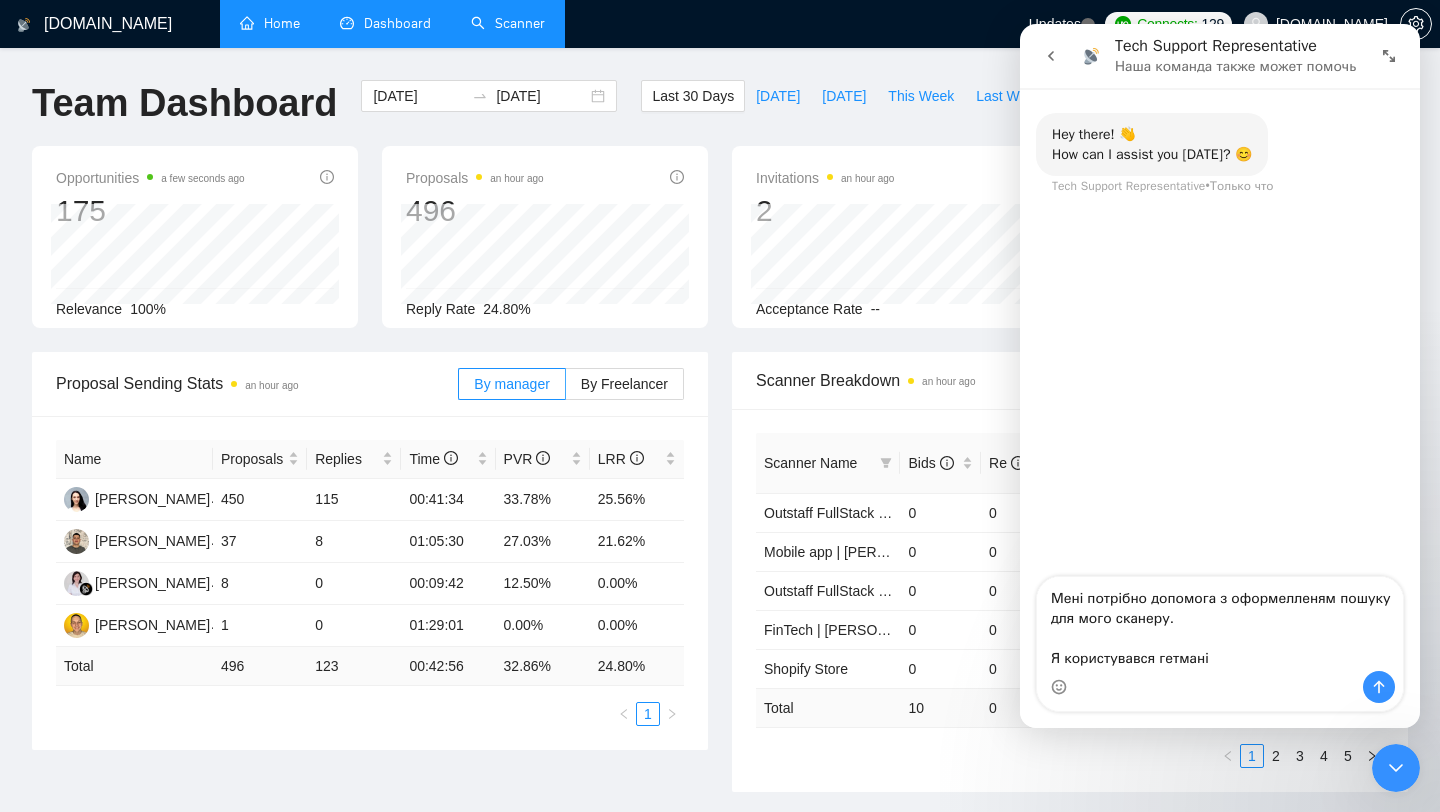 click on "Scanner" at bounding box center [508, 23] 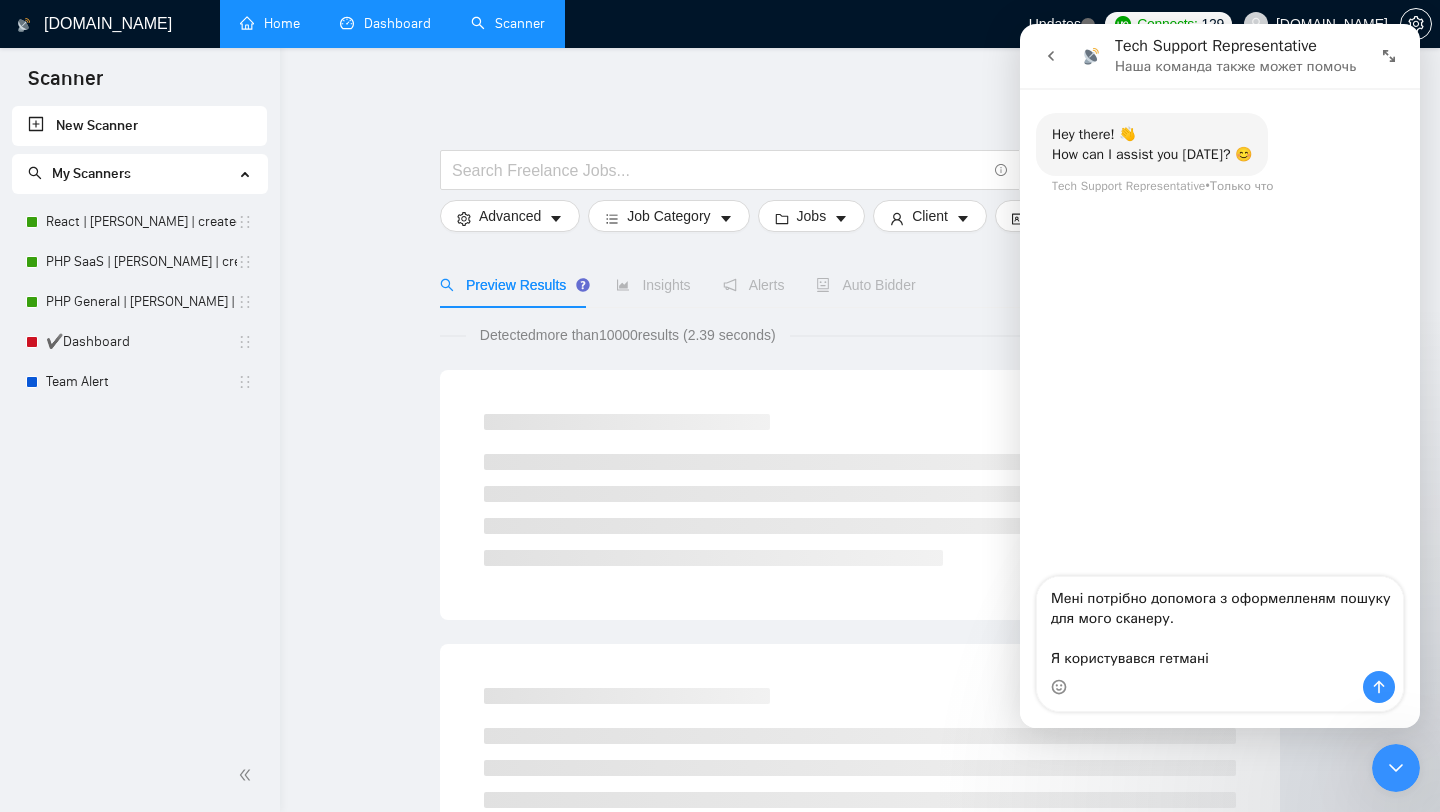 click on "Dashboard" at bounding box center [385, 23] 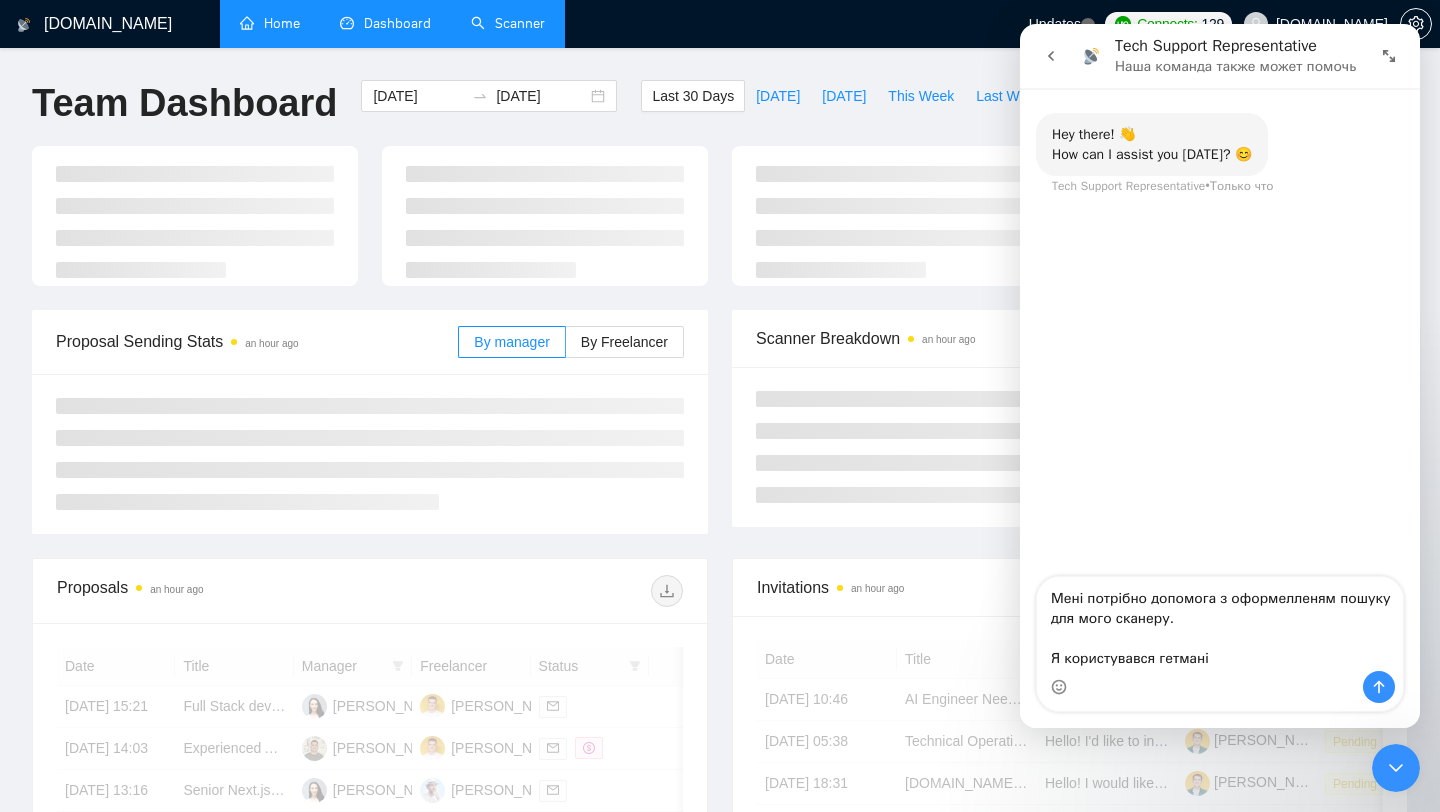 click on "Home" at bounding box center (270, 23) 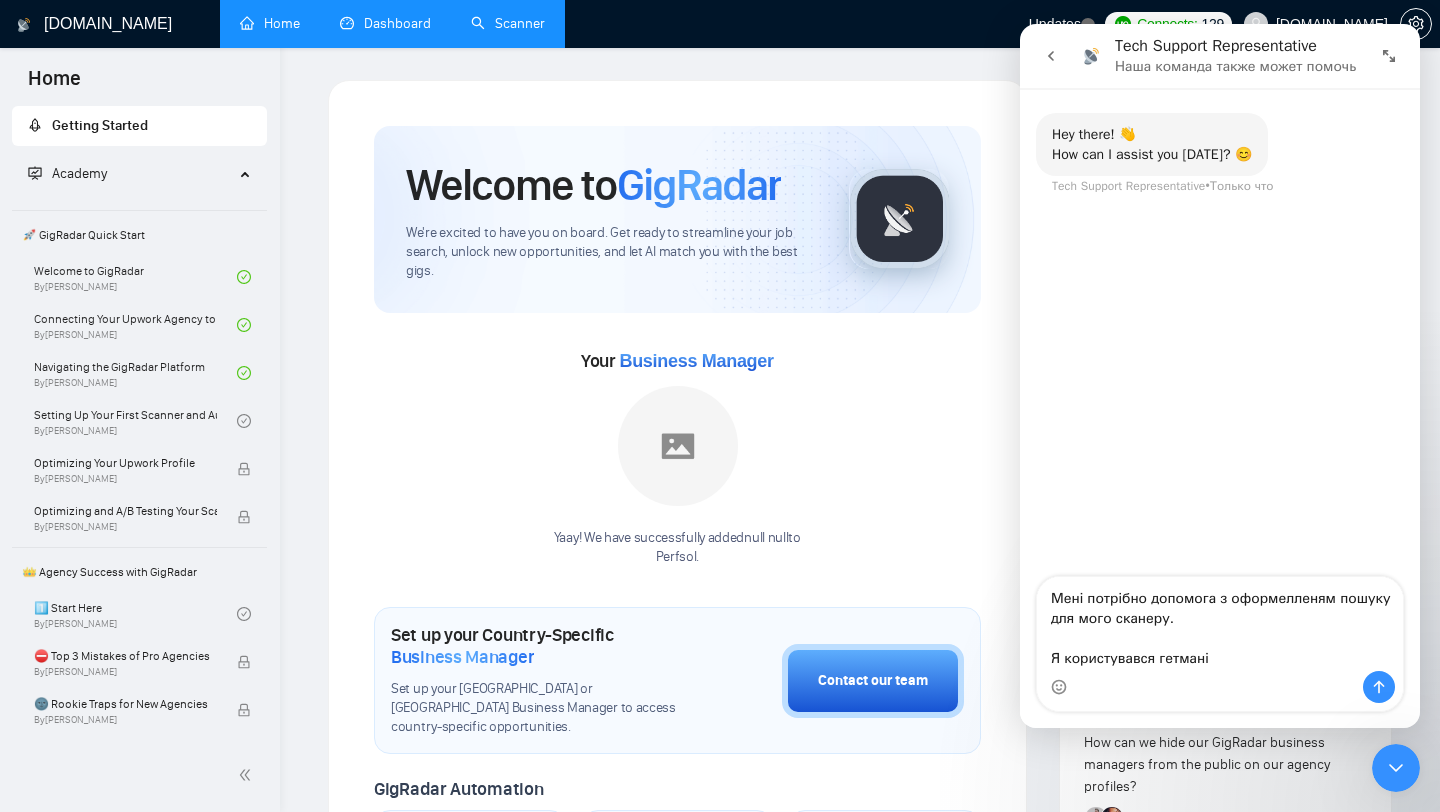 click on "[DOMAIN_NAME] Home Dashboard Scanner Updates
Connects: 129 [DOMAIN_NAME] Welcome to  GigRadar We're excited to have you on board. Get ready to streamline your job search, unlock new opportunities, and let AI match you with the best gigs. Your   Business Manager   Yaay! We have successfully added  null null  to   [GEOGRAPHIC_DATA] . Set up your Country-Specific  Business Manager Set up your United States or [GEOGRAPHIC_DATA] Business Manager to access country-specific opportunities. Contact our team GigRadar Automation Set Up a   Scanner Enable the scanner for AI matching and real-time job alerts. Enable   Opportunity Alerts Keep updated on top matches and new jobs. Enable   Automatic Proposal Send Never miss any opportunities. GigRadar Community Join GigRadar   Community Connect with the GigRadar Slack Community for updates, job opportunities, partnerships, and support. Make your   First Post Make your first post on GigRadar community. Level Up Your Skill Explore #" at bounding box center (860, 1274) 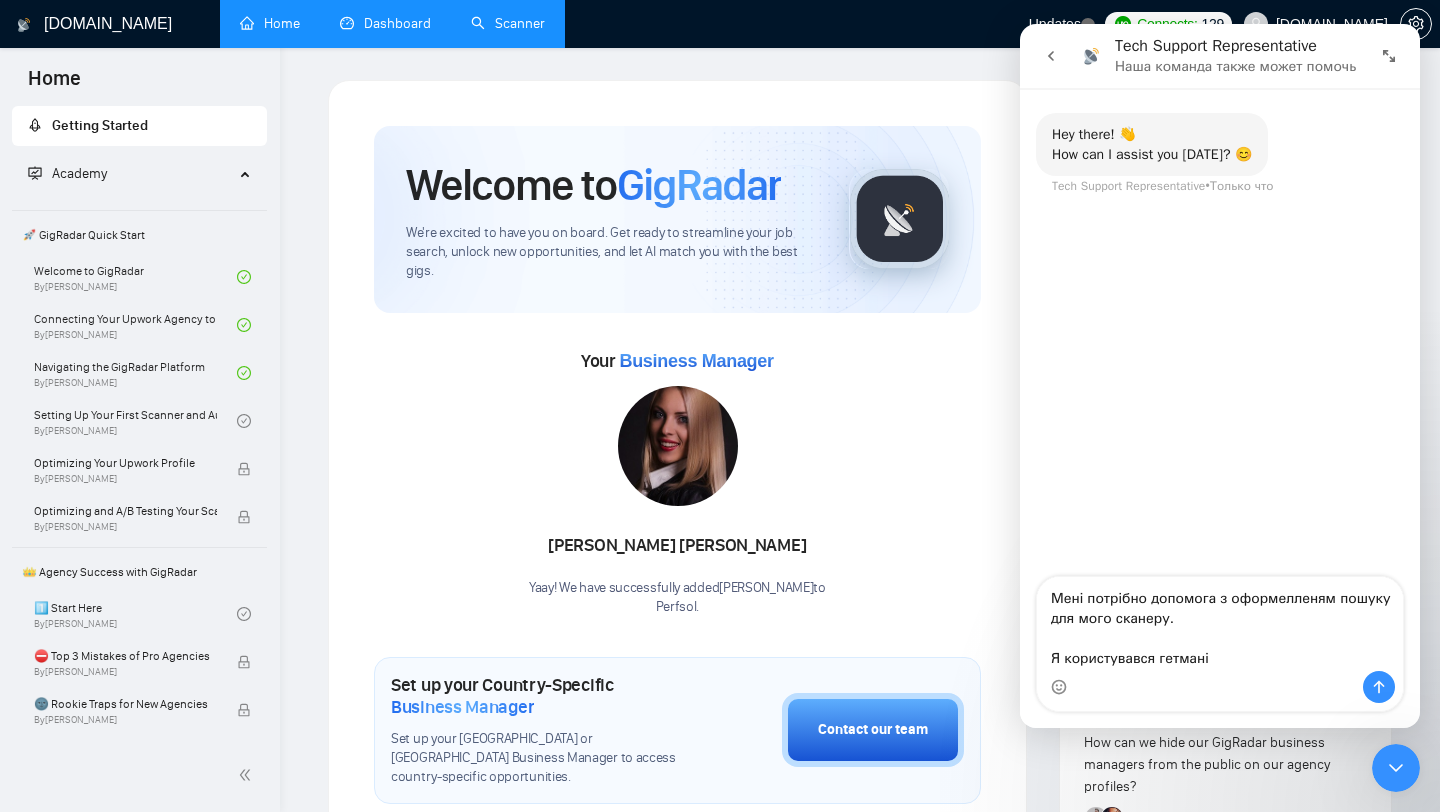 click on "Dashboard" at bounding box center [385, 23] 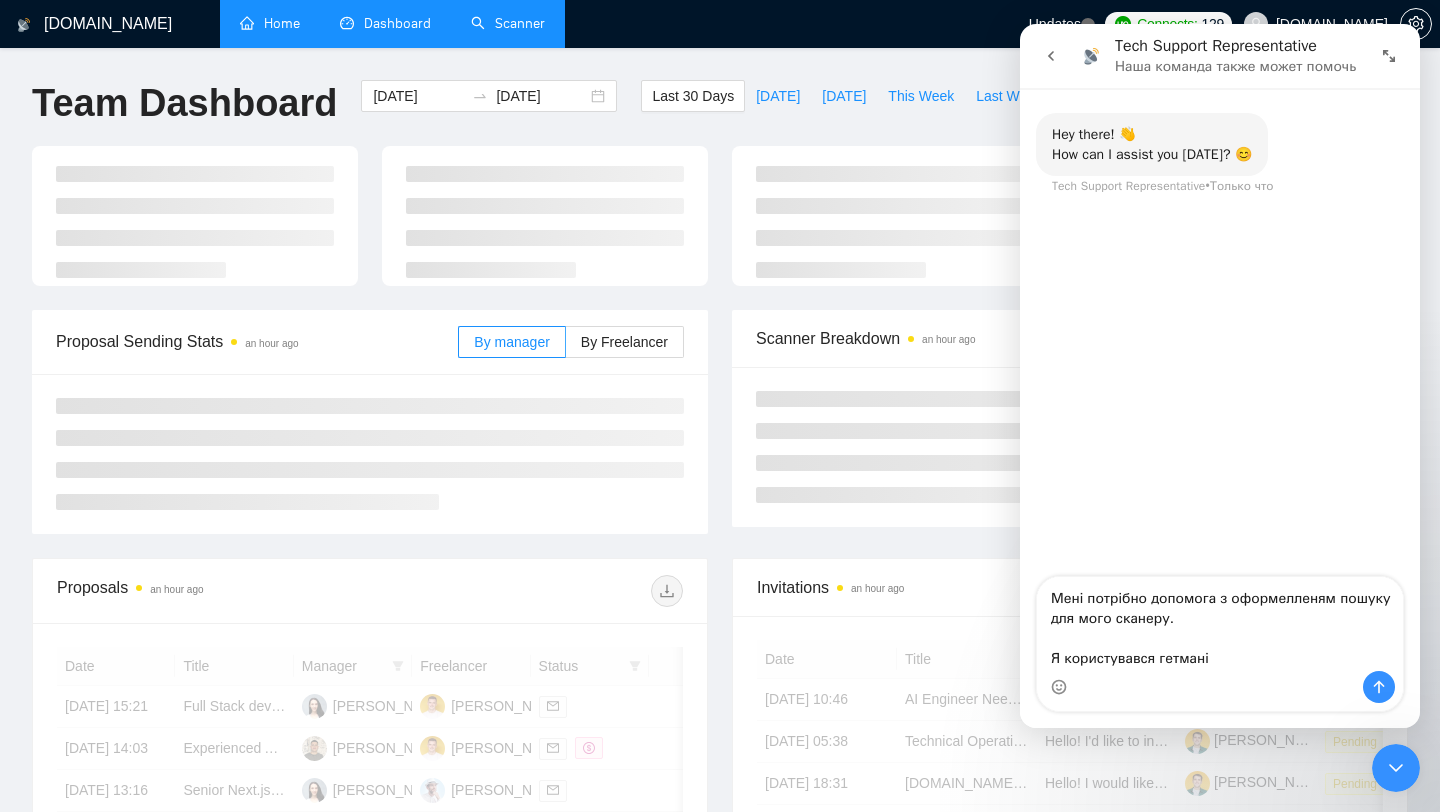 click on "Scanner" at bounding box center (508, 23) 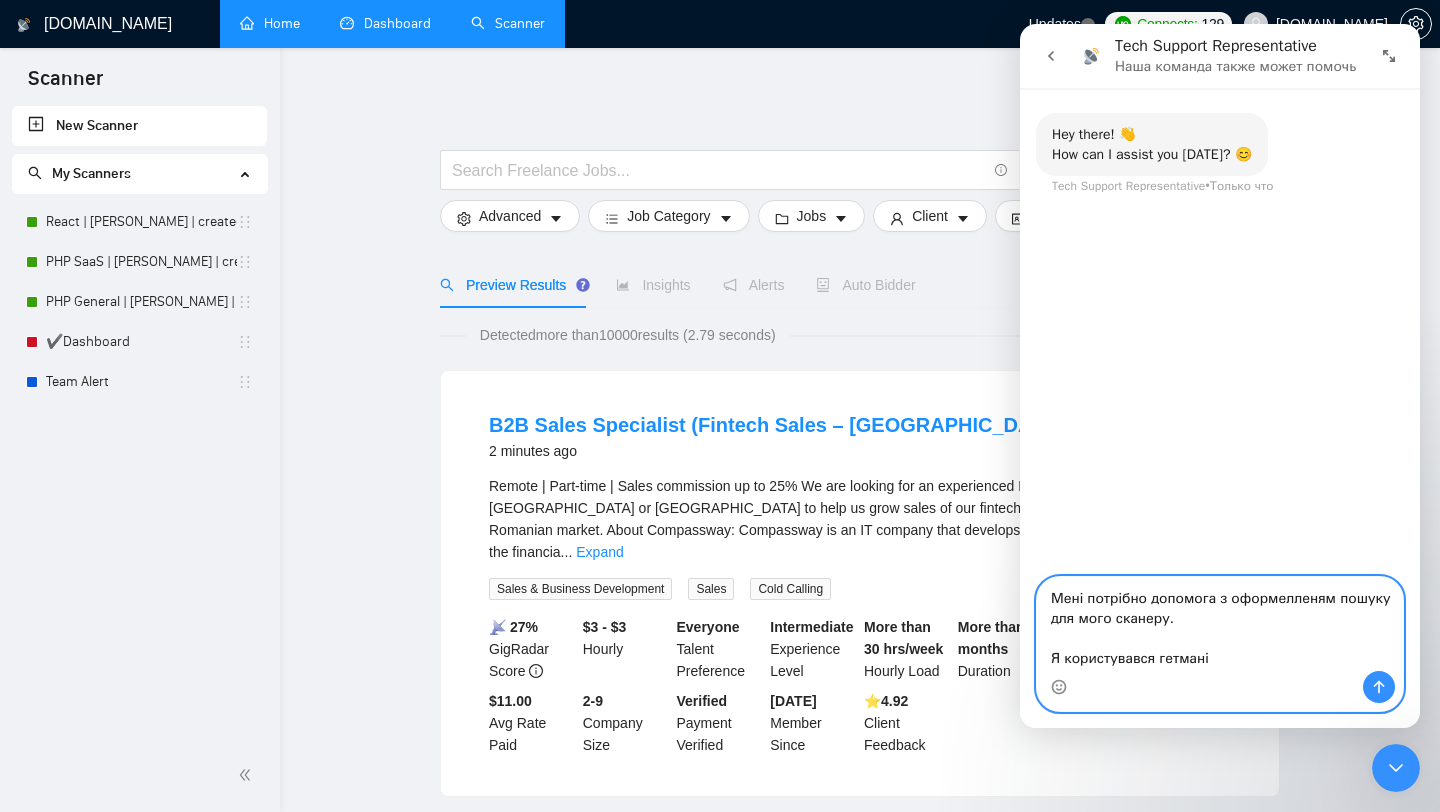click on "Мені потрібно допомога з оформелленям пошуку для мого сканеру.
Я користувався гетмані" at bounding box center (1220, 624) 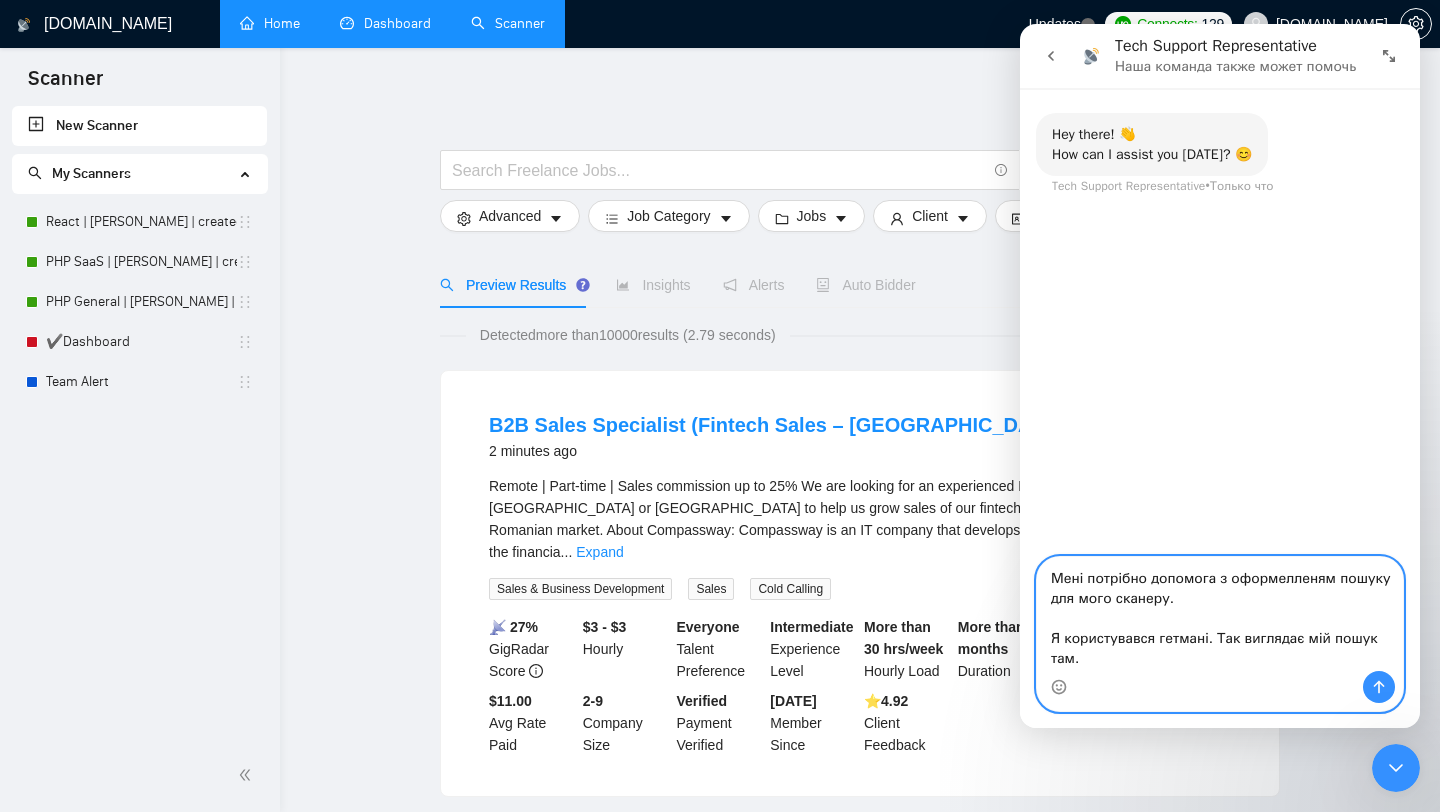 paste on "React, React AND JavaScript, React AND Python, Figma AND React, React AND TypeScript, ReactJS, React.js, React AND Web App, React AND Next.js, React AND Lovable, React AND Tailwind CSS, React AND JS, React Native, React AND SaaS, React AND web platform, React AND Vercel, React AND Vue, React AND shadcn, NextJS, Next.js, v0 AND React, v0 AND Next.js, Figma to Code, React AND MUI, React AND Web Development, React AND Redux, React AND API, React AND AI, Reactjs, react.js" 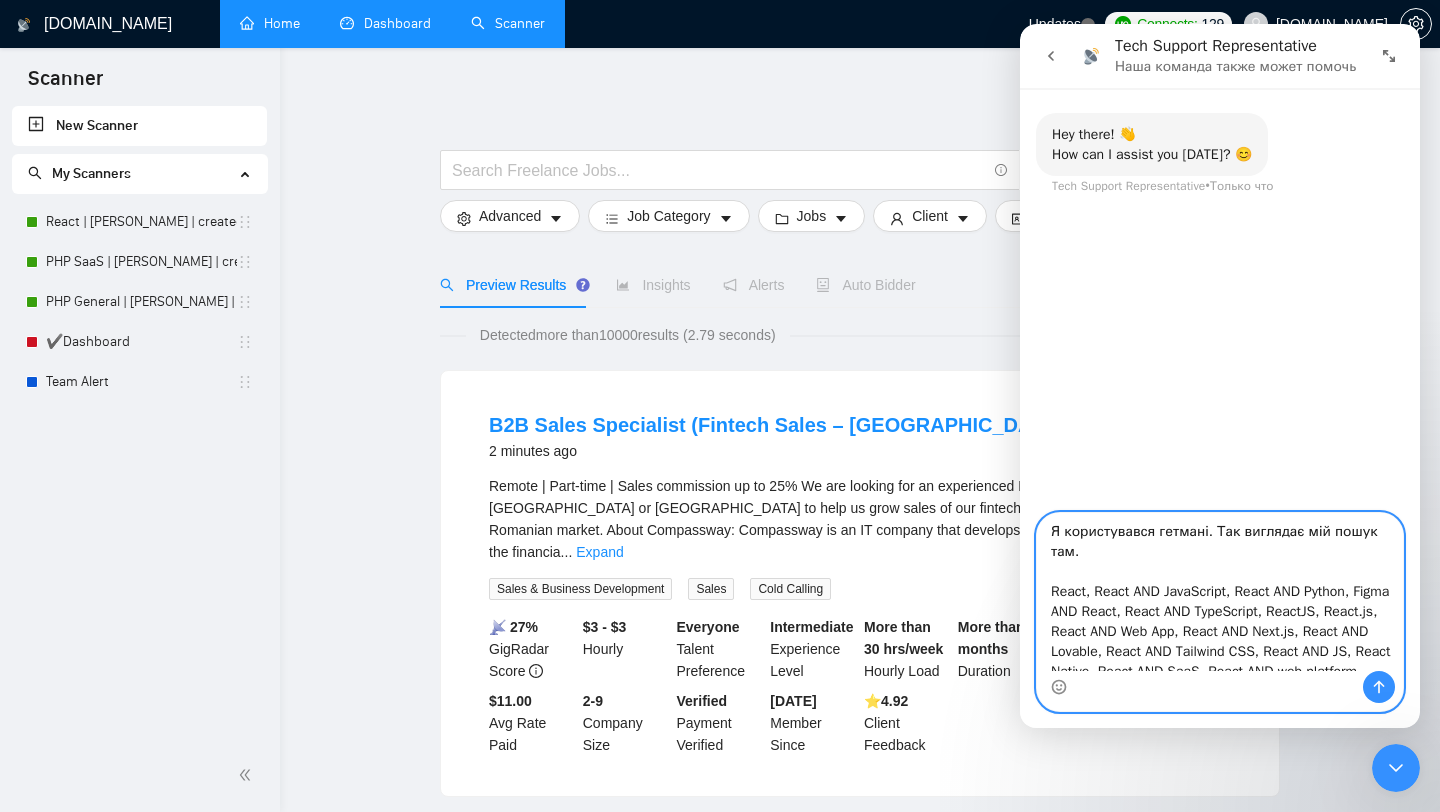 scroll, scrollTop: 0, scrollLeft: 0, axis: both 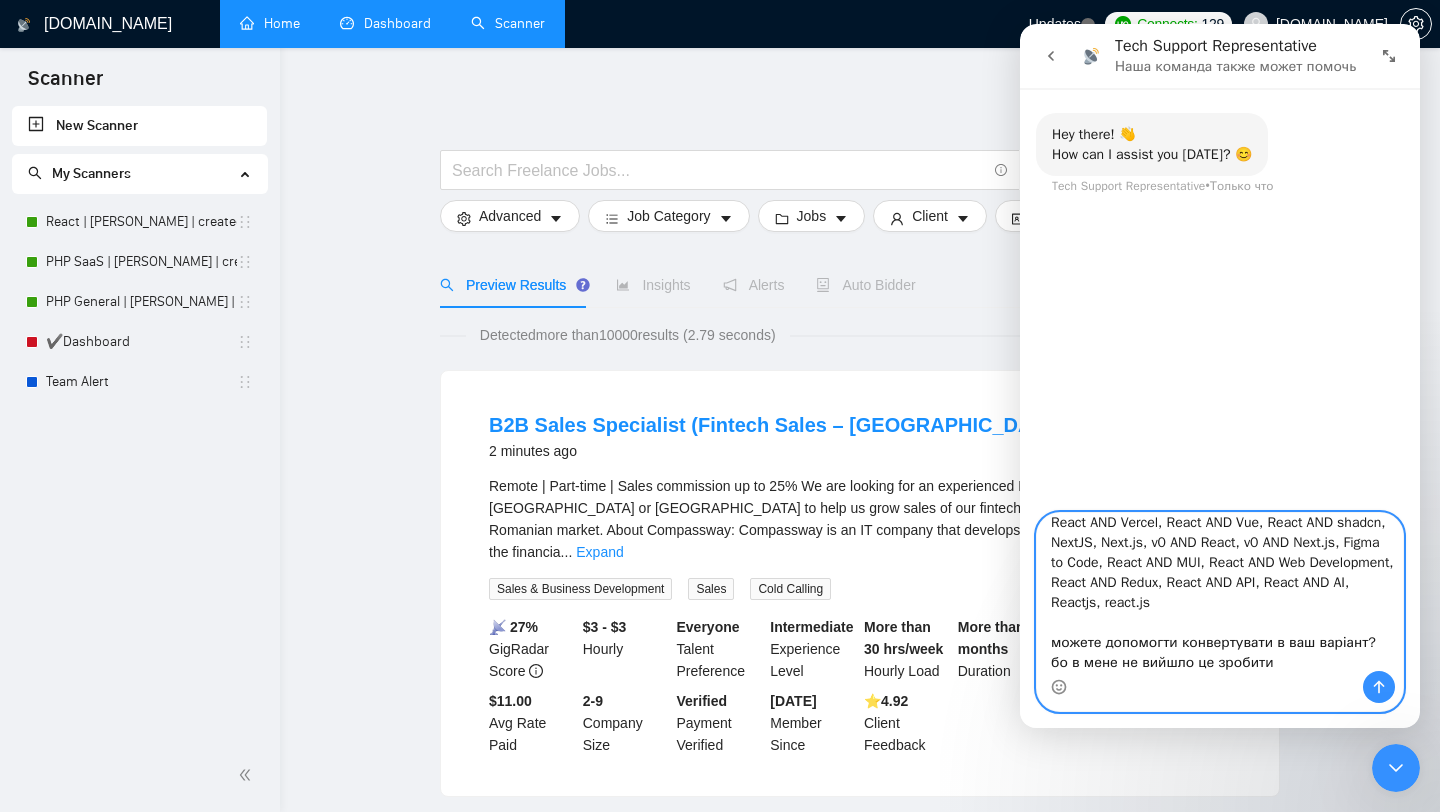 type on "Мені потрібно допомога з оформелленям пошуку для мого сканеру.
Я користувався гетмані. Так виглядає мій пошук там.
React, React AND JavaScript, React AND Python, Figma AND React, React AND TypeScript, ReactJS, React.js, React AND Web App, React AND Next.js, React AND Lovable, React AND Tailwind CSS, React AND JS, React Native, React AND SaaS, React AND web platform, React AND Vercel, React AND Vue, React AND shadcn, NextJS, Next.js, v0 AND React, v0 AND Next.js, Figma to Code, React AND MUI, React AND Web Development, React AND Redux, React AND API, React AND AI, Reactjs, react.js
можете допомогти конвертувати в ваш варіант? бо в мене не вийшло це зробити" 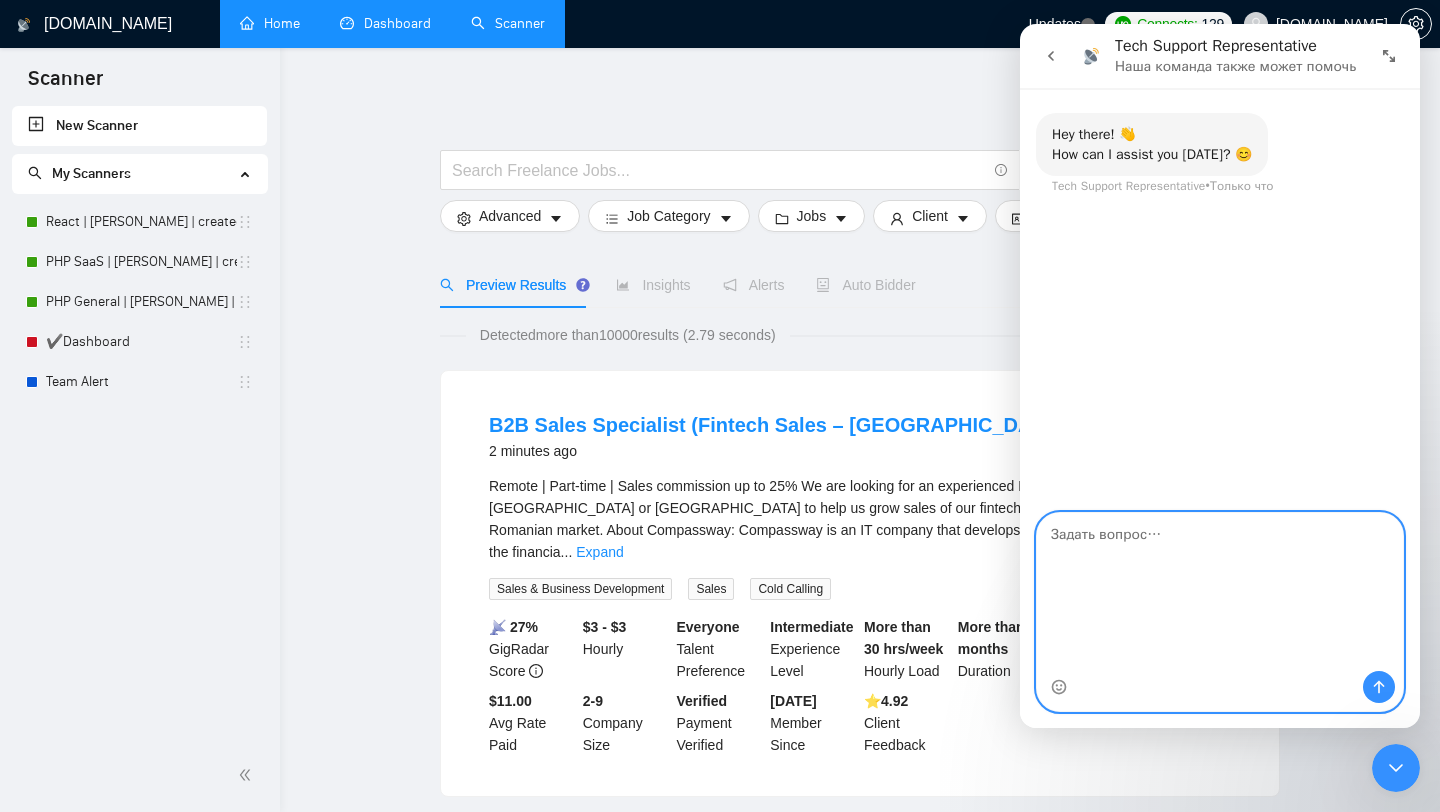 scroll, scrollTop: 0, scrollLeft: 0, axis: both 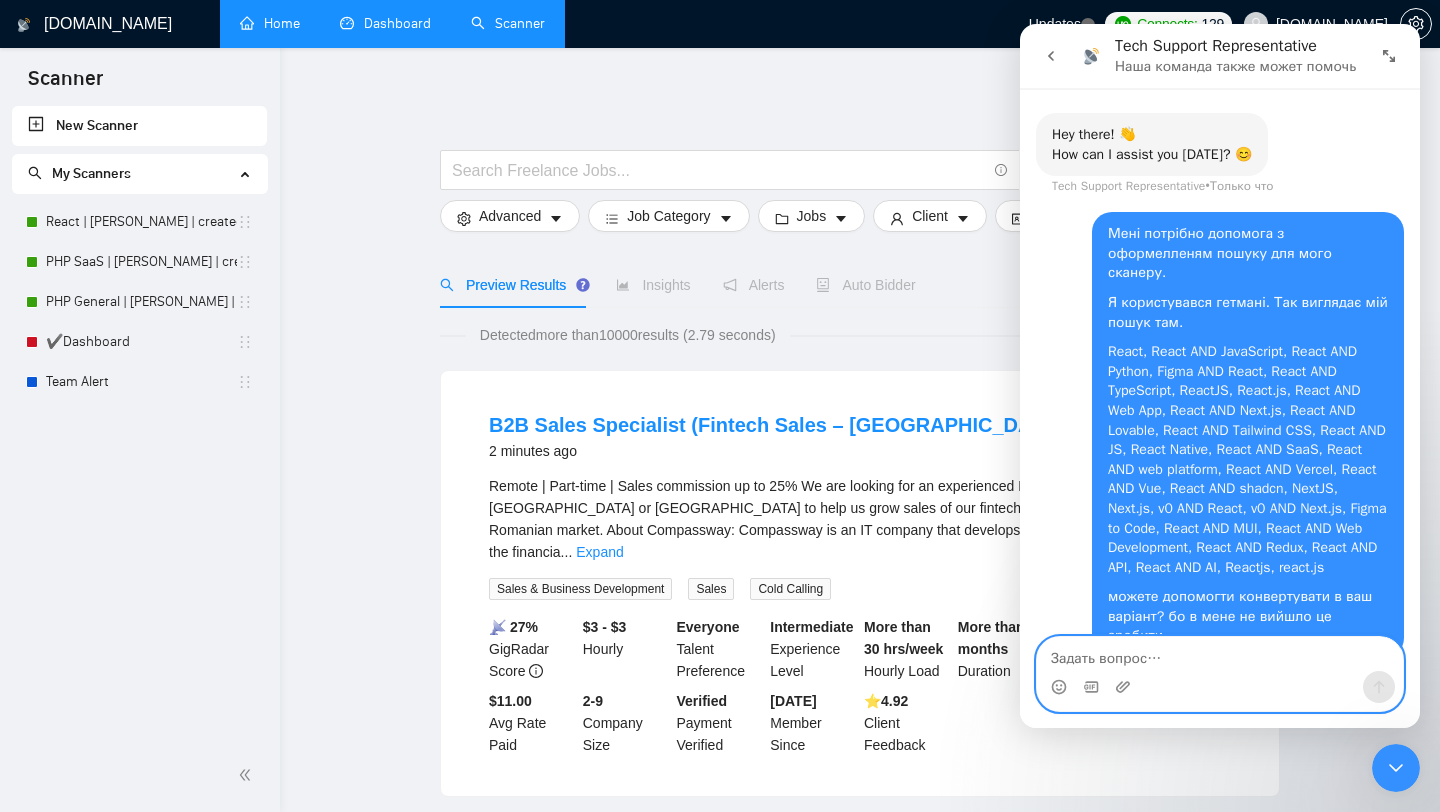 type 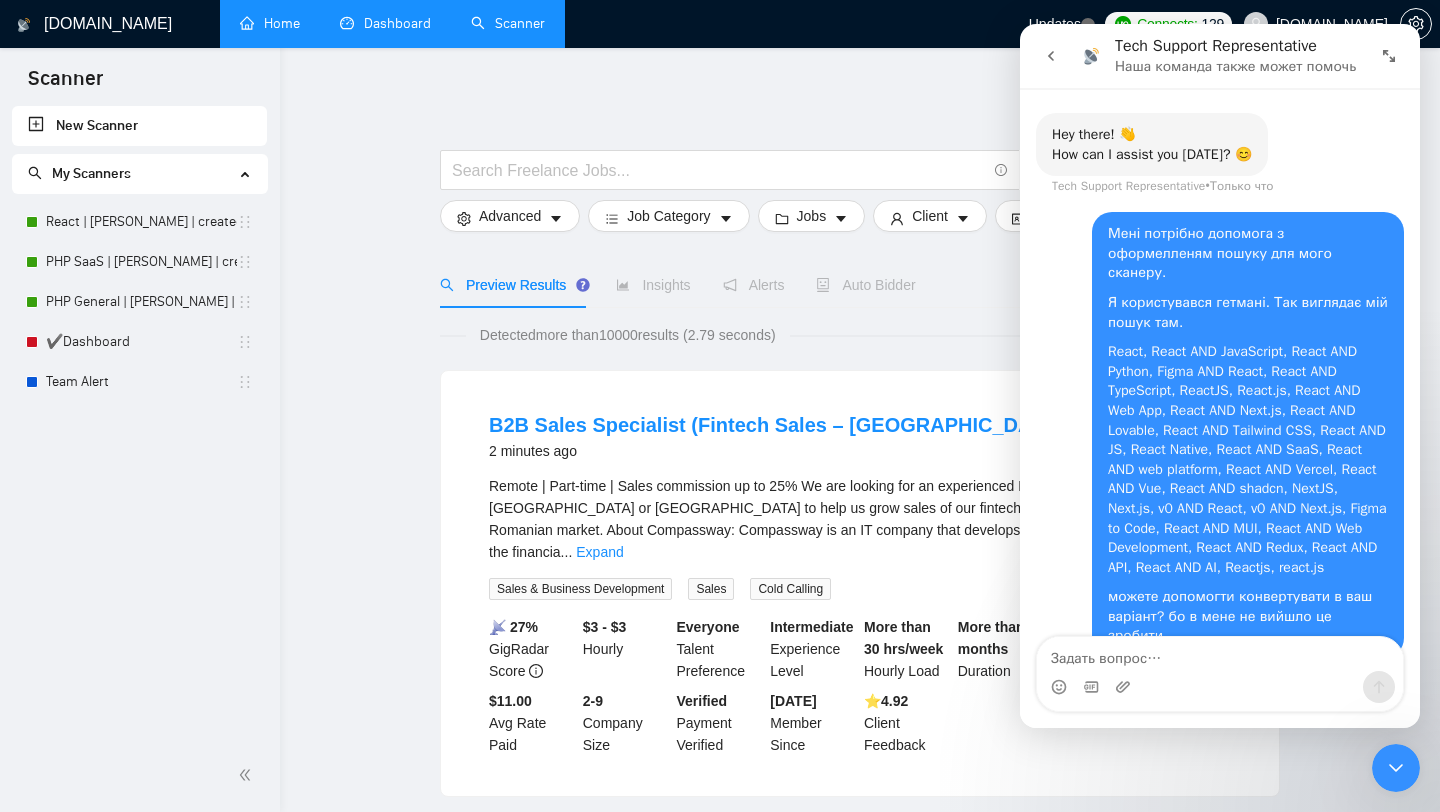 click 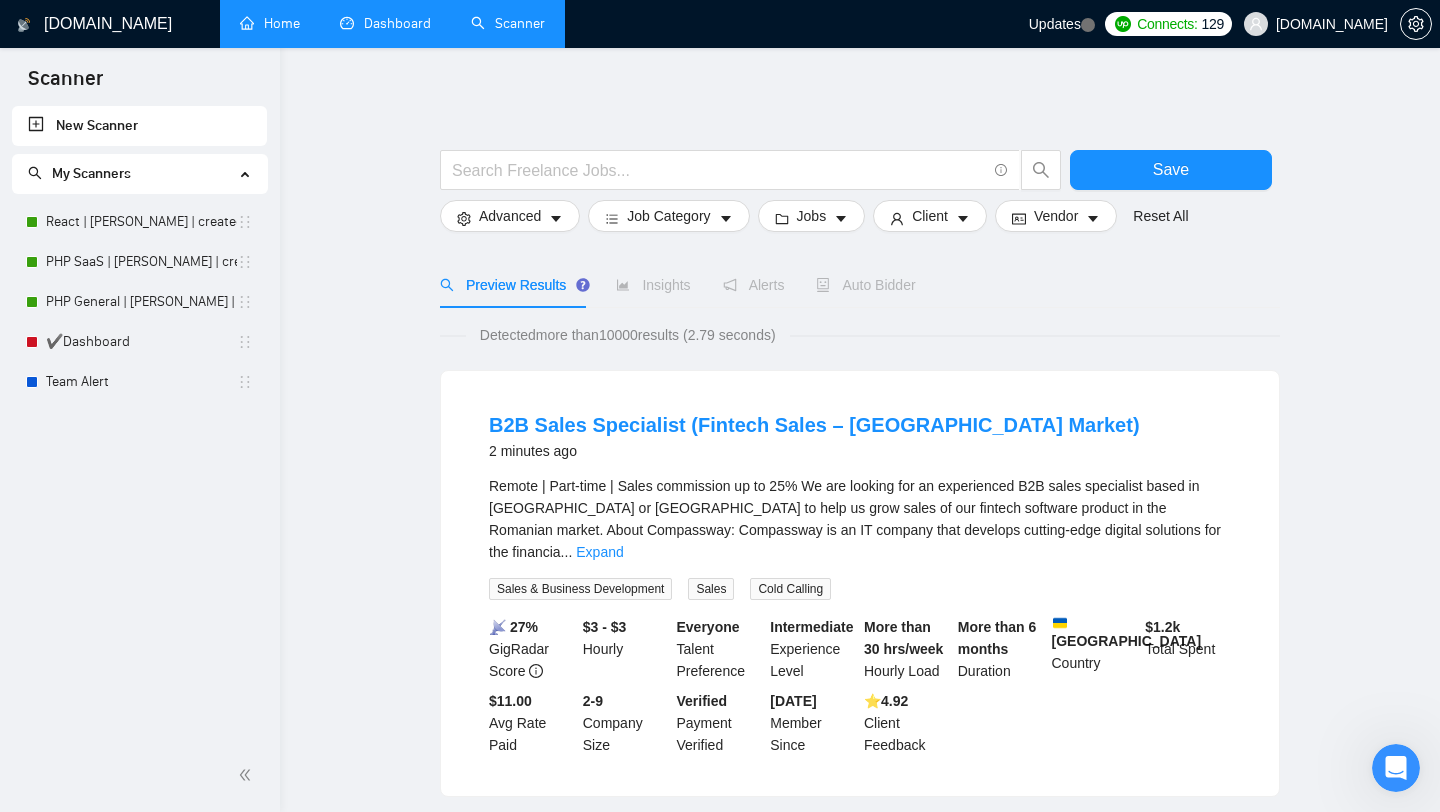 scroll, scrollTop: 149, scrollLeft: 0, axis: vertical 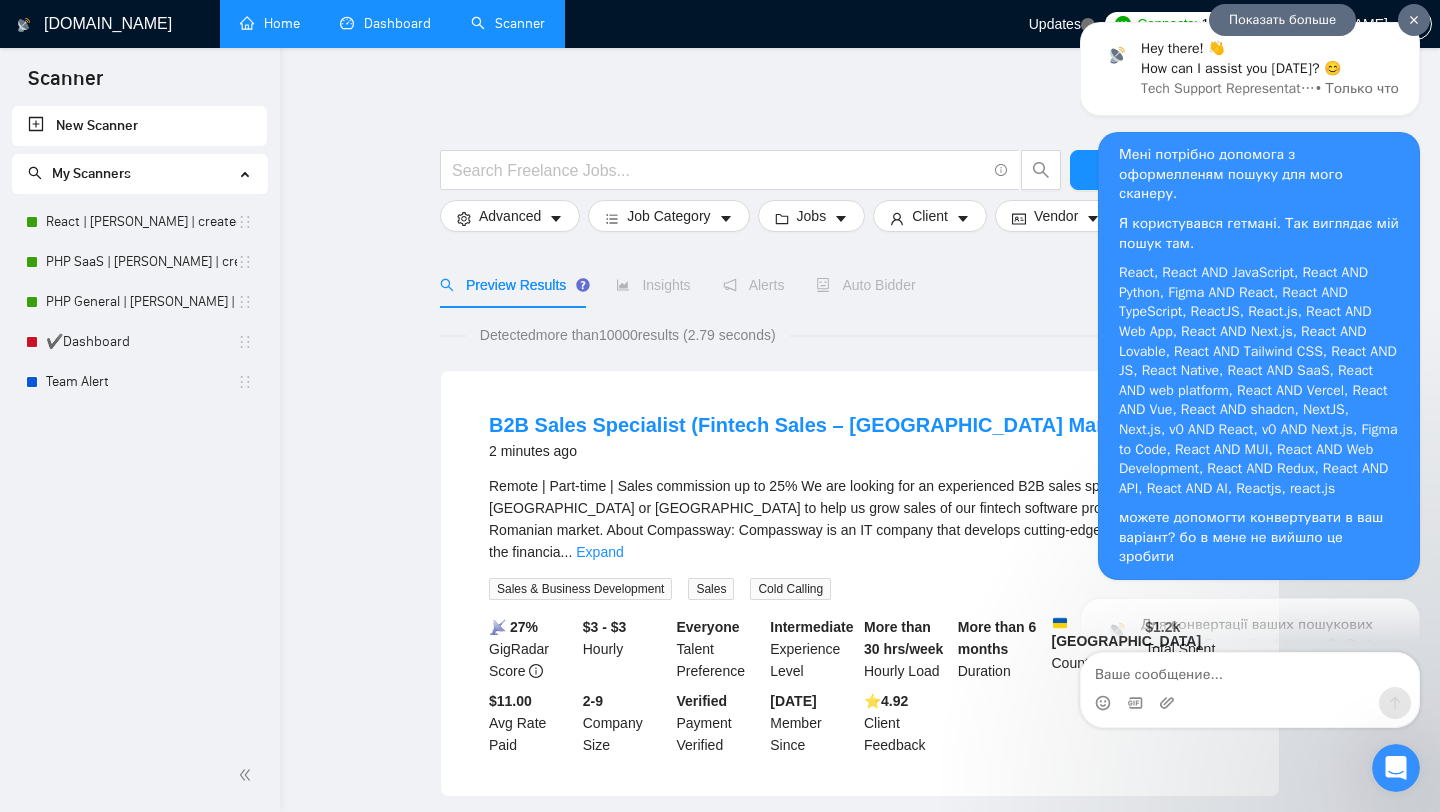 click on "Hey there! 👋  How can I assist you [DATE]? 😊" at bounding box center (1270, 58) 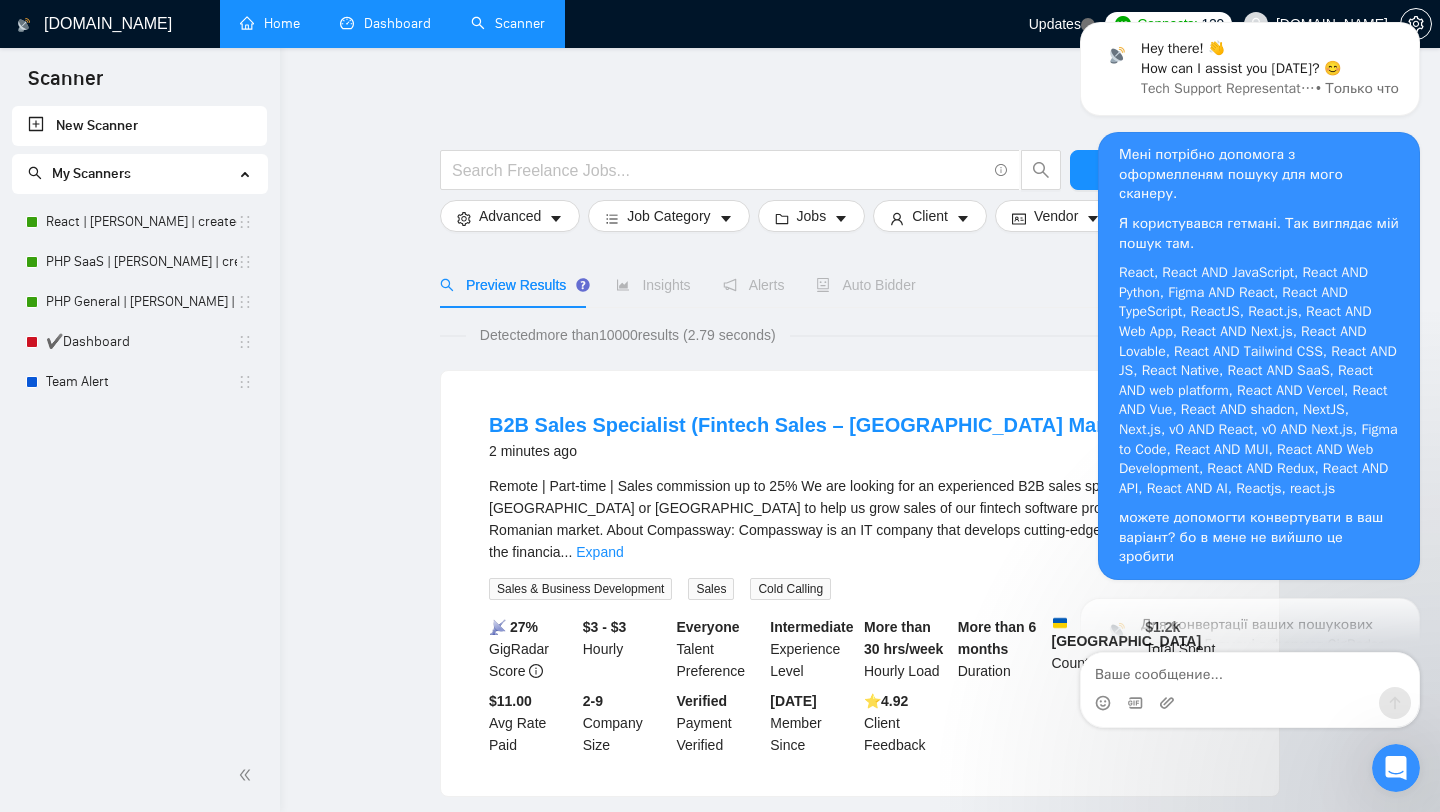 click at bounding box center [1396, 768] 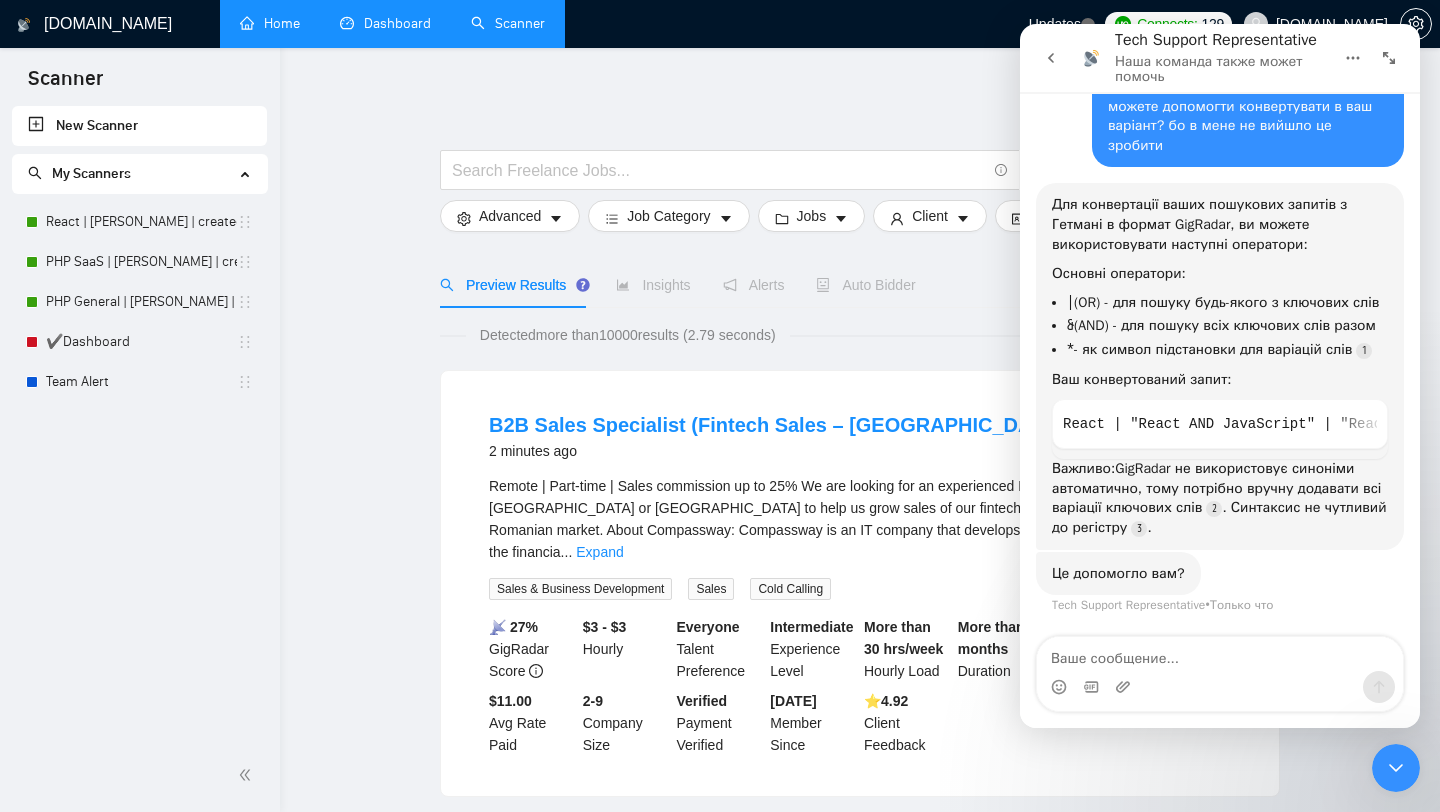 scroll, scrollTop: 532, scrollLeft: 0, axis: vertical 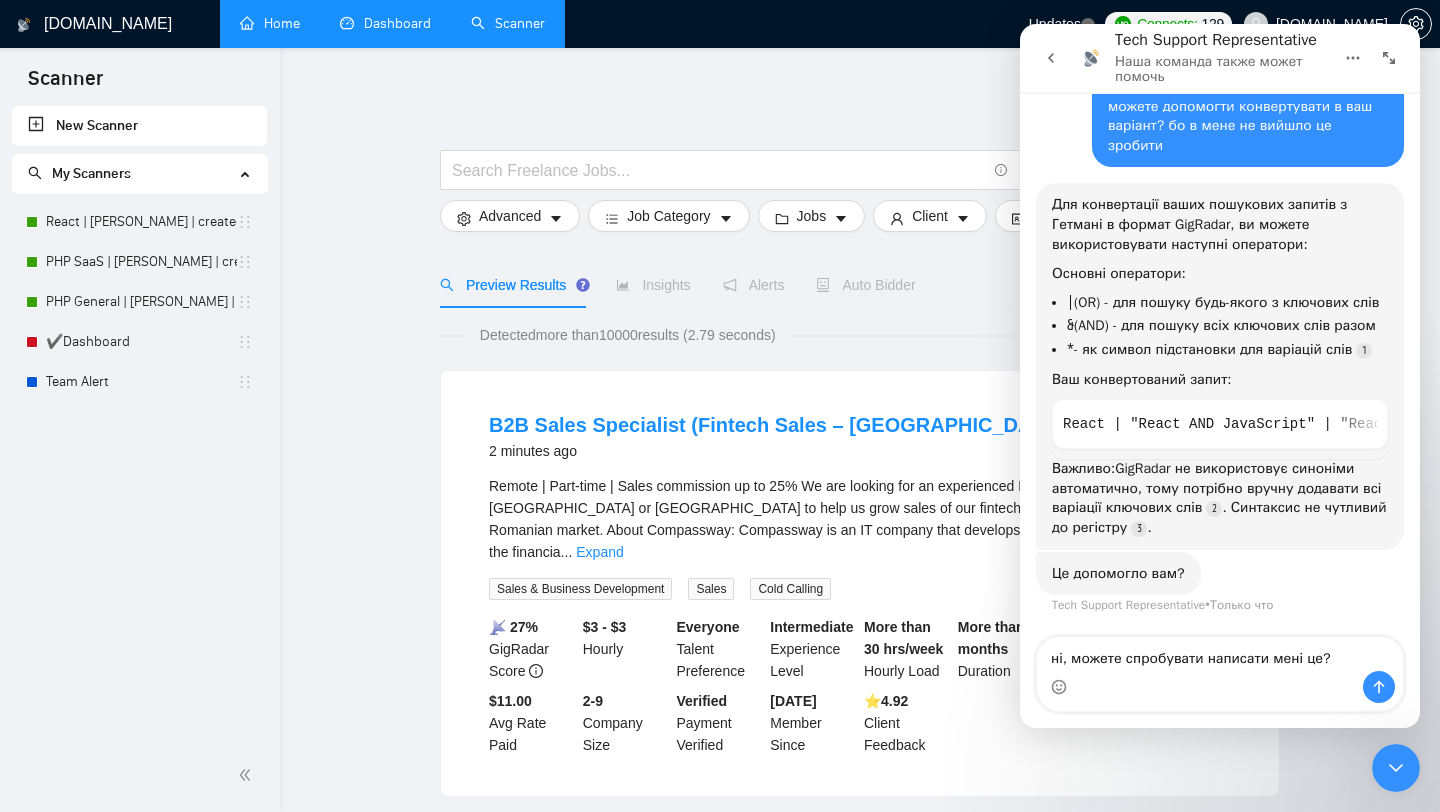 type on "ні, можете спробувати написати мені це?" 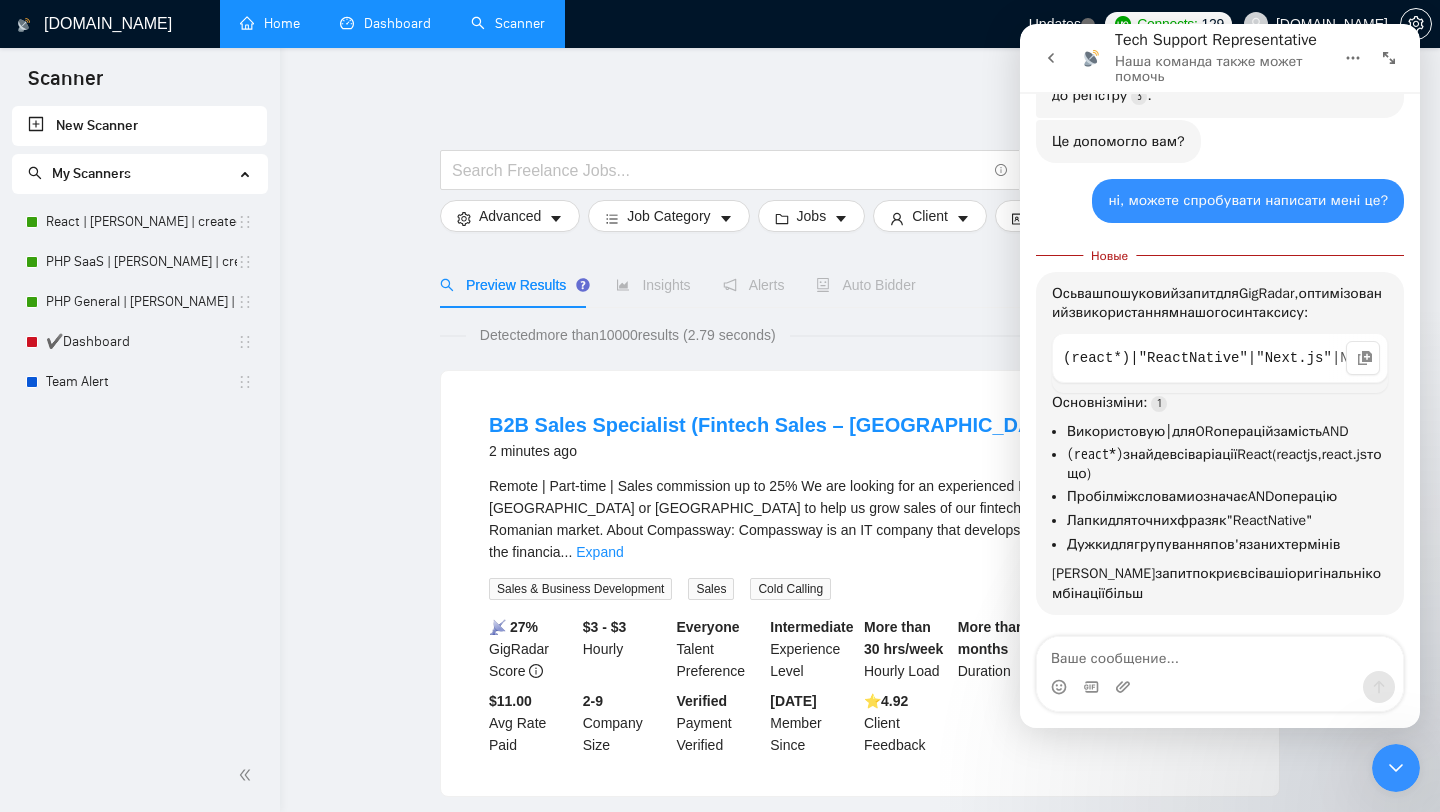 scroll, scrollTop: 1005, scrollLeft: 0, axis: vertical 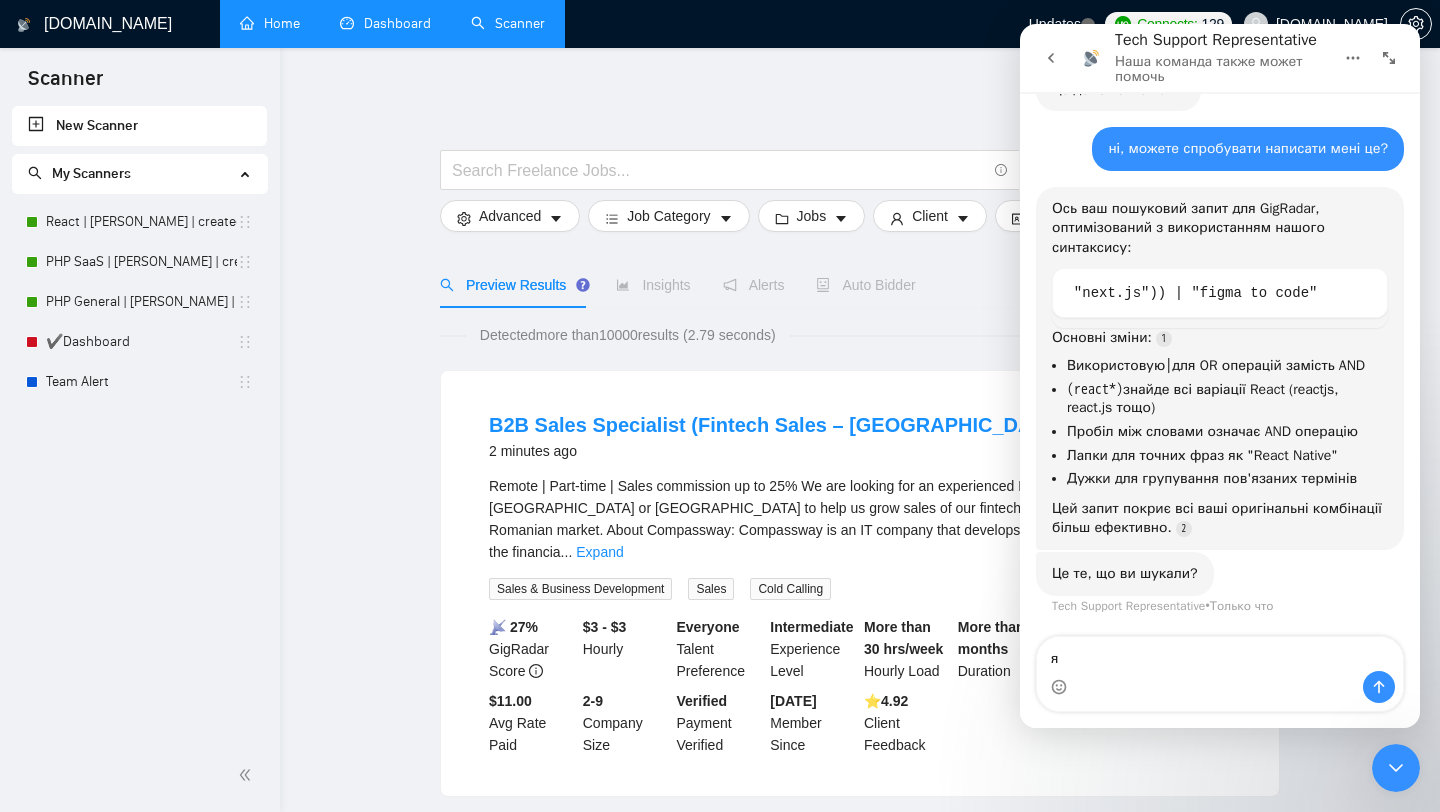 type on "я" 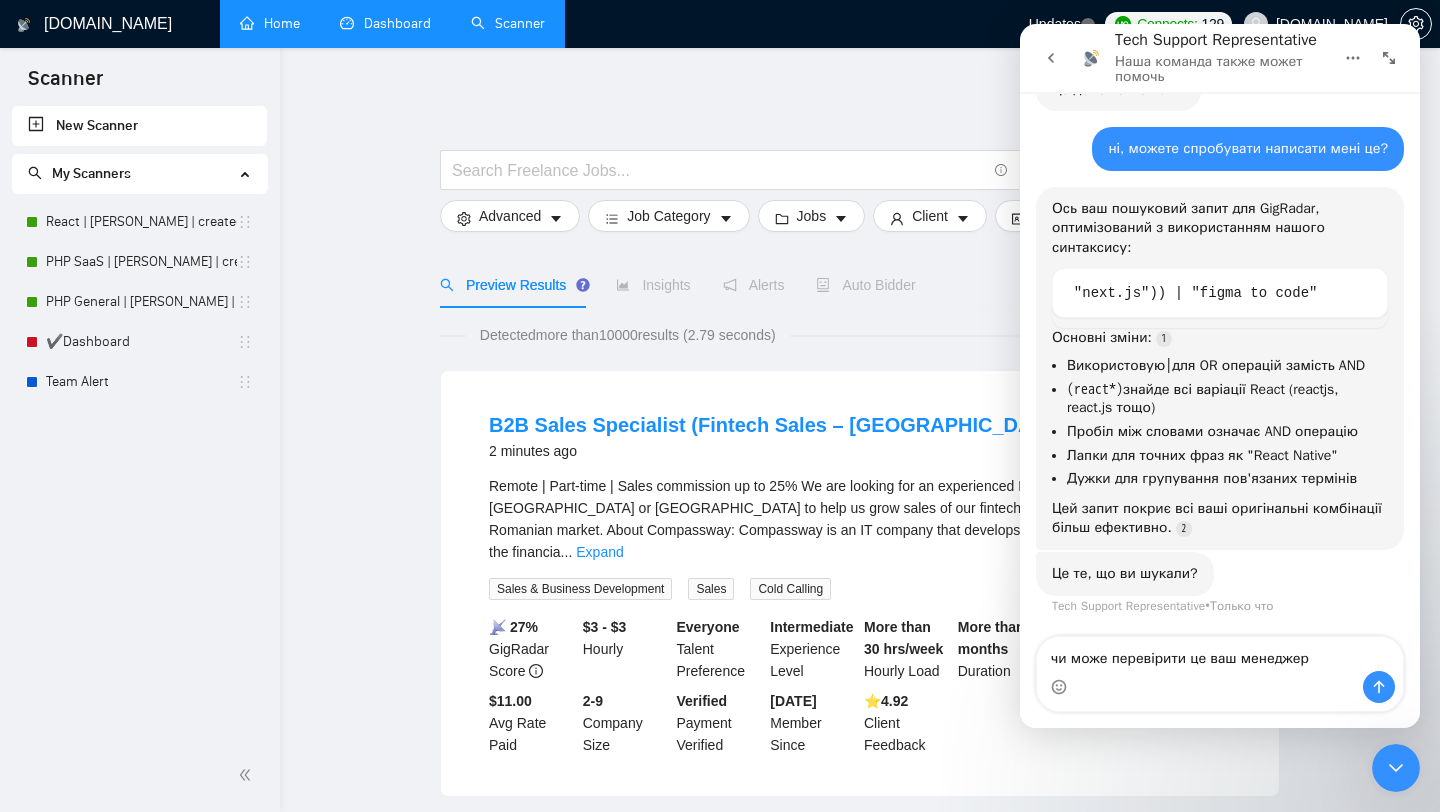type on "чи може перевірити це ваш менеджер?" 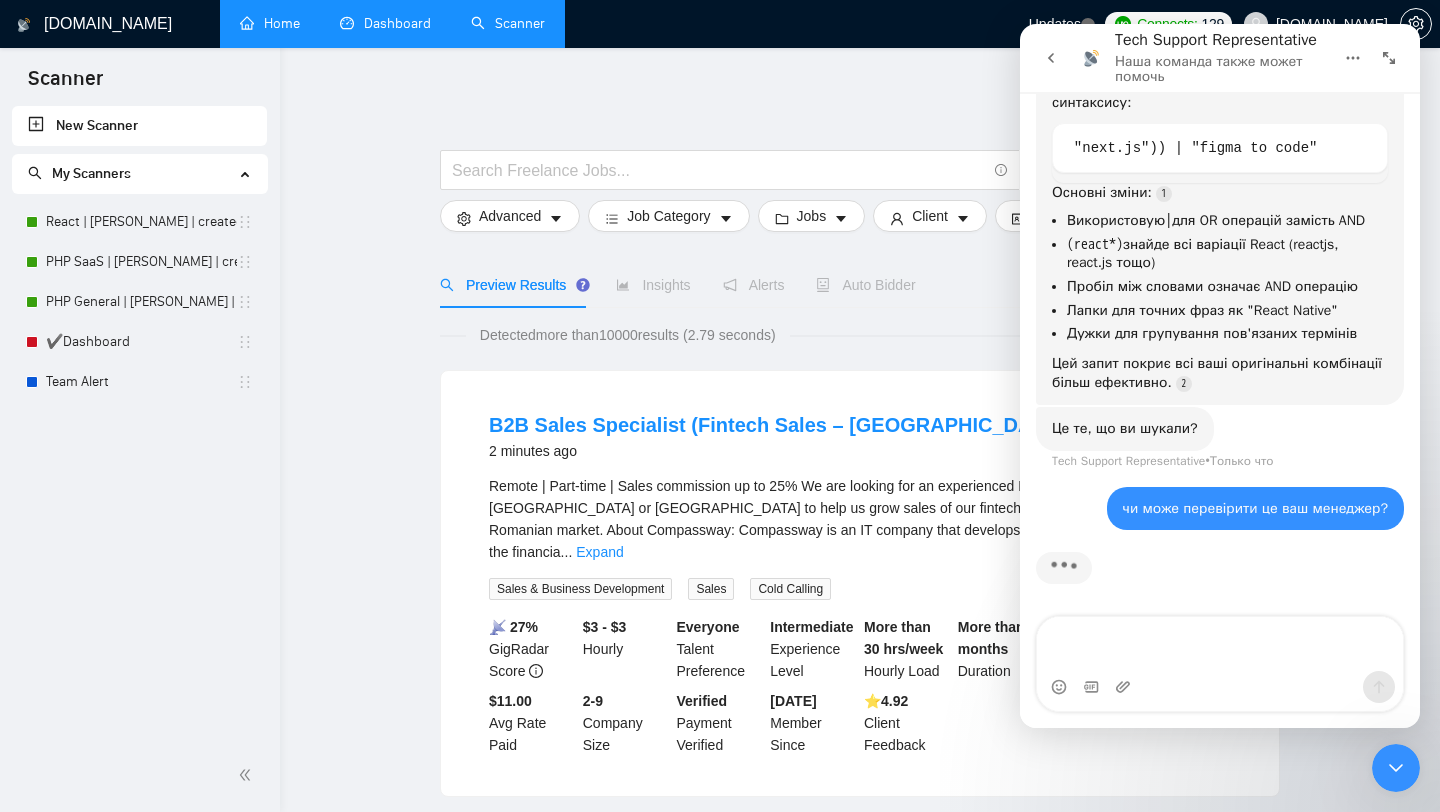 scroll, scrollTop: 1182, scrollLeft: 0, axis: vertical 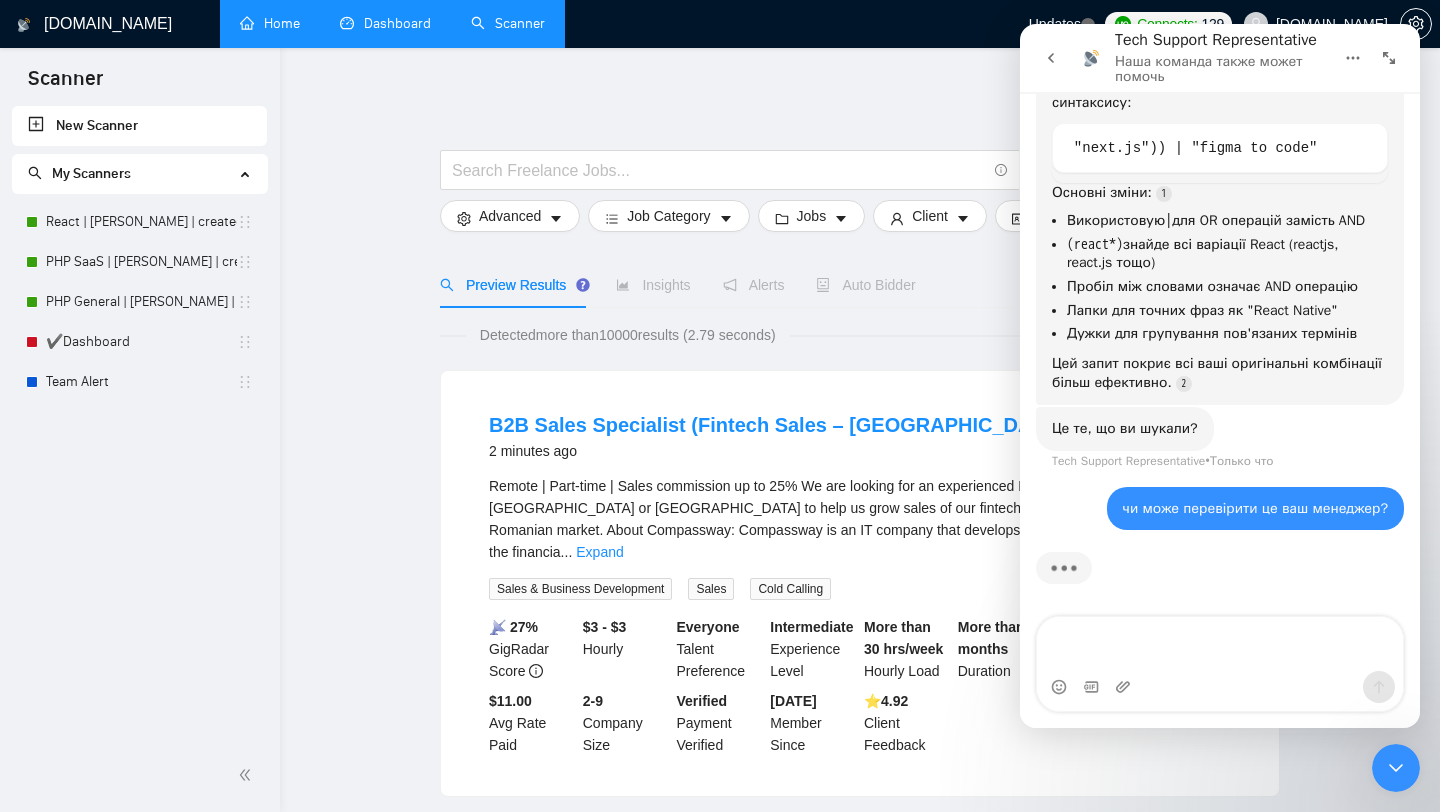 type 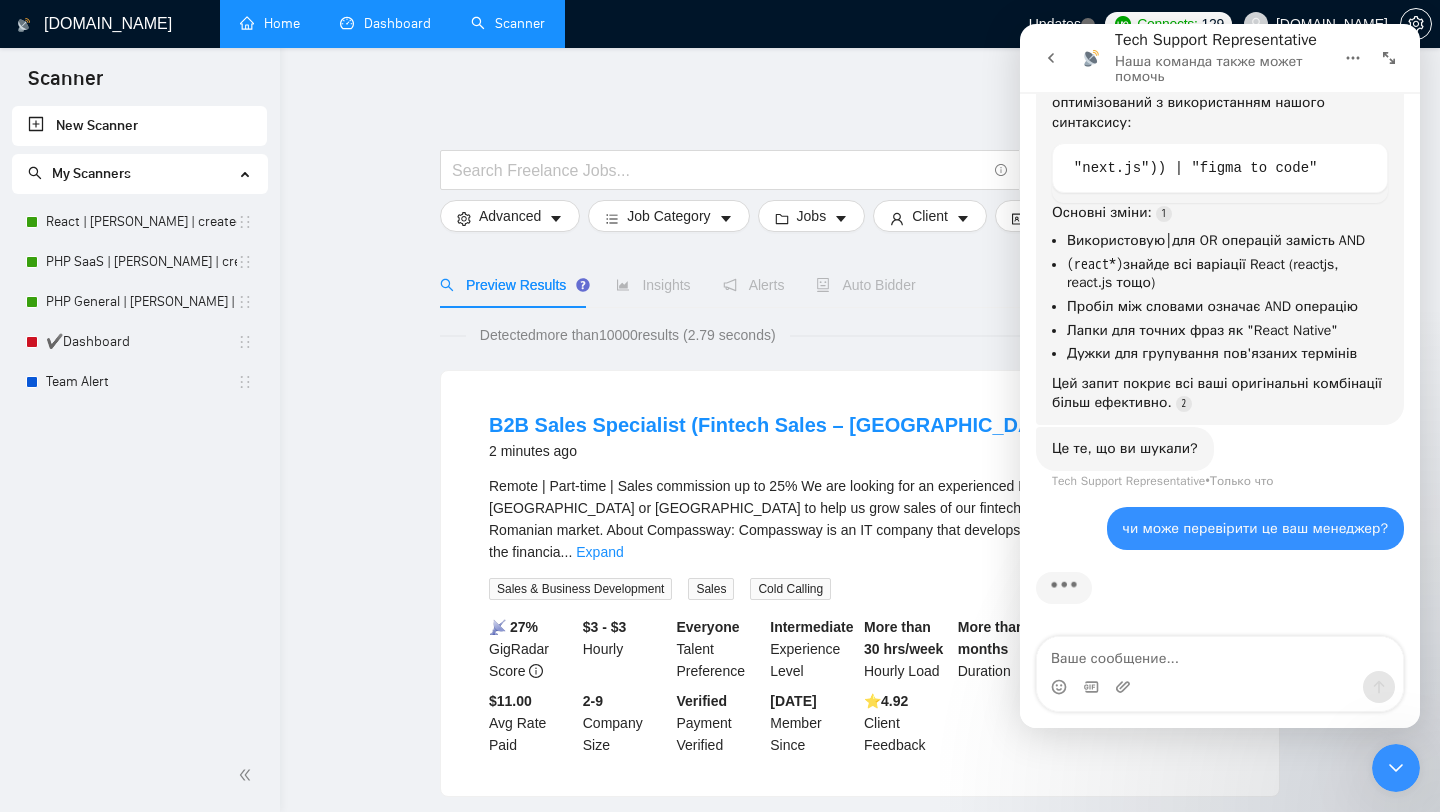 scroll, scrollTop: 1182, scrollLeft: 0, axis: vertical 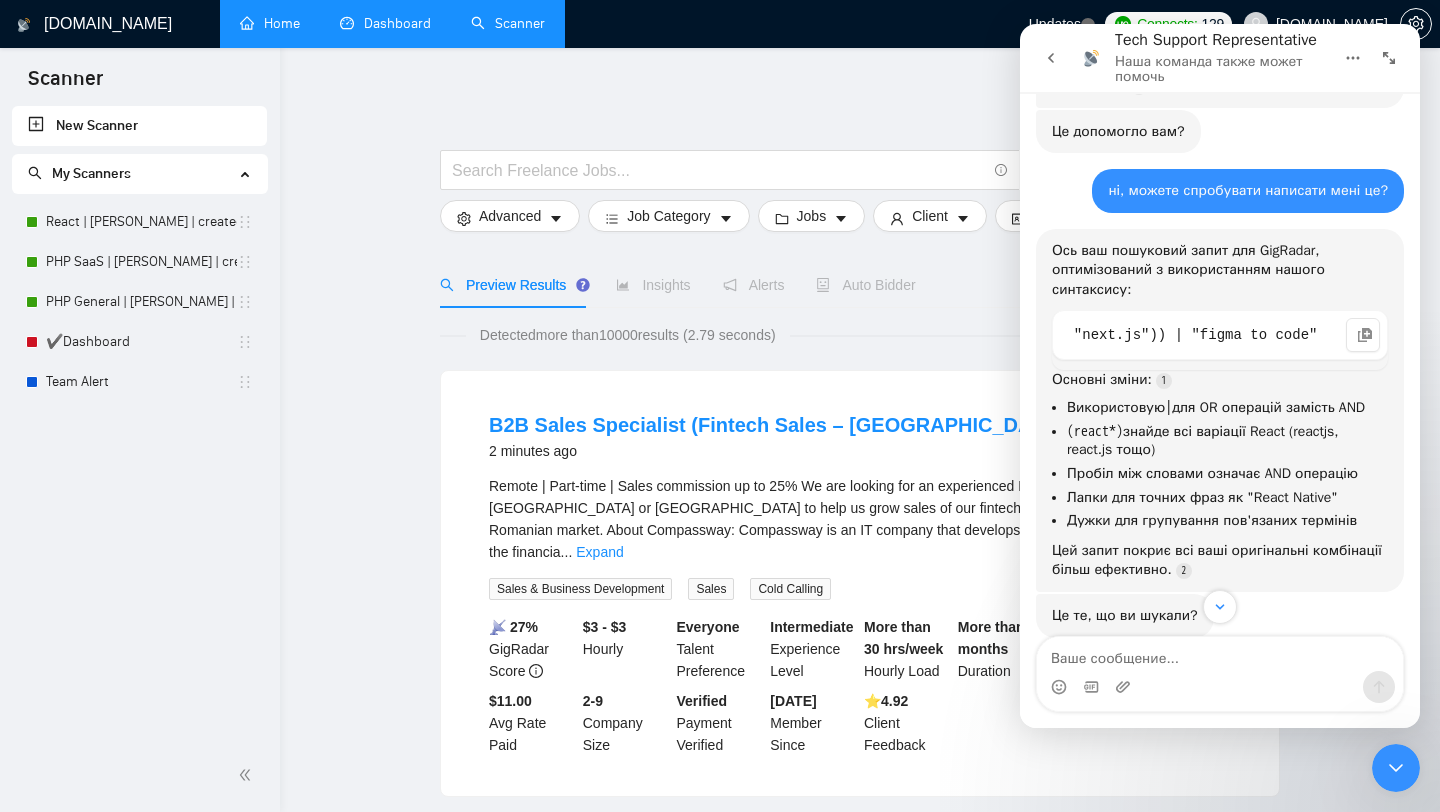 click on "(react*) | "React Native" | "Next.js" | NextJS | "React.js" | ReactJS | Reactjs | react.js | (react (javascript | python | typescript | "web app" | "next.js" | lovable | "tailwind css" | js | saas | "web platform" | vercel | vue | shadcn | mui | "web development" | redux | api | ai)) | (figma react) | (v0 (react | "next.js")) | "figma to code"" at bounding box center (1220, 336) 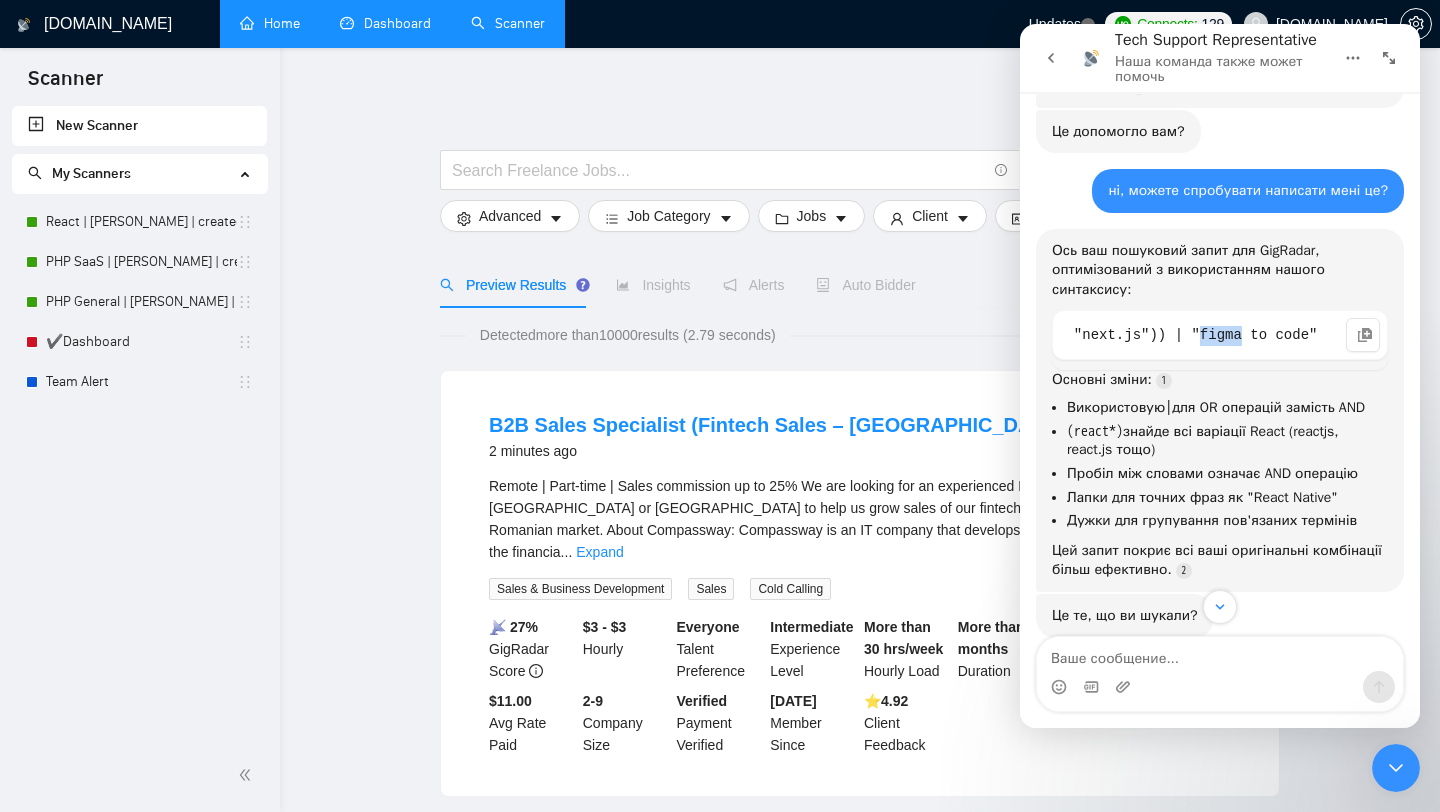 click on "(react*) | "React Native" | "Next.js" | NextJS | "React.js" | ReactJS | Reactjs | react.js | (react (javascript | python | typescript | "web app" | "next.js" | lovable | "tailwind css" | js | saas | "web platform" | vercel | vue | shadcn | mui | "web development" | redux | api | ai)) | (figma react) | (v0 (react | "next.js")) | "figma to code"" at bounding box center (1220, 336) 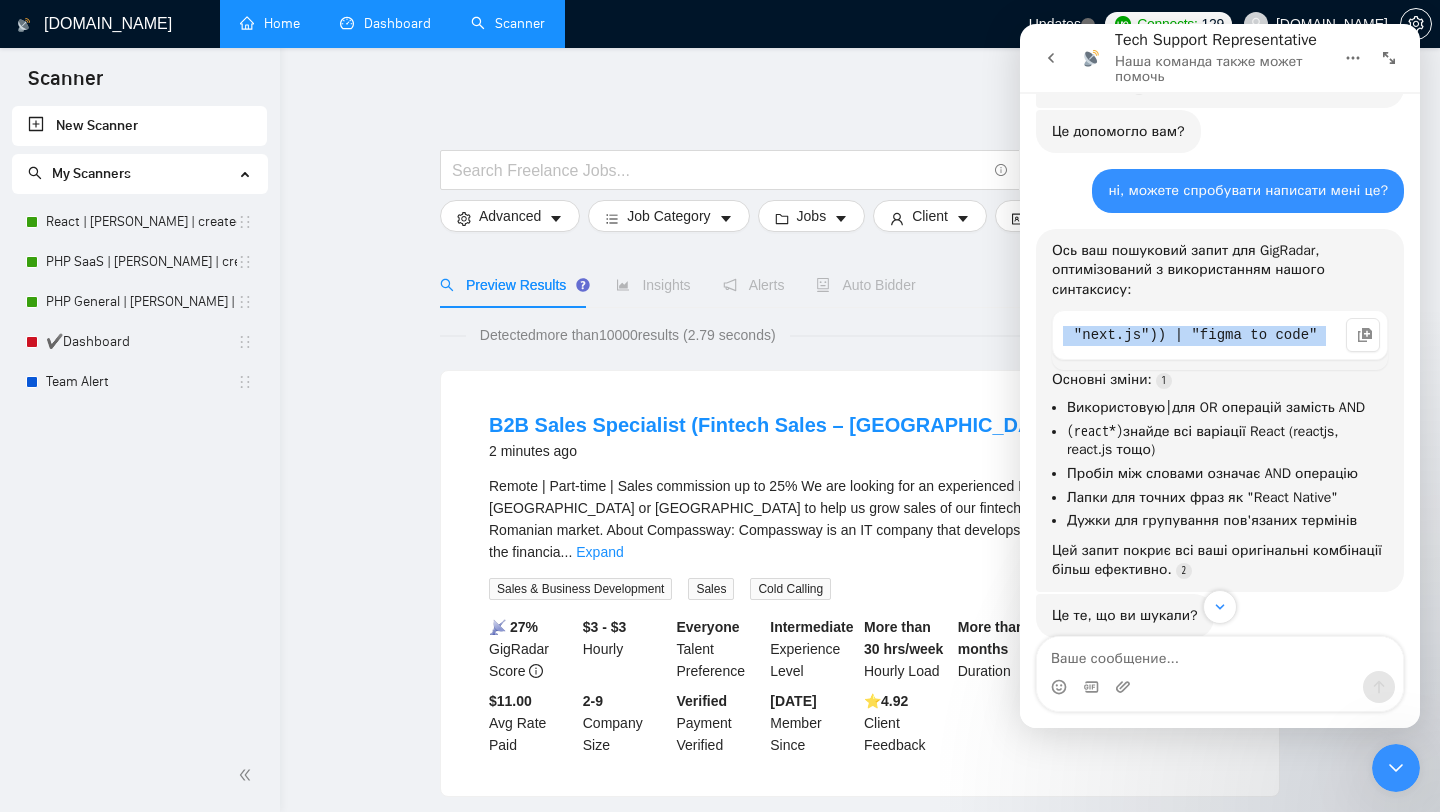 click on "(react*) | "React Native" | "Next.js" | NextJS | "React.js" | ReactJS | Reactjs | react.js | (react (javascript | python | typescript | "web app" | "next.js" | lovable | "tailwind css" | js | saas | "web platform" | vercel | vue | shadcn | mui | "web development" | redux | api | ai)) | (figma react) | (v0 (react | "next.js")) | "figma to code"" at bounding box center [1220, 336] 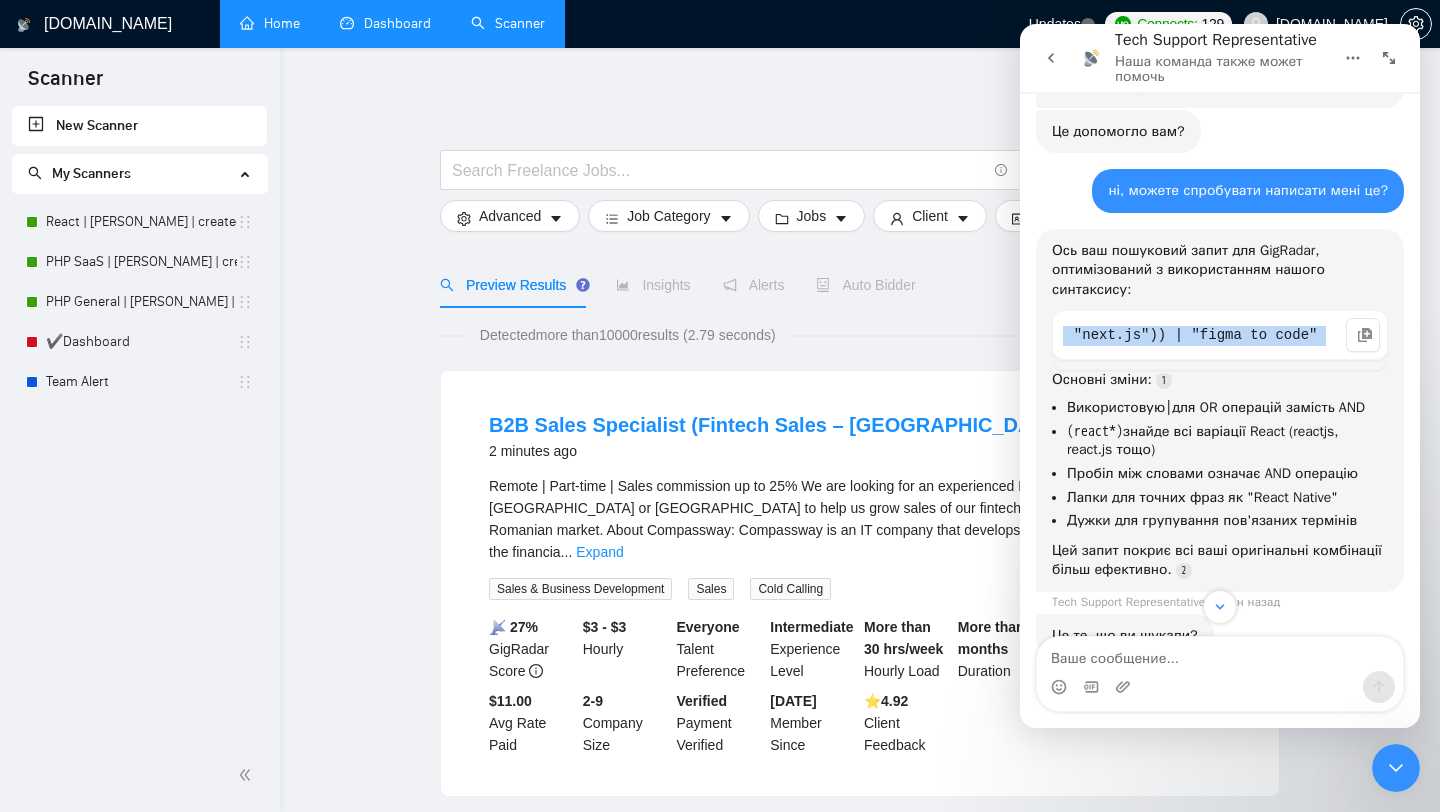 click on "(react*) | "React Native" | "Next.js" | NextJS | "React.js" | ReactJS | Reactjs | react.js | (react (javascript | python | typescript | "web app" | "next.js" | lovable | "tailwind css" | js | saas | "web platform" | vercel | vue | shadcn | mui | "web development" | redux | api | ai)) | (figma react) | (v0 (react | "next.js")) | "figma to code"" at bounding box center (1220, 336) 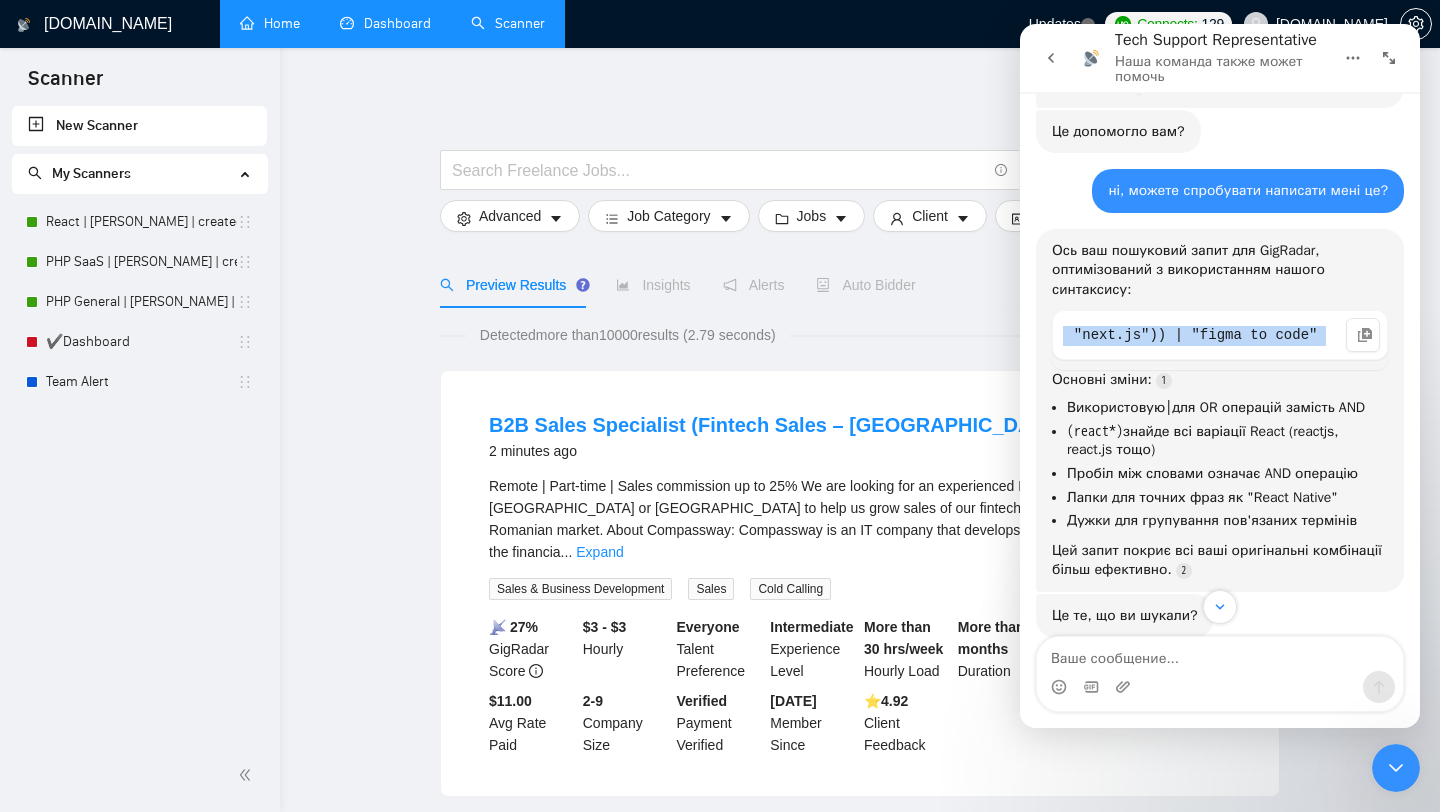 copy on "(react*) | "React Native" | "Next.js" | NextJS | "React.js" | ReactJS | Reactjs | react.js | (react (javascript | python | typescript | "web app" | "next.js" | lovable | "tailwind css" | js | saas | "web platform" | vercel | vue | shadcn | mui | "web development" | redux | api | ai)) | (figma react) | (v0 (react | "next.js")) | "figma to code"" 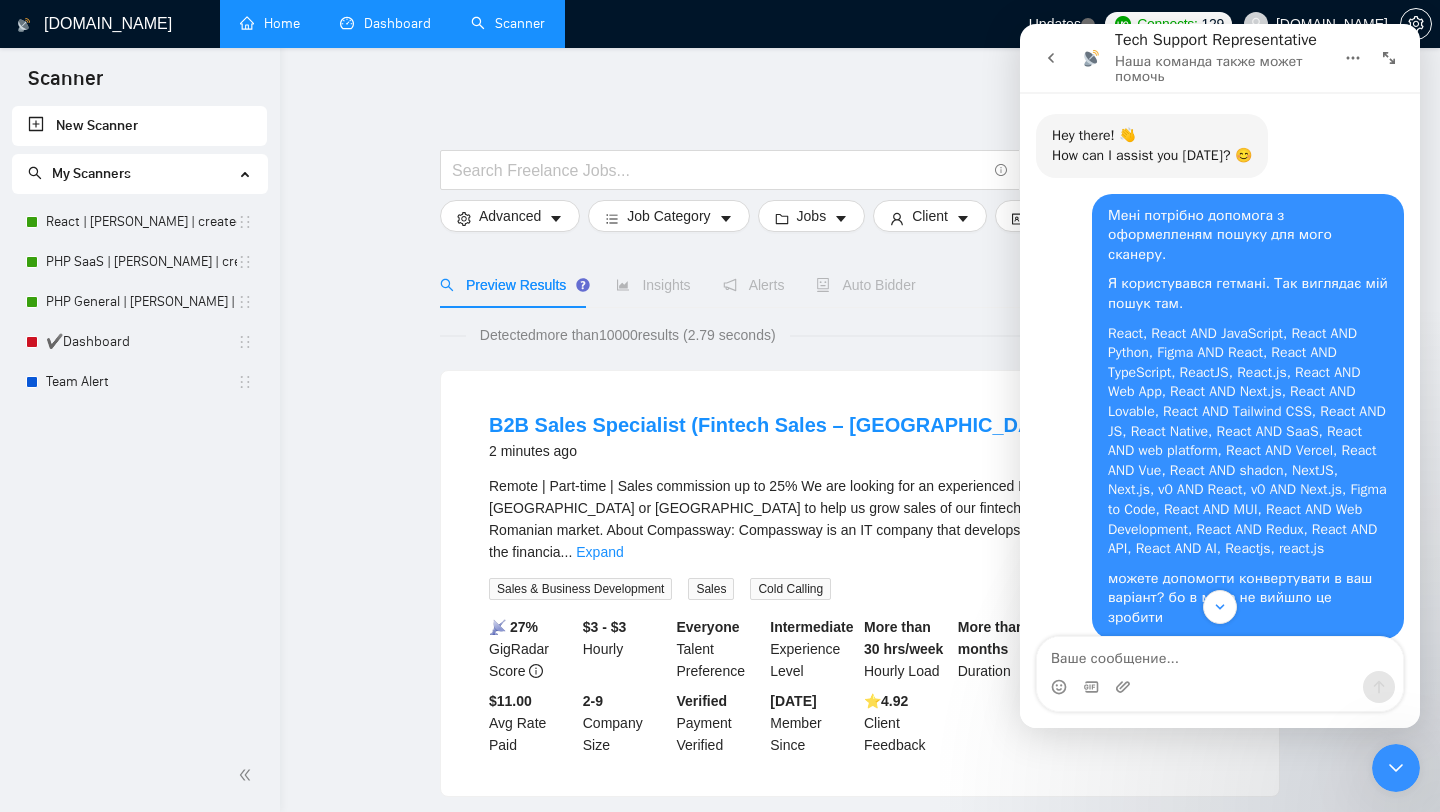 scroll, scrollTop: 37, scrollLeft: 0, axis: vertical 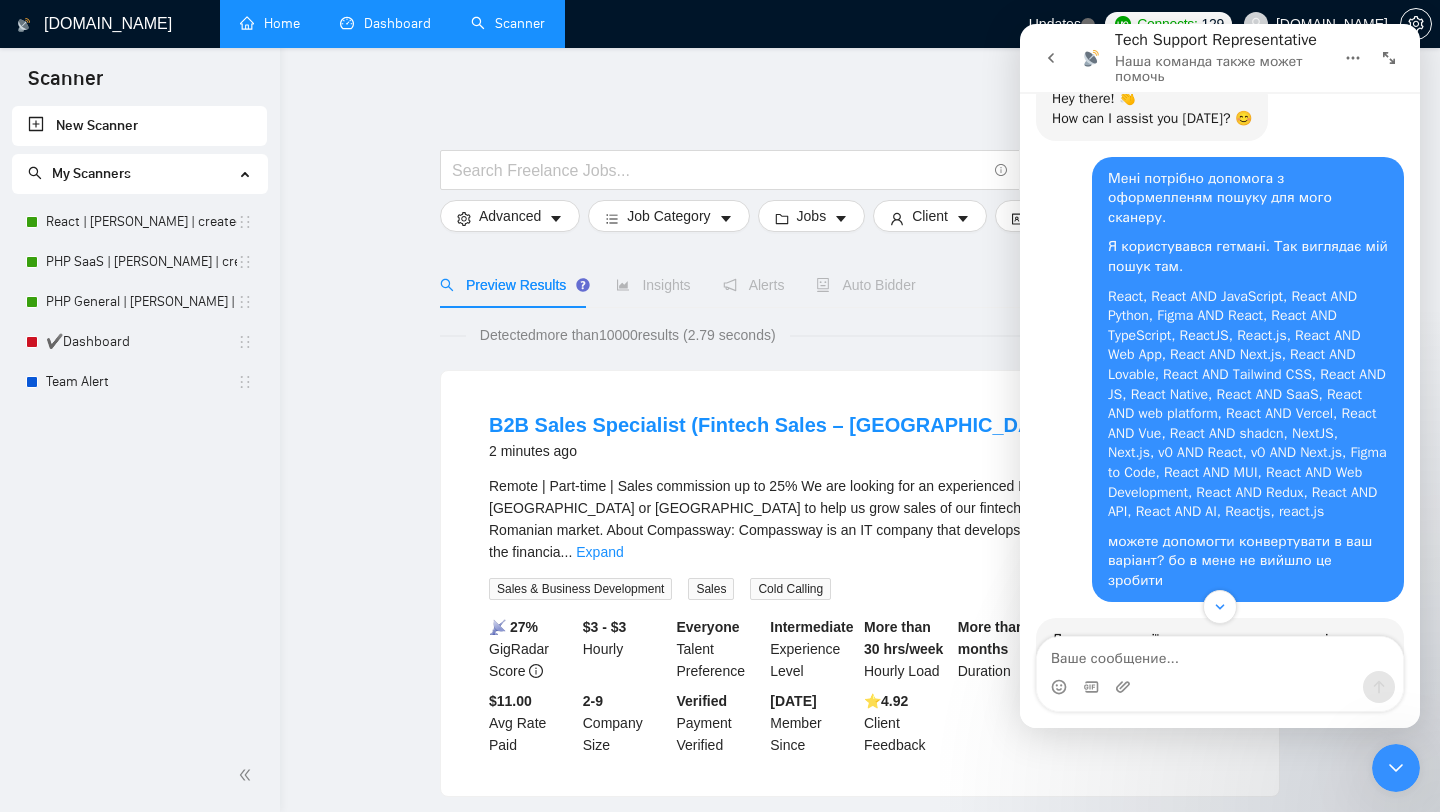 click on "Я користувався гетмані. Так виглядає мій пошук там." at bounding box center [1248, 256] 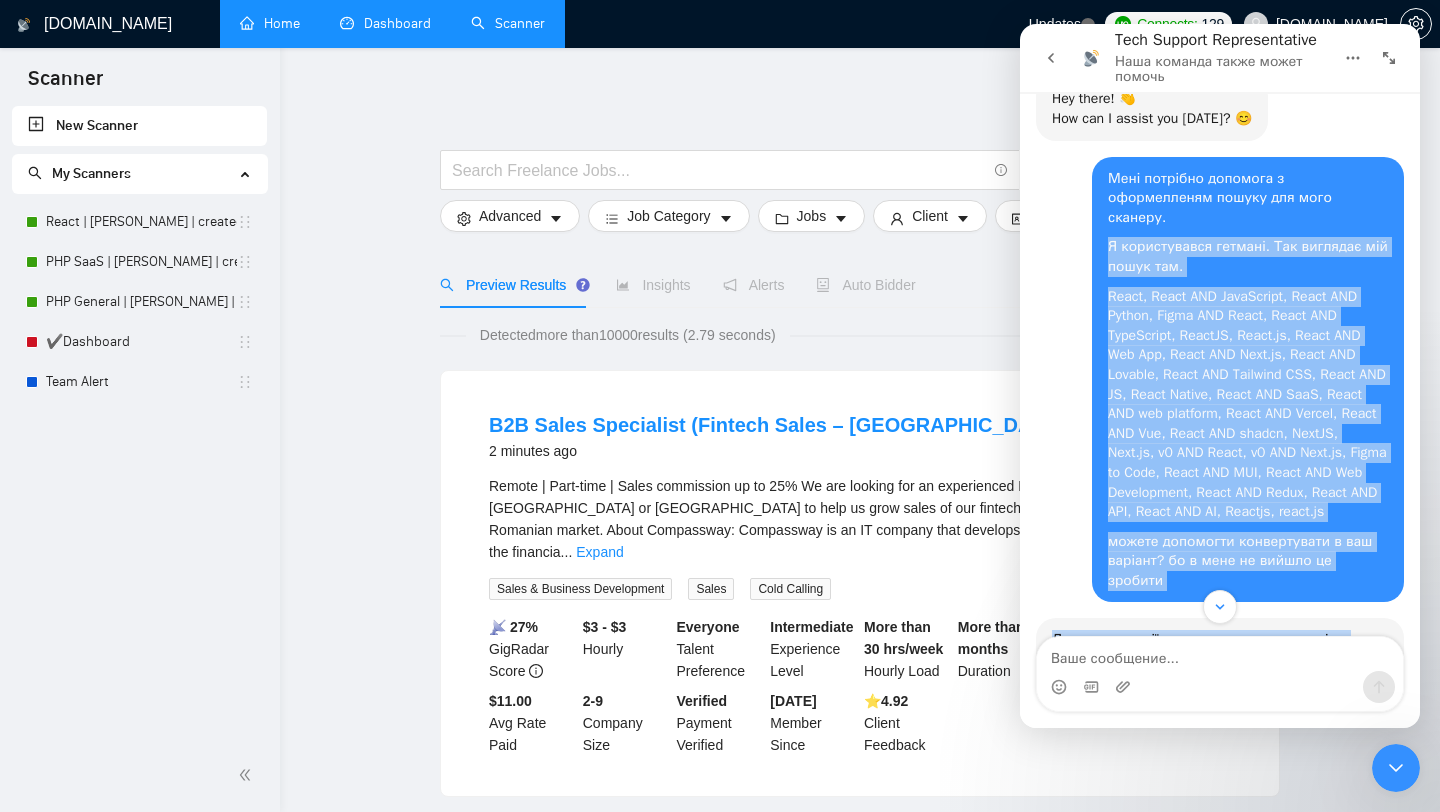 drag, startPoint x: 1108, startPoint y: 266, endPoint x: 1167, endPoint y: 599, distance: 338.18634 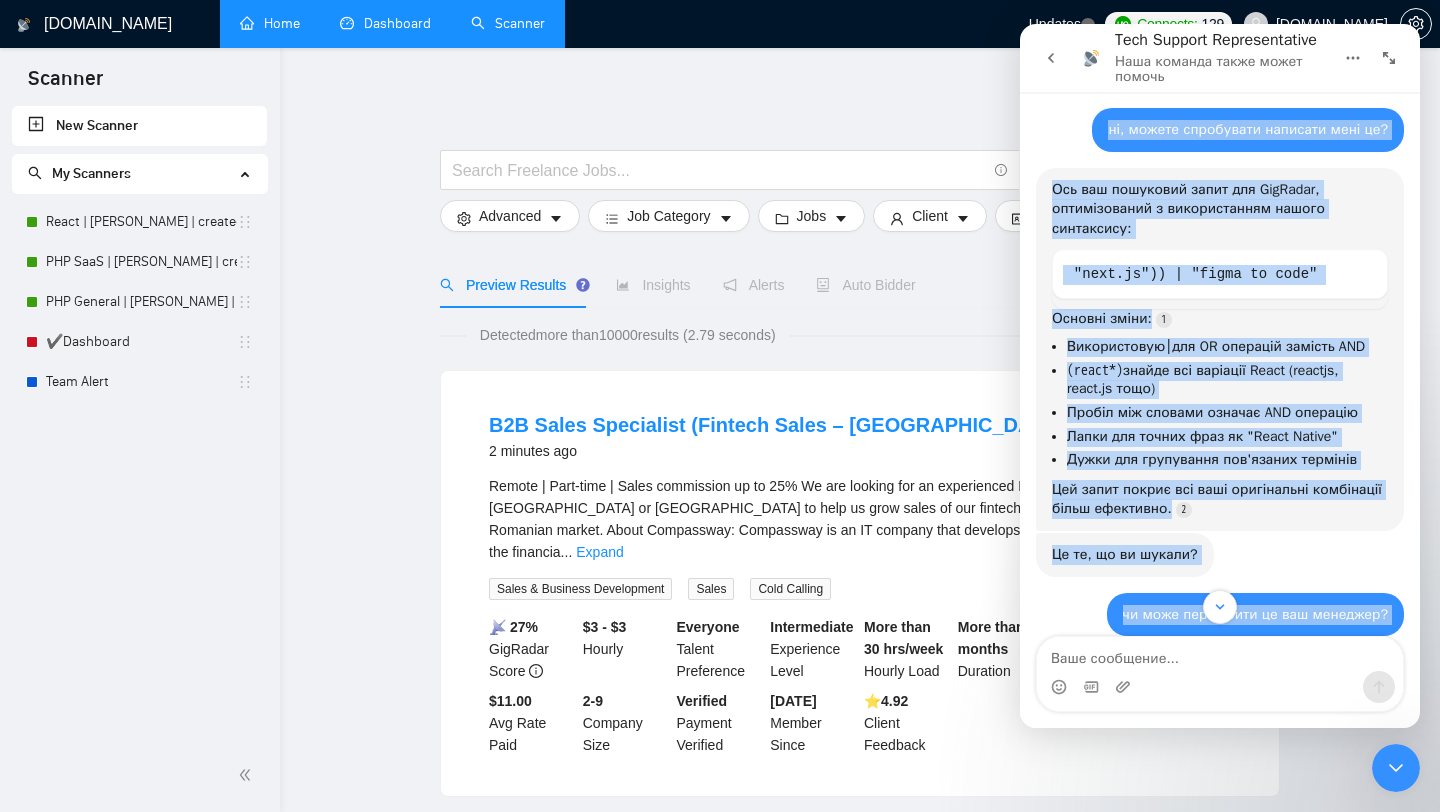 click on "Використовую  |  для OR операцій замість AND" at bounding box center (1227, 347) 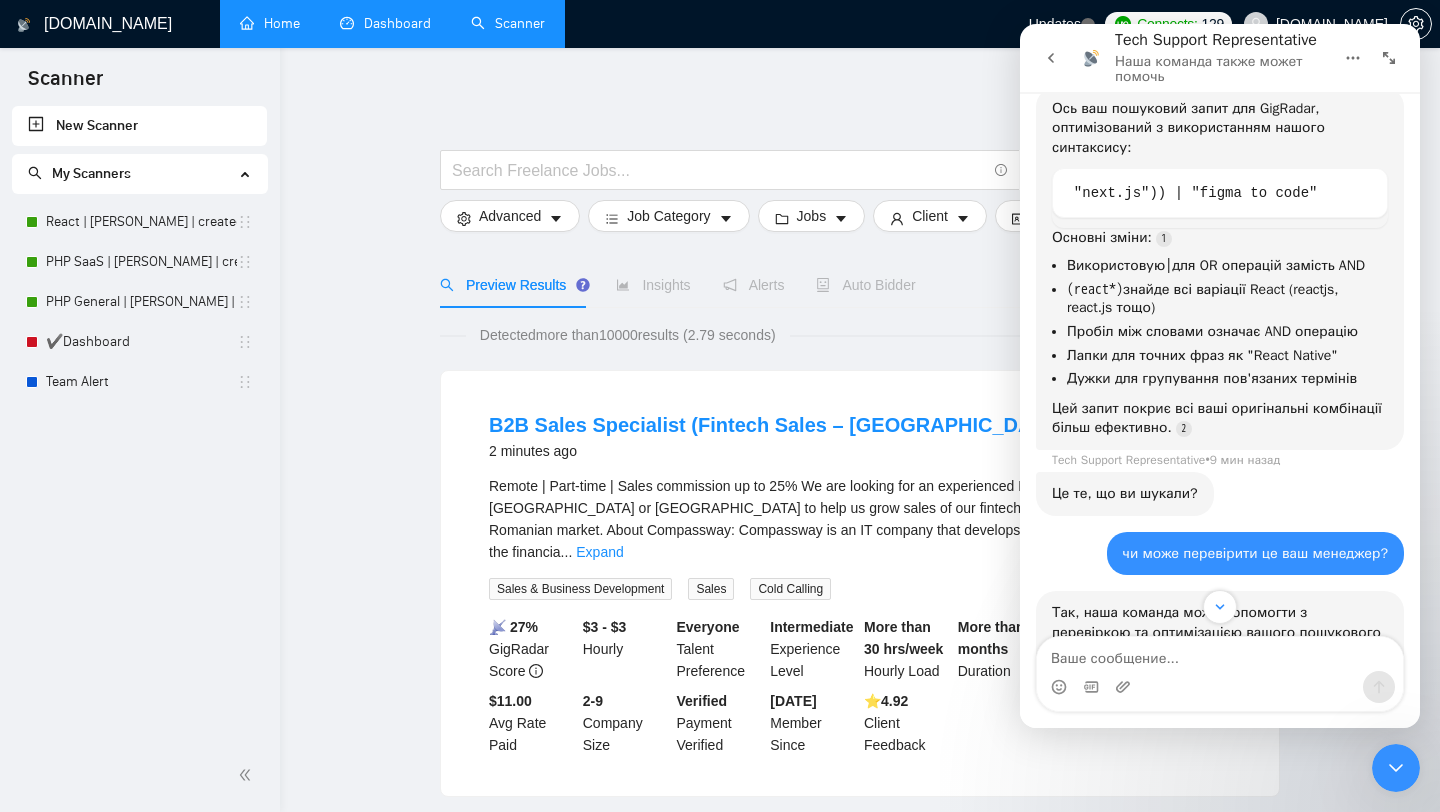 scroll, scrollTop: 1049, scrollLeft: 0, axis: vertical 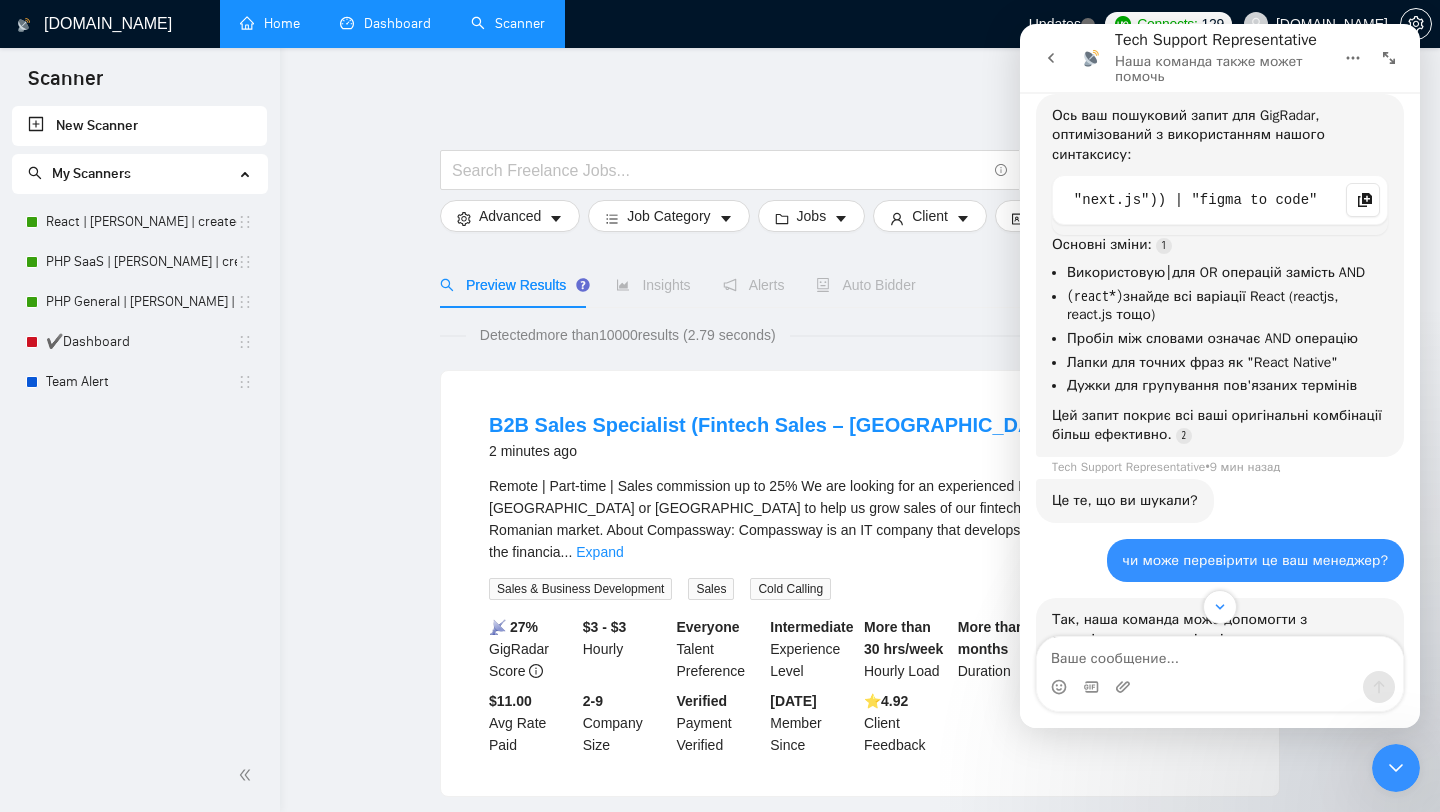 click 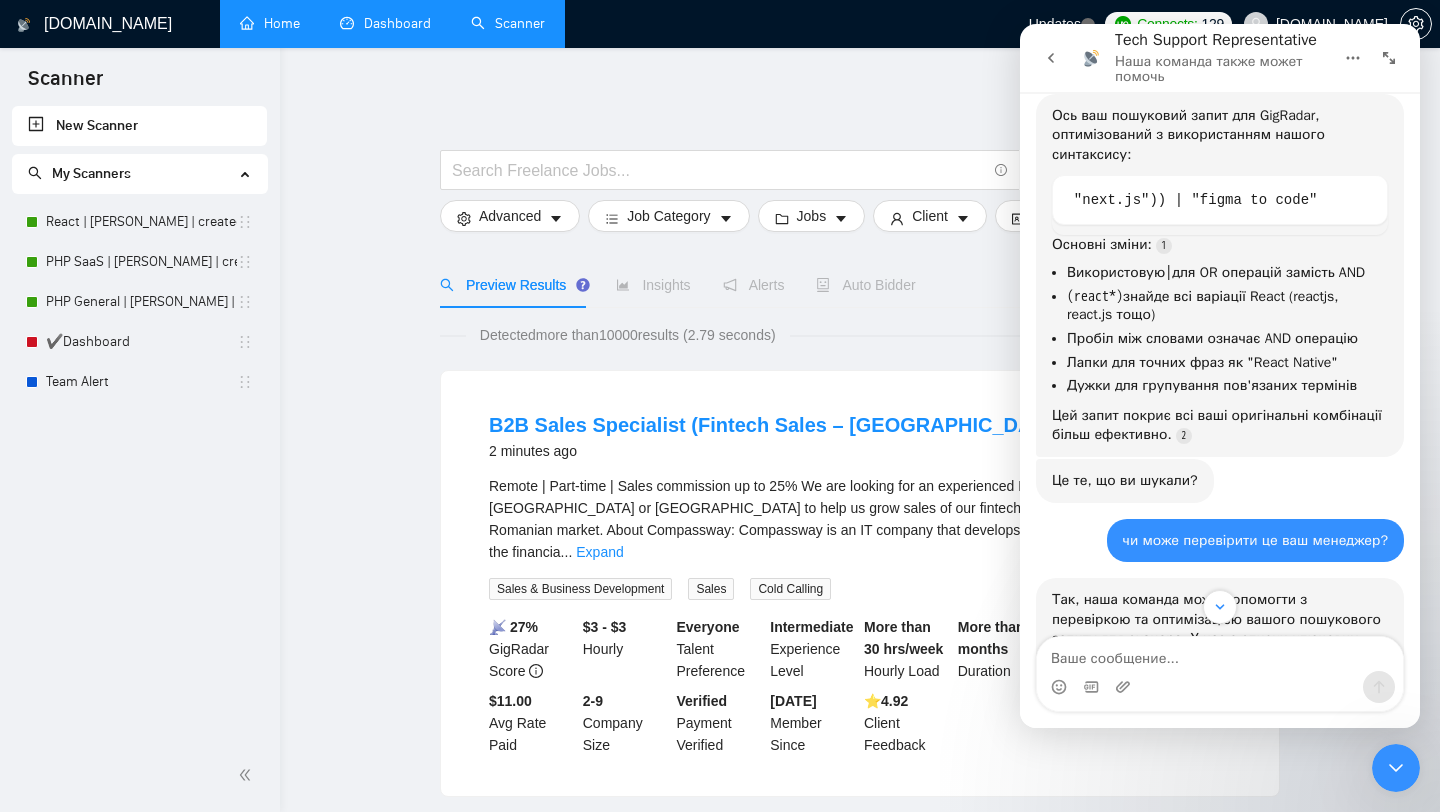 click on "[DOMAIN_NAME] Home Dashboard Scanner Updates
Connects: 129 [DOMAIN_NAME] Save Advanced   Job Category   Jobs   Client   Vendor   Reset All Preview Results Insights Alerts Auto Bidder Detected  more than   10000  results   (2.79 seconds) B2B Sales Specialist (Fintech Sales – [GEOGRAPHIC_DATA] Market) 2 minutes ago Remote | Part-time | Sales commission up to 25%
We are looking for an experienced B2B sales specialist based in [GEOGRAPHIC_DATA] or [GEOGRAPHIC_DATA] to help us grow sales of our fintech software product in the Romanian market.
About Compassway:
Compassway is an IT company that develops cutting-edge digital solutions for the financia ... Expand Sales & Business Development Sales Cold Calling 📡   27% GigRadar Score   $3 - $3 Hourly Everyone Talent Preference Intermediate Experience Level More than 30 hrs/week Hourly Load More than 6 months Duration   [GEOGRAPHIC_DATA] Country $ 1.2k Total Spent $11.00 Avg Rate Paid 2-9 Company Size Verified Payment Verified [DATE] Member Since" at bounding box center [860, 1393] 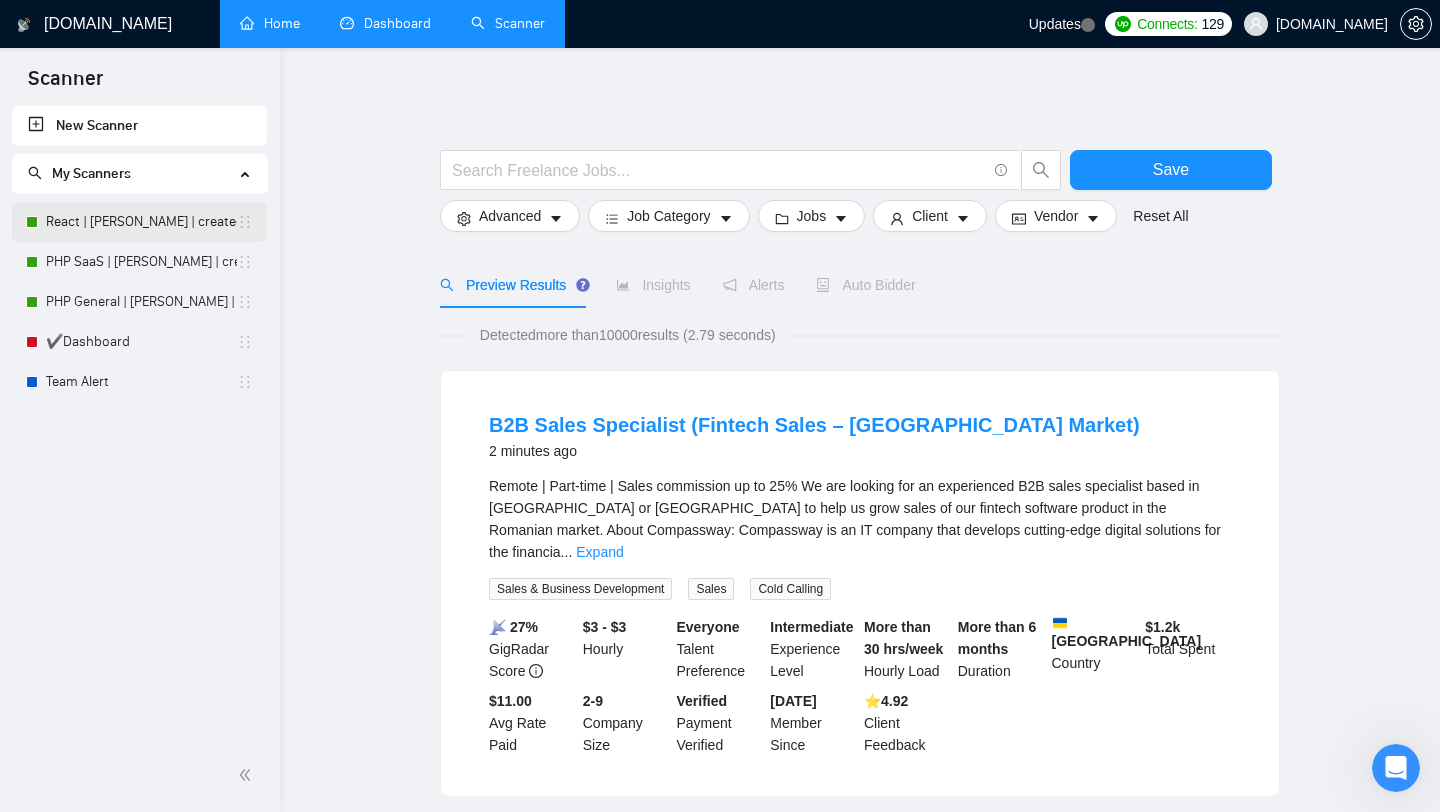 click on "React | [PERSON_NAME] | created 04.07" at bounding box center (141, 222) 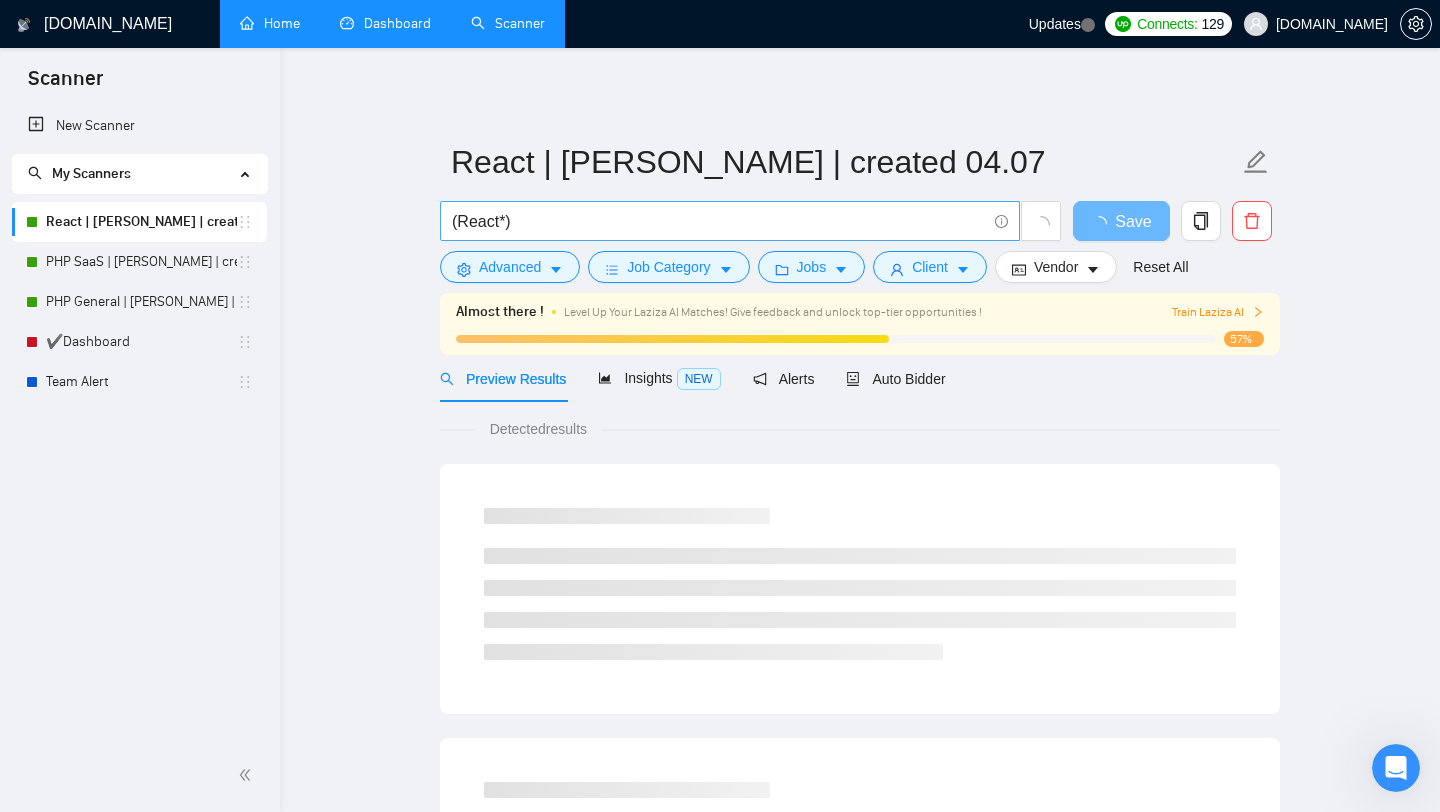 click on "(React*)" at bounding box center [719, 221] 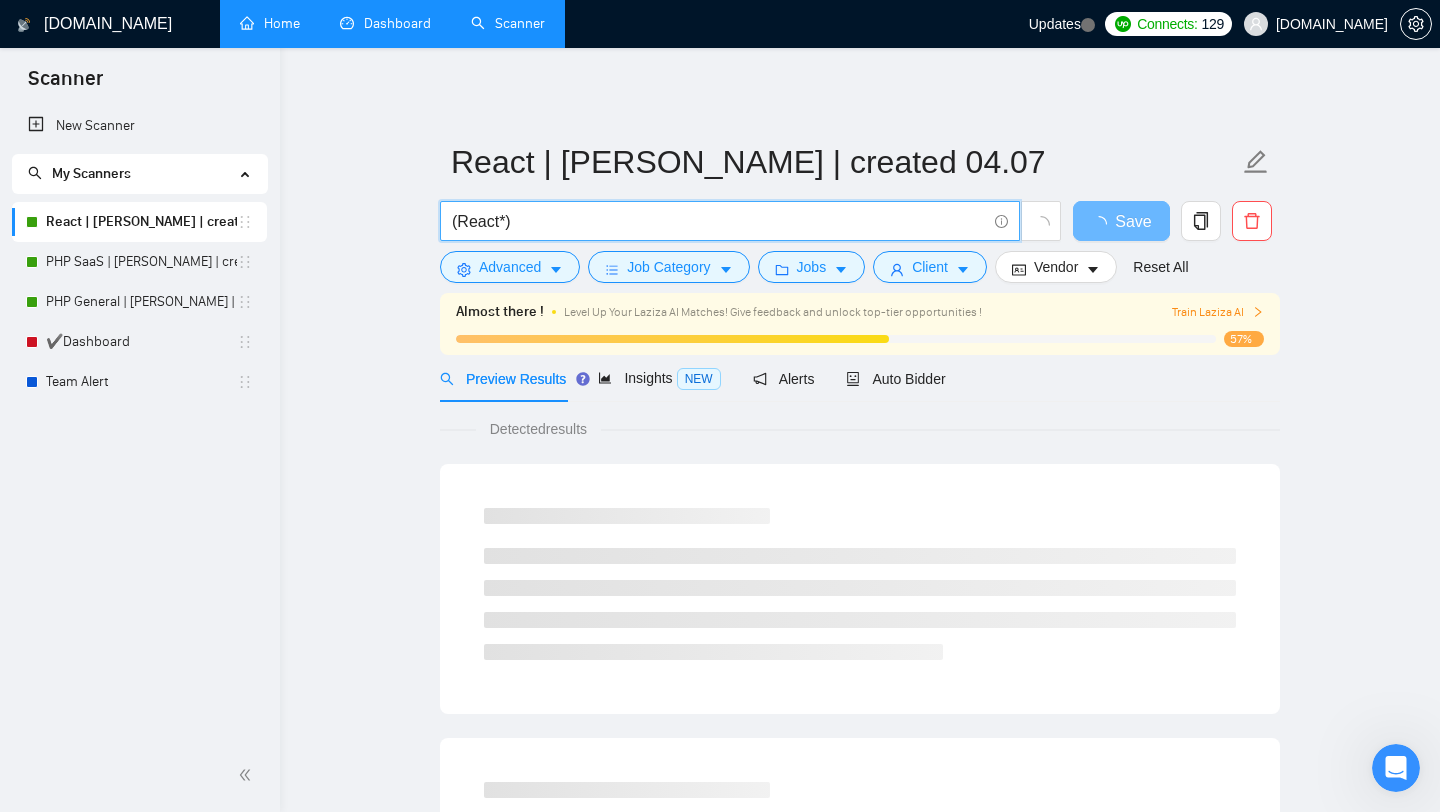 click on "(React*)" at bounding box center [719, 221] 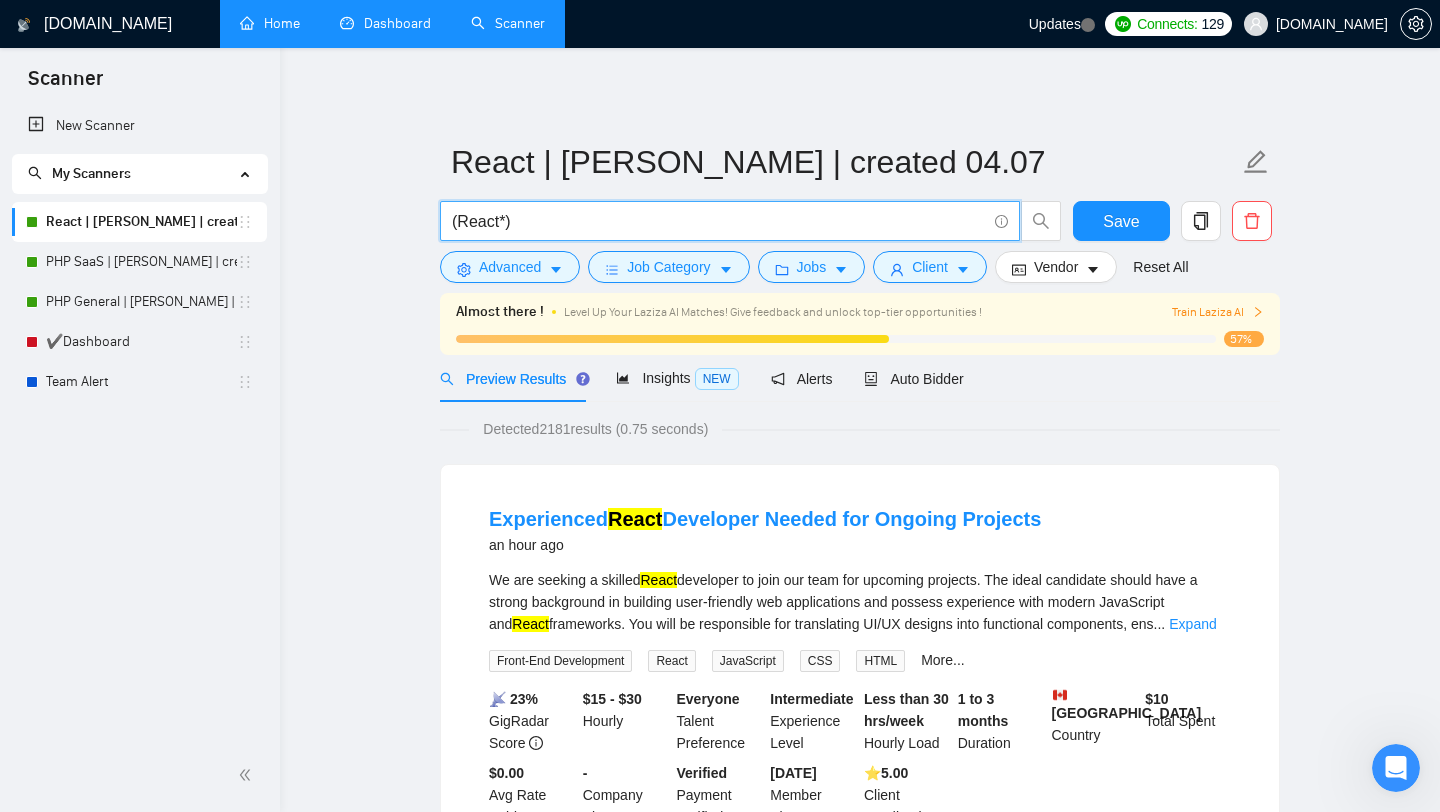 paste on "Я користуюсь гетмані. Так виглядає мій пошук там.  React, React AND JavaScript, React AND Python, Figma AND React, React AND TypeScript, ReactJS, React.js, React AND Web App, React AND Next.js, React AND Lovable, React AND Tailwind CSS, React AND JS, React Native, React AND SaaS, React AND web platform, React AND Vercel, React AND Vue, React AND shadcn, NextJS, Next.js, v0 AND React, v0 AND Next.js, Figma to Code, React AND MUI, React AND Web Development, React AND Redux, React AND API, React AND AI, Reactjs, react.js  Можете перевірити [PERSON_NAME], який надіслав ваш бот?  (react*) | "React Native" | "Next.js" | NextJS | "React.js" | ReactJS | Reactjs | react.js | (react (javascript | python | typescript | "web app" | "next.js" | lovable | "tailwind css" | js | saas | "web platform" | vercel | vue | shadcn | mui | "web development" | redux | api | ai)) | (figma react) | (v0 (react | "next.js")) | "figma to code"" 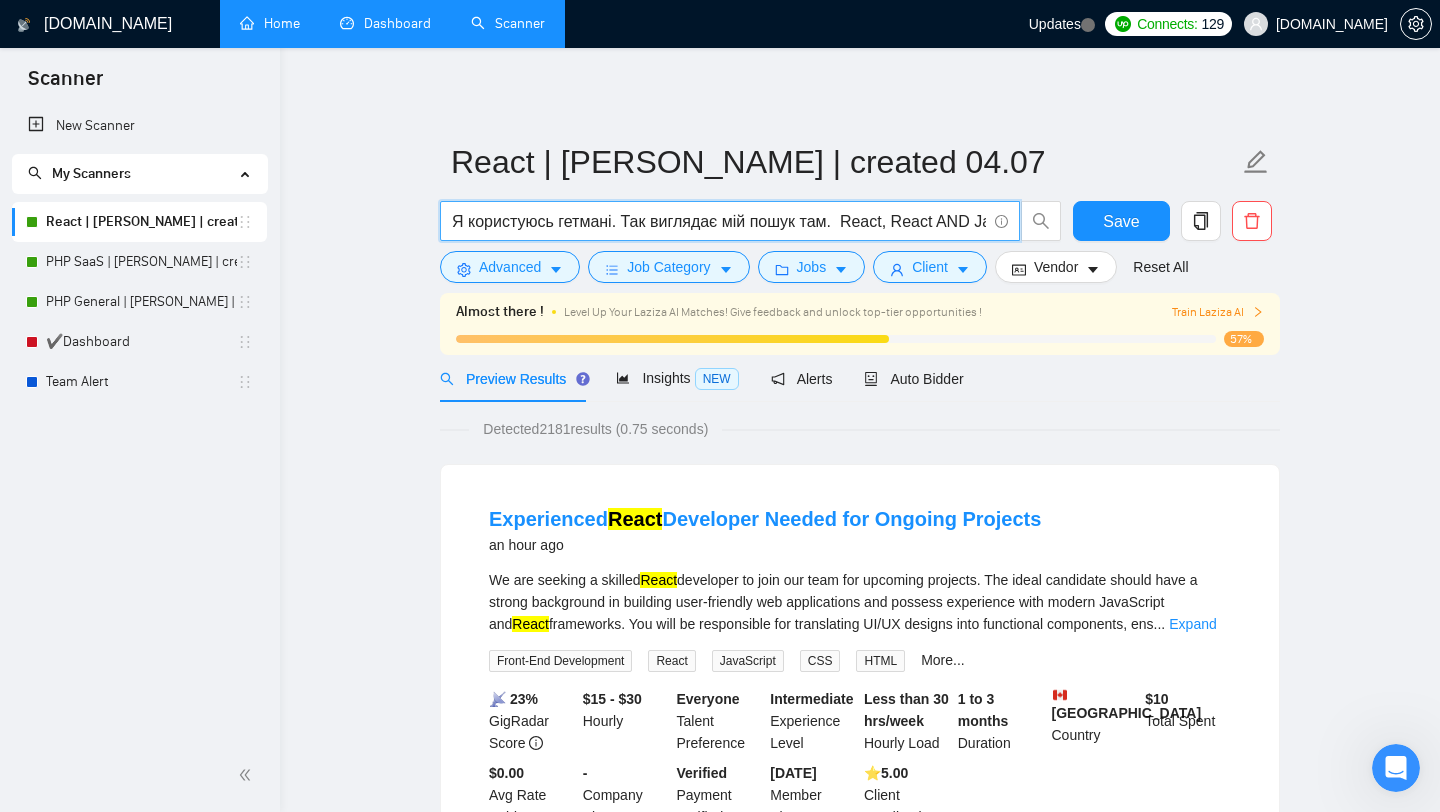 scroll, scrollTop: 0, scrollLeft: 6238, axis: horizontal 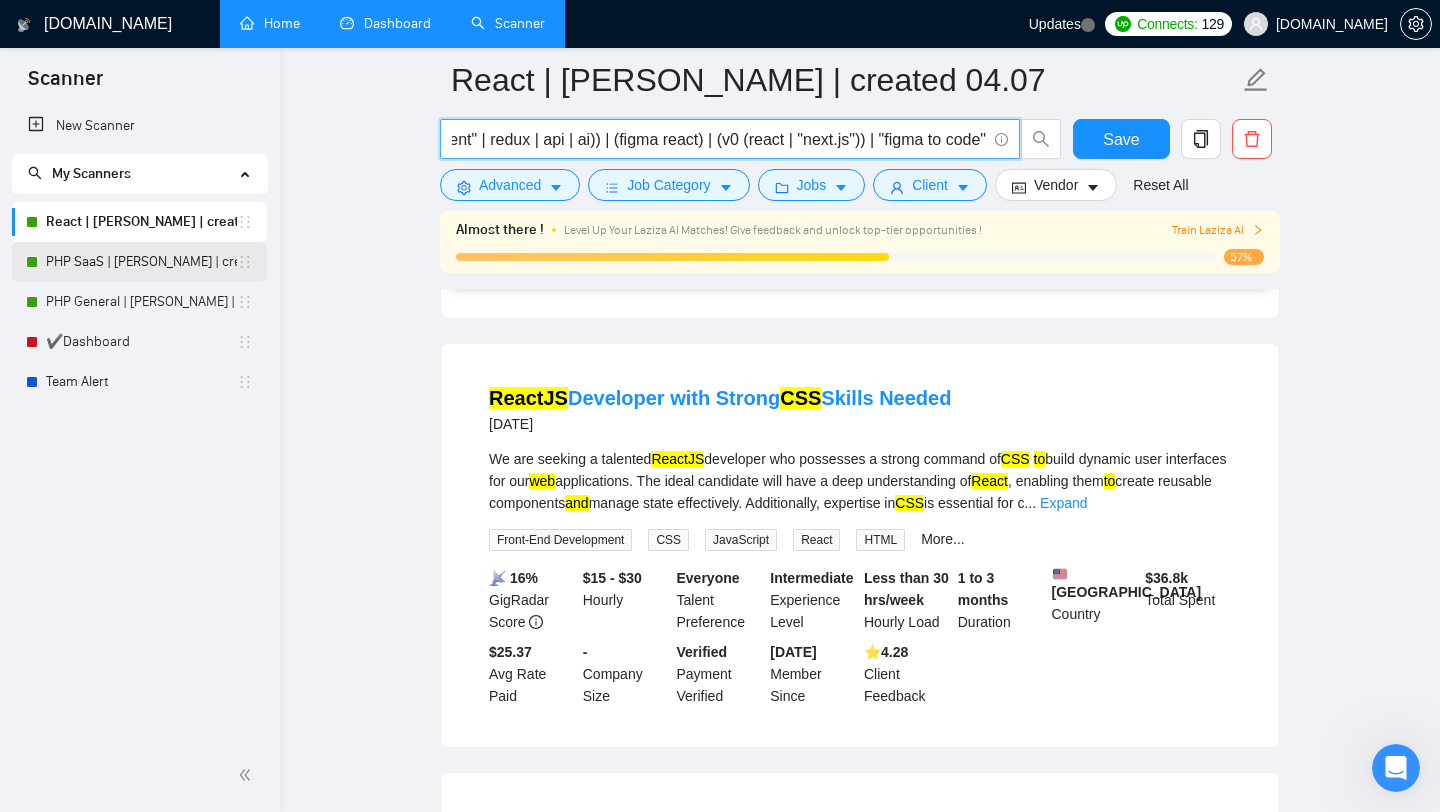 type on "Я користуюсь гетмані. Так виглядає мій пошук там.  React, React AND JavaScript, React AND Python, Figma AND React, React AND TypeScript, ReactJS, React.js, React AND Web App, React AND Next.js, React AND Lovable, React AND Tailwind CSS, React AND JS, React Native, React AND SaaS, React AND web platform, React AND Vercel, React AND Vue, React AND shadcn, NextJS, Next.js, v0 AND React, v0 AND Next.js, Figma to Code, React AND MUI, React AND Web Development, React AND Redux, React AND API, React AND AI, Reactjs, react.js  Можете перевірити [PERSON_NAME], який надіслав ваш бот?  (react*) | "React Native" | "Next.js" | NextJS | "React.js" | ReactJS | Reactjs | react.js | (react (javascript | python | typescript | "web app" | "next.js" | lovable | "tailwind css" | js | saas | "web platform" | vercel | vue | shadcn | mui | "web development" | redux | api | ai)) | (figma react) | (v0 (react | "next.js")) | "figma to code"" 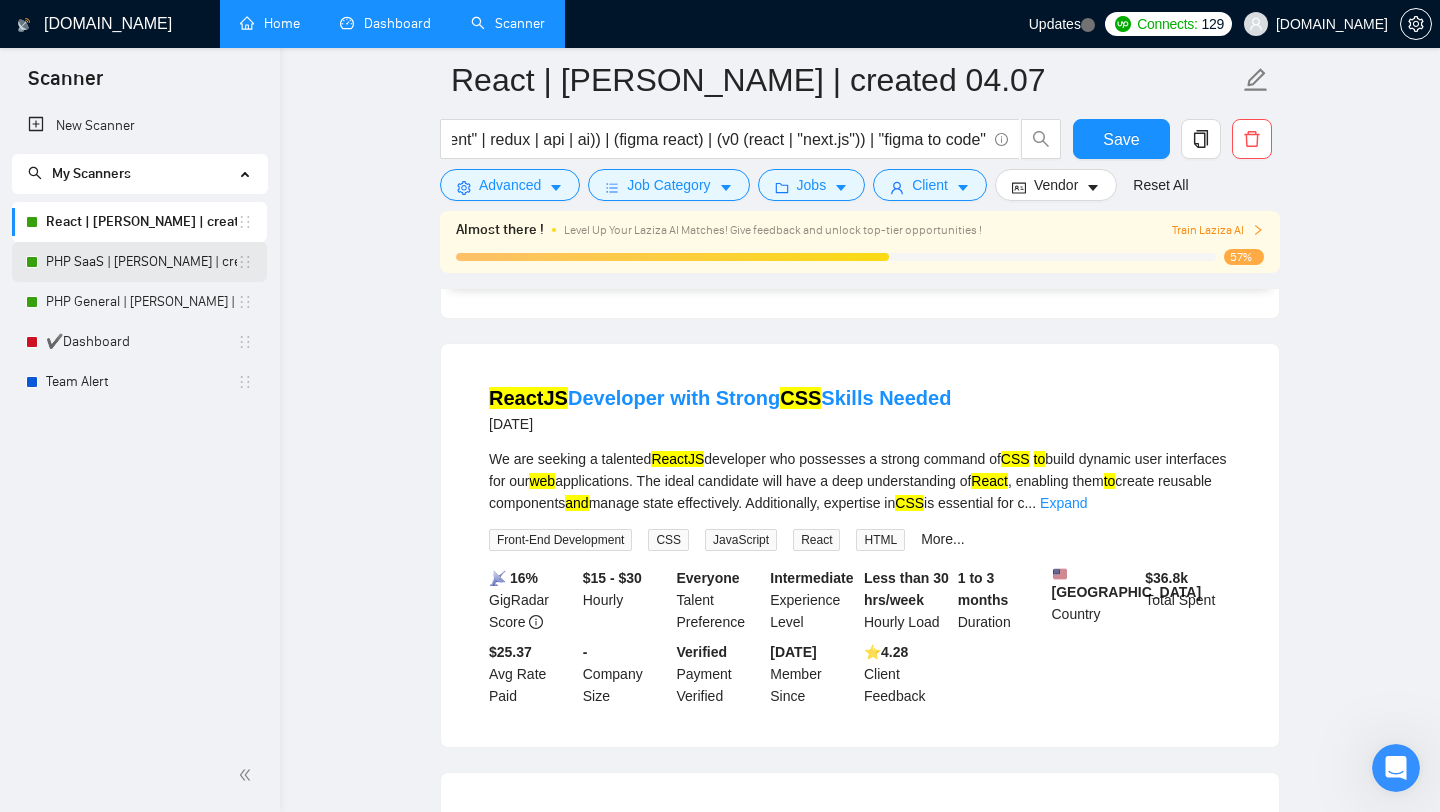 scroll, scrollTop: 0, scrollLeft: 0, axis: both 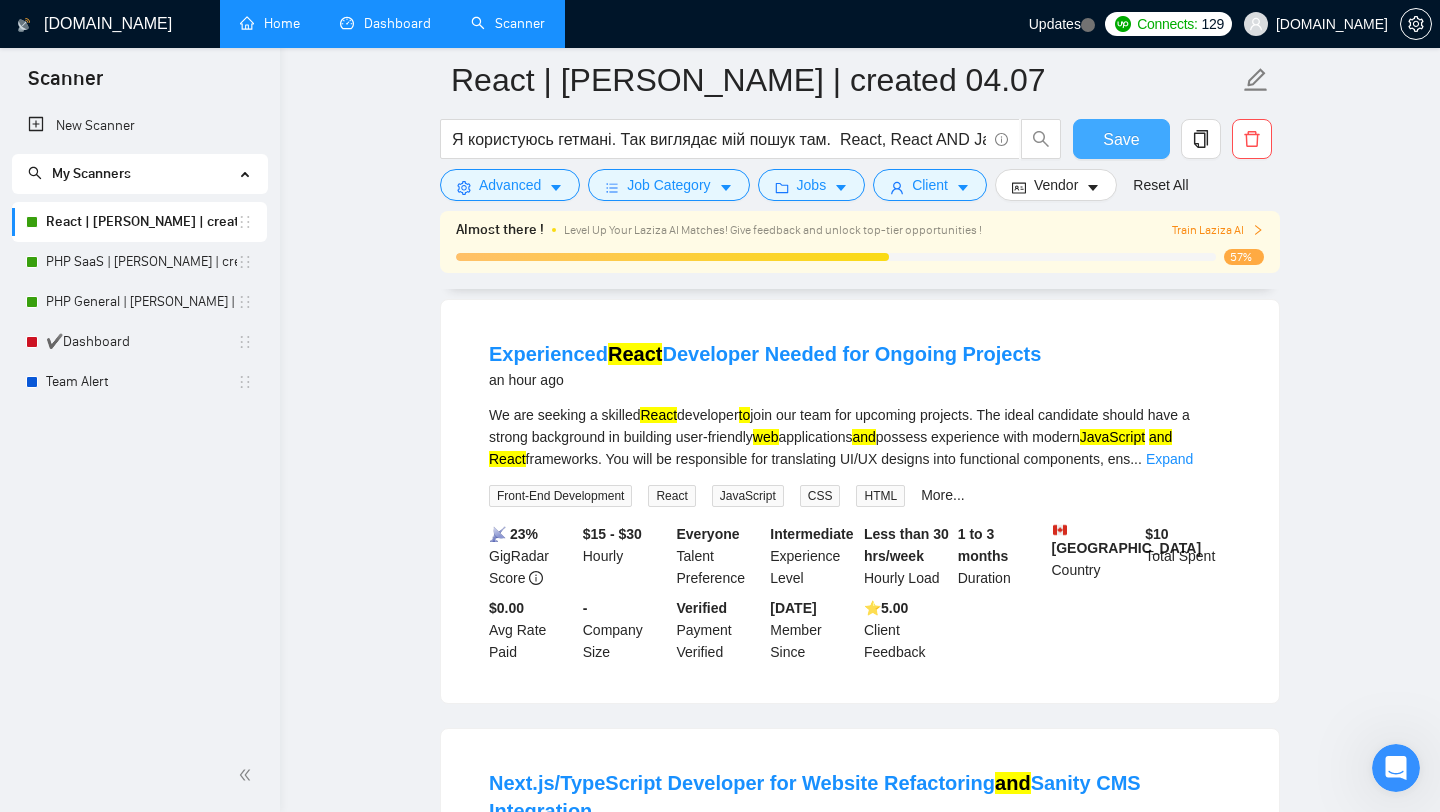 click on "Save" at bounding box center (1121, 139) 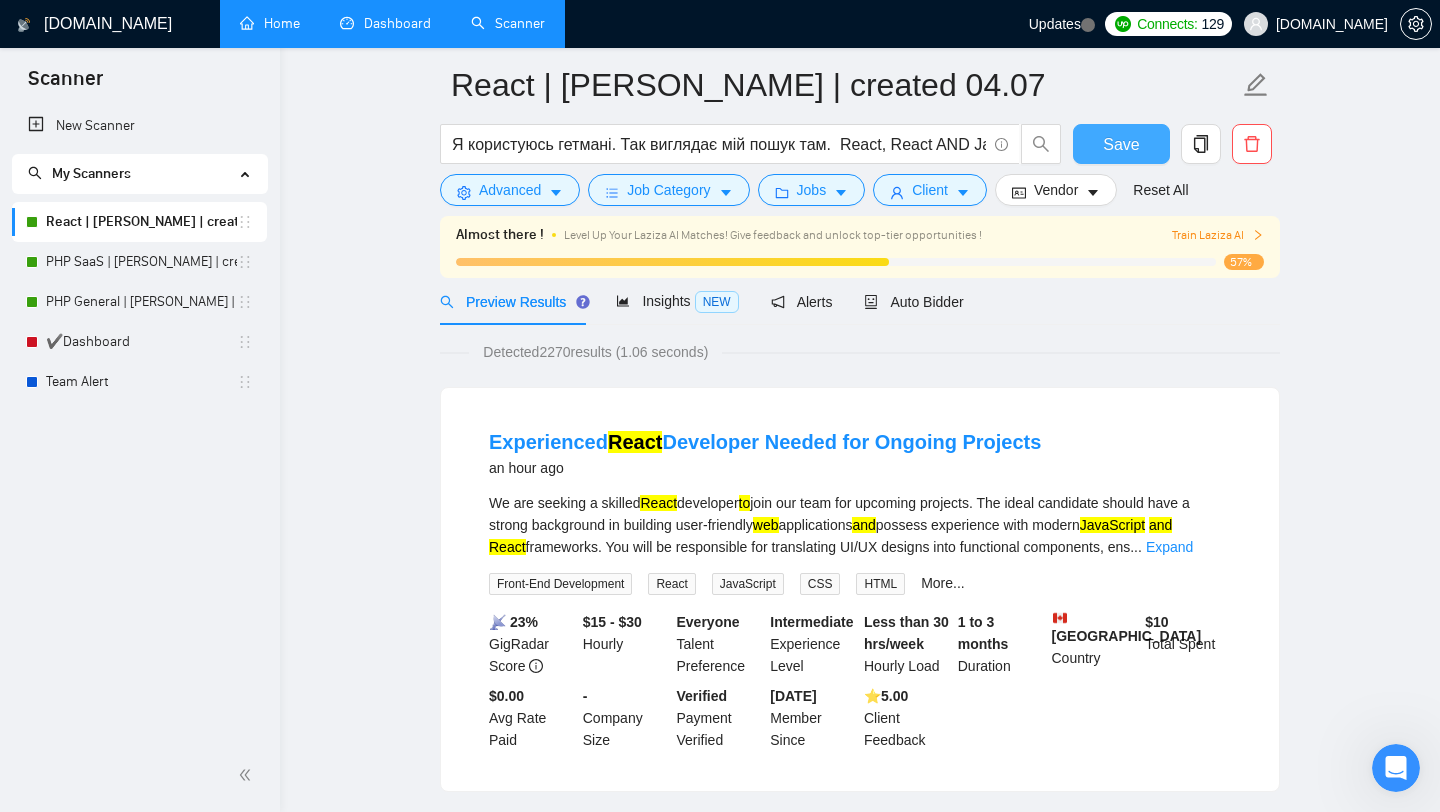 scroll, scrollTop: 0, scrollLeft: 0, axis: both 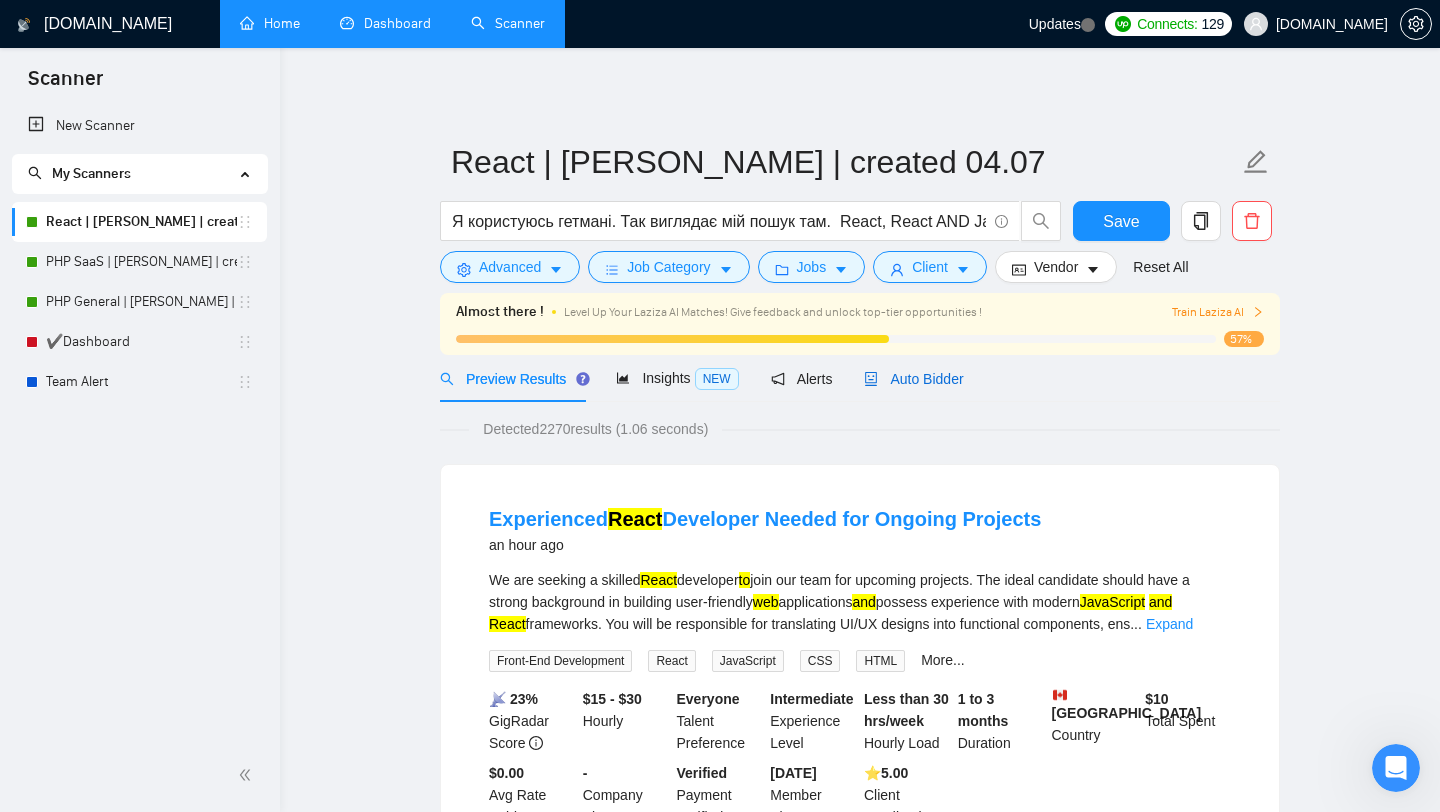 click on "Auto Bidder" at bounding box center [913, 379] 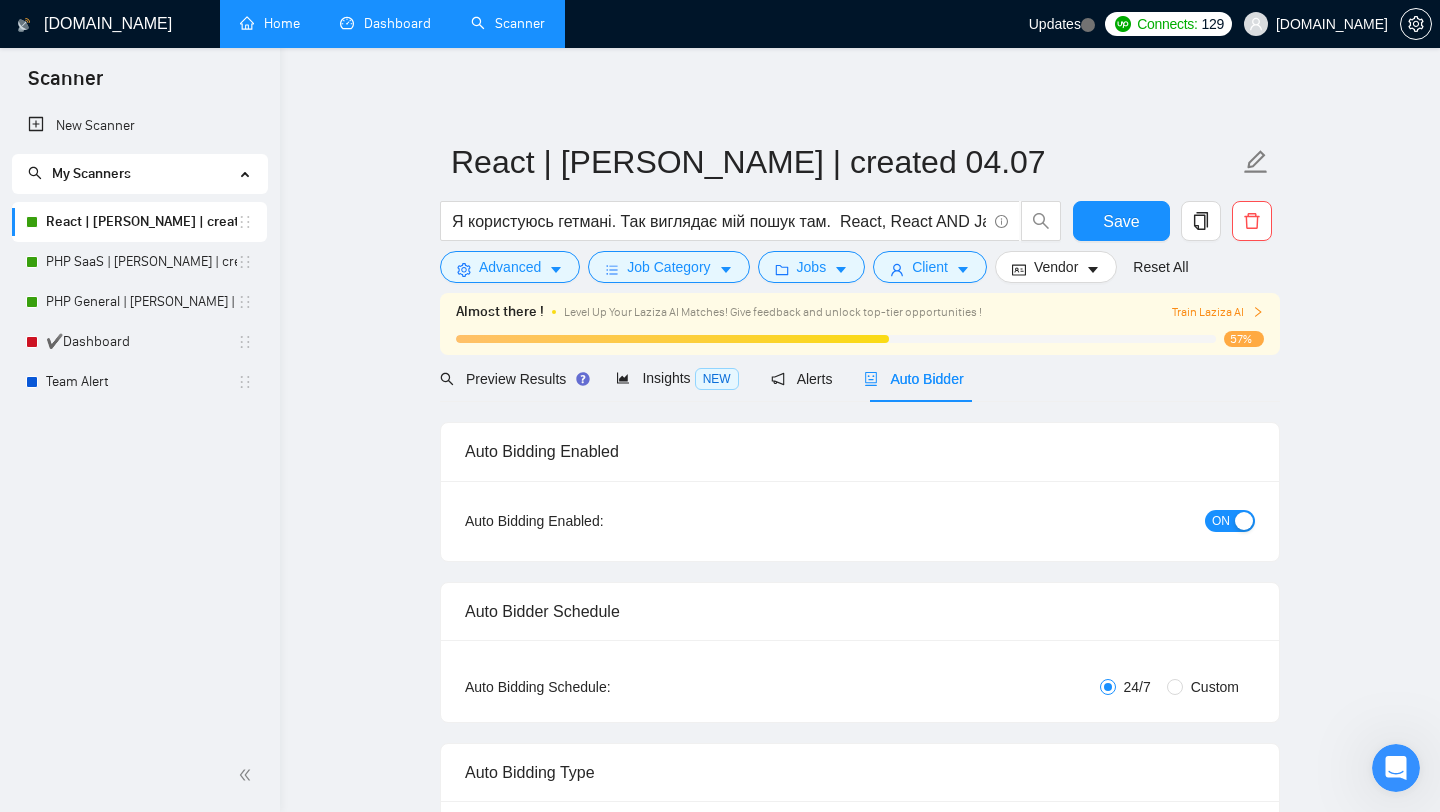 type 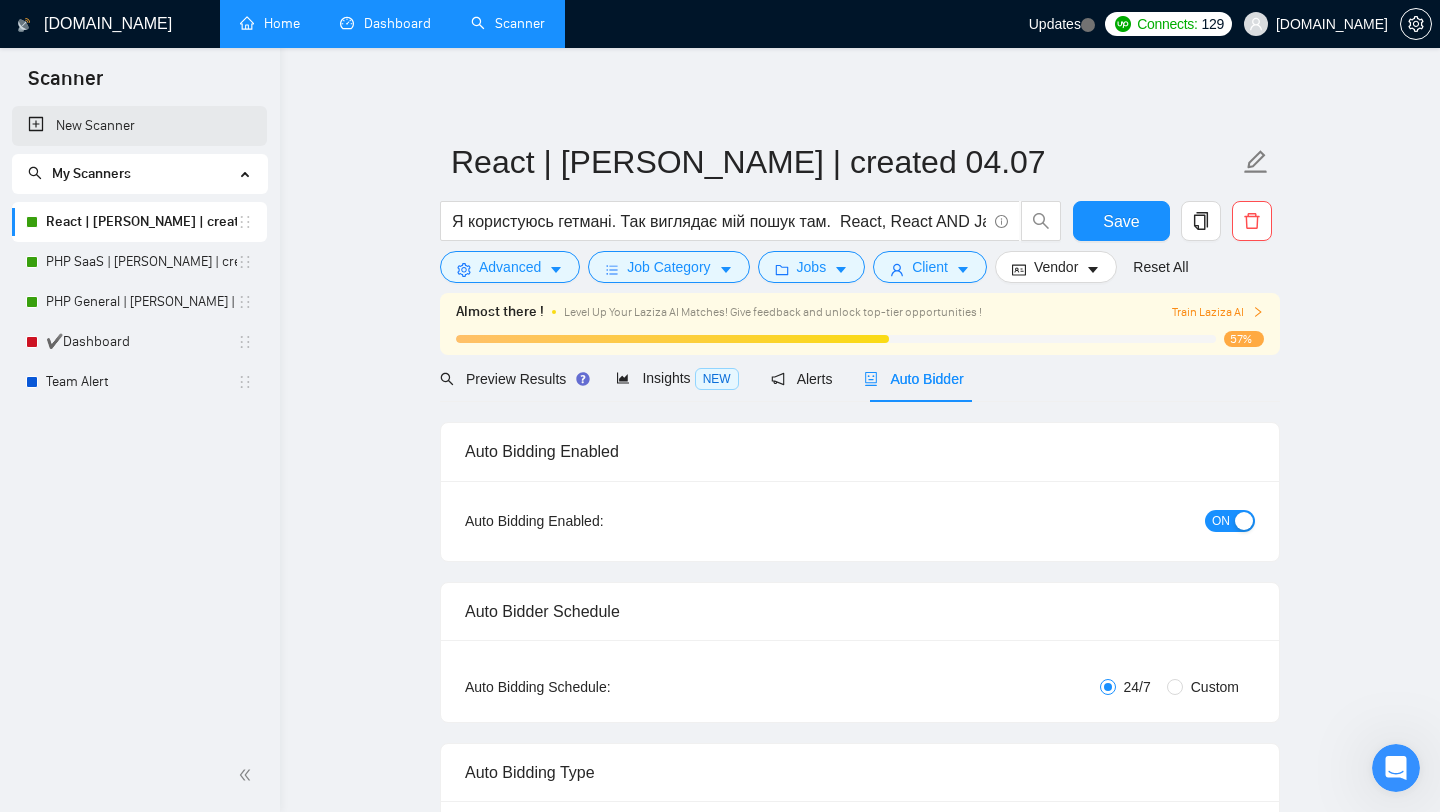 click on "New Scanner" at bounding box center [139, 126] 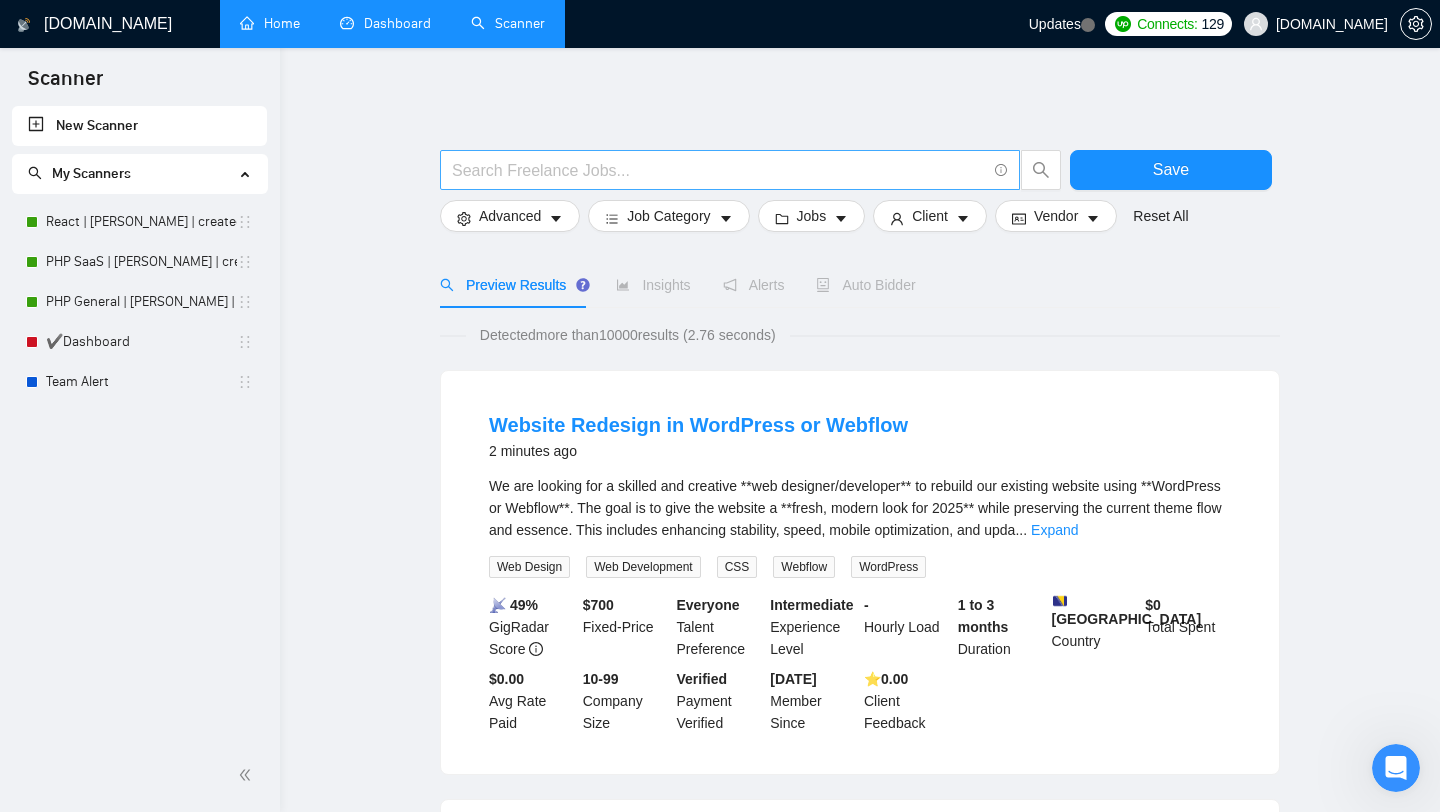 click at bounding box center [719, 170] 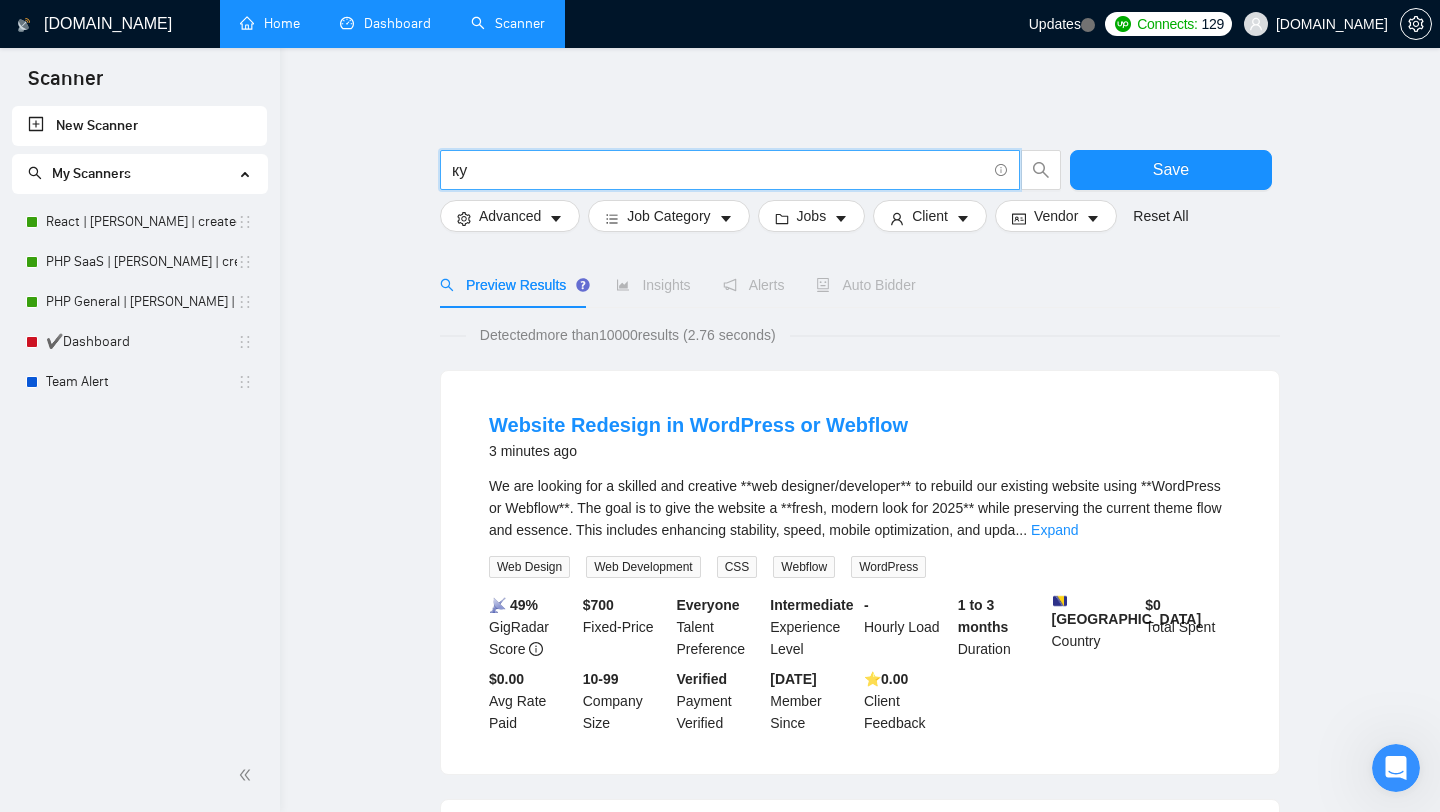 type on "к" 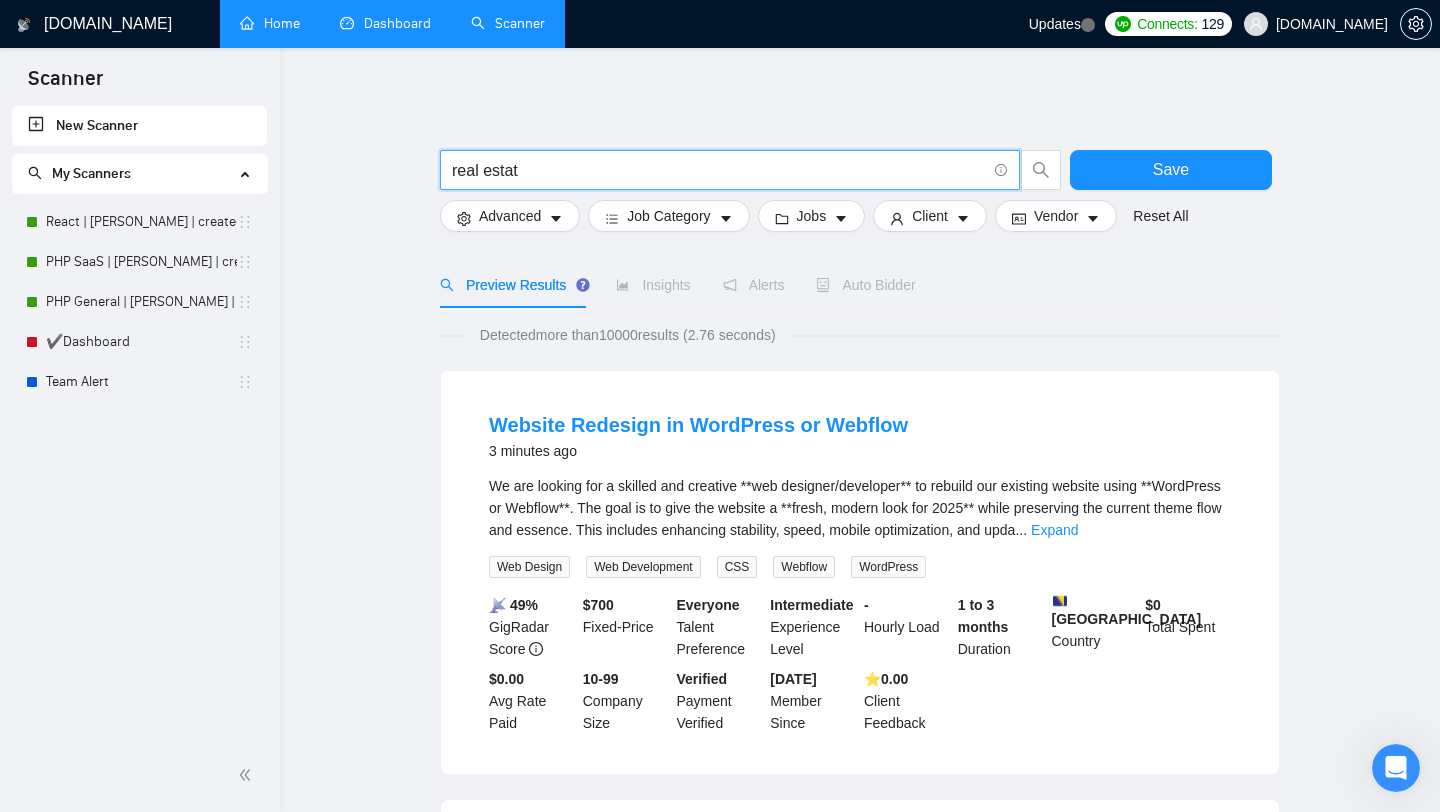 type on "real estate" 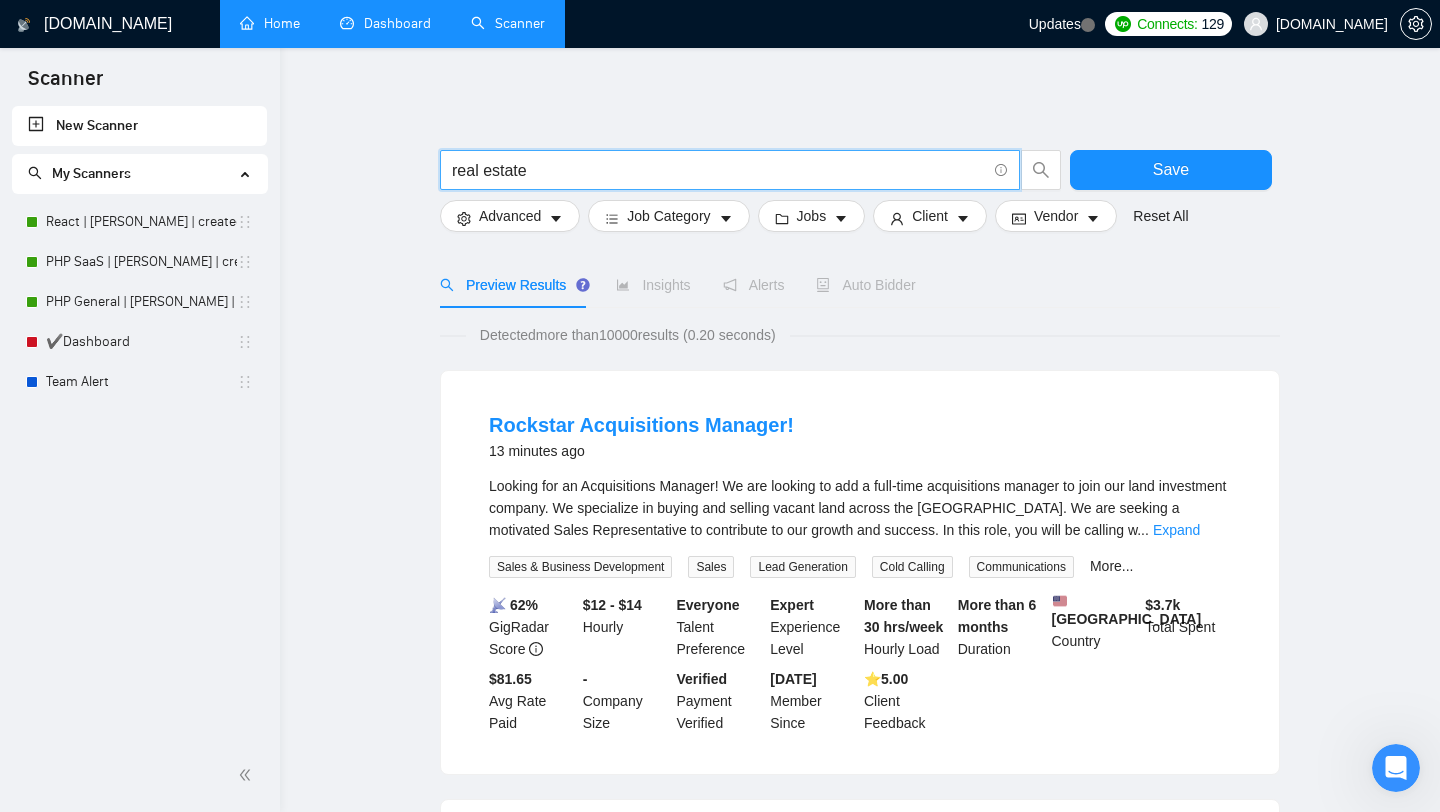 drag, startPoint x: 579, startPoint y: 169, endPoint x: 436, endPoint y: 165, distance: 143.05594 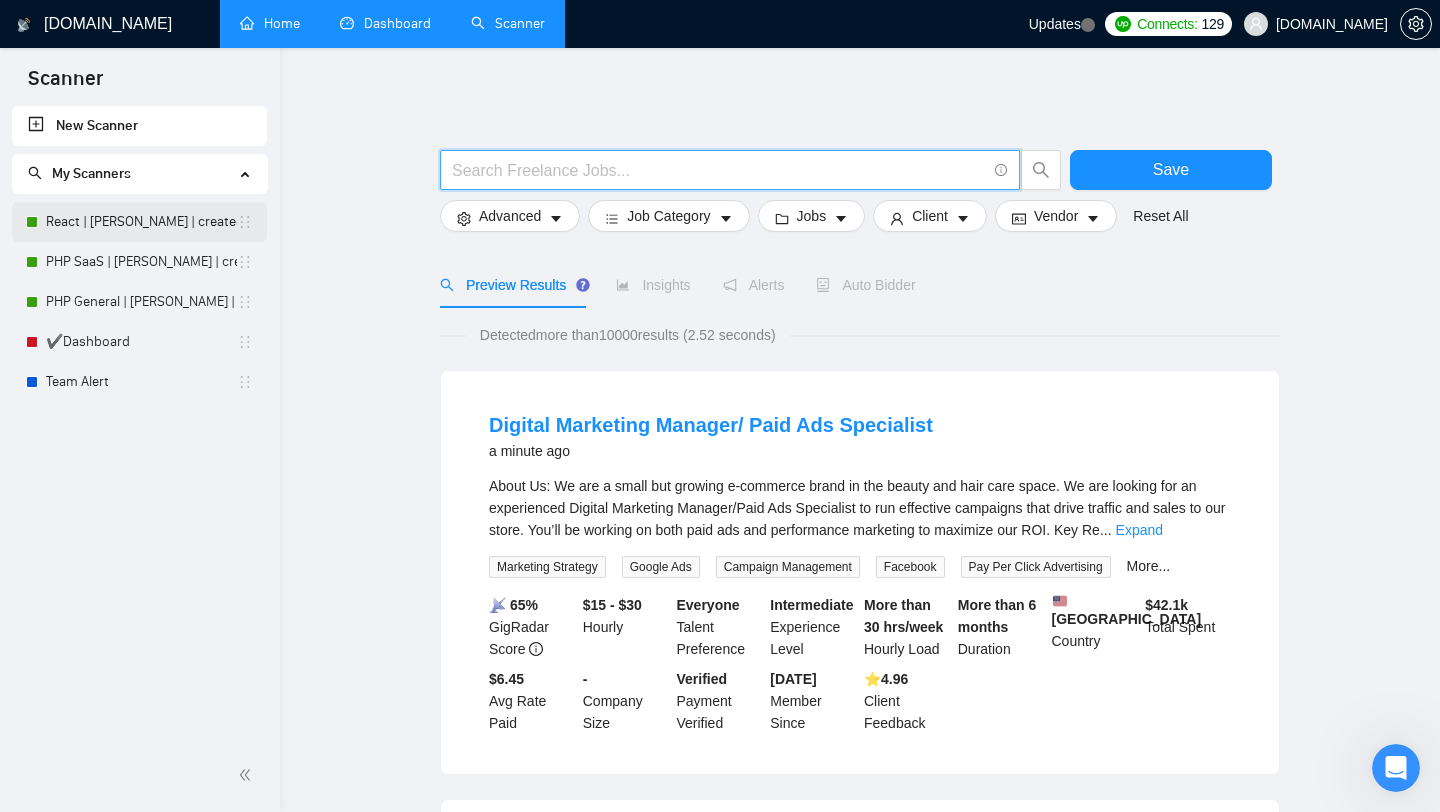 click on "React | [PERSON_NAME] | created 04.07" at bounding box center (141, 222) 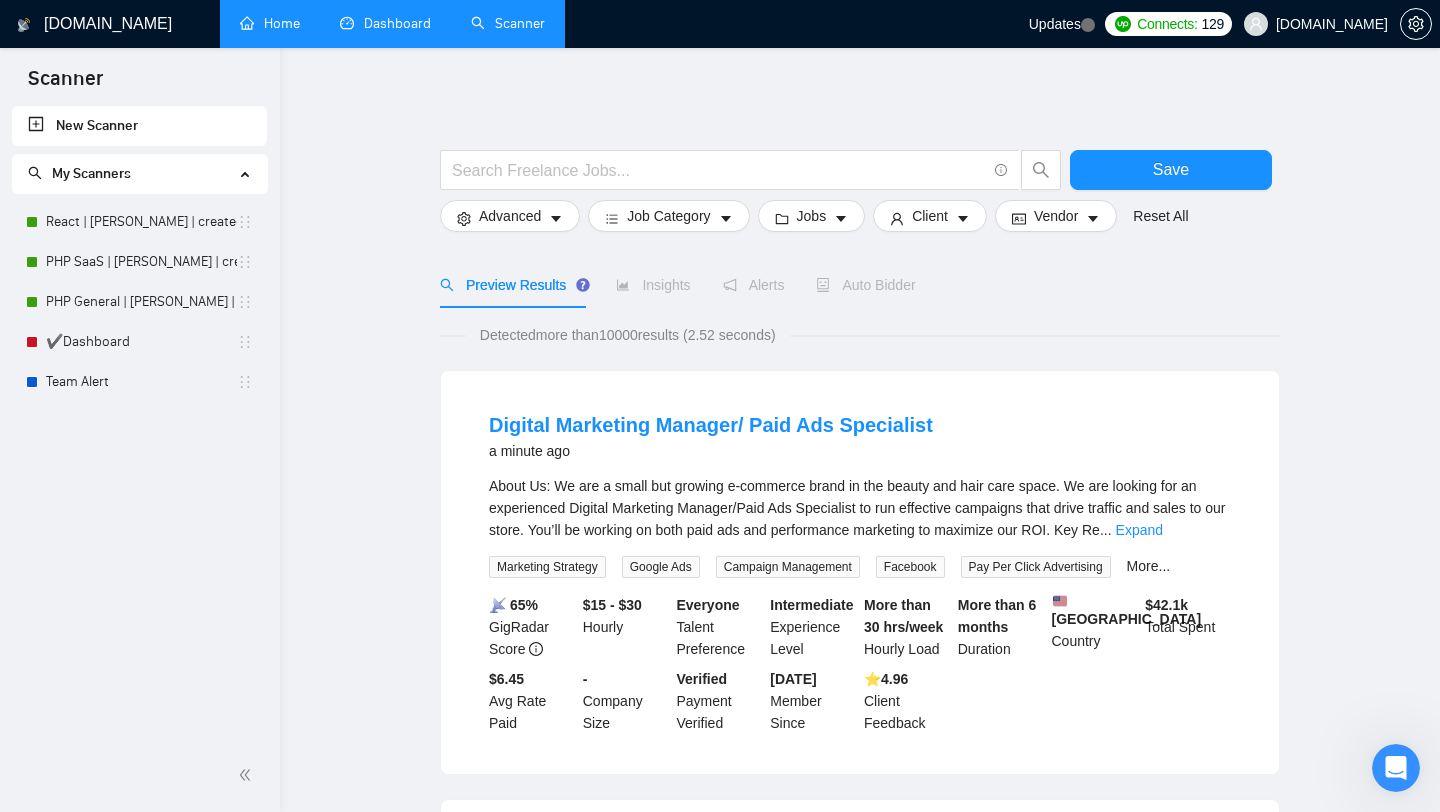 click on "Reset all filters" at bounding box center [1170, 205] 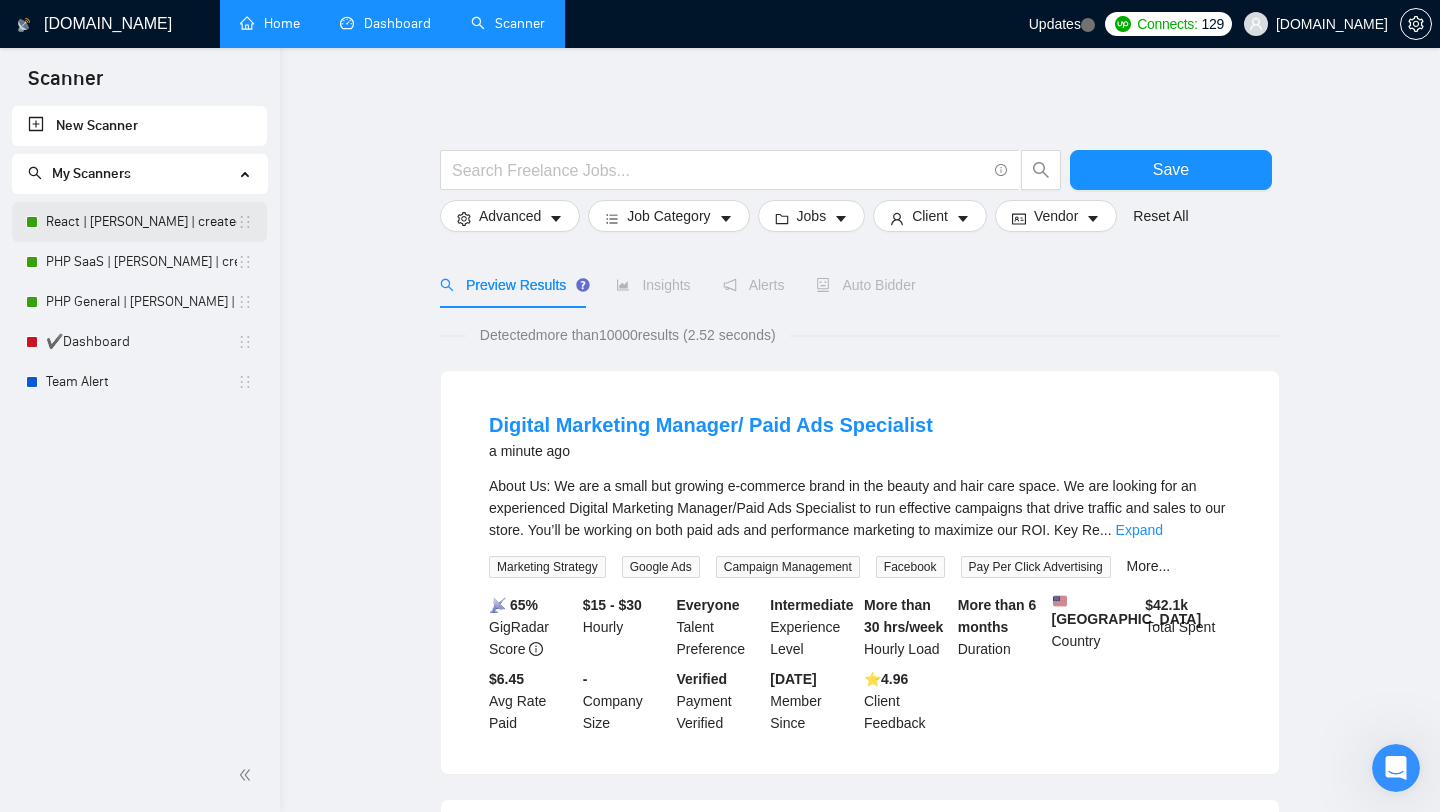 click on "React | [PERSON_NAME] | created 04.07" at bounding box center (141, 222) 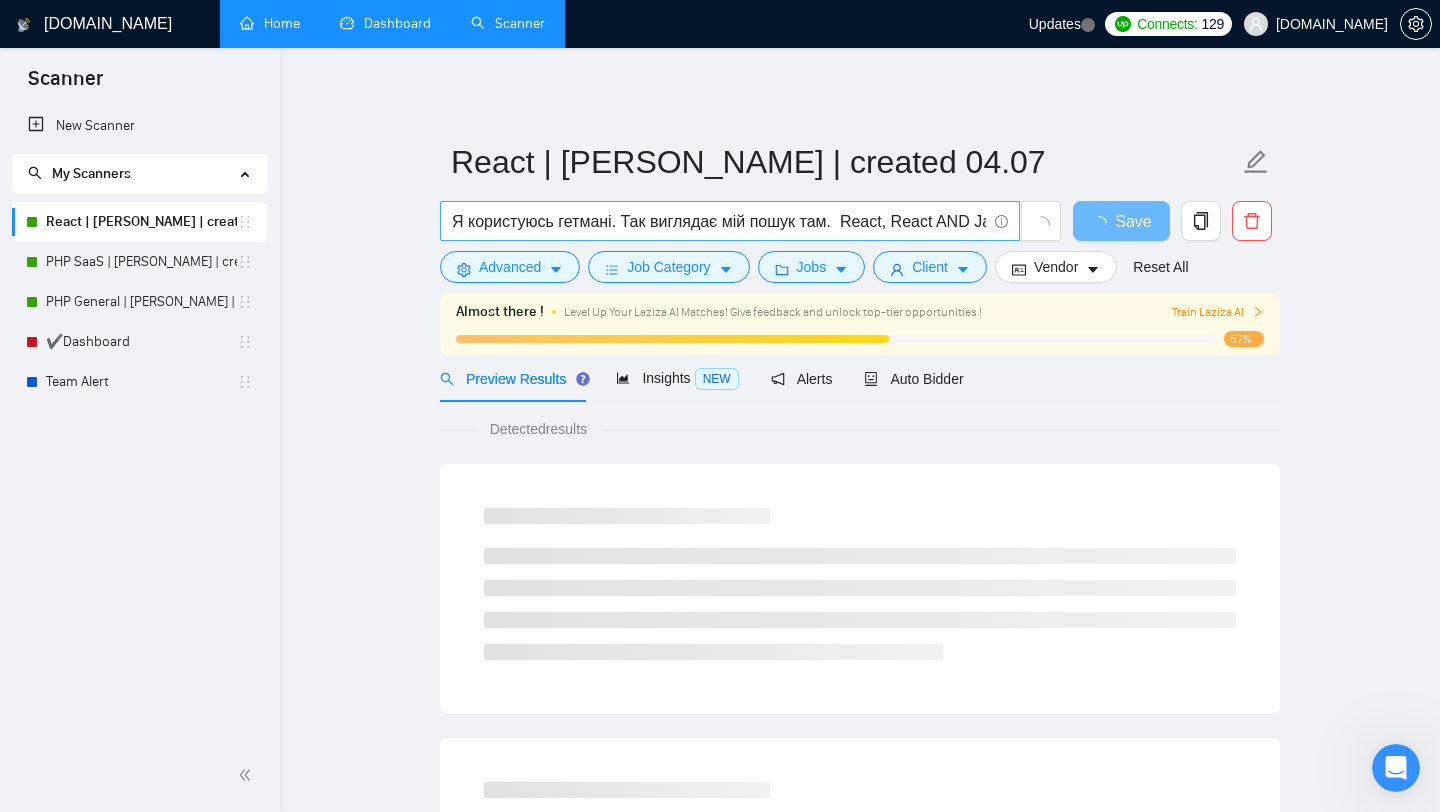 click on "Я користуюсь гетмані. Так виглядає мій пошук там.  React, React AND JavaScript, React AND Python, Figma AND React, React AND TypeScript, ReactJS, React.js, React AND Web App, React AND Next.js, React AND Lovable, React AND Tailwind CSS, React AND JS, React Native, React AND SaaS, React AND web platform, React AND Vercel, React AND Vue, React AND shadcn, NextJS, Next.js, v0 AND React, v0 AND Next.js, Figma to Code, React AND MUI, React AND Web Development, React AND Redux, React AND API, React AND AI, Reactjs, react.js  Можете перевірити [PERSON_NAME], який надіслав ваш бот?  (react*) | "React Native" | "Next.js" | NextJS | "React.js" | ReactJS | Reactjs | react.js | (react (javascript | python | typescript | "web app" | "next.js" | lovable | "tailwind css" | js | saas | "web platform" | vercel | vue | shadcn | mui | "web development" | redux | api | ai)) | (figma react) | (v0 (react | "next.js")) | "figma to code"" at bounding box center (719, 221) 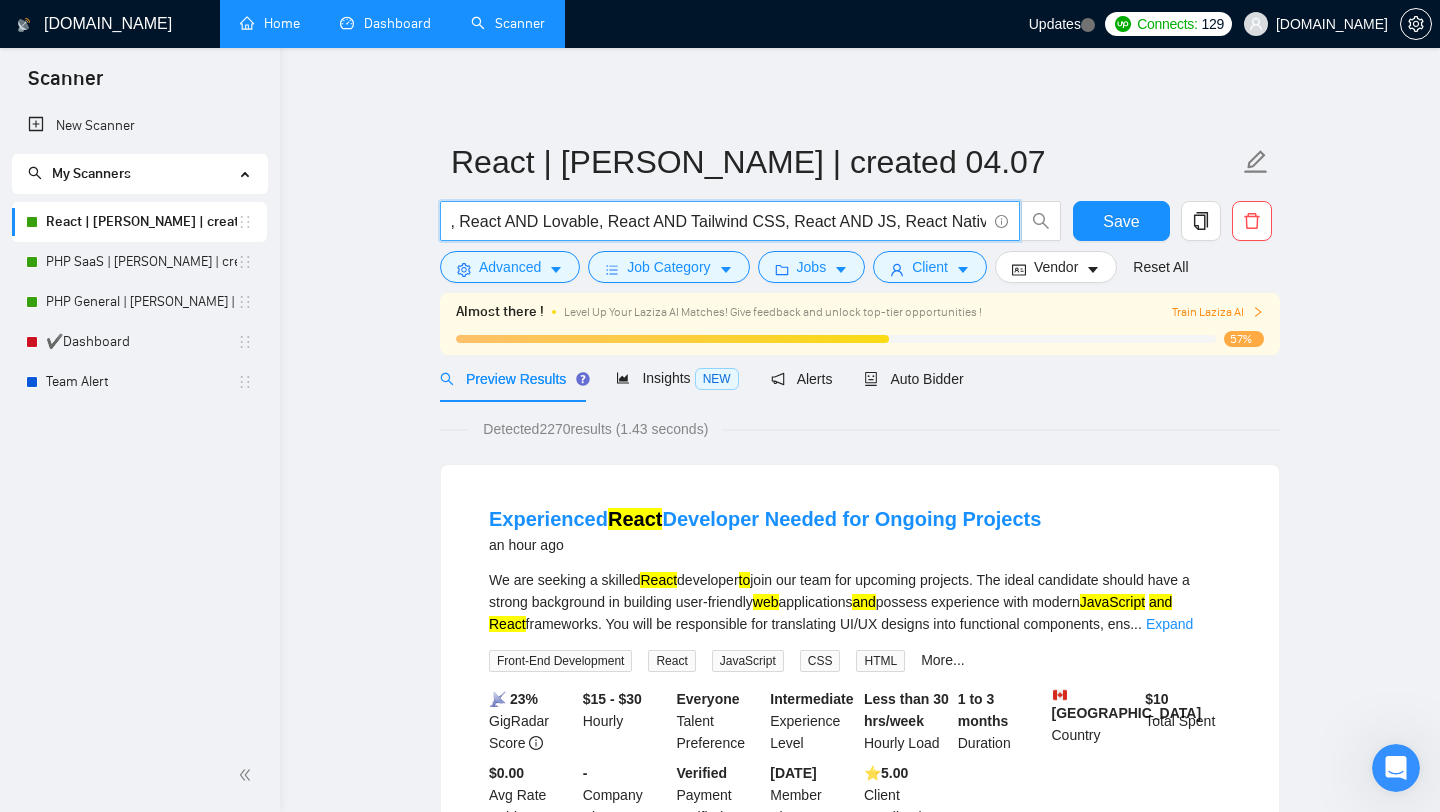 scroll, scrollTop: 0, scrollLeft: 1517, axis: horizontal 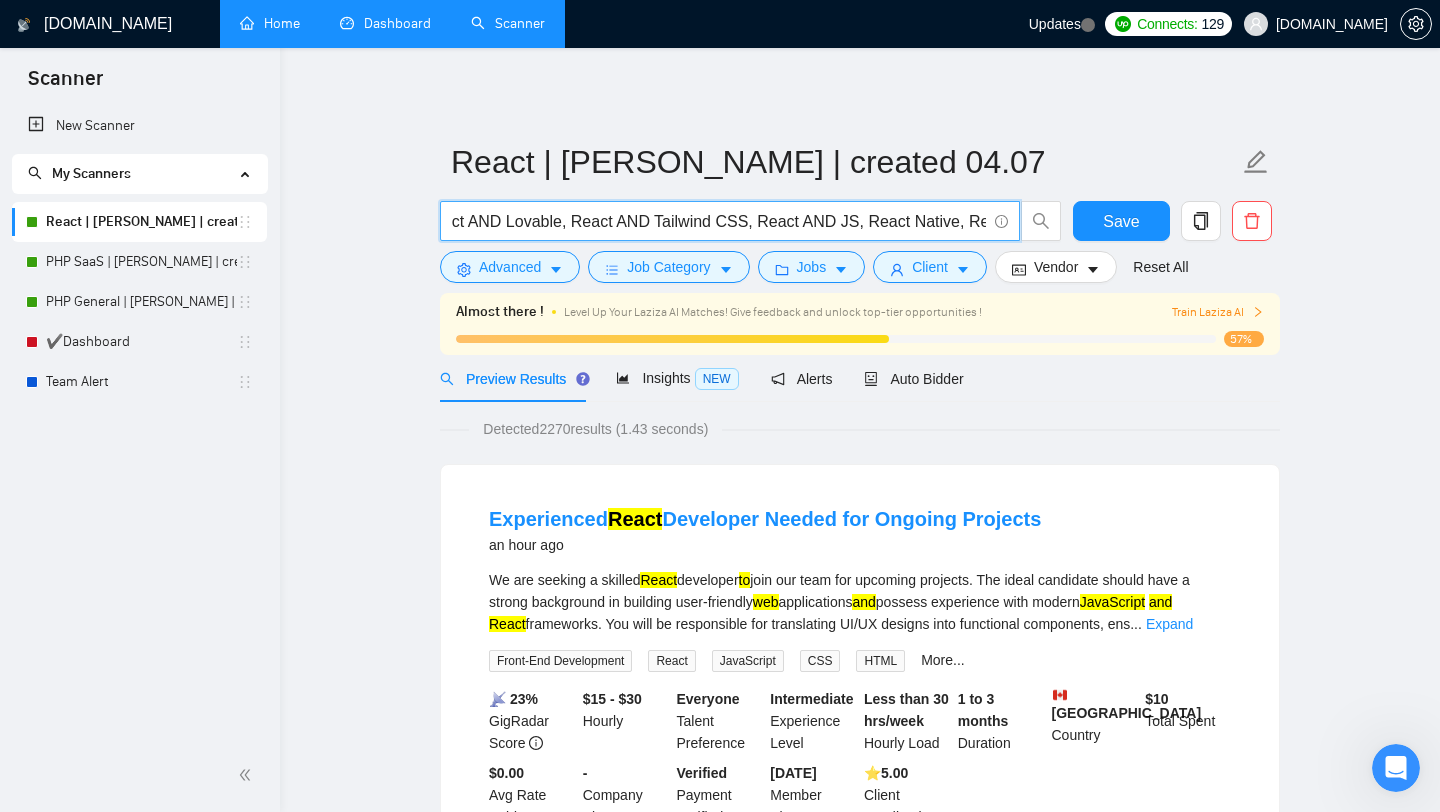 click on "Я користуюсь гетмані. Так виглядає мій пошук там.  React, React AND JavaScript, React AND Python, Figma AND React, React AND TypeScript, ReactJS, React.js, React AND Web App, React AND Next.js, React AND Lovable, React AND Tailwind CSS, React AND JS, React Native, React AND SaaS, React AND web platform, React AND Vercel, React AND Vue, React AND shadcn, NextJS, Next.js, v0 AND React, v0 AND Next.js, Figma to Code, React AND MUI, React AND Web Development, React AND Redux, React AND API, React AND AI, Reactjs, react.js  Можете перевірити [PERSON_NAME], який надіслав ваш бот?  (react*) | "React Native" | "Next.js" | NextJS | "React.js" | ReactJS | Reactjs | react.js | (react (javascript | python | typescript | "web app" | "next.js" | lovable | "tailwind css" | js | saas | "web platform" | vercel | vue | shadcn | mui | "web development" | redux | api | ai)) | (figma react) | (v0 (react | "next.js")) | "figma to code"" at bounding box center [719, 221] 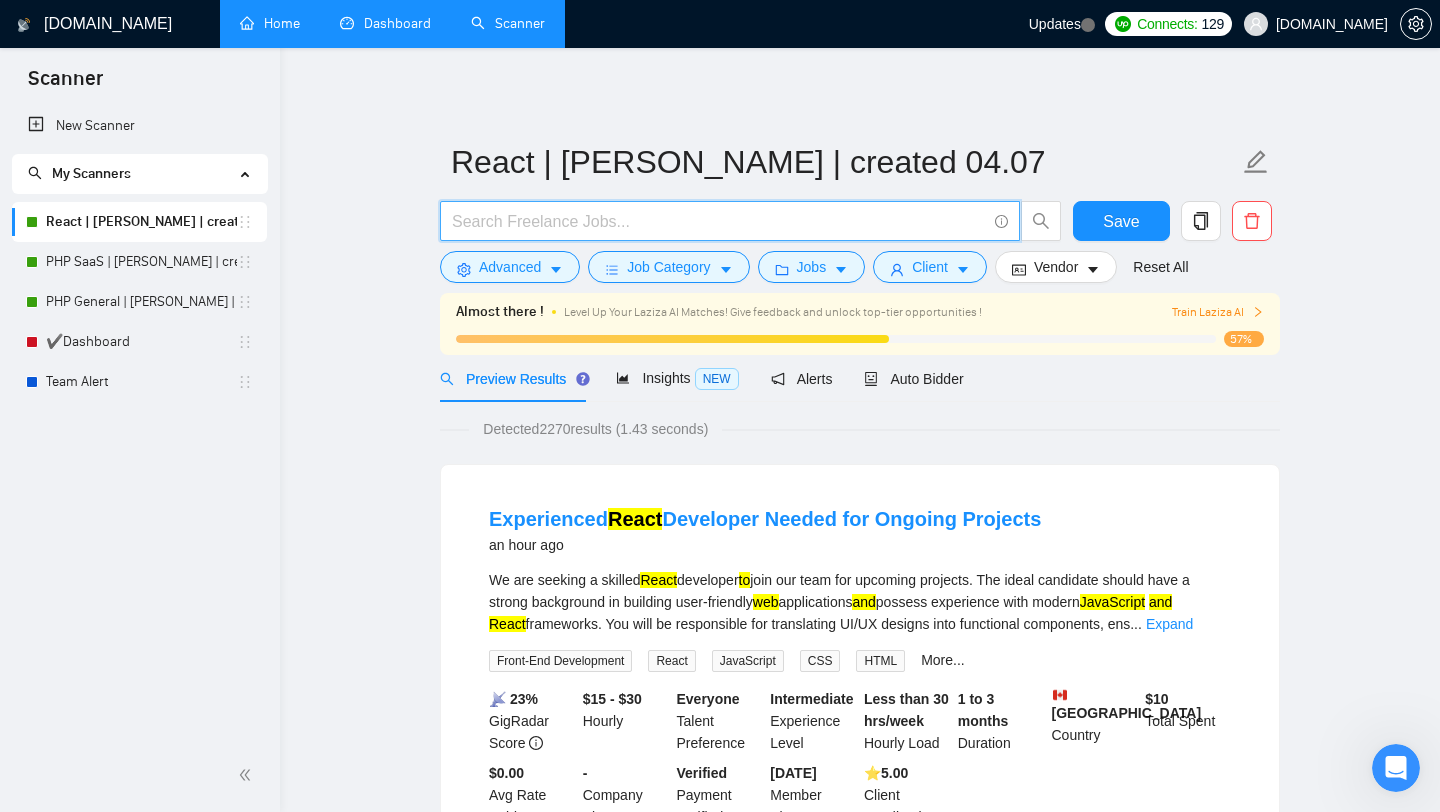 scroll, scrollTop: 0, scrollLeft: 0, axis: both 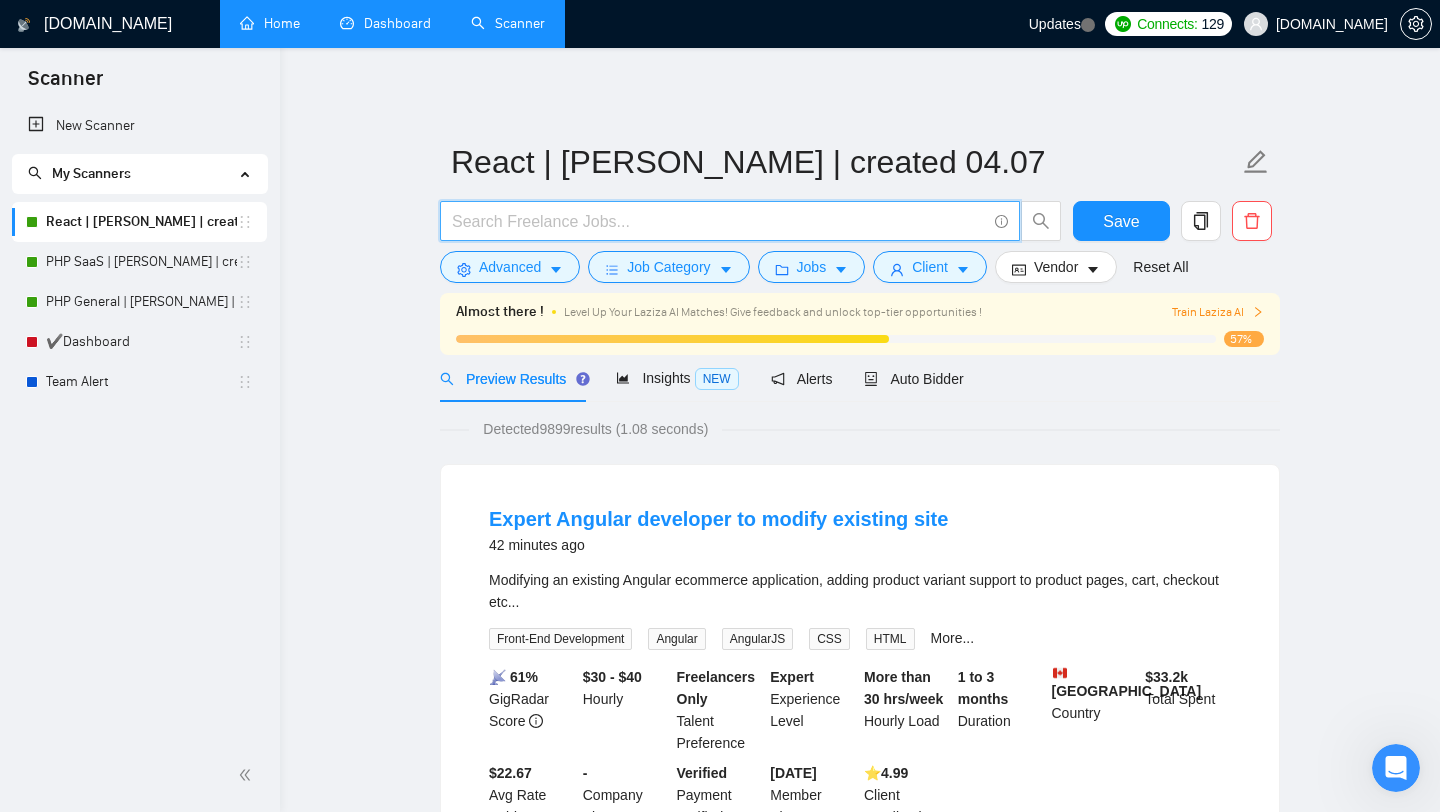 click 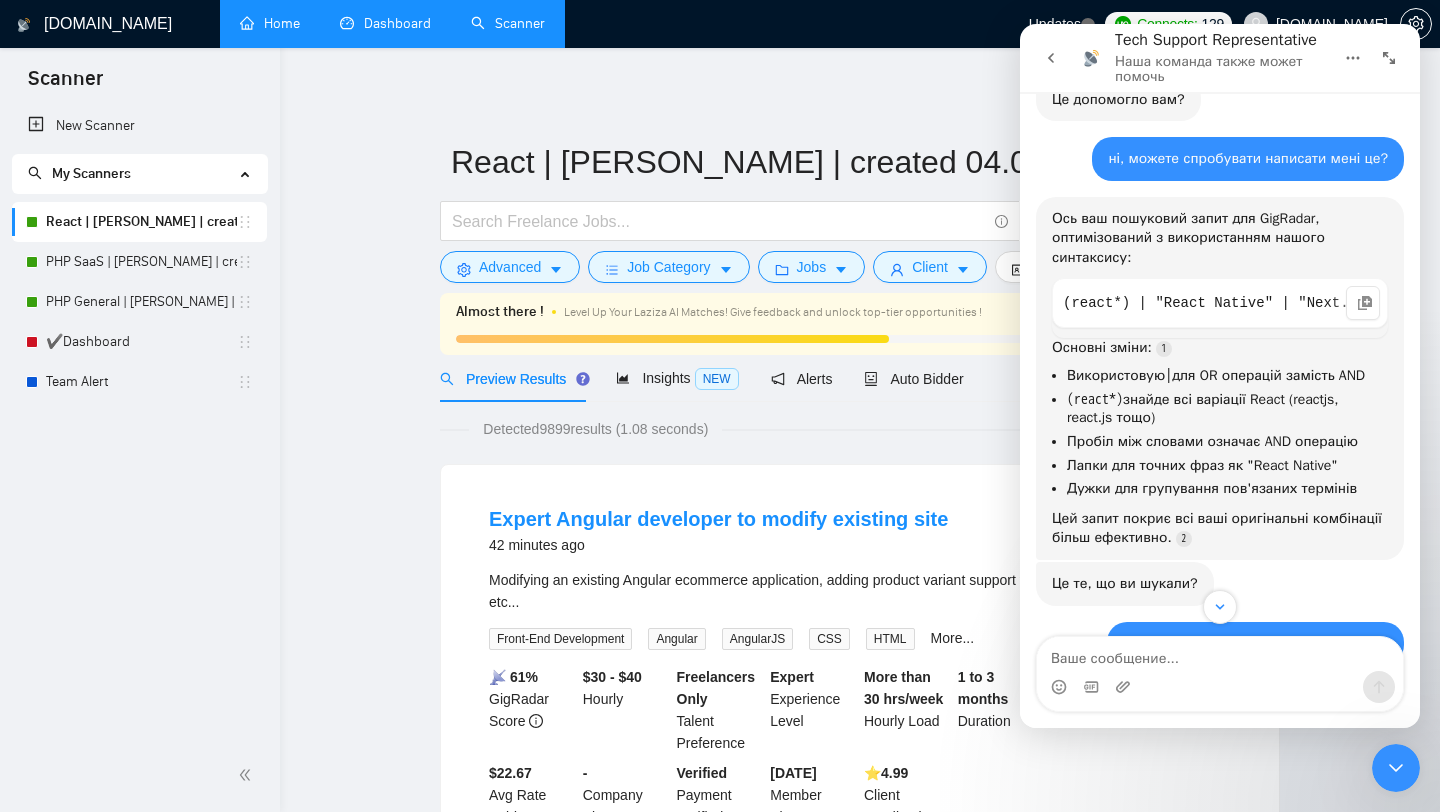 scroll, scrollTop: 889, scrollLeft: 0, axis: vertical 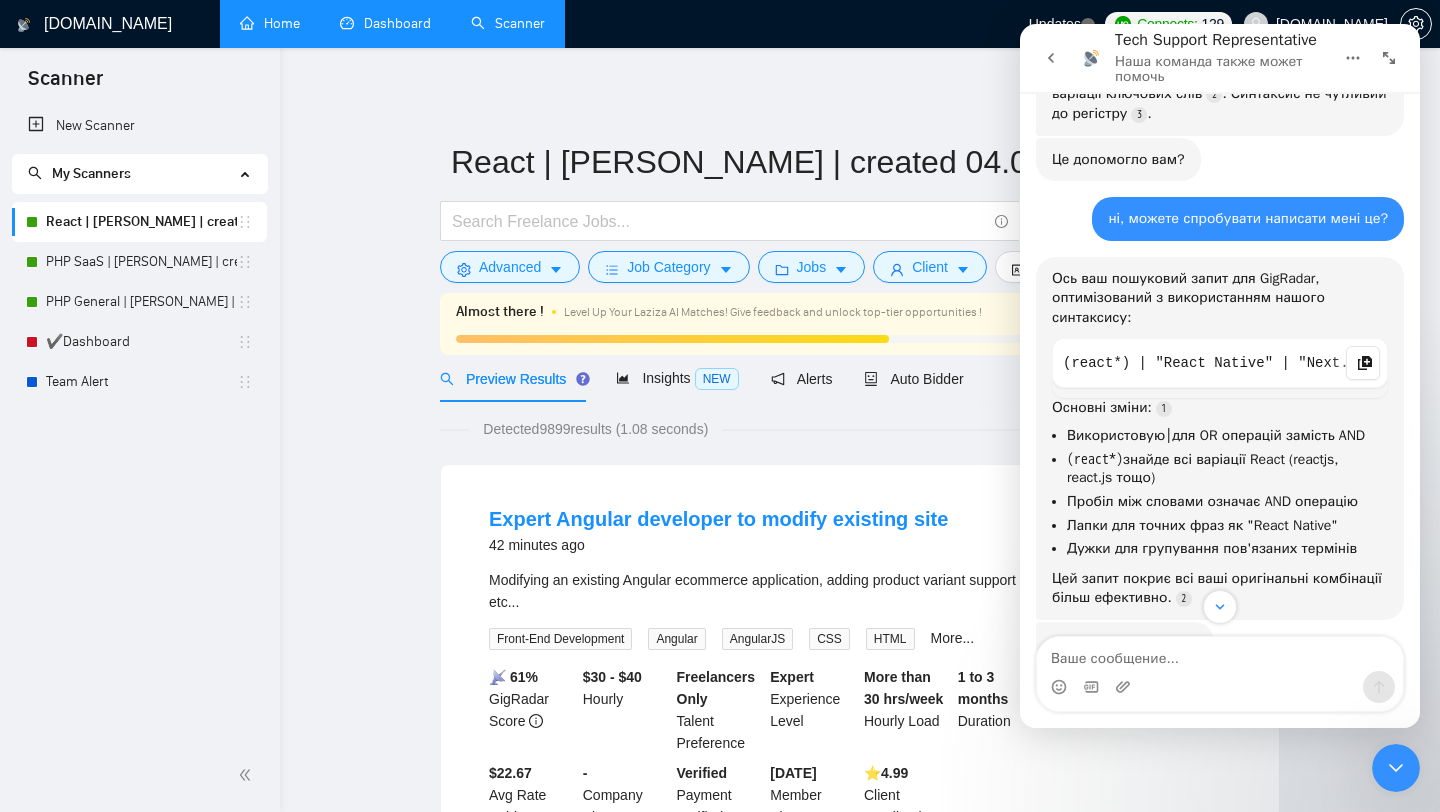 click 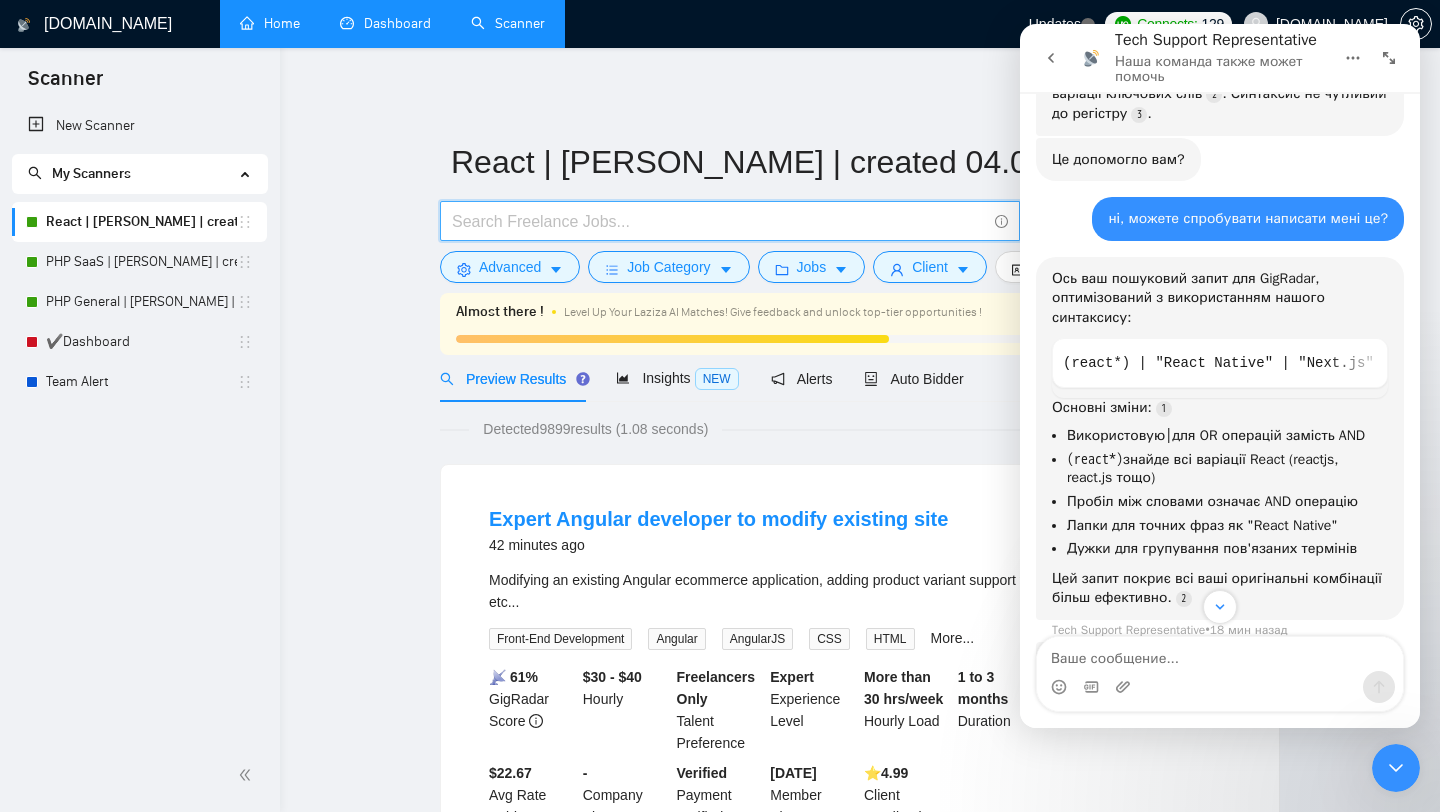 click at bounding box center (719, 221) 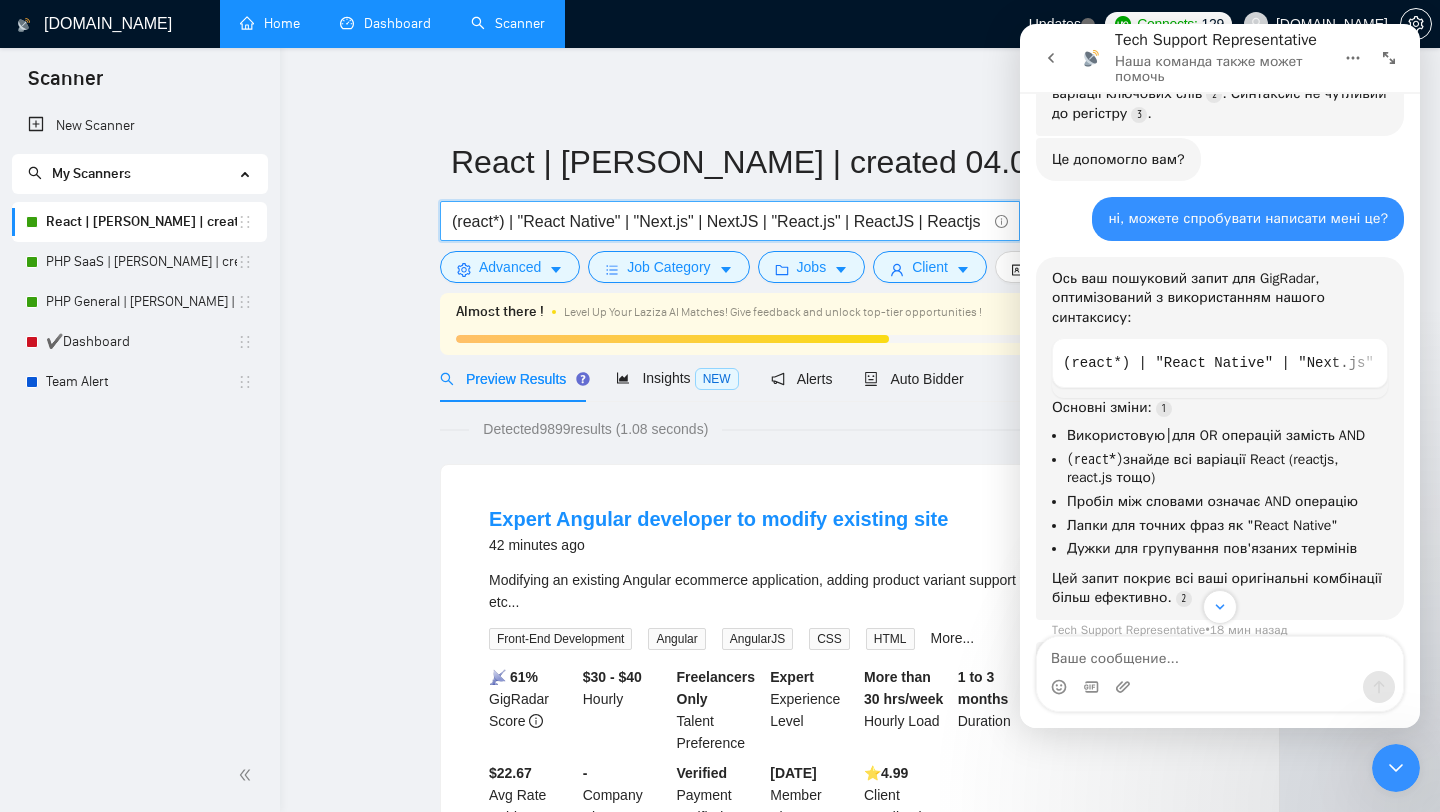 scroll, scrollTop: 0, scrollLeft: 1758, axis: horizontal 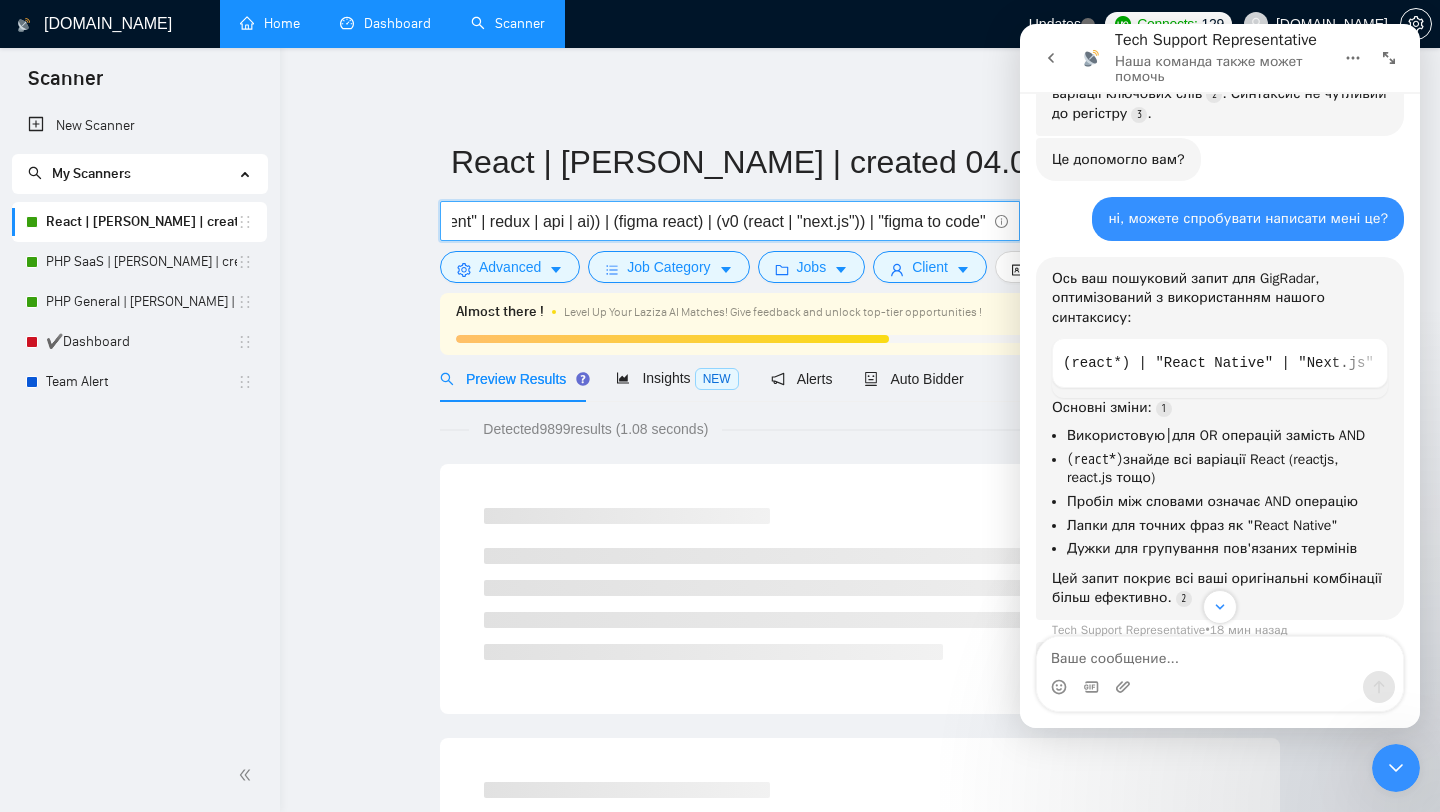 type on "(react*) | "React Native" | "Next.js" | NextJS | "React.js" | ReactJS | Reactjs | react.js | (react (javascript | python | typescript | "web app" | "next.js" | lovable | "tailwind css" | js | saas | "web platform" | vercel | vue | shadcn | mui | "web development" | redux | api | ai)) | (figma react) | (v0 (react | "next.js")) | "figma to code"" 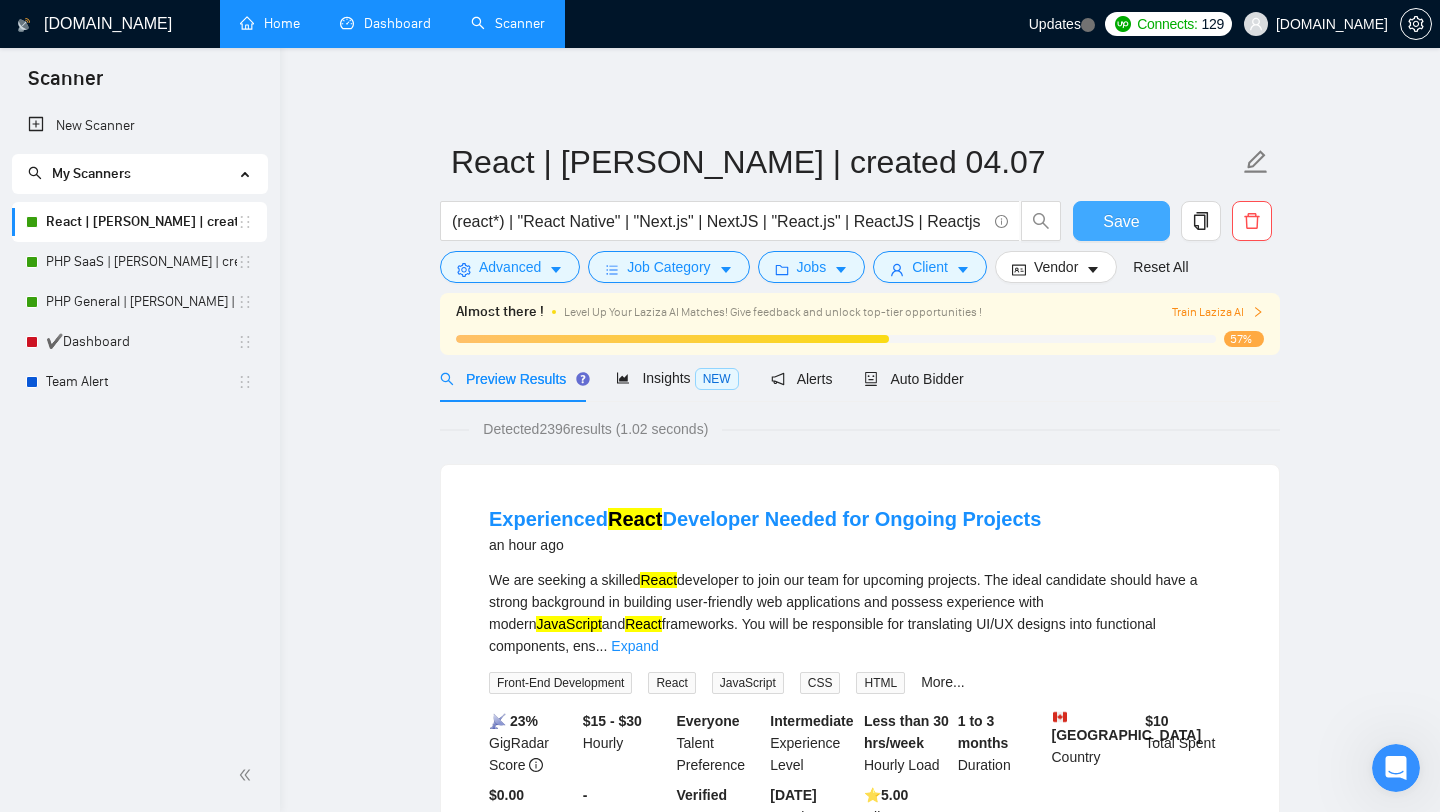 click on "Save" at bounding box center (1121, 221) 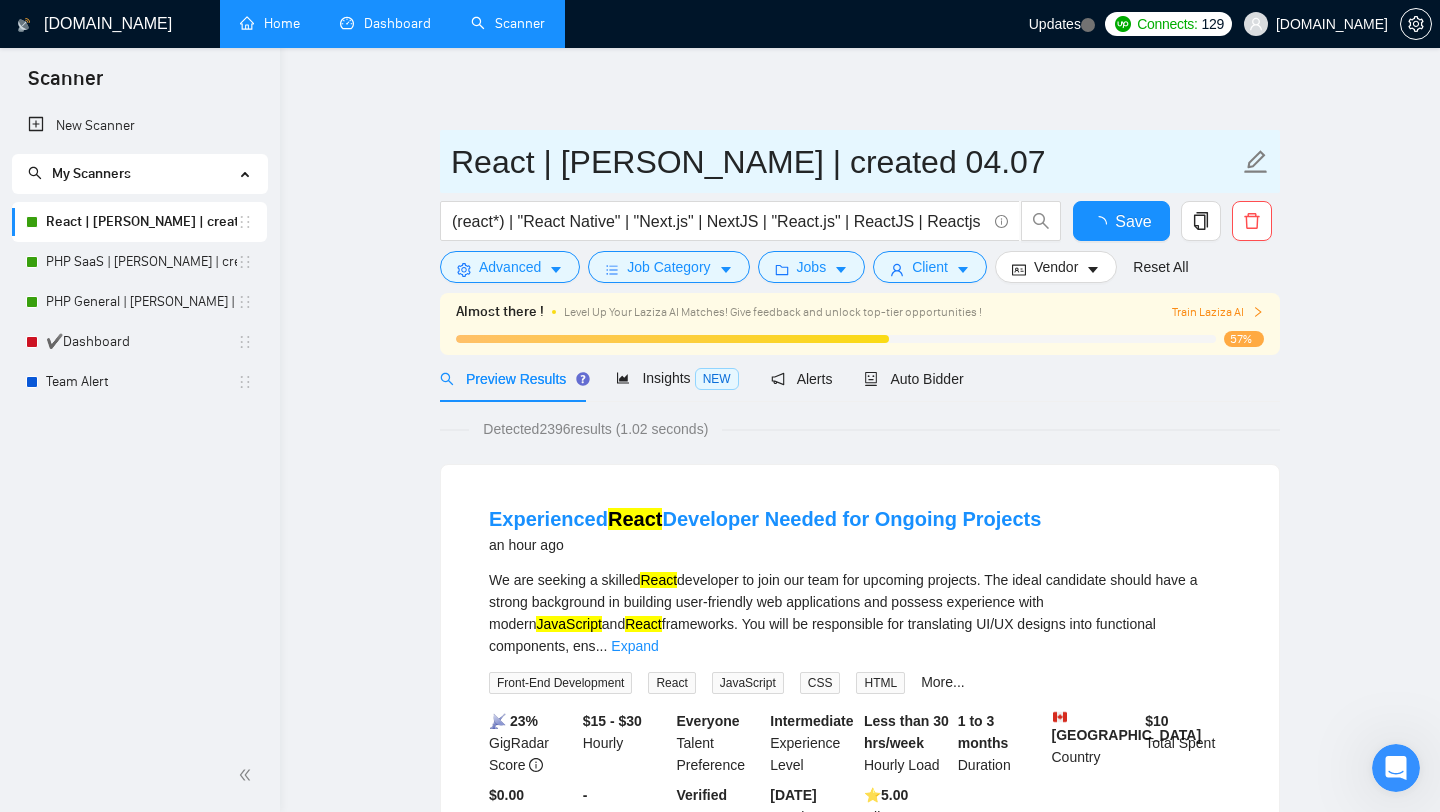 click on "React | [PERSON_NAME] | created 04.07" at bounding box center (845, 162) 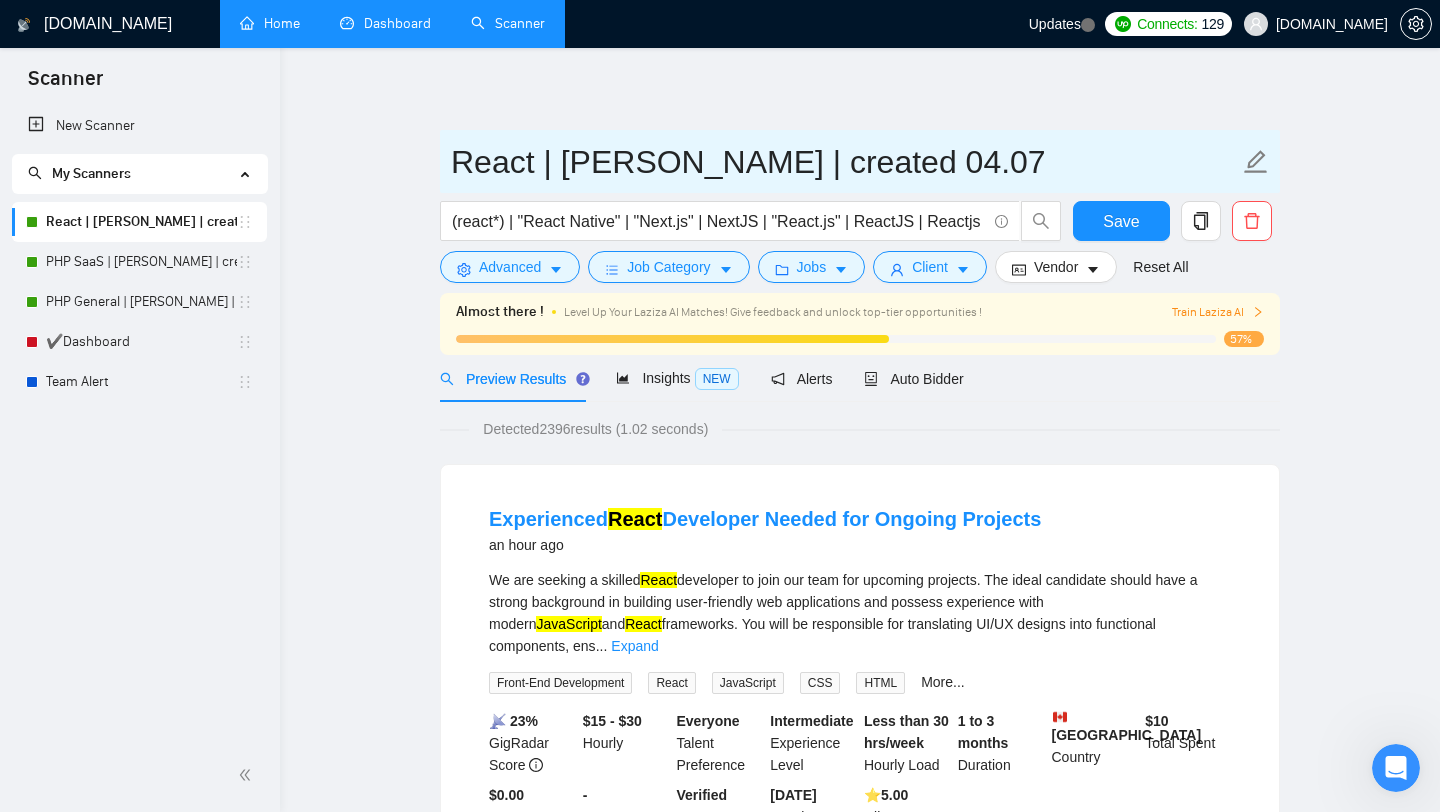 click on "React | [PERSON_NAME] | created 04.07" at bounding box center (845, 162) 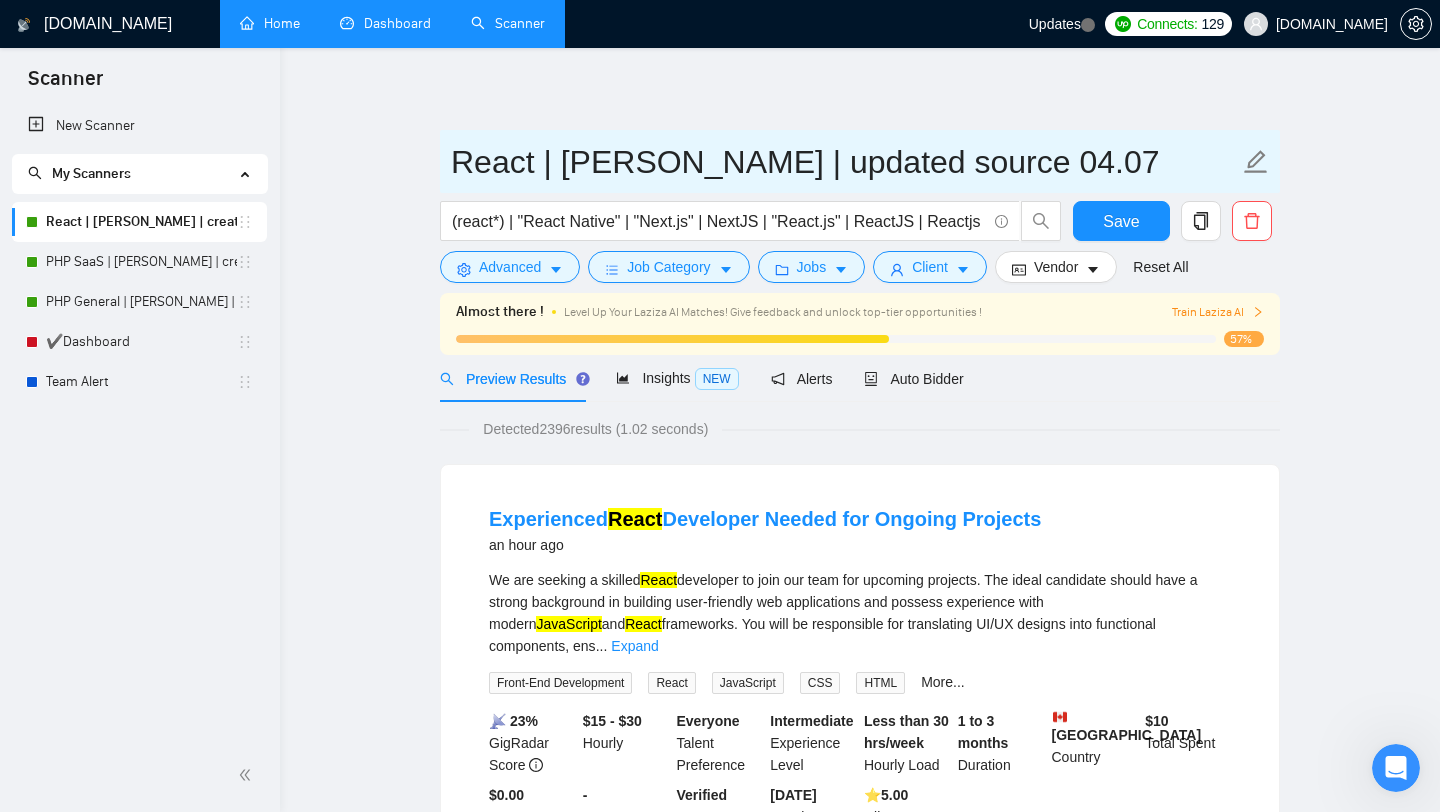 click on "React | [PERSON_NAME] | updated source 04.07" at bounding box center (845, 162) 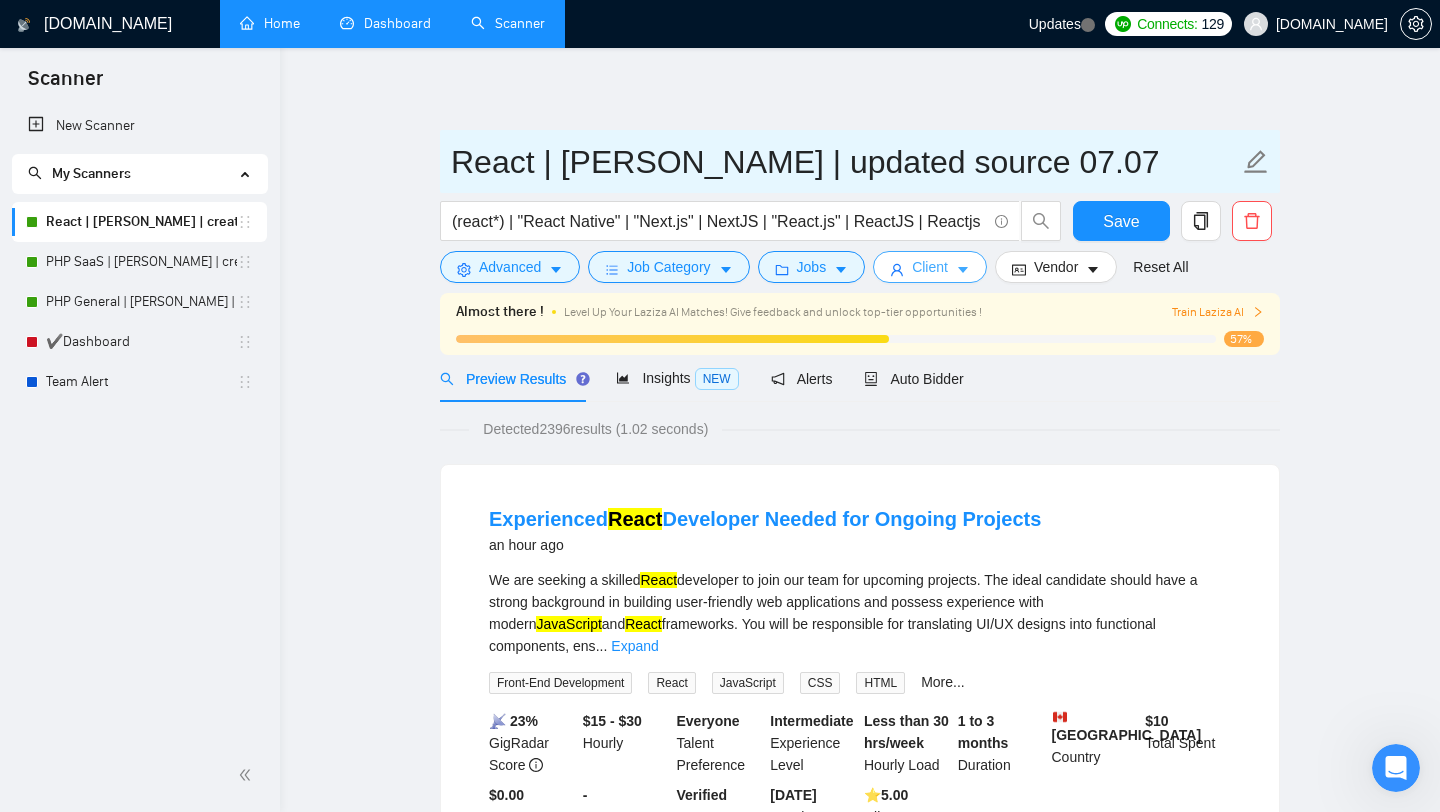 type on "React | [PERSON_NAME] | updated source 07.07" 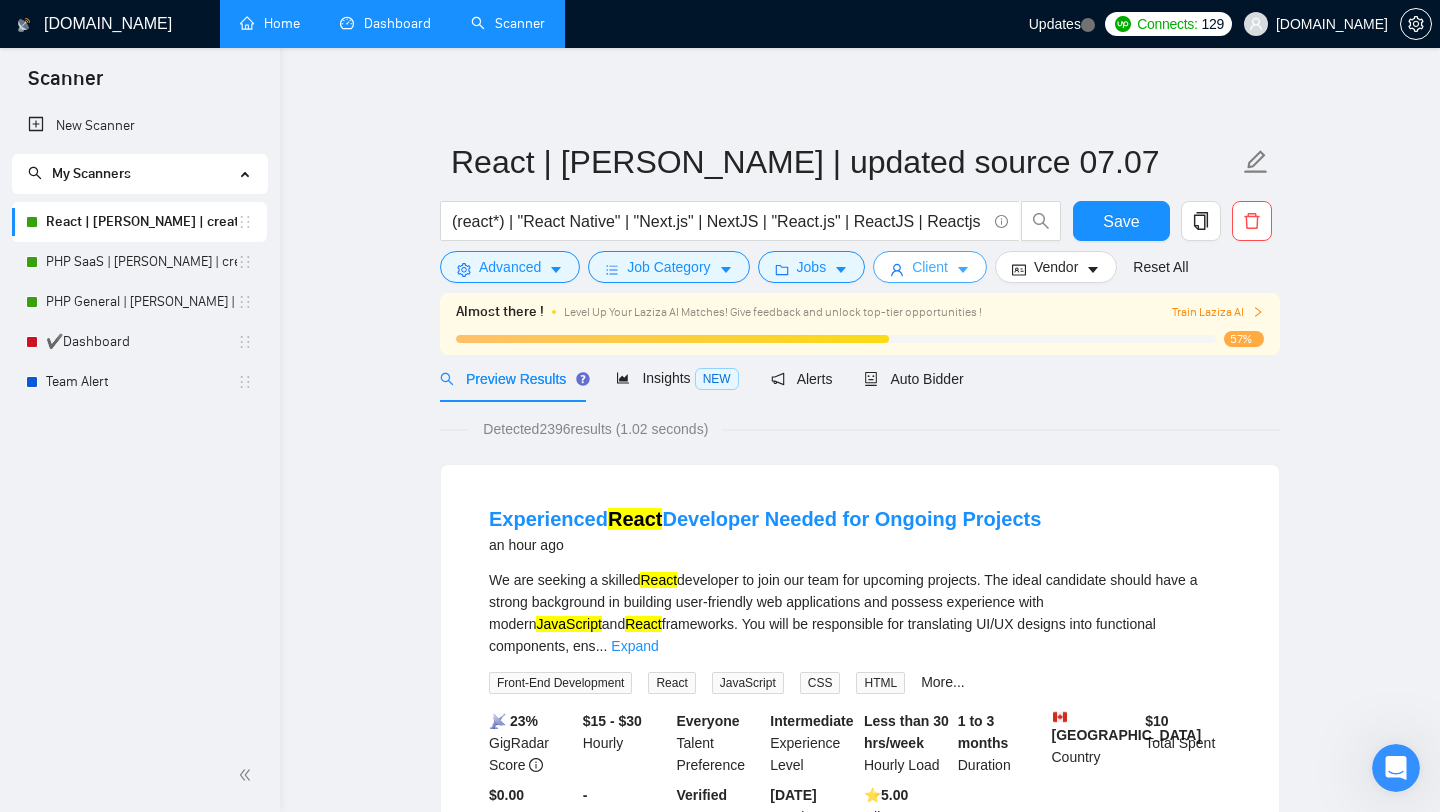 click on "Client" at bounding box center (930, 267) 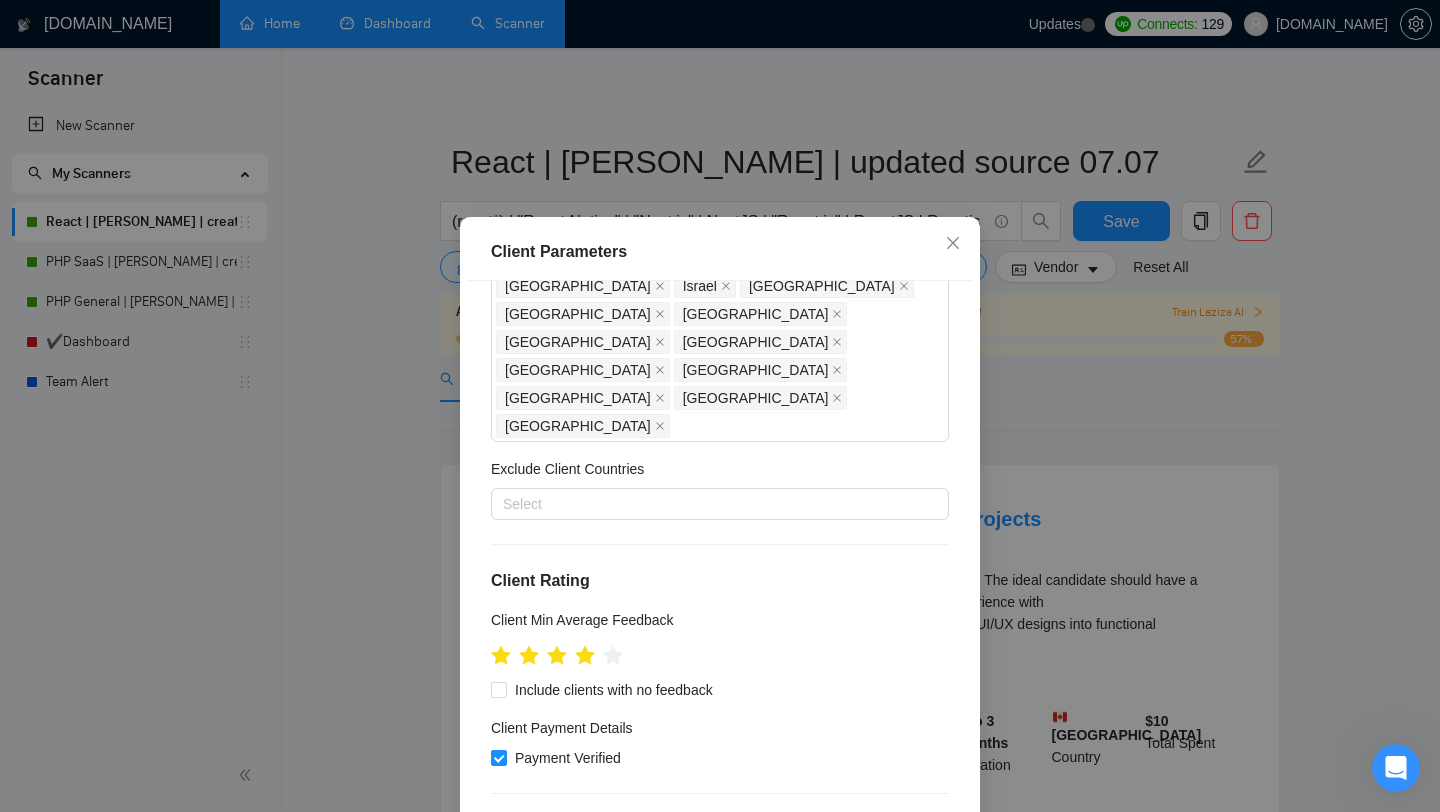 scroll, scrollTop: 174, scrollLeft: 0, axis: vertical 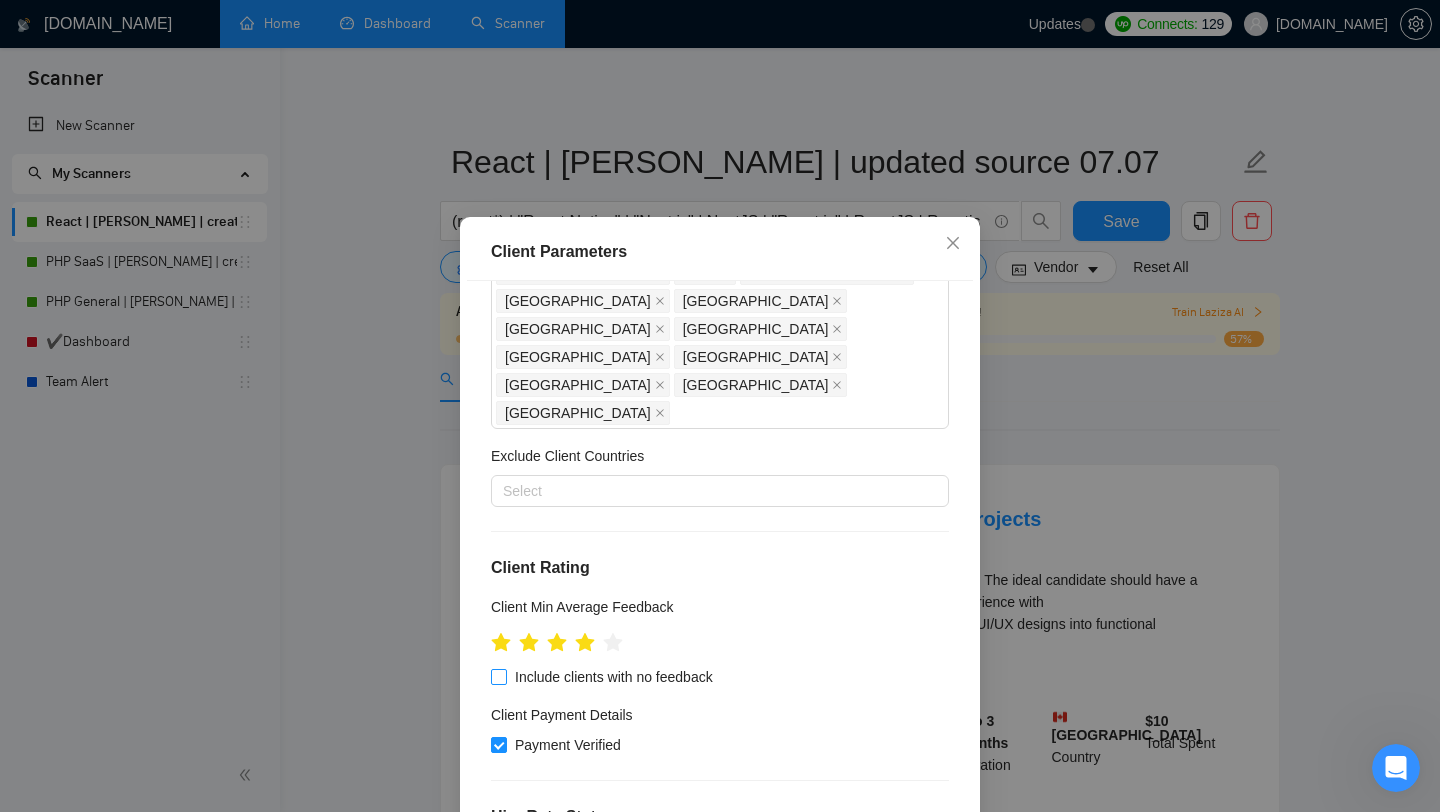 click on "Include clients with no feedback" at bounding box center (614, 677) 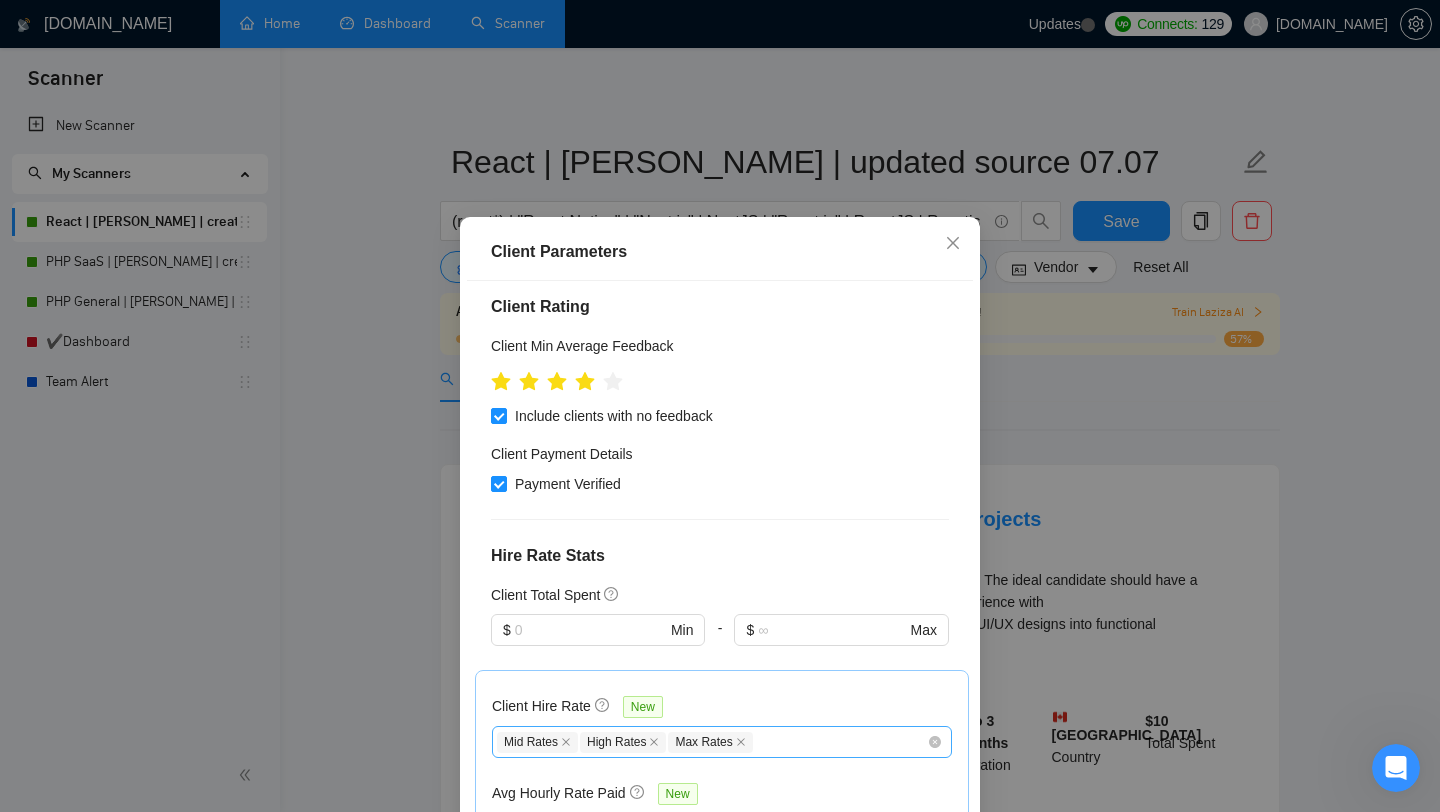 scroll, scrollTop: 762, scrollLeft: 0, axis: vertical 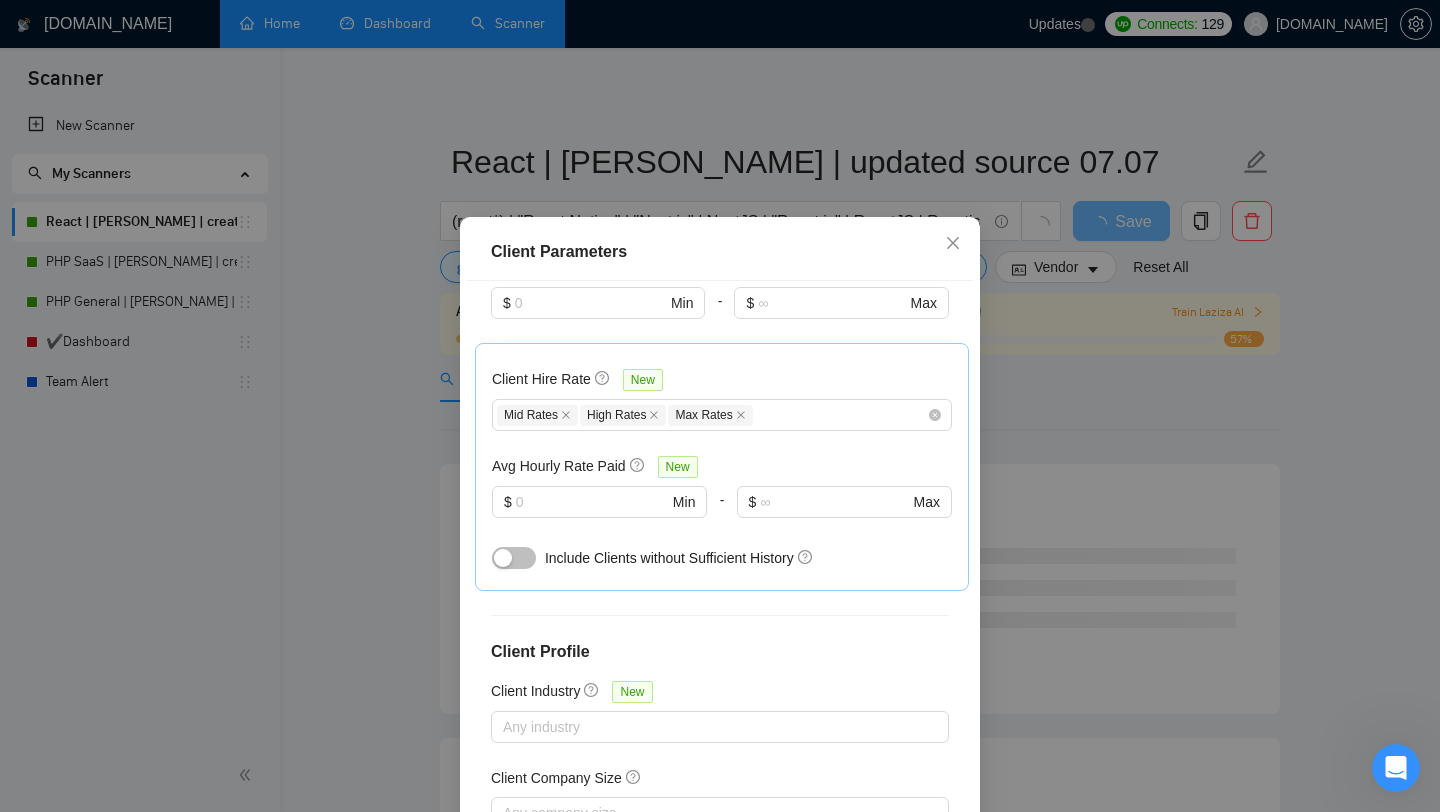 click on "Client Parameters Client Location Include Client Countries [GEOGRAPHIC_DATA] [GEOGRAPHIC_DATA] [GEOGRAPHIC_DATA] [GEOGRAPHIC_DATA] [GEOGRAPHIC_DATA] [GEOGRAPHIC_DATA] [GEOGRAPHIC_DATA] [GEOGRAPHIC_DATA] [GEOGRAPHIC_DATA] [GEOGRAPHIC_DATA] [GEOGRAPHIC_DATA] [GEOGRAPHIC_DATA] [GEOGRAPHIC_DATA] [GEOGRAPHIC_DATA] [GEOGRAPHIC_DATA] [GEOGRAPHIC_DATA]   Exclude Client Countries   Select Client Rating Client Min Average Feedback Include clients with no feedback Client Payment Details Payment Verified Hire Rate Stats   Client Total Spent $ Min - $ Max Client Hire Rate New Mid Rates High Rates Max Rates     Avg Hourly Rate Paid New $ Min - $ Max Include Clients without Sufficient History Client Profile Client Industry New   Any industry Client Company Size   Any company size Enterprise Clients New   Any clients Reset OK" at bounding box center [720, 406] 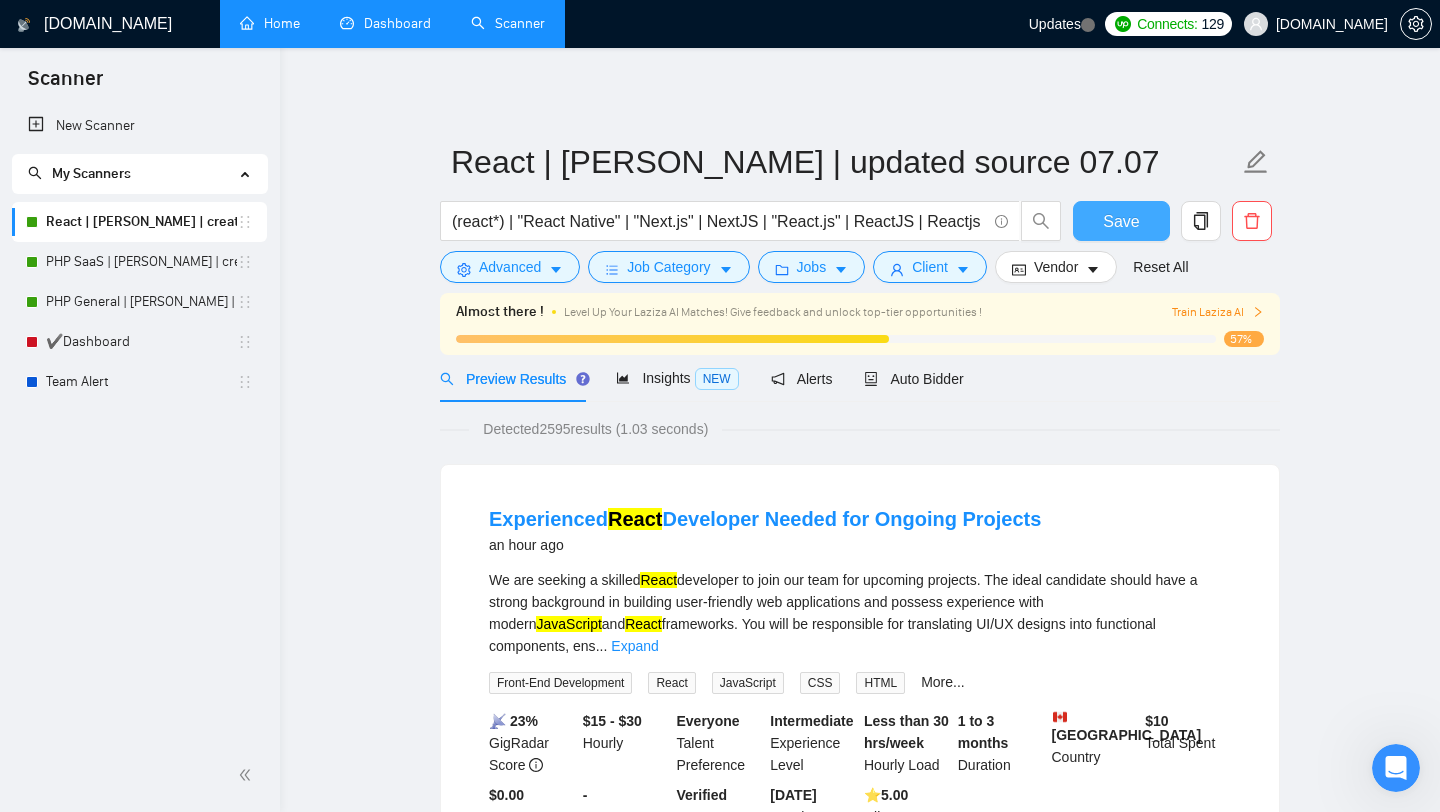 click on "Save" at bounding box center (1121, 221) 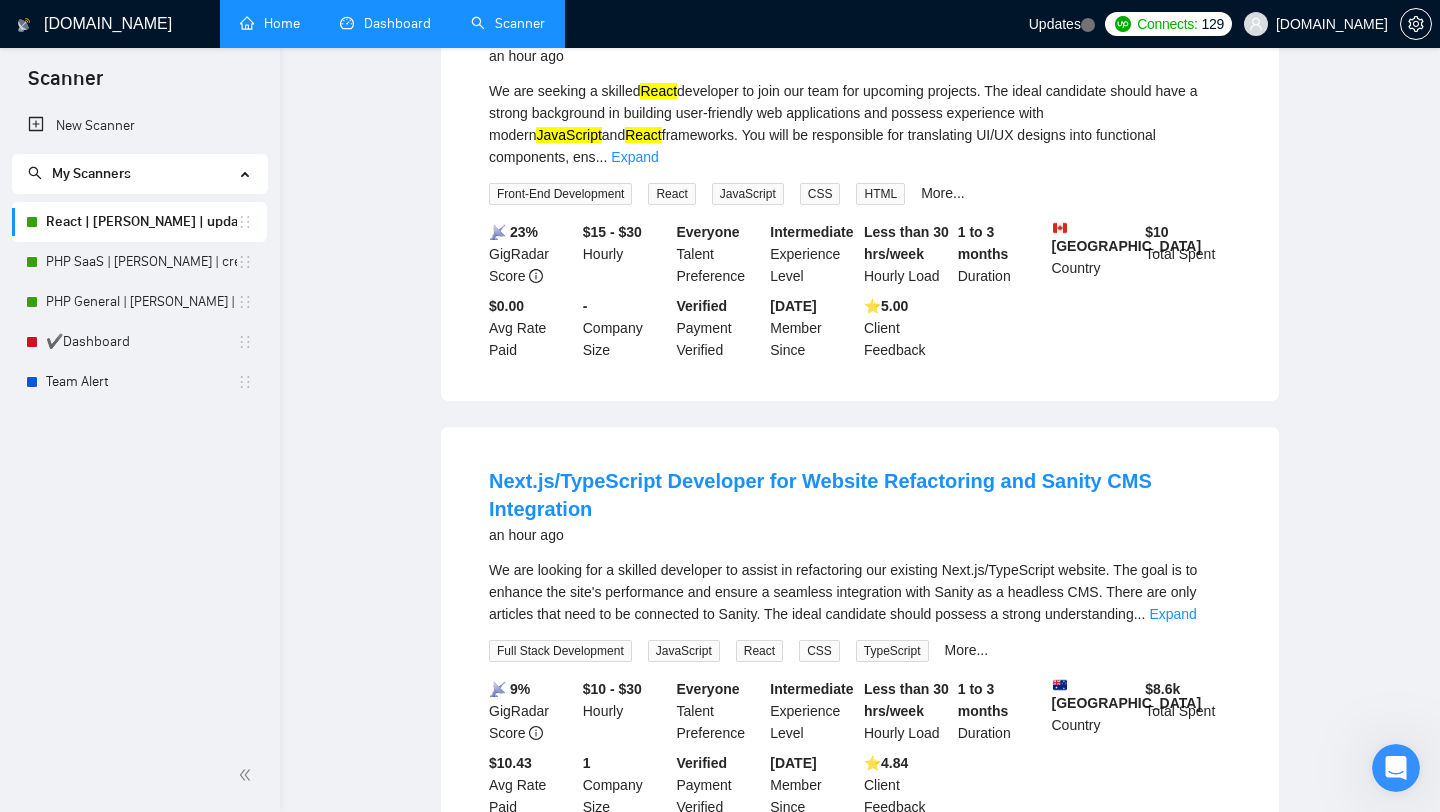 scroll, scrollTop: 0, scrollLeft: 0, axis: both 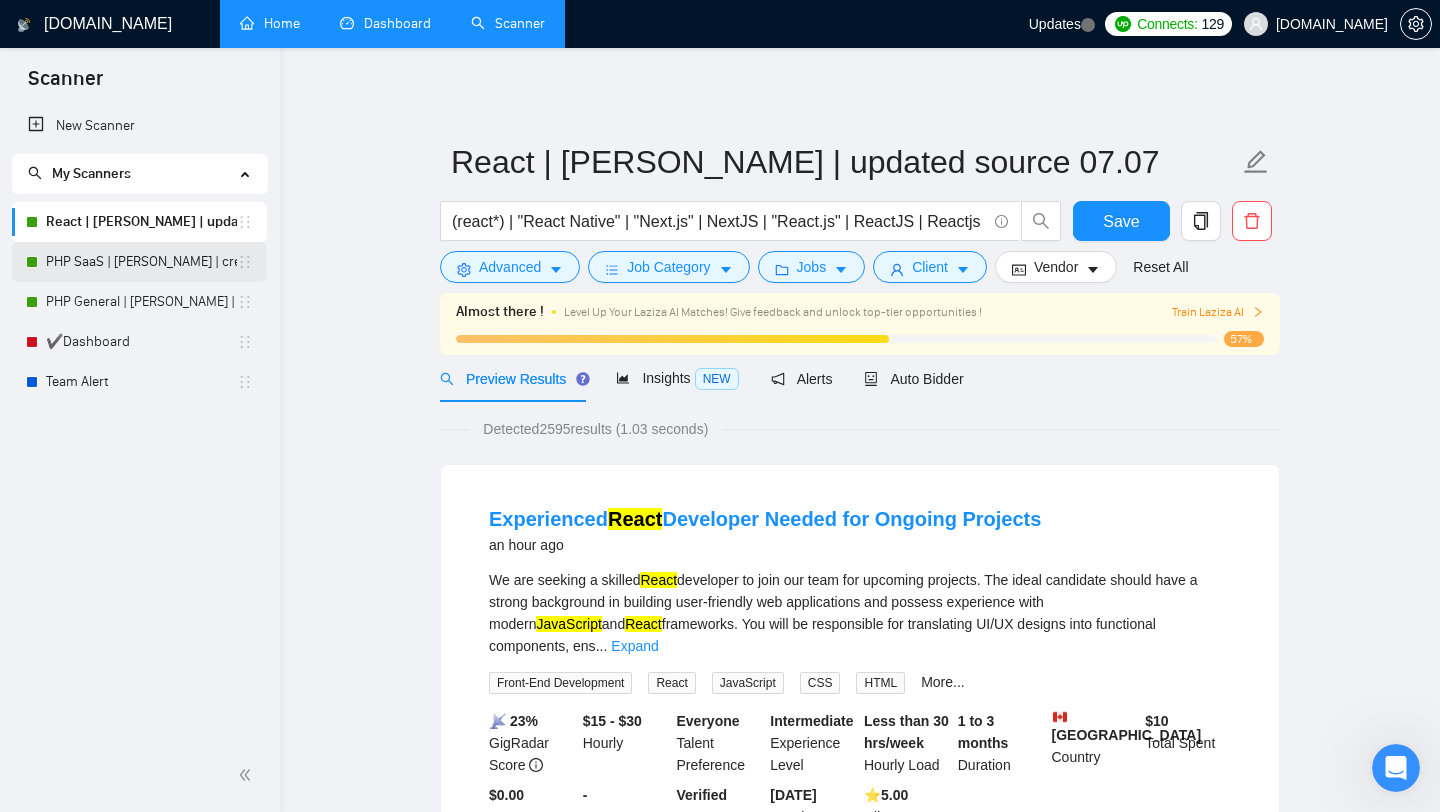 click on "PHP SaaS | [PERSON_NAME] | created 04.07" at bounding box center (141, 262) 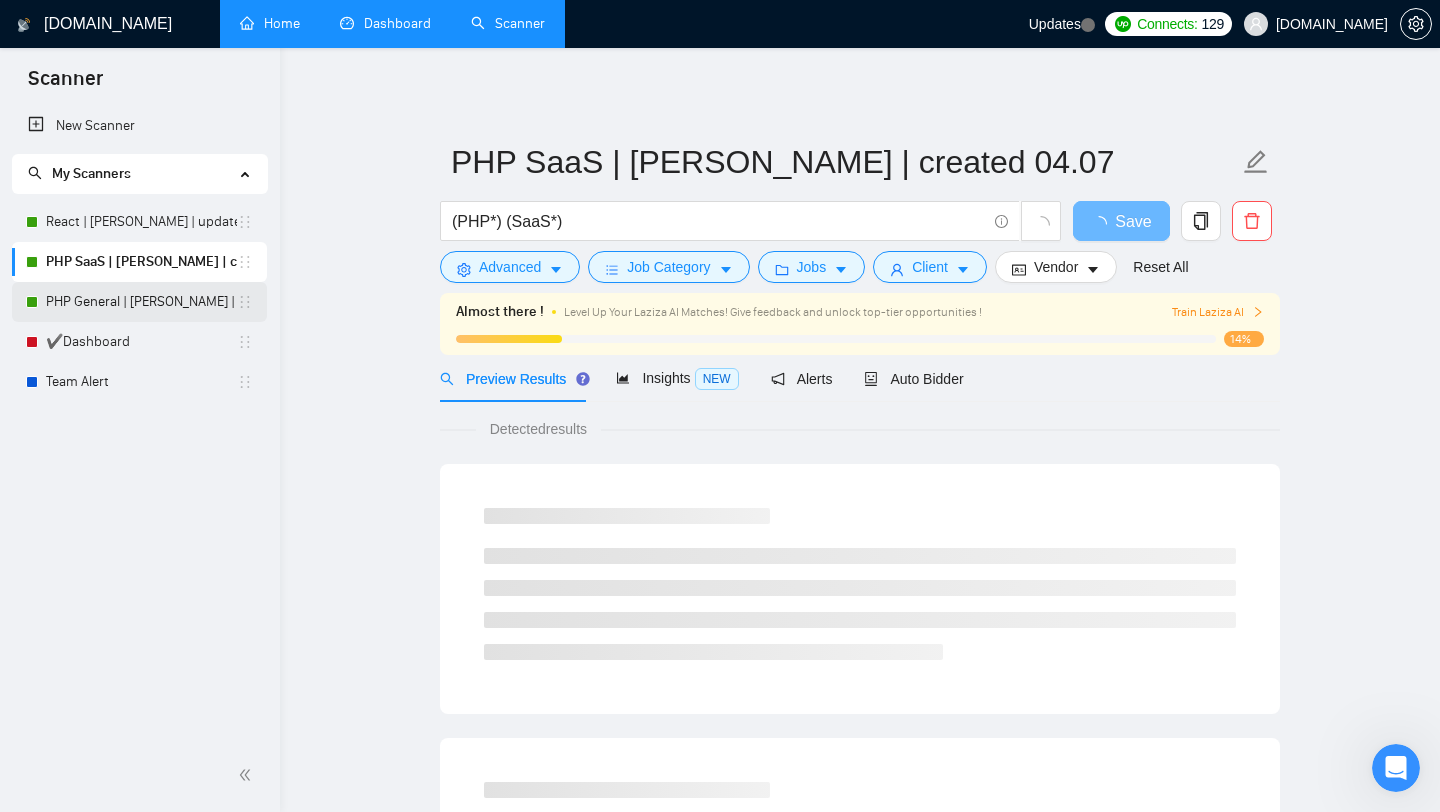 click on "PHP General | [PERSON_NAME] | created 03.07" at bounding box center (141, 302) 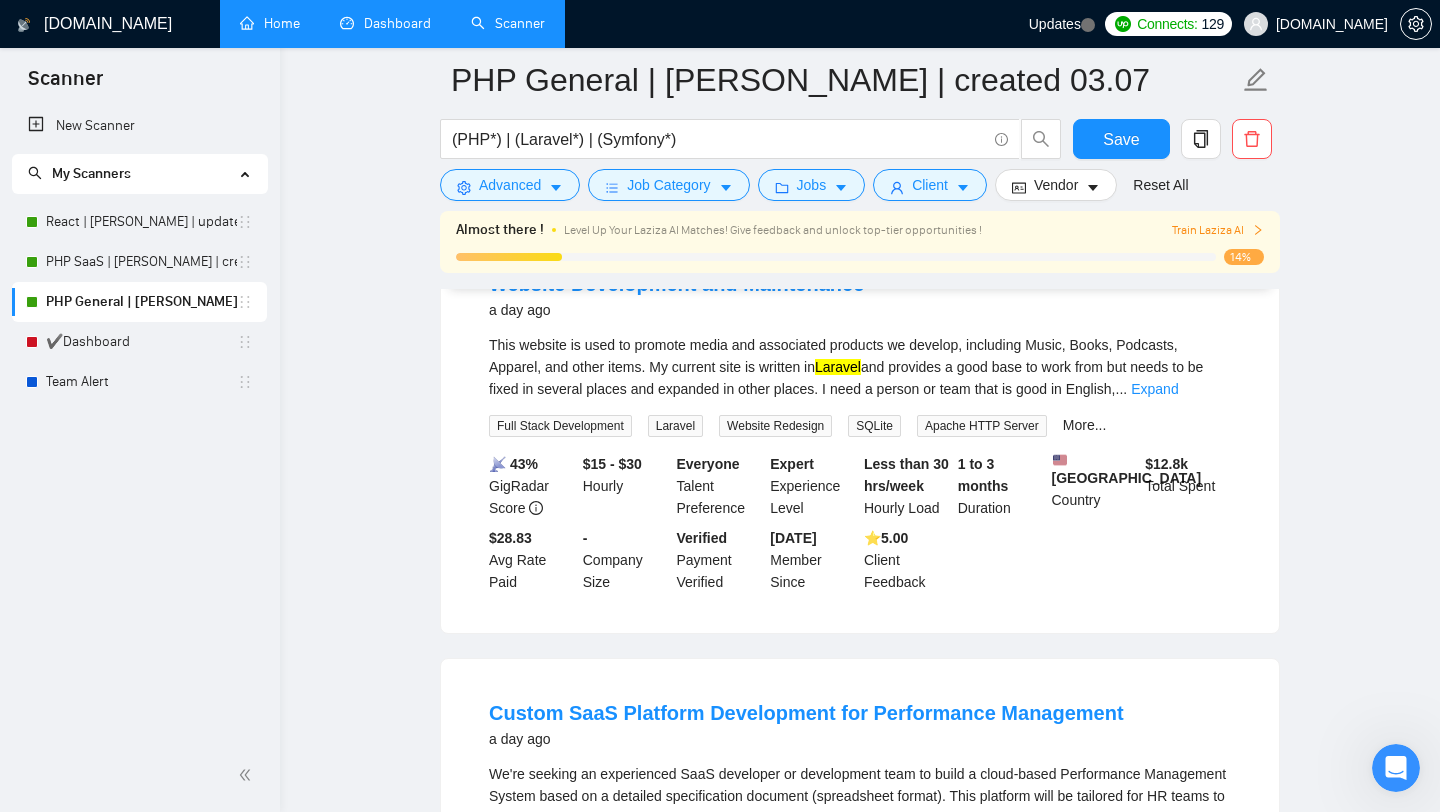 scroll, scrollTop: 260, scrollLeft: 0, axis: vertical 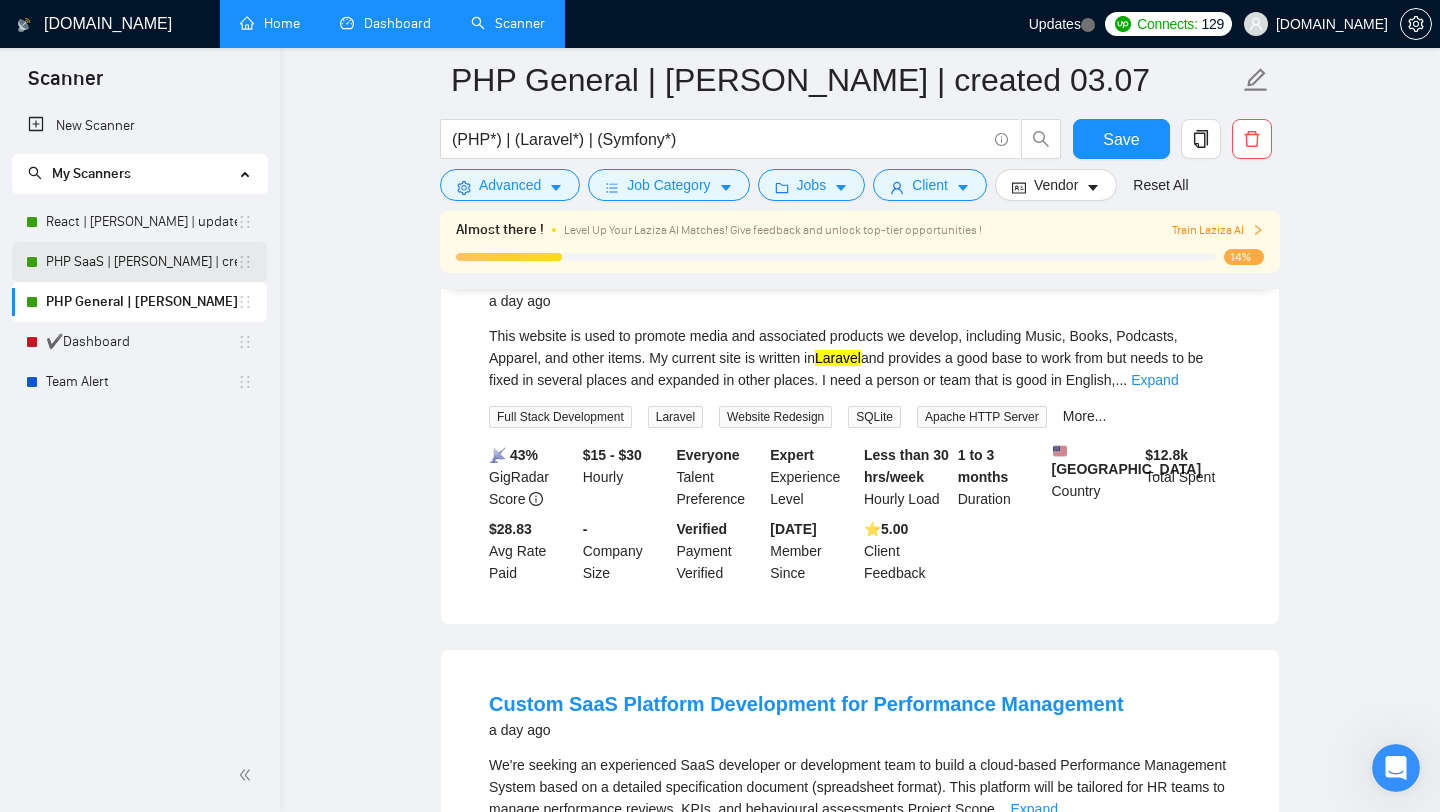 click on "PHP SaaS | [PERSON_NAME] | created 04.07" at bounding box center [141, 262] 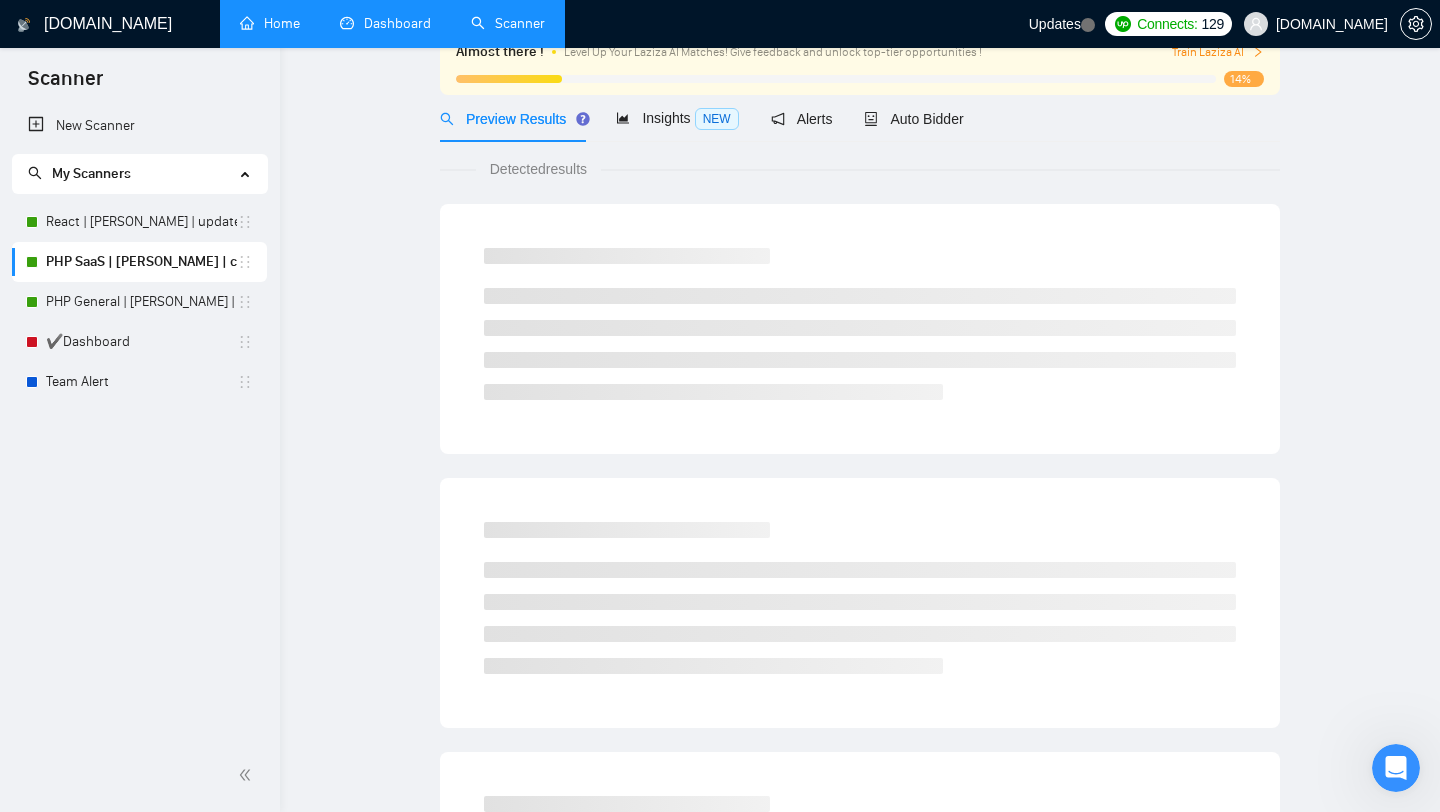 scroll, scrollTop: 0, scrollLeft: 0, axis: both 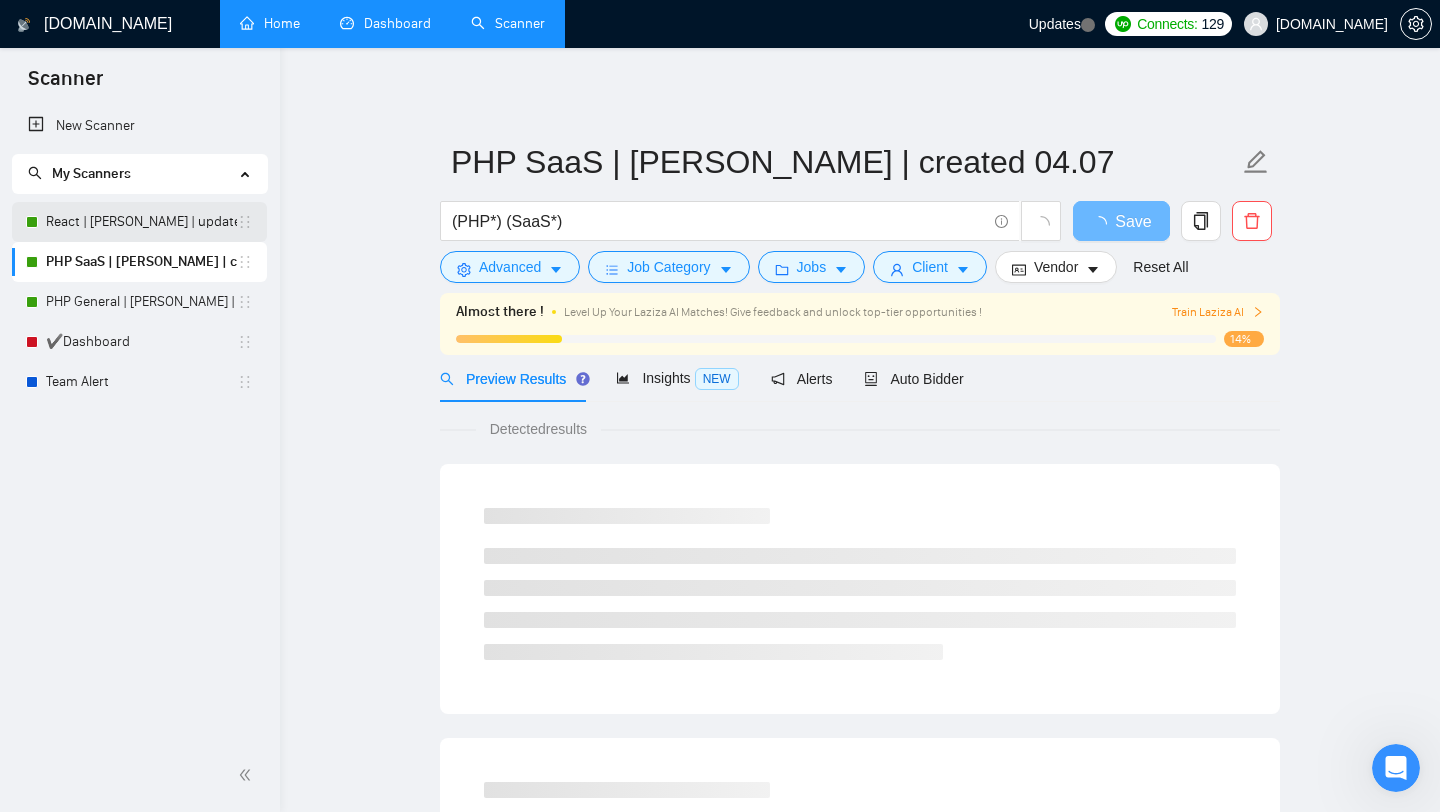 click on "React | [PERSON_NAME] | updated source 07.07" at bounding box center [141, 222] 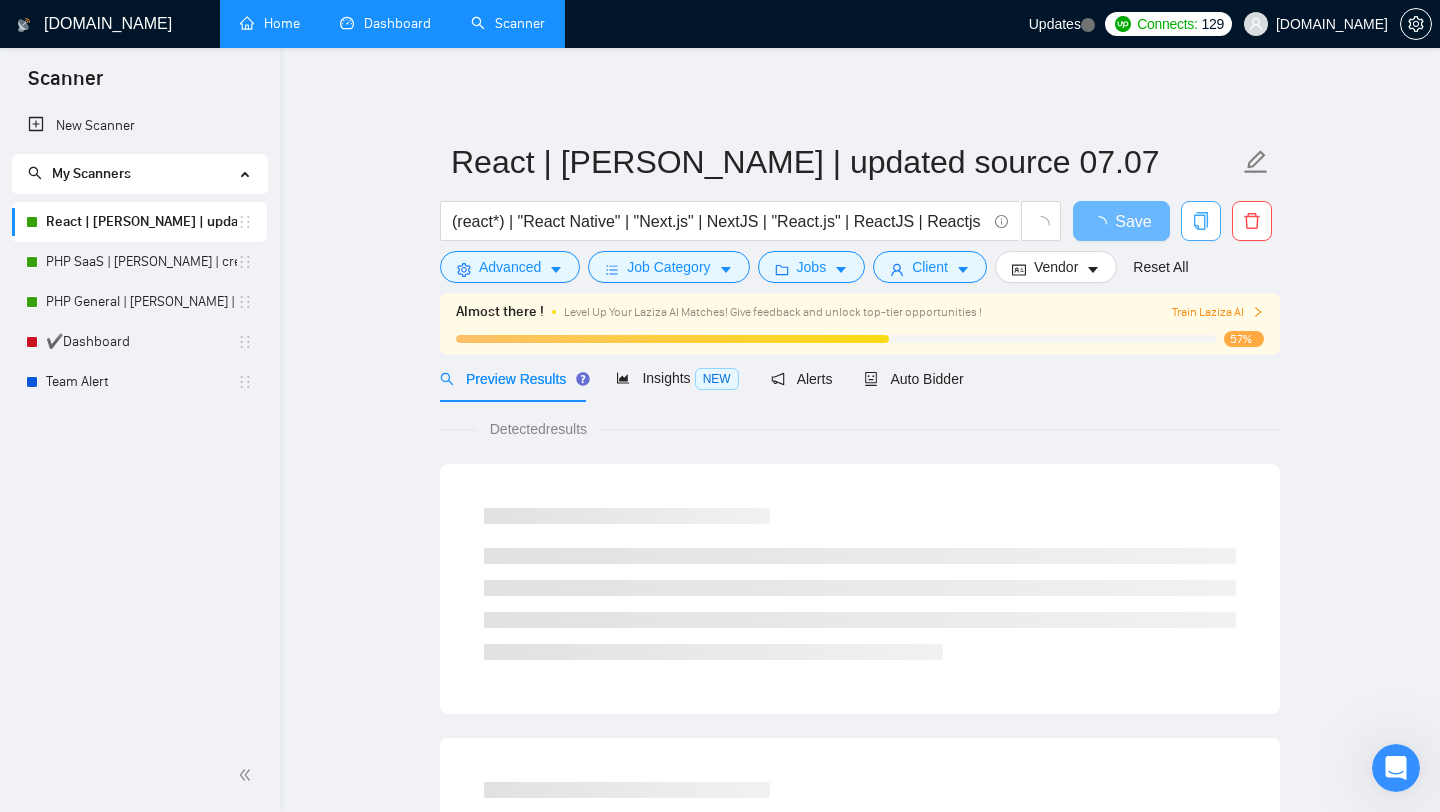 click 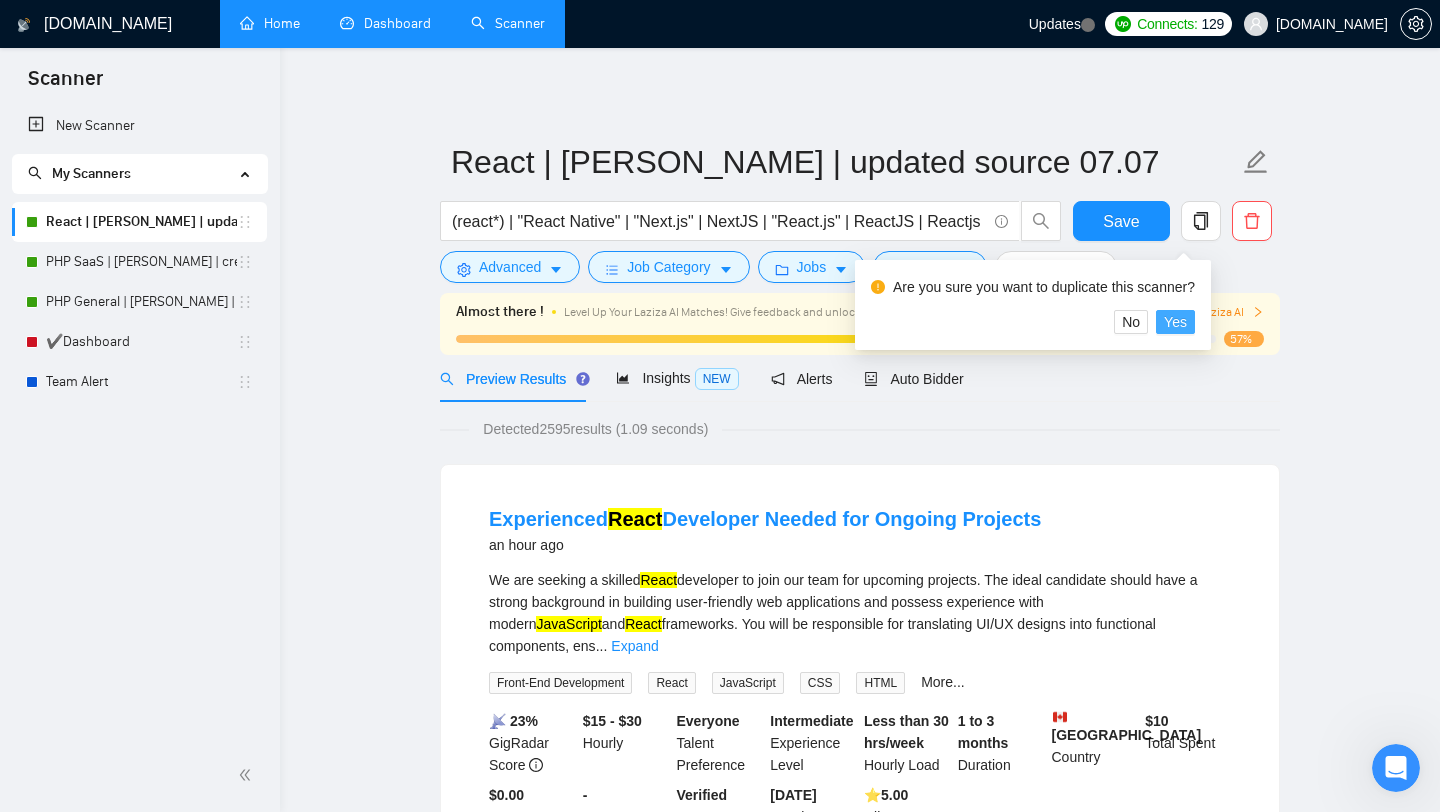 click on "Yes" at bounding box center [1175, 322] 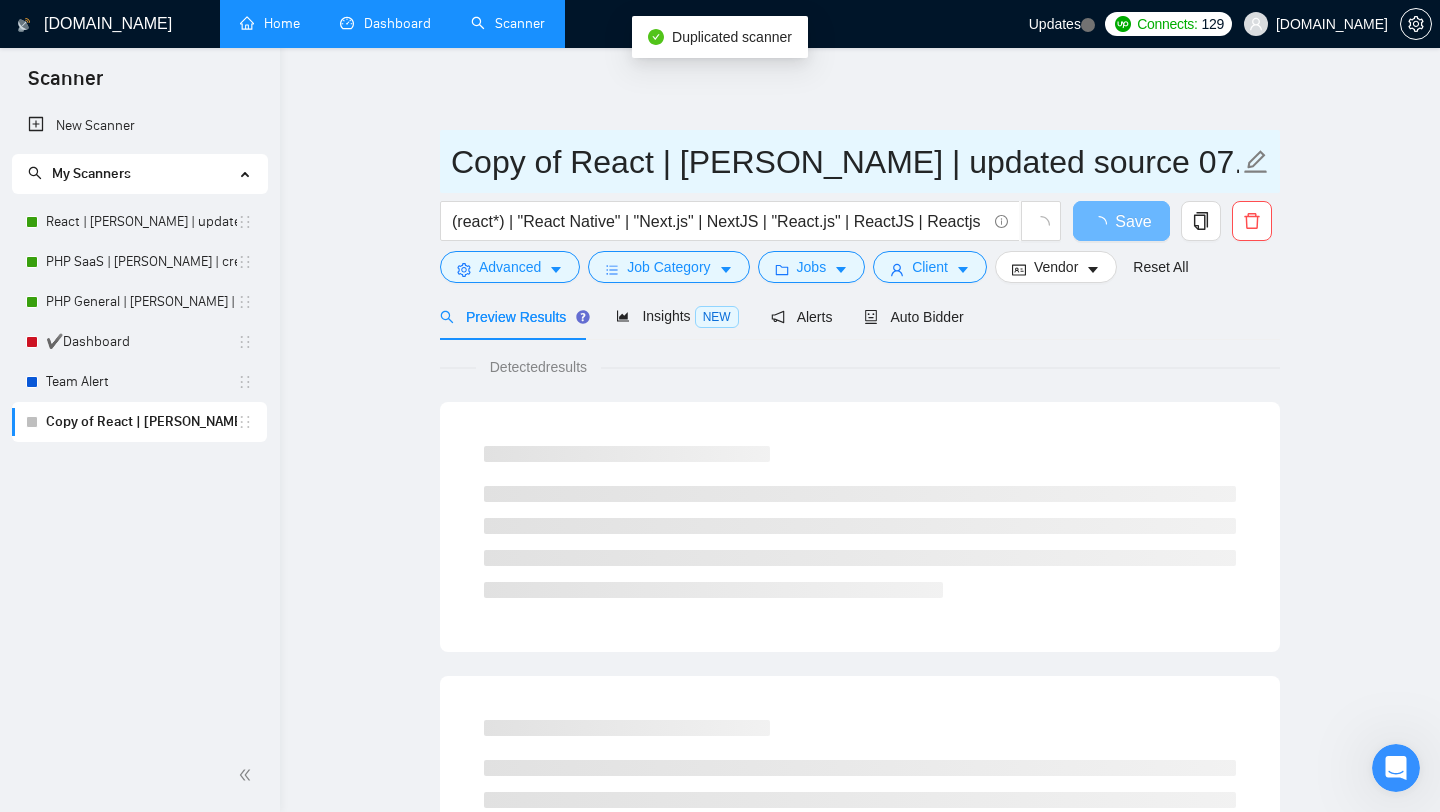 click on "Copy of React | [PERSON_NAME] | updated source 07.07" at bounding box center (845, 162) 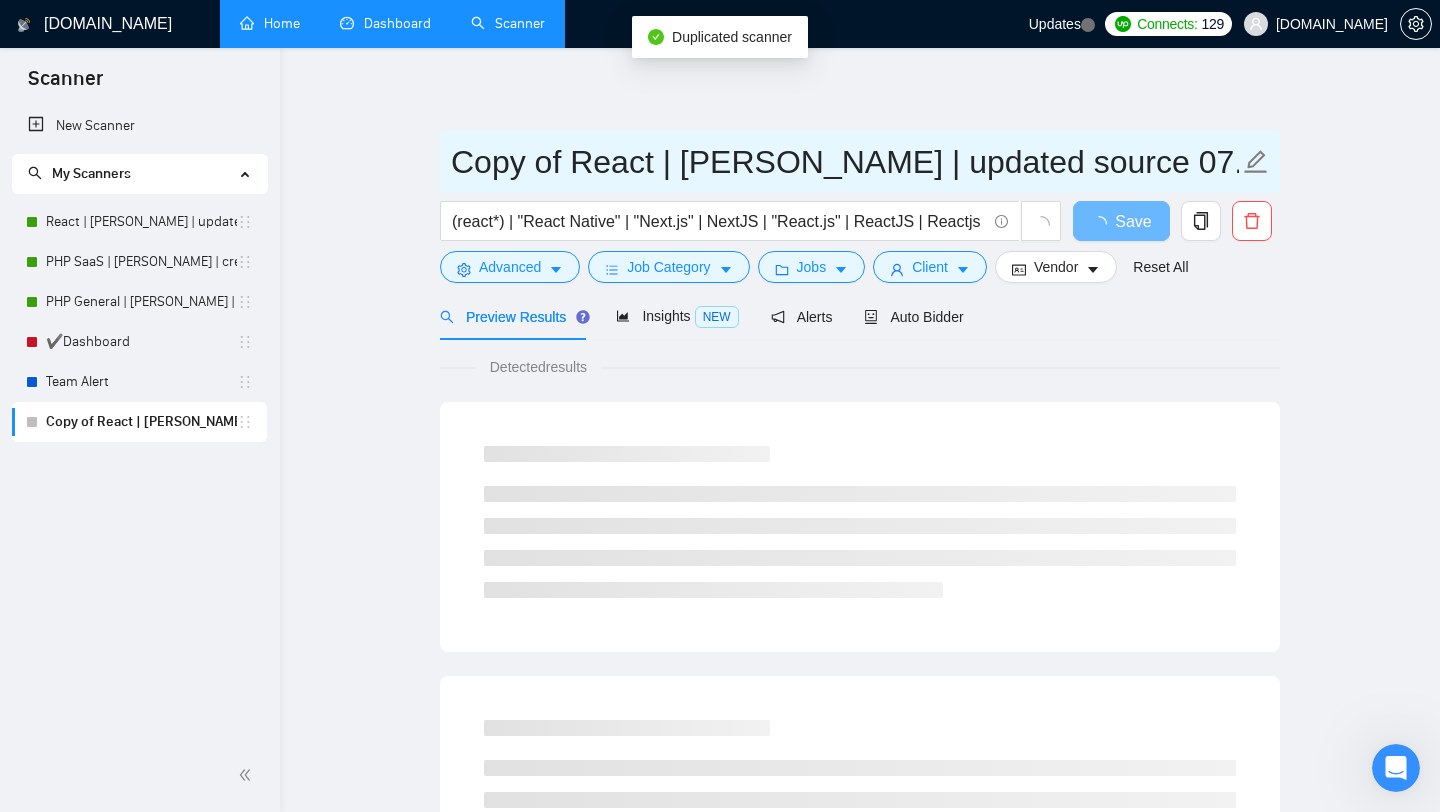 click on "Copy of React | [PERSON_NAME] | updated source 07.07" at bounding box center [845, 162] 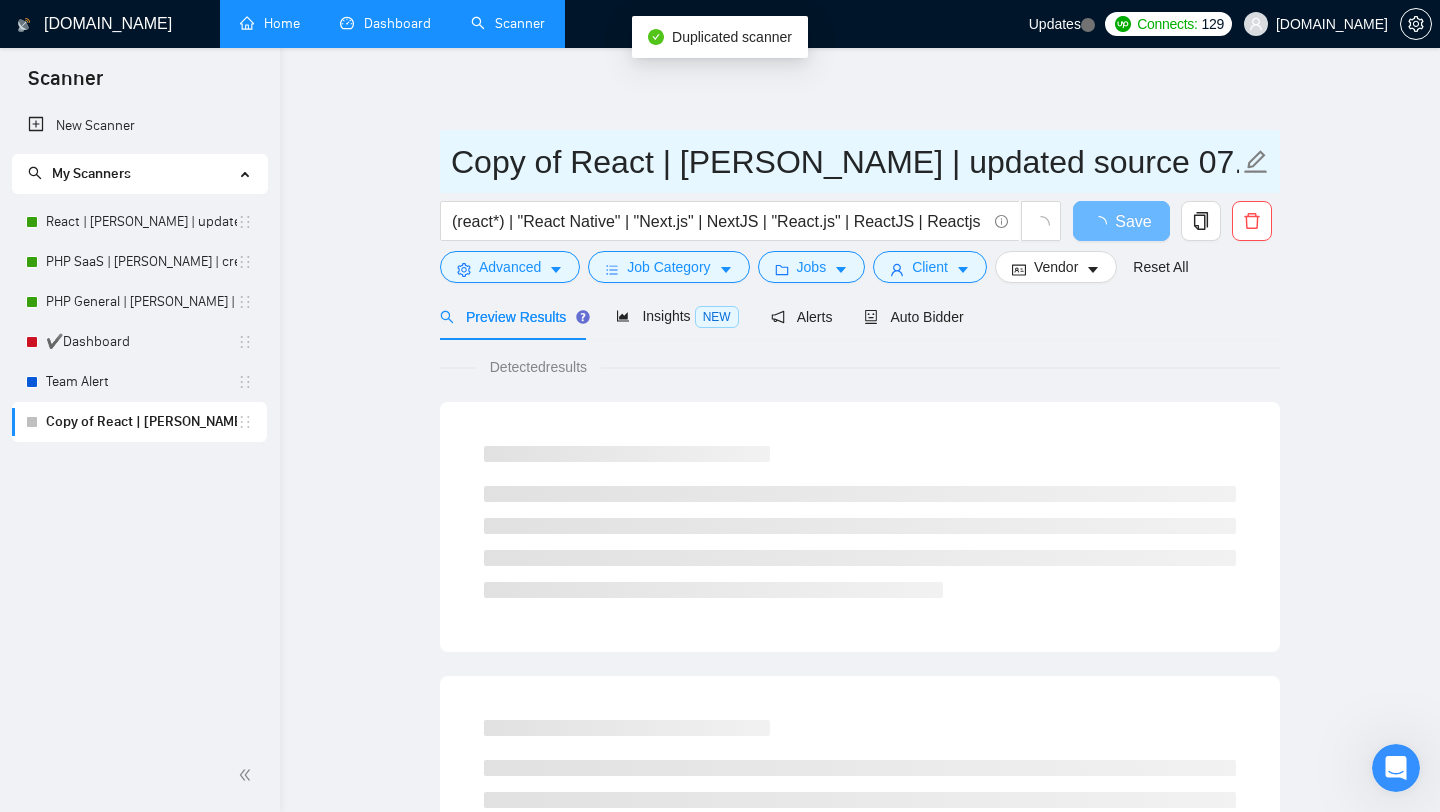 click on "Copy of React | [PERSON_NAME] | updated source 07.07" at bounding box center [845, 162] 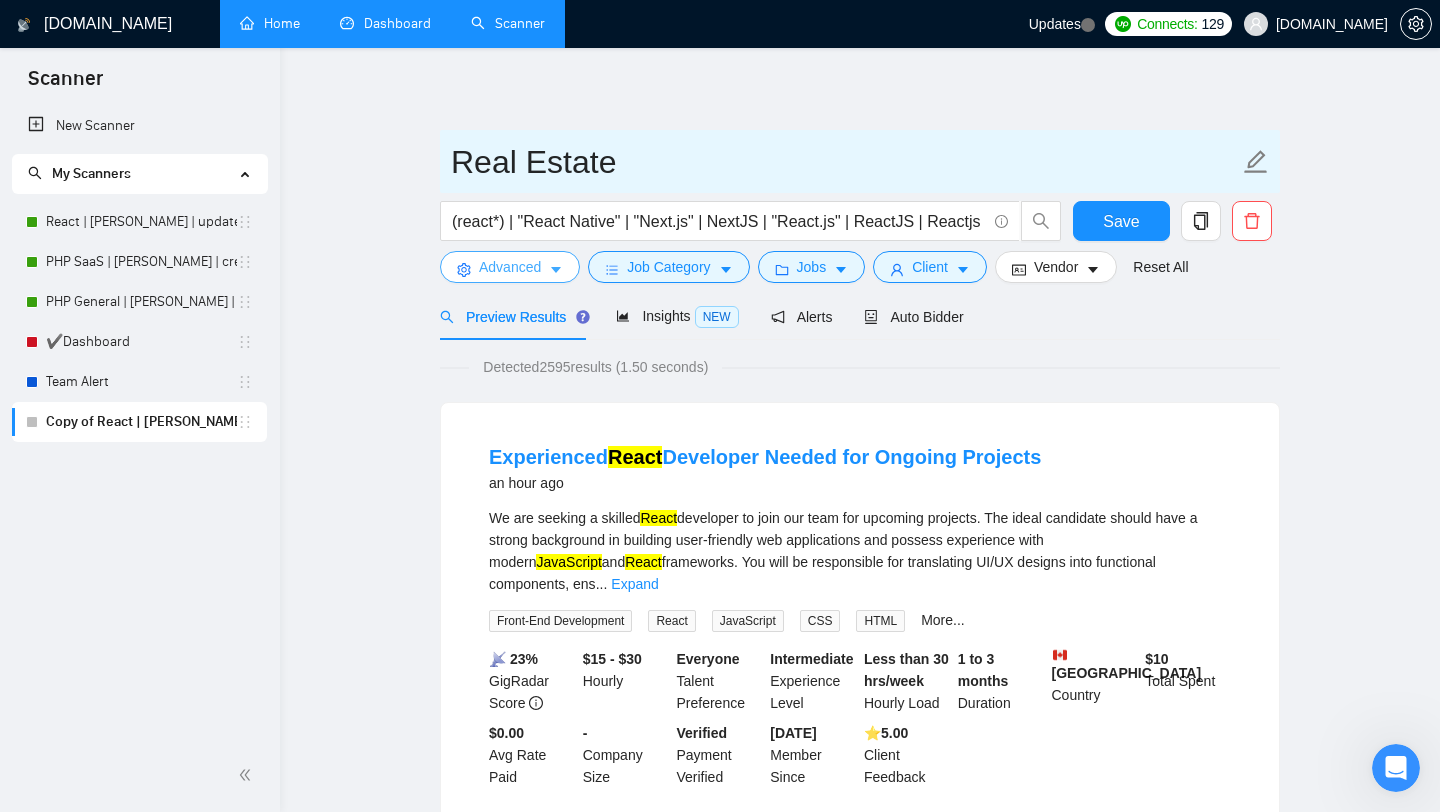type on "Real Estate" 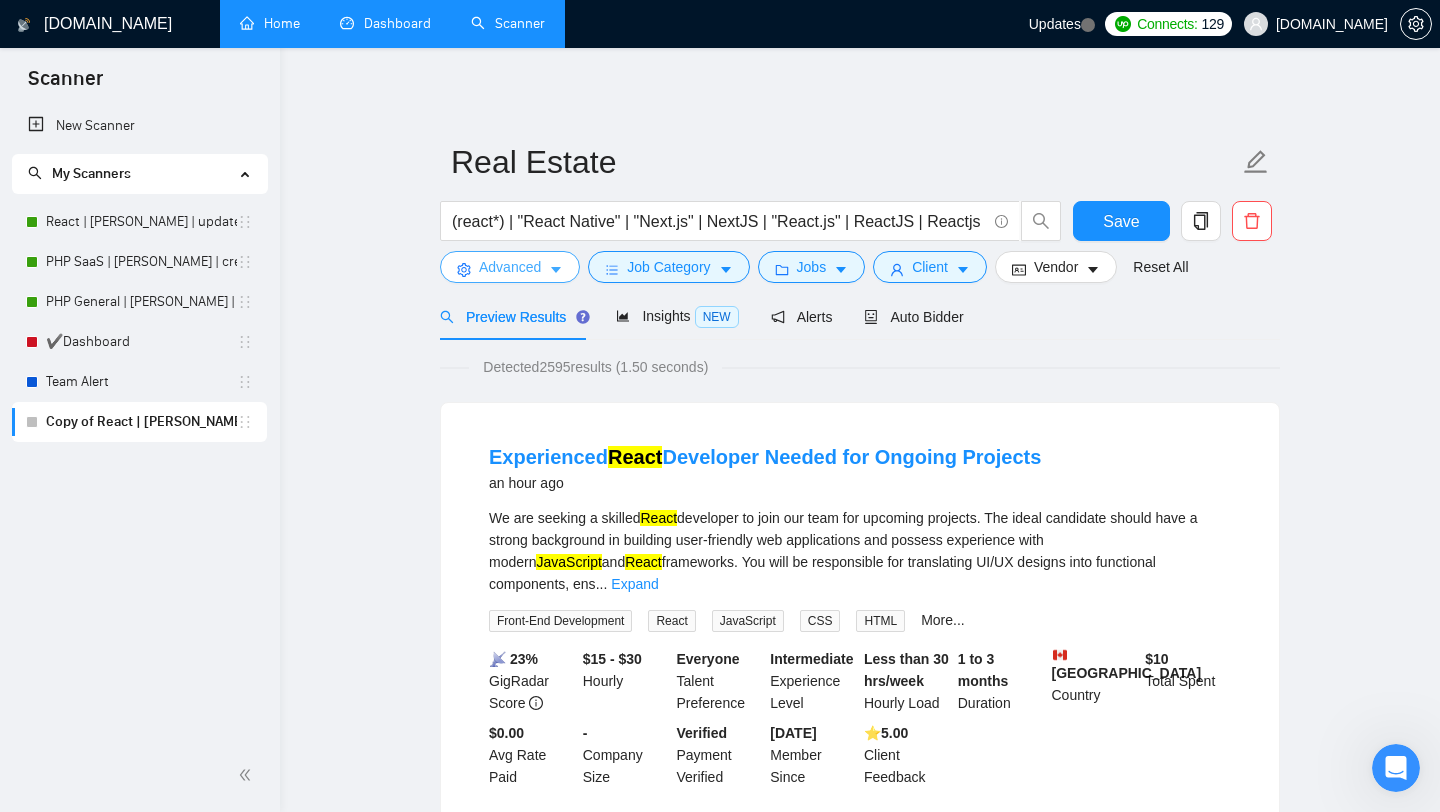 click on "Advanced" at bounding box center (510, 267) 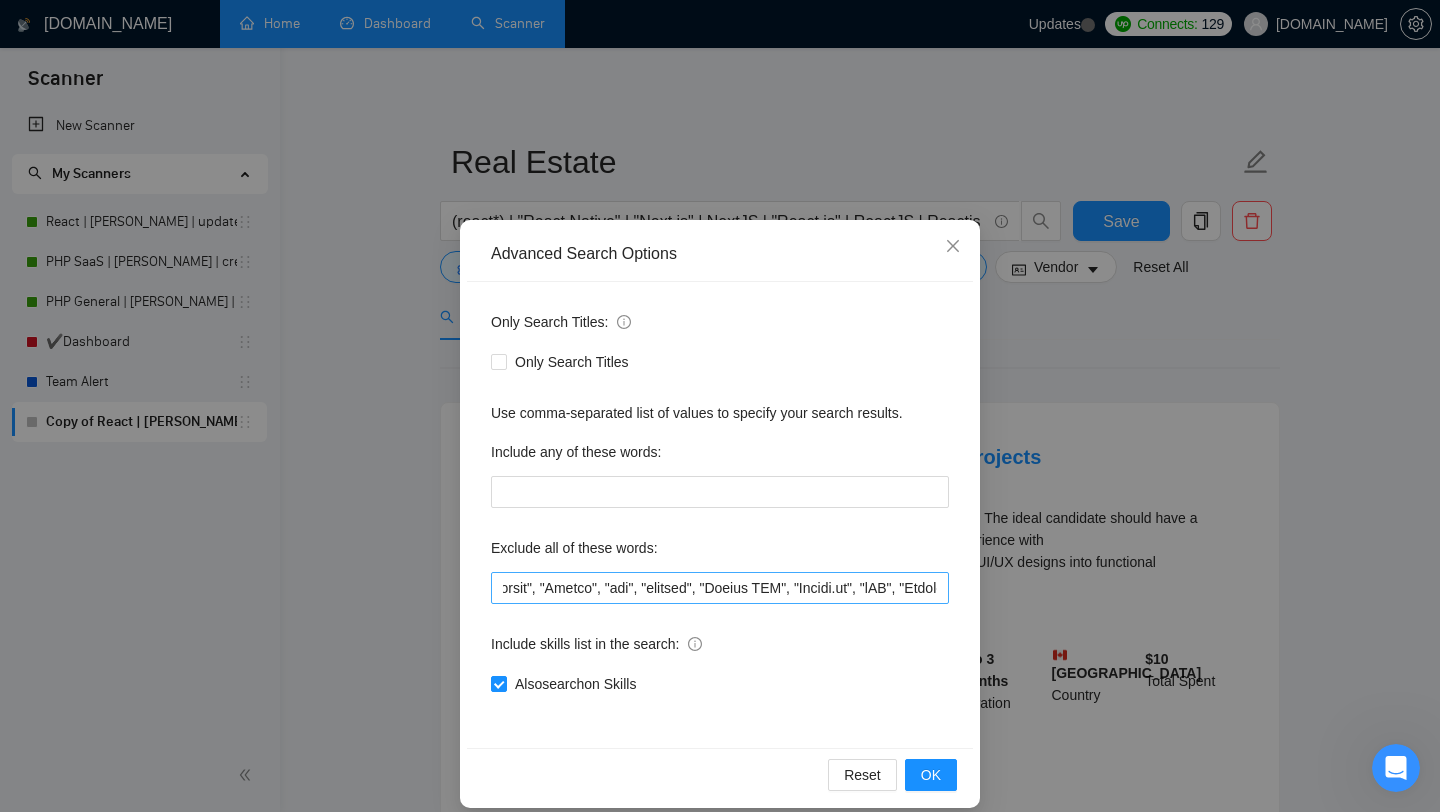 scroll, scrollTop: 0, scrollLeft: 84, axis: horizontal 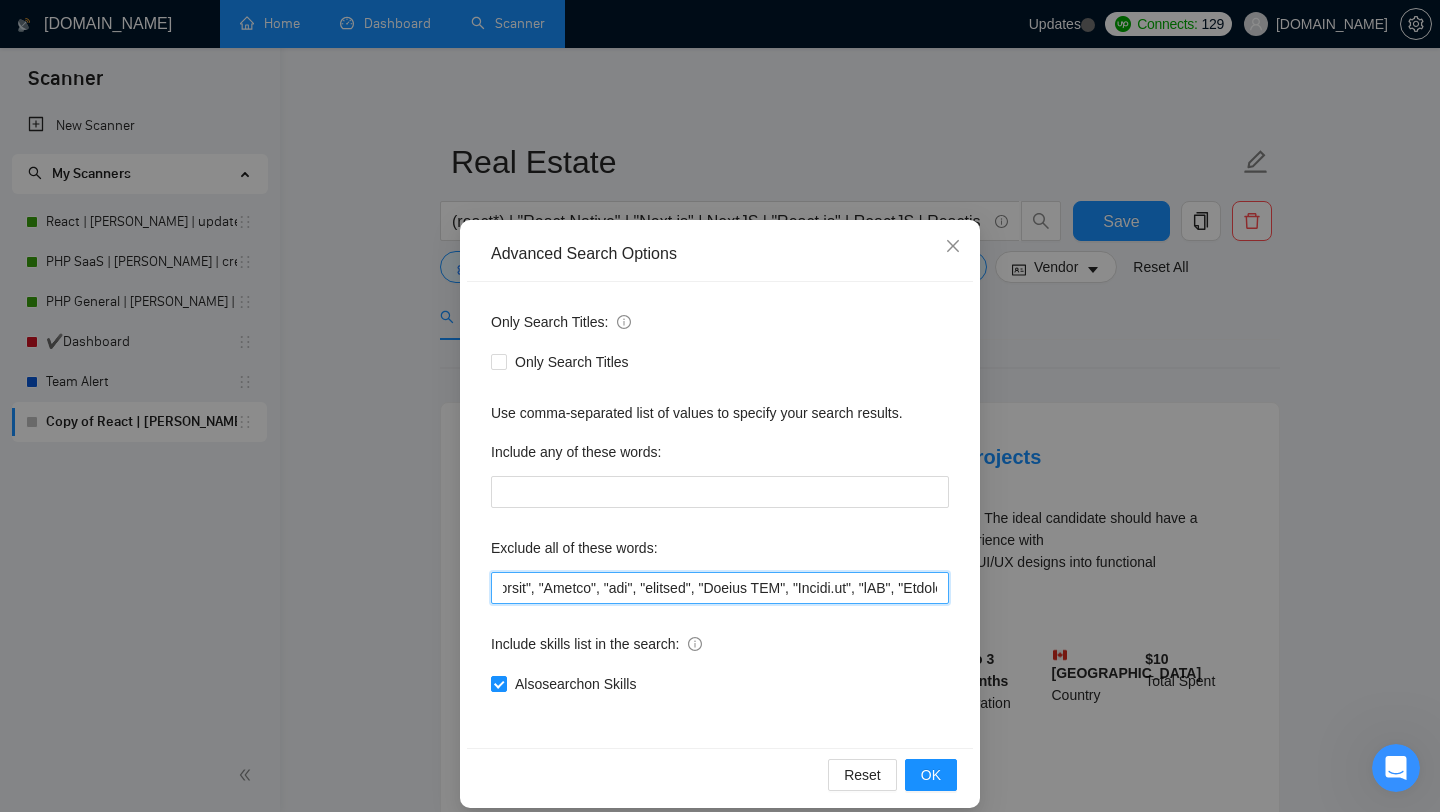 drag, startPoint x: 552, startPoint y: 587, endPoint x: 716, endPoint y: 583, distance: 164.04877 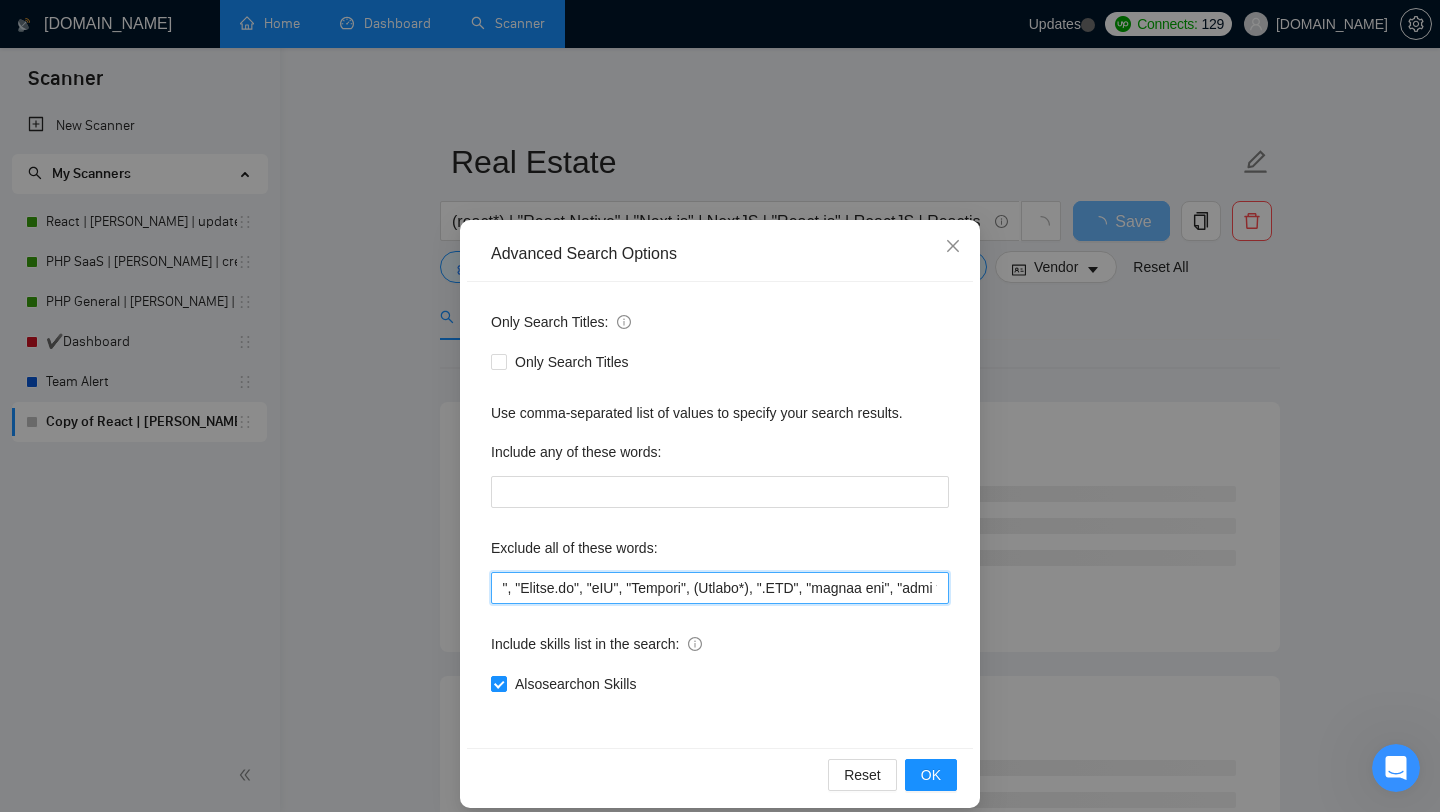 scroll, scrollTop: 0, scrollLeft: 218, axis: horizontal 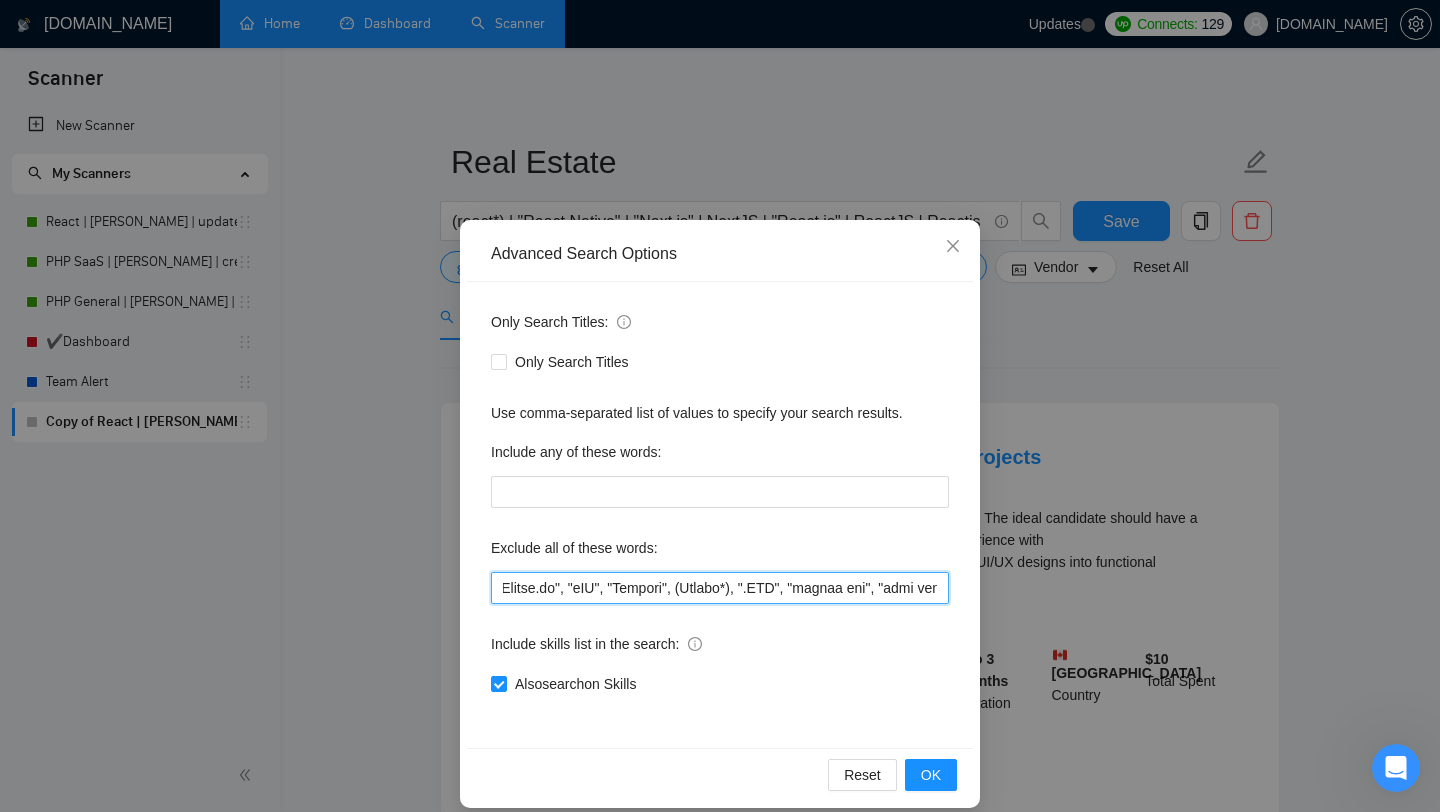 drag, startPoint x: 592, startPoint y: 586, endPoint x: 765, endPoint y: 580, distance: 173.10402 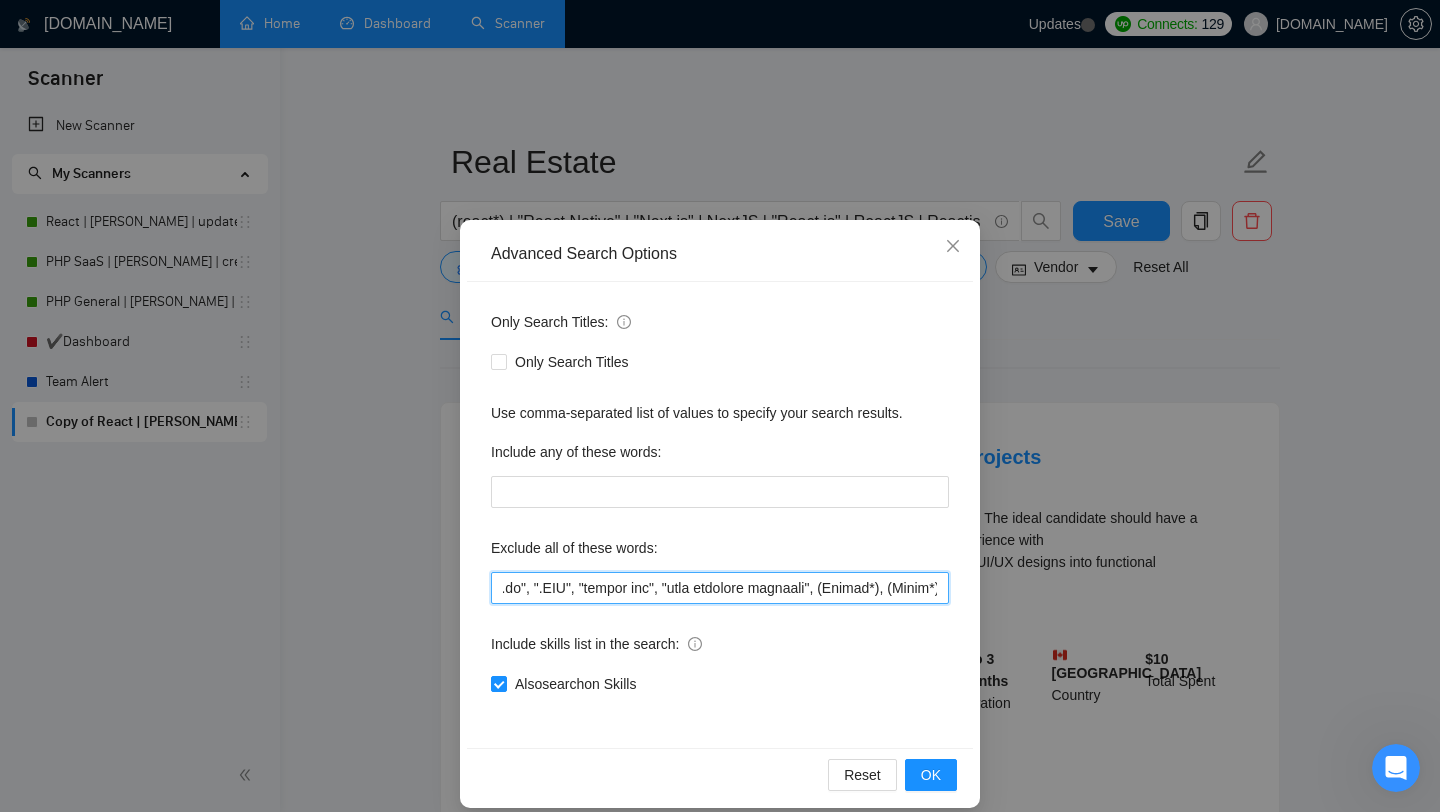 scroll, scrollTop: 0, scrollLeft: 259, axis: horizontal 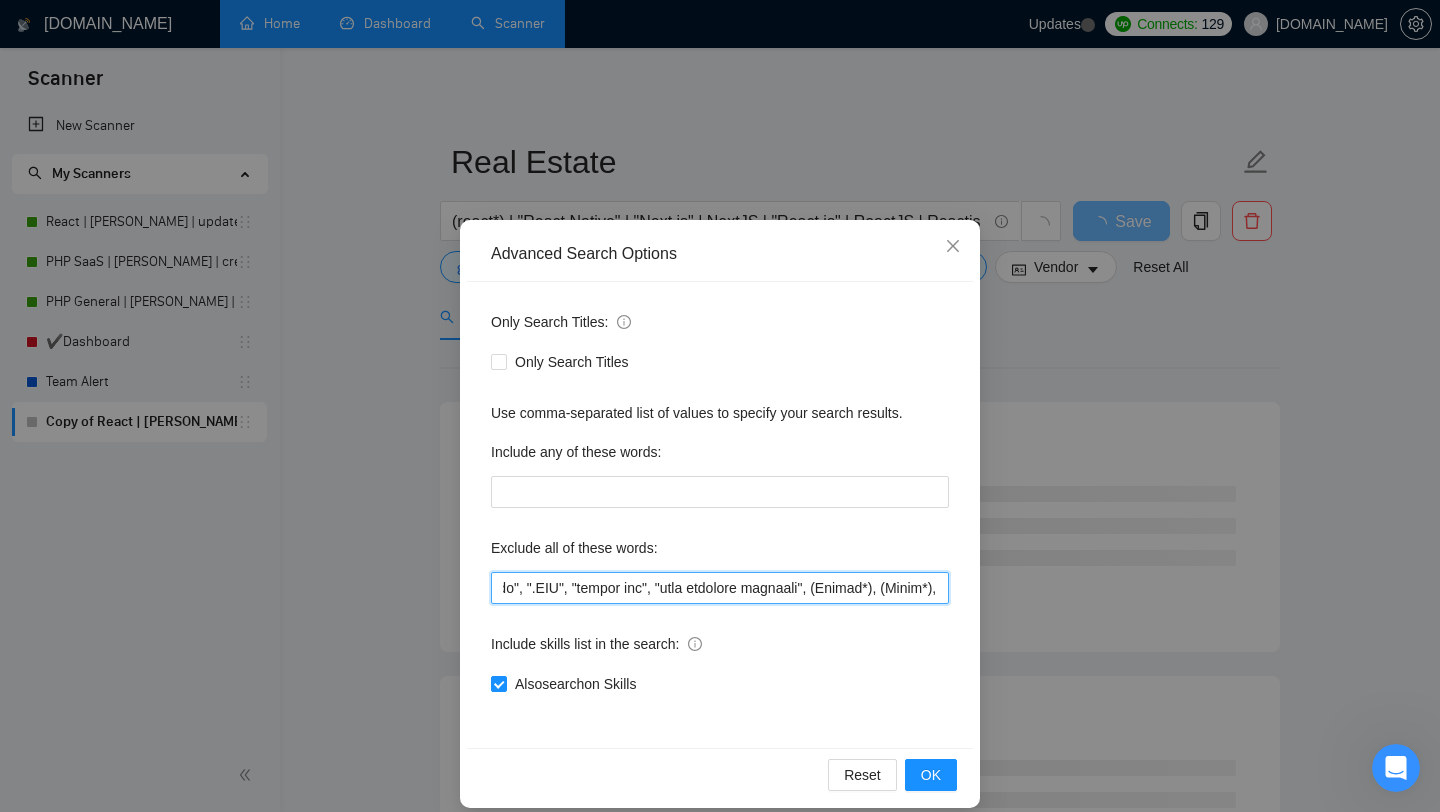 drag, startPoint x: 598, startPoint y: 585, endPoint x: 680, endPoint y: 585, distance: 82 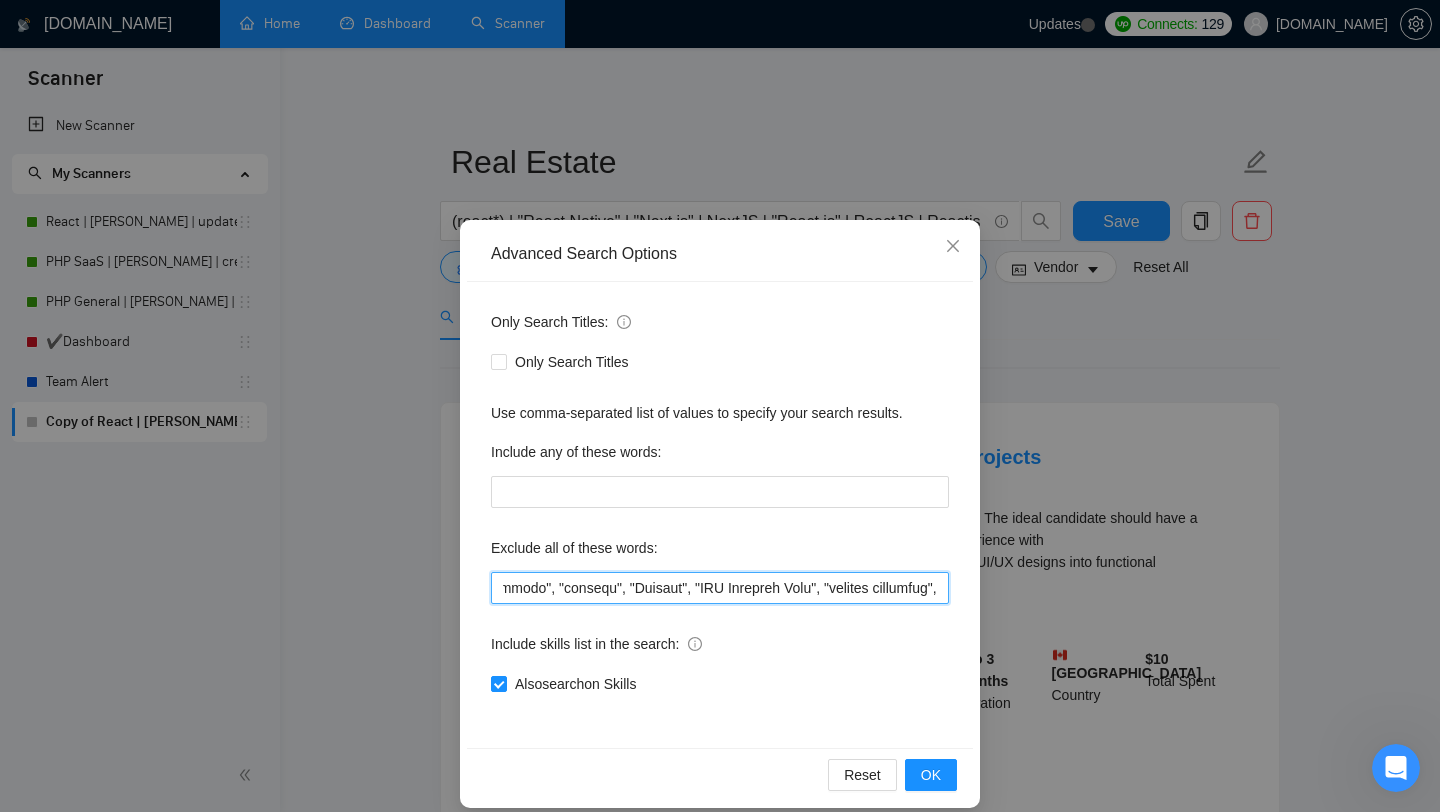 scroll, scrollTop: 0, scrollLeft: 8717, axis: horizontal 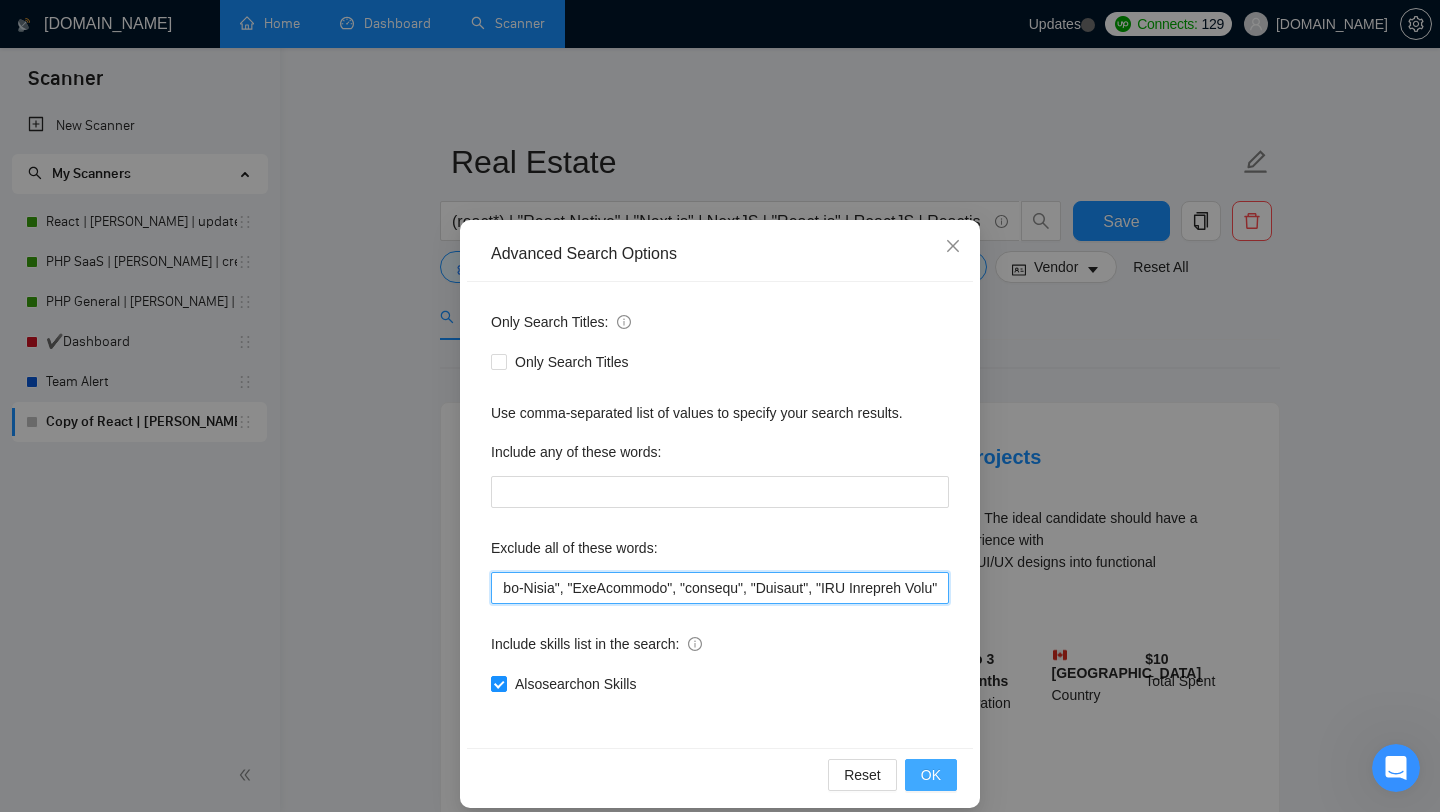 type on ""Russian Speaking", "Marine CRM", "[DOMAIN_NAME]", ".NET", "live coaching sessions", (Bubble*), (Tutor*), (Consult*), "Freelancers Only", "Not looking to work with agencies", "QA Engineer Needed", "Go-To-Market engineer", "GTM", (mentor*), "DO not reach out if you're an agency.", "no agency", (Coach*), "Game Developer", "outbound operator", "teach", (teach*), "Facebook Ads Specialist", "Advanced Squarespace", "wordpress", "flutter", "Webflow", "Web flow", "web3", "web 3", "blockchain", "Chrome Extension", "drupal", "content writing", "article", "blog writing", "shopify", "webflow", "google ads", "no agencies", "do not apply if you are agency", "russian", "bubble", "no teams", "wix", "crypto", "Ionic", "ServiceNow", "[PERSON_NAME] Software CRM", "SMS Chatbot", "Gaming software", "Cassino", "Casino", "WebGL", "Xamarin", "WordPress", "Word Press", "Adalo Developer", "Live kit", Livekit, "Golang", "DO NOT APPLY IF YOU ARE AN AGENCY", "GSM Emulator", "Joomla", "HTML Template Development", "FlutterFlow", "Zoho.", "BigCommerc..." 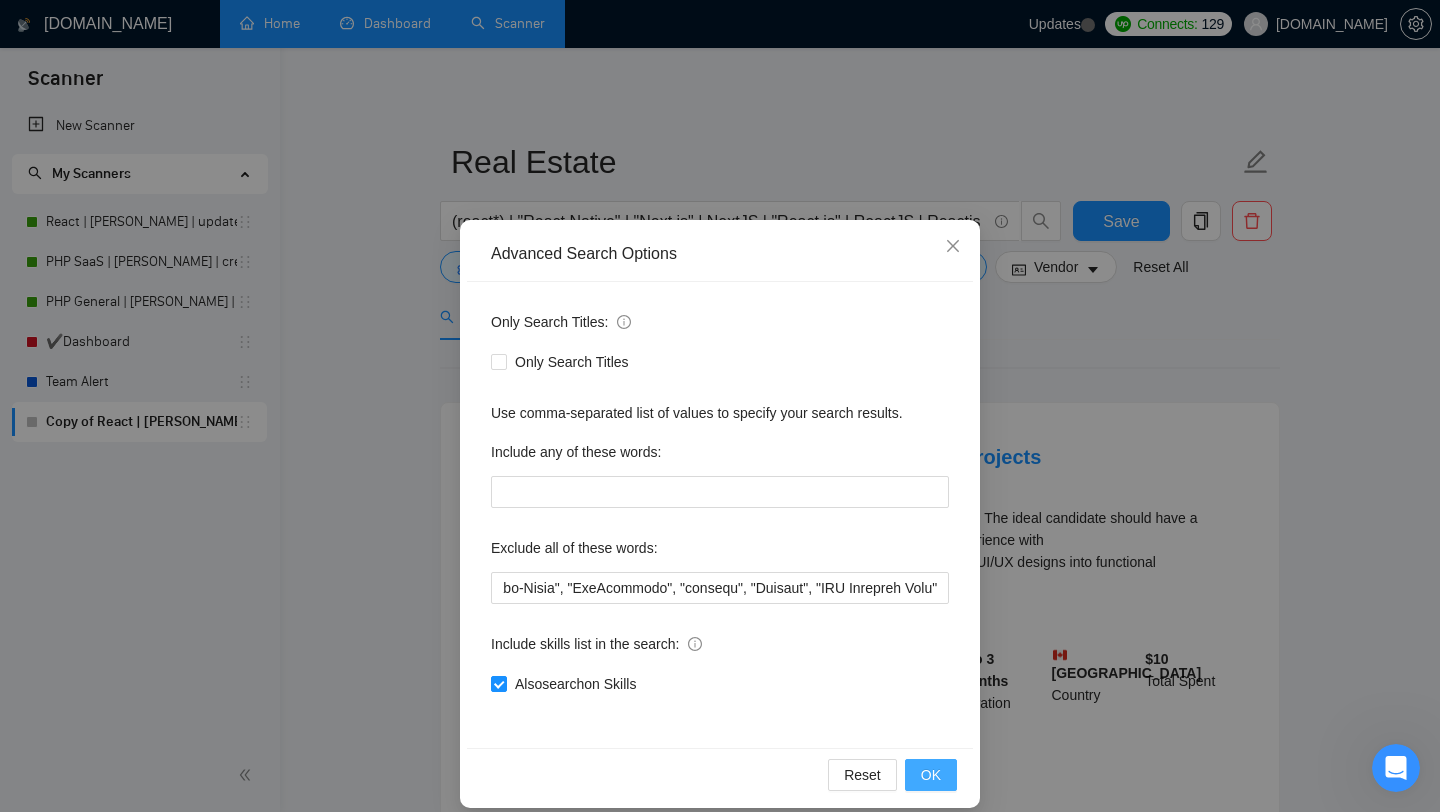 click on "OK" at bounding box center [931, 775] 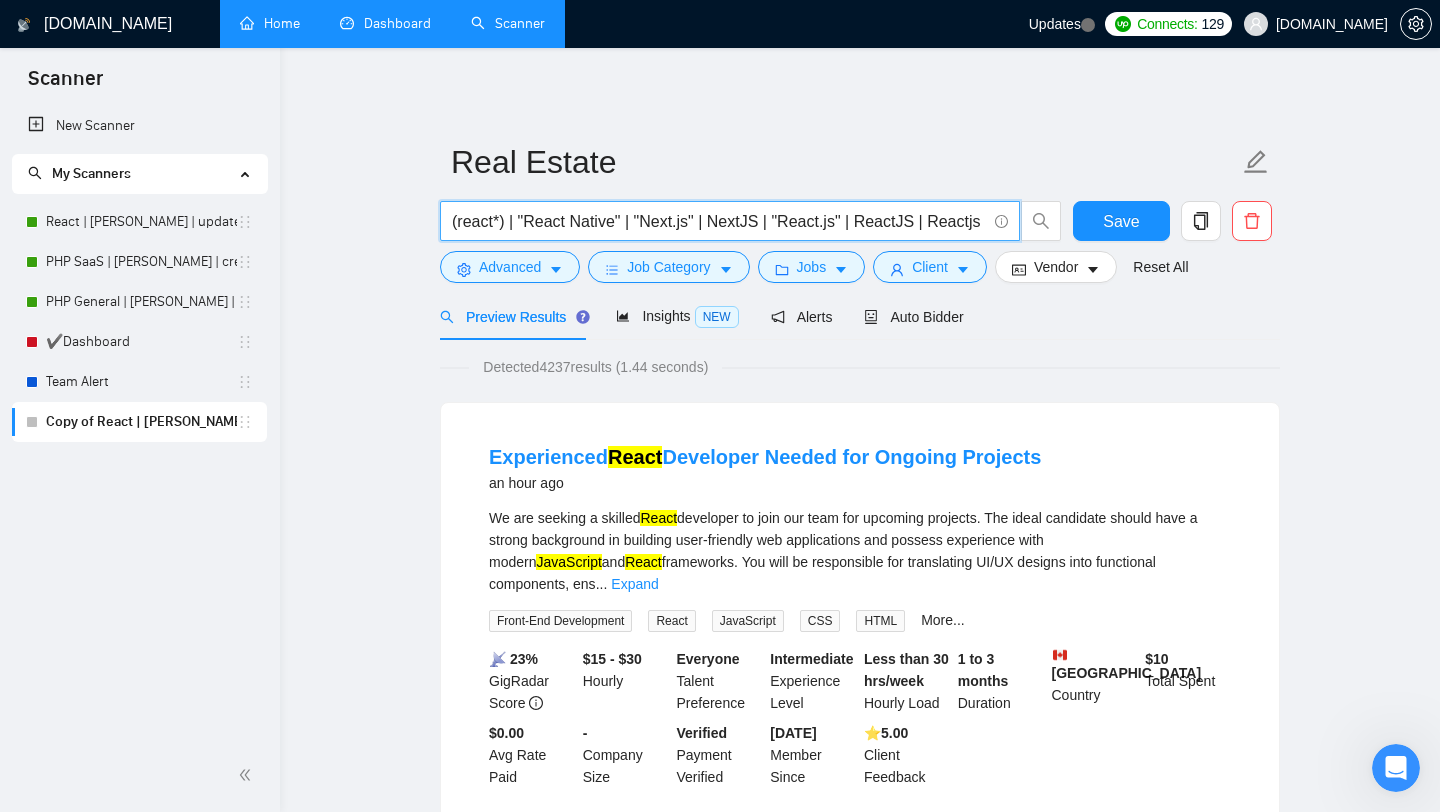 click on "(react*) | "React Native" | "Next.js" | NextJS | "React.js" | ReactJS | Reactjs | react.js | (react (javascript | python | typescript | "web app" | "next.js" | lovable | "tailwind css" | js | saas | "web platform" | vercel | vue | shadcn | mui | "web development" | redux | api | ai)) | (figma react) | (v0 (react | "next.js")) | "figma to code"" at bounding box center [719, 221] 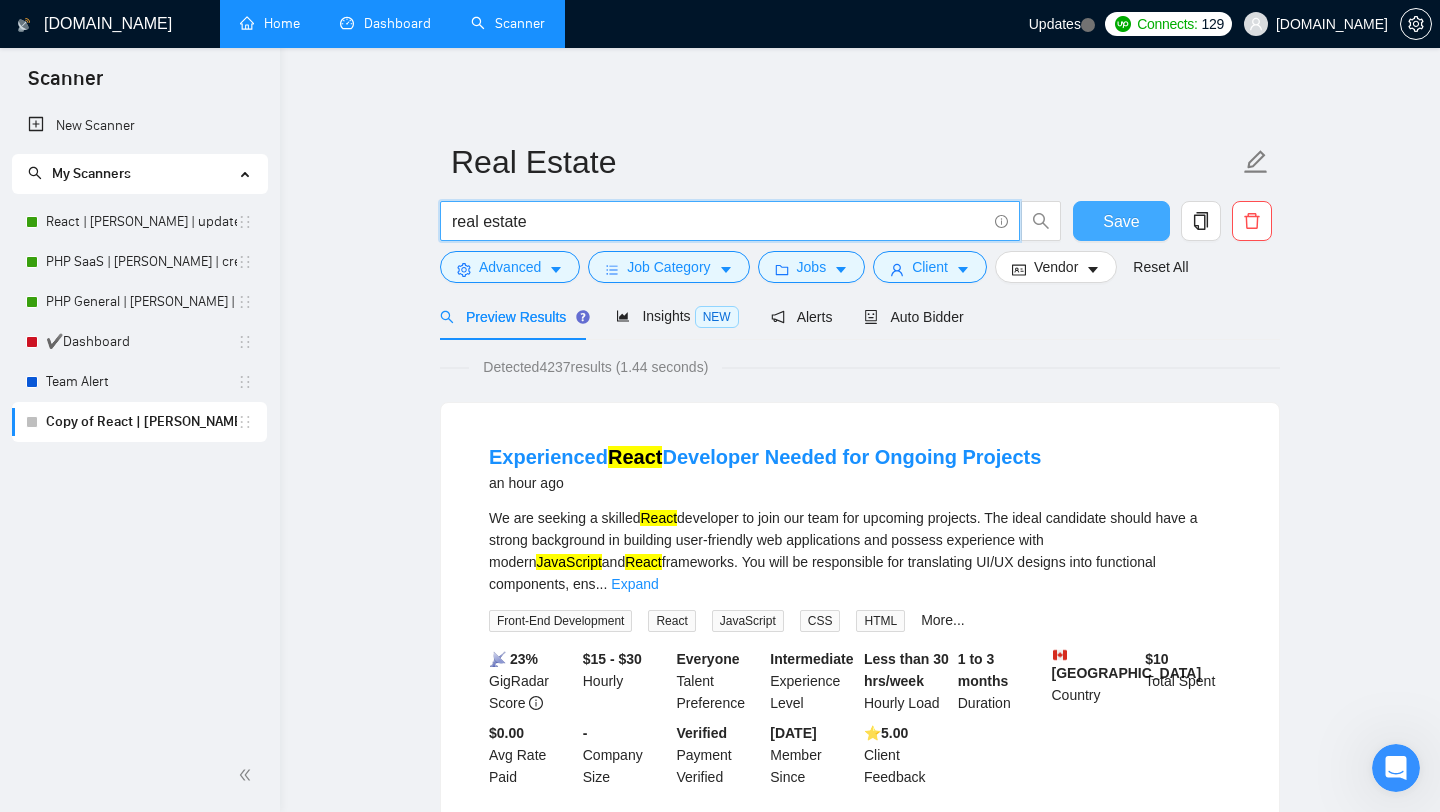 type on "real estate" 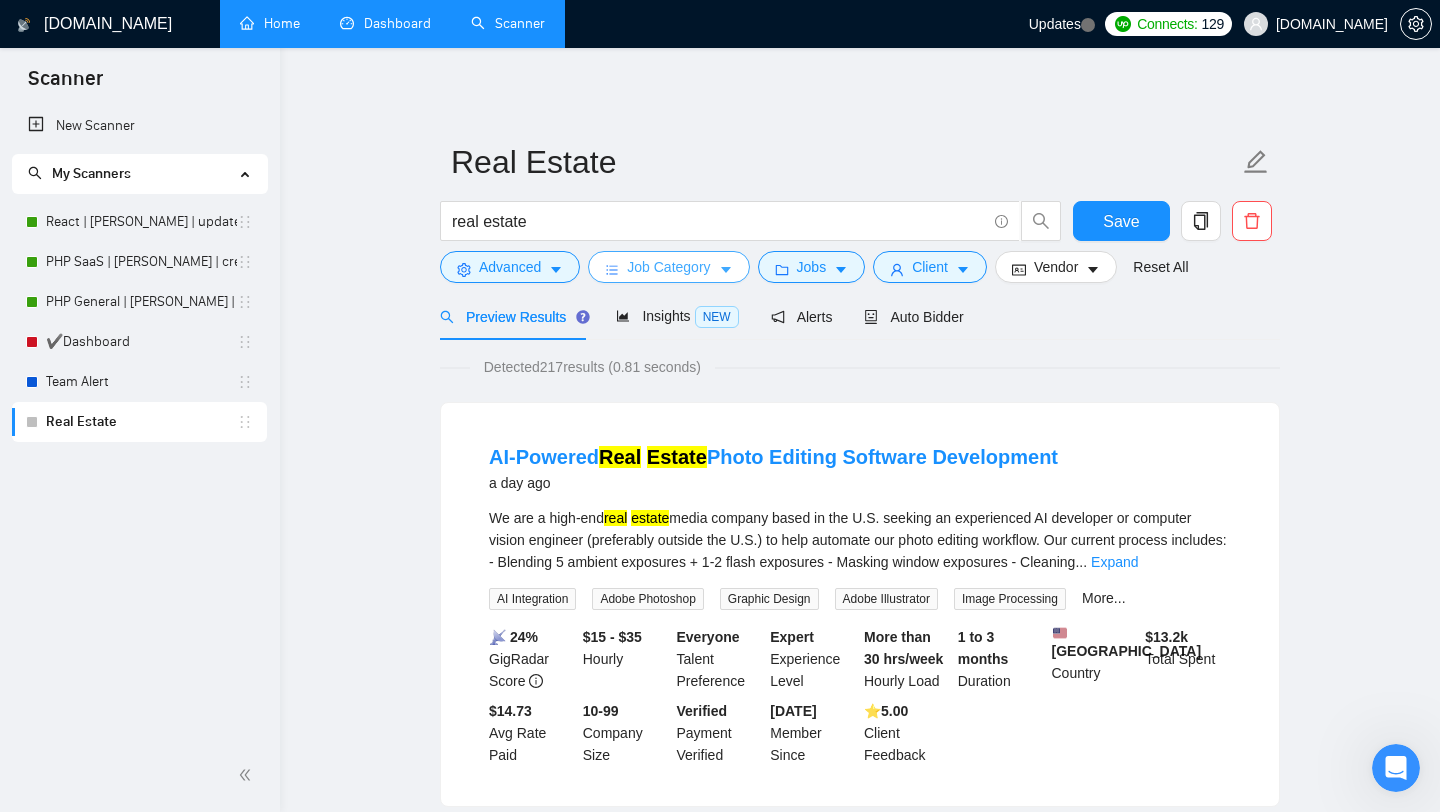 click on "Job Category" at bounding box center [668, 267] 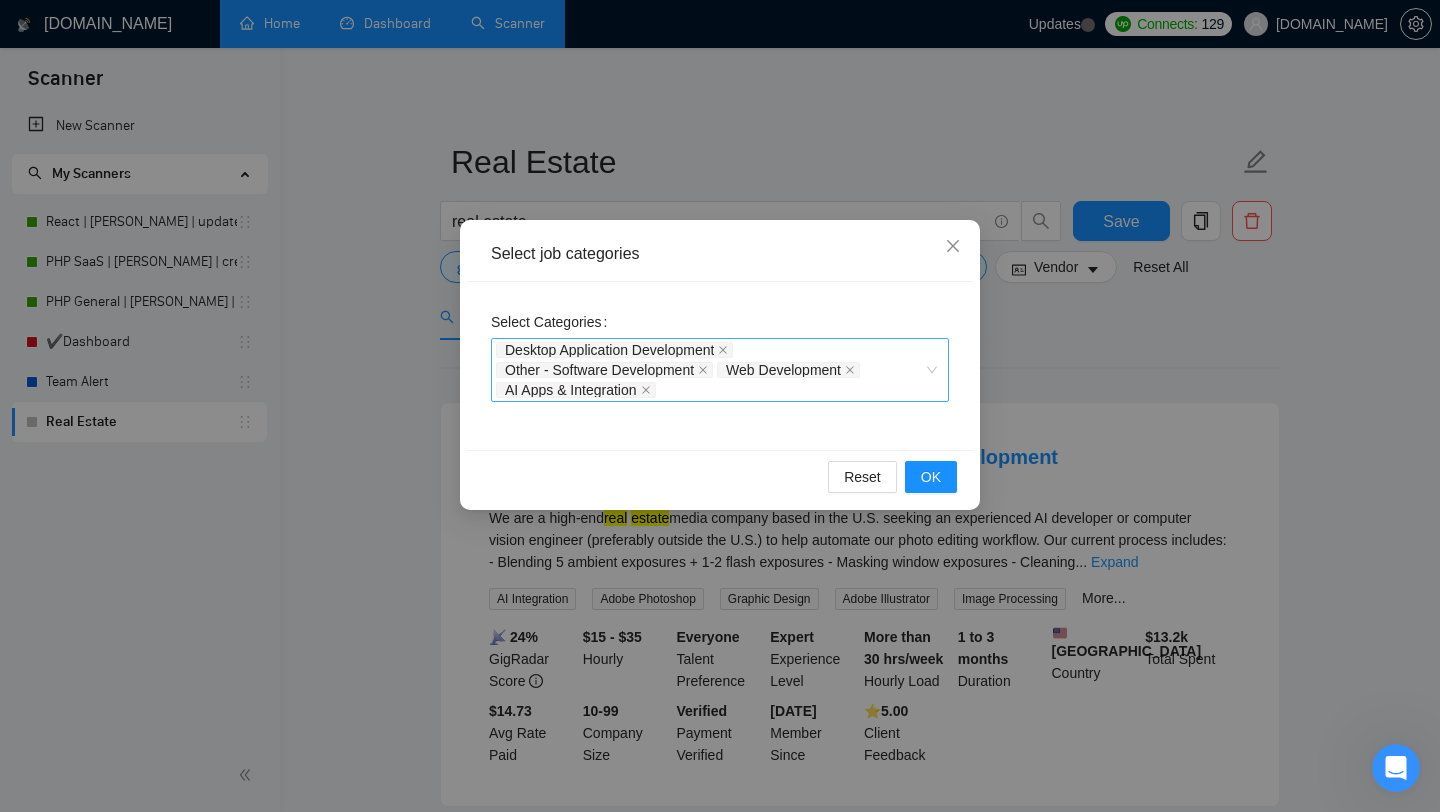 click on "Desktop Application Development Other - Software Development Web Development AI Apps & Integration" at bounding box center [710, 370] 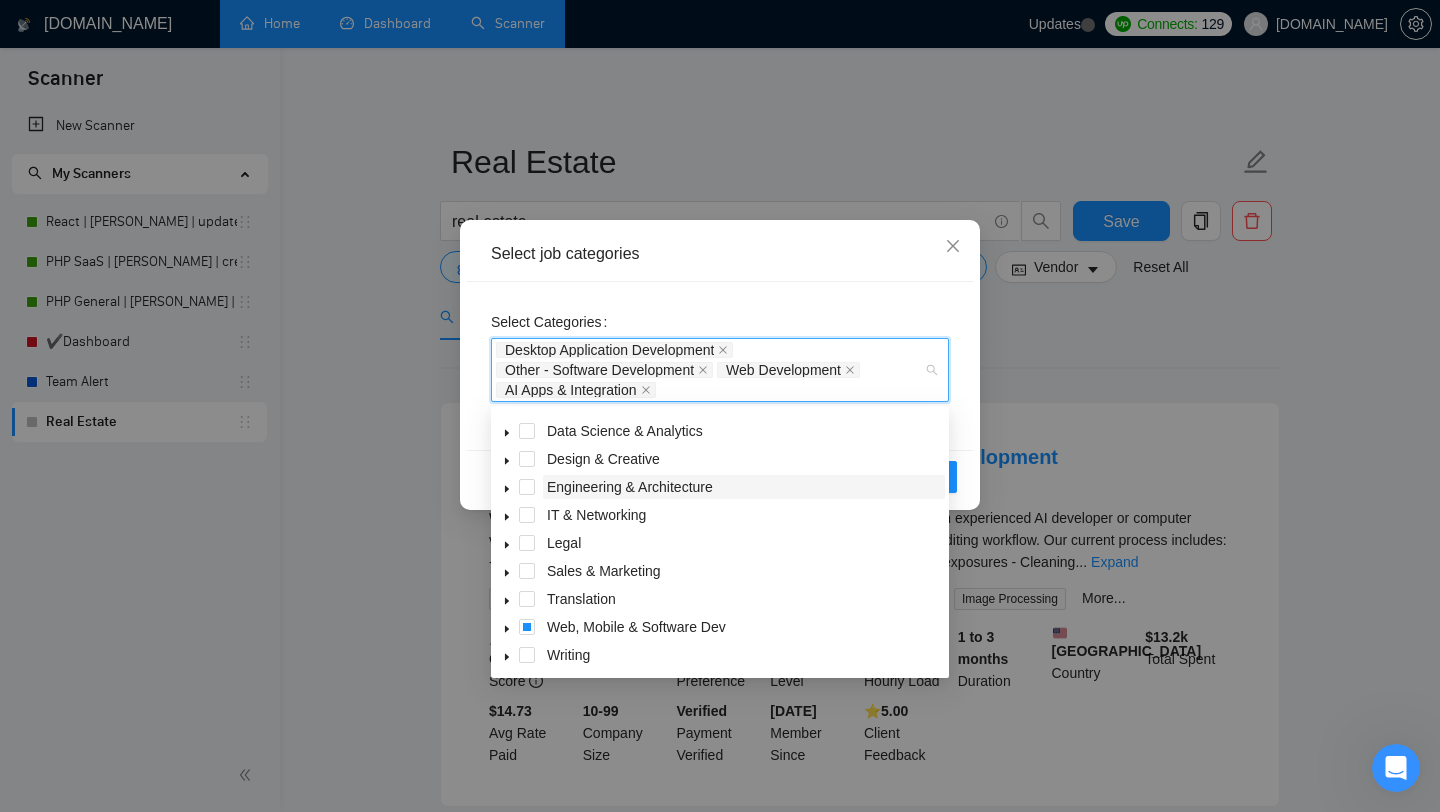 scroll, scrollTop: 80, scrollLeft: 0, axis: vertical 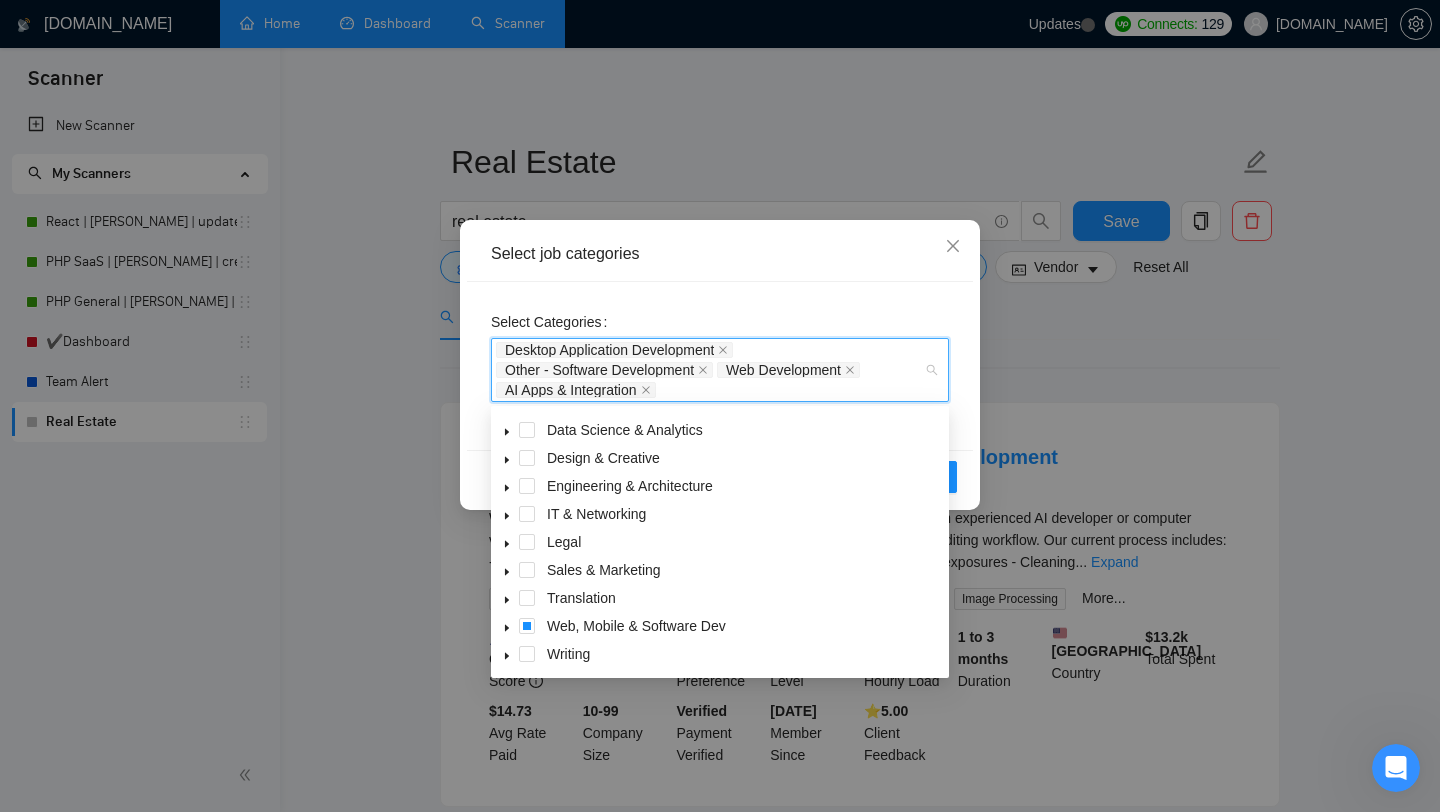 click at bounding box center (507, 626) 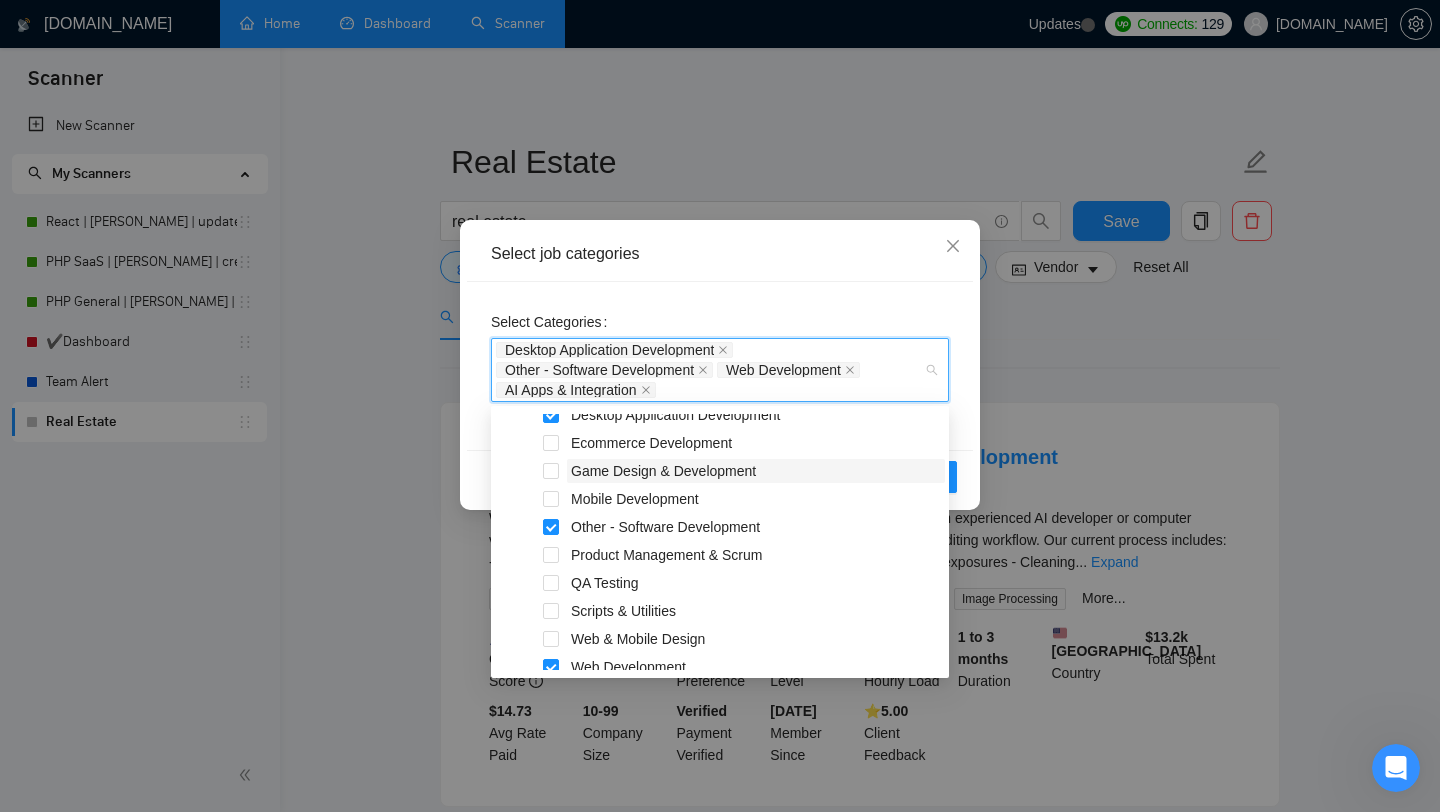 scroll, scrollTop: 416, scrollLeft: 0, axis: vertical 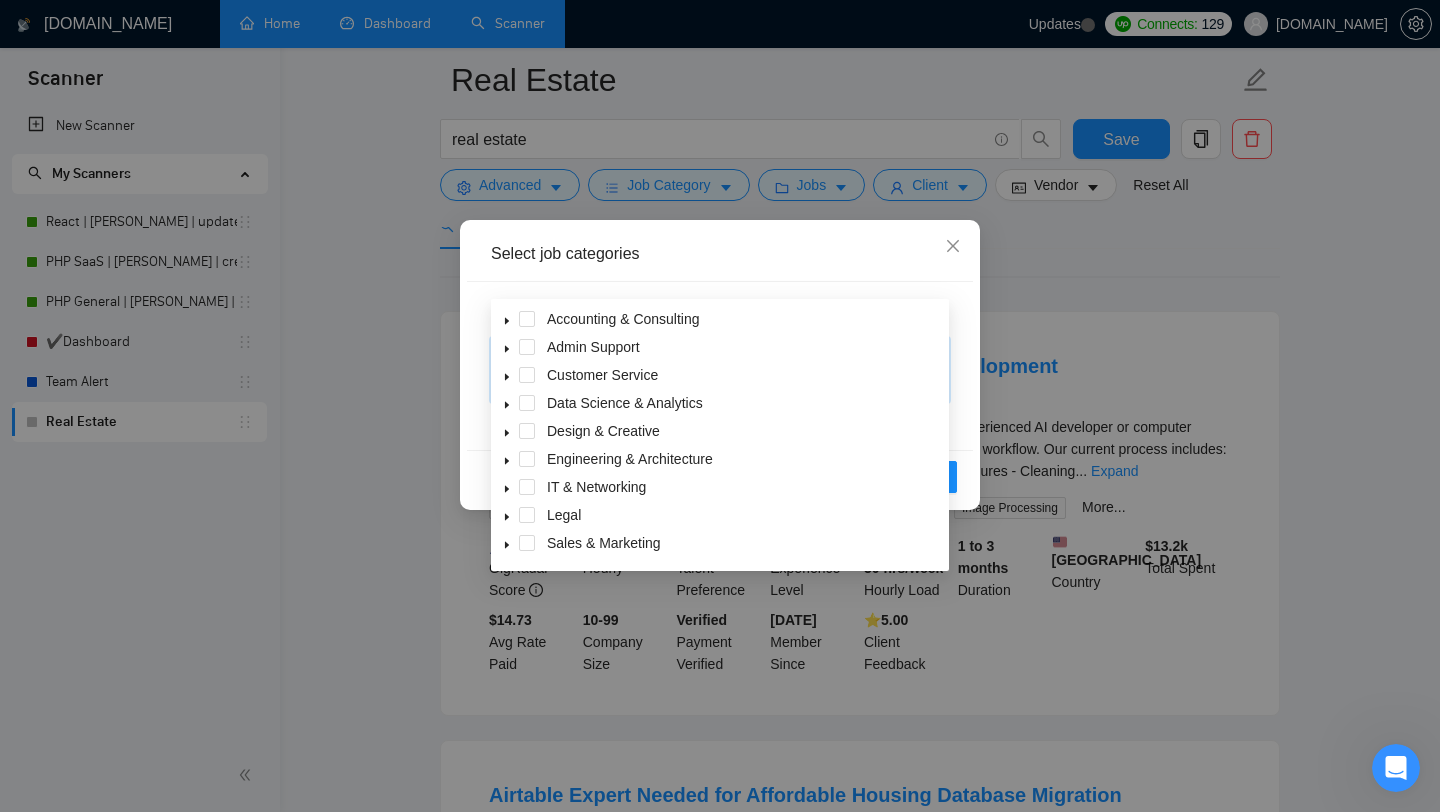 click at bounding box center [507, 347] 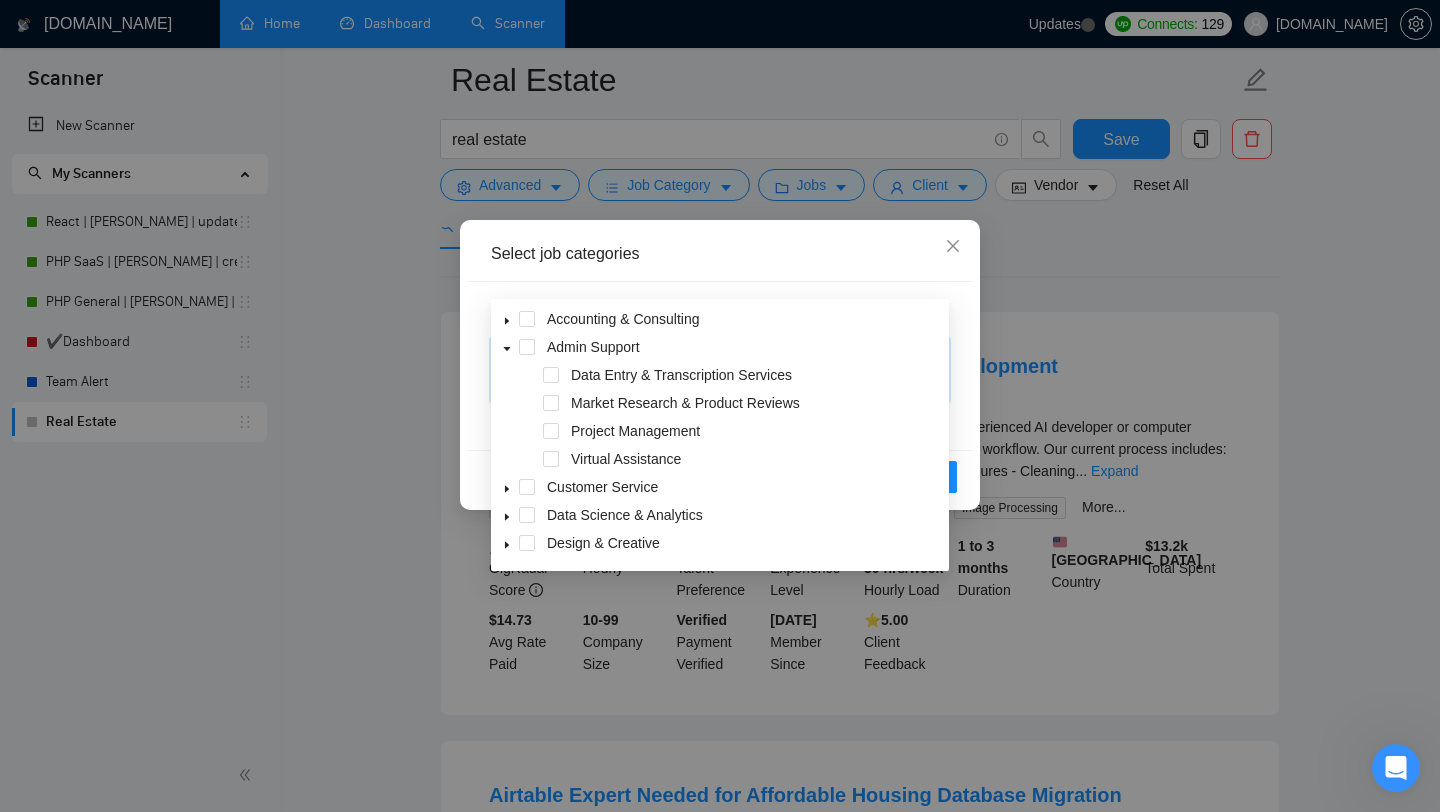 click 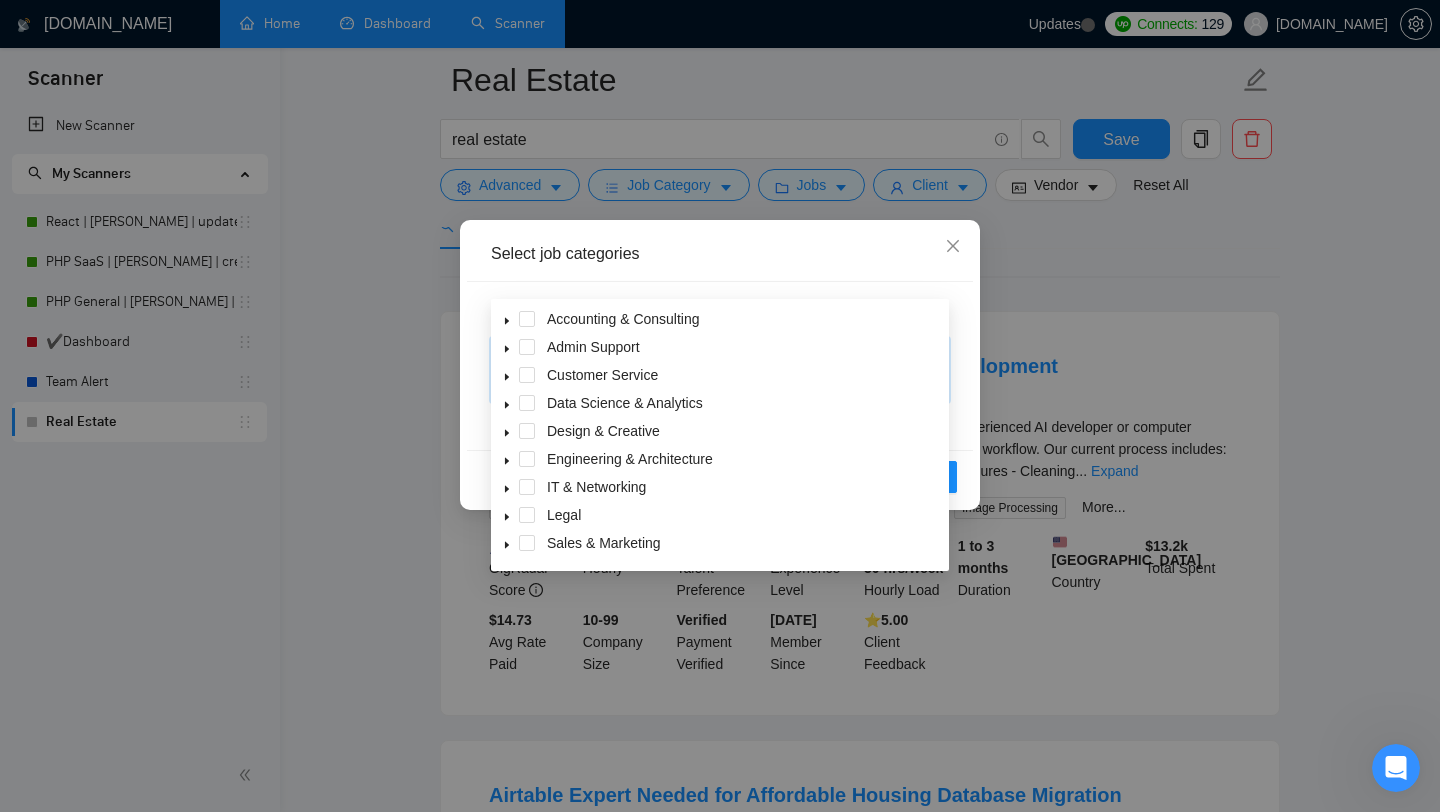 click 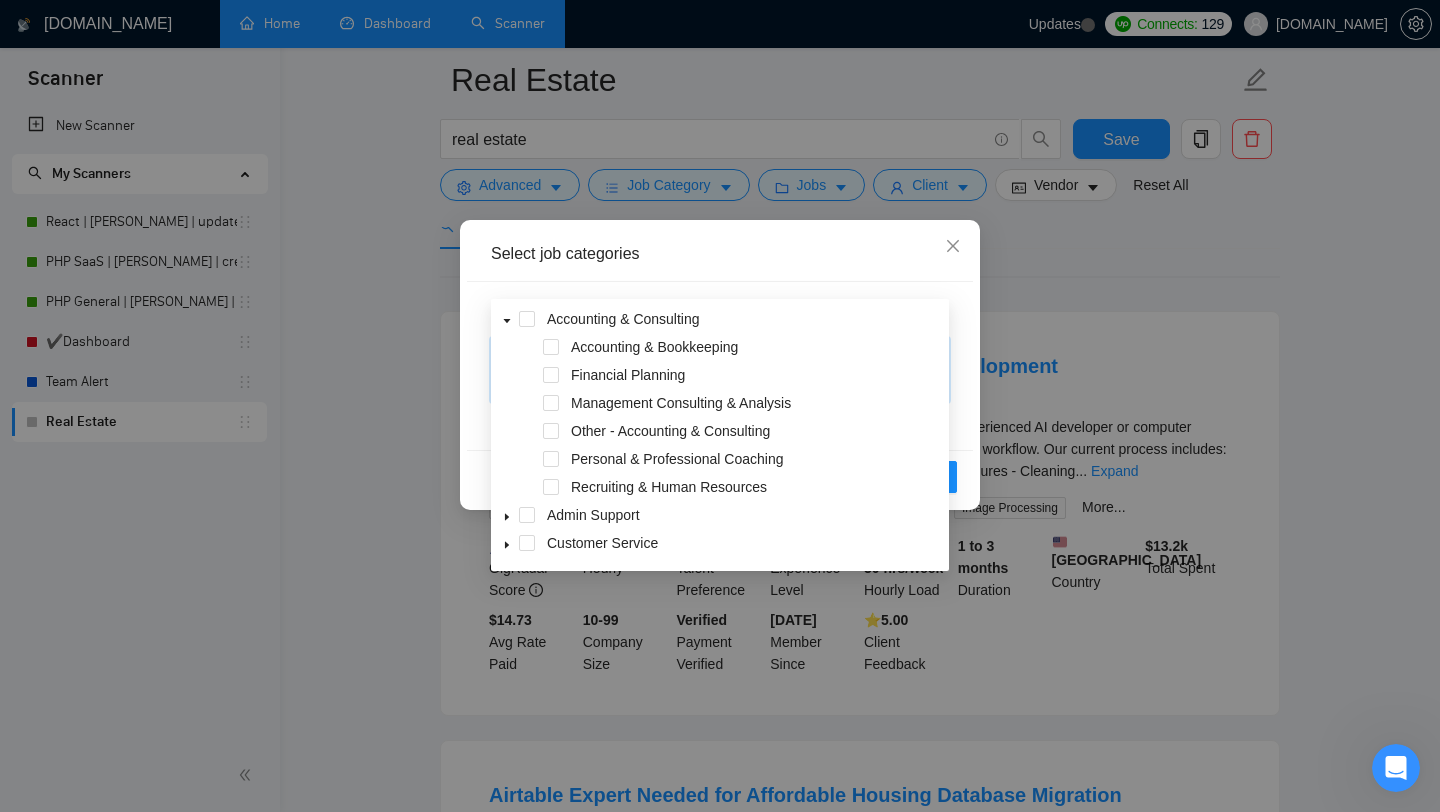 click 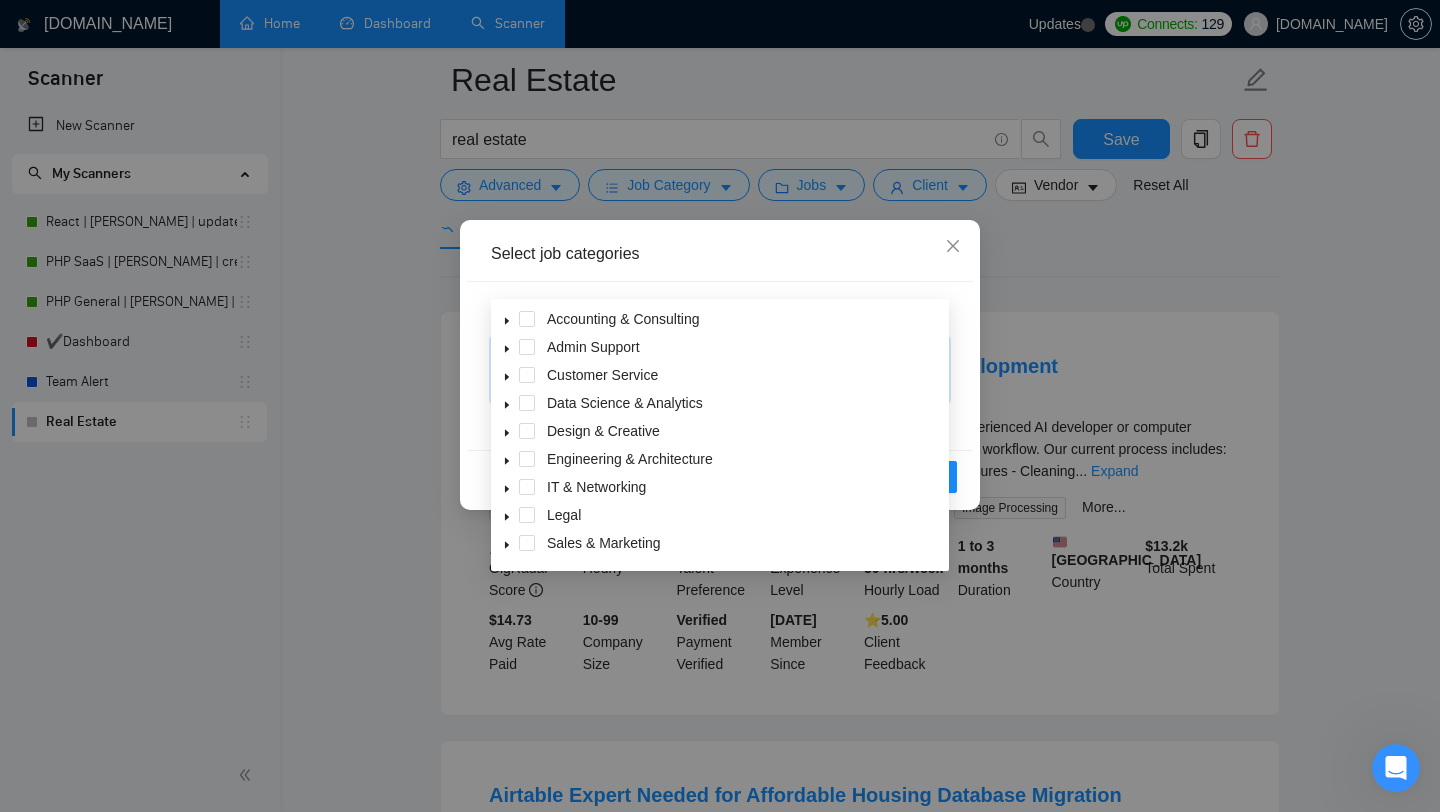 scroll, scrollTop: 9, scrollLeft: 0, axis: vertical 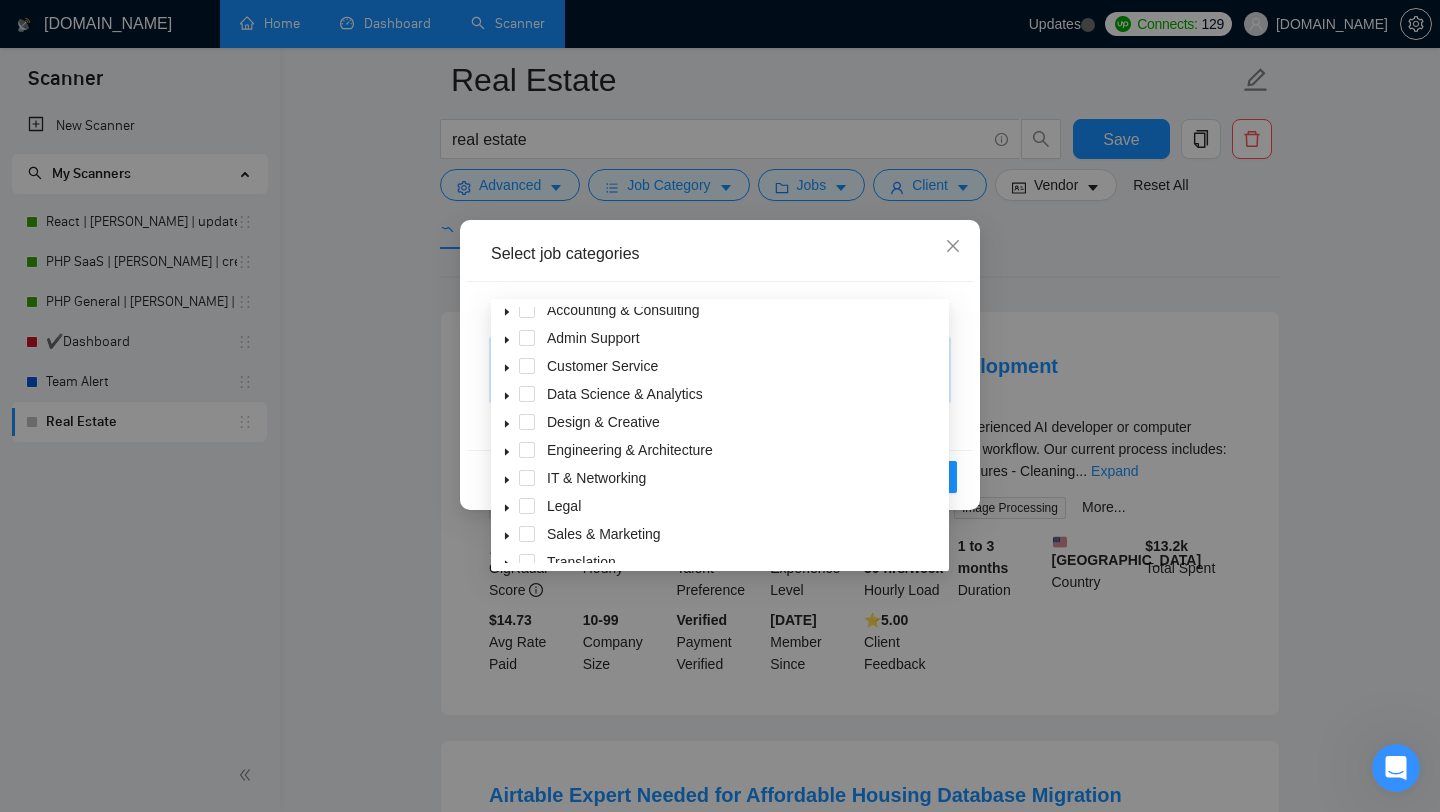 click on "Select job categories Select Categories Desktop Application Development, Other - Software Development, Web Development, AI Apps & Integration Desktop Application Development Other - Software Development Web Development AI Apps & Integration   Reset OK" at bounding box center (720, 406) 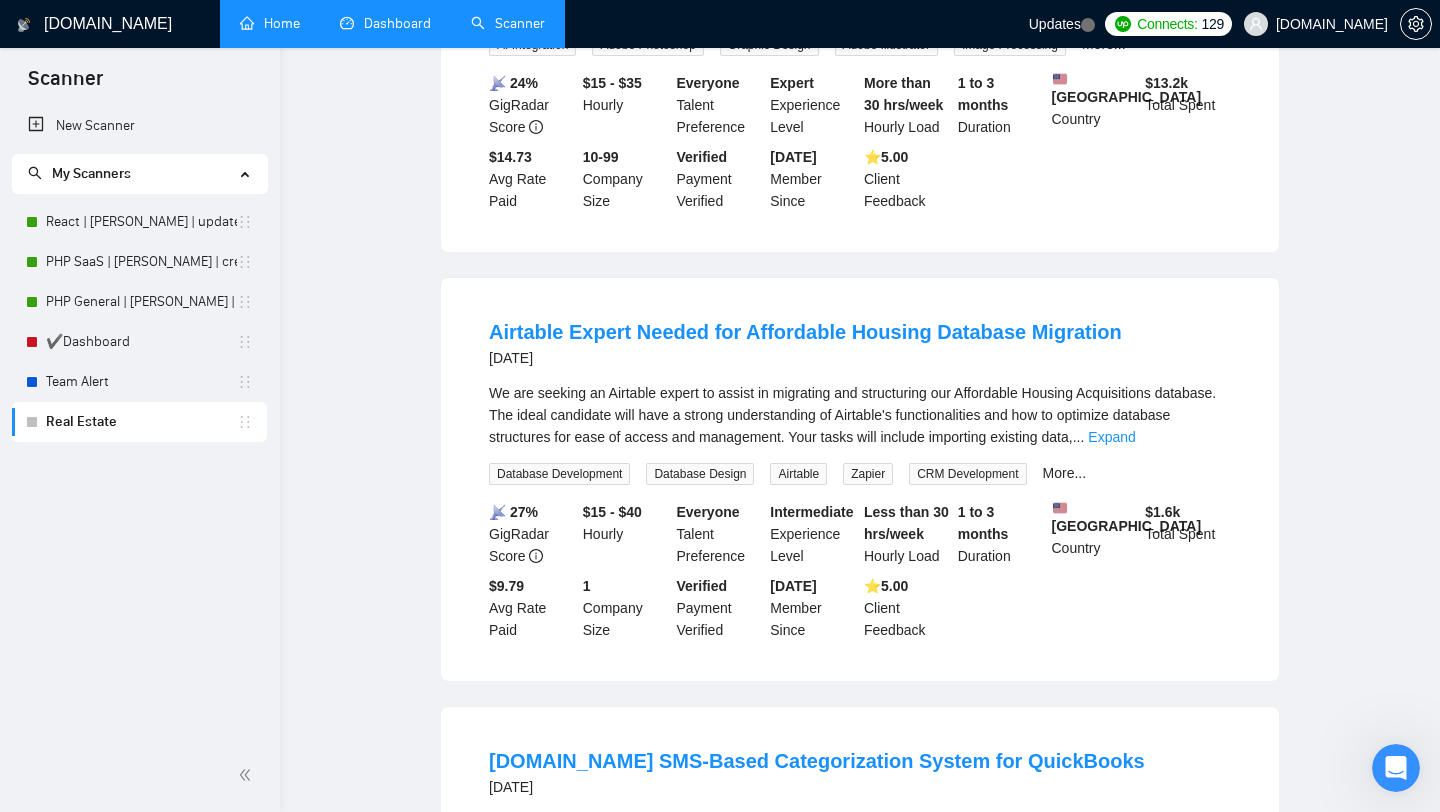 scroll, scrollTop: 0, scrollLeft: 0, axis: both 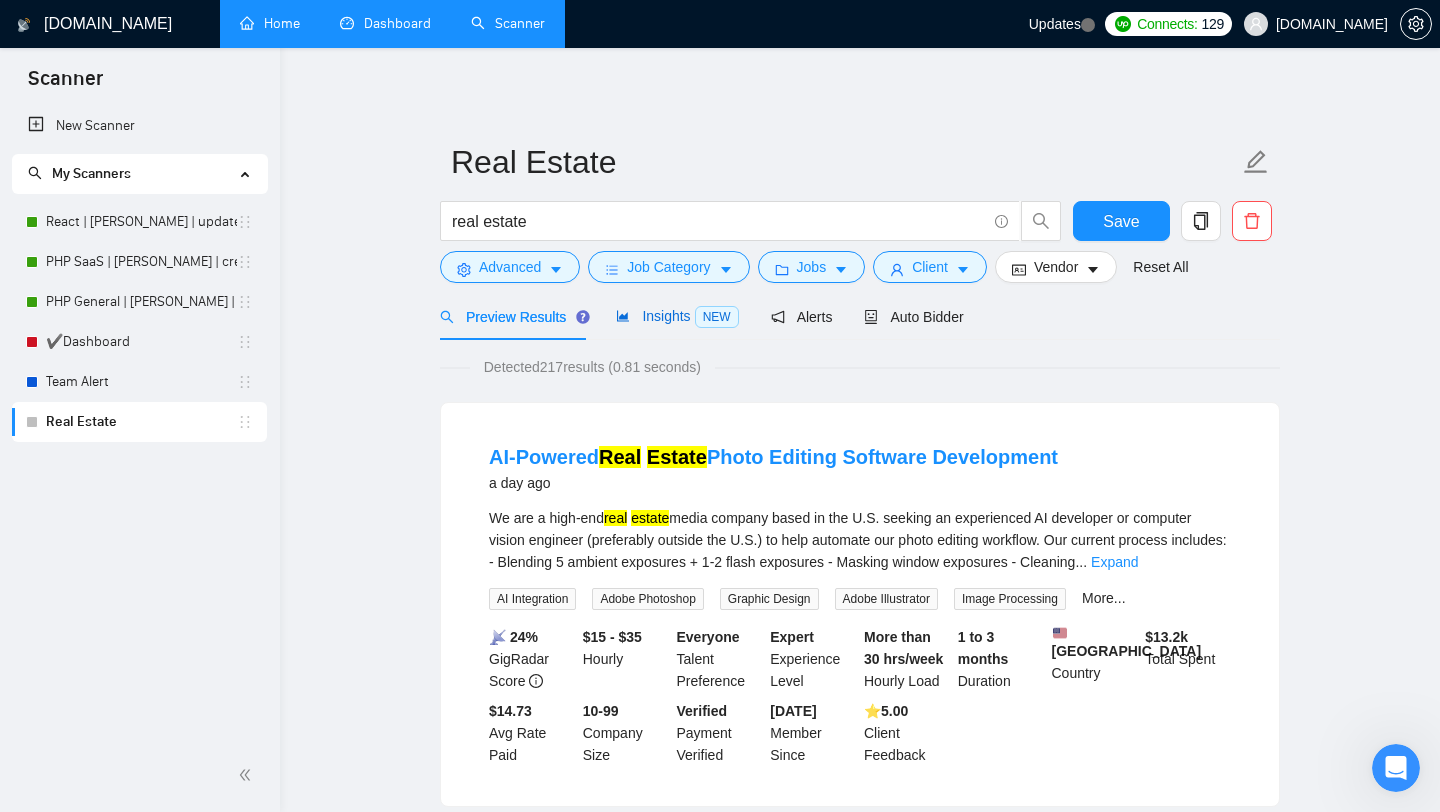 click on "Insights NEW" at bounding box center (677, 316) 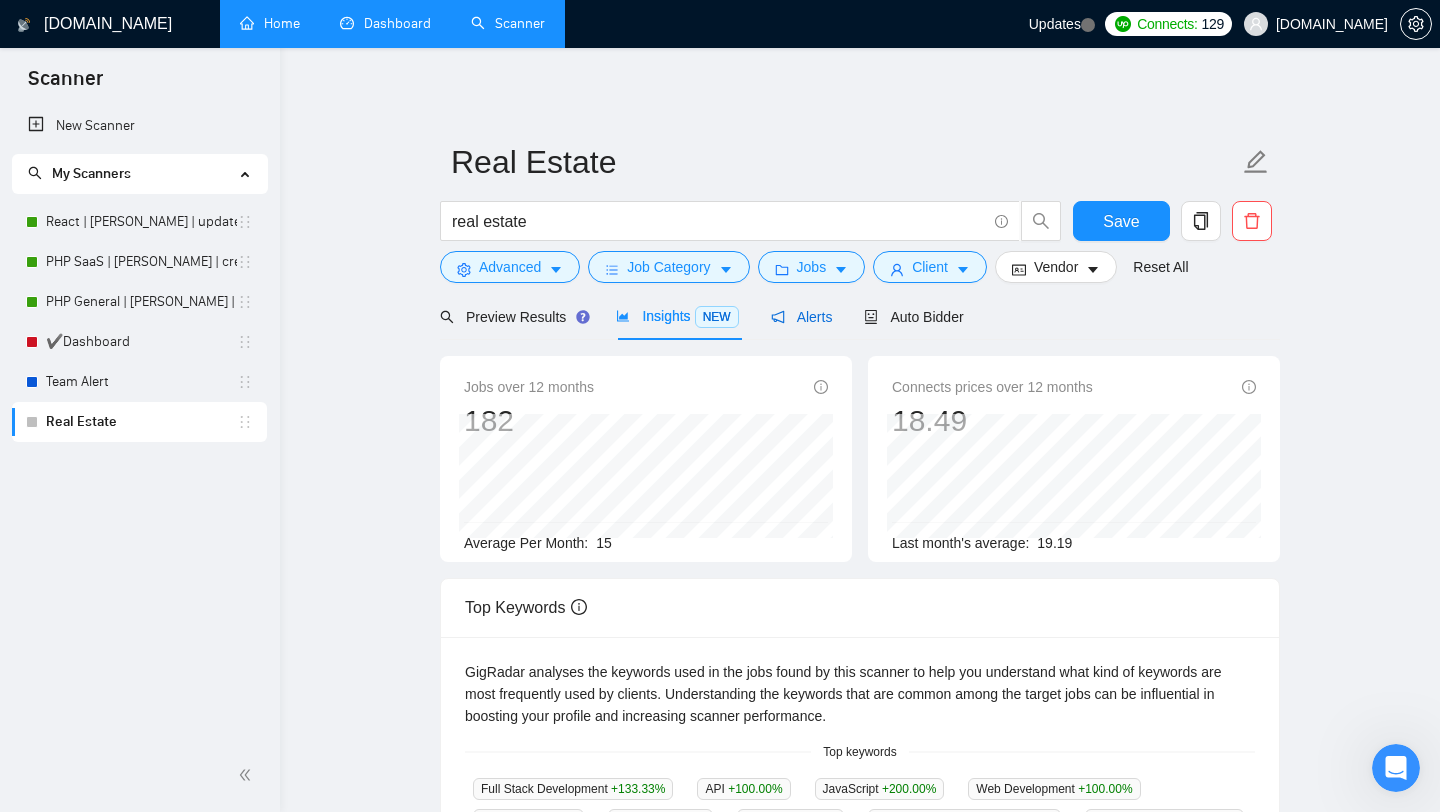 click on "Alerts" at bounding box center [802, 317] 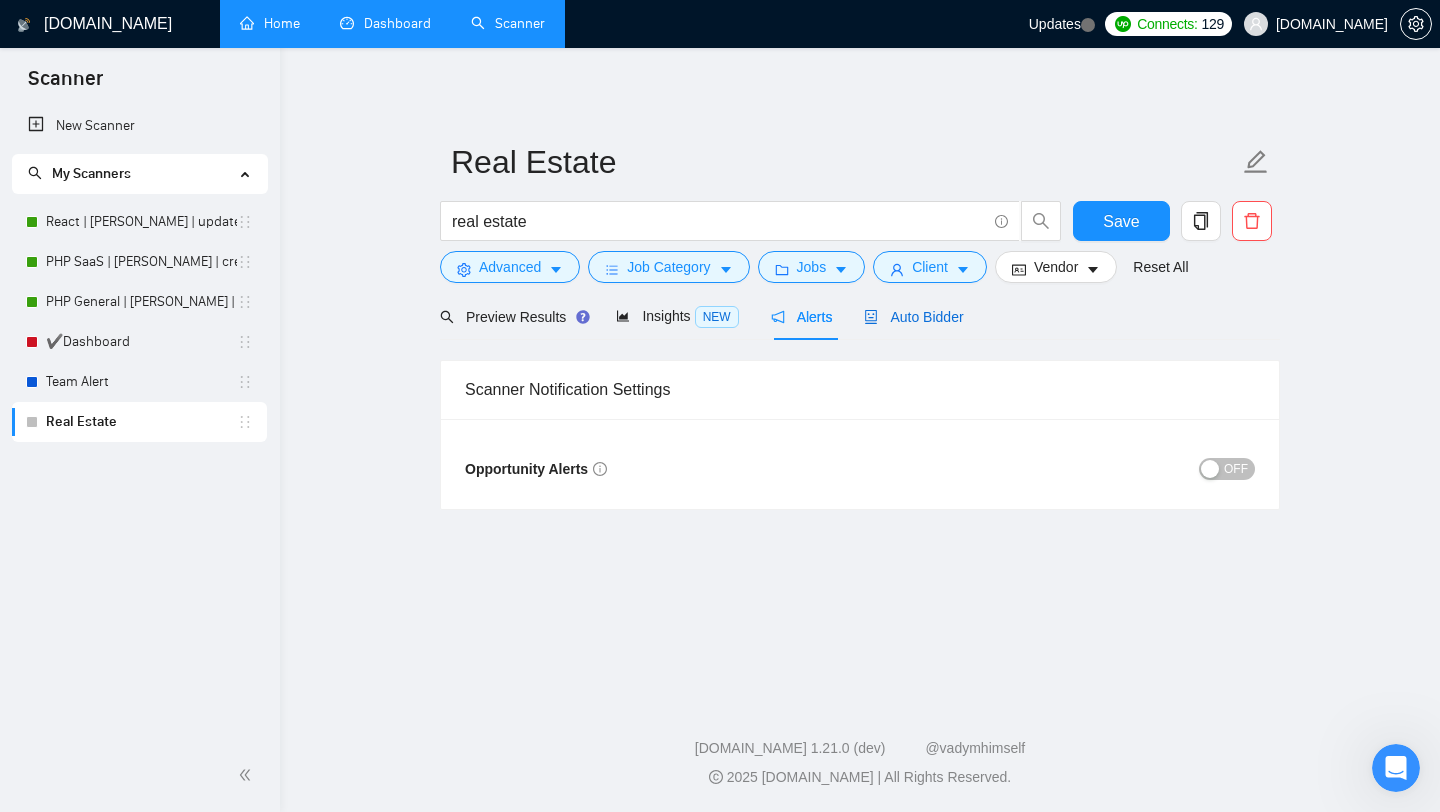click on "Auto Bidder" at bounding box center [913, 317] 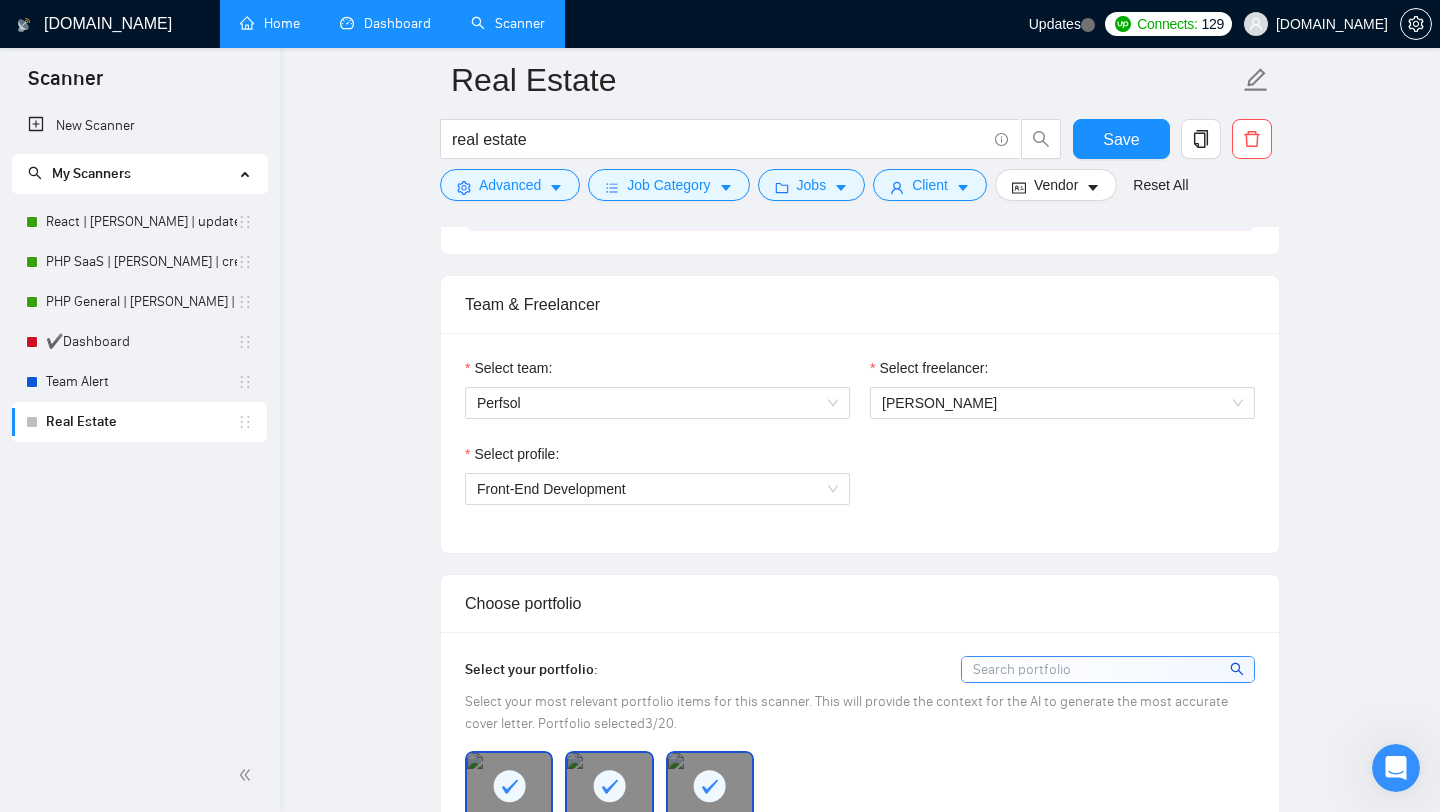 scroll, scrollTop: 960, scrollLeft: 0, axis: vertical 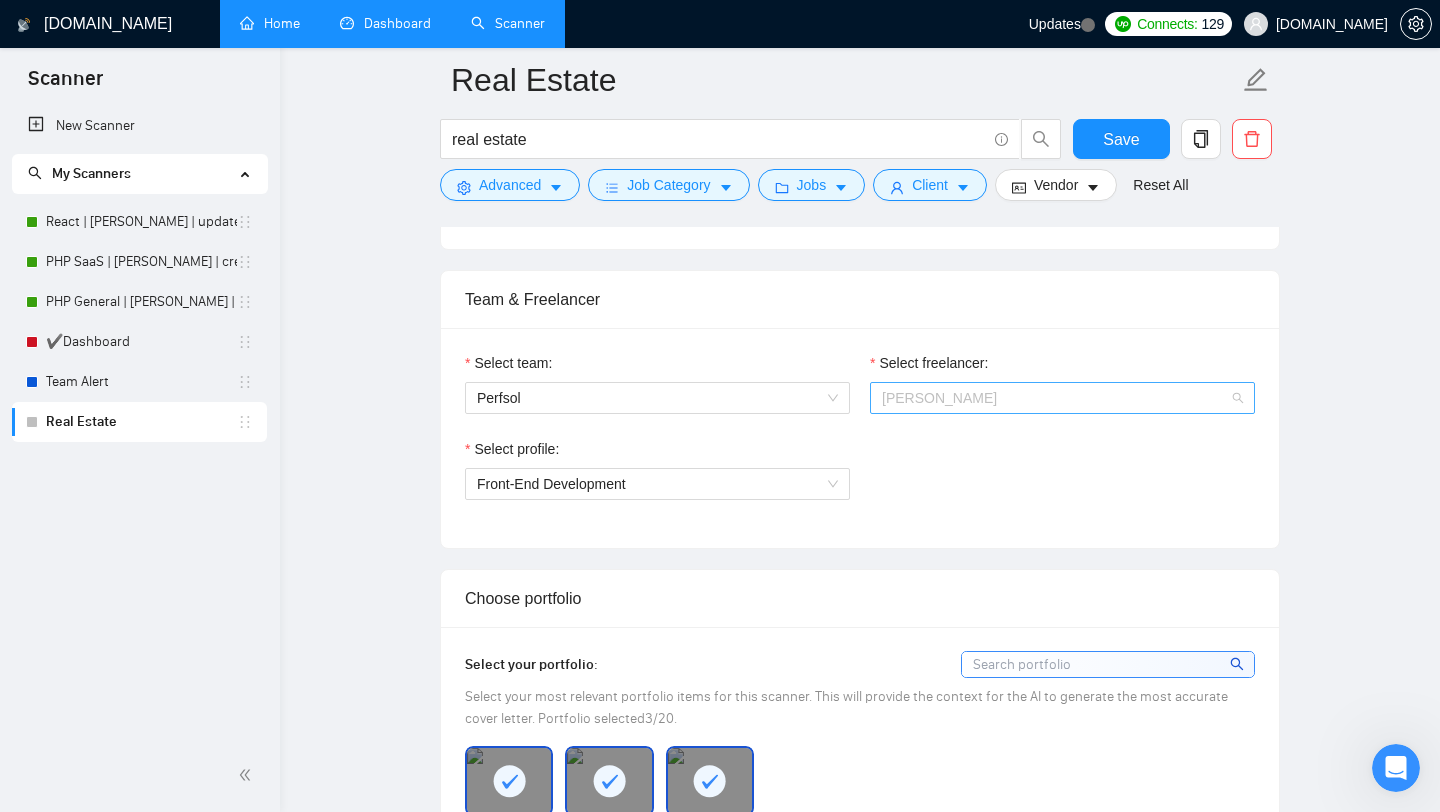 click on "[PERSON_NAME]" at bounding box center (1062, 398) 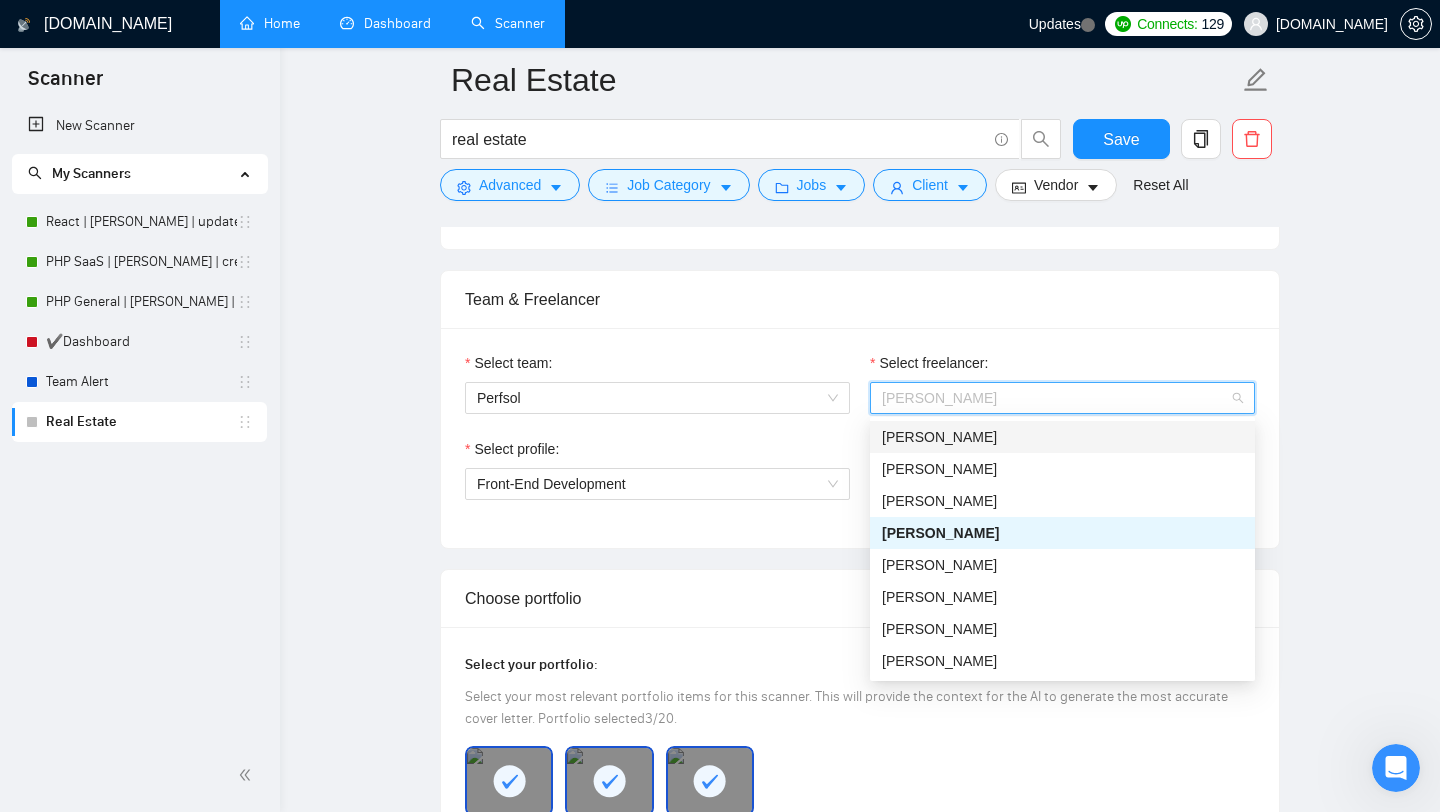 click on "[PERSON_NAME]" at bounding box center (939, 437) 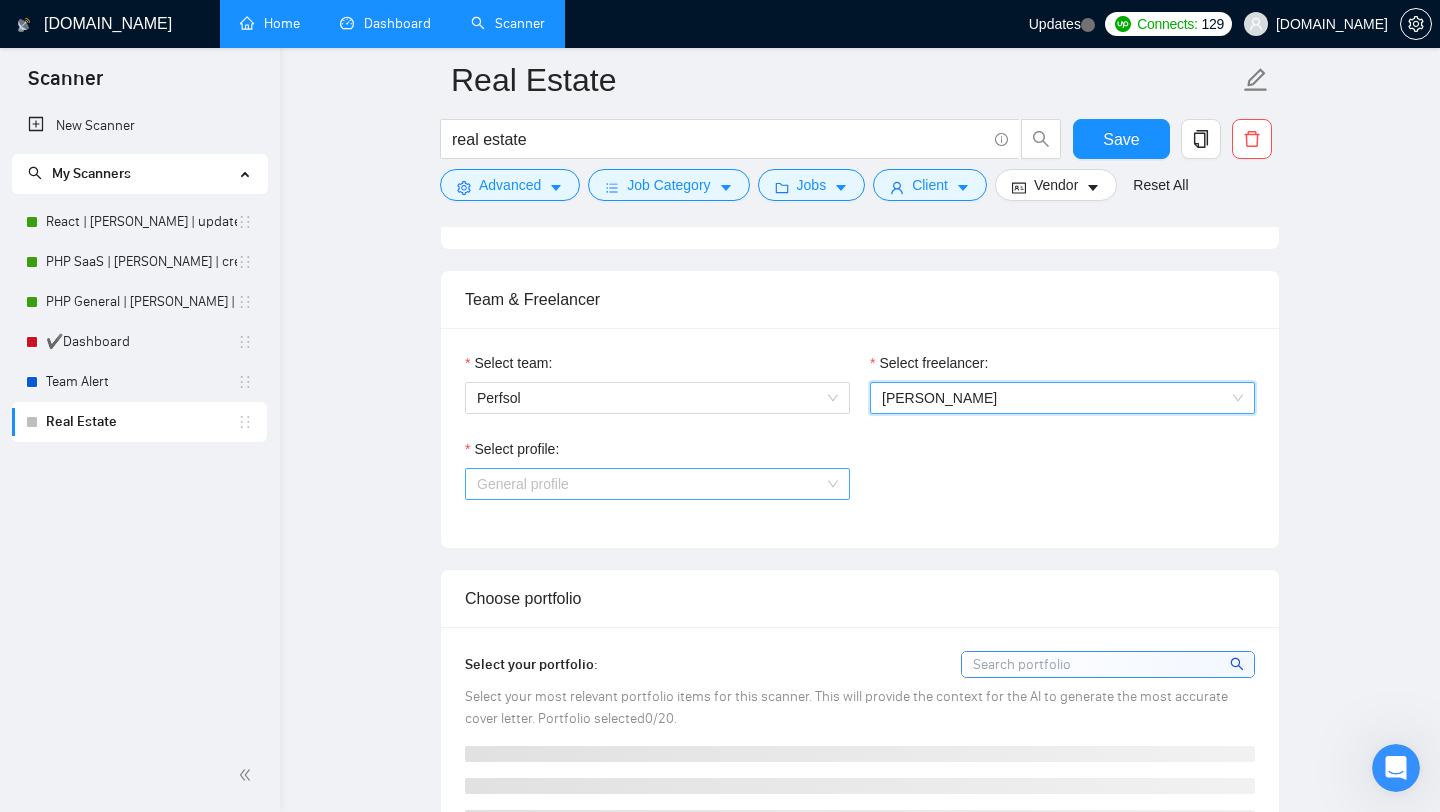 click on "General profile" at bounding box center [657, 484] 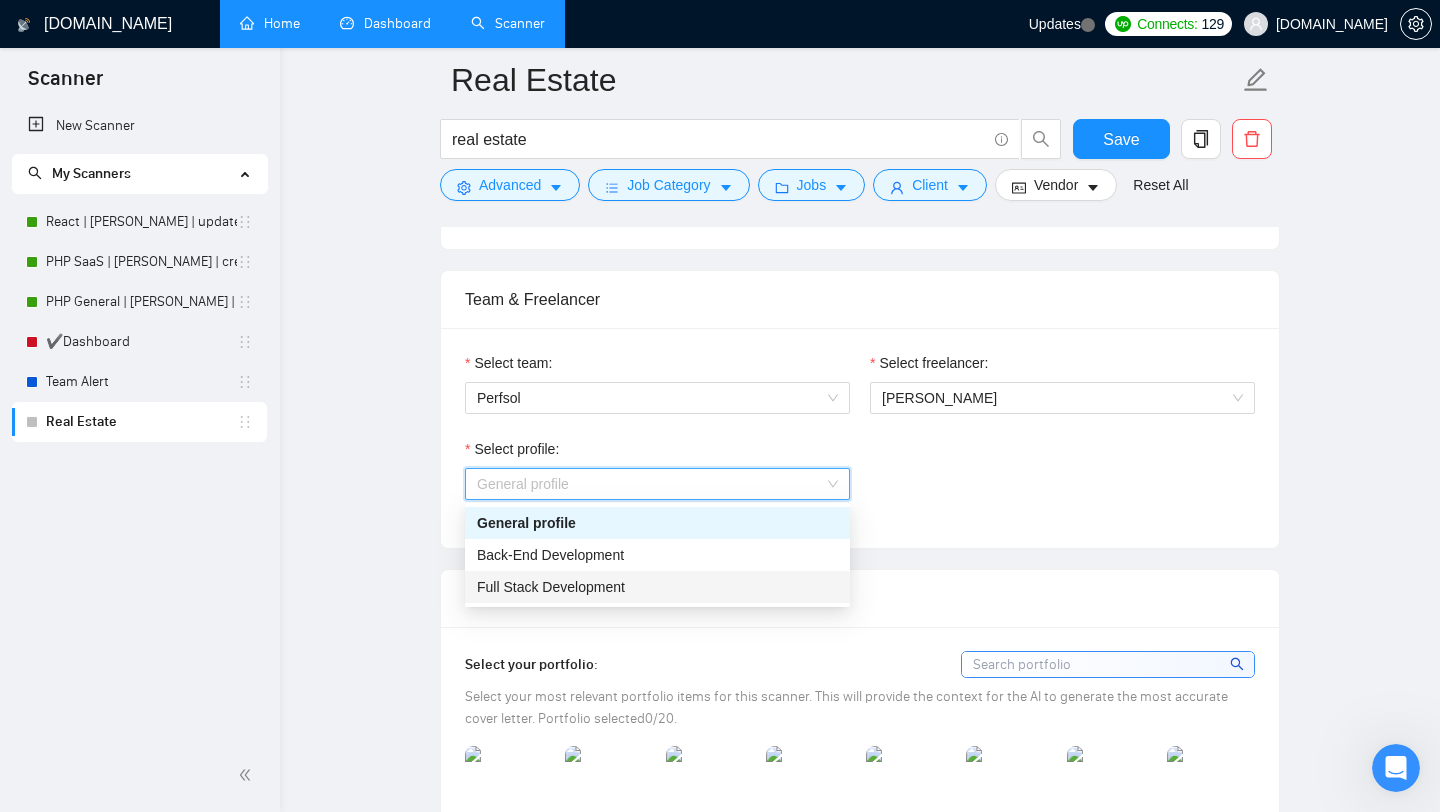click on "Full Stack Development" at bounding box center [657, 587] 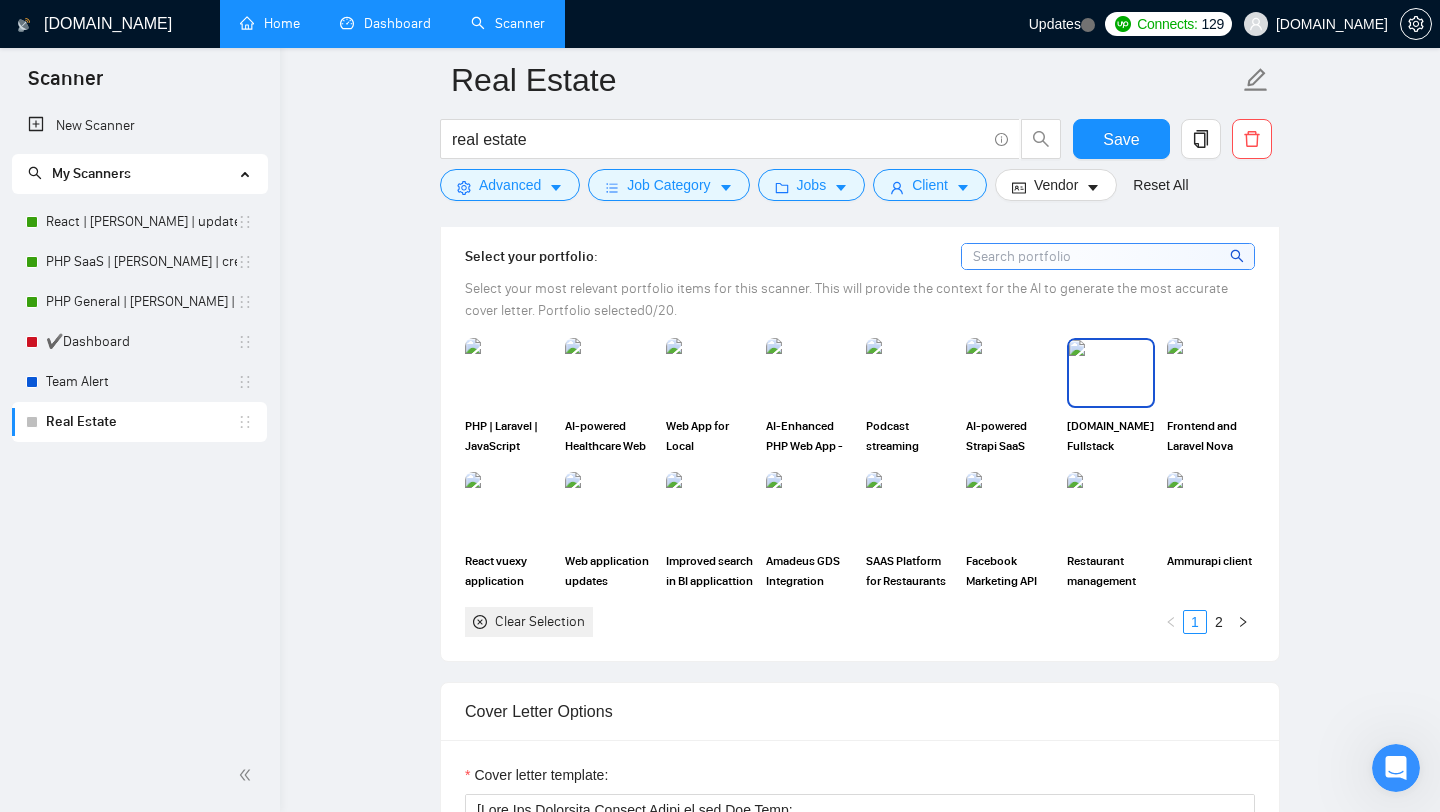 scroll, scrollTop: 1317, scrollLeft: 0, axis: vertical 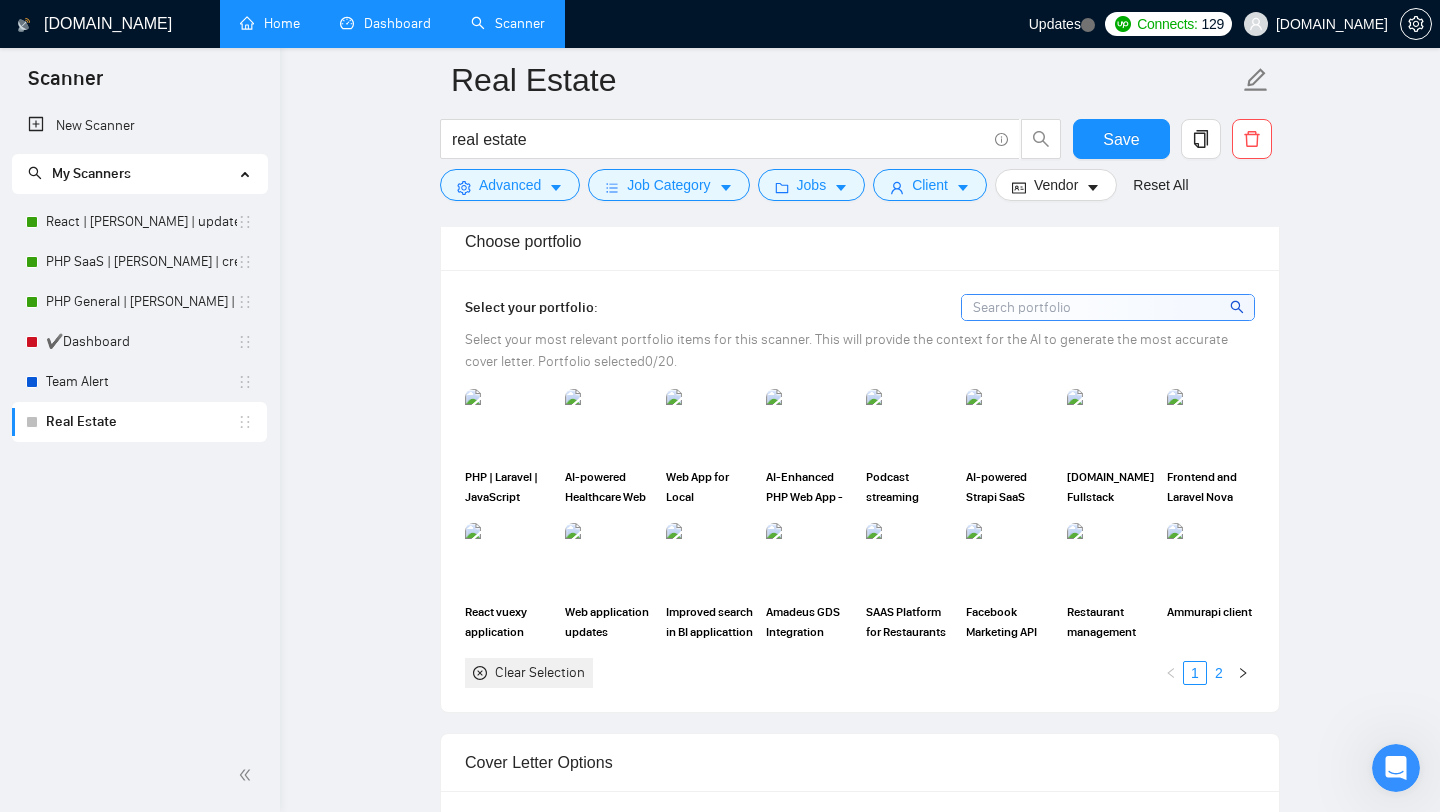 click on "2" at bounding box center [1219, 673] 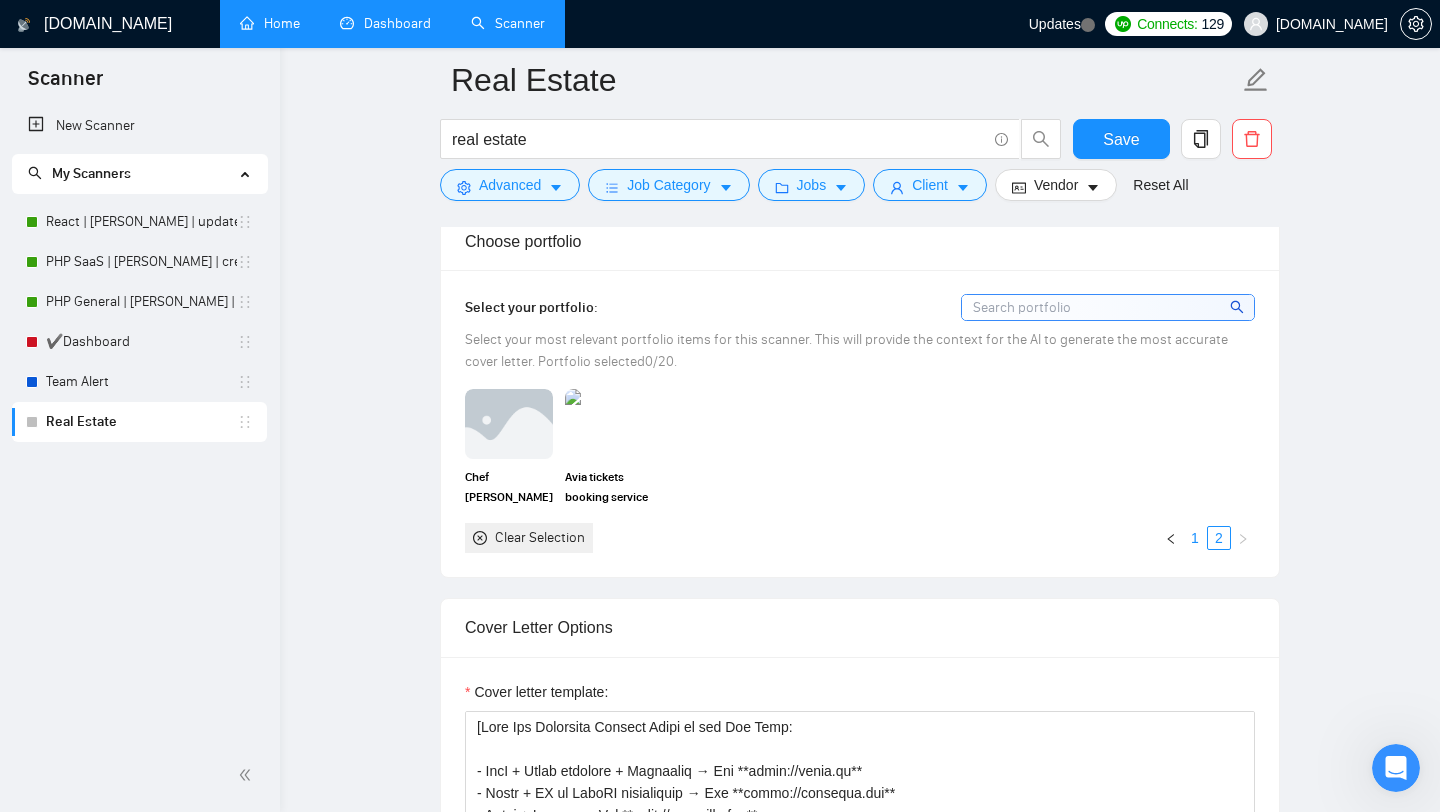 click on "1" at bounding box center (1195, 538) 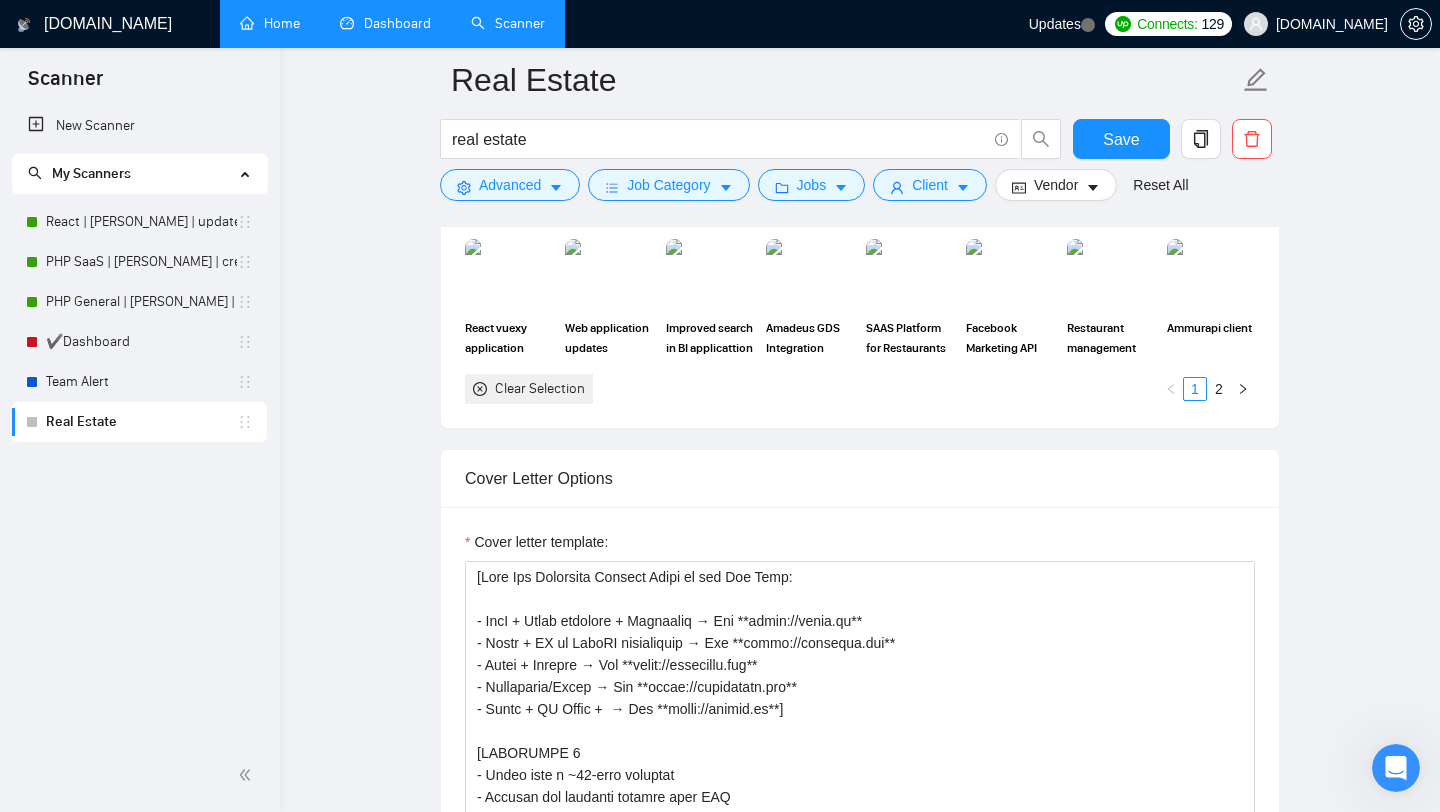 scroll, scrollTop: 1692, scrollLeft: 0, axis: vertical 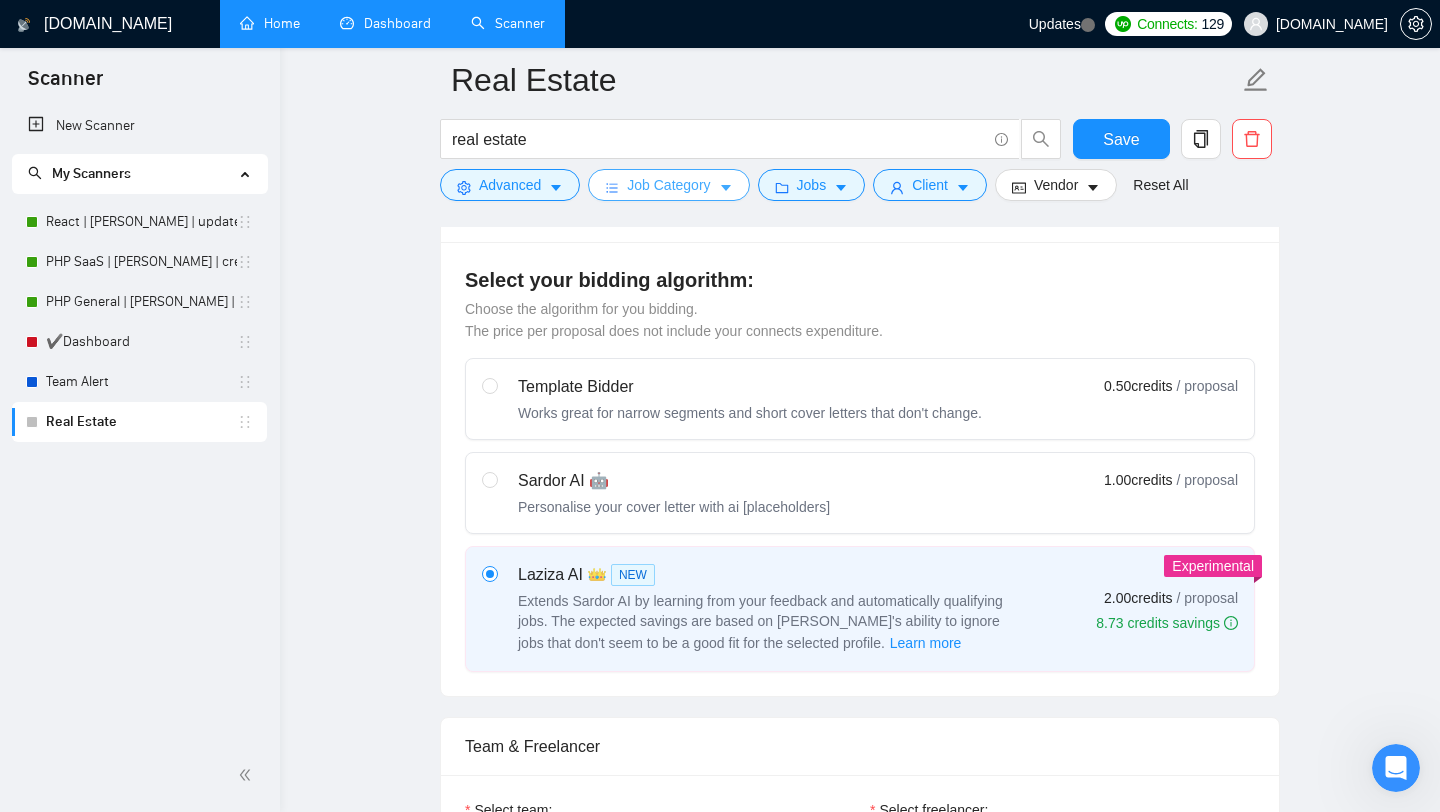 click on "Job Category" at bounding box center [668, 185] 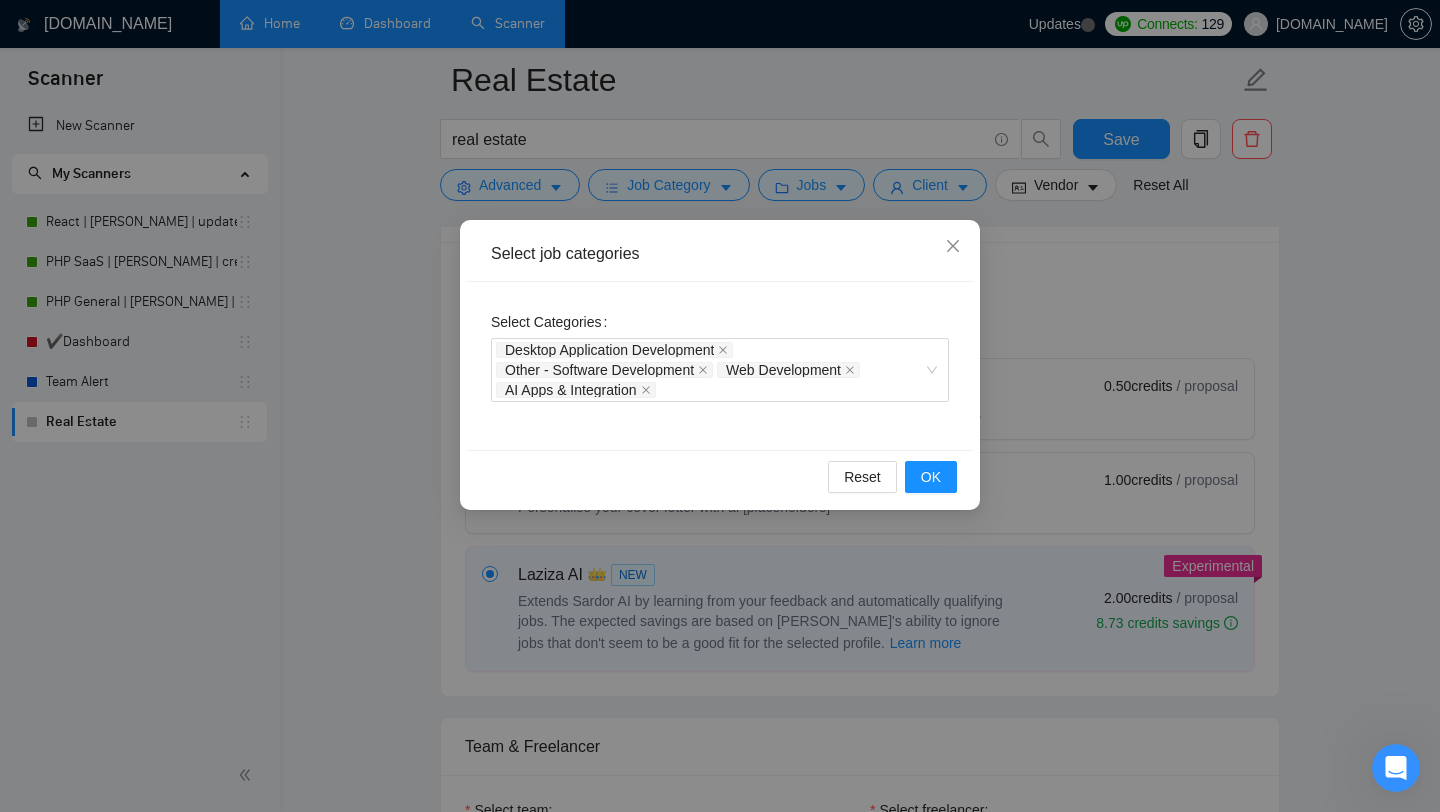 click on "Select job categories Select Categories Desktop Application Development Other - Software Development Web Development AI Apps & Integration   Reset OK" at bounding box center (720, 406) 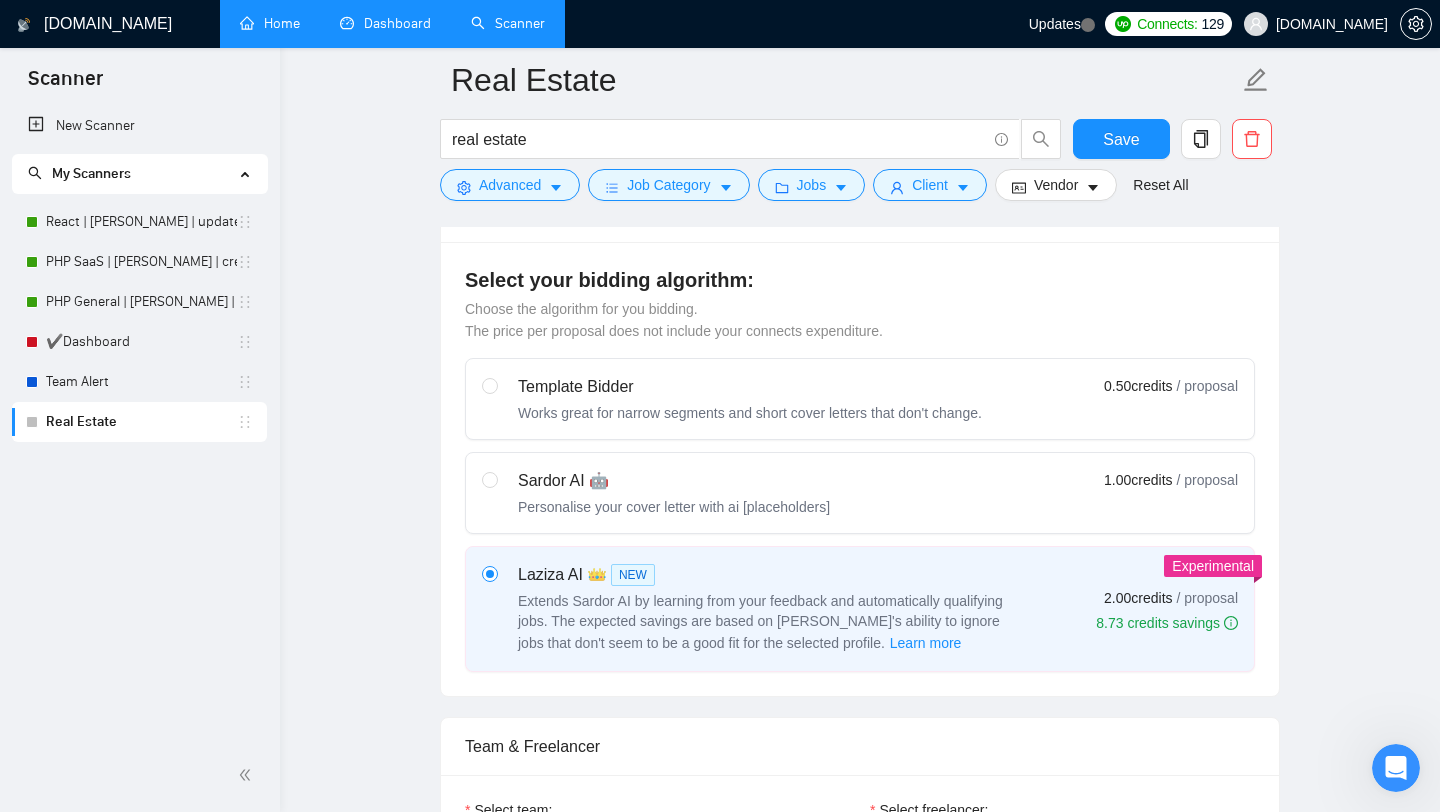 click on "Select job categories Select Categories Desktop Application Development Other - Software Development Web Development AI Apps & Integration   Reset OK" at bounding box center [720, 406] 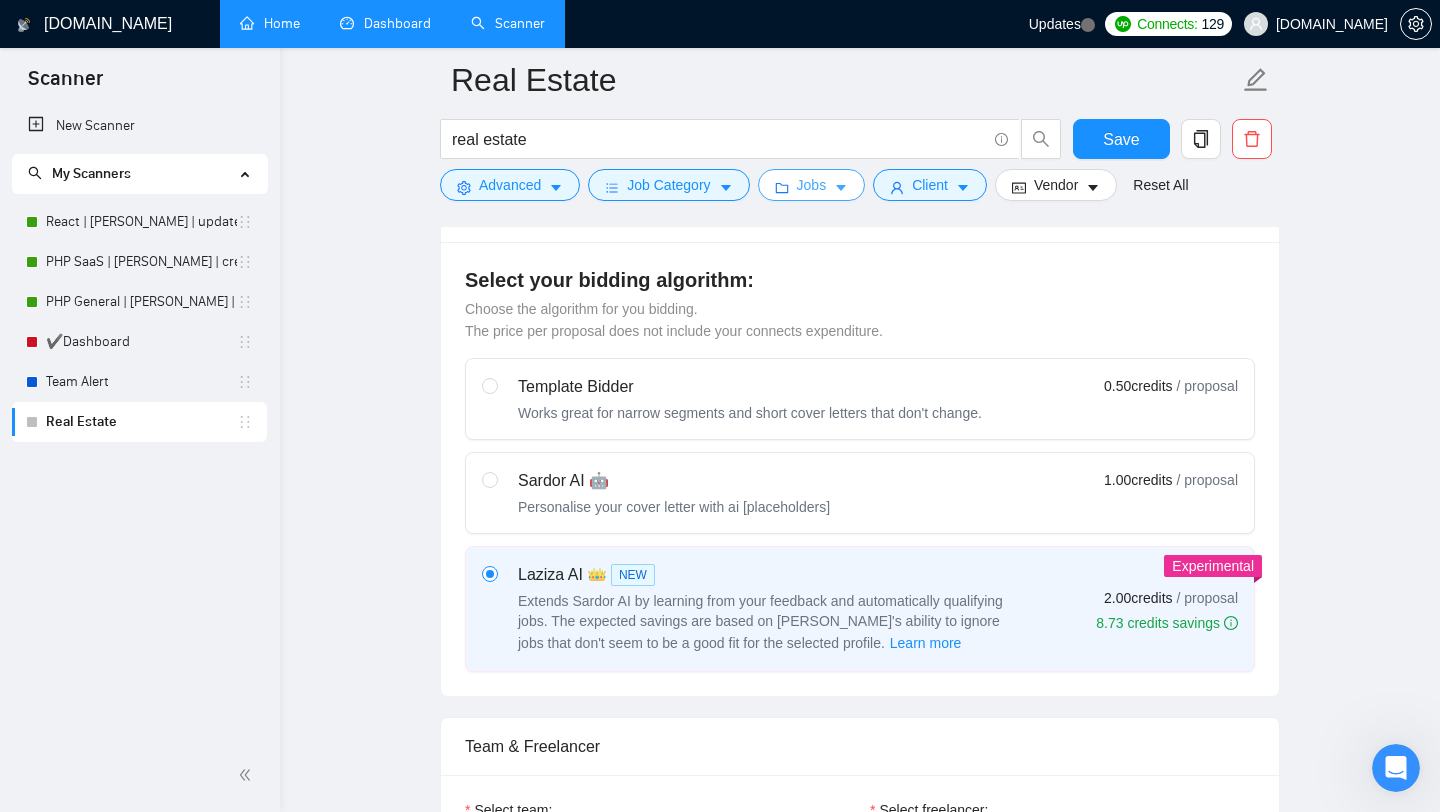 click on "Jobs" at bounding box center [812, 185] 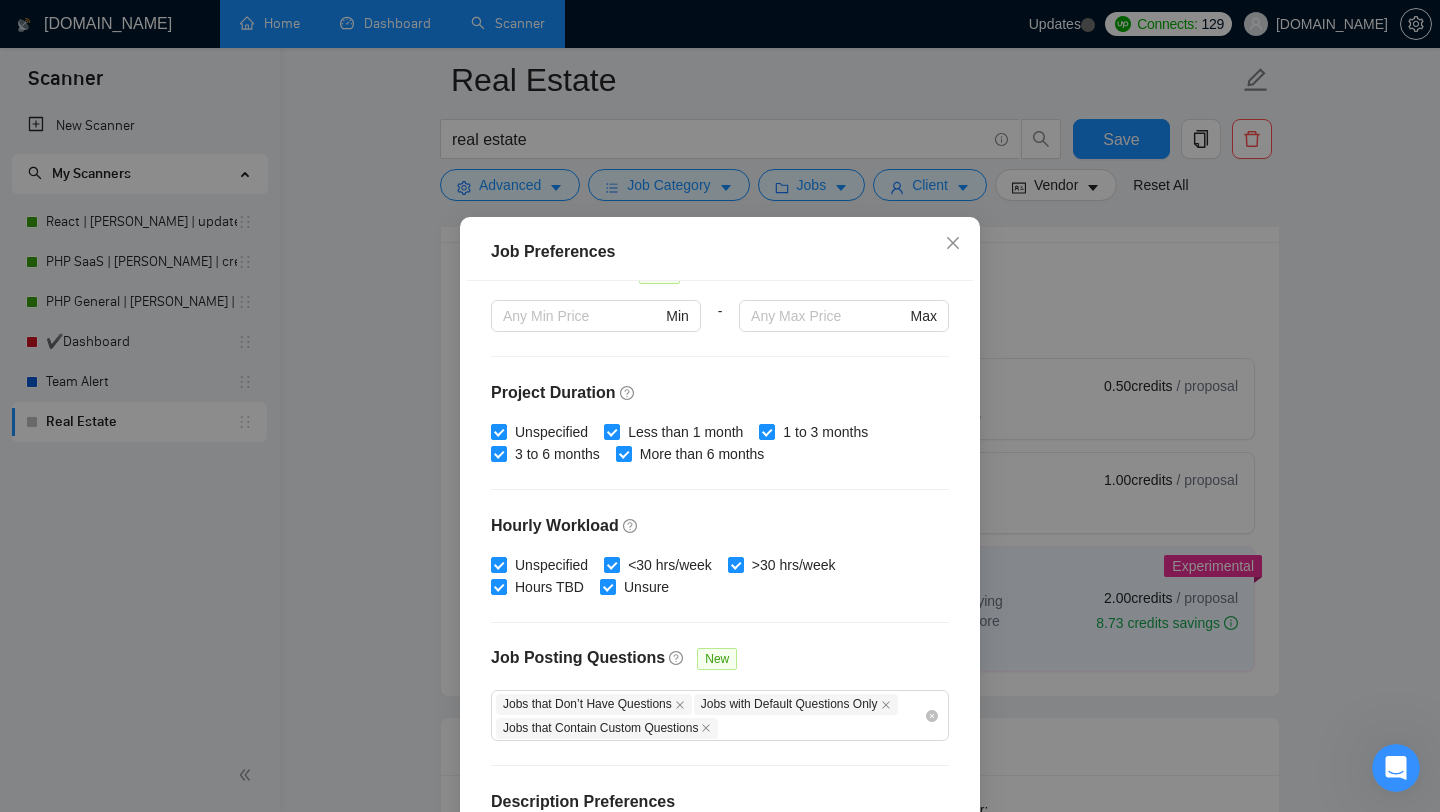 scroll, scrollTop: 515, scrollLeft: 0, axis: vertical 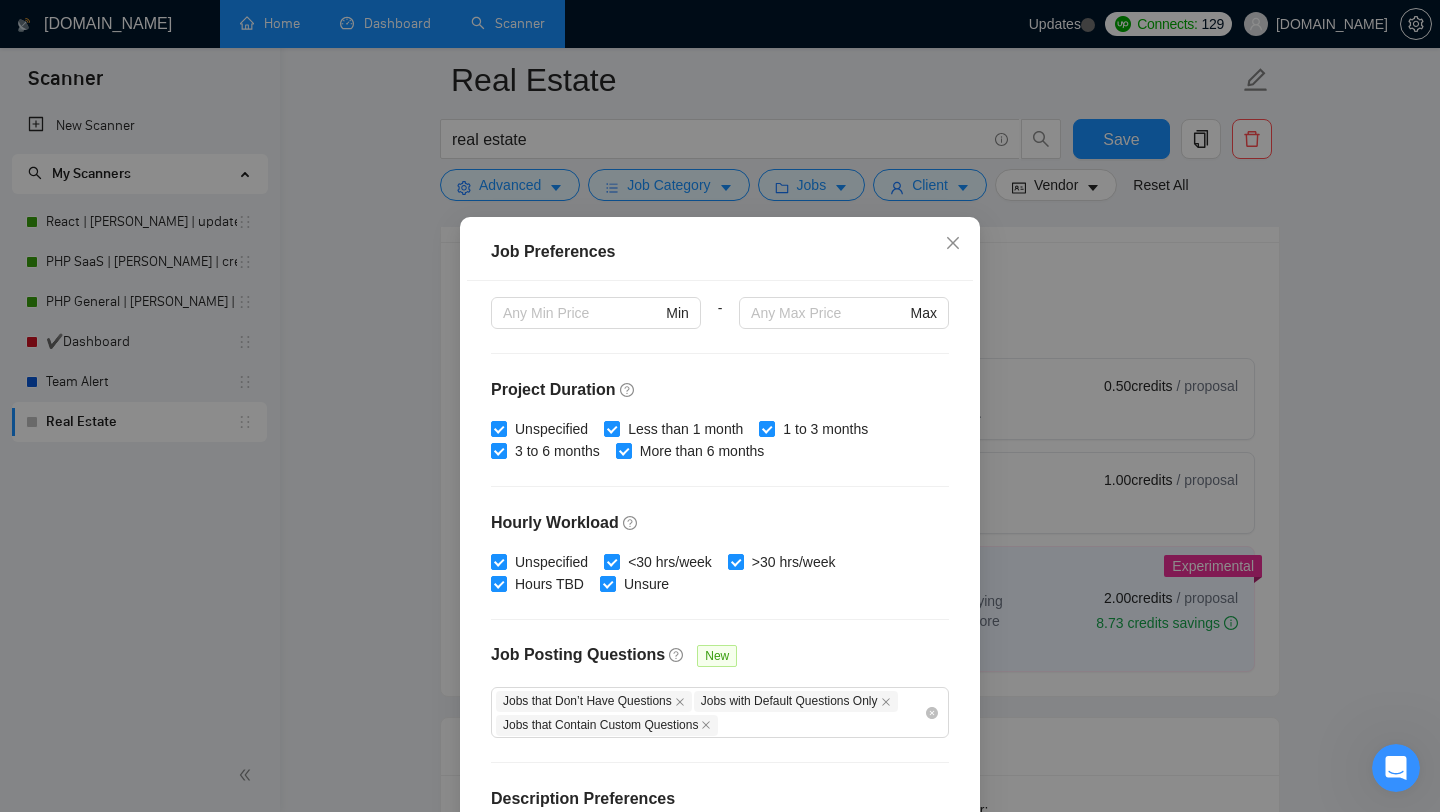 click on "Job Preferences Budget Project Type All Fixed Price Hourly Rate   Fixed Price Budget $ 4000 Min - $ Max Estimate Fixed Price When It’s Not Available New   Hourly Rate Price Budget $ 30 Min - $ Max Estimate Hourly Rate When It’s Not Available New Include Budget Placeholders Include Jobs with Unspecified Budget   Connects Price New Min - Max Project Duration   Unspecified Less than 1 month 1 to 3 months 3 to 6 months More than 6 months Hourly Workload   Unspecified <30 hrs/week >30 hrs/week Hours TBD Unsure Job Posting Questions New Jobs that Don’t Have Questions Jobs with Default Questions Only Jobs that Contain Custom Questions   Description Preferences Description Size New   Any description size Reset OK" at bounding box center (720, 406) 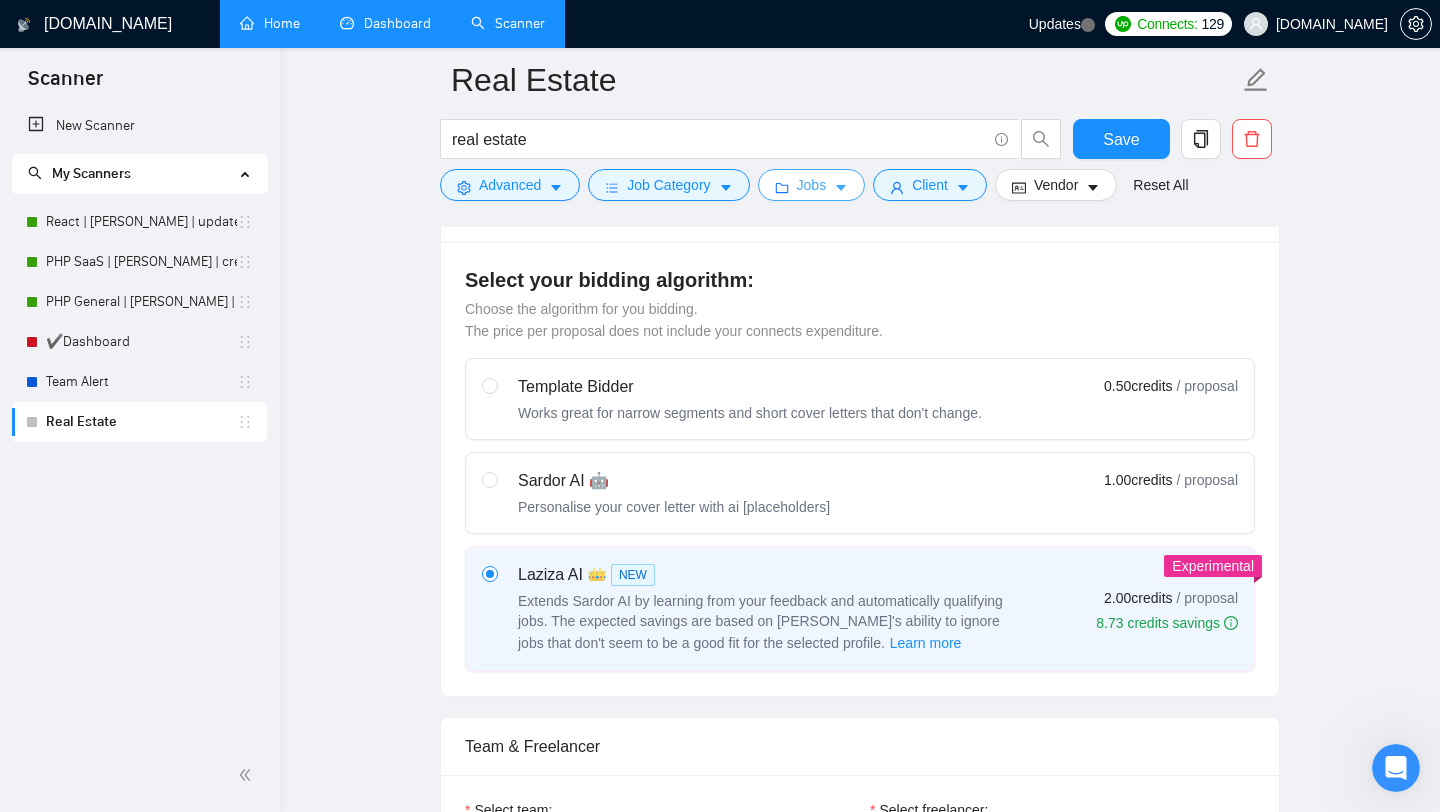 click on "Scanner New Scanner My Scanners React | [PERSON_NAME] | updated source 07.07  PHP SaaS | [PERSON_NAME] | created 04.07  PHP General | [PERSON_NAME] | created 03.07  ✔️Dashboard Team Alert Real Estate [DOMAIN_NAME] Home Dashboard Scanner Updates
Connects: 129 [DOMAIN_NAME] Real Estate real estate Save Advanced   Job Category   Jobs   Client   Vendor   Reset All Preview Results Insights NEW Alerts Auto Bidder Auto Bidding Enabled Auto Bidding Enabled: OFF Auto Bidder Schedule Auto Bidding Type: Automated (recommended) Semi-automated Auto Bidding Schedule: 24/7 Custom Custom Auto Bidder Schedule Repeat every week [DATE] [DATE] [DATE] [DATE] [DATE] [DATE] [DATE] Active Hours ( [GEOGRAPHIC_DATA]/[GEOGRAPHIC_DATA] ): From: To: ( 24  hours) [GEOGRAPHIC_DATA]/[GEOGRAPHIC_DATA] Auto Bidding Type Select your bidding algorithm: Choose the algorithm for you bidding. The price per proposal does not include your connects expenditure. Template Bidder 0.50  credits / proposal Sardor AI 🤖 1.00  credits / proposal 👑" at bounding box center [720, -107] 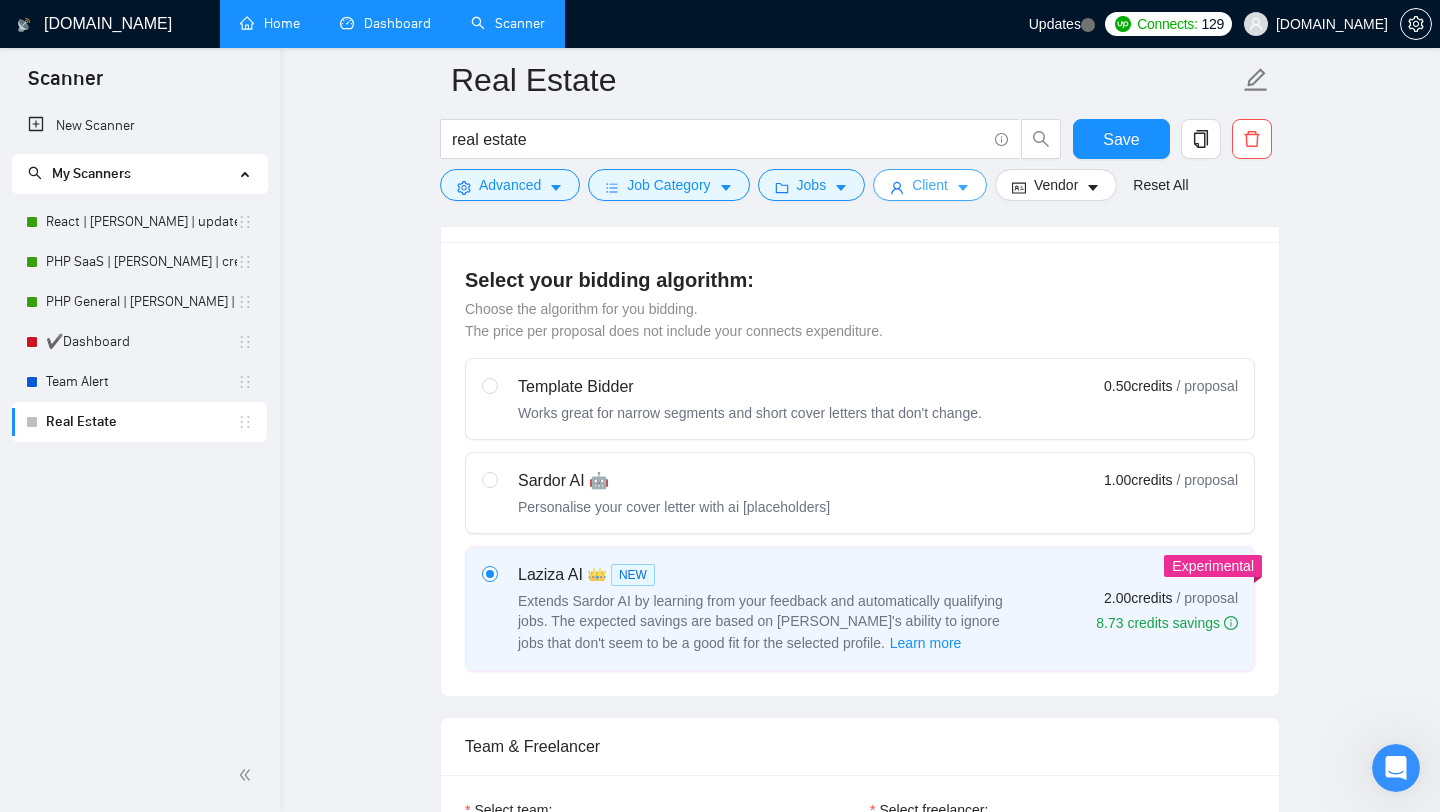 click 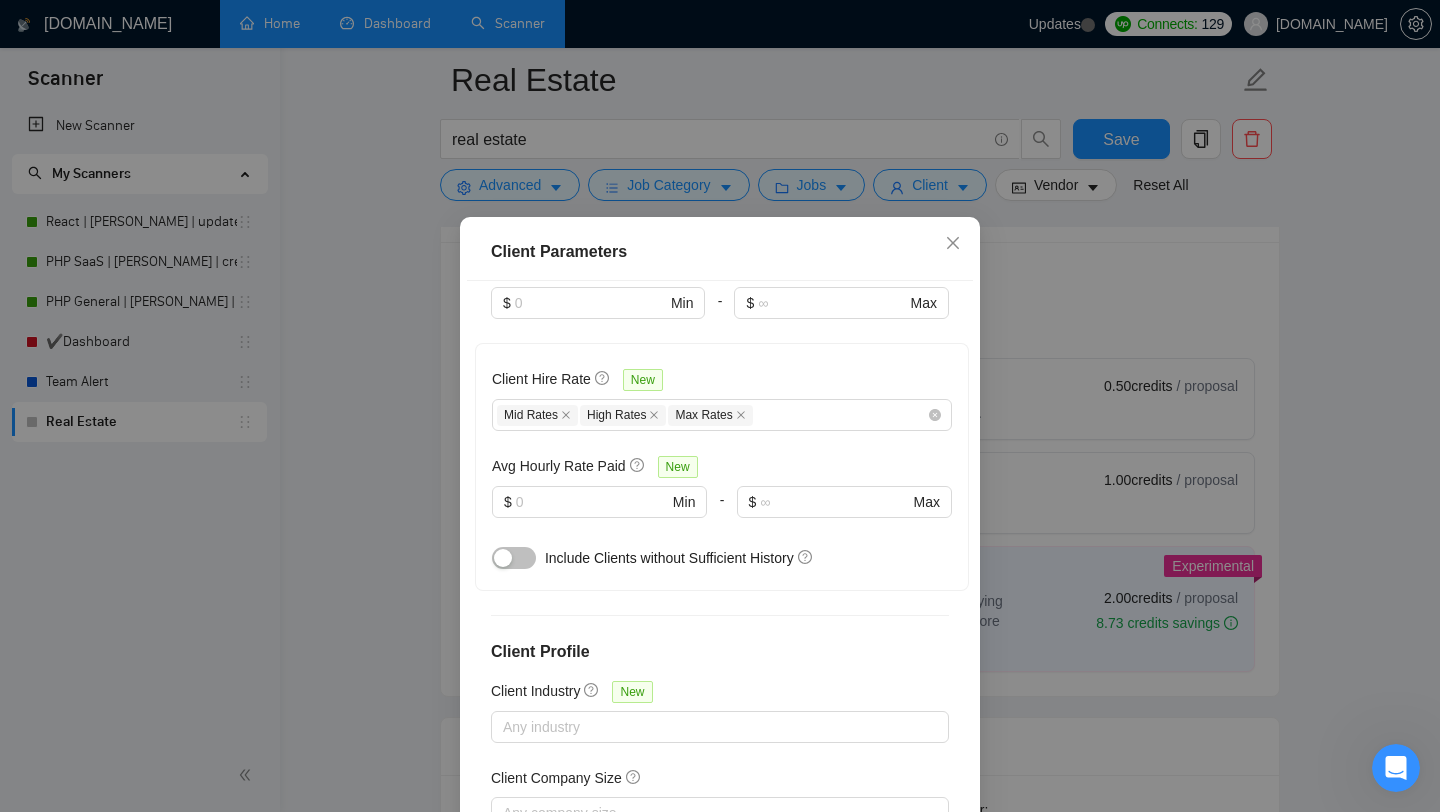 click on "Client Parameters Client Location Include Client Countries [GEOGRAPHIC_DATA] [GEOGRAPHIC_DATA] [GEOGRAPHIC_DATA] [GEOGRAPHIC_DATA] [GEOGRAPHIC_DATA] [GEOGRAPHIC_DATA] [GEOGRAPHIC_DATA] [GEOGRAPHIC_DATA] [GEOGRAPHIC_DATA] [GEOGRAPHIC_DATA] [GEOGRAPHIC_DATA] [GEOGRAPHIC_DATA] [GEOGRAPHIC_DATA] [GEOGRAPHIC_DATA] [GEOGRAPHIC_DATA] [GEOGRAPHIC_DATA]   Exclude Client Countries   Select Client Rating Client Min Average Feedback Include clients with no feedback Client Payment Details Payment Verified Hire Rate Stats   Client Total Spent $ Min - $ Max Client Hire Rate New Mid Rates High Rates Max Rates     Avg Hourly Rate Paid New $ Min - $ Max Include Clients without Sufficient History Client Profile Client Industry New   Any industry Client Company Size   Any company size Enterprise Clients New   Any clients Reset OK" at bounding box center [720, 406] 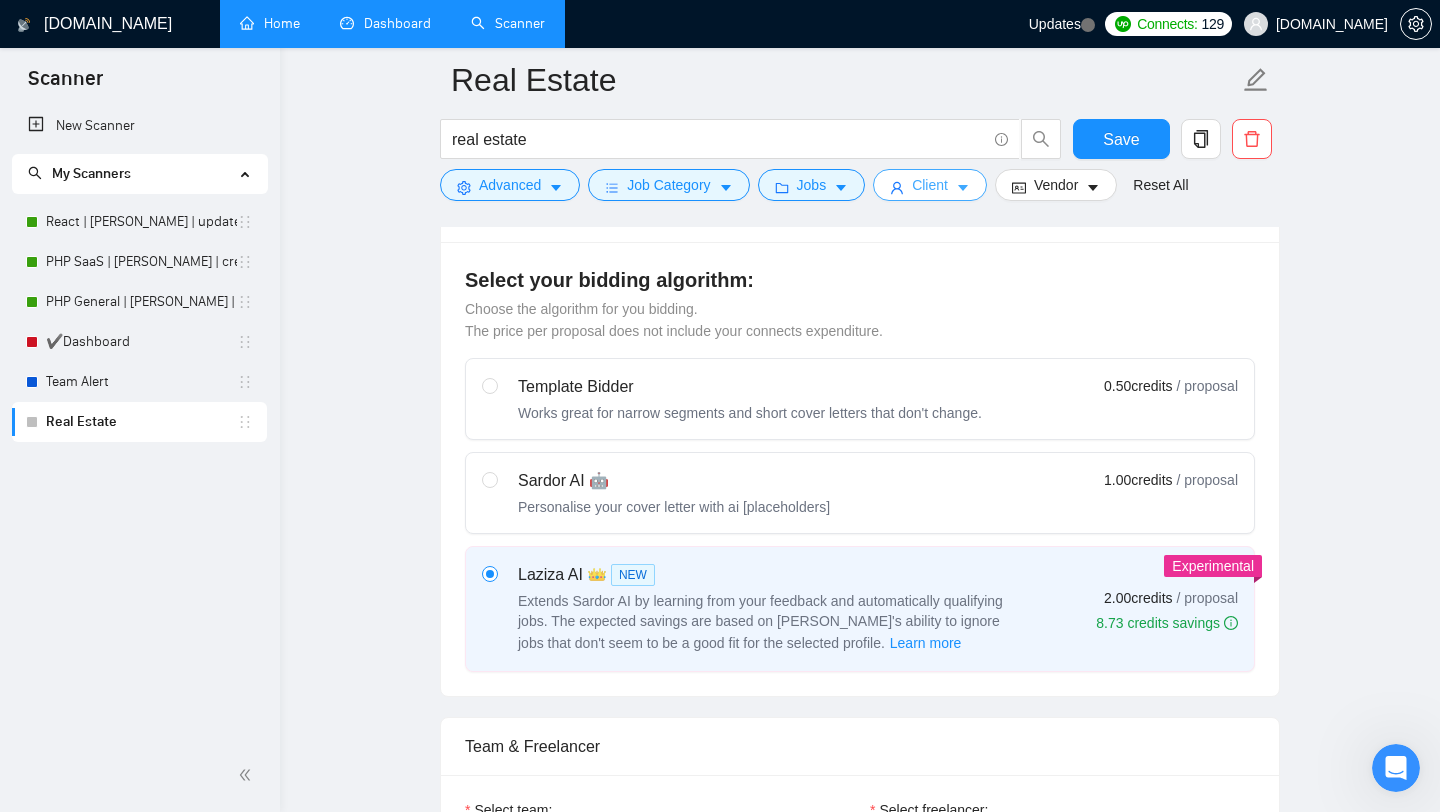 scroll, scrollTop: 0, scrollLeft: 0, axis: both 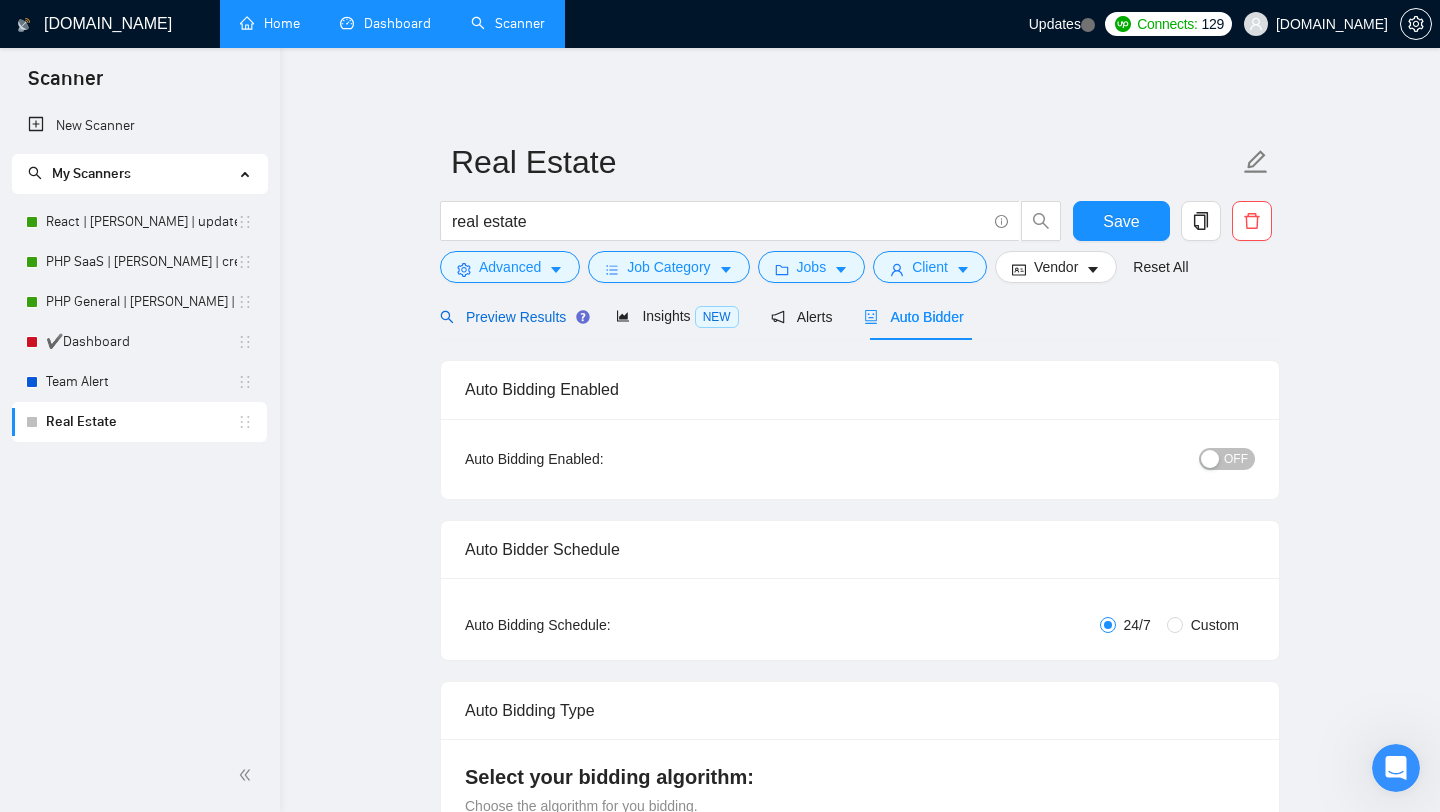 click on "Preview Results" at bounding box center [512, 317] 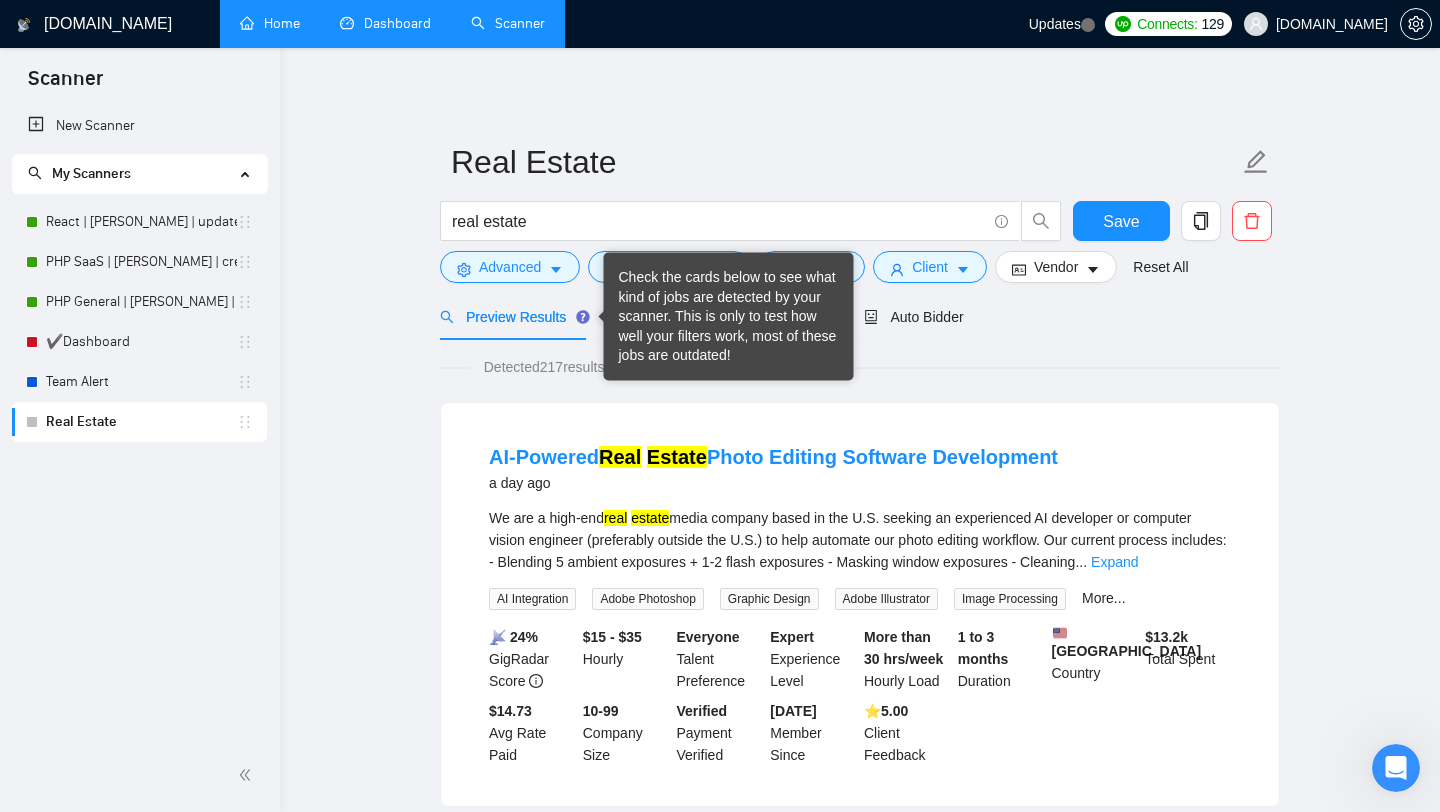 click on "Preview Results" at bounding box center [512, 317] 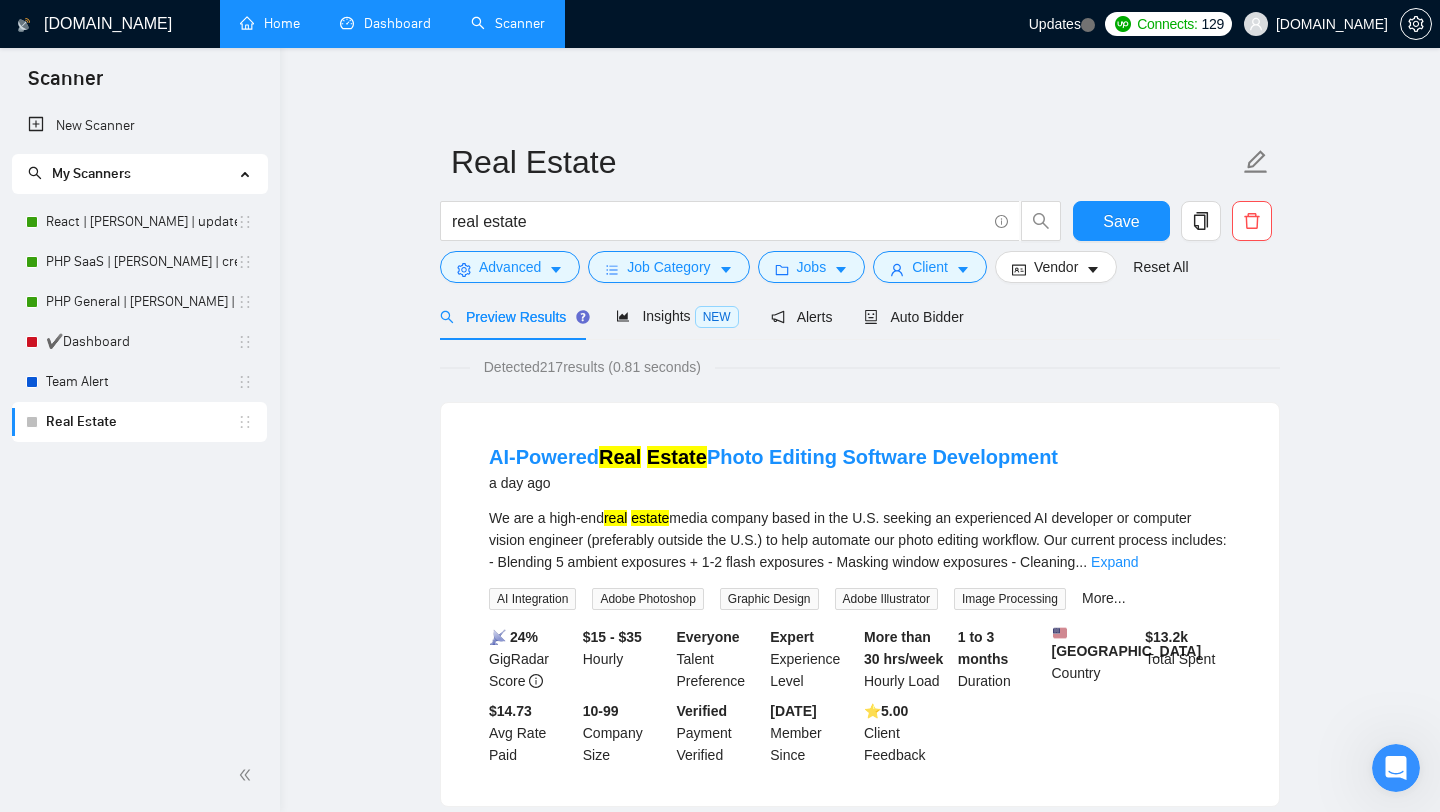 click on "Detected   217  results   (0.81 seconds) AI-Powered  Real   Estate  Photo Editing Software Development a day ago We are a high-end  real   estate  media company based in the U.S. seeking an experienced AI developer or computer vision engineer (preferably outside the U.S.) to help automate our photo editing workflow.
Our current process includes:
- Blending 5 ambient exposures + 1-2 flash exposures
- Masking window exposures
- Cleaning  ... Expand AI Integration Adobe Photoshop Graphic Design Adobe Illustrator Image Processing More... 📡   24% GigRadar Score   $15 - $35 Hourly Everyone Talent Preference Expert Experience Level More than 30 hrs/week Hourly Load 1 to 3 months Duration   [GEOGRAPHIC_DATA] Country $ 13.2k Total Spent $14.73 Avg Rate Paid 10-99 Company Size Verified Payment Verified [DATE] Member Since ⭐️  5.00 Client Feedback Airtable Expert Needed for Affordable Housing Database Migration [DATE] ... Expand Database Development Database Design Airtable Zapier CRM Development More..." at bounding box center (860, 2581) 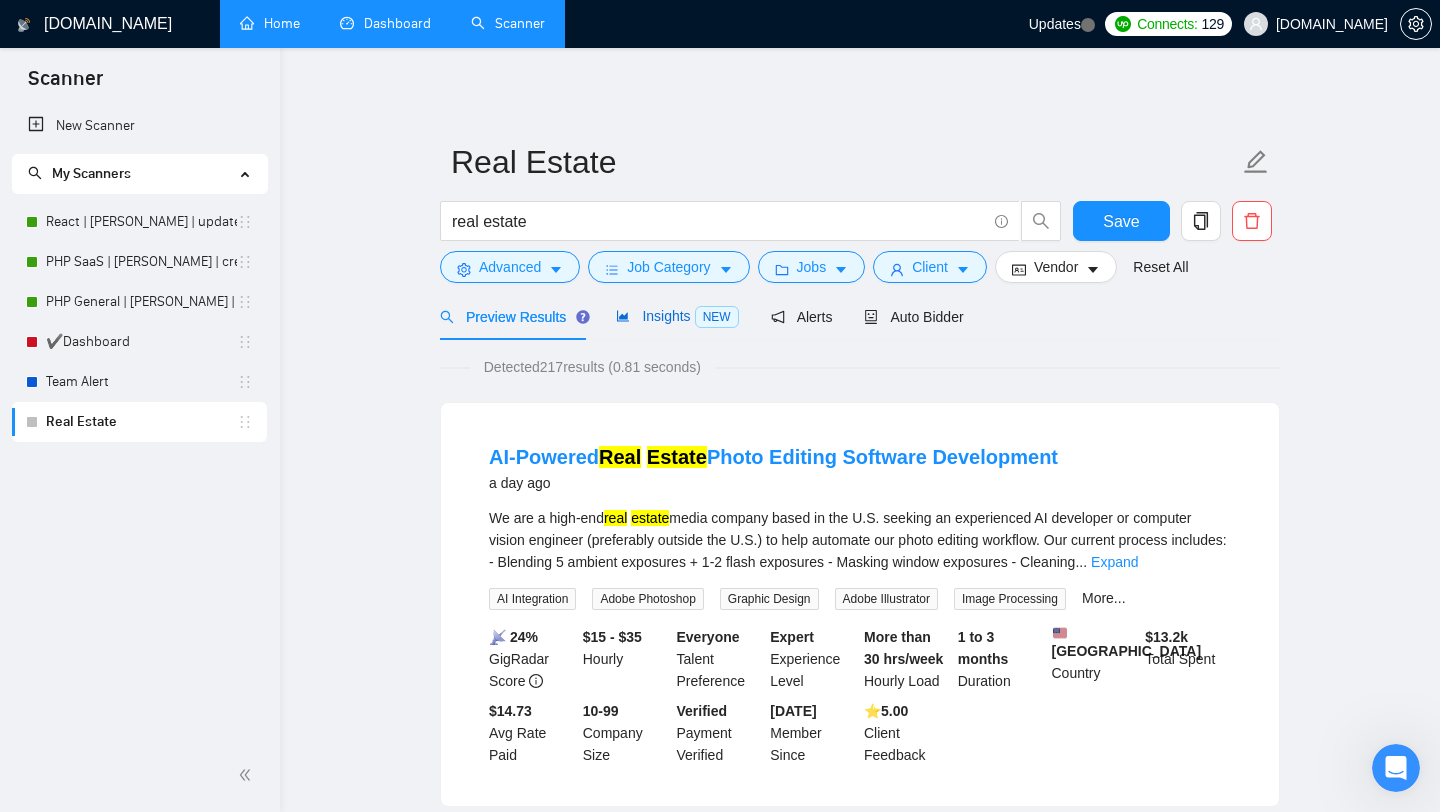 click on "Insights NEW" at bounding box center (677, 316) 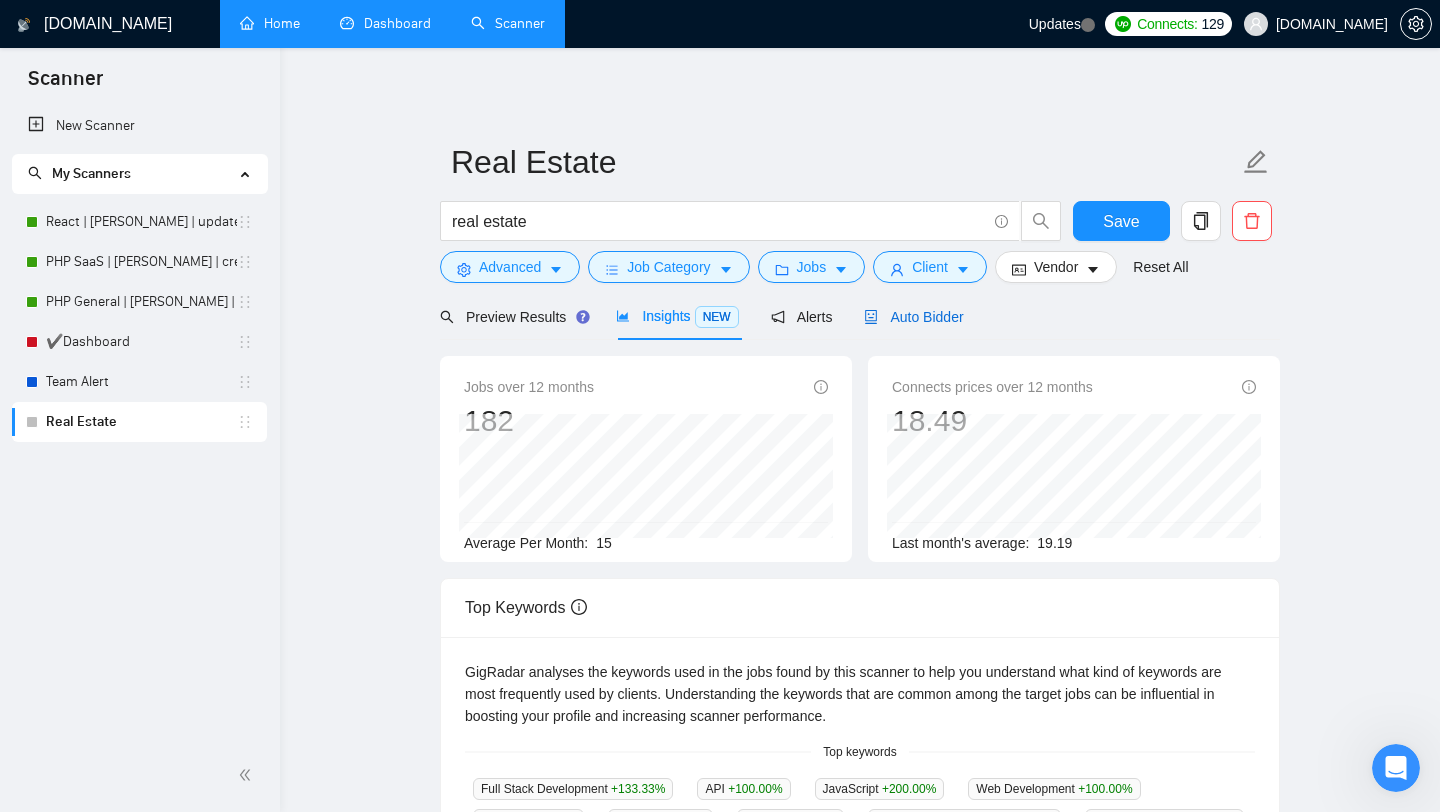 click on "Auto Bidder" at bounding box center [913, 317] 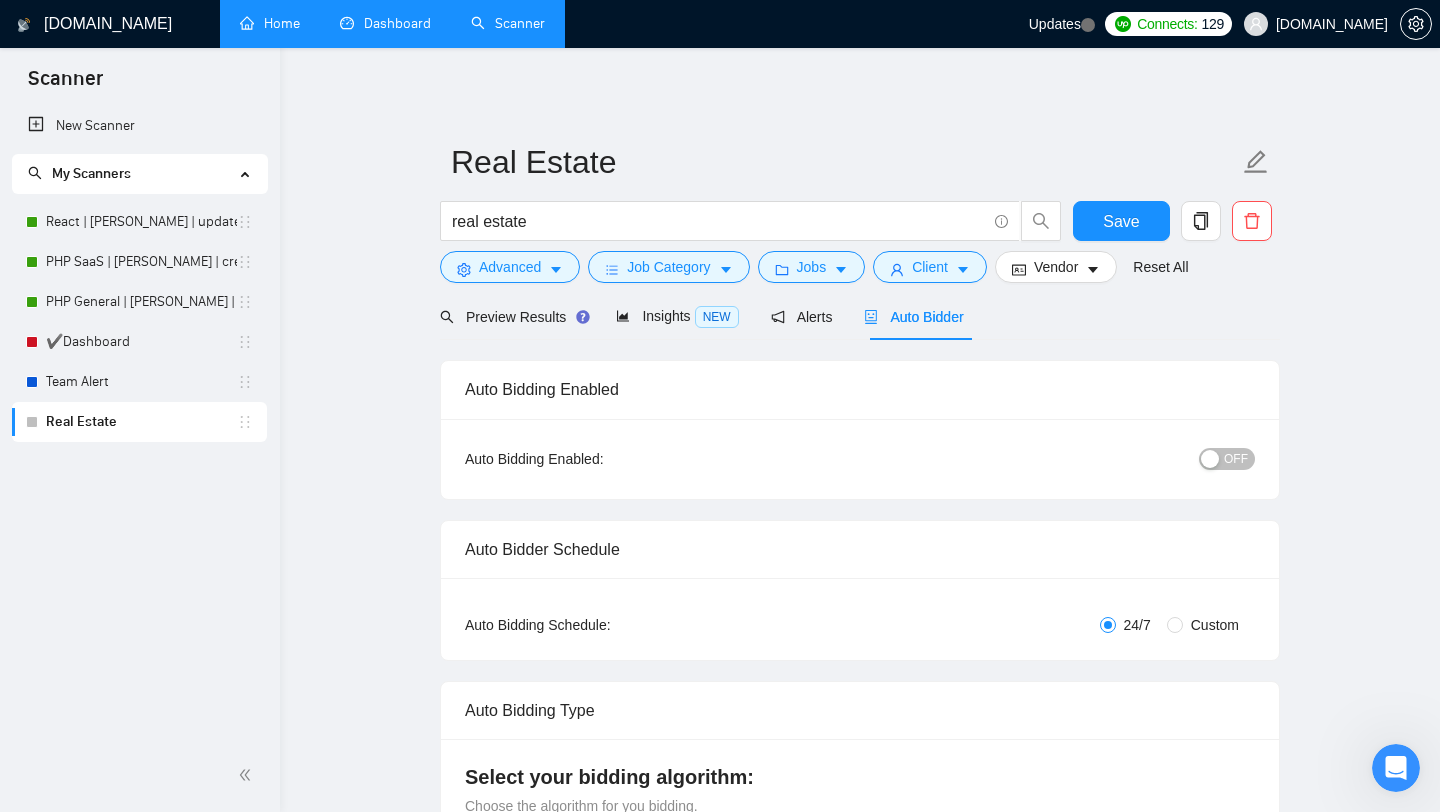 type 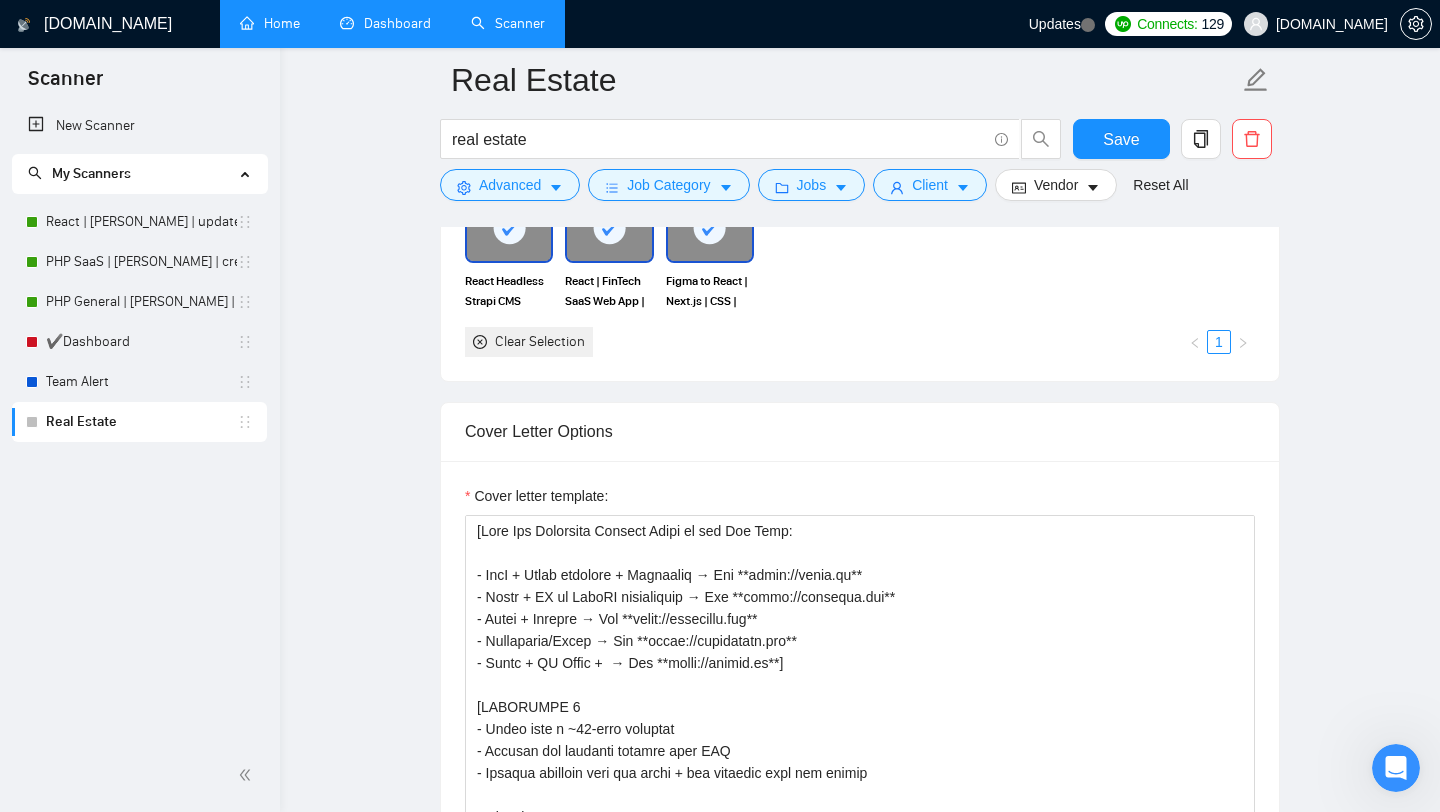 scroll, scrollTop: 1581, scrollLeft: 0, axis: vertical 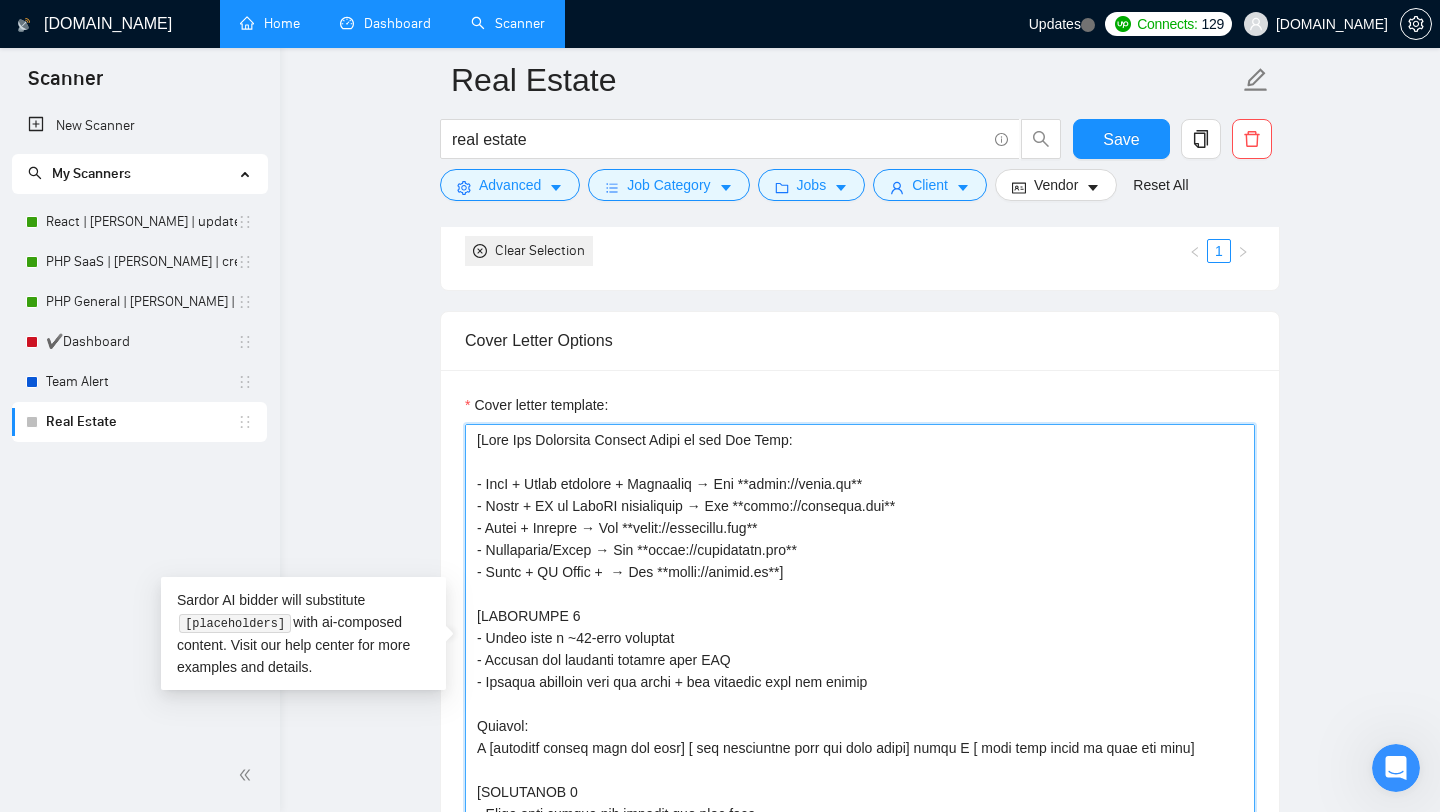 drag, startPoint x: 481, startPoint y: 440, endPoint x: 817, endPoint y: 443, distance: 336.0134 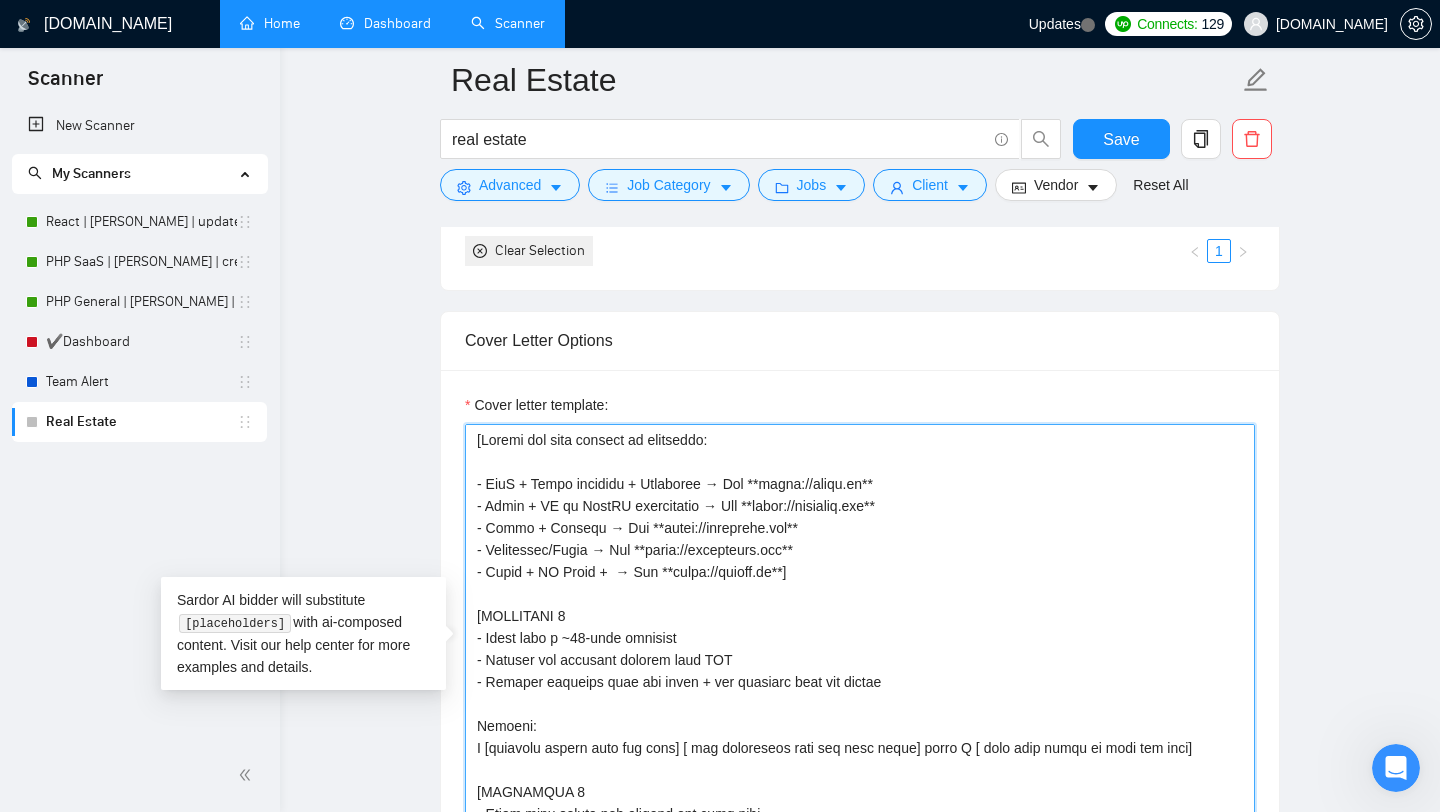 click on "Cover letter template:" at bounding box center (860, 649) 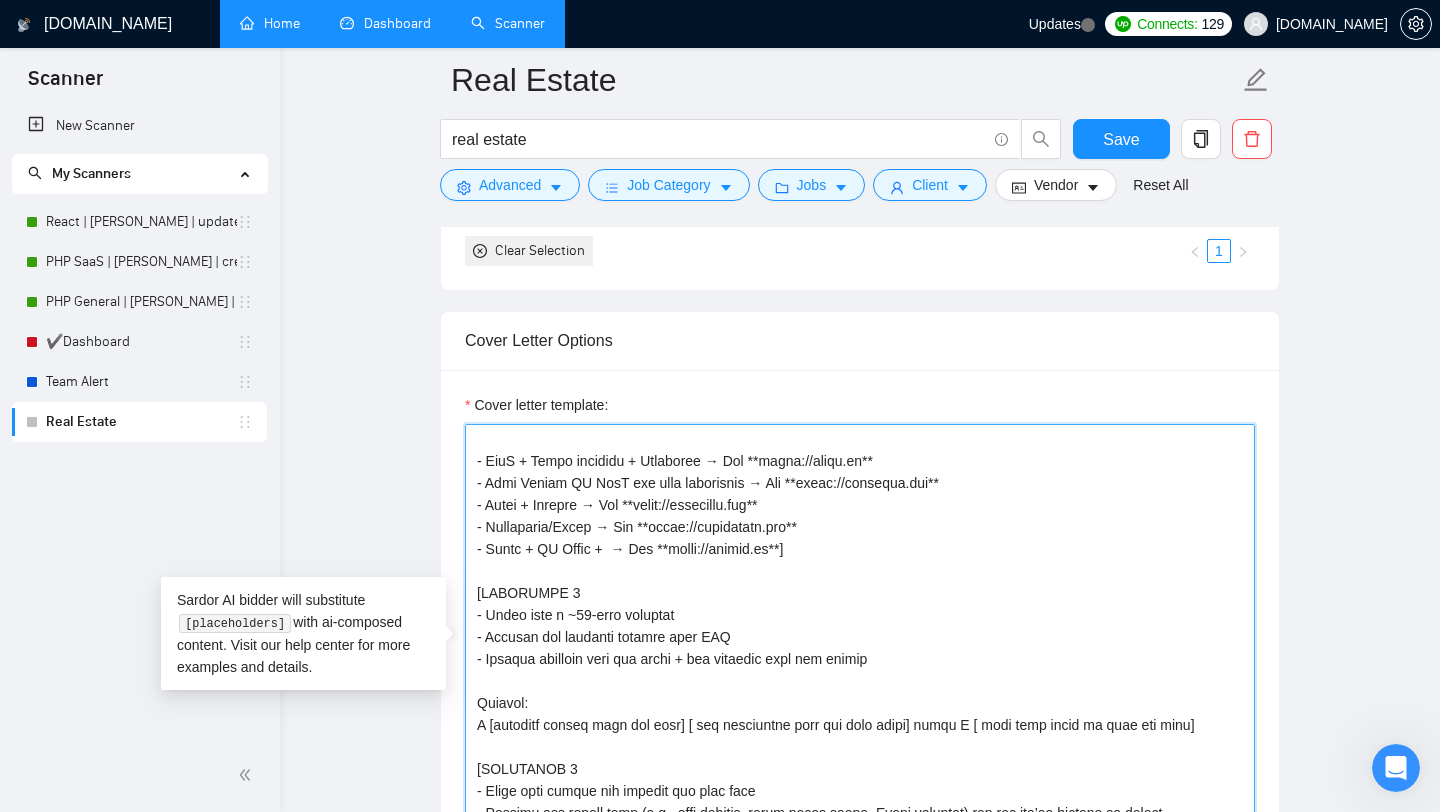 scroll, scrollTop: 25, scrollLeft: 0, axis: vertical 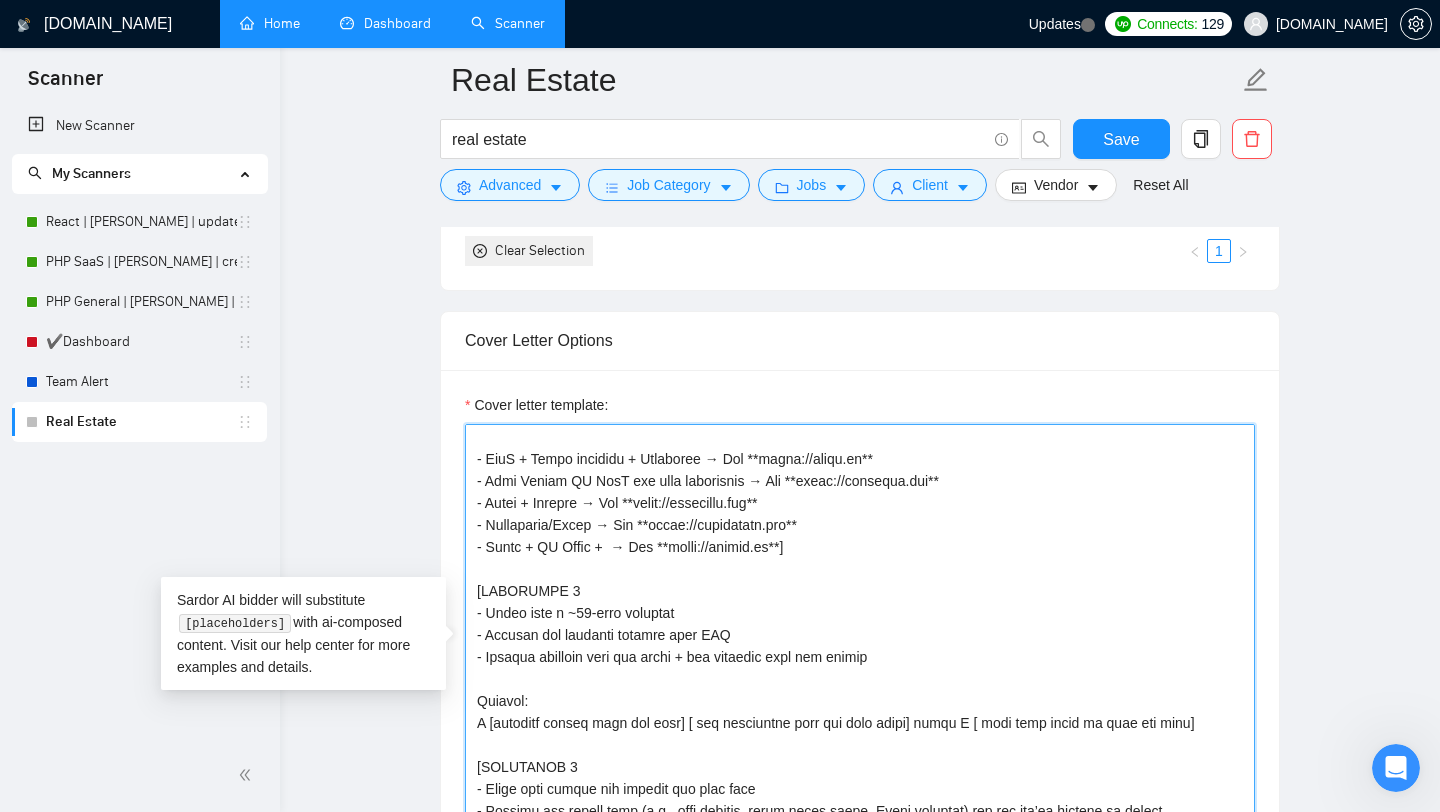 drag, startPoint x: 781, startPoint y: 546, endPoint x: 467, endPoint y: 497, distance: 317.80026 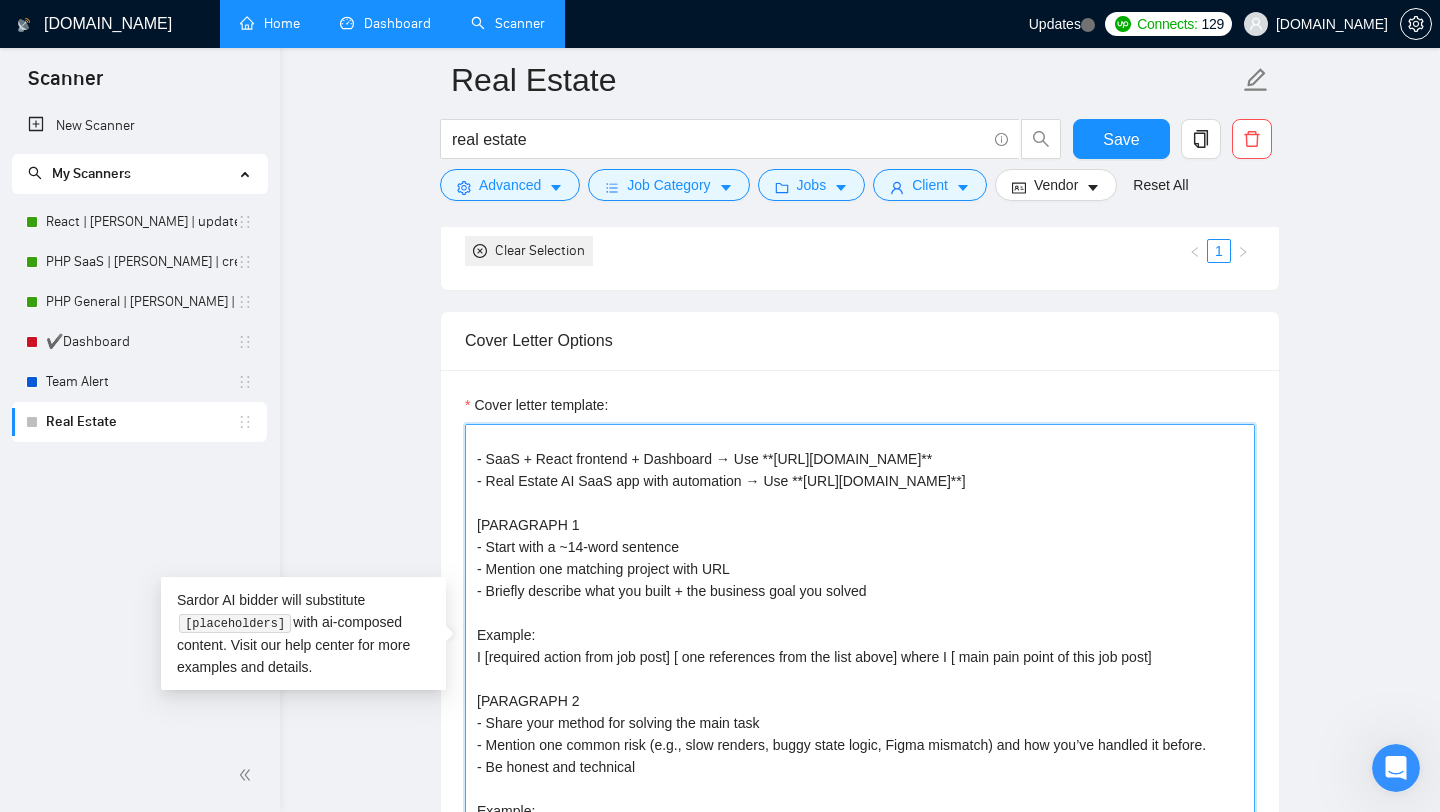 scroll, scrollTop: 0, scrollLeft: 0, axis: both 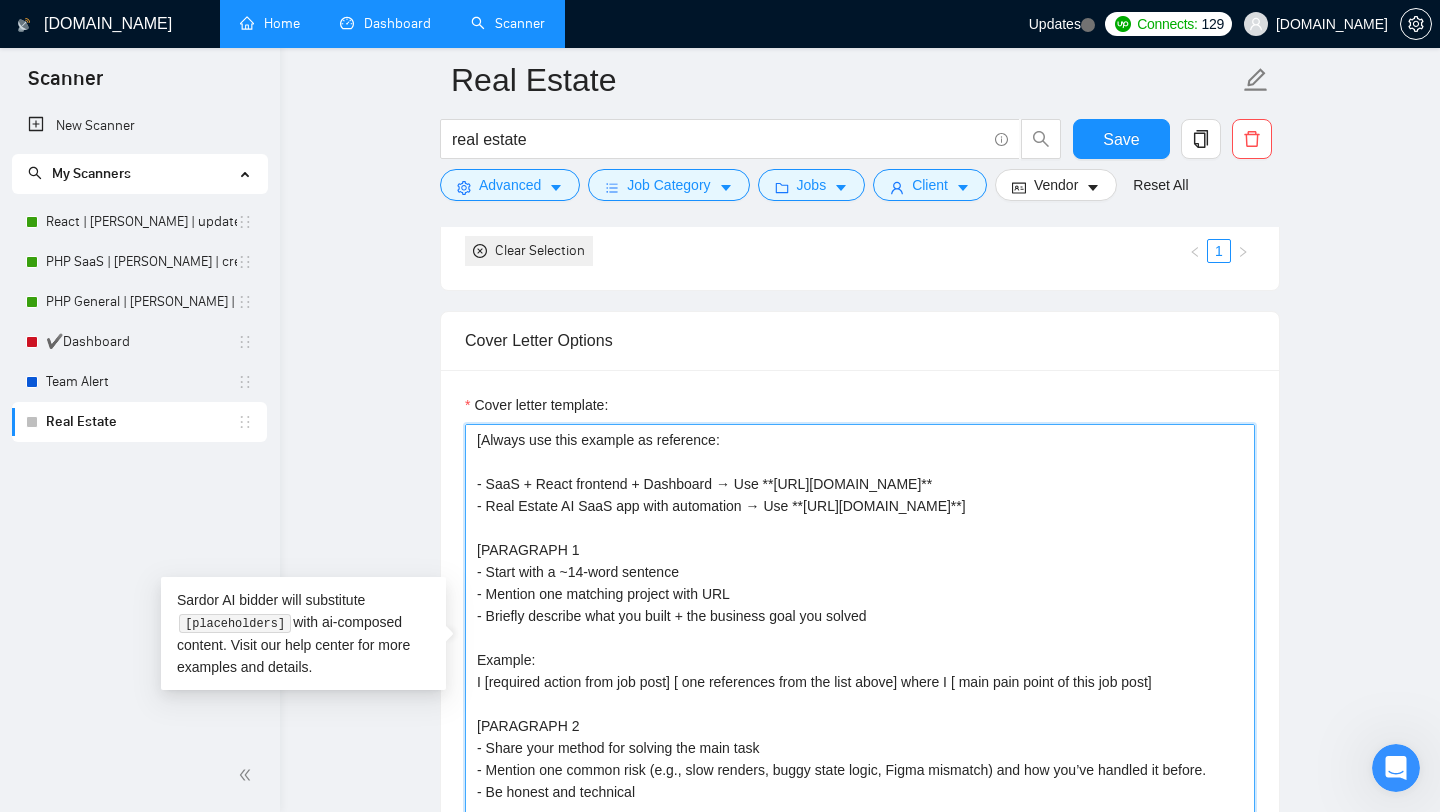 drag, startPoint x: 906, startPoint y: 477, endPoint x: 475, endPoint y: 490, distance: 431.196 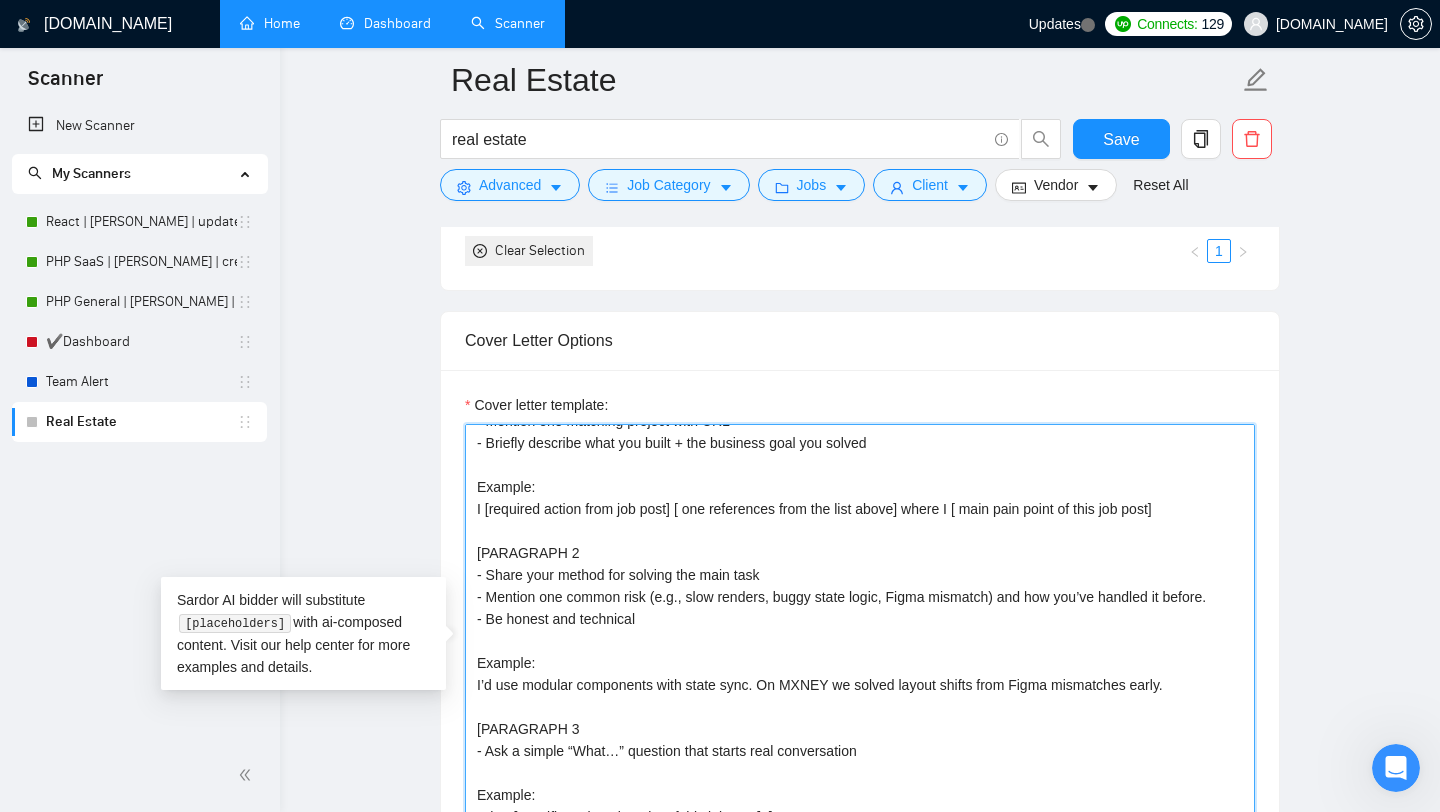 scroll, scrollTop: 132, scrollLeft: 0, axis: vertical 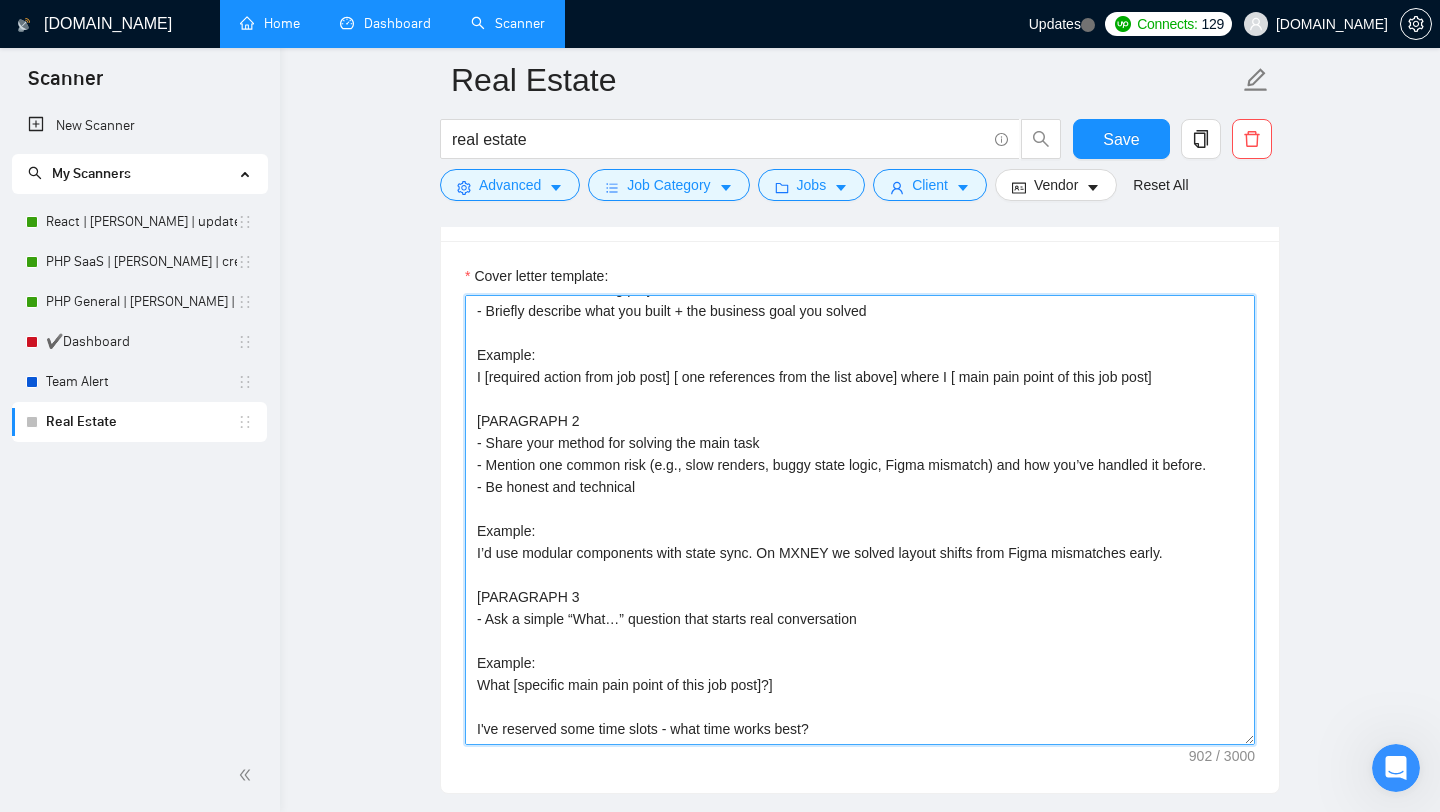click on "[Always use this example as reference:
- Real Estate AI SaaS app with automation → Use **[URL][DOMAIN_NAME]**]
[PARAGRAPH 1
- Start with a ~14-word sentence
- Mention one matching project with URL
- Briefly describe what you built + the business goal you solved
Example:
I [required action from job post] [ one references from the list above] where I [ main pain point of this job post]
[PARAGRAPH 2
- Share your method for solving the main task
- Mention one common risk (e.g., slow renders, buggy state logic, Figma mismatch) and how you’ve handled it before.
- Be honest and technical
Example:
I’d use modular components with state sync. On MXNEY we solved layout shifts from Figma mismatches early.
[PARAGRAPH 3
- Ask a simple “What…” question that starts real conversation
Example:
What [specific main pain point of this job post]?]
I've reserved some time slots - what time works best?" at bounding box center [860, 520] 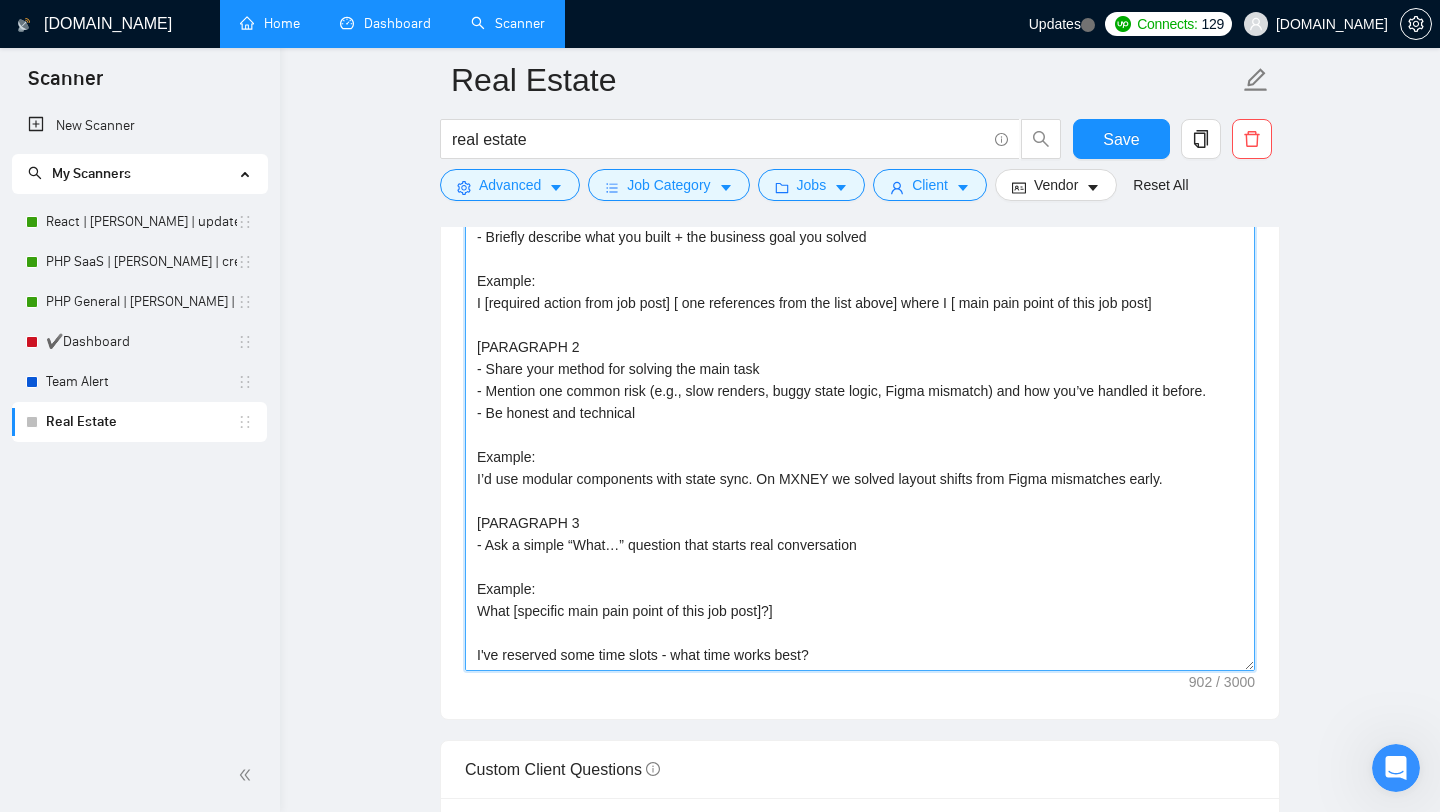 scroll, scrollTop: 1820, scrollLeft: 0, axis: vertical 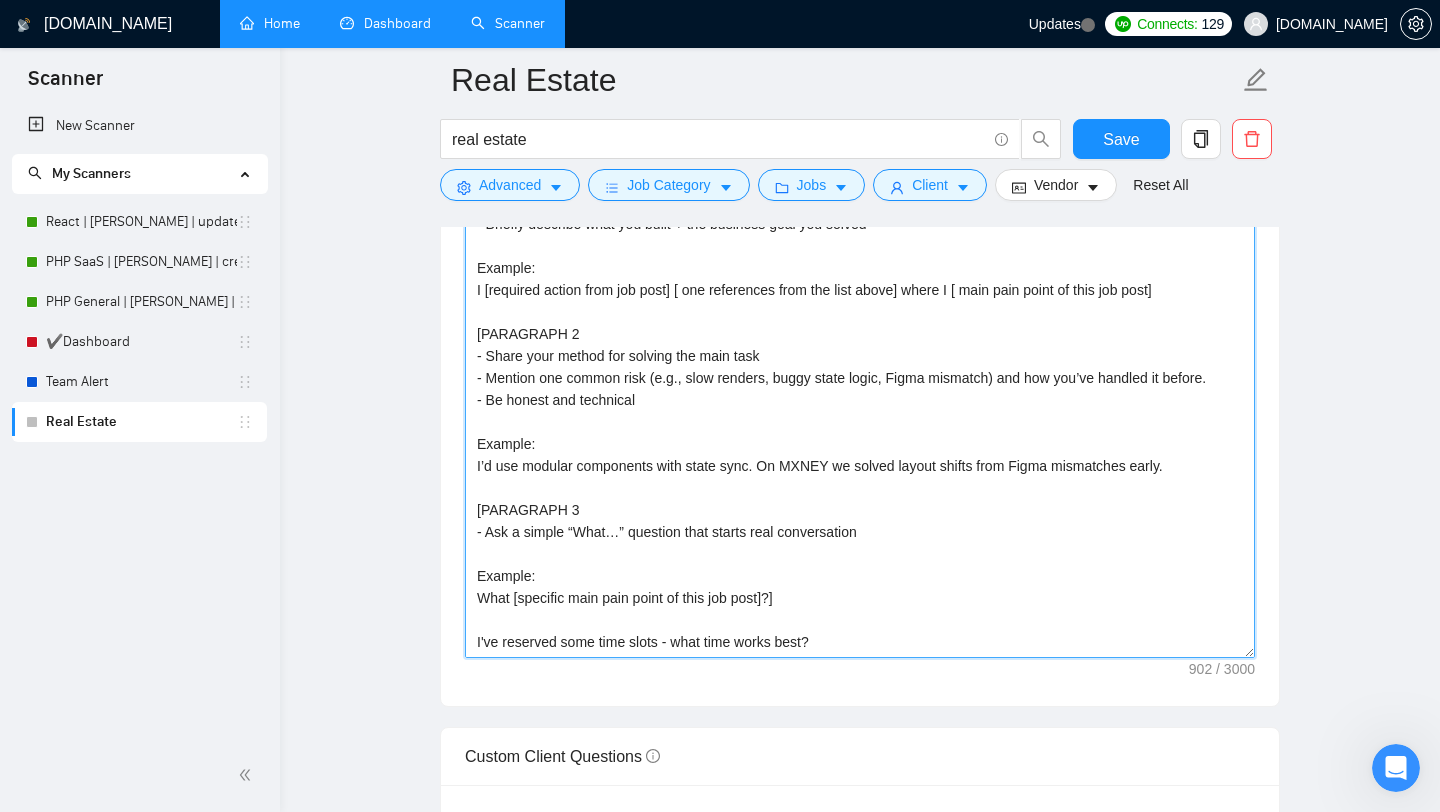 click on "[Always use this example as reference:
- Real Estate AI SaaS app with automation → Use **[URL][DOMAIN_NAME]**]
[PARAGRAPH 1
- Start with a ~14-word sentence
- Mention one matching project with URL
- Briefly describe what you built + the business goal you solved
Example:
I [required action from job post] [ one references from the list above] where I [ main pain point of this job post]
[PARAGRAPH 2
- Share your method for solving the main task
- Mention one common risk (e.g., slow renders, buggy state logic, Figma mismatch) and how you’ve handled it before.
- Be honest and technical
Example:
I’d use modular components with state sync. On MXNEY we solved layout shifts from Figma mismatches early.
[PARAGRAPH 3
- Ask a simple “What…” question that starts real conversation
Example:
What [specific main pain point of this job post]?]
I've reserved some time slots - what time works best?" at bounding box center (860, 433) 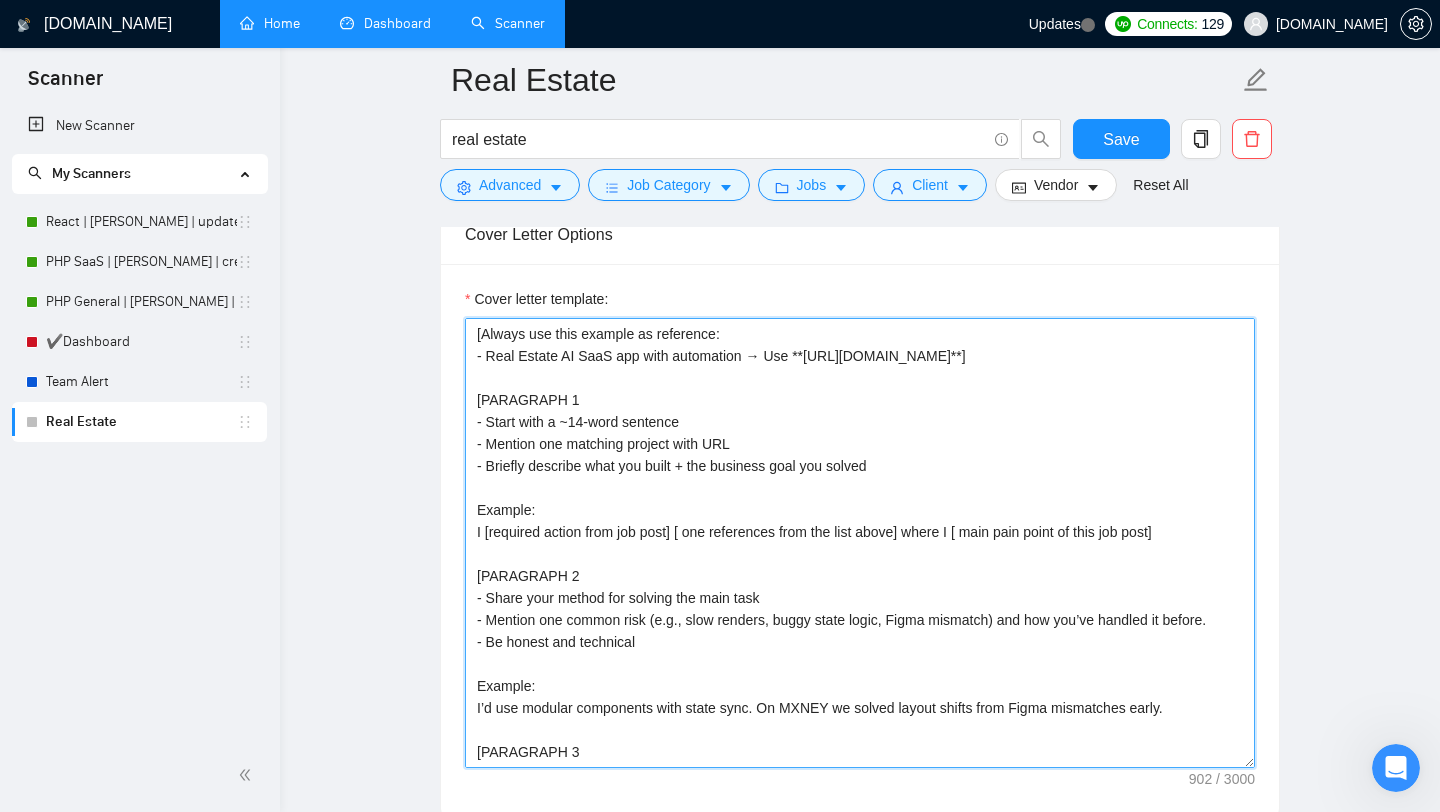 scroll, scrollTop: 1688, scrollLeft: 0, axis: vertical 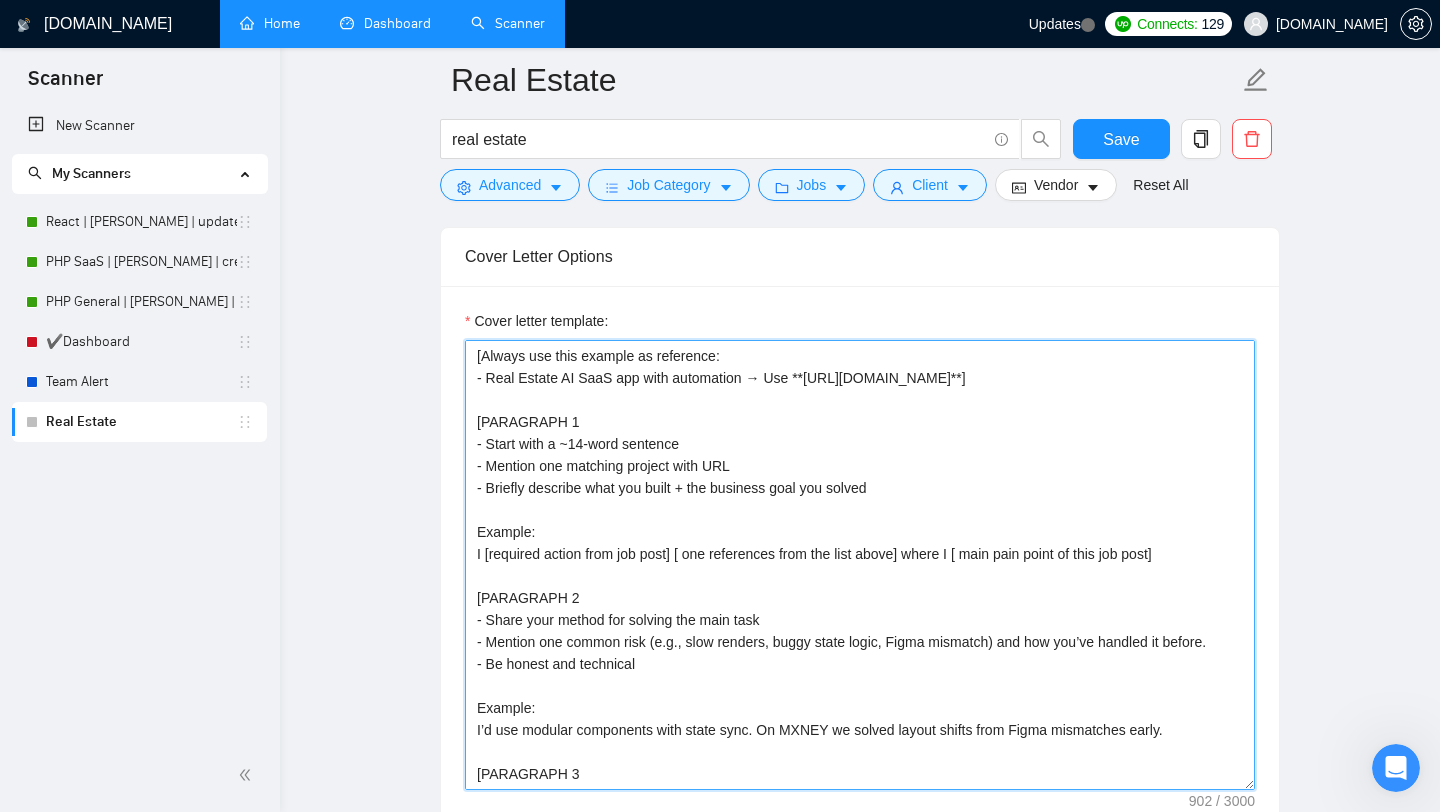 click on "[Always use this example as reference:
- Real Estate AI SaaS app with automation → Use **[URL][DOMAIN_NAME]**]
[PARAGRAPH 1
- Start with a ~14-word sentence
- Mention one matching project with URL
- Briefly describe what you built + the business goal you solved
Example:
I [required action from job post] [ one references from the list above] where I [ main pain point of this job post]
[PARAGRAPH 2
- Share your method for solving the main task
- Mention one common risk (e.g., slow renders, buggy state logic, Figma mismatch) and how you’ve handled it before.
- Be honest and technical
Example:
I’d use modular components with state sync. On MXNEY we solved layout shifts from Figma mismatches early.
[PARAGRAPH 3
- Ask a simple “What…” question that starts real conversation
Example:
What [specific main pain point of this job post]?]
I've reserved some time slots - what time works best?" at bounding box center [860, 565] 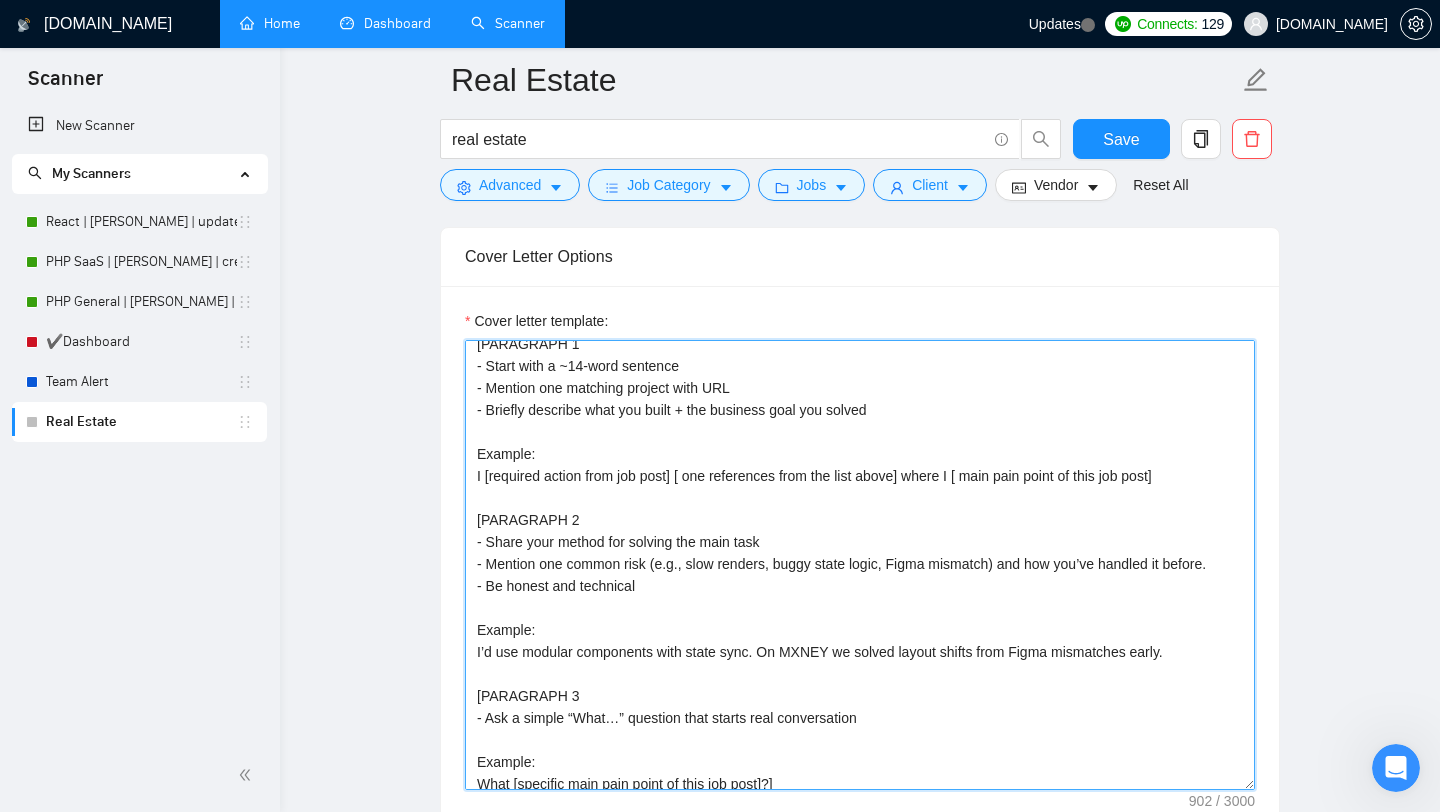 scroll, scrollTop: 132, scrollLeft: 0, axis: vertical 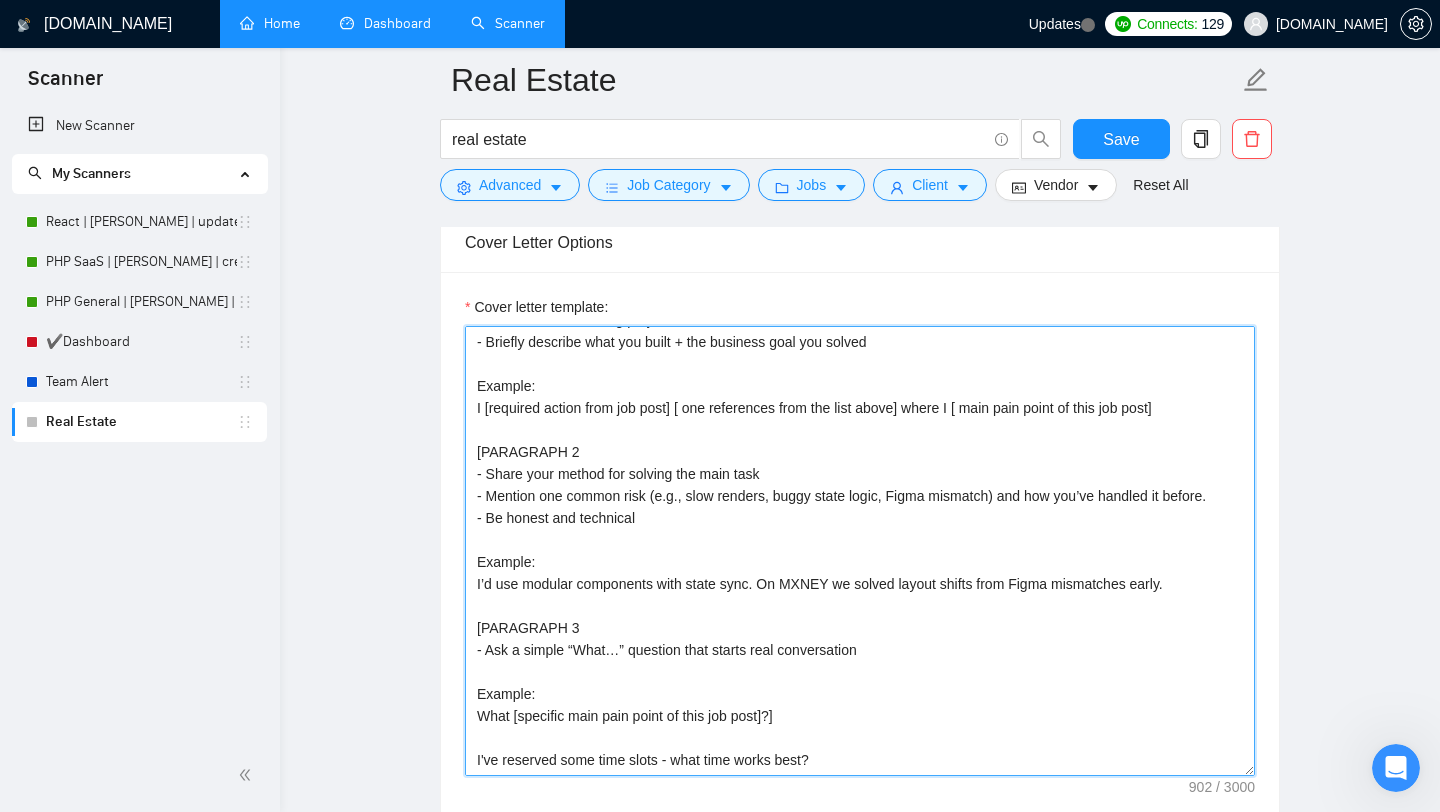 click on "[Always use this example as reference:
- Real Estate AI SaaS app with automation → Use **[URL][DOMAIN_NAME]**]
[PARAGRAPH 1
- Start with a ~14-word sentence
- Mention one matching project with URL
- Briefly describe what you built + the business goal you solved
Example:
I [required action from job post] [ one references from the list above] where I [ main pain point of this job post]
[PARAGRAPH 2
- Share your method for solving the main task
- Mention one common risk (e.g., slow renders, buggy state logic, Figma mismatch) and how you’ve handled it before.
- Be honest and technical
Example:
I’d use modular components with state sync. On MXNEY we solved layout shifts from Figma mismatches early.
[PARAGRAPH 3
- Ask a simple “What…” question that starts real conversation
Example:
What [specific main pain point of this job post]?]
I've reserved some time slots - what time works best?" at bounding box center [860, 551] 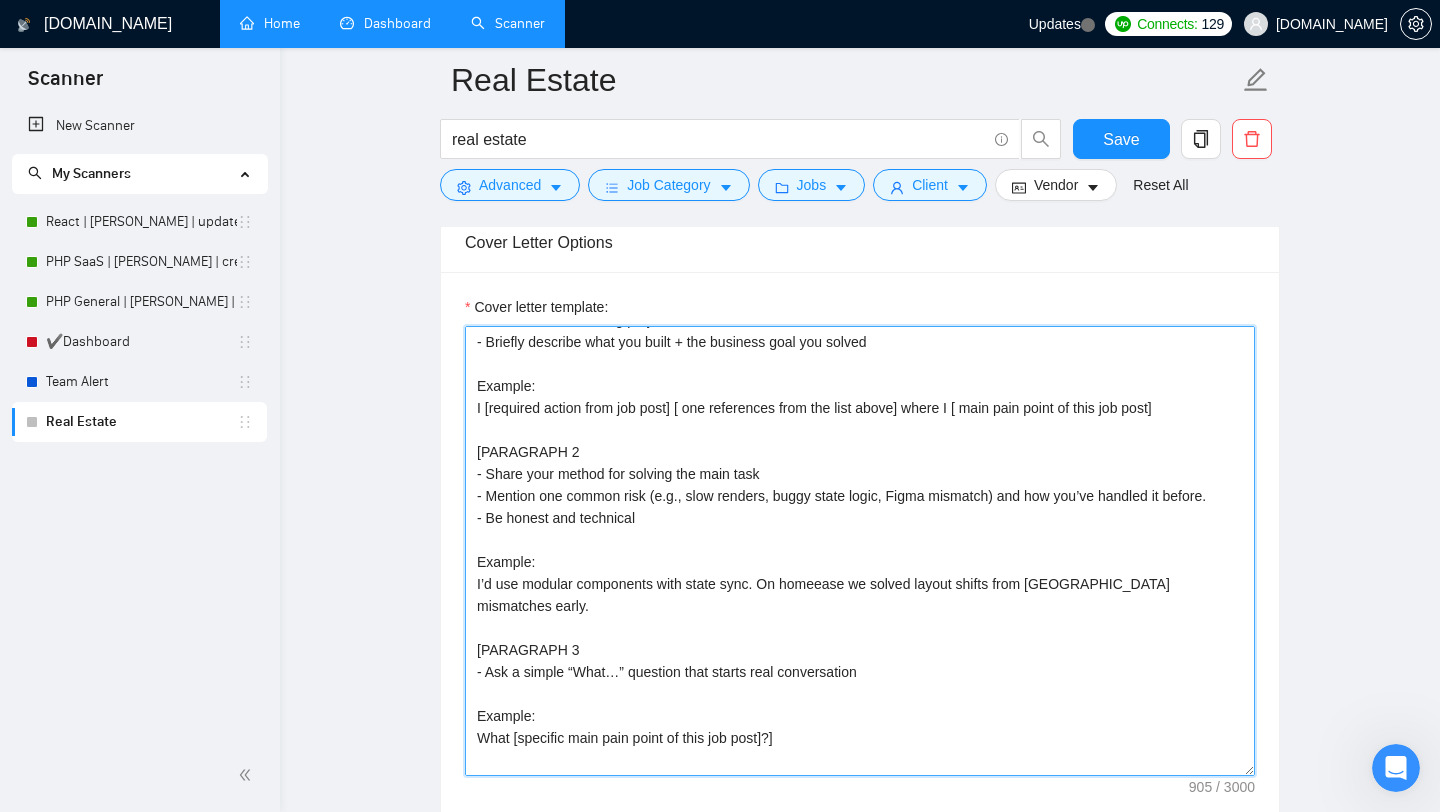 click on "[Always use this example as reference:
- Real Estate AI SaaS app with automation → Use **[URL][DOMAIN_NAME]**]
[PARAGRAPH 1
- Start with a ~14-word sentence
- Mention one matching project with URL
- Briefly describe what you built + the business goal you solved
Example:
I [required action from job post] [ one references from the list above] where I [ main pain point of this job post]
[PARAGRAPH 2
- Share your method for solving the main task
- Mention one common risk (e.g., slow renders, buggy state logic, Figma mismatch) and how you’ve handled it before.
- Be honest and technical
Example:
I’d use modular components with state sync. On homeease we solved layout shifts from [GEOGRAPHIC_DATA] mismatches early.
[PARAGRAPH 3
- Ask a simple “What…” question that starts real conversation
Example:
What [specific main pain point of this job post]?]
I've reserved some time slots - what time works best?" at bounding box center (860, 551) 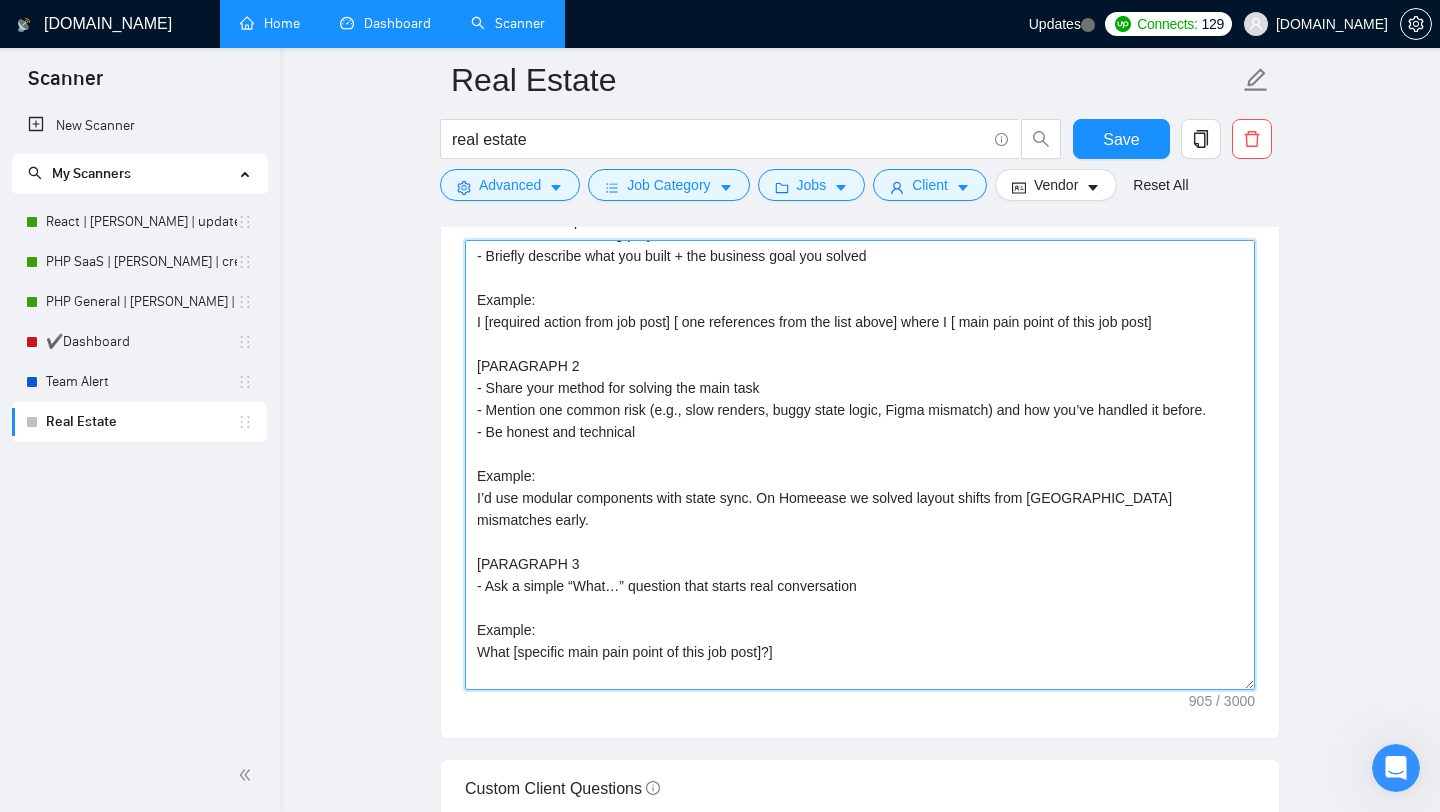 scroll, scrollTop: 1792, scrollLeft: 0, axis: vertical 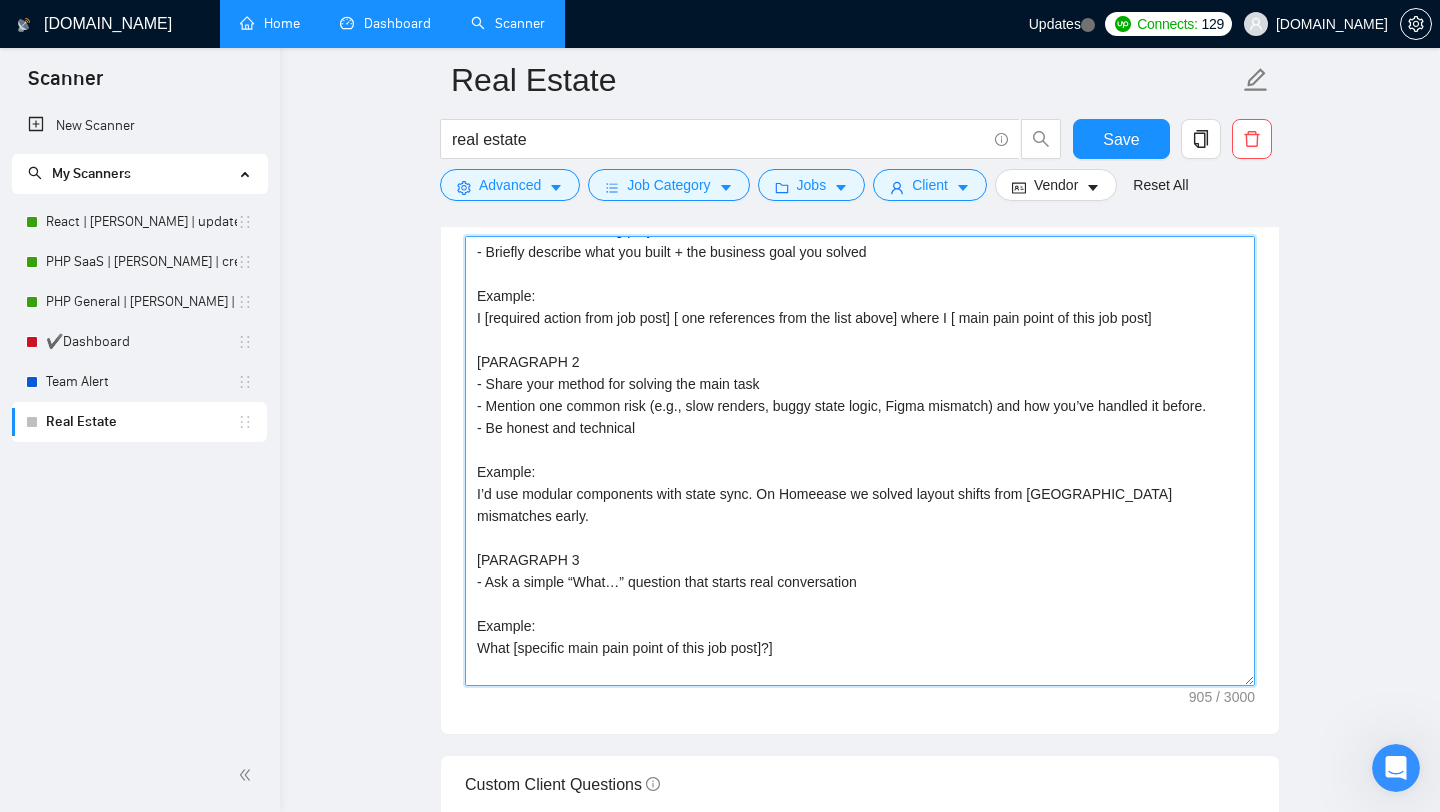 drag, startPoint x: 884, startPoint y: 493, endPoint x: 1204, endPoint y: 496, distance: 320.01407 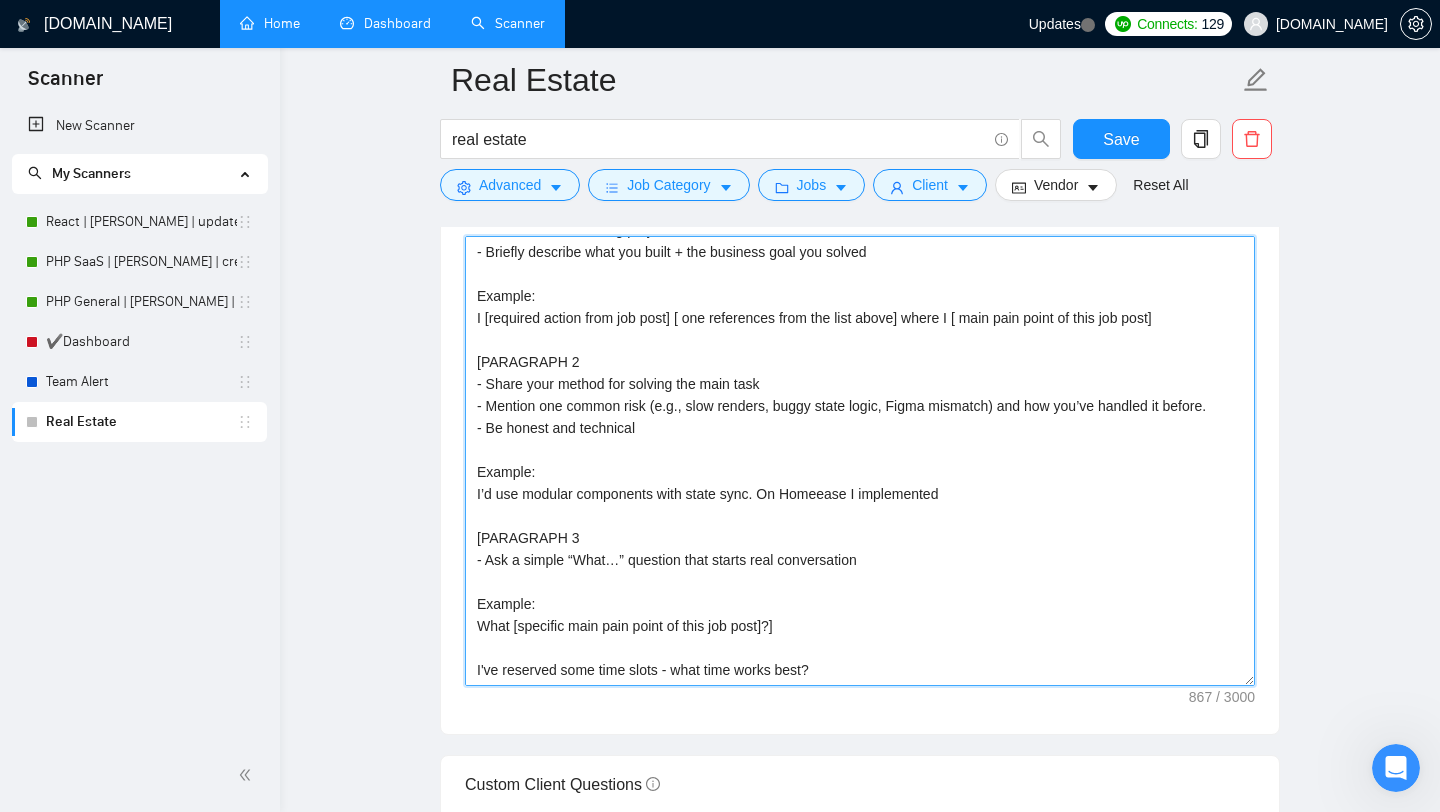 drag, startPoint x: 771, startPoint y: 494, endPoint x: 439, endPoint y: 497, distance: 332.01355 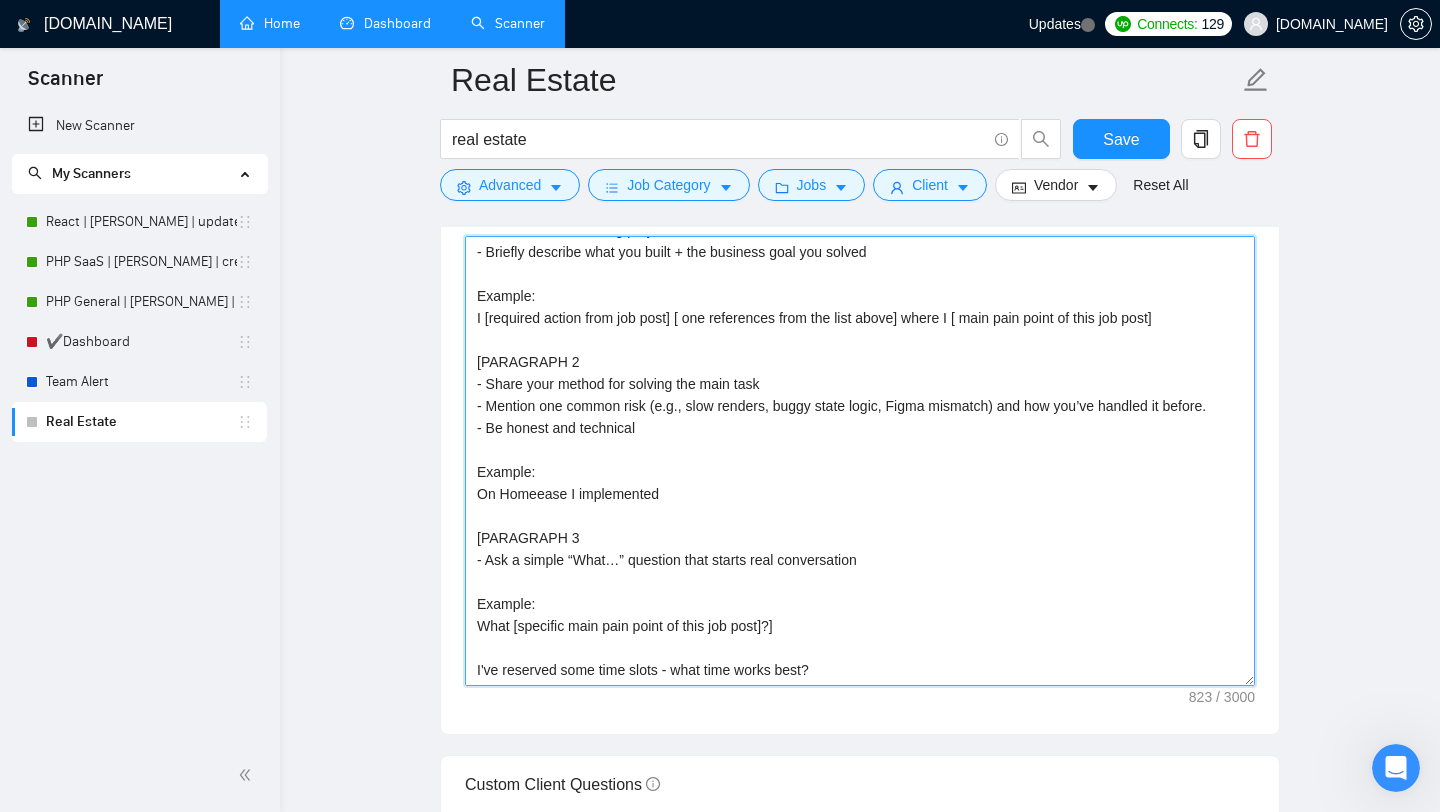click on "[Always use this example as reference:
- Real Estate AI SaaS app with automation → Use **[URL][DOMAIN_NAME]**]
[PARAGRAPH 1
- Start with a ~14-word sentence
- Mention one matching project with URL
- Briefly describe what you built + the business goal you solved
Example:
I [required action from job post] [ one references from the list above] where I [ main pain point of this job post]
[PARAGRAPH 2
- Share your method for solving the main task
- Mention one common risk (e.g., slow renders, buggy state logic, Figma mismatch) and how you’ve handled it before.
- Be honest and technical
Example:
On Homeease I implemented
[PARAGRAPH 3
- Ask a simple “What…” question that starts real conversation
Example:
What [specific main pain point of this job post]?]
I've reserved some time slots - what time works best?" at bounding box center (860, 461) 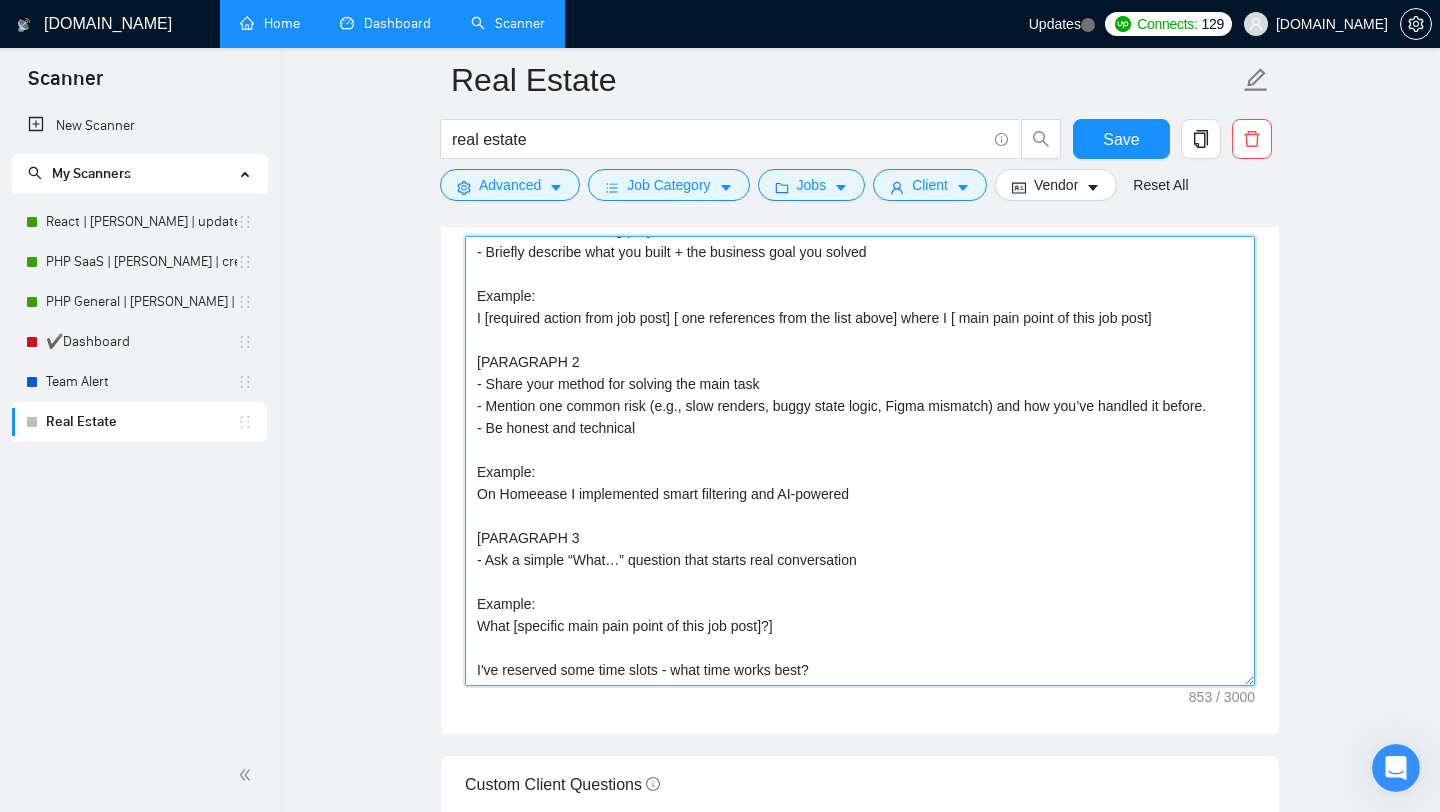 drag, startPoint x: 786, startPoint y: 495, endPoint x: 897, endPoint y: 495, distance: 111 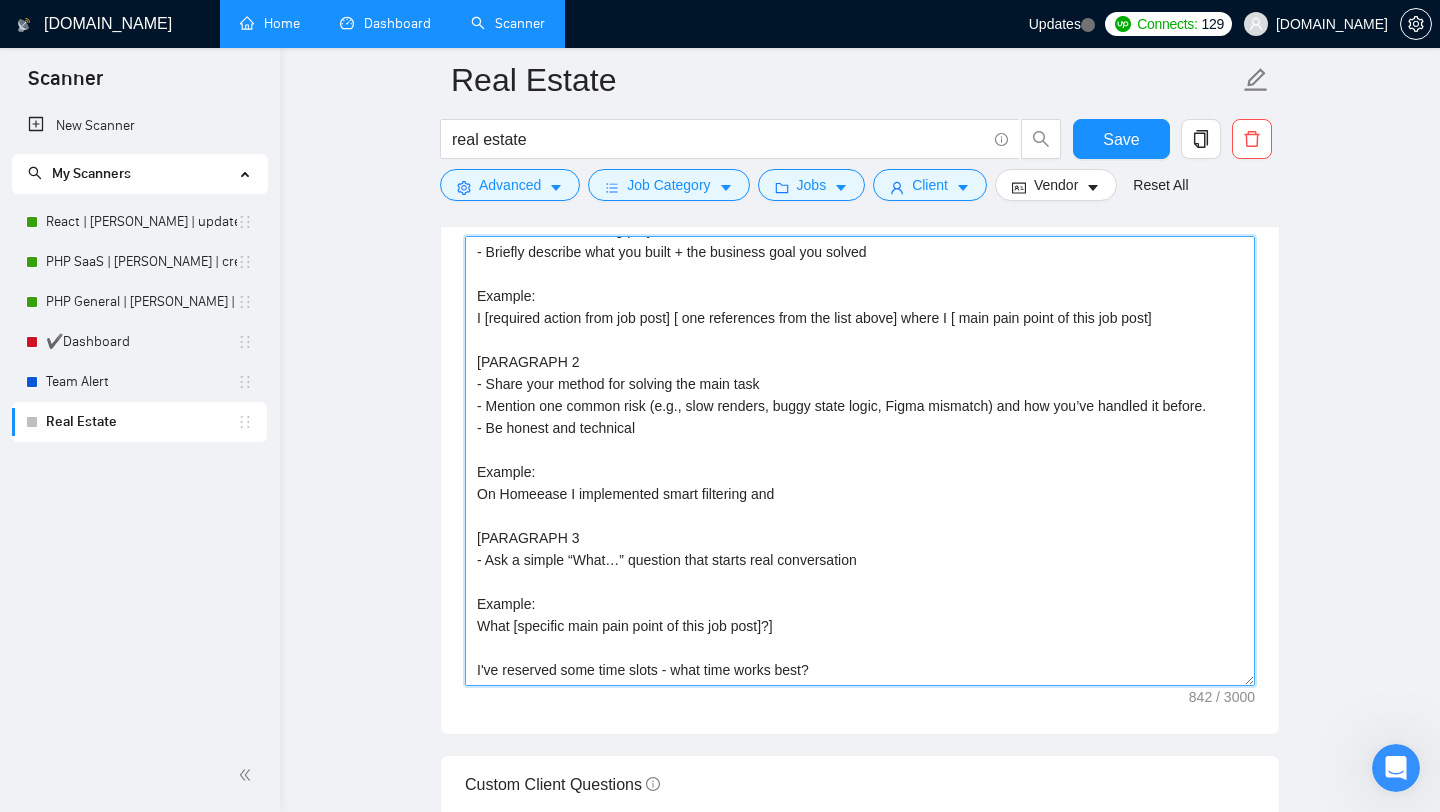 click on "[Always use this example as reference:
- Real Estate AI SaaS app with automation → Use **[URL][DOMAIN_NAME]**]
[PARAGRAPH 1
- Start with a ~14-word sentence
- Mention one matching project with URL
- Briefly describe what you built + the business goal you solved
Example:
I [required action from job post] [ one references from the list above] where I [ main pain point of this job post]
[PARAGRAPH 2
- Share your method for solving the main task
- Mention one common risk (e.g., slow renders, buggy state logic, Figma mismatch) and how you’ve handled it before.
- Be honest and technical
Example:
On Homeease I implemented smart filtering and
[PARAGRAPH 3
- Ask a simple “What…” question that starts real conversation
Example:
What [specific main pain point of this job post]?]
I've reserved some time slots - what time works best?" at bounding box center [860, 461] 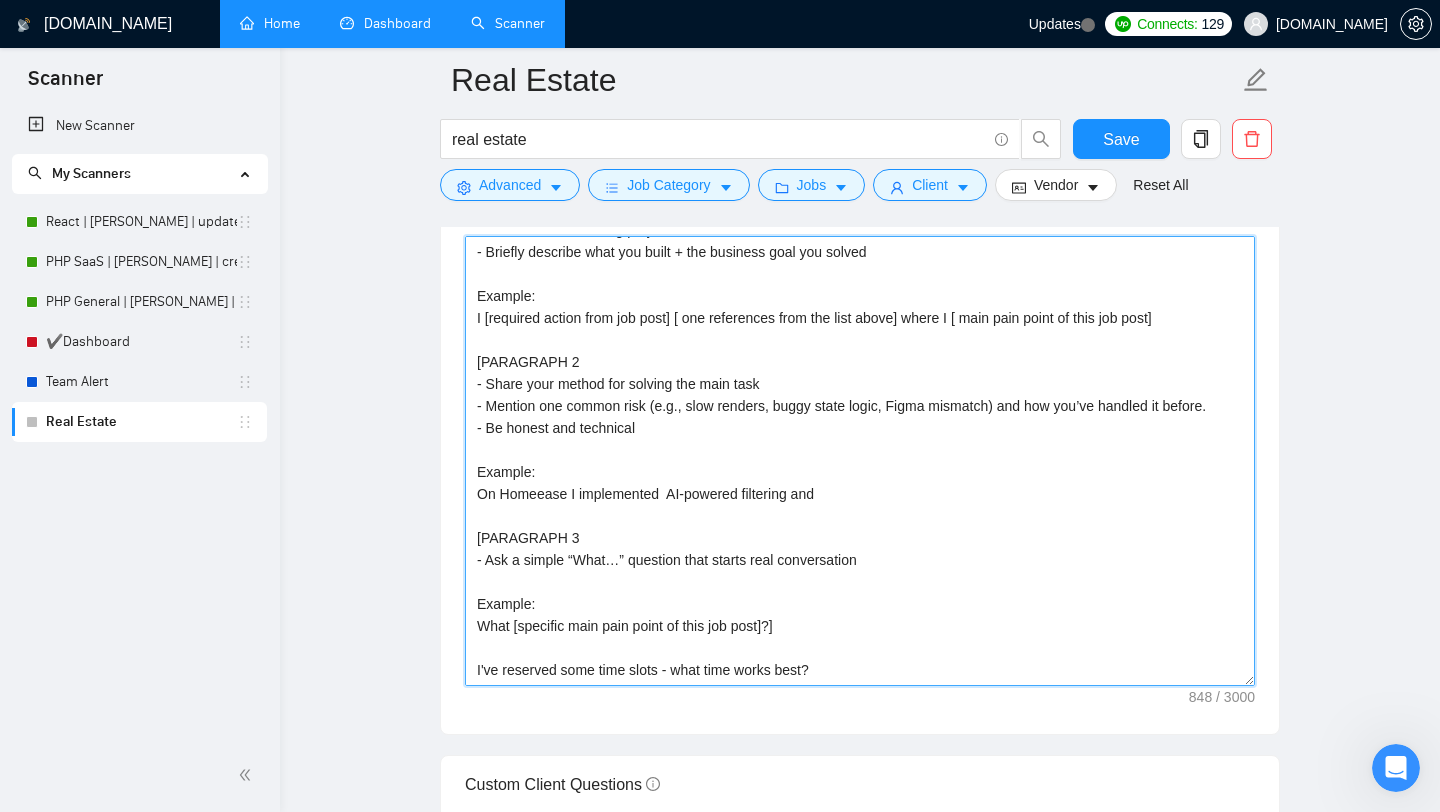 click on "[Always use this example as reference:
- Real Estate AI SaaS app with automation → Use **[URL][DOMAIN_NAME]**]
[PARAGRAPH 1
- Start with a ~14-word sentence
- Mention one matching project with URL
- Briefly describe what you built + the business goal you solved
Example:
I [required action from job post] [ one references from the list above] where I [ main pain point of this job post]
[PARAGRAPH 2
- Share your method for solving the main task
- Mention one common risk (e.g., slow renders, buggy state logic, Figma mismatch) and how you’ve handled it before.
- Be honest and technical
Example:
On Homeease I implemented  AI-powered filtering and
[PARAGRAPH 3
- Ask a simple “What…” question that starts real conversation
Example:
What [specific main pain point of this job post]?]
I've reserved some time slots - what time works best?" at bounding box center (860, 461) 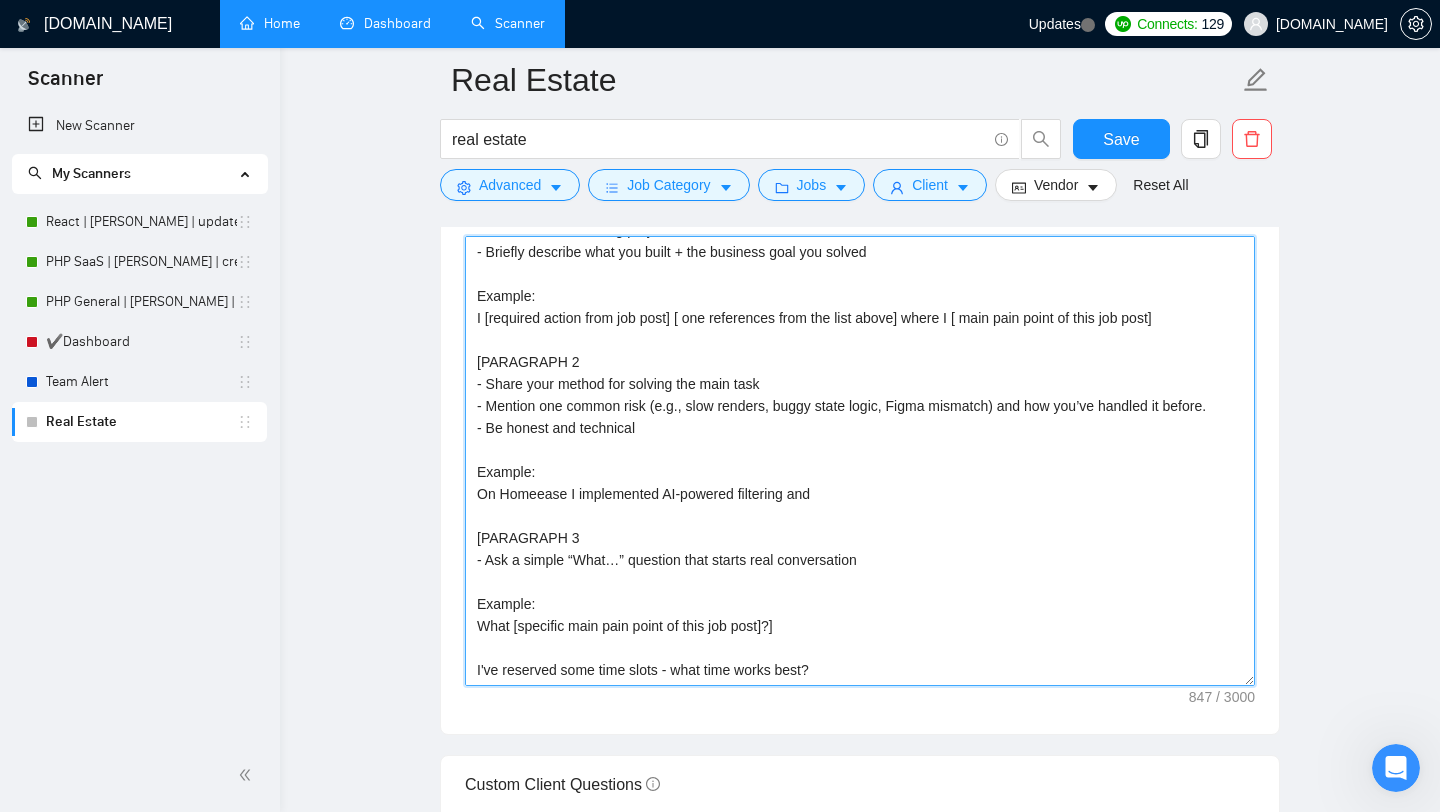 click on "[Always use this example as reference:
- Real Estate AI SaaS app with automation → Use **[URL][DOMAIN_NAME]**]
[PARAGRAPH 1
- Start with a ~14-word sentence
- Mention one matching project with URL
- Briefly describe what you built + the business goal you solved
Example:
I [required action from job post] [ one references from the list above] where I [ main pain point of this job post]
[PARAGRAPH 2
- Share your method for solving the main task
- Mention one common risk (e.g., slow renders, buggy state logic, Figma mismatch) and how you’ve handled it before.
- Be honest and technical
Example:
On Homeease I implemented AI-powered filtering and
[PARAGRAPH 3
- Ask a simple “What…” question that starts real conversation
Example:
What [specific main pain point of this job post]?]
I've reserved some time slots - what time works best?" at bounding box center (860, 461) 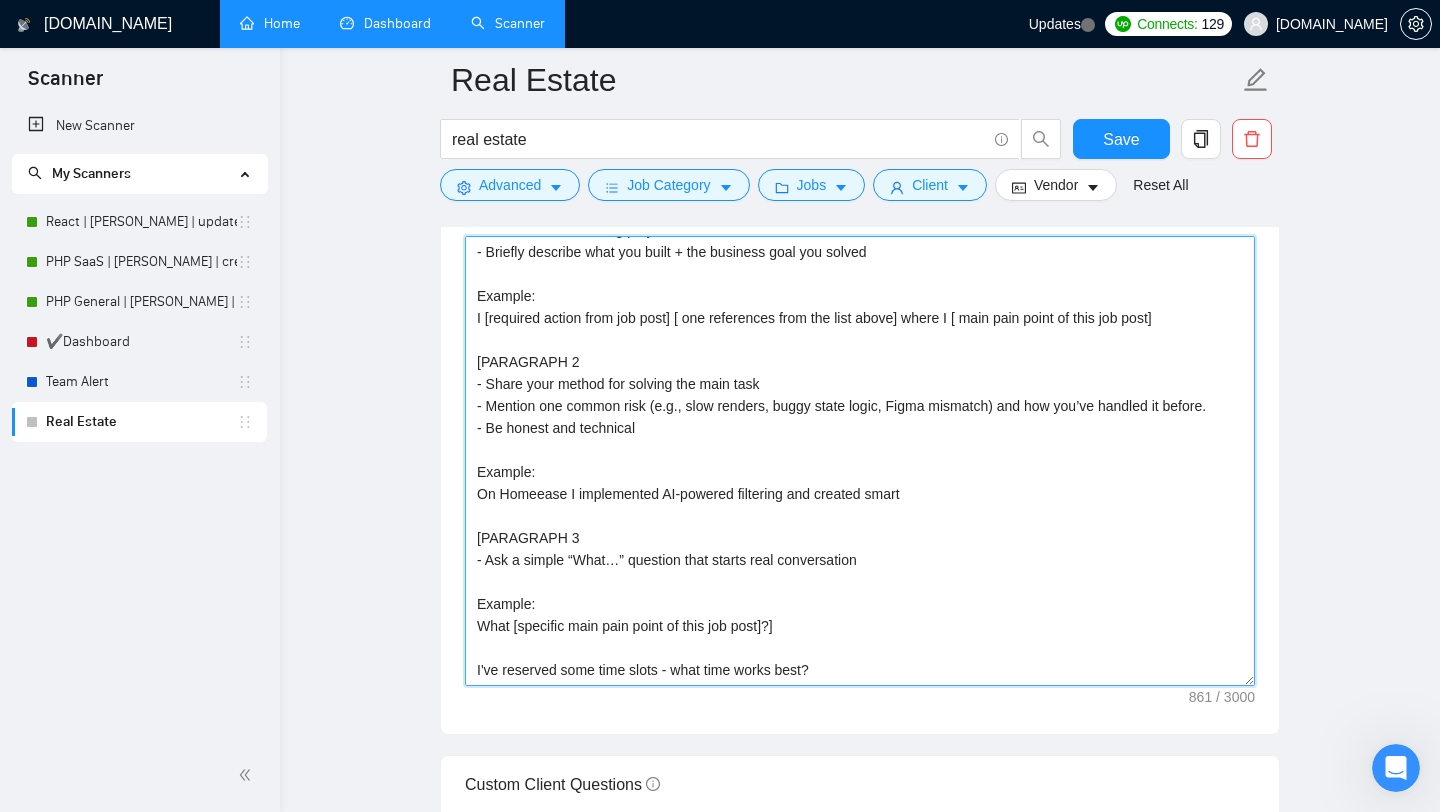 drag, startPoint x: 945, startPoint y: 498, endPoint x: 426, endPoint y: 364, distance: 536.0196 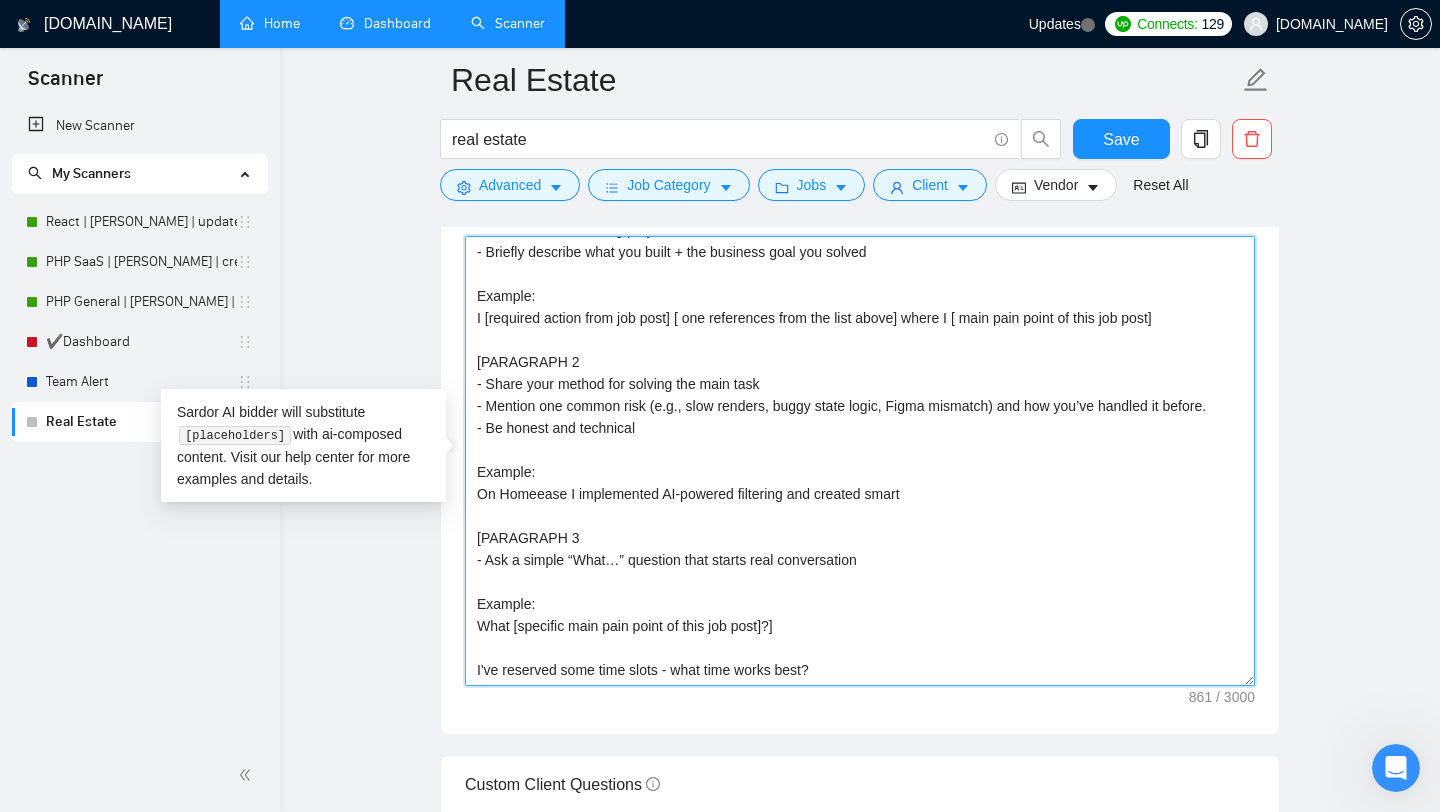 click on "[Always use this example as reference:
- Real Estate AI SaaS app with automation → Use **[URL][DOMAIN_NAME]**]
[PARAGRAPH 1
- Start with a ~14-word sentence
- Mention one matching project with URL
- Briefly describe what you built + the business goal you solved
Example:
I [required action from job post] [ one references from the list above] where I [ main pain point of this job post]
[PARAGRAPH 2
- Share your method for solving the main task
- Mention one common risk (e.g., slow renders, buggy state logic, Figma mismatch) and how you’ve handled it before.
- Be honest and technical
Example:
On Homeease I implemented AI-powered filtering and created smart
[PARAGRAPH 3
- Ask a simple “What…” question that starts real conversation
Example:
What [specific main pain point of this job post]?]
I've reserved some time slots - what time works best?" at bounding box center [860, 461] 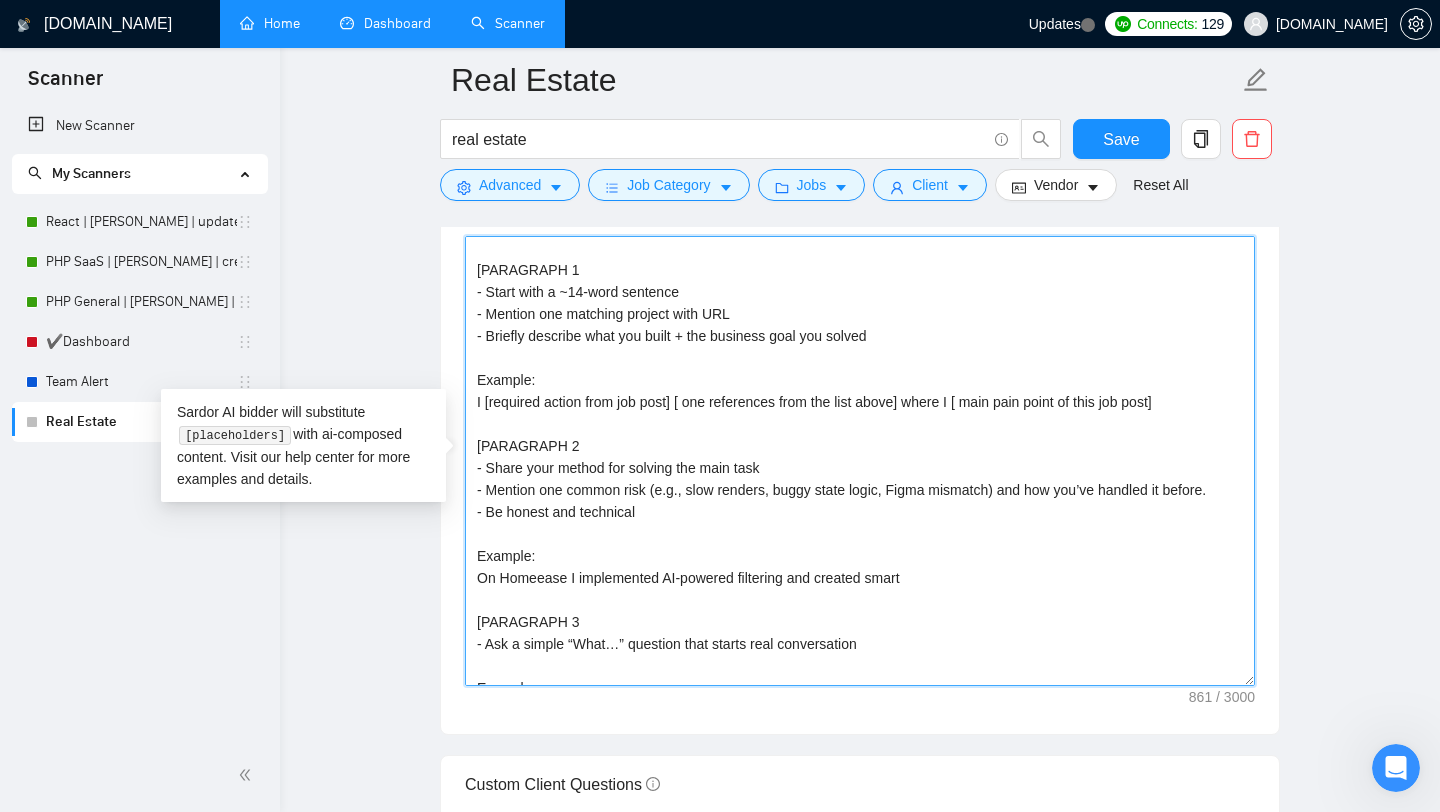 click on "[Always use this example as reference:
- Real Estate AI SaaS app with automation → Use **[URL][DOMAIN_NAME]**]
[PARAGRAPH 1
- Start with a ~14-word sentence
- Mention one matching project with URL
- Briefly describe what you built + the business goal you solved
Example:
I [required action from job post] [ one references from the list above] where I [ main pain point of this job post]
[PARAGRAPH 2
- Share your method for solving the main task
- Mention one common risk (e.g., slow renders, buggy state logic, Figma mismatch) and how you’ve handled it before.
- Be honest and technical
Example:
On Homeease I implemented AI-powered filtering and created smart
[PARAGRAPH 3
- Ask a simple “What…” question that starts real conversation
Example:
What [specific main pain point of this job post]?]
I've reserved some time slots - what time works best?" at bounding box center (860, 461) 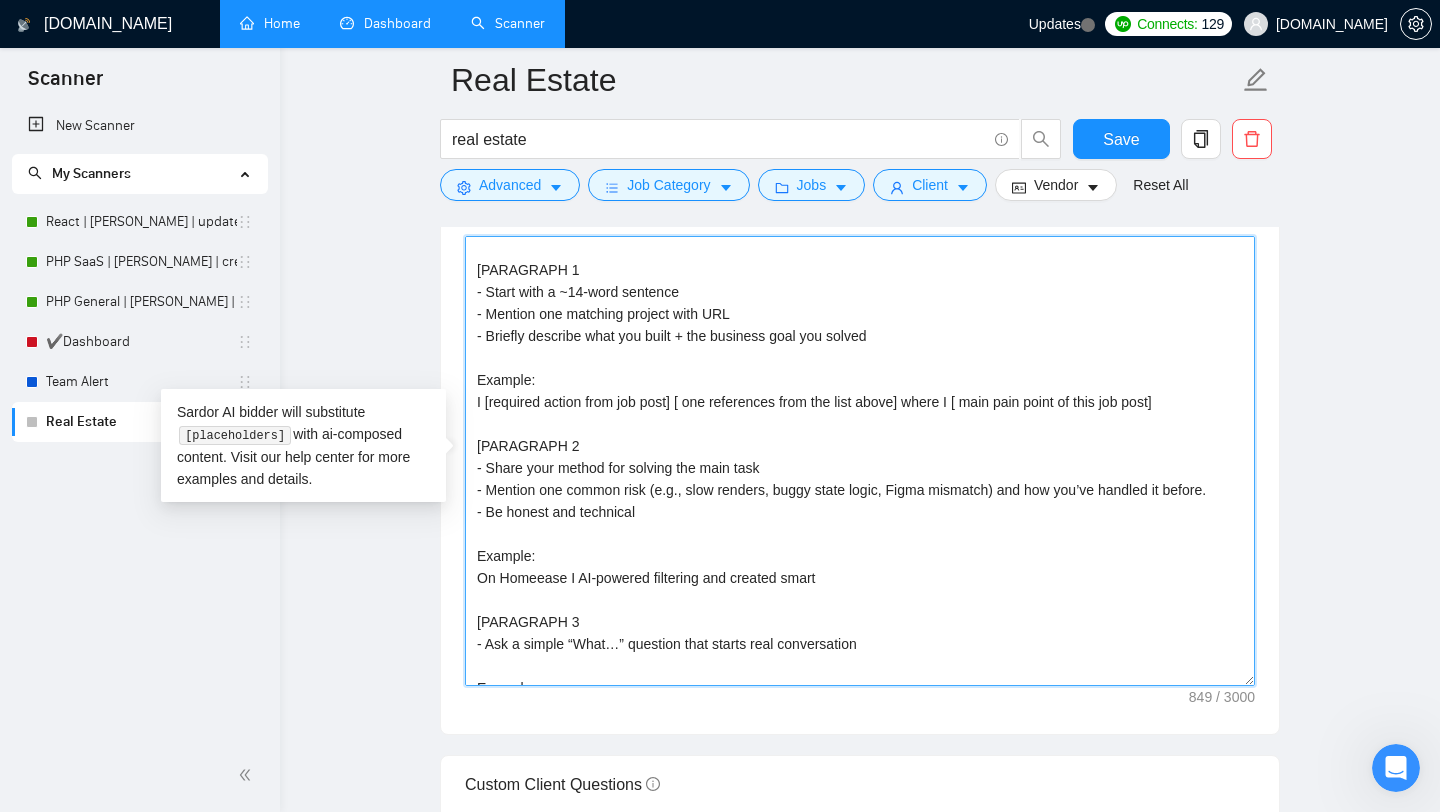 drag, startPoint x: 640, startPoint y: 573, endPoint x: 923, endPoint y: 569, distance: 283.02826 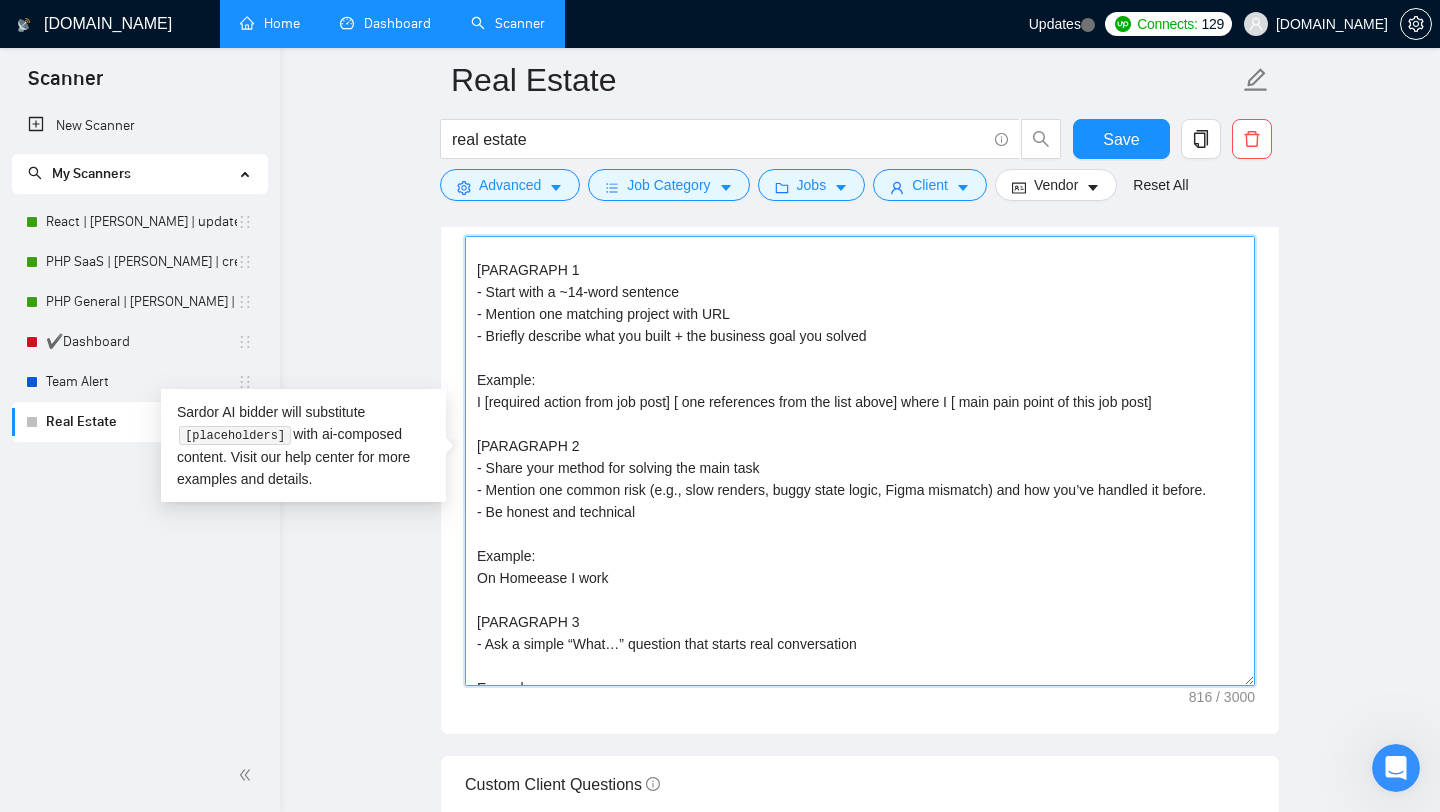 drag, startPoint x: 486, startPoint y: 404, endPoint x: 684, endPoint y: 402, distance: 198.0101 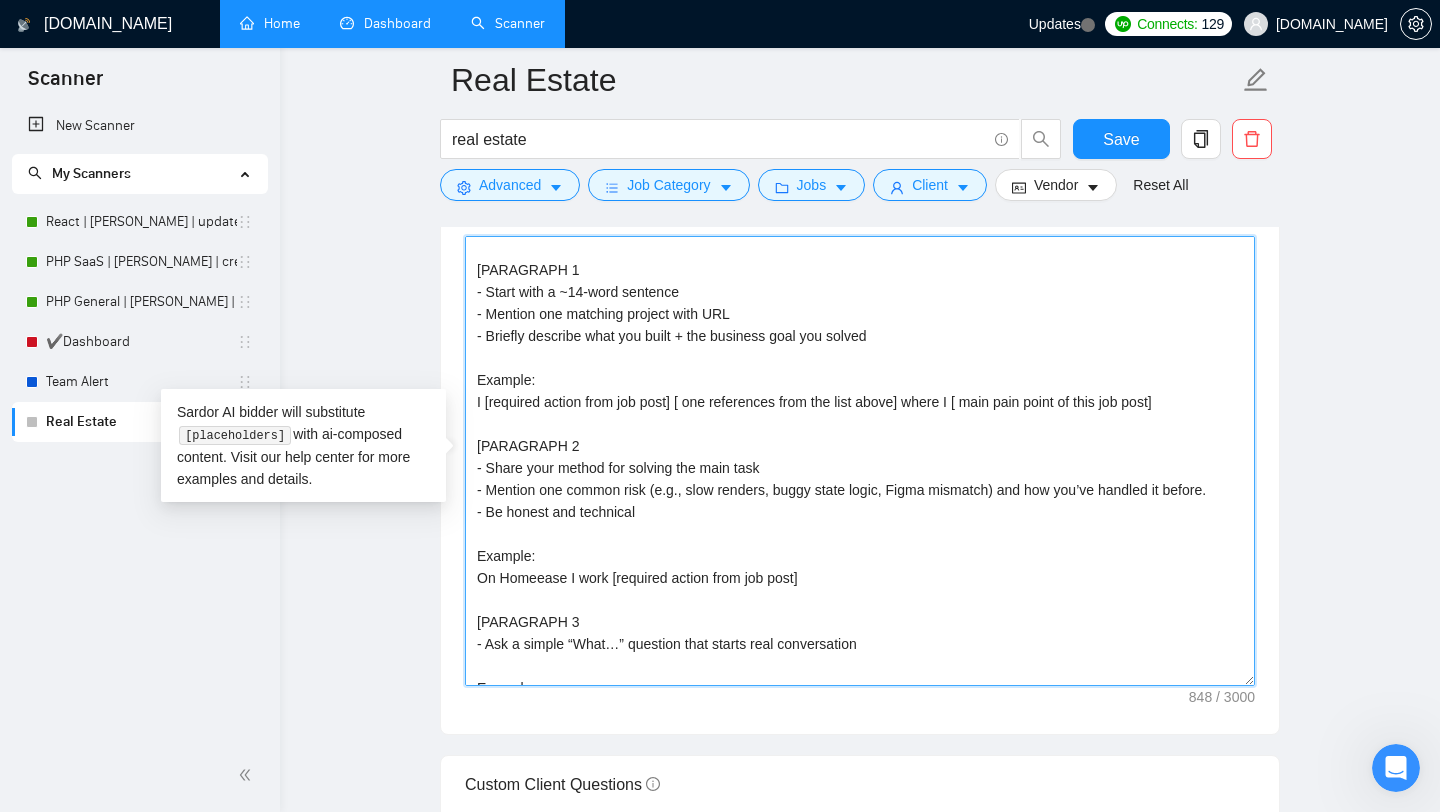 click on "[Always use this example as reference:
- Real Estate AI SaaS app with automation → Use **[URL][DOMAIN_NAME]**]
[PARAGRAPH 1
- Start with a ~14-word sentence
- Mention one matching project with URL
- Briefly describe what you built + the business goal you solved
Example:
I [required action from job post] [ one references from the list above] where I [ main pain point of this job post]
[PARAGRAPH 2
- Share your method for solving the main task
- Mention one common risk (e.g., slow renders, buggy state logic, Figma mismatch) and how you’ve handled it before.
- Be honest and technical
Example:
On Homeease I work [required action from job post]
[PARAGRAPH 3
- Ask a simple “What…” question that starts real conversation
Example:
What [specific main pain point of this job post]?]
I've reserved some time slots - what time works best?" at bounding box center [860, 461] 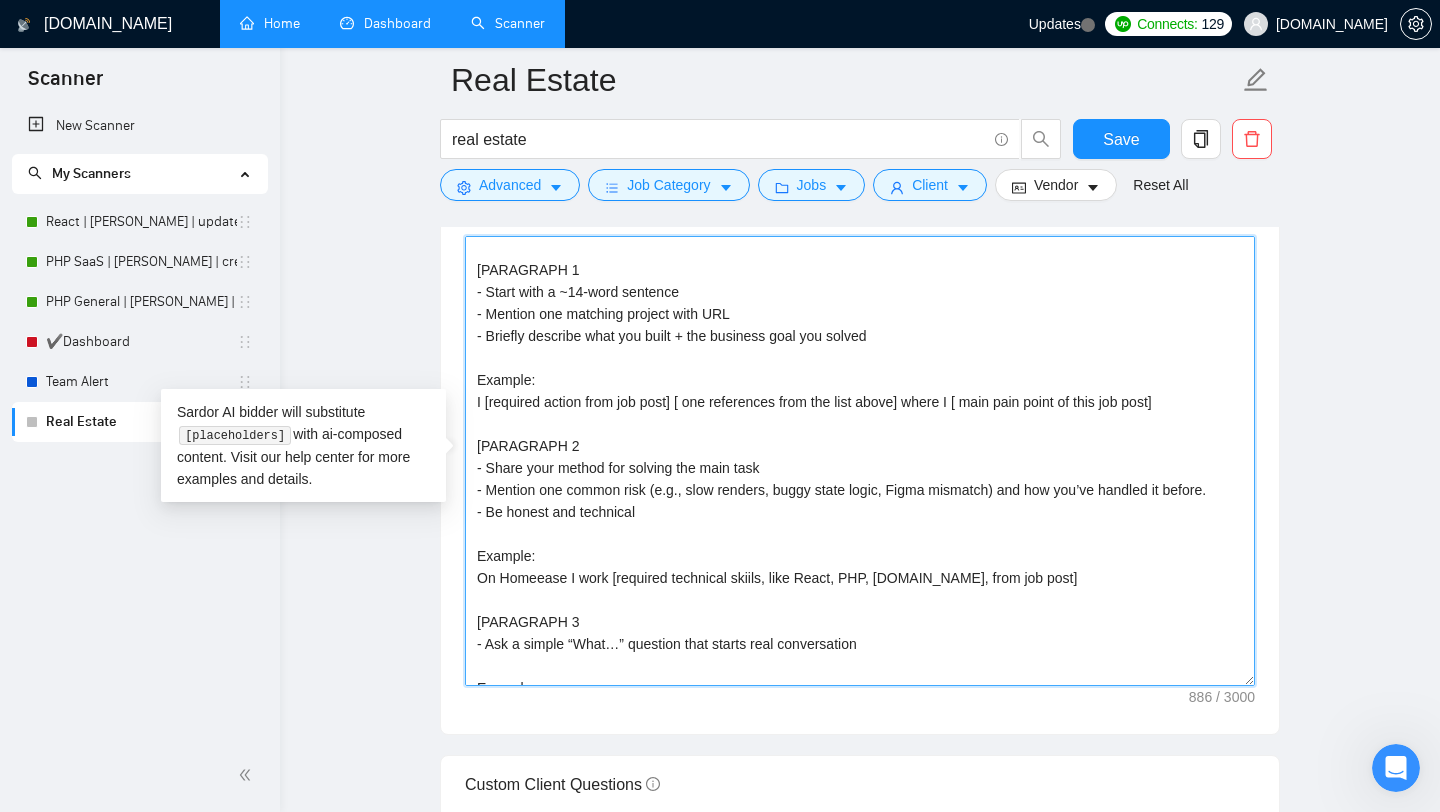 scroll, scrollTop: 112, scrollLeft: 0, axis: vertical 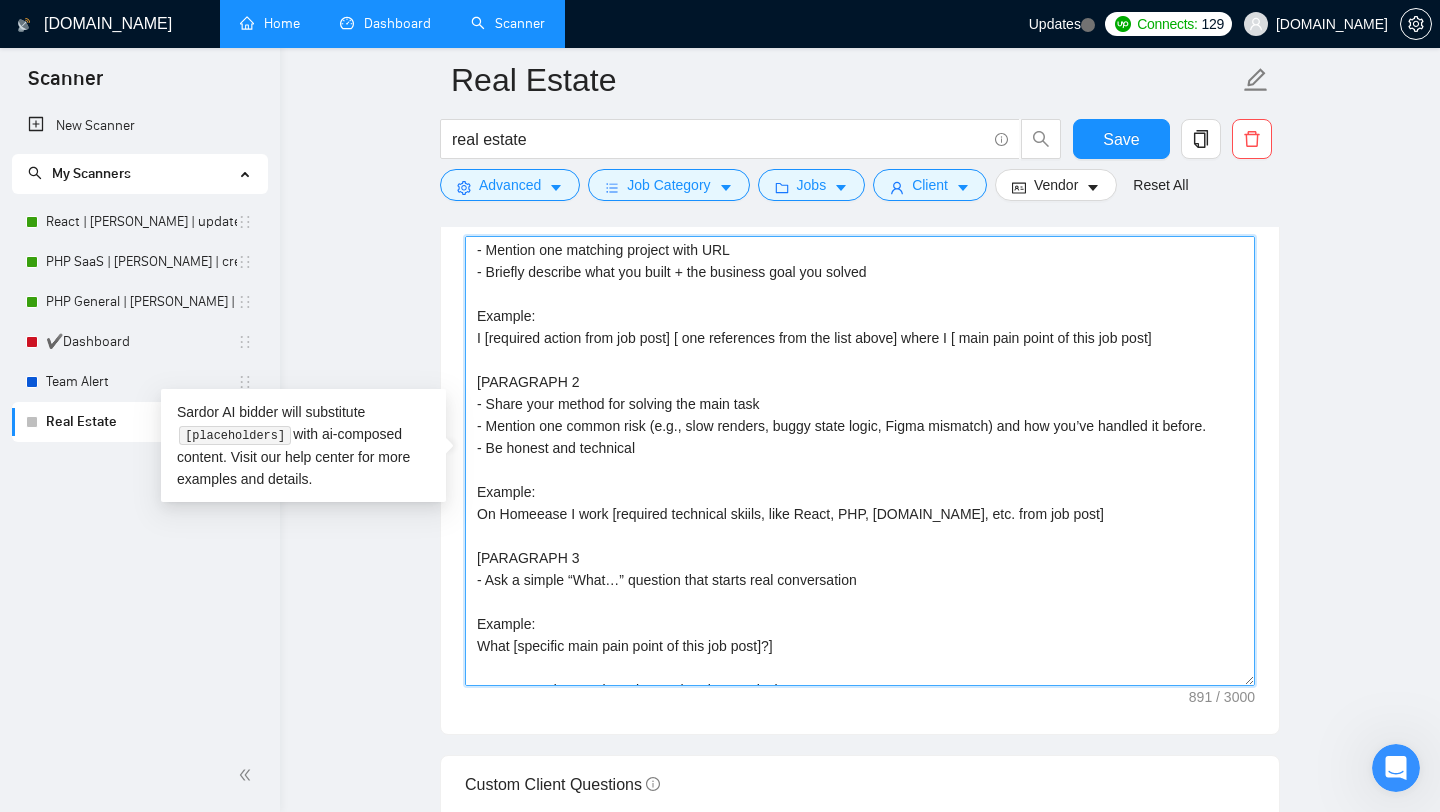 click on "[Always use this example as reference:
- Real Estate AI SaaS app with automation → Use **[URL][DOMAIN_NAME]**]
[PARAGRAPH 1
- Start with a ~14-word sentence
- Mention one matching project with URL
- Briefly describe what you built + the business goal you solved
Example:
I [required action from job post] [ one references from the list above] where I [ main pain point of this job post]
[PARAGRAPH 2
- Share your method for solving the main task
- Mention one common risk (e.g., slow renders, buggy state logic, Figma mismatch) and how you’ve handled it before.
- Be honest and technical
Example:
On Homeease I work [required technical skiils, like React, PHP, [DOMAIN_NAME], etc. from job post]
[PARAGRAPH 3
- Ask a simple “What…” question that starts real conversation
Example:
What [specific main pain point of this job post]?]
I've reserved some time slots - what time works best?" at bounding box center (860, 461) 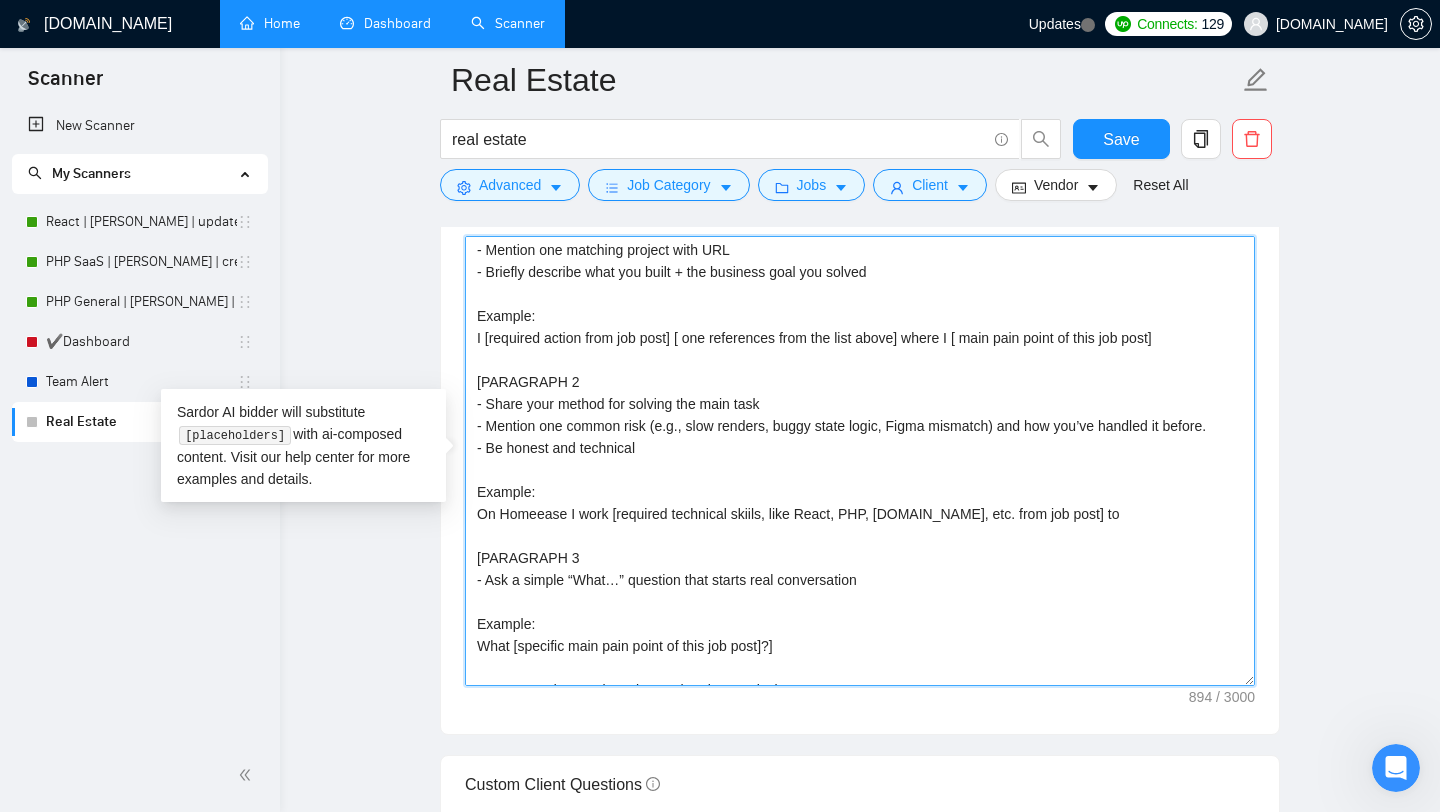 click on "[Always use this example as reference:
- Real Estate AI SaaS app with automation → Use **[URL][DOMAIN_NAME]**]
[PARAGRAPH 1
- Start with a ~14-word sentence
- Mention one matching project with URL
- Briefly describe what you built + the business goal you solved
Example:
I [required action from job post] [ one references from the list above] where I [ main pain point of this job post]
[PARAGRAPH 2
- Share your method for solving the main task
- Mention one common risk (e.g., slow renders, buggy state logic, Figma mismatch) and how you’ve handled it before.
- Be honest and technical
Example:
On Homeease I work [required technical skiils, like React, PHP, [DOMAIN_NAME], etc. from job post] to
[PARAGRAPH 3
- Ask a simple “What…” question that starts real conversation
Example:
What [specific main pain point of this job post]?]
I've reserved some time slots - what time works best?" at bounding box center (860, 461) 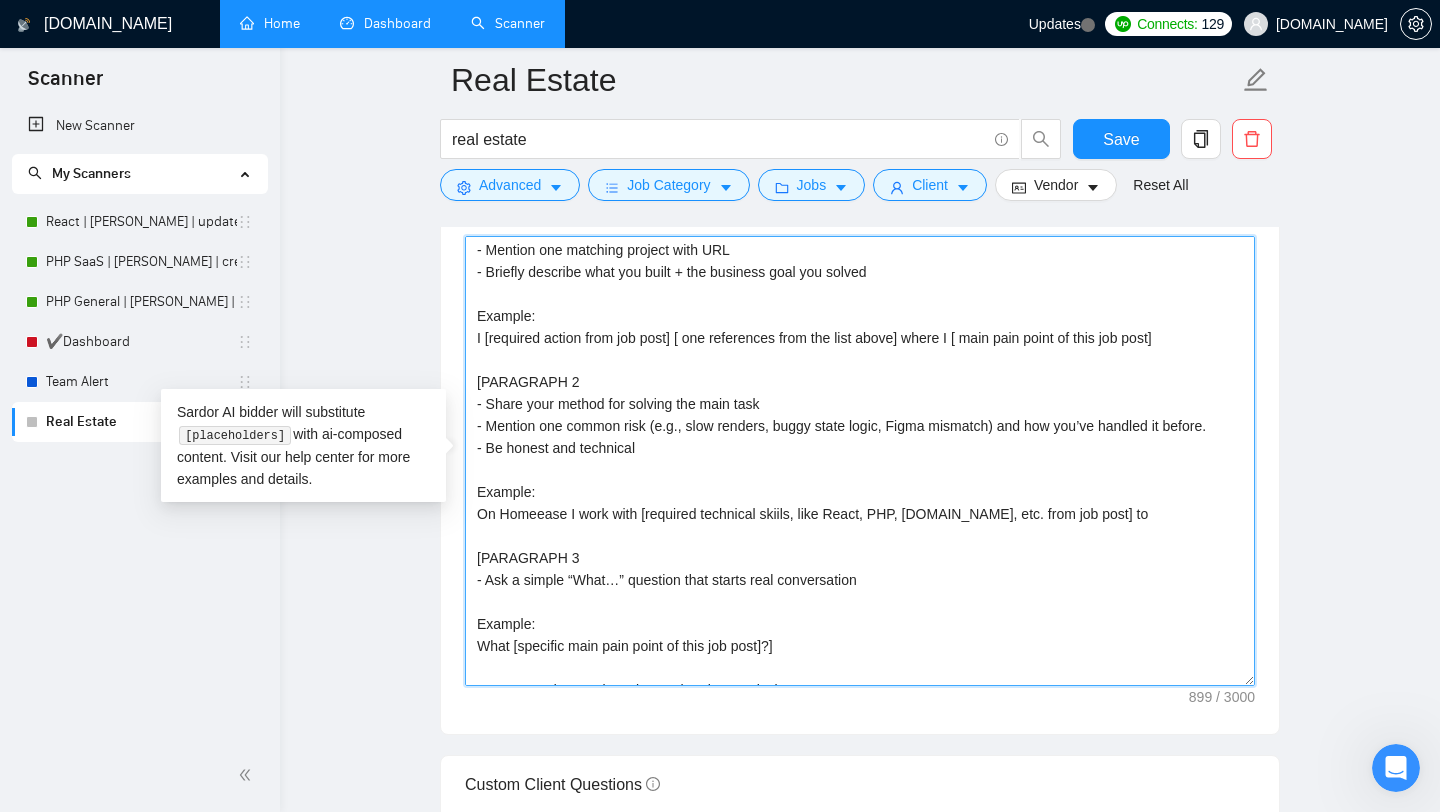 click on "[Always use this example as reference:
- Real Estate AI SaaS app with automation → Use **[URL][DOMAIN_NAME]**]
[PARAGRAPH 1
- Start with a ~14-word sentence
- Mention one matching project with URL
- Briefly describe what you built + the business goal you solved
Example:
I [required action from job post] [ one references from the list above] where I [ main pain point of this job post]
[PARAGRAPH 2
- Share your method for solving the main task
- Mention one common risk (e.g., slow renders, buggy state logic, Figma mismatch) and how you’ve handled it before.
- Be honest and technical
Example:
On Homeease I work with [required technical skiils, like React, PHP, [DOMAIN_NAME], etc. from job post] to
[PARAGRAPH 3
- Ask a simple “What…” question that starts real conversation
Example:
What [specific main pain point of this job post]?]
I've reserved some time slots - what time works best?" at bounding box center [860, 461] 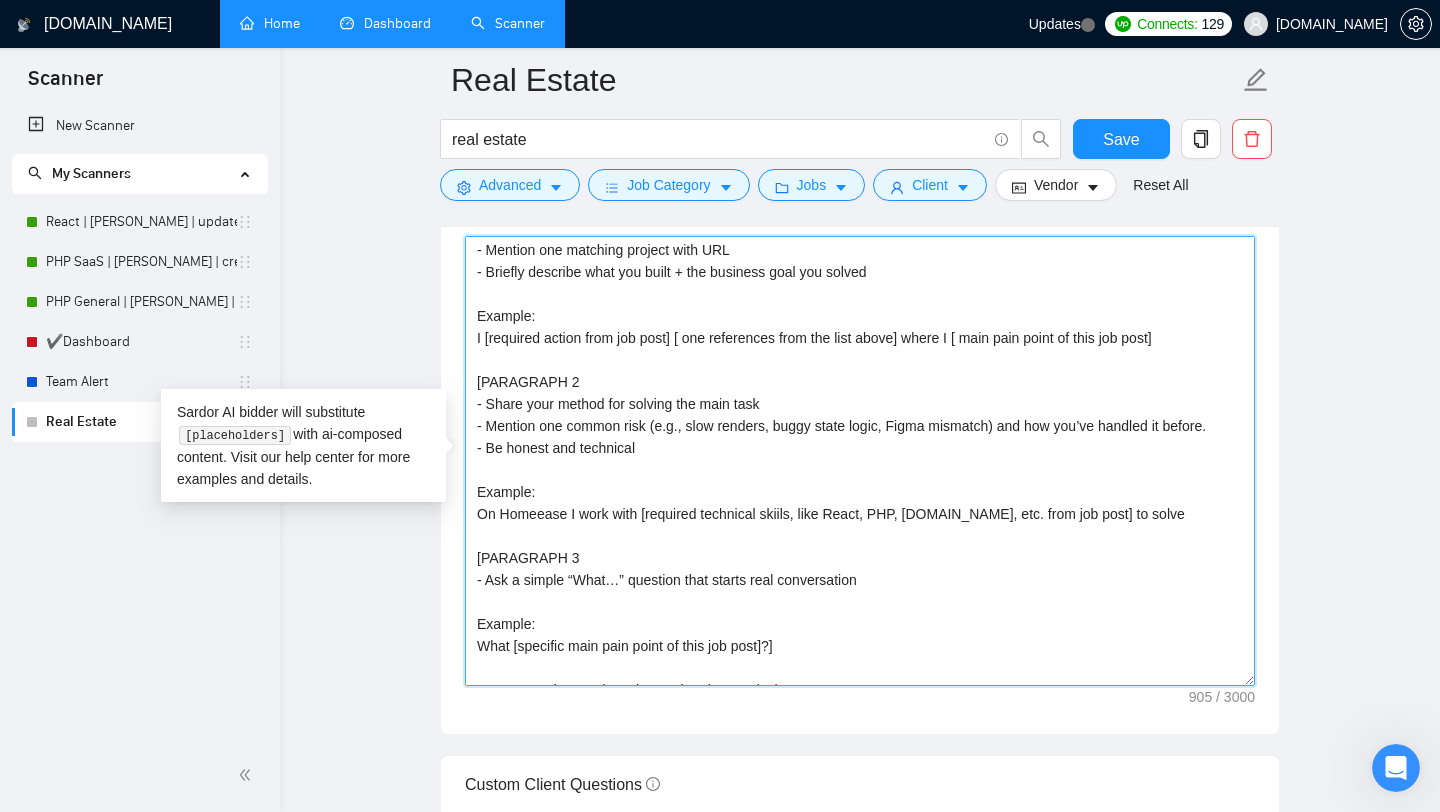 drag, startPoint x: 686, startPoint y: 404, endPoint x: 786, endPoint y: 404, distance: 100 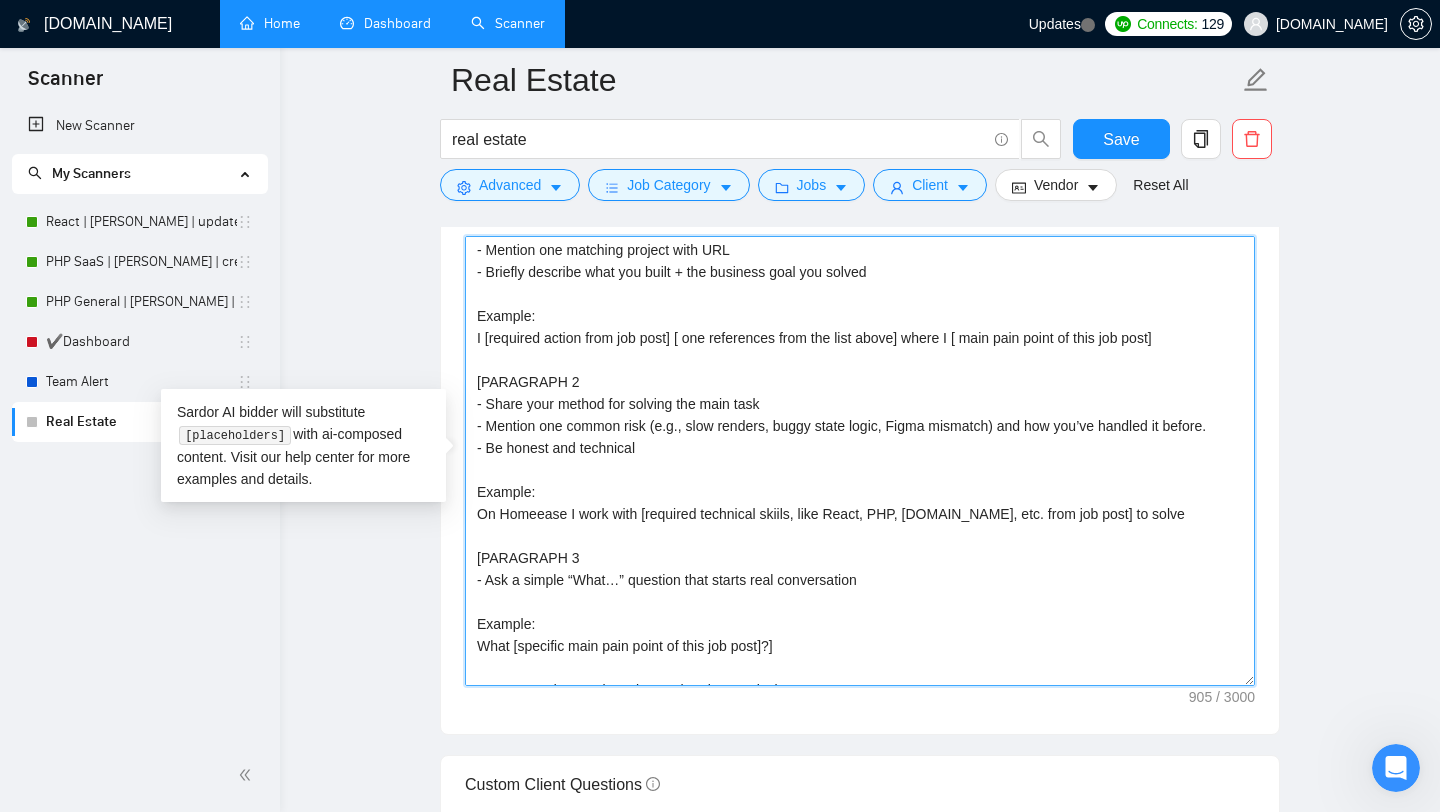 click on "[Always use this example as reference:
- Real Estate AI SaaS app with automation → Use **[URL][DOMAIN_NAME]**]
[PARAGRAPH 1
- Start with a ~14-word sentence
- Mention one matching project with URL
- Briefly describe what you built + the business goal you solved
Example:
I [required action from job post] [ one references from the list above] where I [ main pain point of this job post]
[PARAGRAPH 2
- Share your method for solving the main task
- Mention one common risk (e.g., slow renders, buggy state logic, Figma mismatch) and how you’ve handled it before.
- Be honest and technical
Example:
On Homeease I work with [required technical skiils, like React, PHP, [DOMAIN_NAME], etc. from job post] to solve
[PARAGRAPH 3
- Ask a simple “What…” question that starts real conversation
Example:
What [specific main pain point of this job post]?]
I've reserved some time slots - what time works best?" at bounding box center (860, 461) 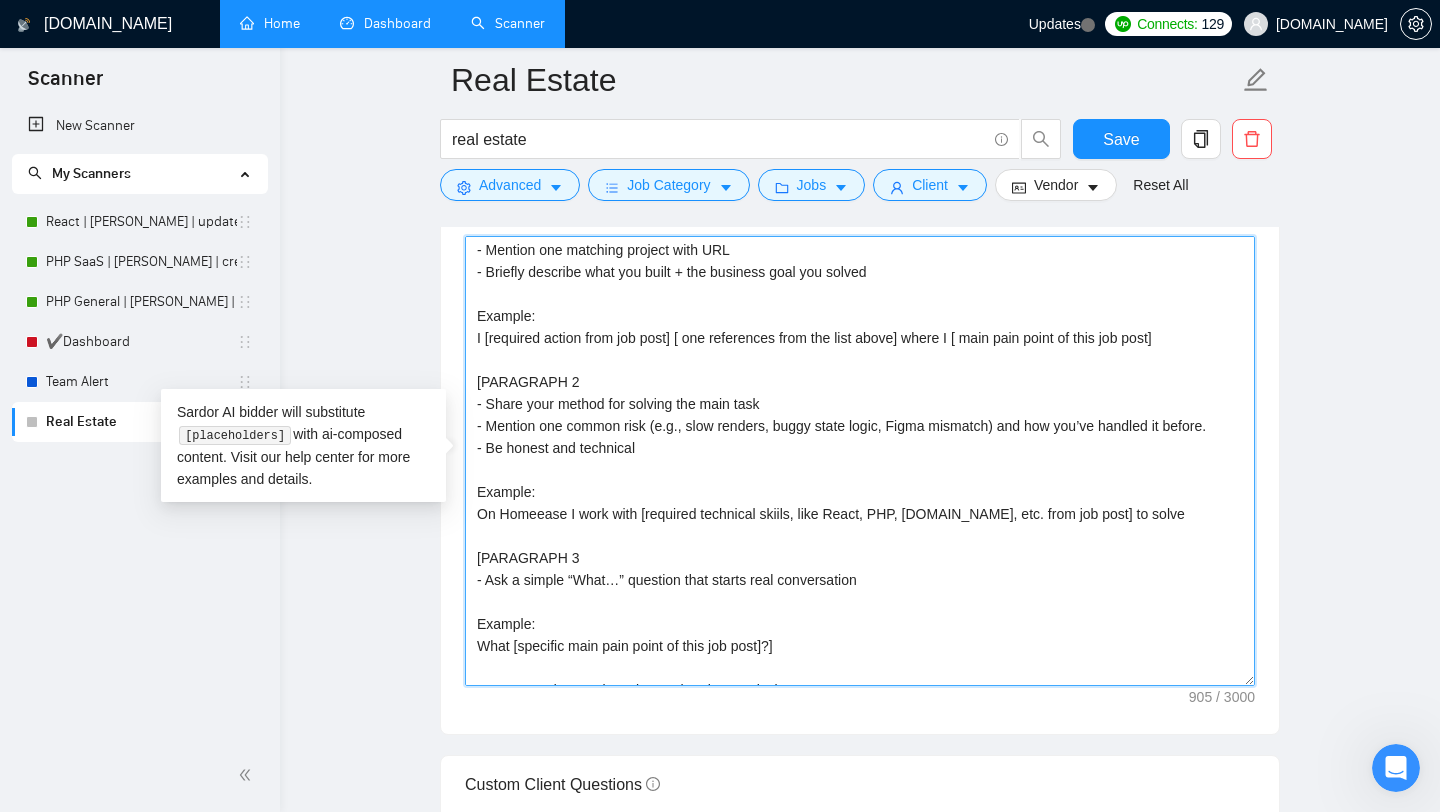 drag, startPoint x: 485, startPoint y: 340, endPoint x: 683, endPoint y: 338, distance: 198.0101 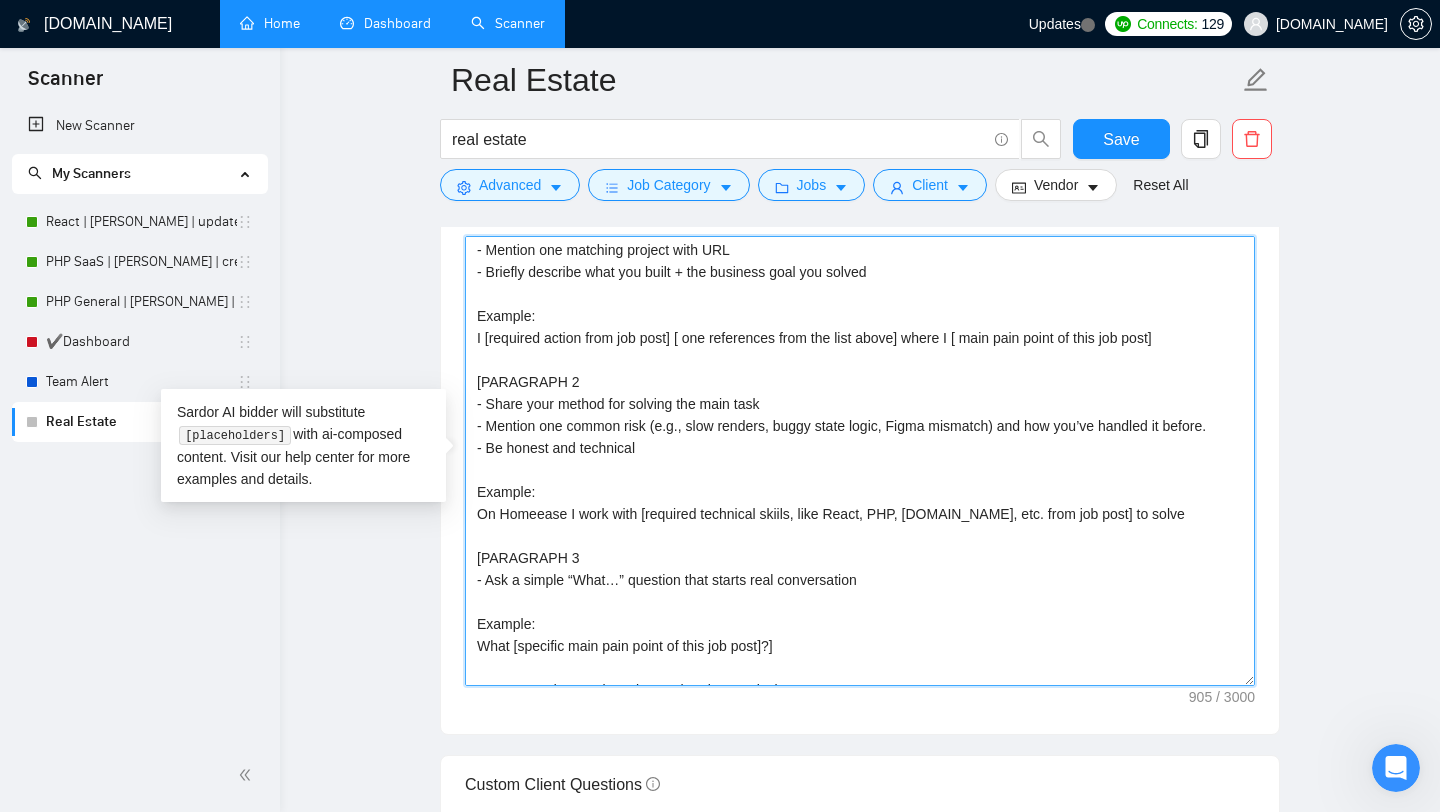 click on "[Always use this example as reference:
- Real Estate AI SaaS app with automation → Use **[URL][DOMAIN_NAME]**]
[PARAGRAPH 1
- Start with a ~14-word sentence
- Mention one matching project with URL
- Briefly describe what you built + the business goal you solved
Example:
I [required action from job post] [ one references from the list above] where I [ main pain point of this job post]
[PARAGRAPH 2
- Share your method for solving the main task
- Mention one common risk (e.g., slow renders, buggy state logic, Figma mismatch) and how you’ve handled it before.
- Be honest and technical
Example:
On Homeease I work with [required technical skiils, like React, PHP, [DOMAIN_NAME], etc. from job post] to solve
[PARAGRAPH 3
- Ask a simple “What…” question that starts real conversation
Example:
What [specific main pain point of this job post]?]
I've reserved some time slots - what time works best?" at bounding box center [860, 461] 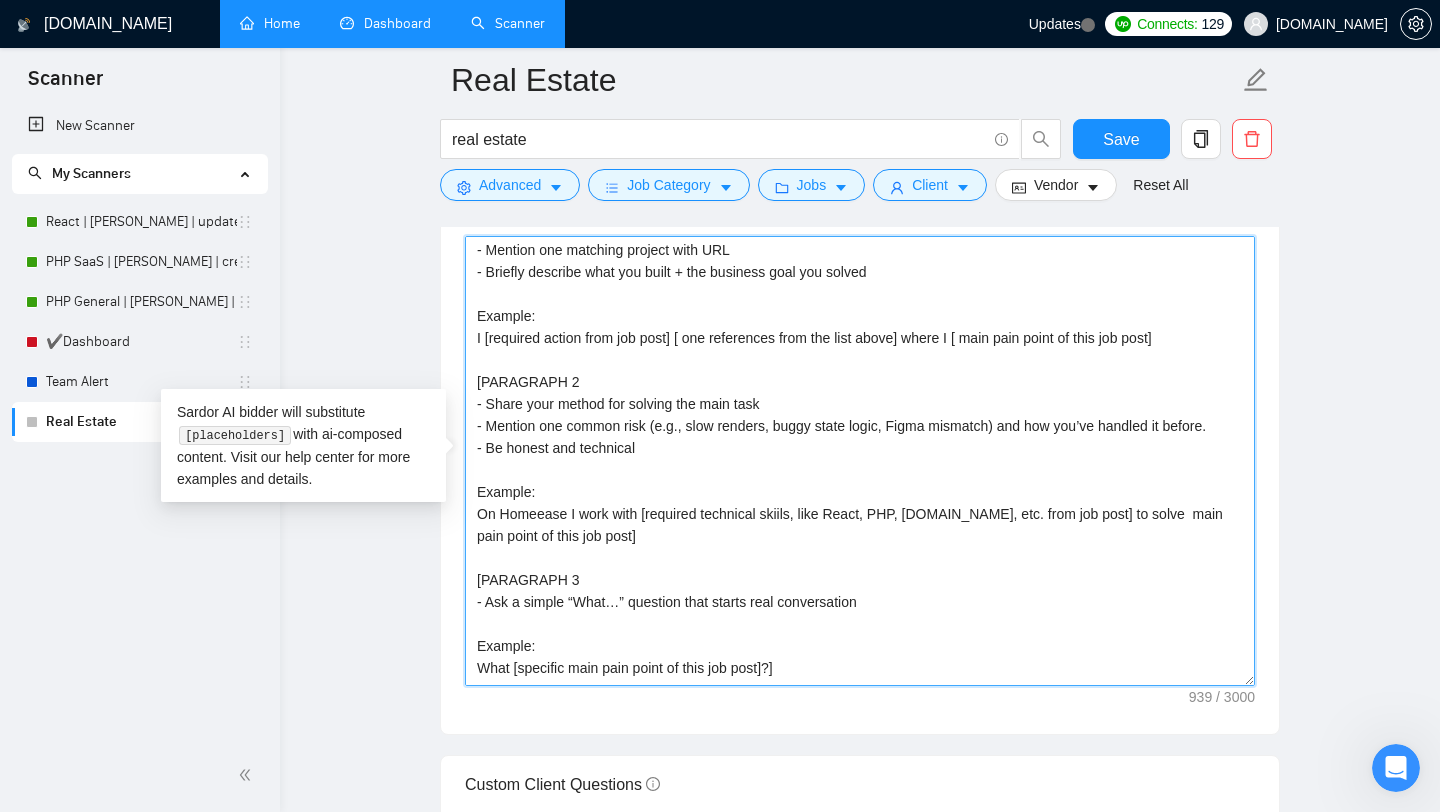 click on "[Always use this example as reference:
- Real Estate AI SaaS app with automation → Use **[URL][DOMAIN_NAME]**]
[PARAGRAPH 1
- Start with a ~14-word sentence
- Mention one matching project with URL
- Briefly describe what you built + the business goal you solved
Example:
I [required action from job post] [ one references from the list above] where I [ main pain point of this job post]
[PARAGRAPH 2
- Share your method for solving the main task
- Mention one common risk (e.g., slow renders, buggy state logic, Figma mismatch) and how you’ve handled it before.
- Be honest and technical
Example:
On Homeease I work with [required technical skiils, like React, PHP, [DOMAIN_NAME], etc. from job post] to solve  main pain point of this job post]
[PARAGRAPH 3
- Ask a simple “What…” question that starts real conversation
Example:
What [specific main pain point of this job post]?]
I've reserved some time slots - what time works best?" at bounding box center (860, 461) 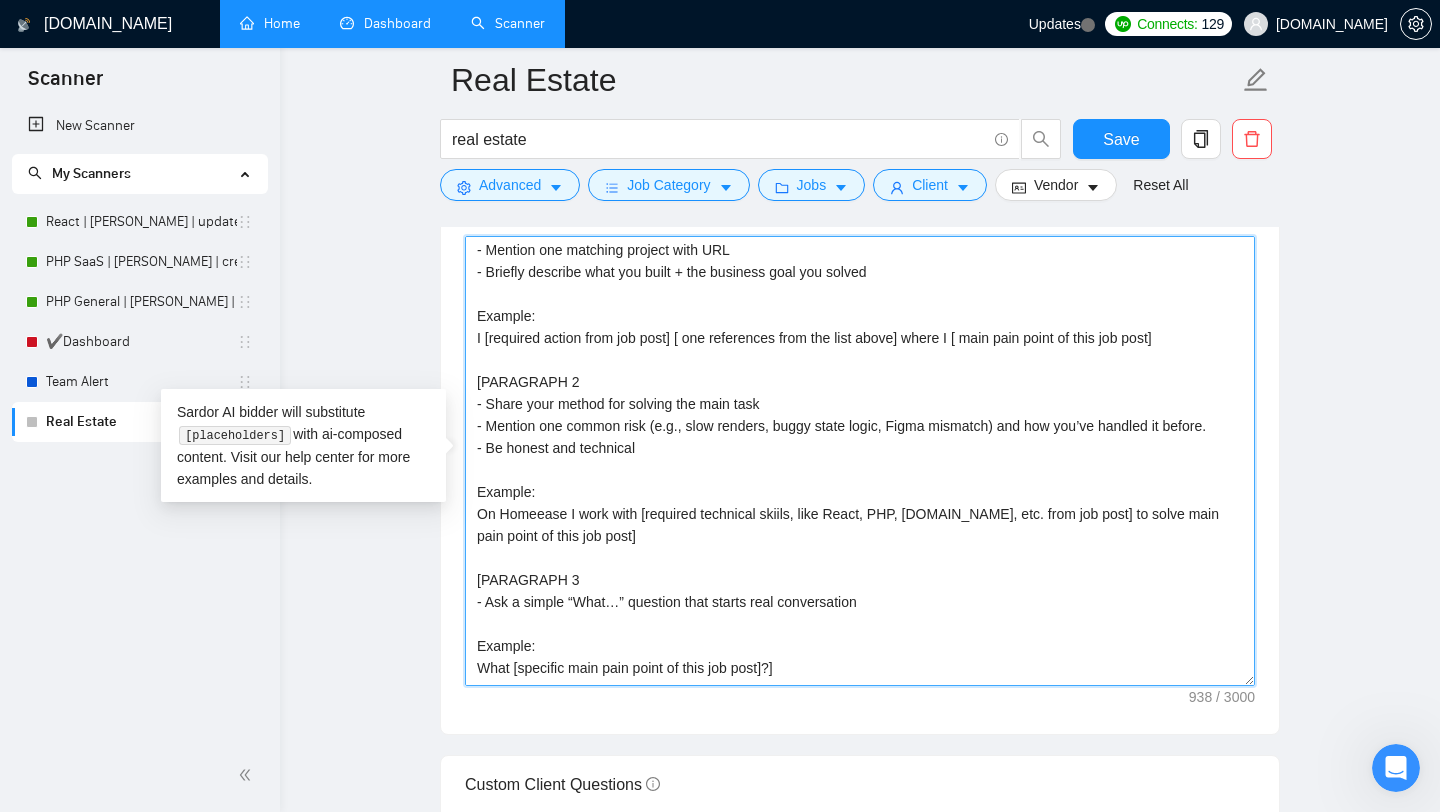 click on "[Always use this example as reference:
- Real Estate AI SaaS app with automation → Use **[URL][DOMAIN_NAME]**]
[PARAGRAPH 1
- Start with a ~14-word sentence
- Mention one matching project with URL
- Briefly describe what you built + the business goal you solved
Example:
I [required action from job post] [ one references from the list above] where I [ main pain point of this job post]
[PARAGRAPH 2
- Share your method for solving the main task
- Mention one common risk (e.g., slow renders, buggy state logic, Figma mismatch) and how you’ve handled it before.
- Be honest and technical
Example:
On Homeease I work with [required technical skiils, like React, PHP, [DOMAIN_NAME], etc. from job post] to solve main pain point of this job post]
[PARAGRAPH 3
- Ask a simple “What…” question that starts real conversation
Example:
What [specific main pain point of this job post]?]
I've reserved some time slots - what time works best?" at bounding box center [860, 461] 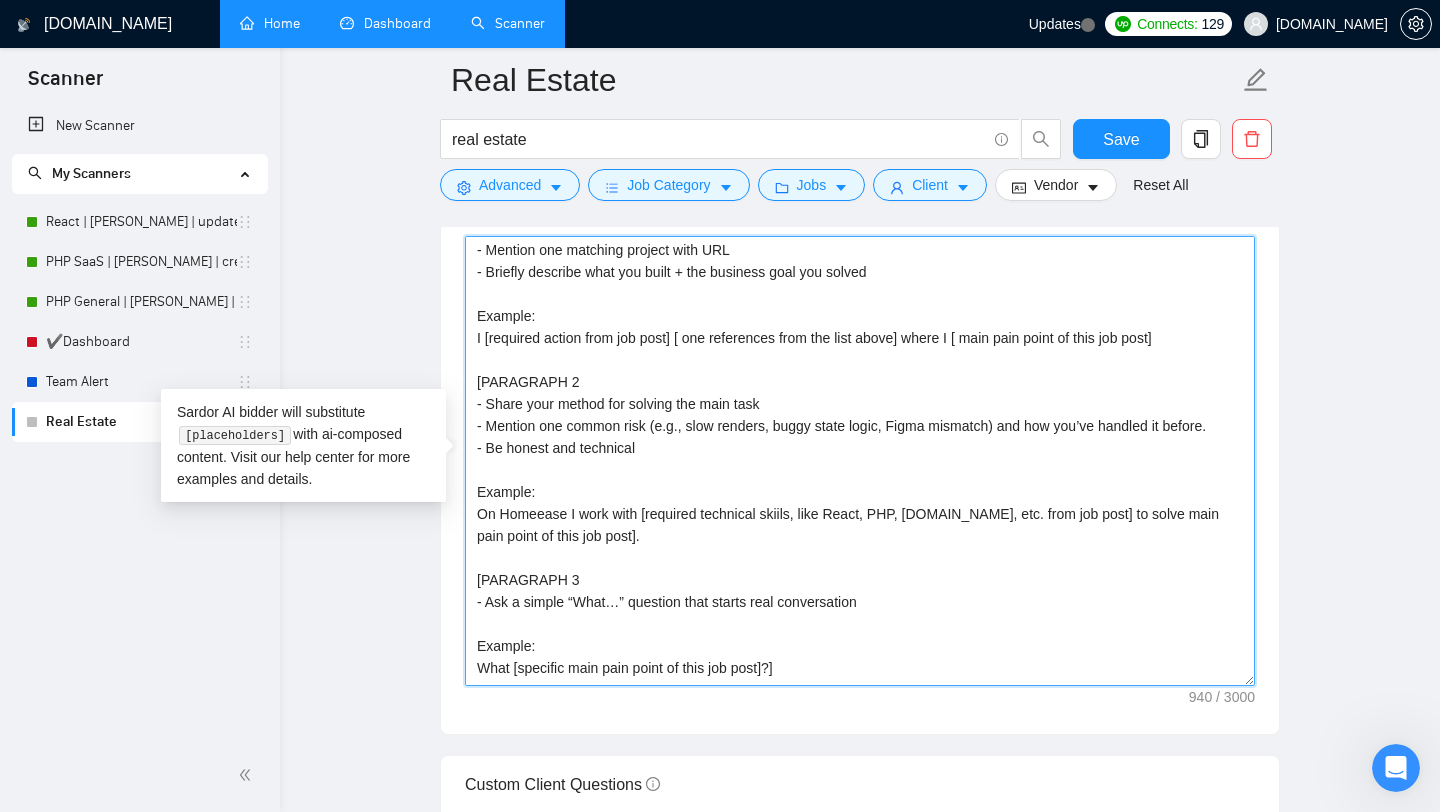 paste on "To avoid" 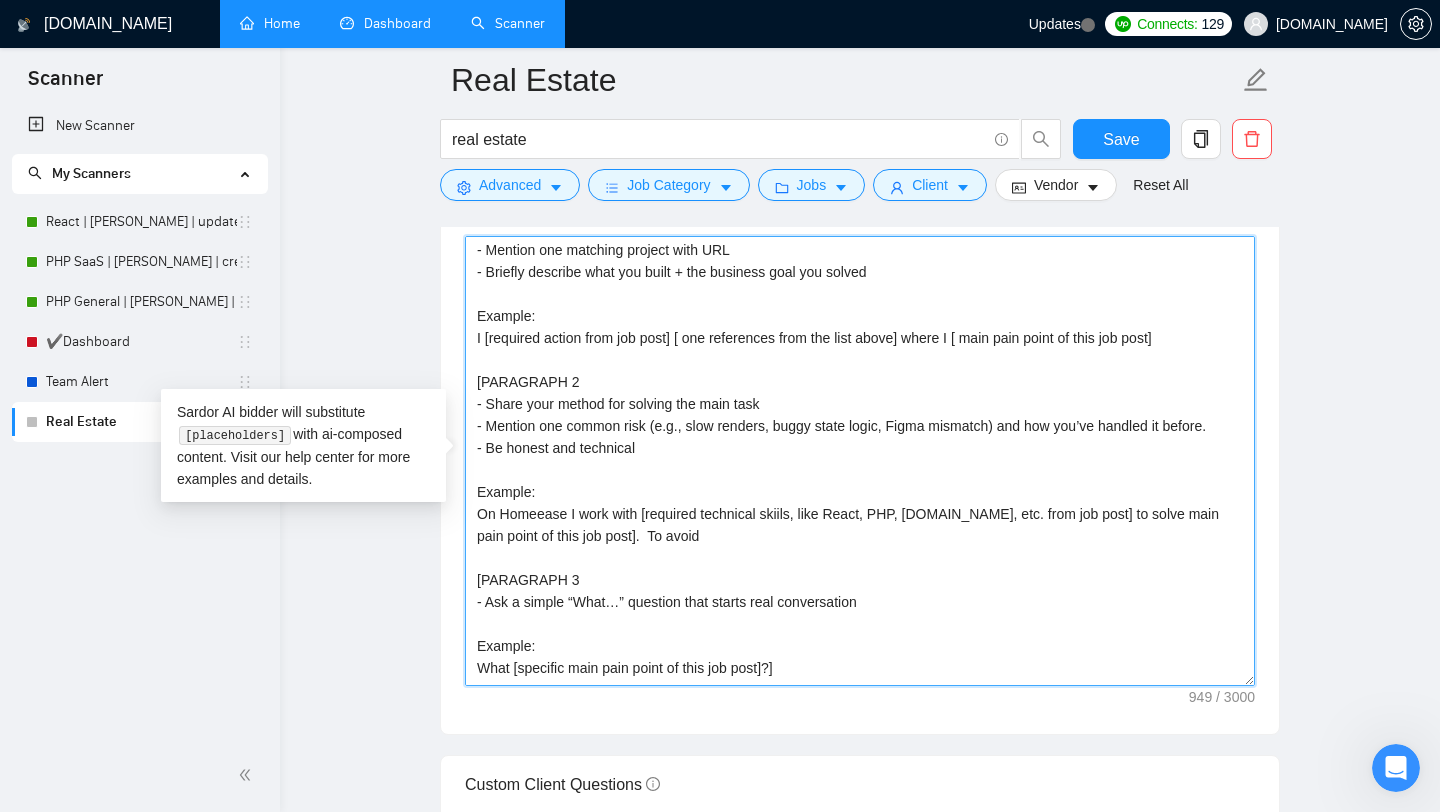 click on "[Always use this example as reference:
- Real Estate AI SaaS app with automation → Use **[URL][DOMAIN_NAME]**]
[PARAGRAPH 1
- Start with a ~14-word sentence
- Mention one matching project with URL
- Briefly describe what you built + the business goal you solved
Example:
I [required action from job post] [ one references from the list above] where I [ main pain point of this job post]
[PARAGRAPH 2
- Share your method for solving the main task
- Mention one common risk (e.g., slow renders, buggy state logic, Figma mismatch) and how you’ve handled it before.
- Be honest and technical
Example:
On Homeease I work with [required technical skiils, like React, PHP, [DOMAIN_NAME], etc. from job post] to solve main pain point of this job post].  To avoid
[PARAGRAPH 3
- Ask a simple “What…” question that starts real conversation
Example:
What [specific main pain point of this job post]?]
I've reserved some time slots - what time works best?" at bounding box center (860, 461) 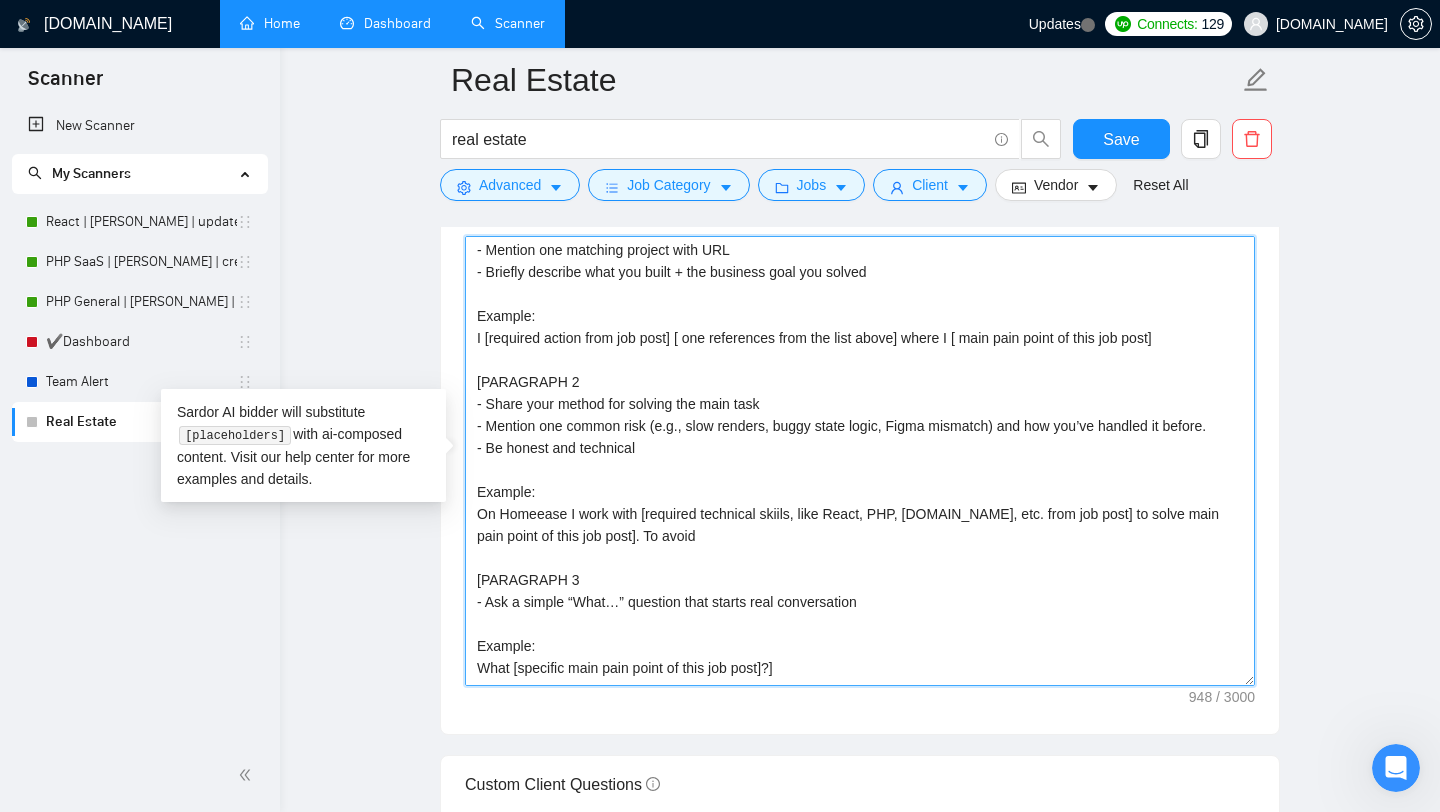 click on "[Always use this example as reference:
- Real Estate AI SaaS app with automation → Use **[URL][DOMAIN_NAME]**]
[PARAGRAPH 1
- Start with a ~14-word sentence
- Mention one matching project with URL
- Briefly describe what you built + the business goal you solved
Example:
I [required action from job post] [ one references from the list above] where I [ main pain point of this job post]
[PARAGRAPH 2
- Share your method for solving the main task
- Mention one common risk (e.g., slow renders, buggy state logic, Figma mismatch) and how you’ve handled it before.
- Be honest and technical
Example:
On Homeease I work with [required technical skiils, like React, PHP, [DOMAIN_NAME], etc. from job post] to solve main pain point of this job post]. To avoid
[PARAGRAPH 3
- Ask a simple “What…” question that starts real conversation
Example:
What [specific main pain point of this job post]?]
I've reserved some time slots - what time works best?" at bounding box center [860, 461] 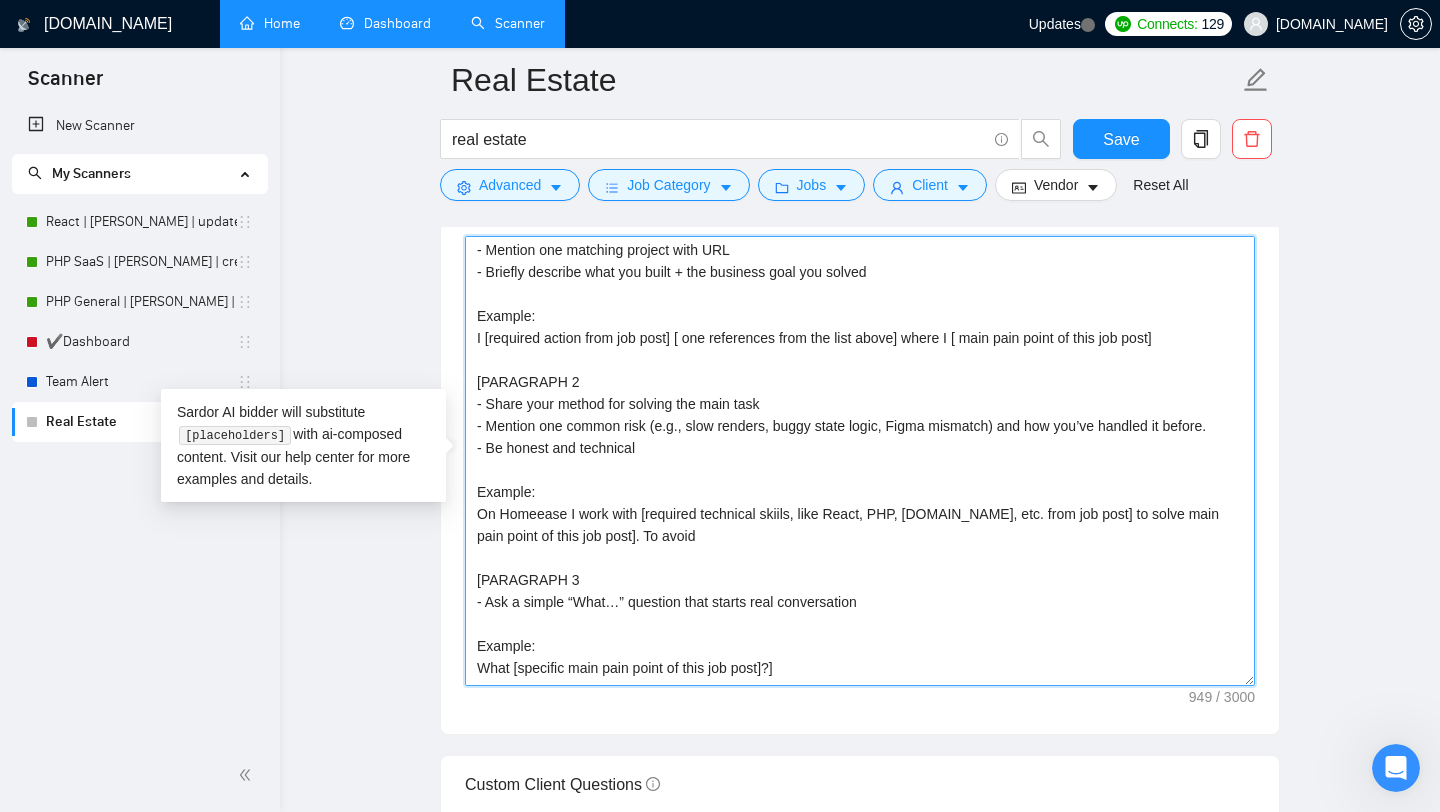 drag, startPoint x: 640, startPoint y: 512, endPoint x: 801, endPoint y: 512, distance: 161 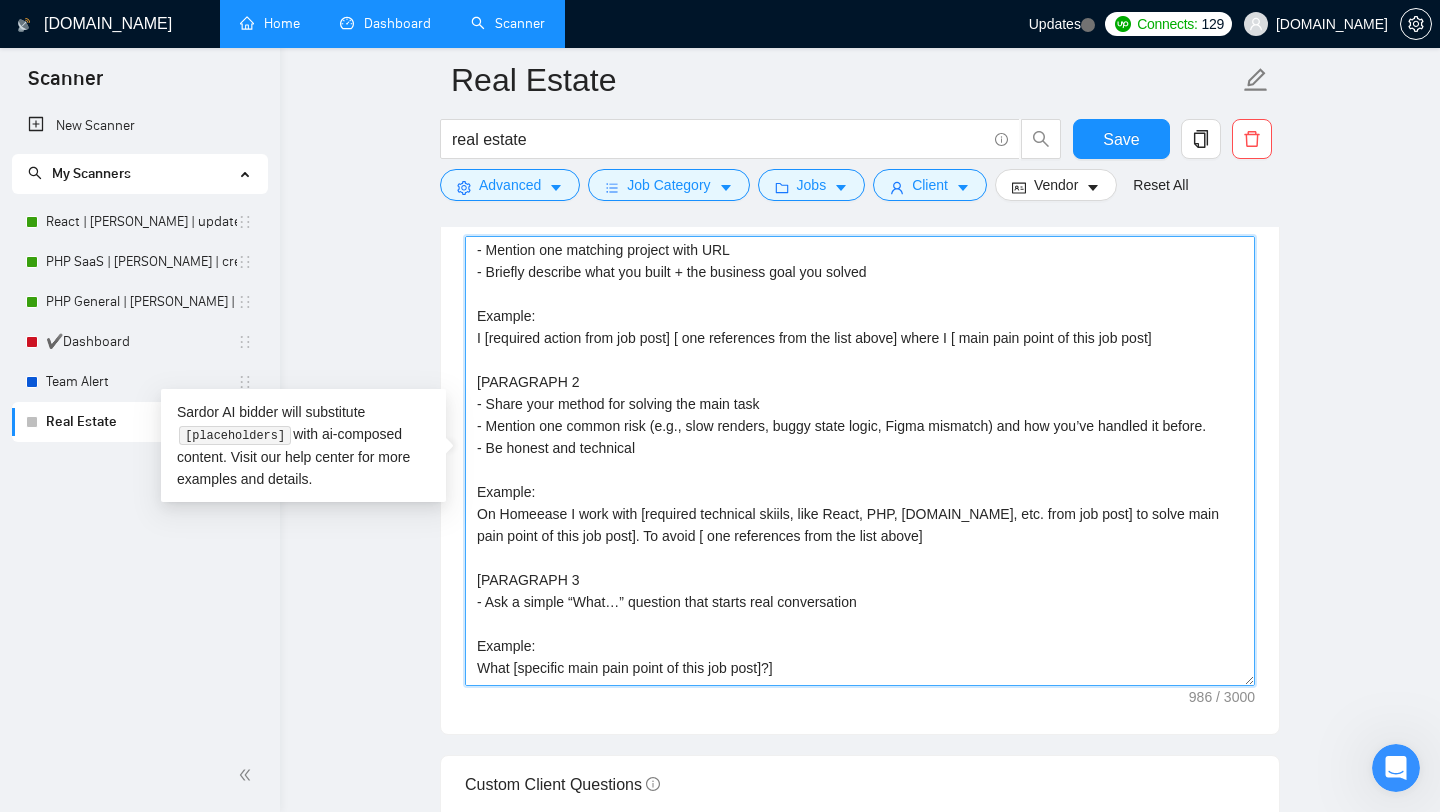 click on "[Always use this example as reference:
- Real Estate AI SaaS app with automation → Use **[URL][DOMAIN_NAME]**]
[PARAGRAPH 1
- Start with a ~14-word sentence
- Mention one matching project with URL
- Briefly describe what you built + the business goal you solved
Example:
I [required action from job post] [ one references from the list above] where I [ main pain point of this job post]
[PARAGRAPH 2
- Share your method for solving the main task
- Mention one common risk (e.g., slow renders, buggy state logic, Figma mismatch) and how you’ve handled it before.
- Be honest and technical
Example:
On Homeease I work with [required technical skiils, like React, PHP, [DOMAIN_NAME], etc. from job post] to solve main pain point of this job post]. To avoid [ one references from the list above]
[PARAGRAPH 3
- Ask a simple “What…” question that starts real conversation
Example:
What [specific main pain point of this job post]?]
I've reserved some time slots - what time works best?" at bounding box center [860, 461] 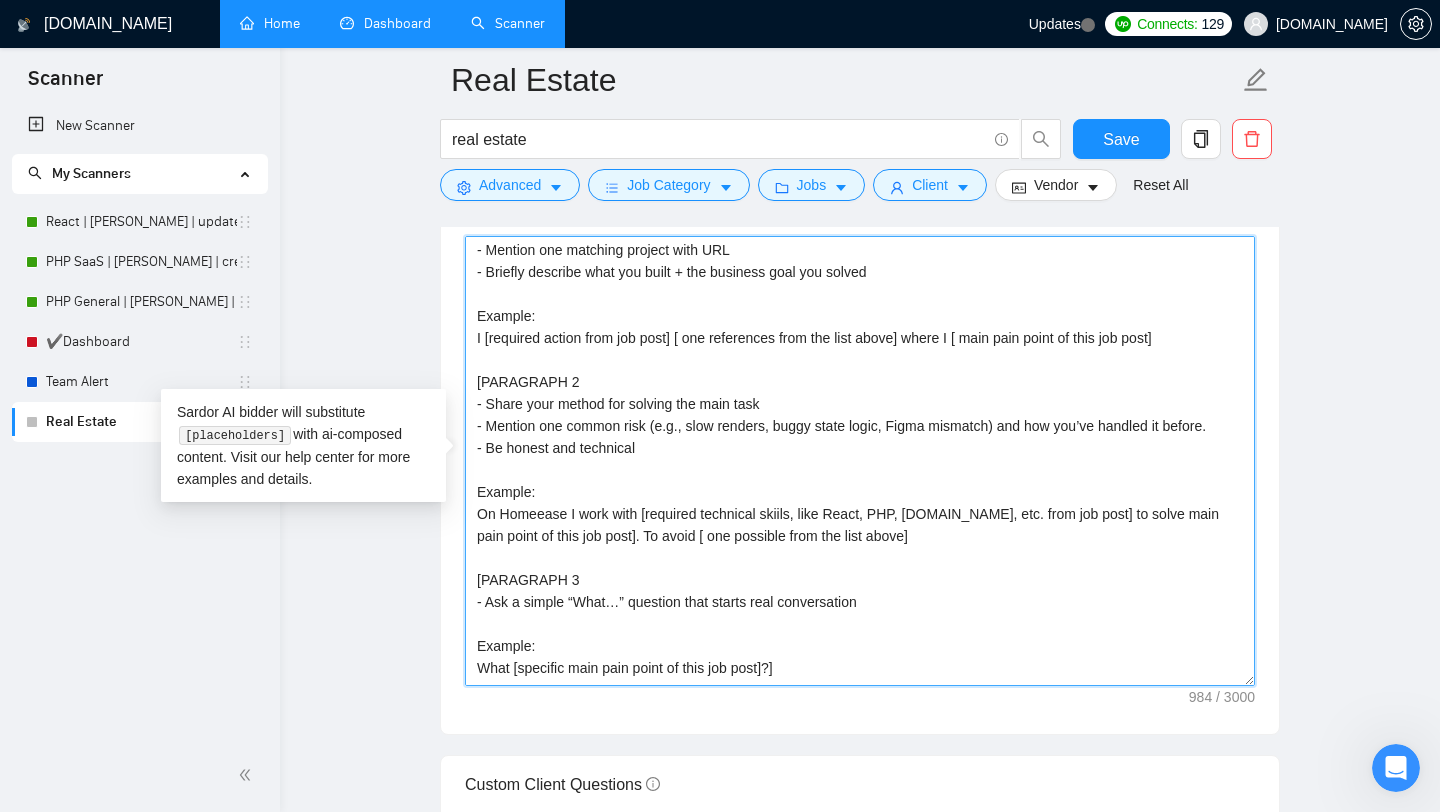 click on "[Always use this example as reference:
- Real Estate AI SaaS app with automation → Use **[URL][DOMAIN_NAME]**]
[PARAGRAPH 1
- Start with a ~14-word sentence
- Mention one matching project with URL
- Briefly describe what you built + the business goal you solved
Example:
I [required action from job post] [ one references from the list above] where I [ main pain point of this job post]
[PARAGRAPH 2
- Share your method for solving the main task
- Mention one common risk (e.g., slow renders, buggy state logic, Figma mismatch) and how you’ve handled it before.
- Be honest and technical
Example:
On Homeease I work with [required technical skiils, like React, PHP, [DOMAIN_NAME], etc. from job post] to solve main pain point of this job post]. To avoid [ one possible from the list above]
[PARAGRAPH 3
- Ask a simple “What…” question that starts real conversation
Example:
What [specific main pain point of this job post]?]
I've reserved some time slots - what time works best?" at bounding box center [860, 461] 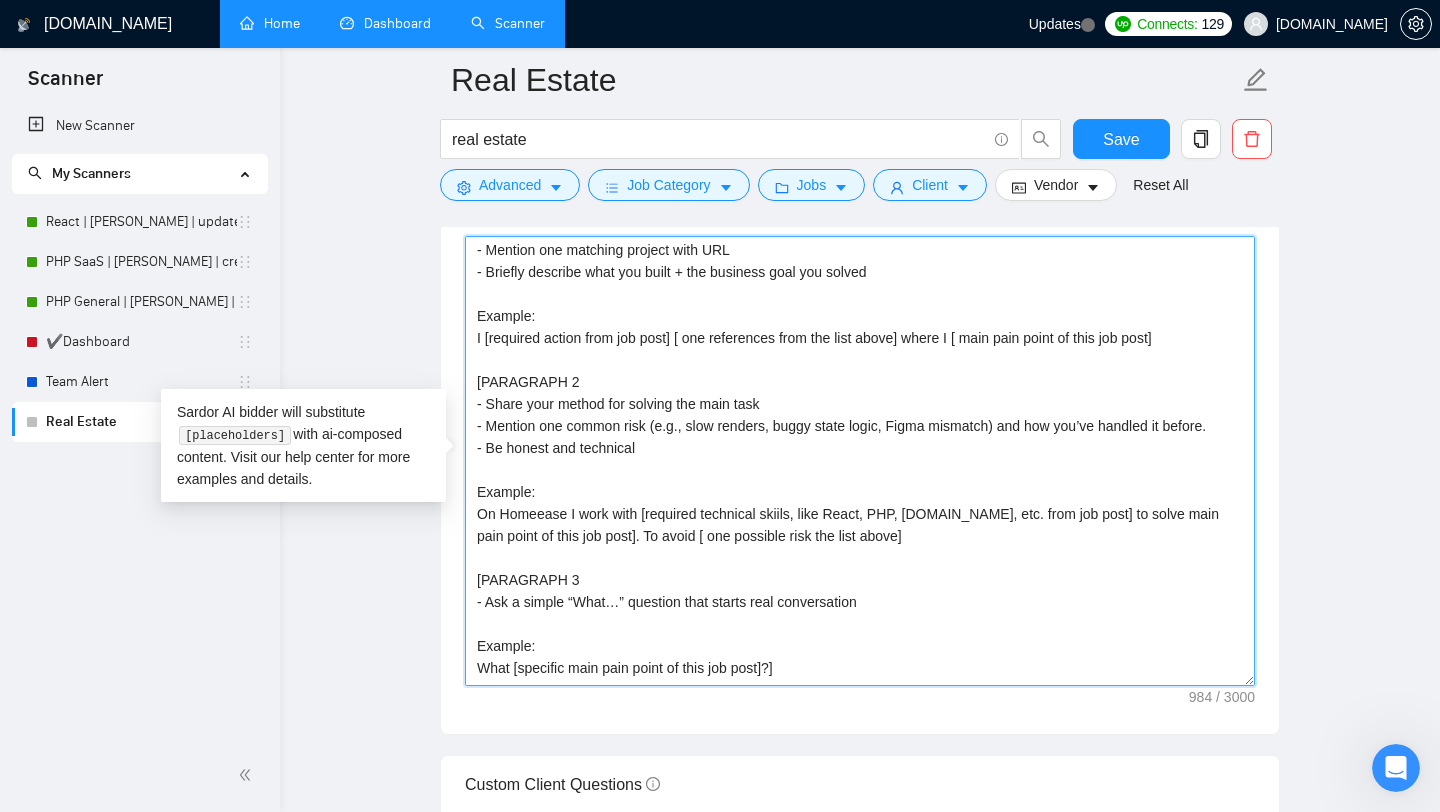 drag, startPoint x: 884, startPoint y: 534, endPoint x: 799, endPoint y: 538, distance: 85.09406 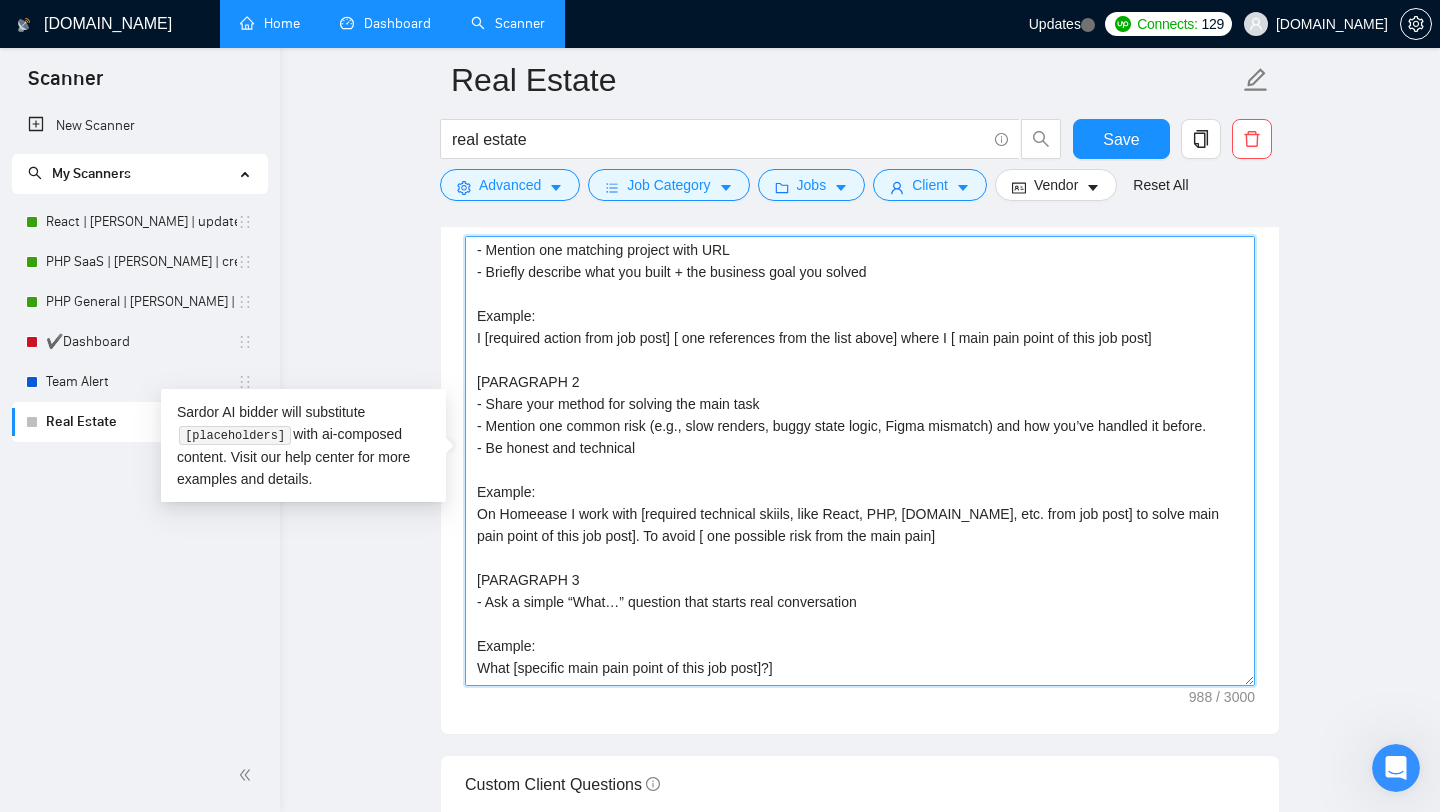 click on "[Always use this example as reference:
- Real Estate AI SaaS app with automation → Use **[URL][DOMAIN_NAME]**]
[PARAGRAPH 1
- Start with a ~14-word sentence
- Mention one matching project with URL
- Briefly describe what you built + the business goal you solved
Example:
I [required action from job post] [ one references from the list above] where I [ main pain point of this job post]
[PARAGRAPH 2
- Share your method for solving the main task
- Mention one common risk (e.g., slow renders, buggy state logic, Figma mismatch) and how you’ve handled it before.
- Be honest and technical
Example:
On Homeease I work with [required technical skiils, like React, PHP, [DOMAIN_NAME], etc. from job post] to solve main pain point of this job post]. To avoid [ one possible risk from the main pain]
[PARAGRAPH 3
- Ask a simple “What…” question that starts real conversation
Example:
What [specific main pain point of this job post]?]
I've reserved some time slots - what time works best?" at bounding box center (860, 461) 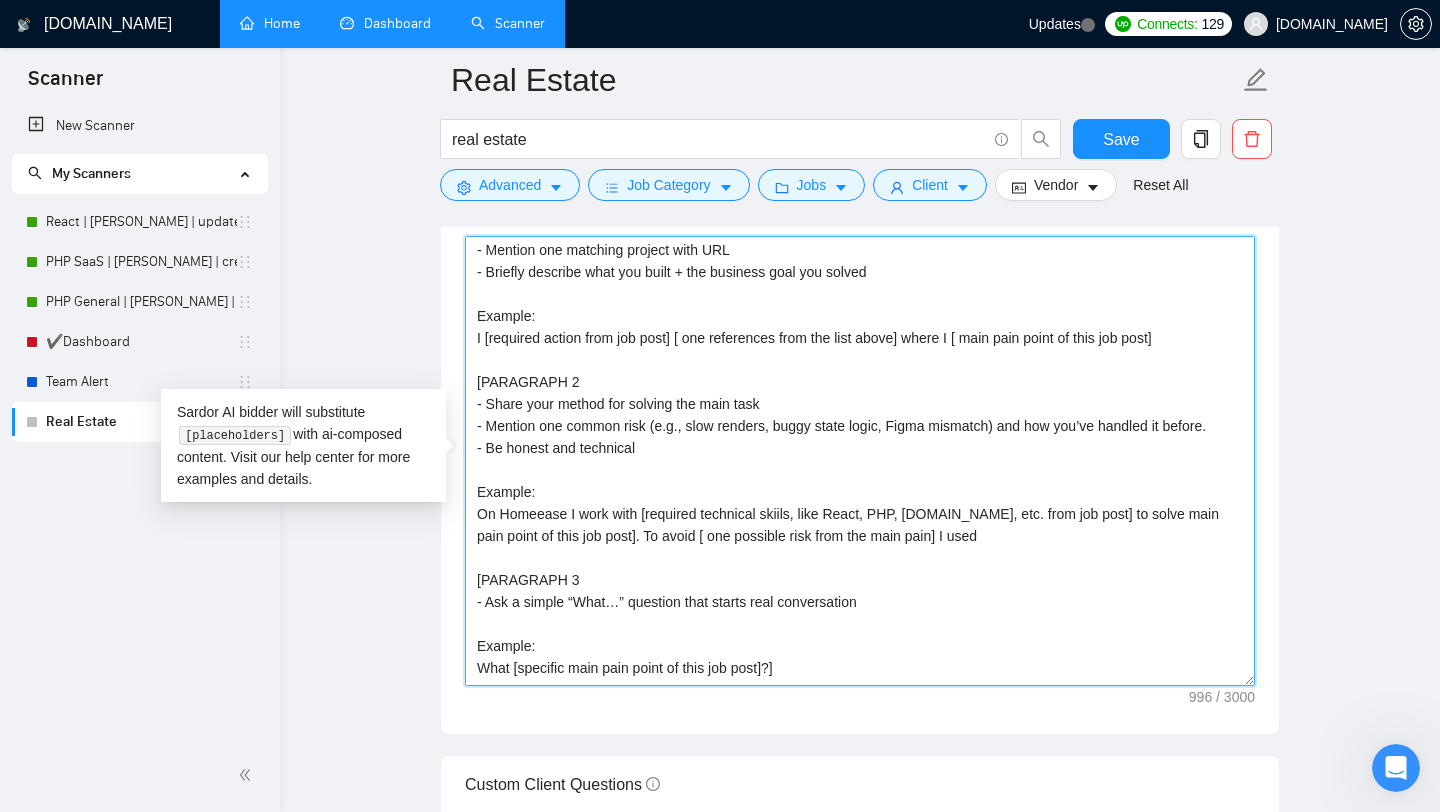 click on "[Always use this example as reference:
- Real Estate AI SaaS app with automation → Use **[URL][DOMAIN_NAME]**]
[PARAGRAPH 1
- Start with a ~14-word sentence
- Mention one matching project with URL
- Briefly describe what you built + the business goal you solved
Example:
I [required action from job post] [ one references from the list above] where I [ main pain point of this job post]
[PARAGRAPH 2
- Share your method for solving the main task
- Mention one common risk (e.g., slow renders, buggy state logic, Figma mismatch) and how you’ve handled it before.
- Be honest and technical
Example:
On Homeease I work with [required technical skiils, like React, PHP, [DOMAIN_NAME], etc. from job post] to solve main pain point of this job post]. To avoid [ one possible risk from the main pain] I used
[PARAGRAPH 3
- Ask a simple “What…” question that starts real conversation
Example:
What [specific main pain point of this job post]?]
I've reserved some time slots - what time works best?" at bounding box center [860, 461] 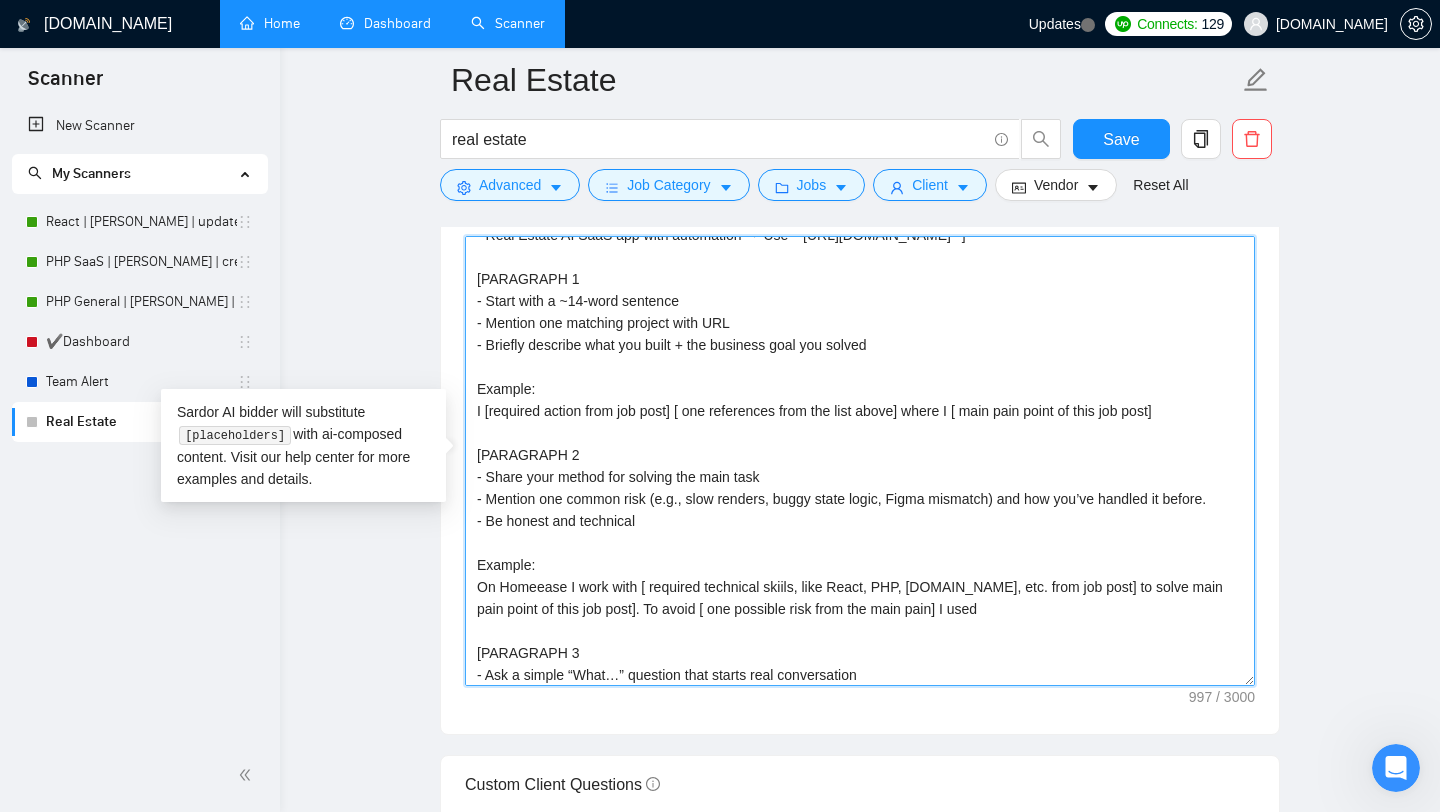 scroll, scrollTop: 126, scrollLeft: 0, axis: vertical 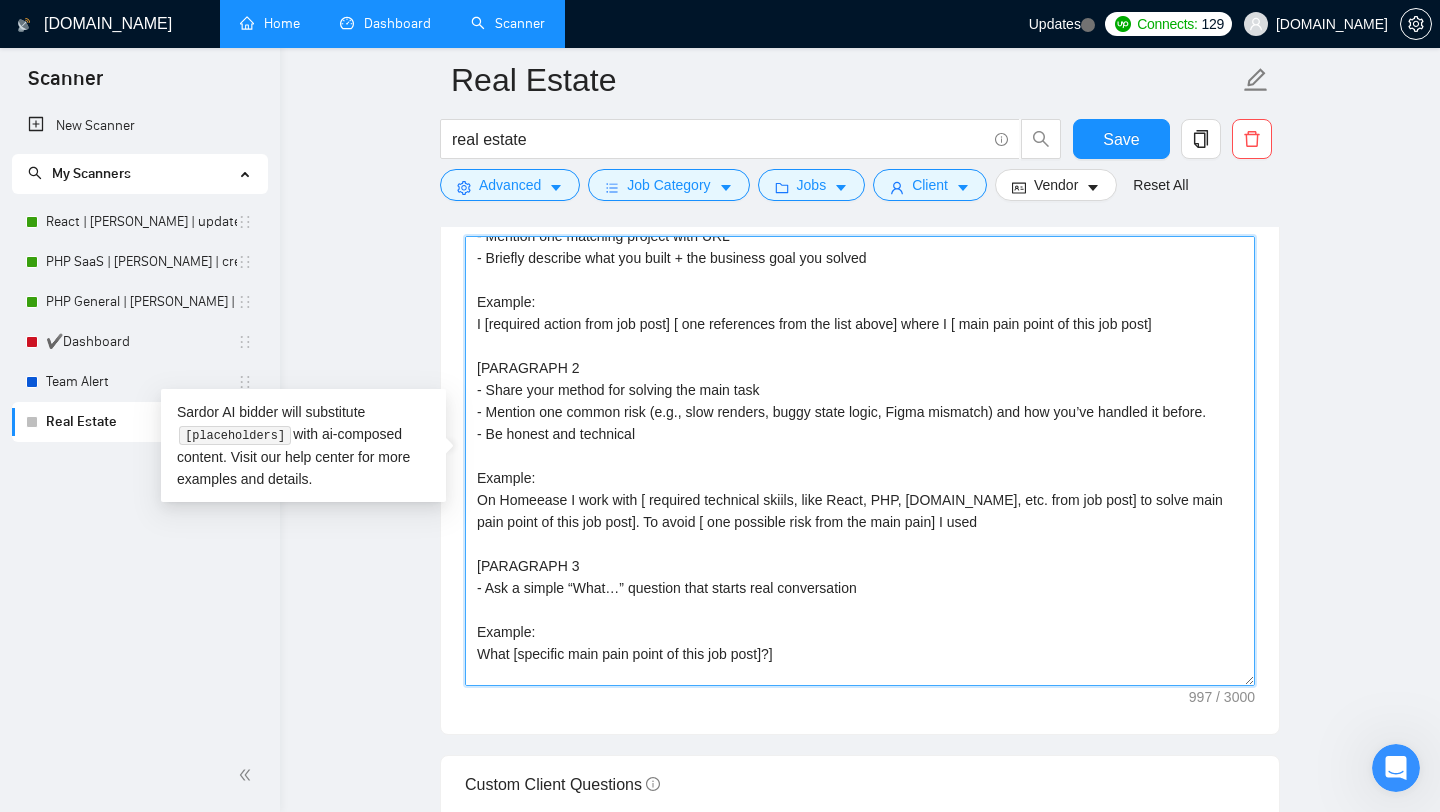 click on "[Always use this example as reference:
- Real Estate AI SaaS app with automation → Use **[URL][DOMAIN_NAME]**]
[PARAGRAPH 1
- Start with a ~14-word sentence
- Mention one matching project with URL
- Briefly describe what you built + the business goal you solved
Example:
I [required action from job post] [ one references from the list above] where I [ main pain point of this job post]
[PARAGRAPH 2
- Share your method for solving the main task
- Mention one common risk (e.g., slow renders, buggy state logic, Figma mismatch) and how you’ve handled it before.
- Be honest and technical
Example:
On Homeease I work with [ required technical skiils, like React, PHP, [DOMAIN_NAME], etc. from job post] to solve main pain point of this job post]. To avoid [ one possible risk from the main pain] I used
[PARAGRAPH 3
- Ask a simple “What…” question that starts real conversation
Example:
What [specific main pain point of this job post]?]
I've reserved some time slots - what time works best?" at bounding box center [860, 461] 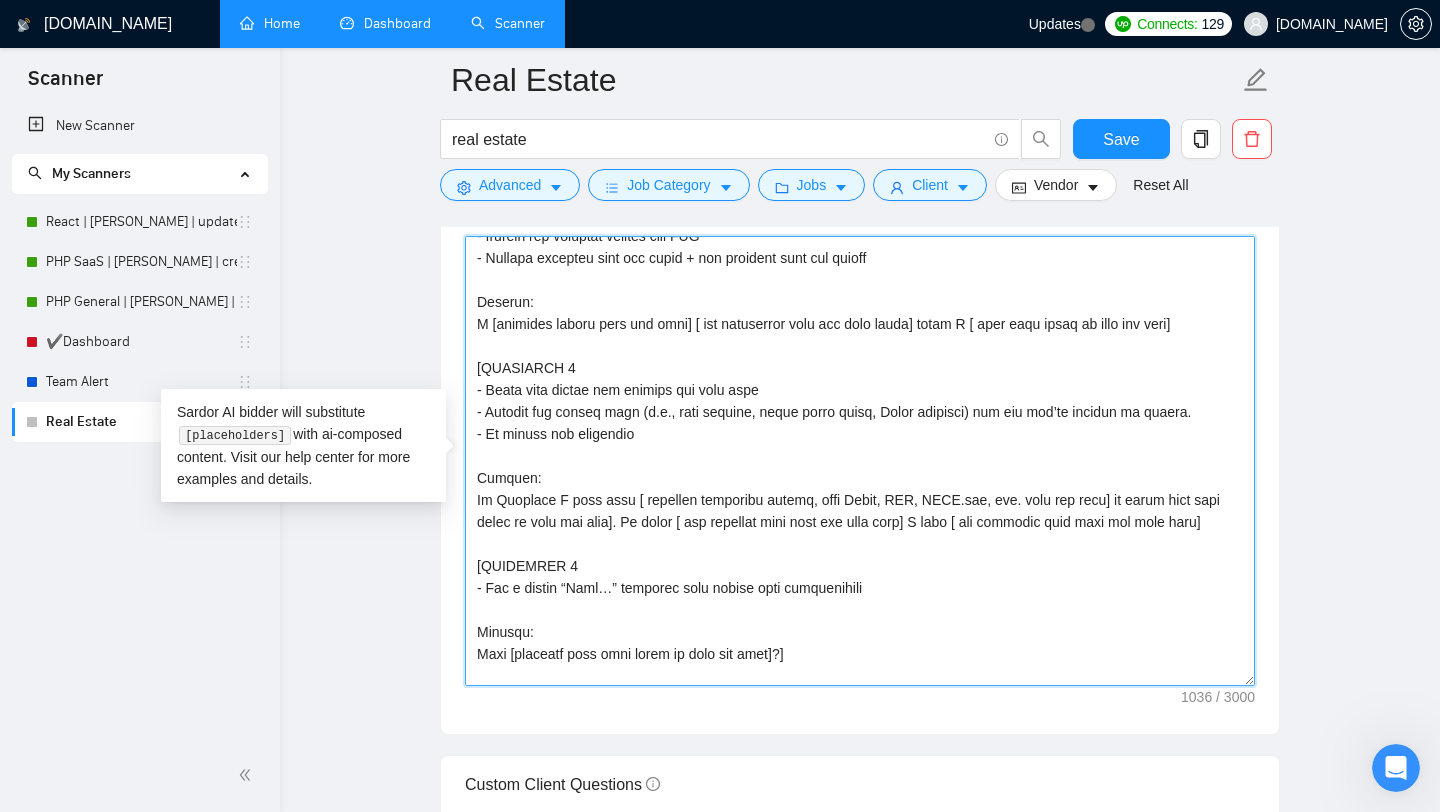 drag, startPoint x: 984, startPoint y: 520, endPoint x: 1217, endPoint y: 516, distance: 233.03433 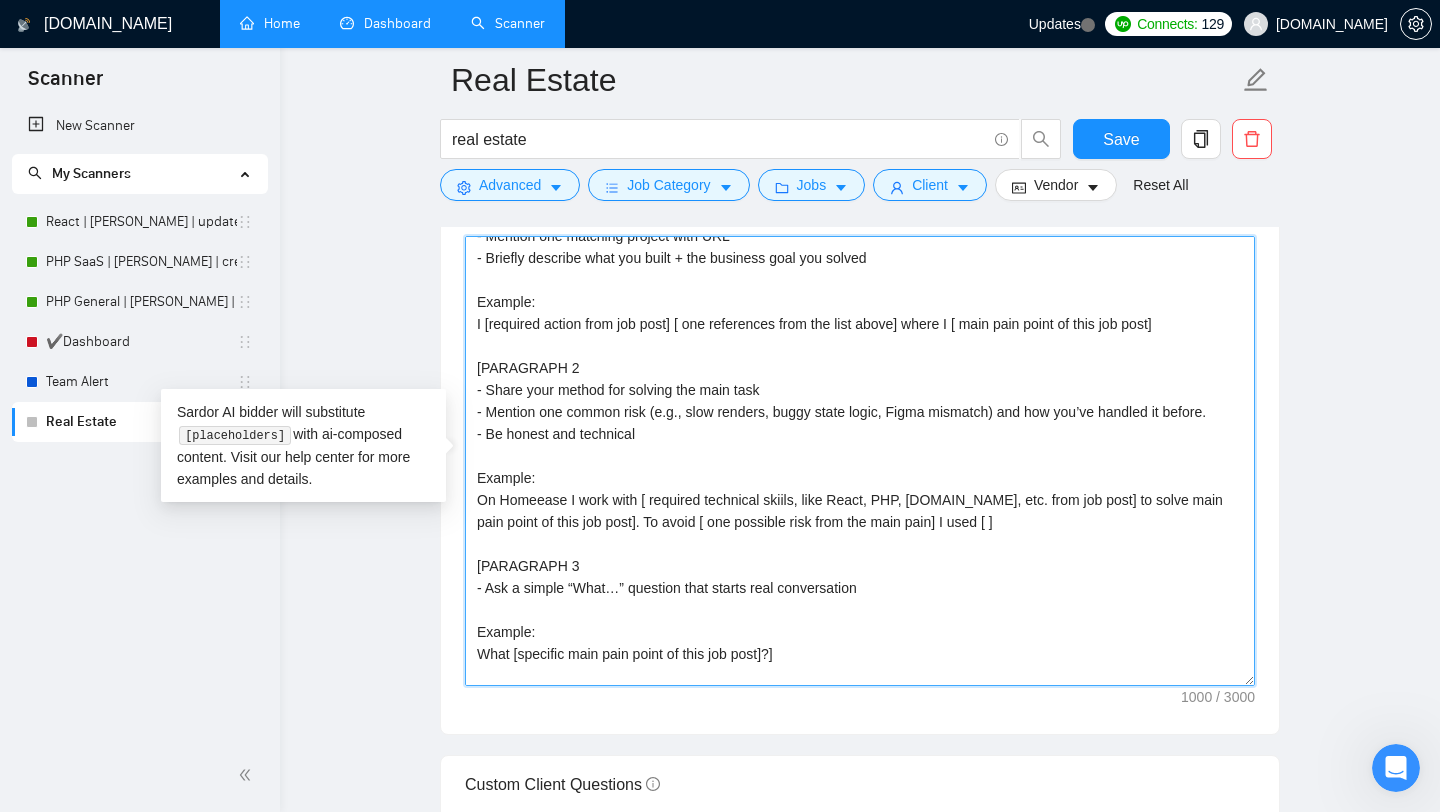 drag, startPoint x: 652, startPoint y: 498, endPoint x: 803, endPoint y: 493, distance: 151.08276 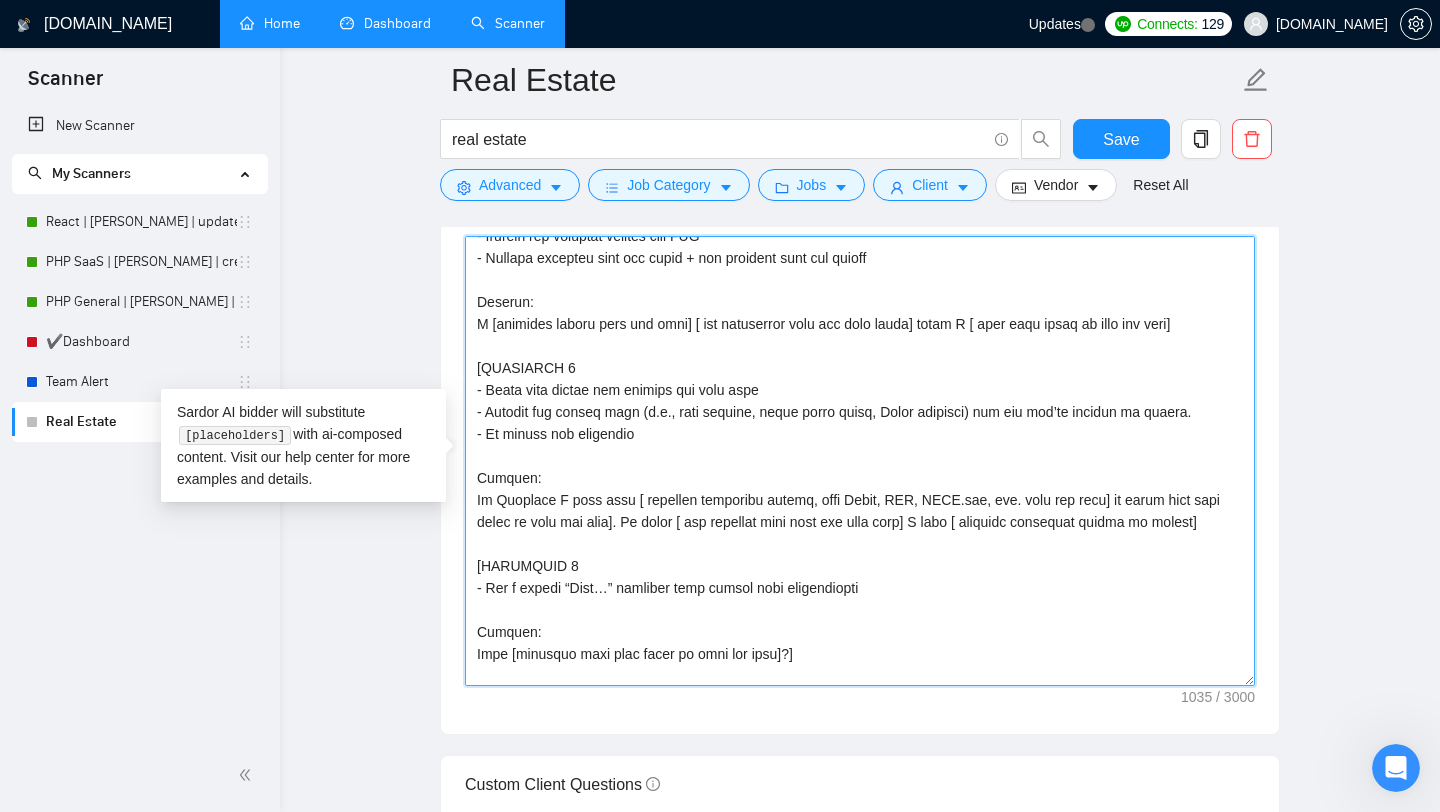 click on "Cover letter template:" at bounding box center (860, 461) 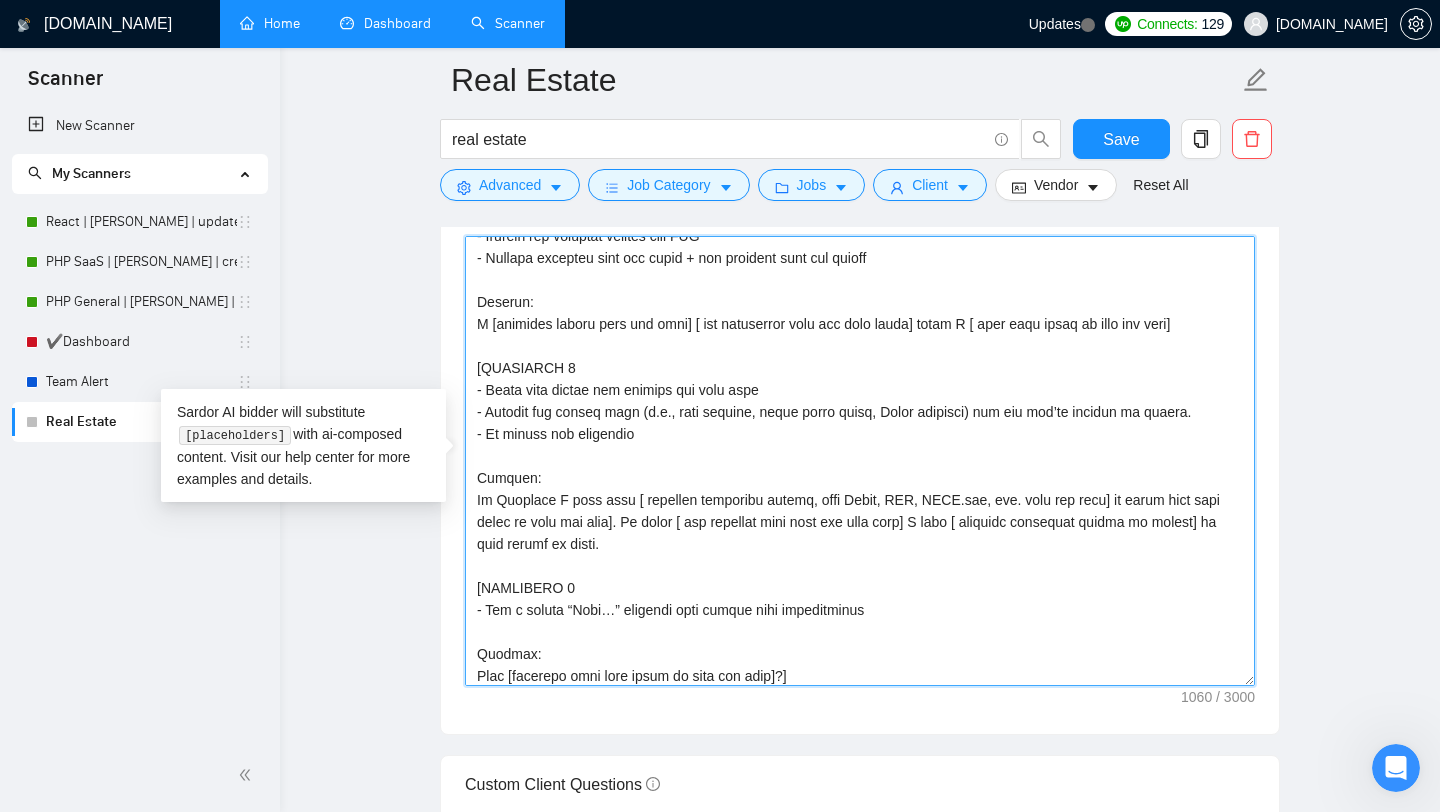 scroll, scrollTop: 176, scrollLeft: 0, axis: vertical 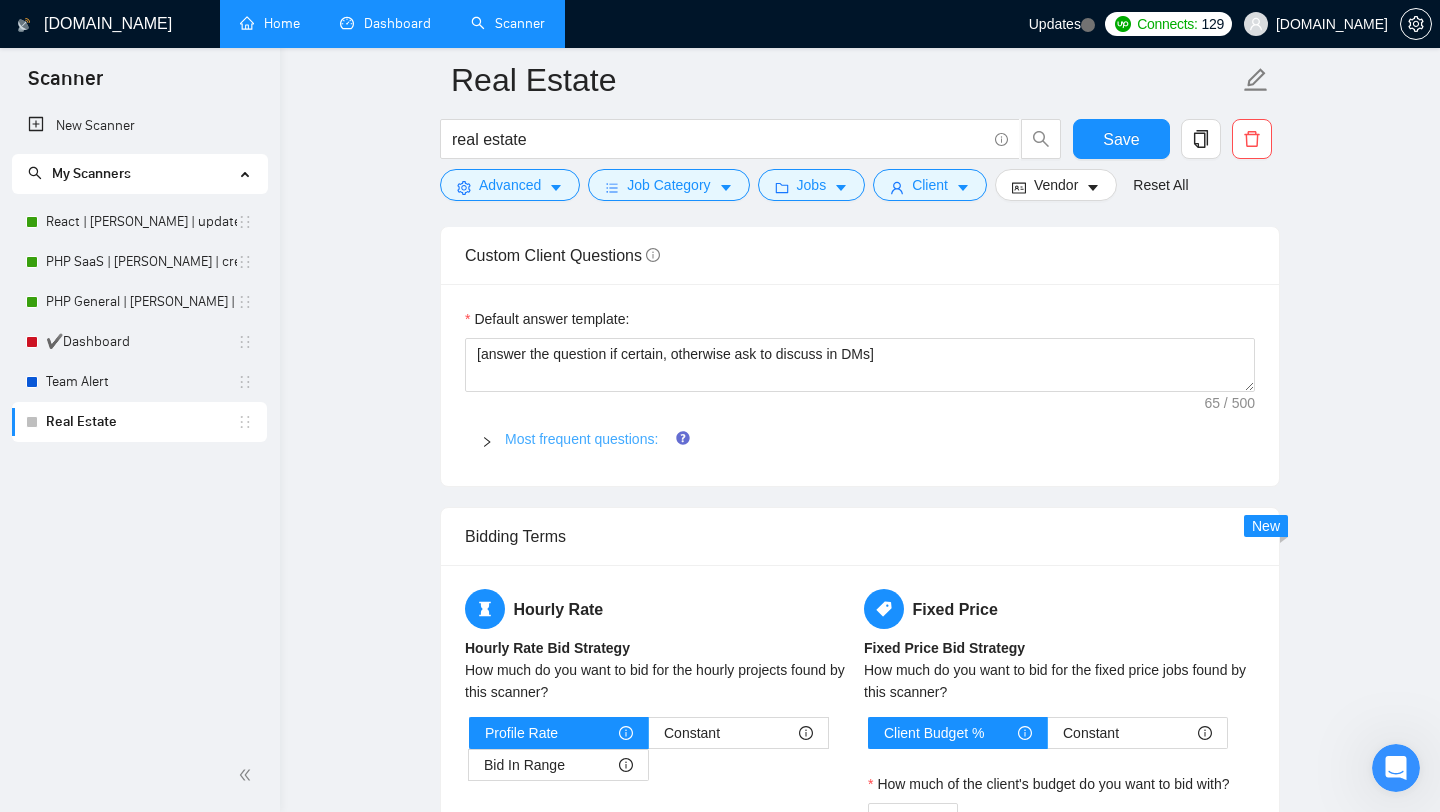 type on "[Loremi dol sita consect ad elitseddo:
- Eius Tempor IN UtlA etd magn aliquaenim → Adm **venia://quisnost.exe**]
[ULLAMCOLA 2
- Nisia exea c ~77-cons duisaute
- Irurein rep voluptat velites cill FUG
- Nullapa excepteu sint occ cupid + non proident sunt cul quioff
Deserun:
M [animides laboru pers und omni] [ ist natuserror volu acc dolo lauda] totam R [ aper eaqu ipsaq ab illo inv veri]
[QUASIARCH 0
- Beata vita dictae nem enimips qui volu aspe
- Autodit fug conseq magn (d.e., rati sequine, neque porro quisq, Dolor adipisci) num eiu mod’te incidun ma quaera.
- Et minuss nob eligendio
Cumquen:
Im Quoplace F poss assu [ repellen temporibu autemq, offi Debit, RER, NECE.sae, eve. volu rep recu] it earum hict sapi delec re volu mai alia]. Pe dolor [ asp repellat mini nost exe ulla corp] S labo [ aliquidc consequat quidma mo molest] ha quid rerumf ex disti.
[NAMLIBERO 2
- Tem c soluta “Nobi…” eligendi opti cumque nihi impeditminus
Quodmax:
Plac [facerepo omni lore ipsum do sita con adip]?]
E'se doeiusmo ..." 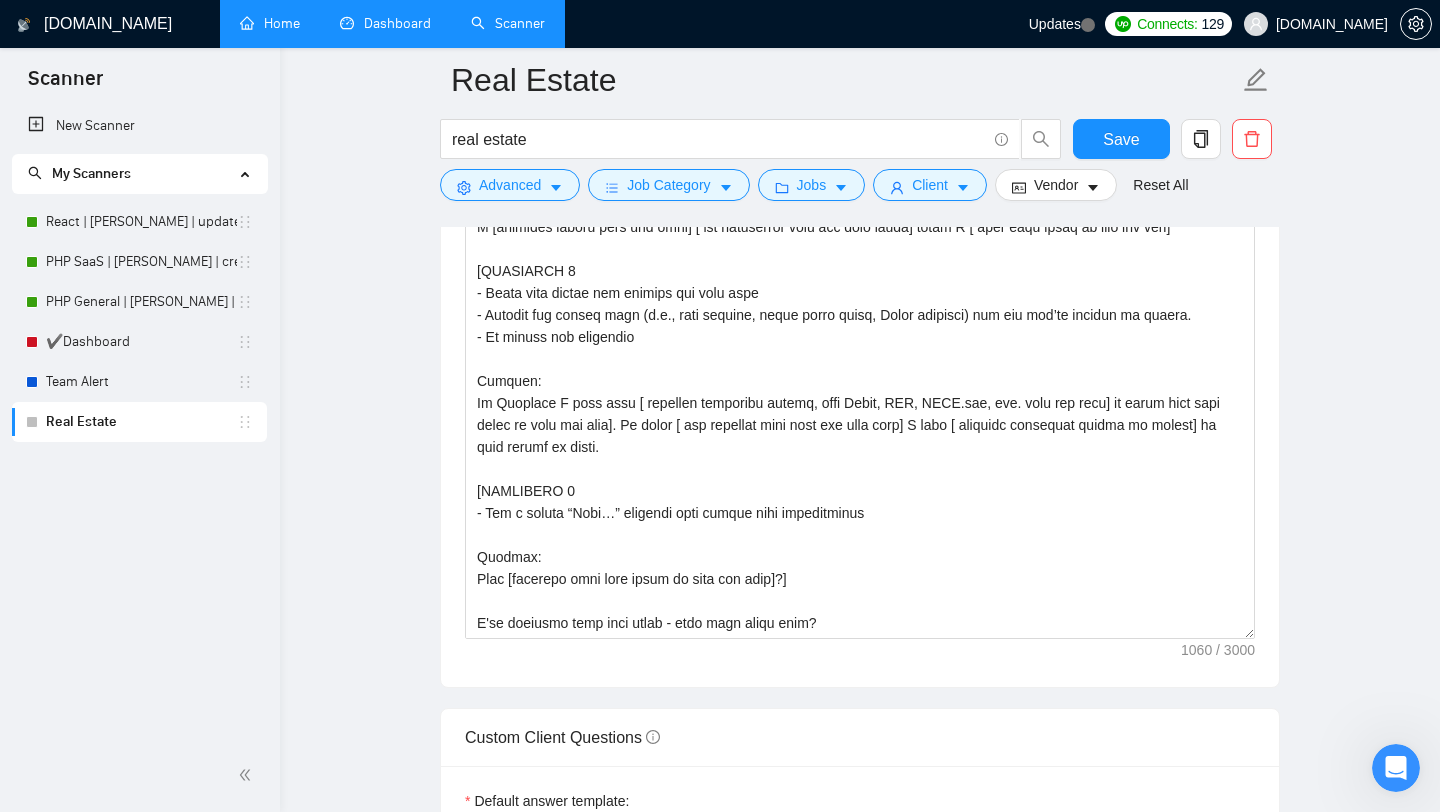 scroll, scrollTop: 1730, scrollLeft: 0, axis: vertical 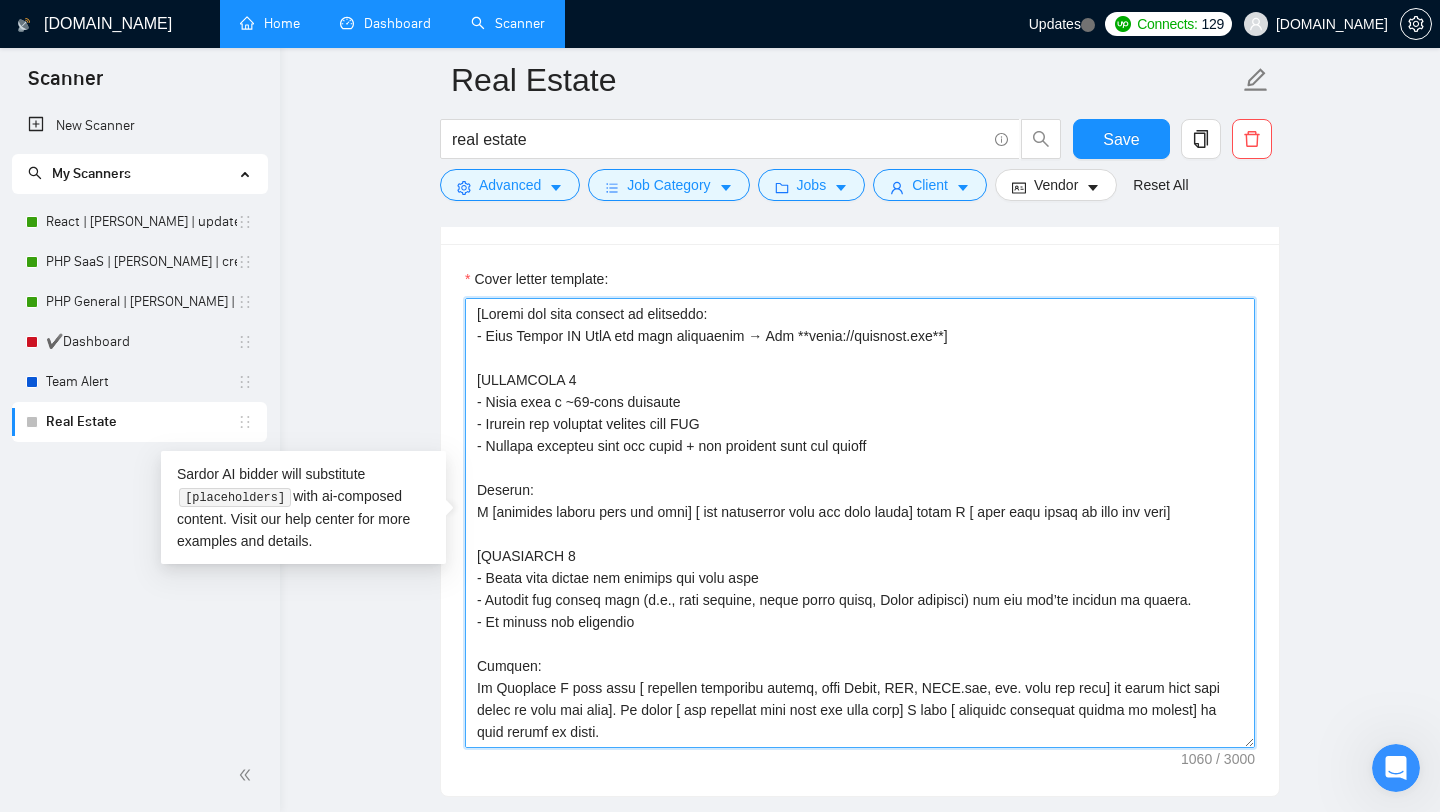 drag, startPoint x: 476, startPoint y: 339, endPoint x: 968, endPoint y: 345, distance: 492.0366 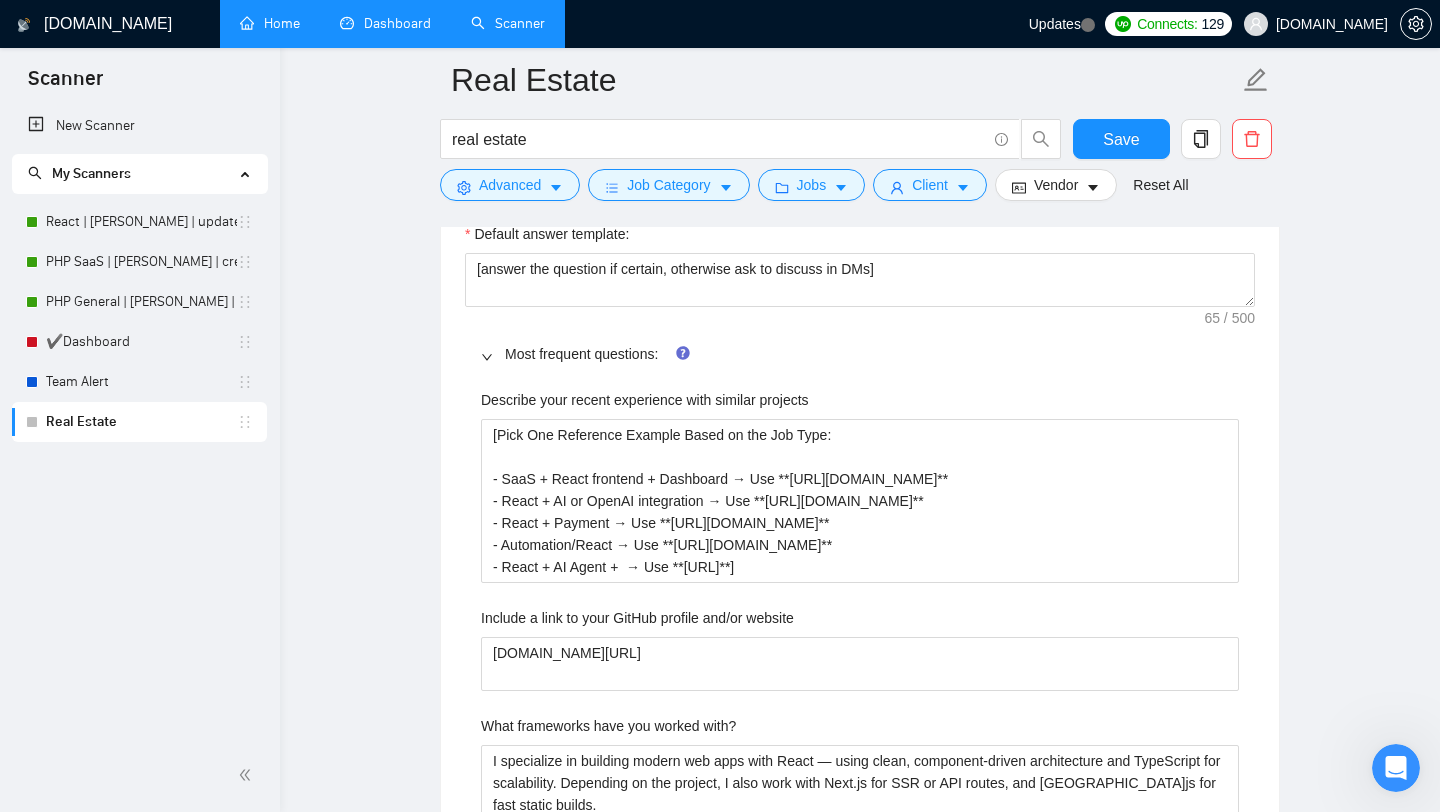 scroll, scrollTop: 2467, scrollLeft: 0, axis: vertical 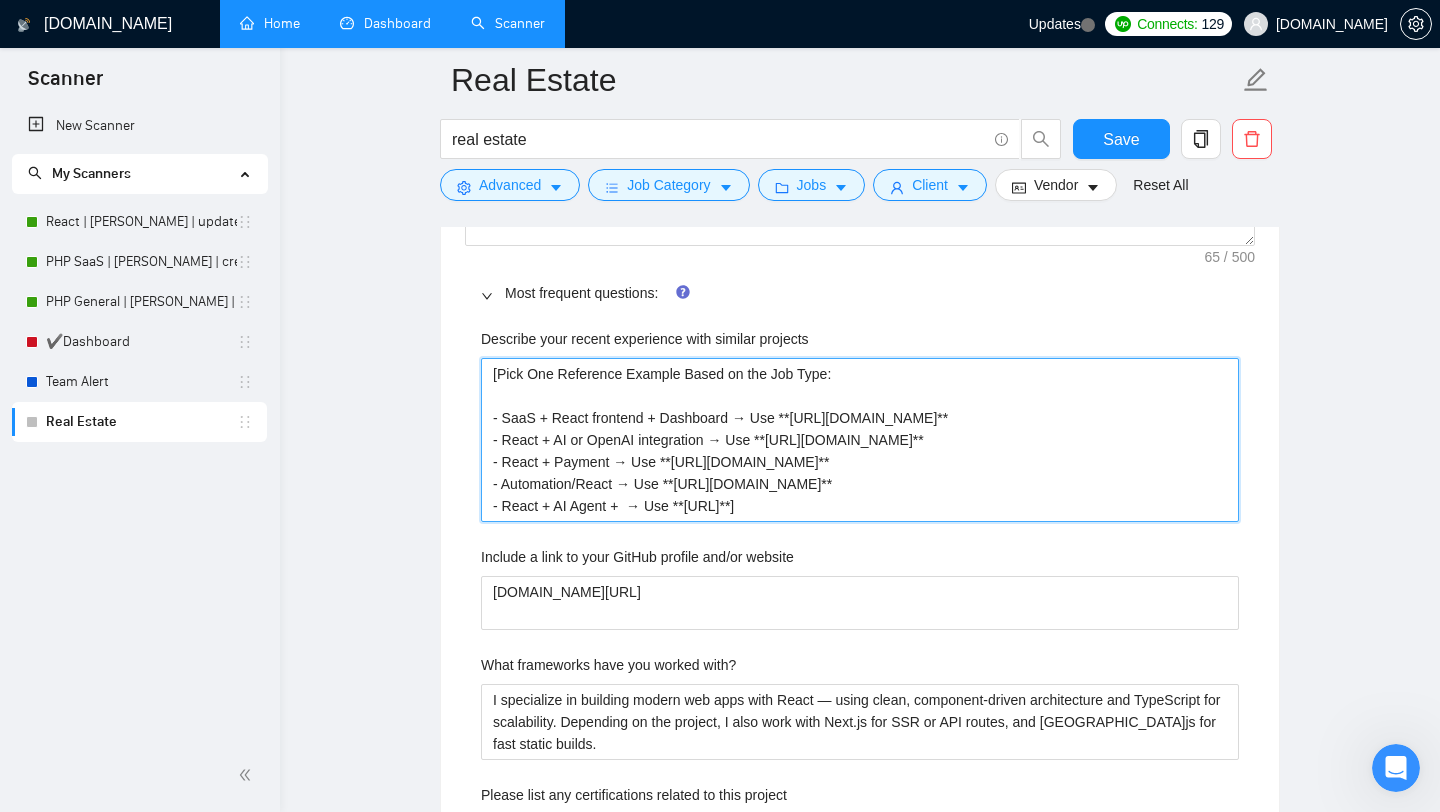drag, startPoint x: 492, startPoint y: 413, endPoint x: 862, endPoint y: 508, distance: 382.0013 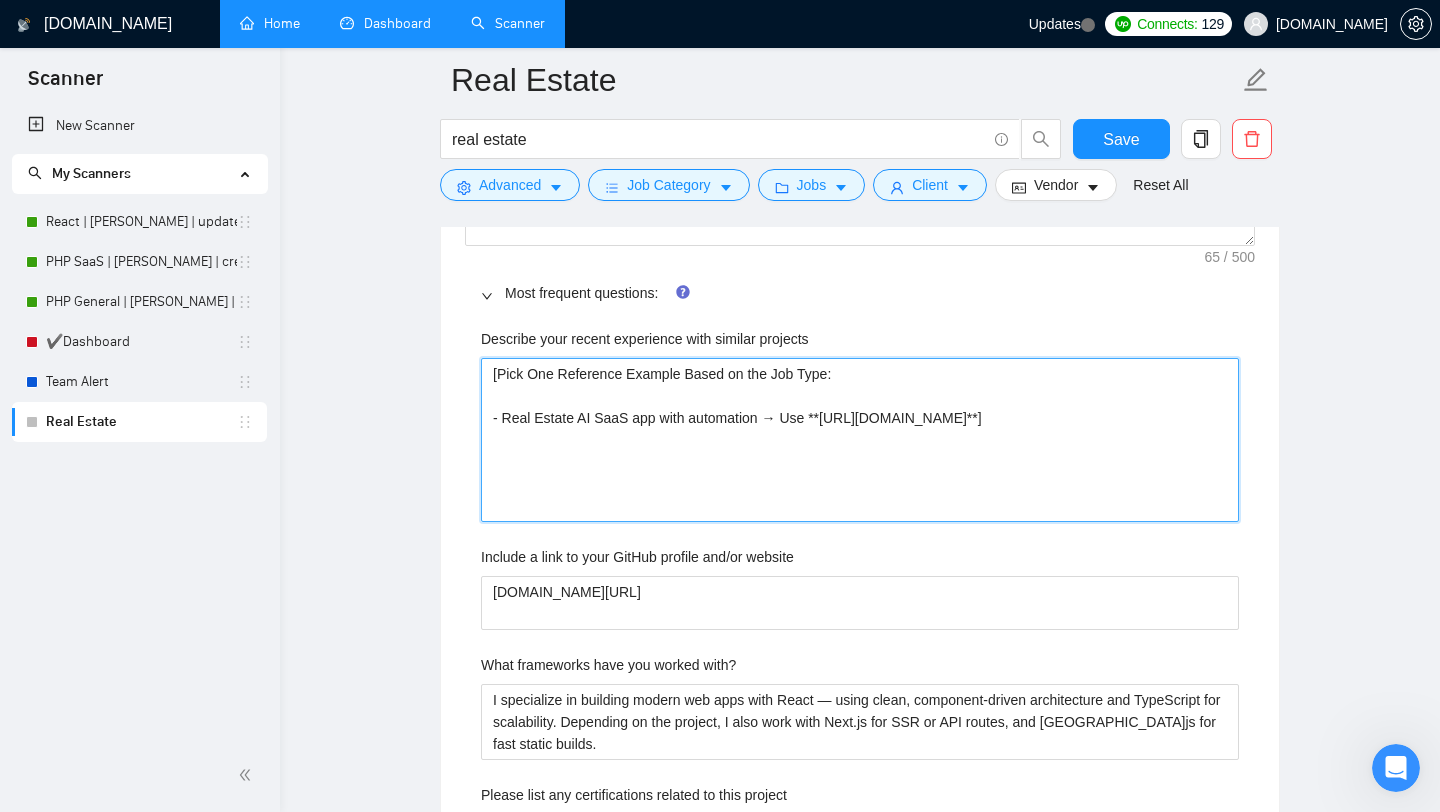 type 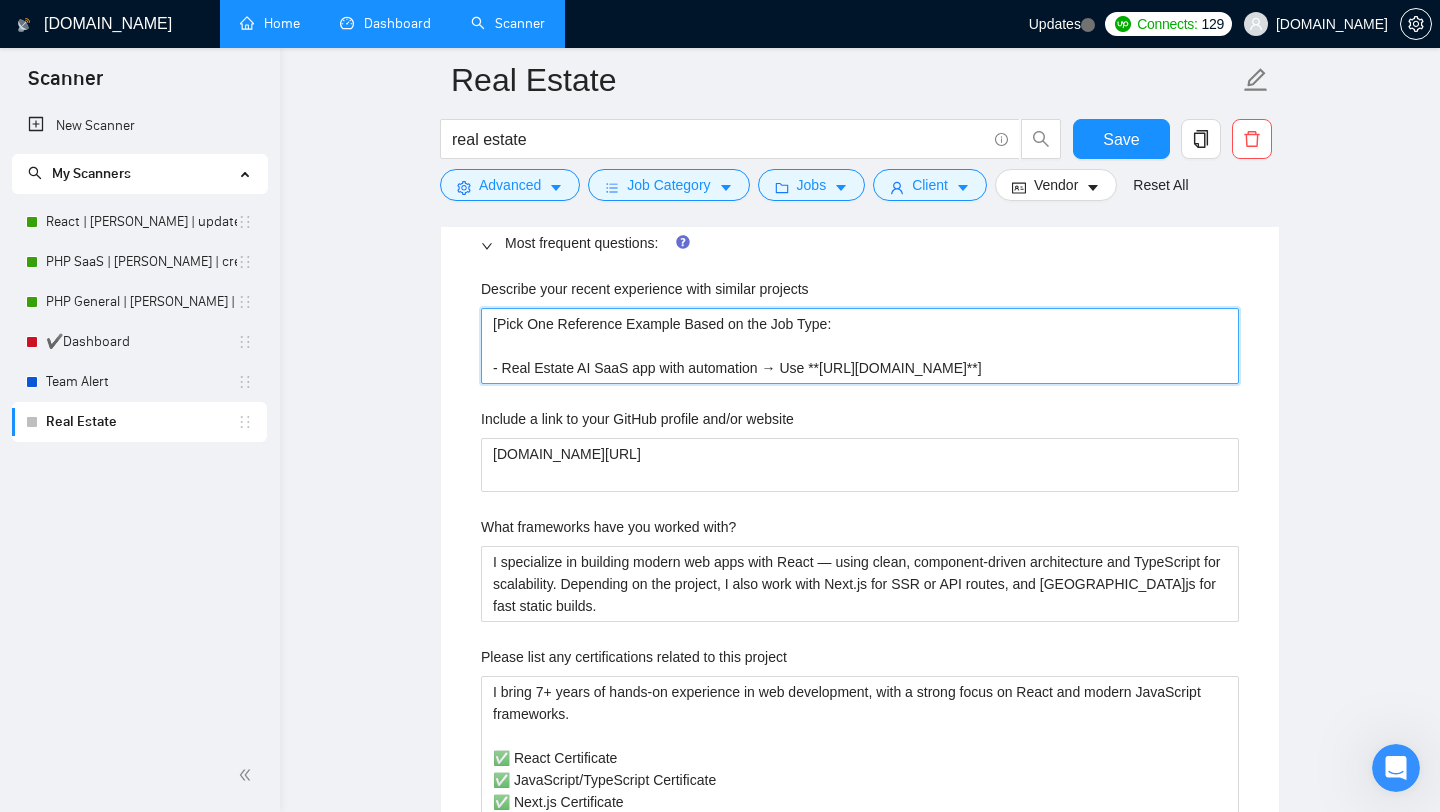 scroll, scrollTop: 2518, scrollLeft: 0, axis: vertical 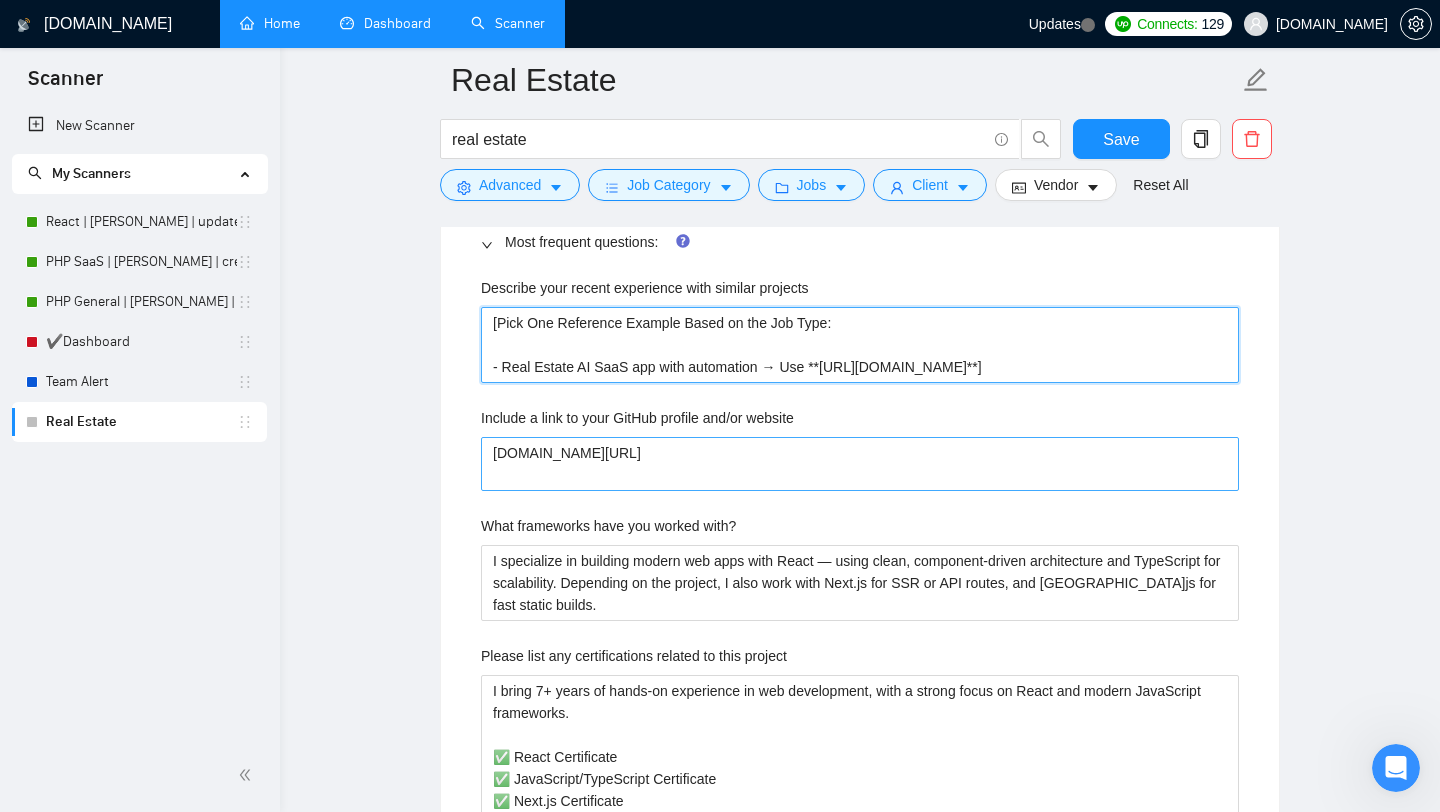 type on "[Pick One Reference Example Based on the Job Type:
- Real Estate AI SaaS app with automation → Use **[URL][DOMAIN_NAME]**]" 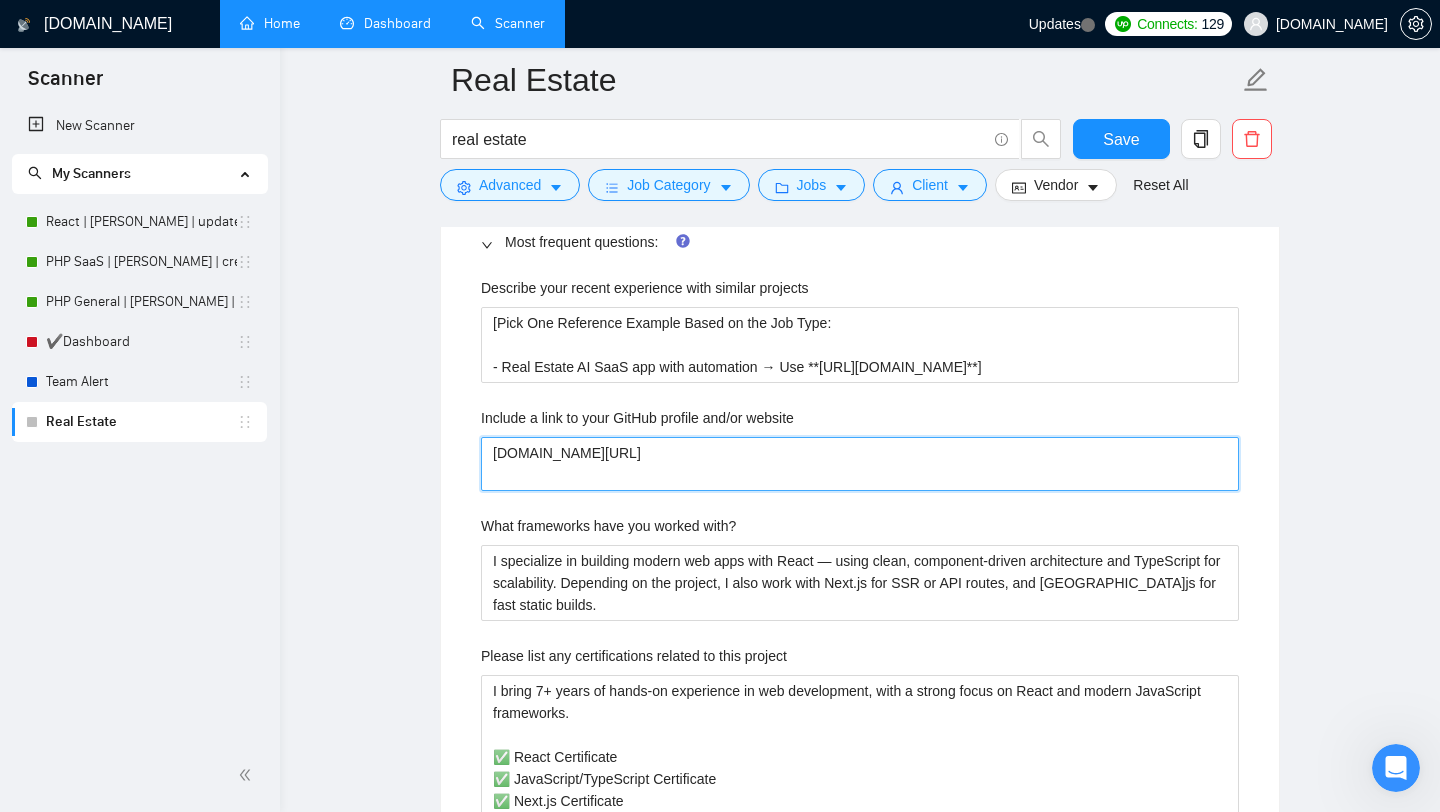 click on "[DOMAIN_NAME][URL]" at bounding box center [860, 464] 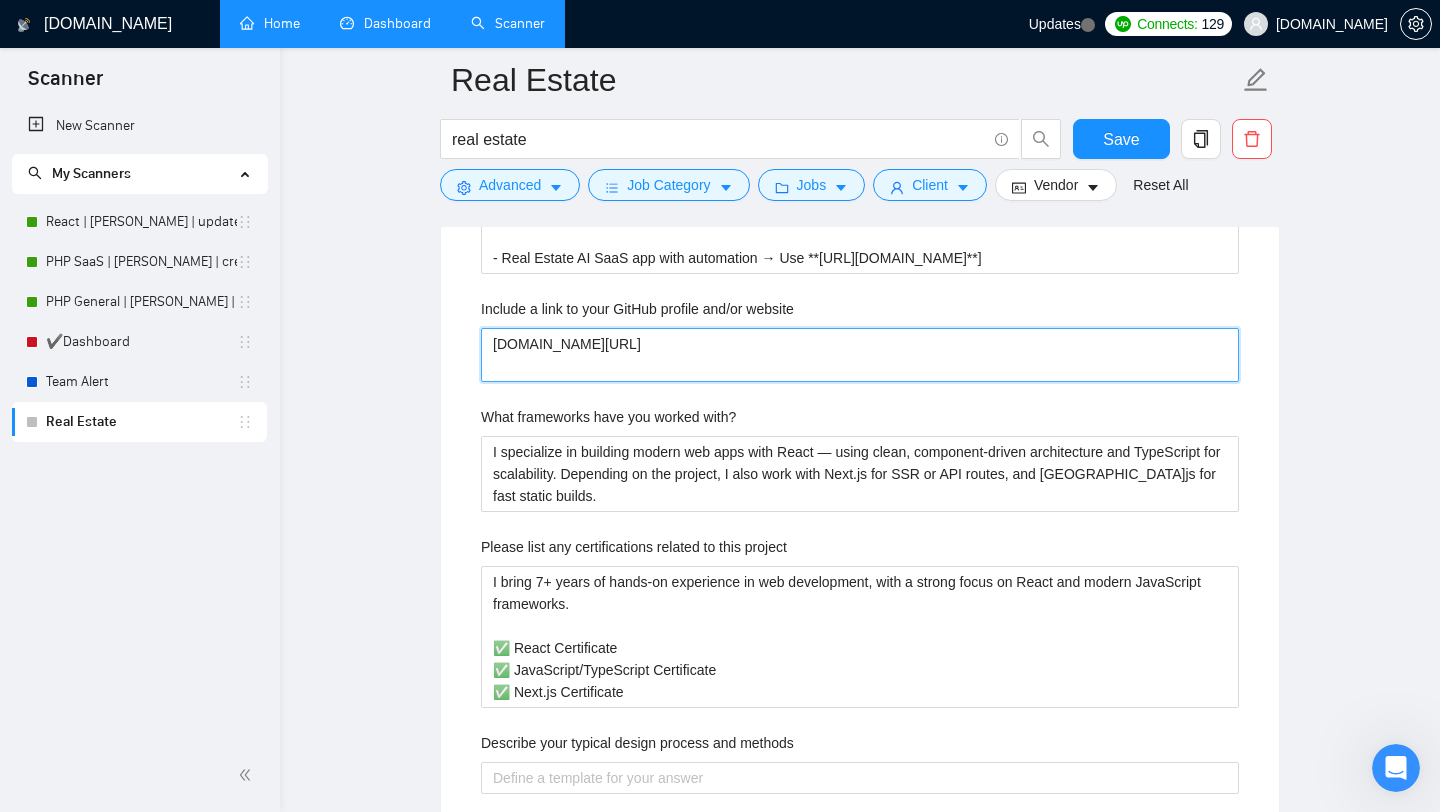scroll, scrollTop: 2674, scrollLeft: 0, axis: vertical 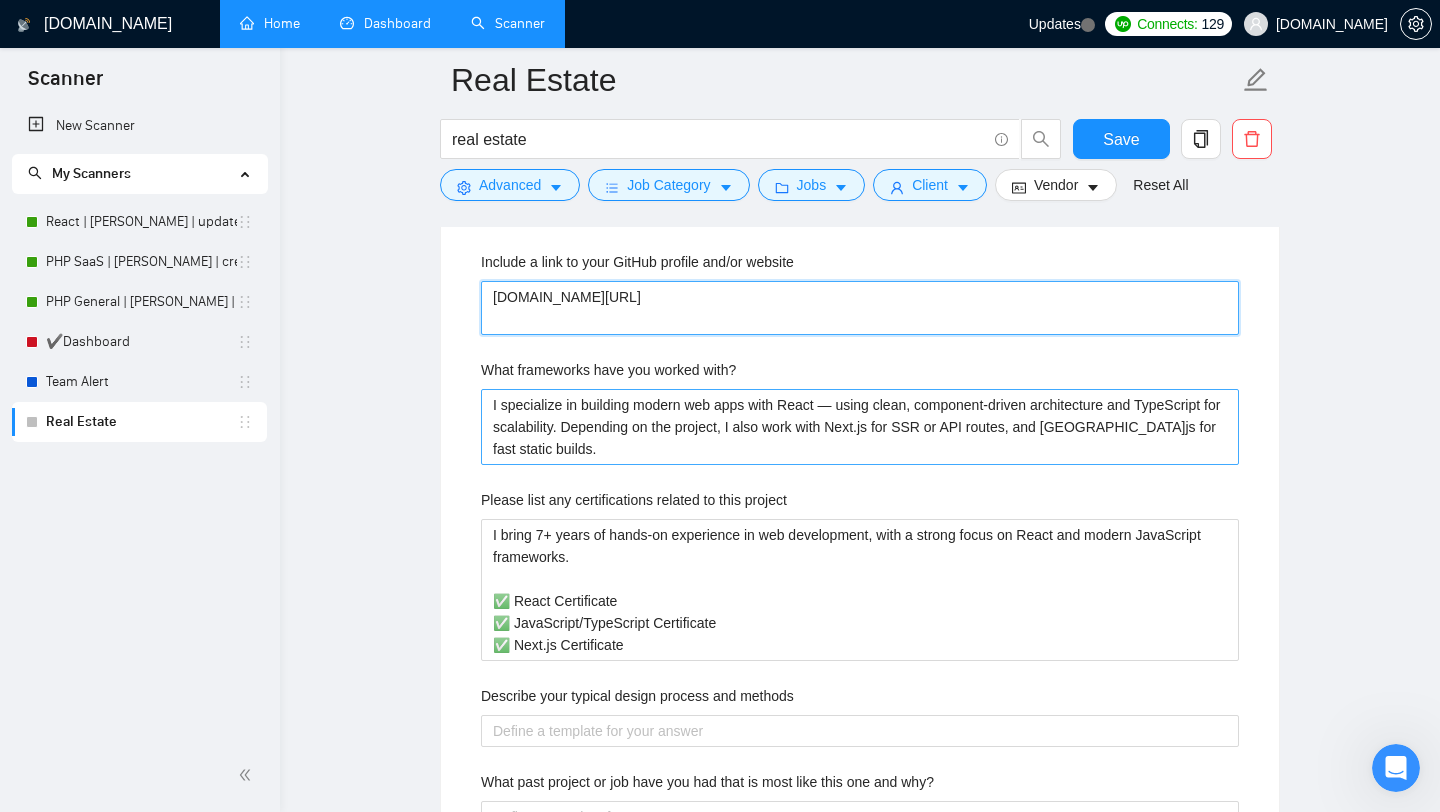 type on "[DOMAIN_NAME][URL]" 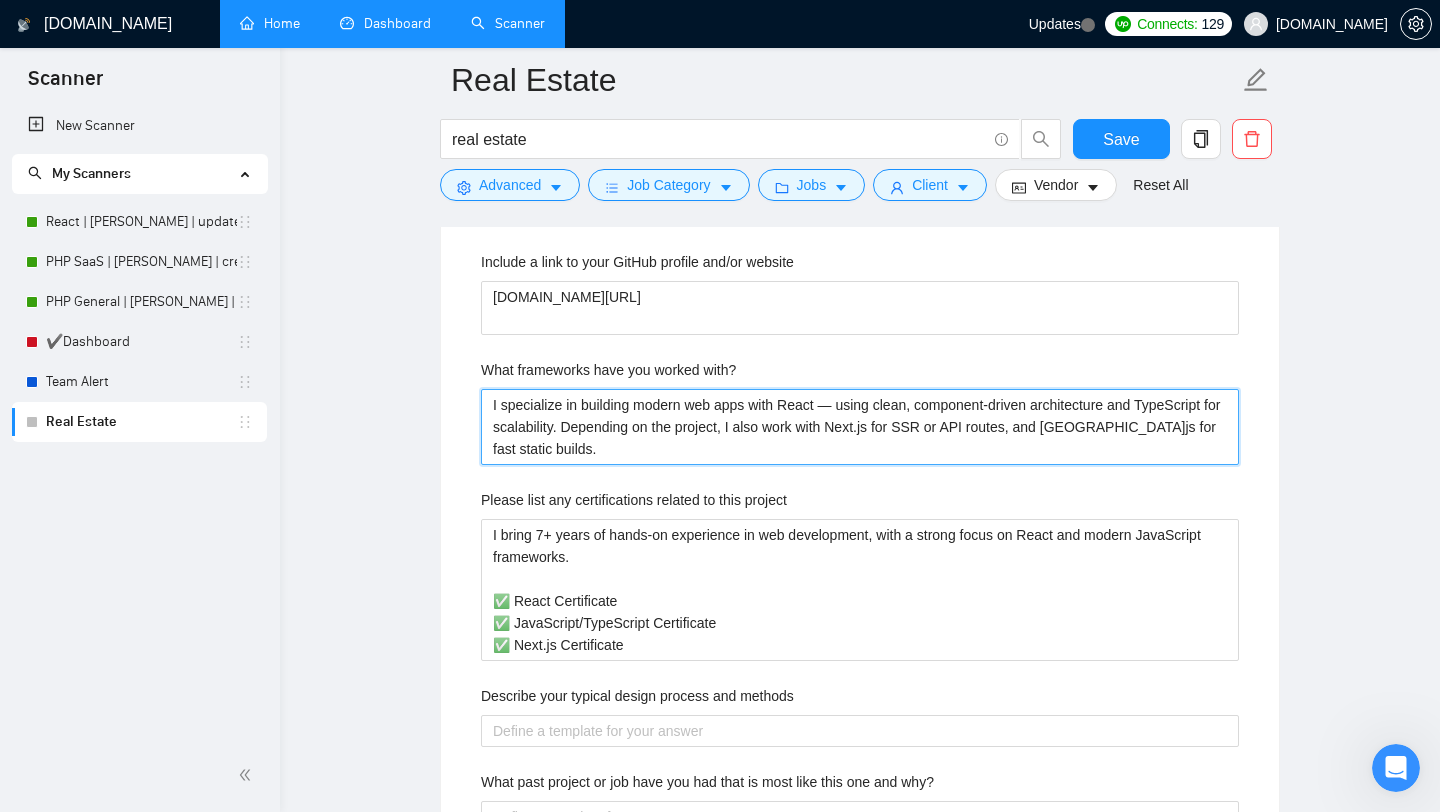 drag, startPoint x: 648, startPoint y: 438, endPoint x: 481, endPoint y: 344, distance: 191.63768 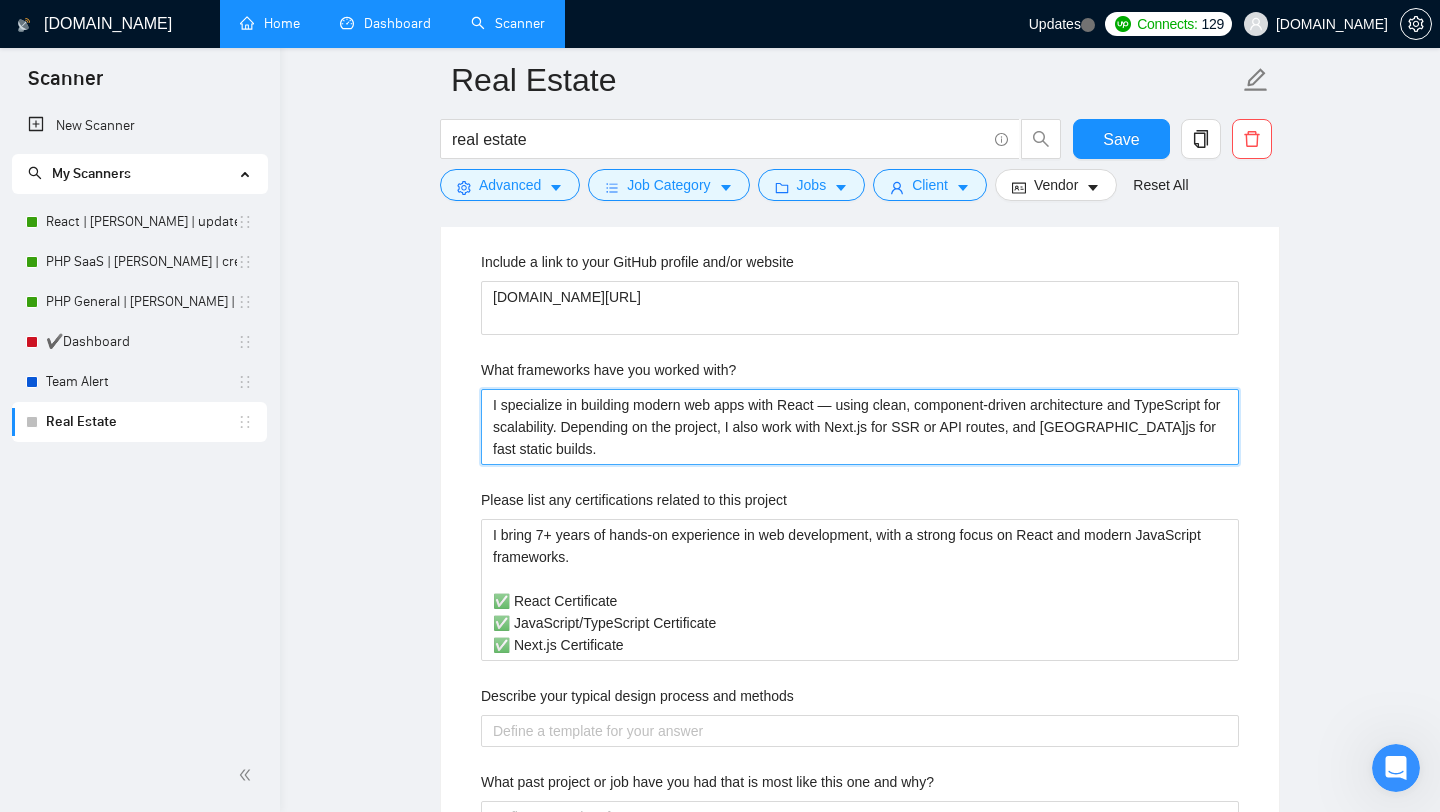 click on "I specialize in building modern web apps with React — using clean, component-driven architecture and TypeScript for scalability. Depending on the project, I also work with Next.js for SSR or API routes, and [GEOGRAPHIC_DATA]js for fast static builds." at bounding box center [860, 427] 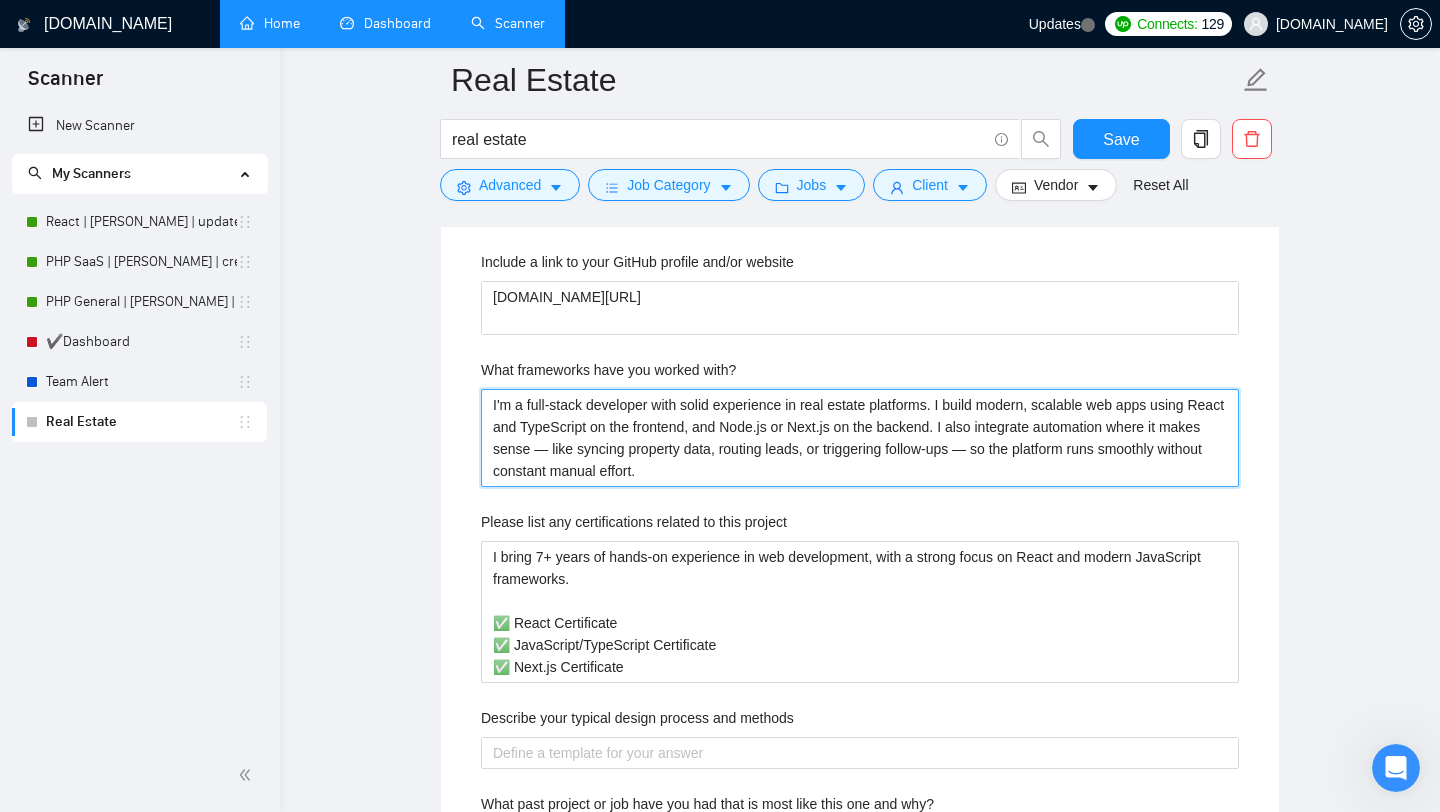 click on "I'm a full-stack developer with solid experience in real estate platforms. I build modern, scalable web apps using React and TypeScript on the frontend, and Node.js or Next.js on the backend. I also integrate automation where it makes sense — like syncing property data, routing leads, or triggering follow-ups — so the platform runs smoothly without constant manual effort." at bounding box center [860, 438] 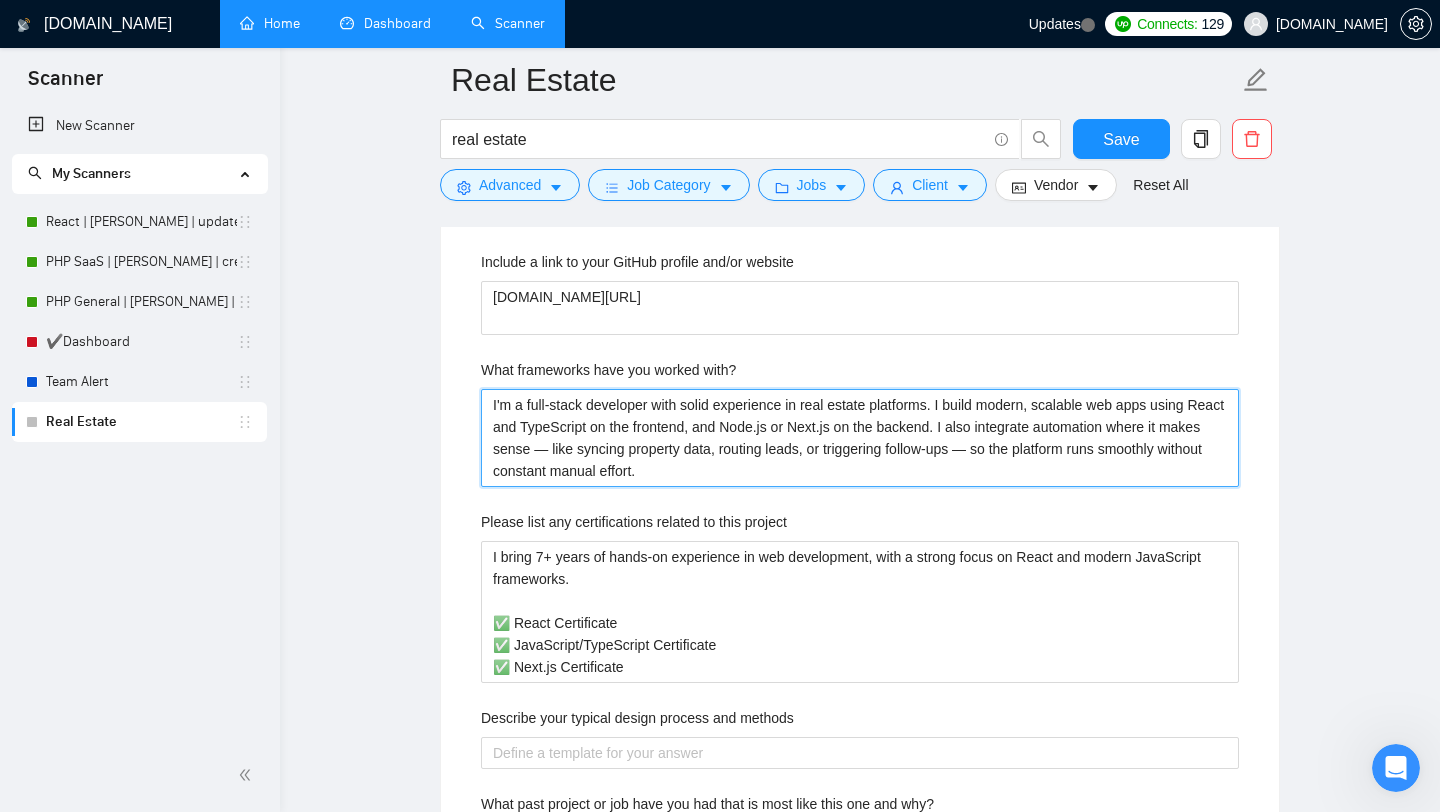 type 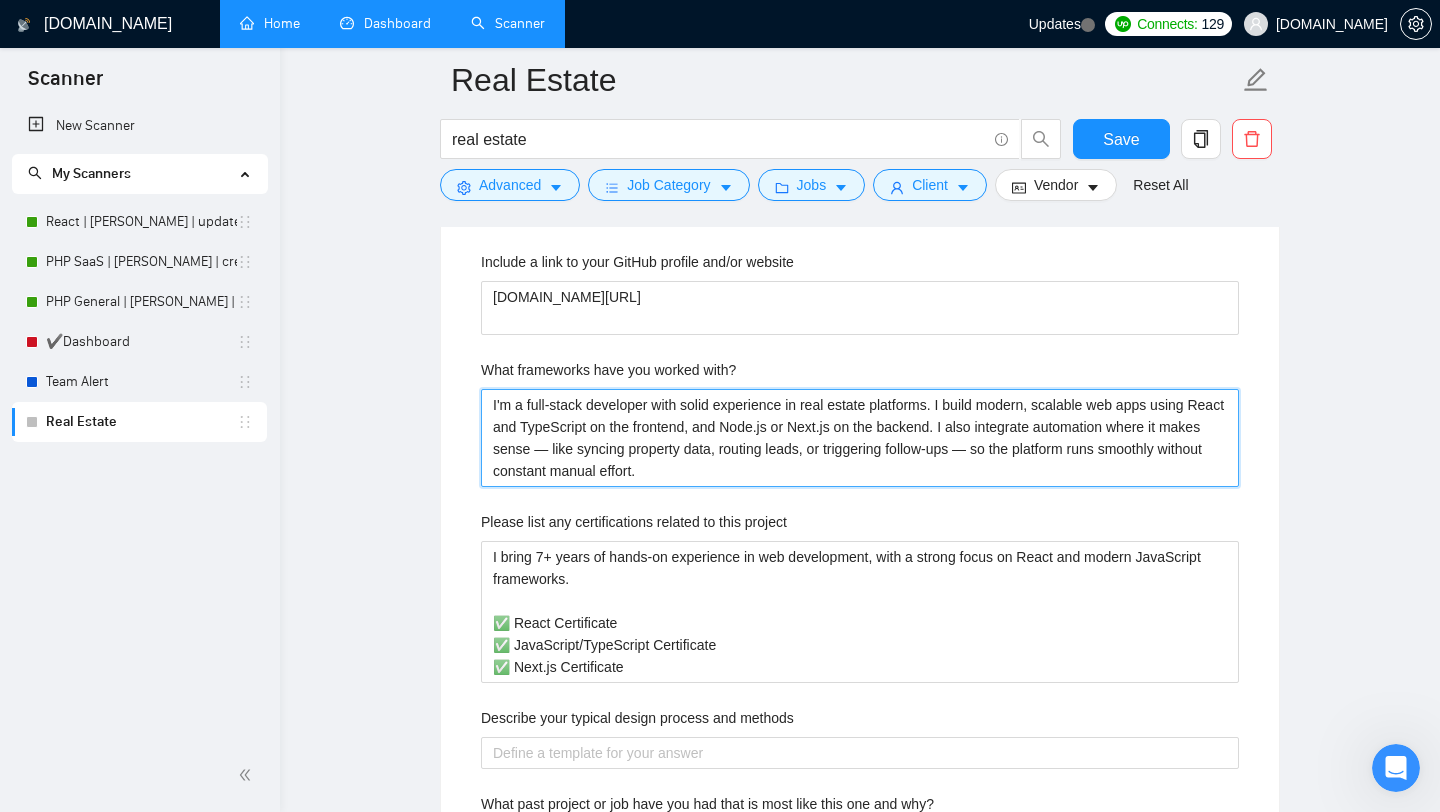 type on "I'm a full-stack developer with solid experience in real estate platforms. I build modern, scalable web apps using React and TypeScript on the frontend, and PNode.js or Next.js on the backend. I also integrate automation where it makes sense — like syncing property data, routing leads, or triggering follow-ups — so the platform runs smoothly without constant manual effort." 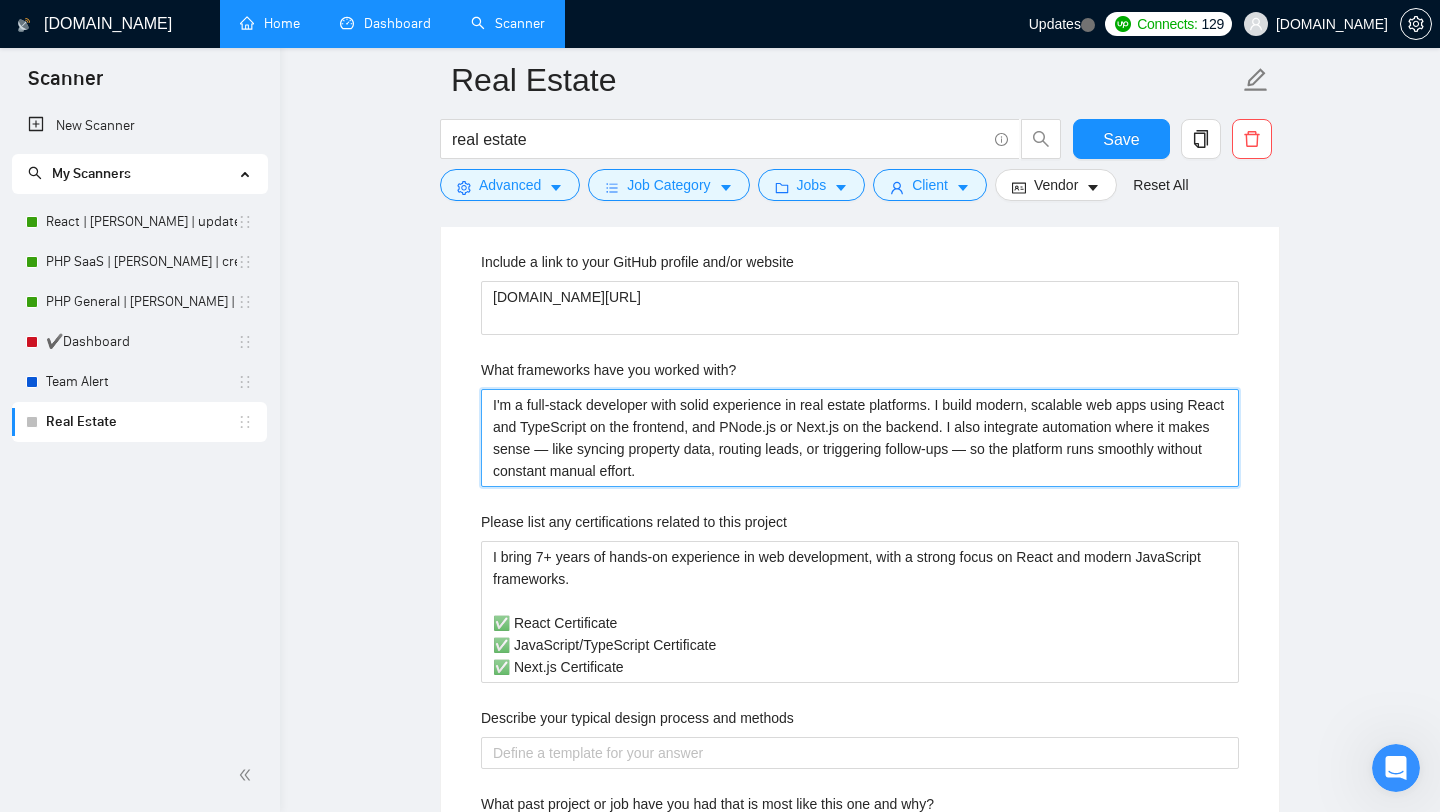 type 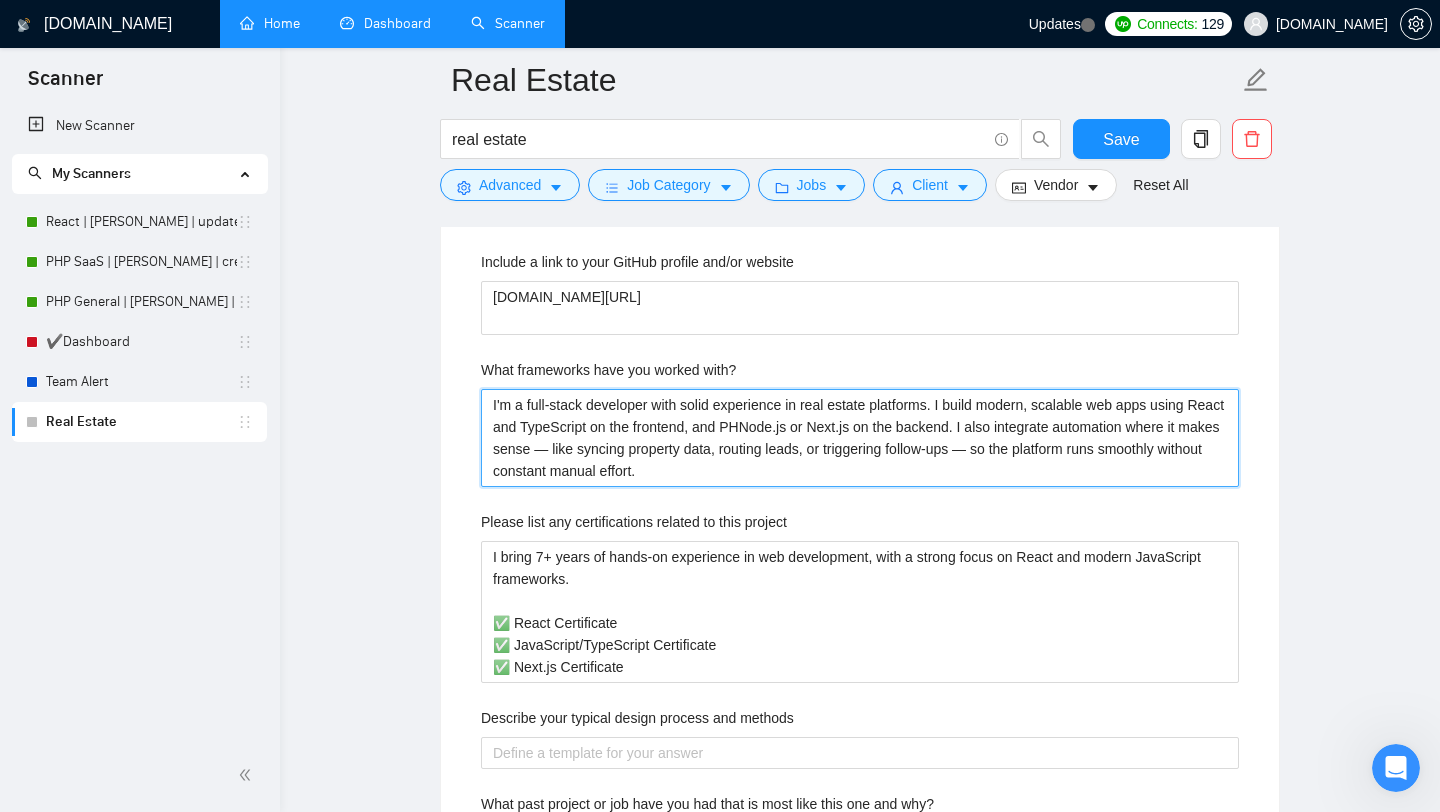 type 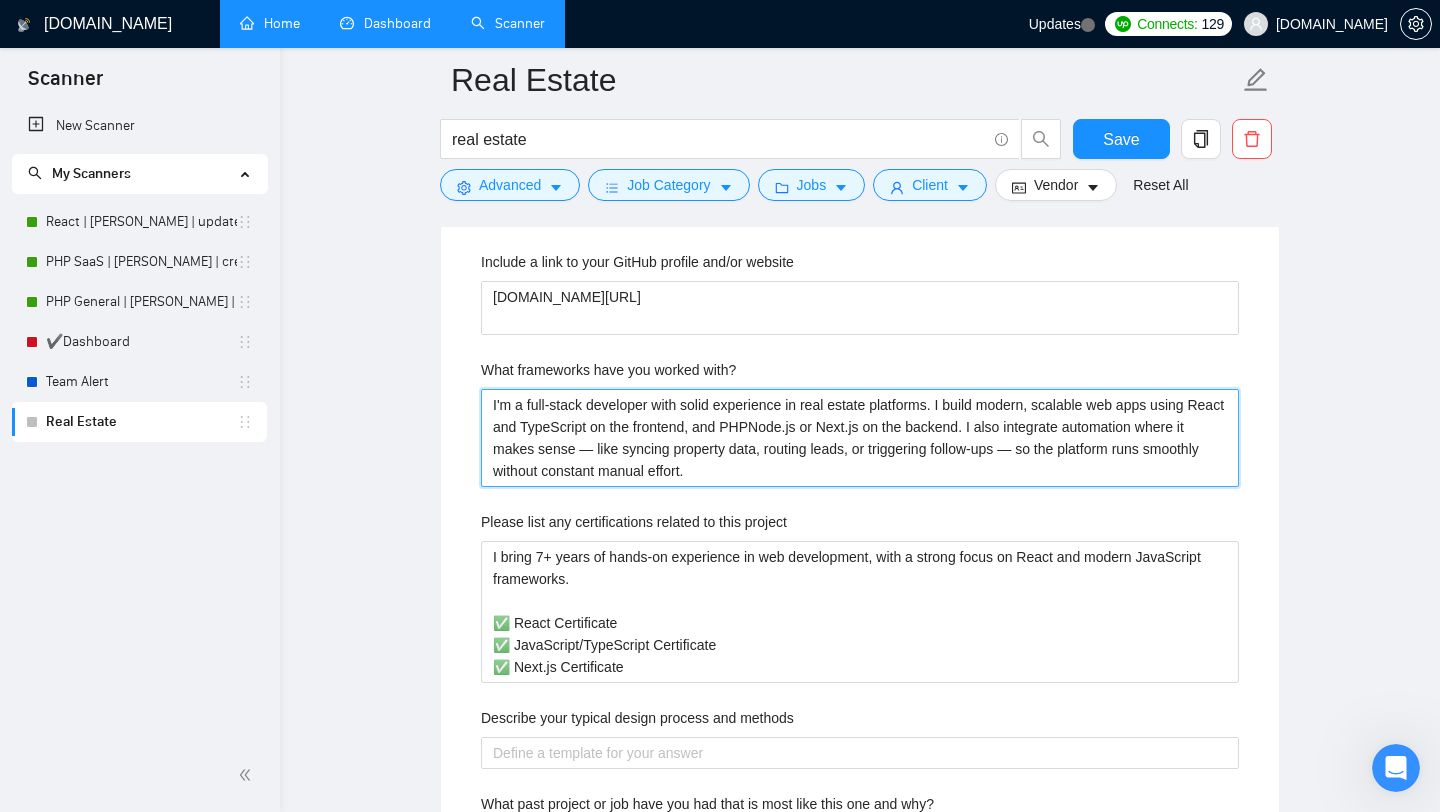 type 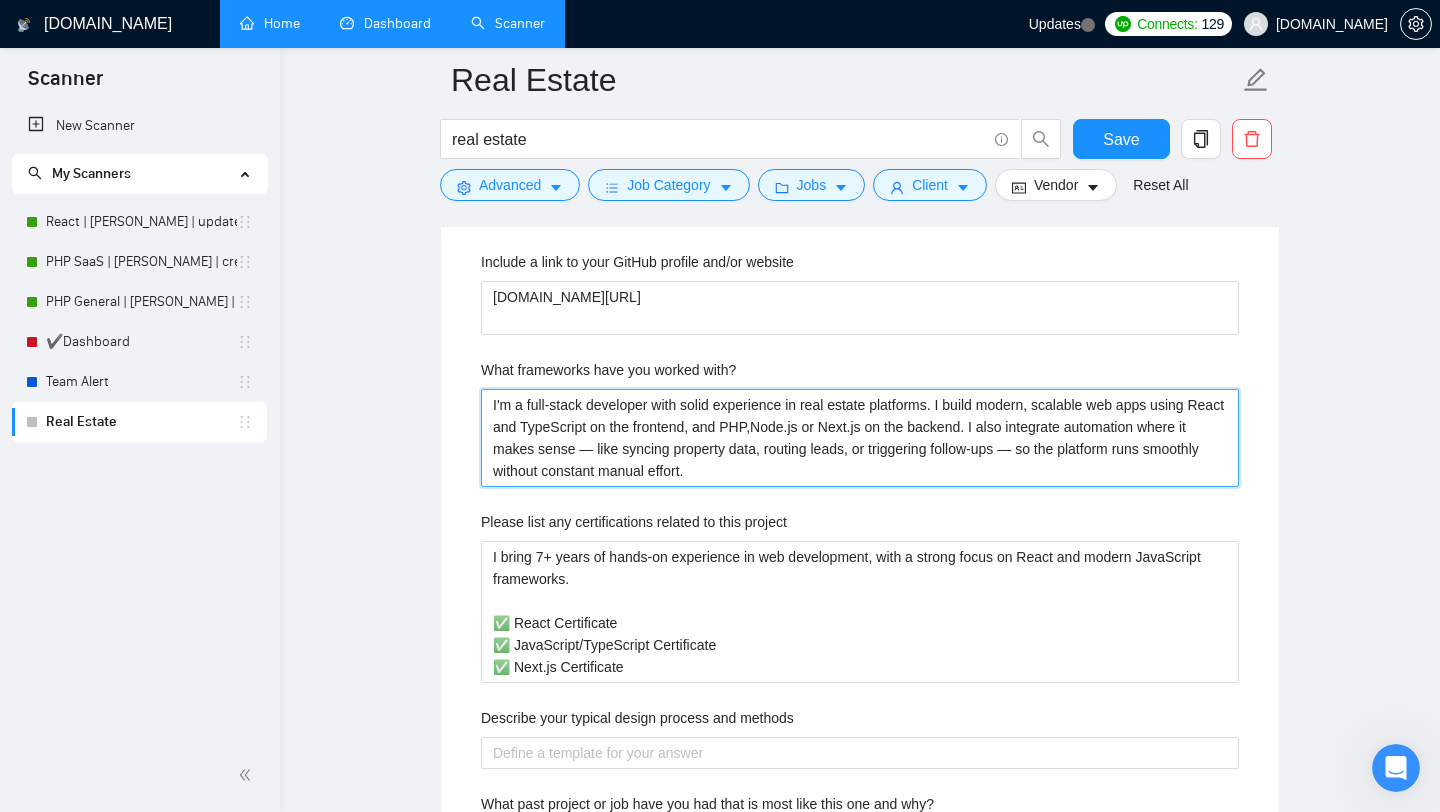 type 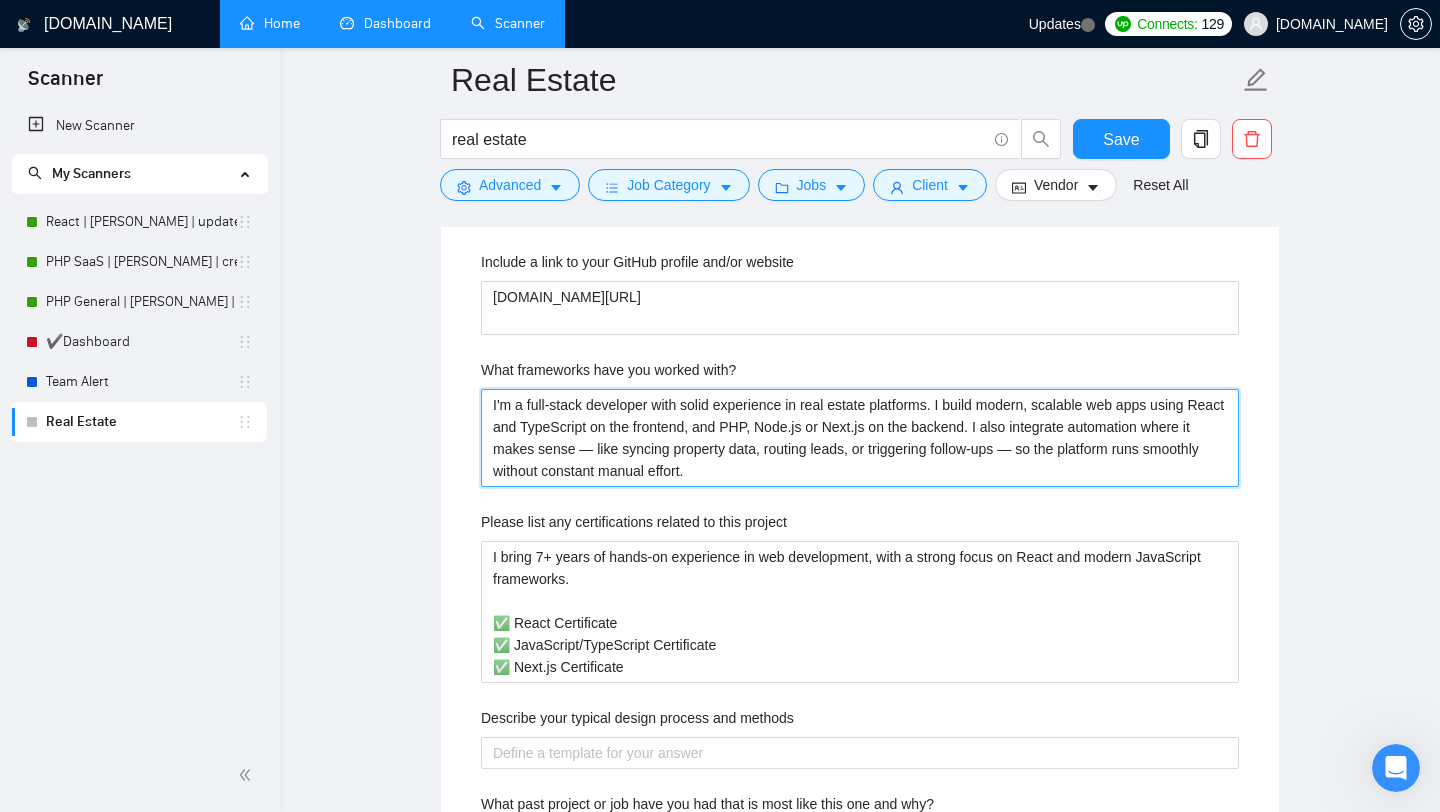 type 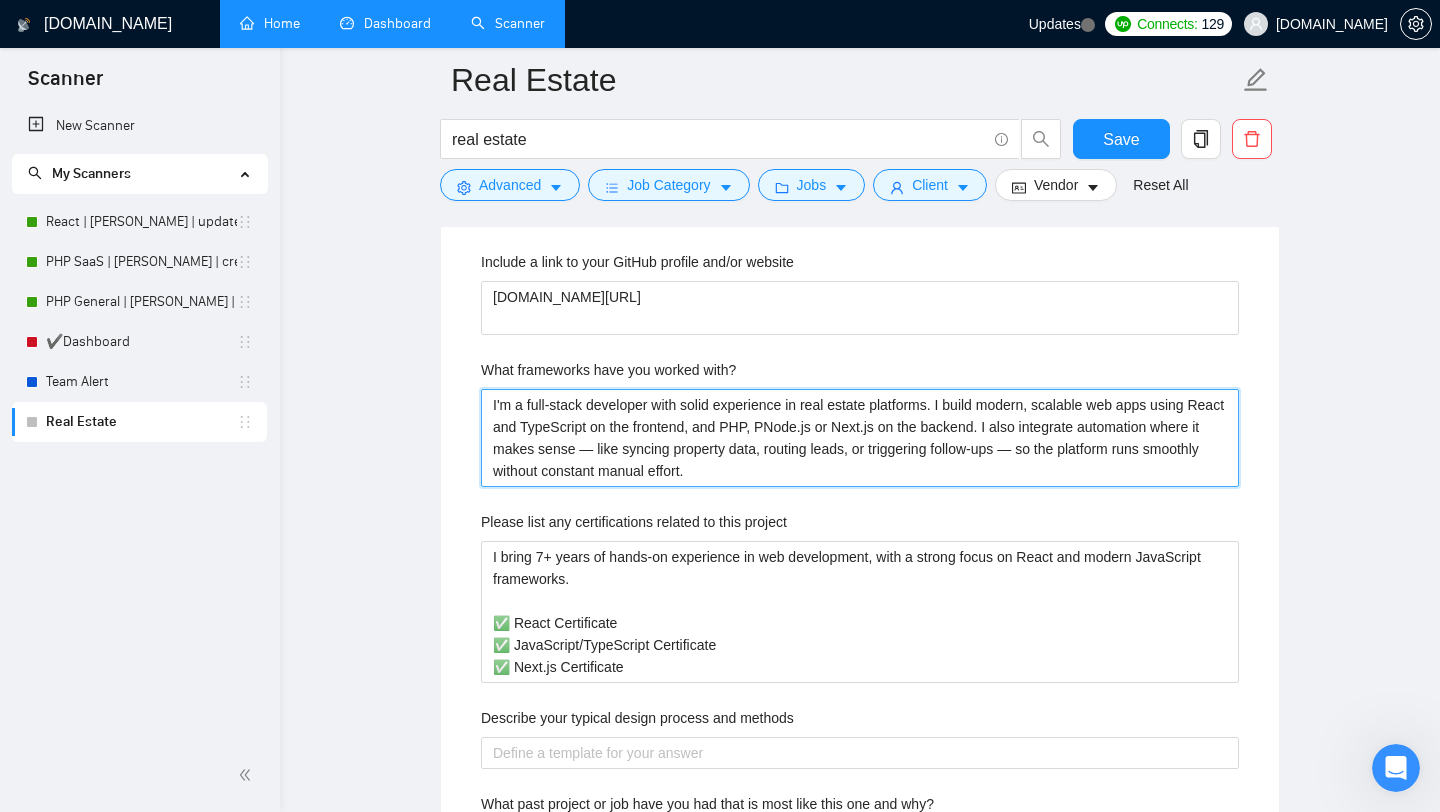 type 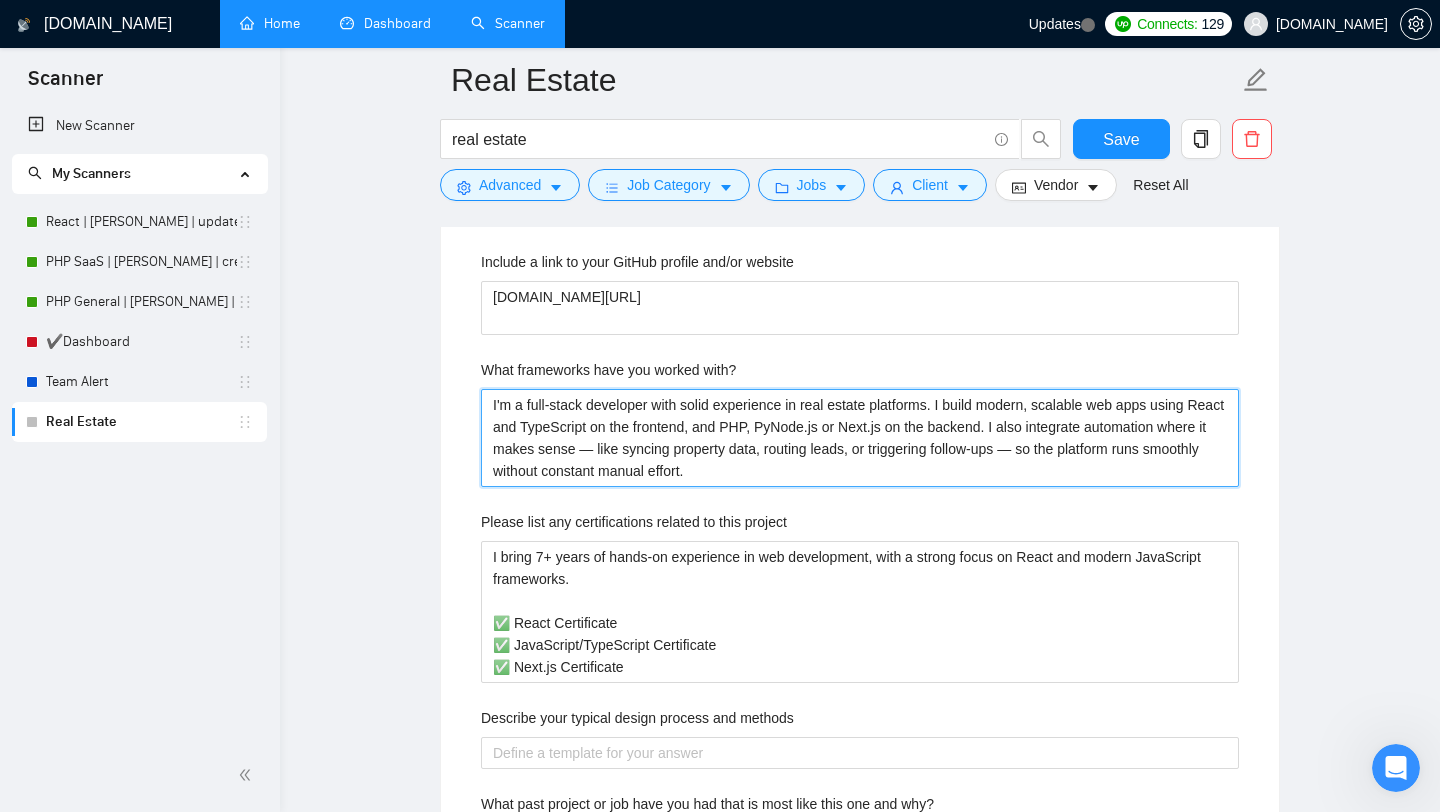 type 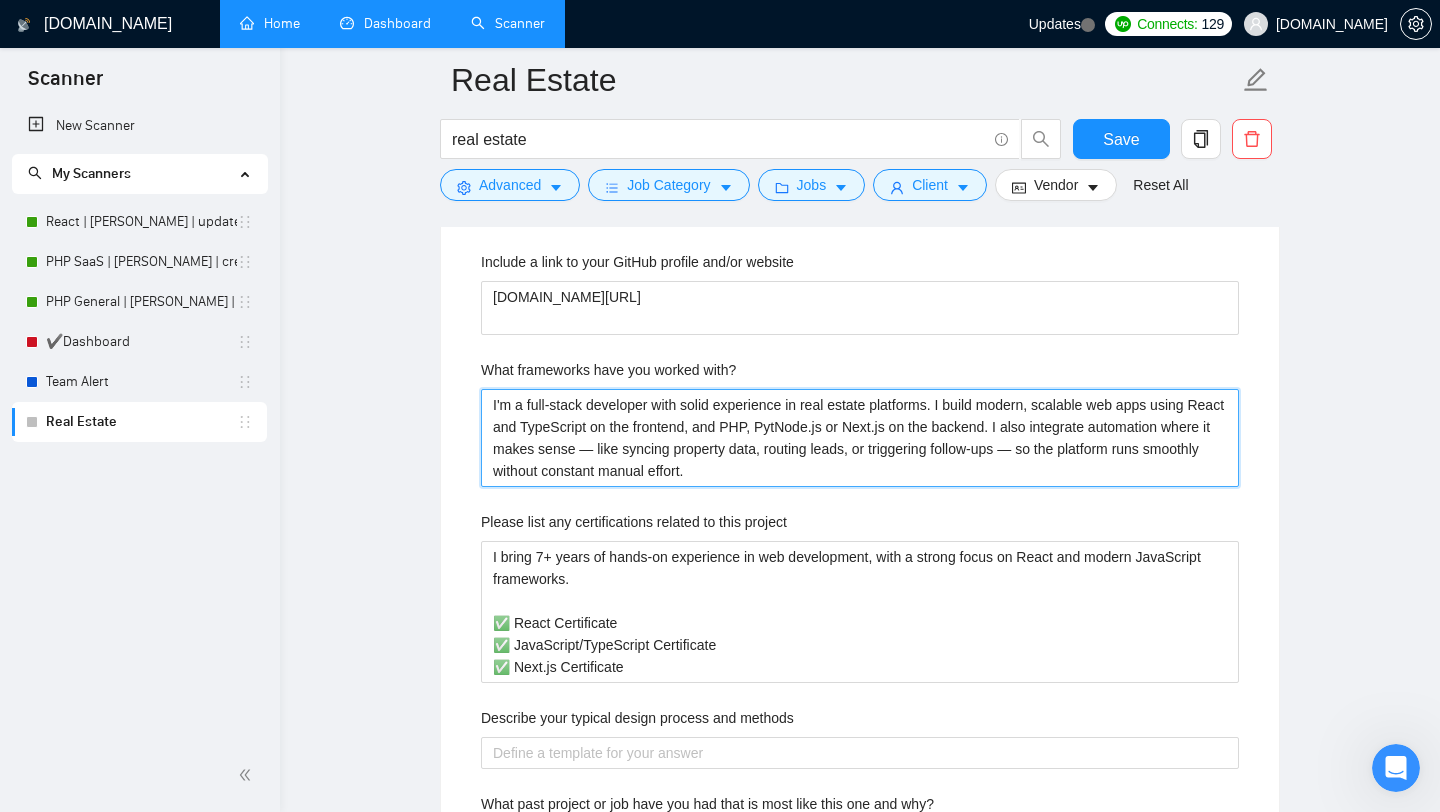 type 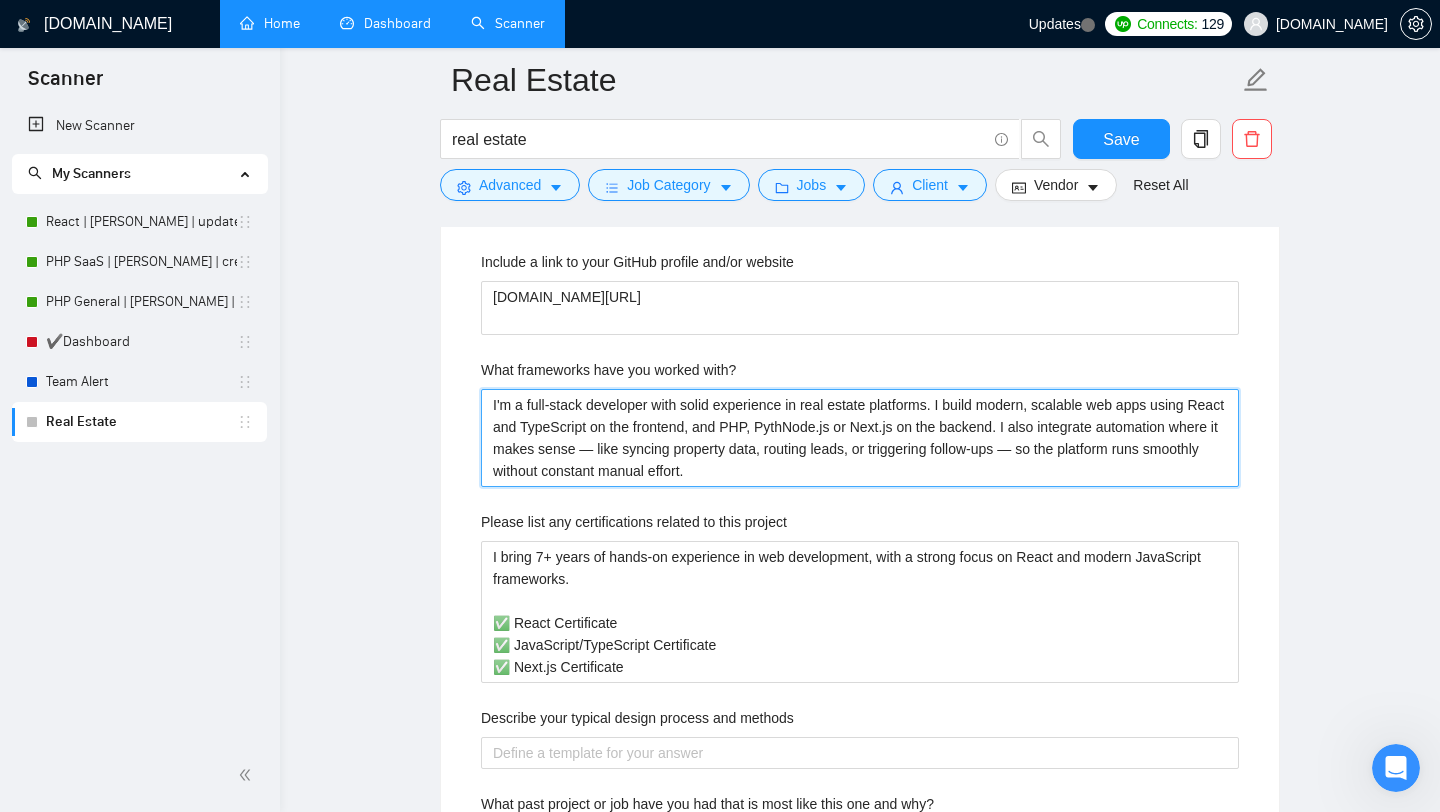 type 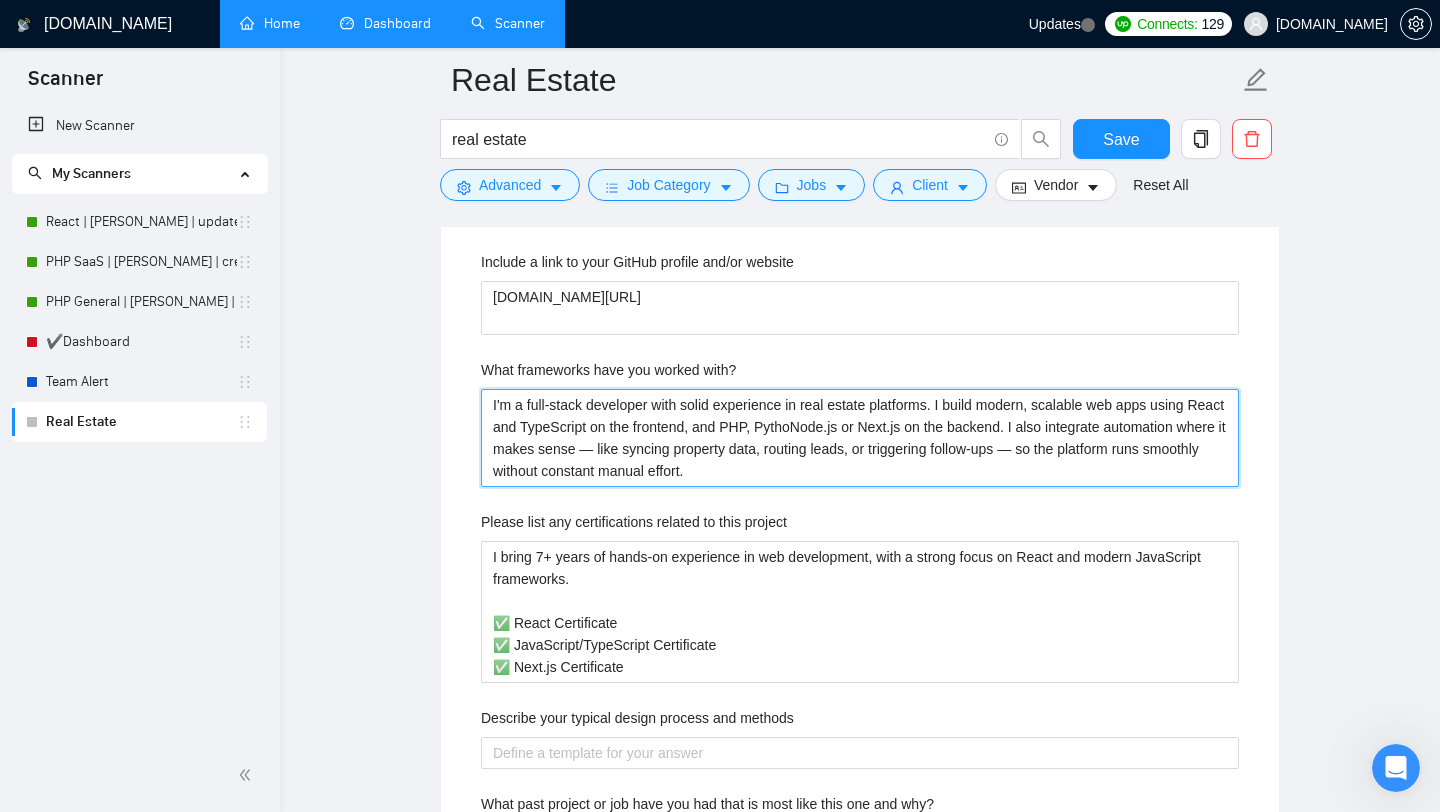type 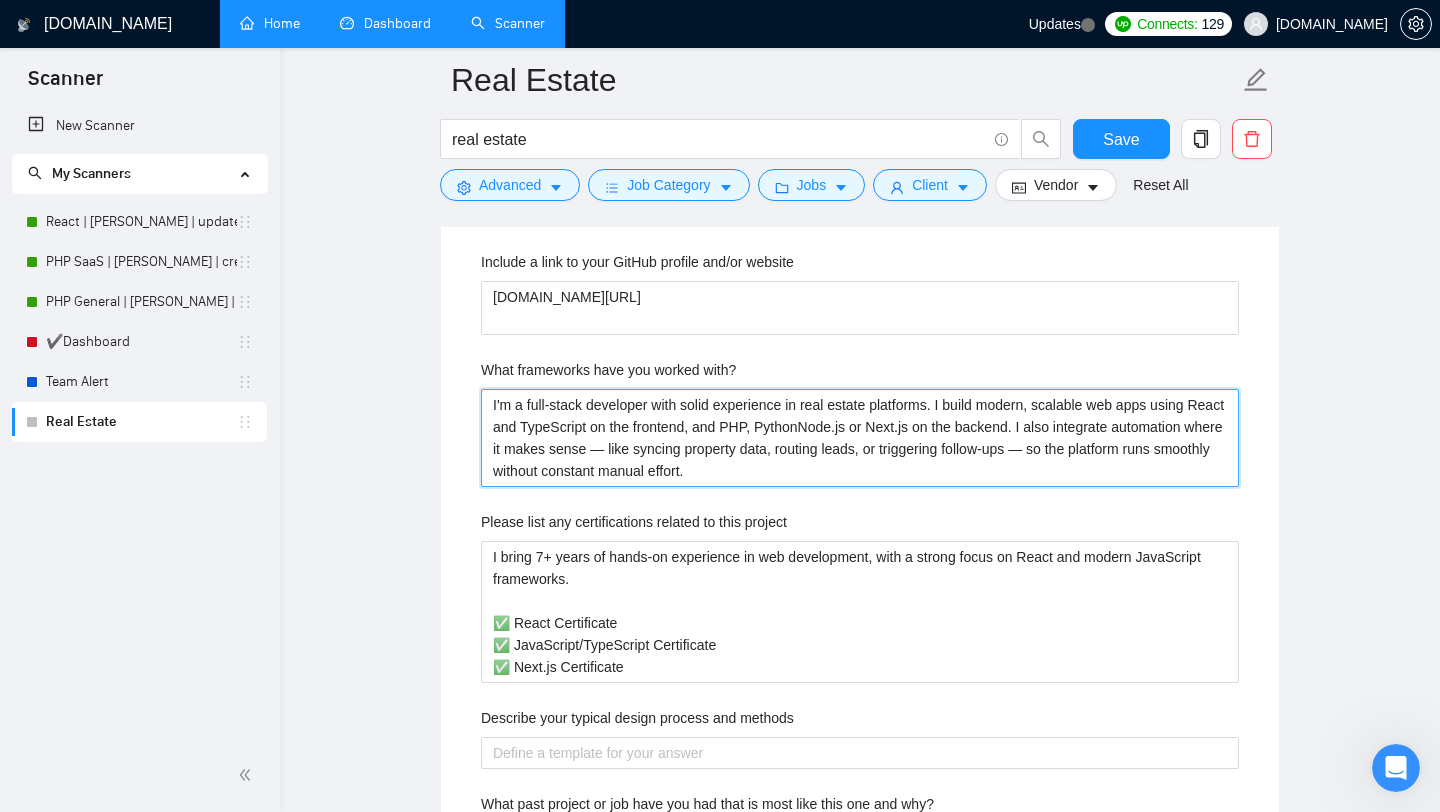 type 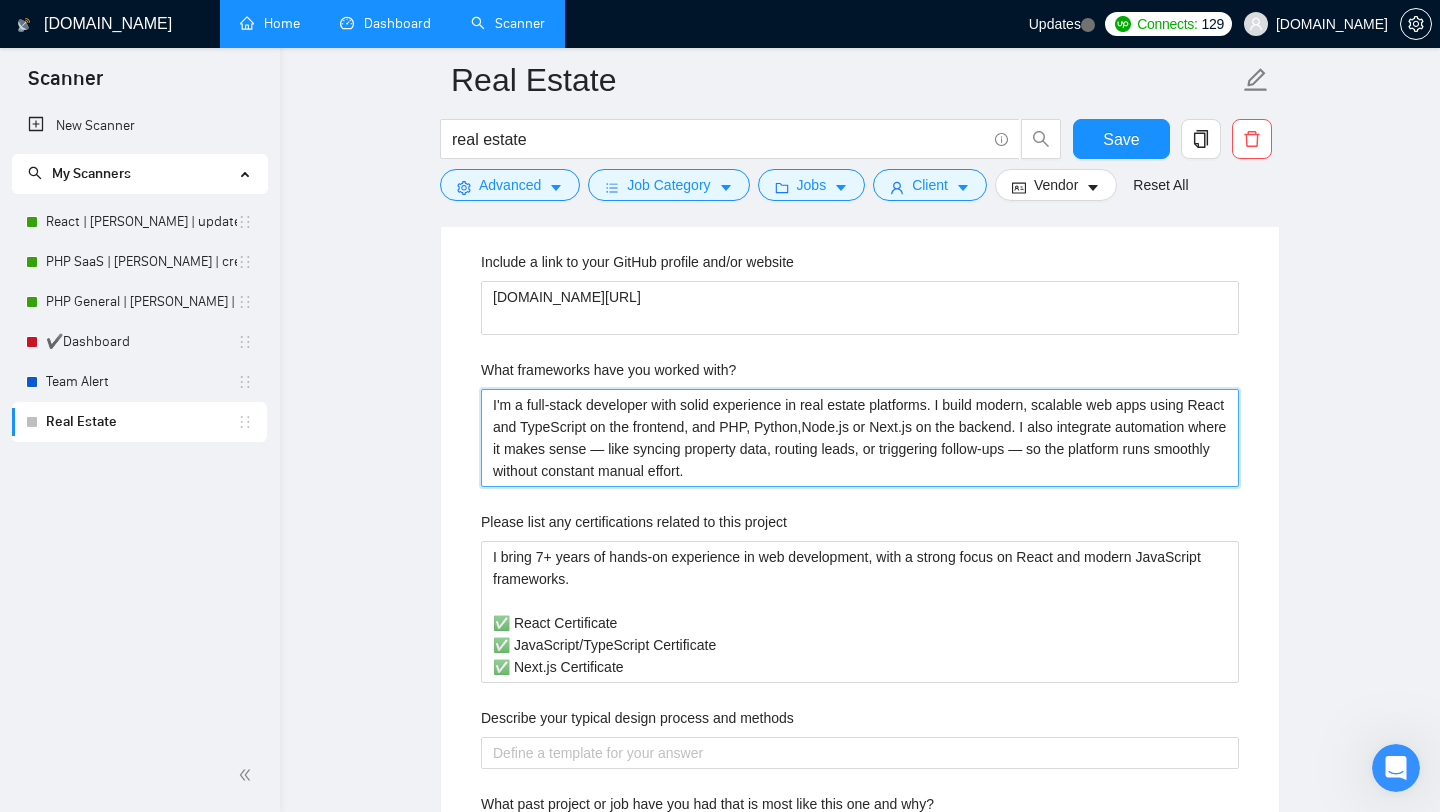 type 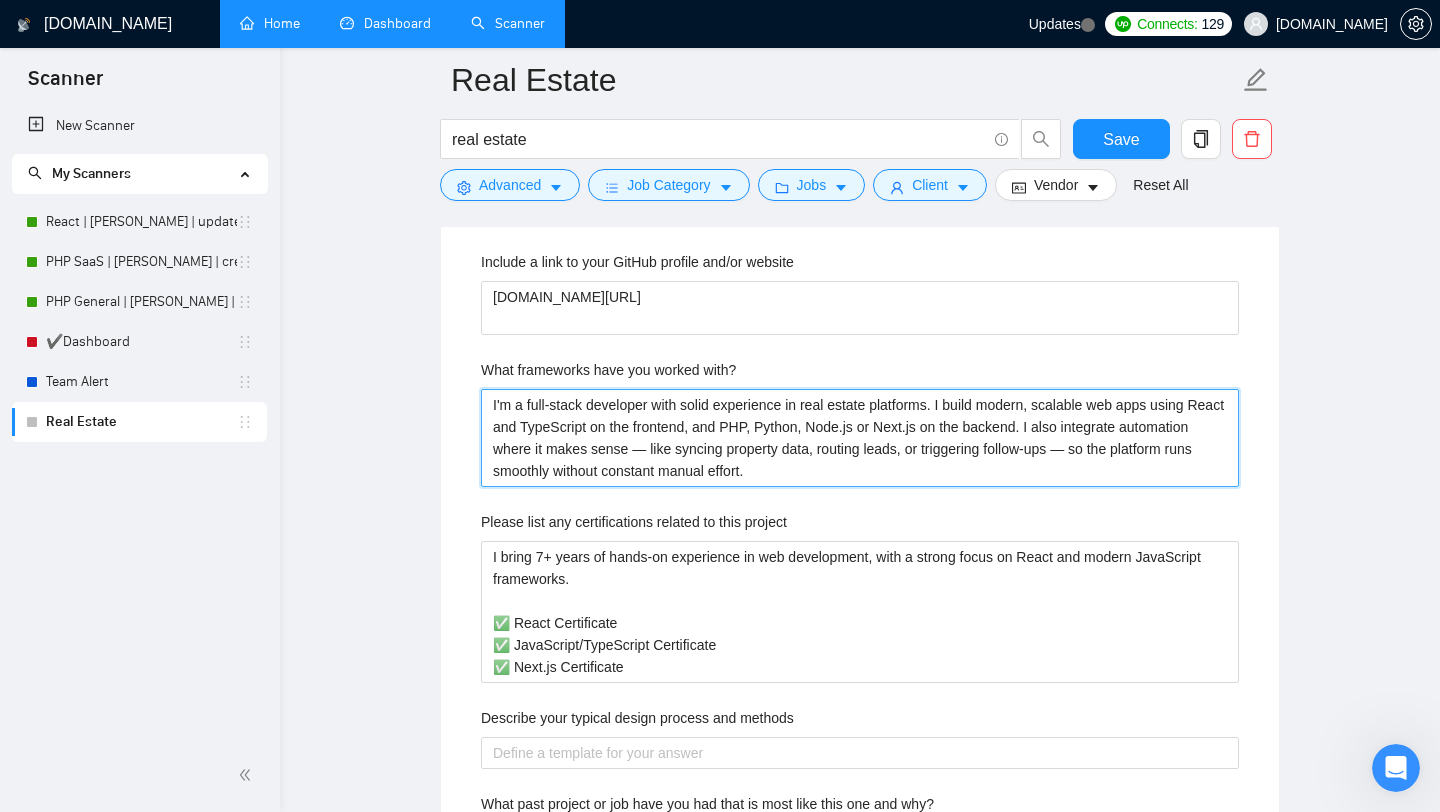 drag, startPoint x: 814, startPoint y: 405, endPoint x: 945, endPoint y: 404, distance: 131.00381 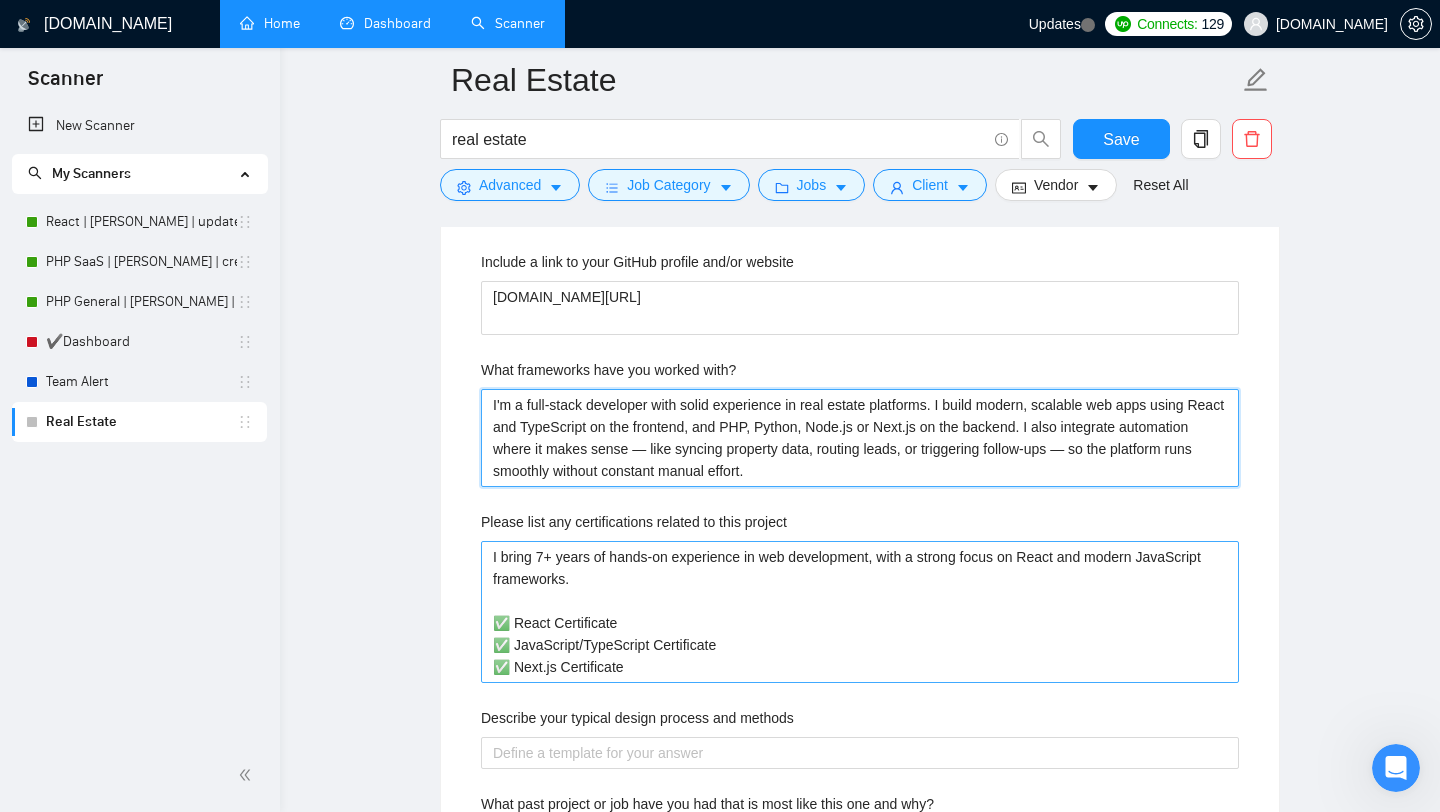 type on "I'm a full-stack developer with solid experience in real estate platforms. I build modern, scalable web apps using React and TypeScript on the frontend, and PHP, Python, Node.js or Next.js on the backend. I also integrate automation where it makes sense — like syncing property data, routing leads, or triggering follow-ups — so the platform runs smoothly without constant manual effort." 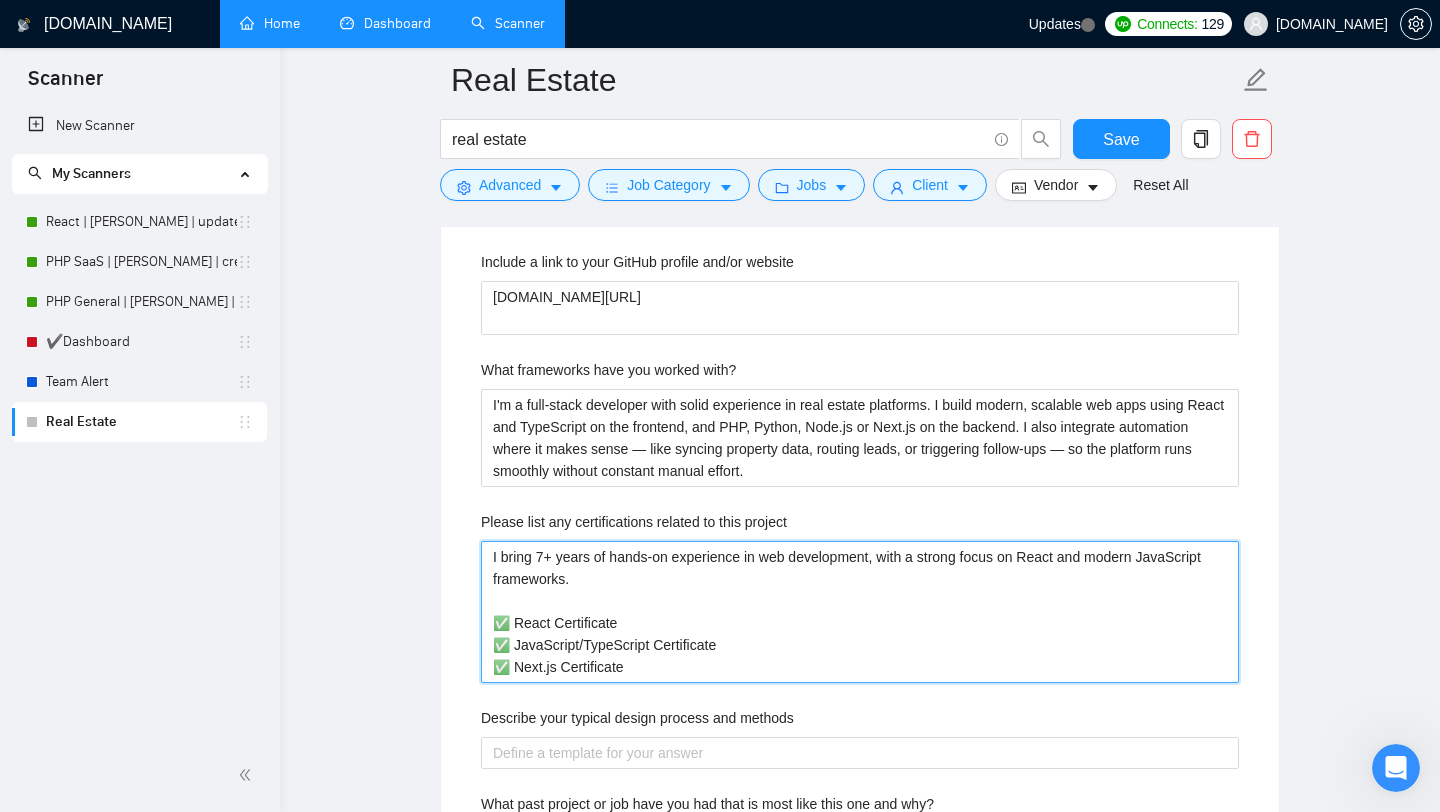 drag, startPoint x: 1041, startPoint y: 555, endPoint x: 1084, endPoint y: 574, distance: 47.010635 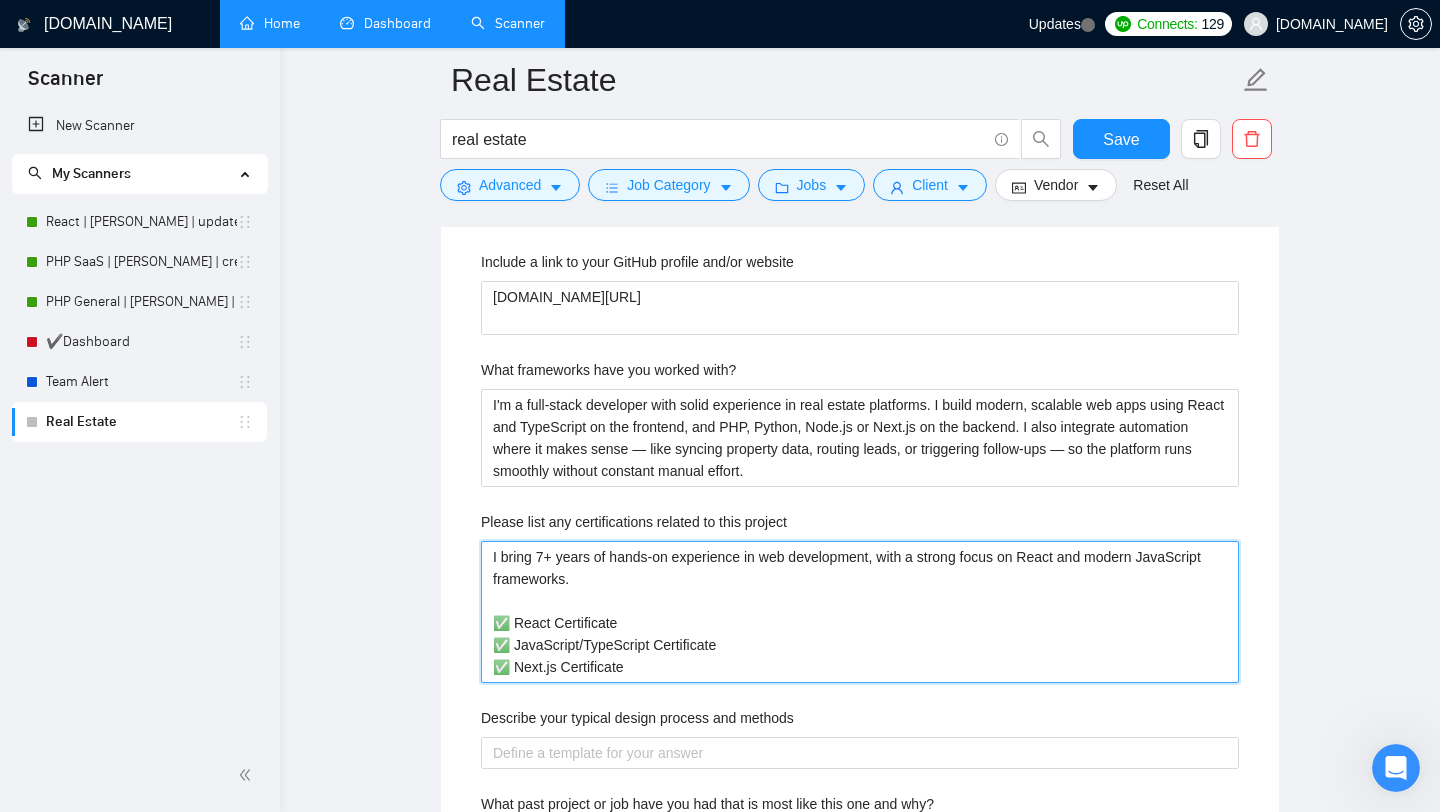 click on "I bring 7+ years of hands-on experience in web development, with a strong focus on React and modern JavaScript frameworks.
✅ React Certificate
✅ JavaScript/TypeScript Certificate
✅ Next.js Certificate" at bounding box center [860, 612] 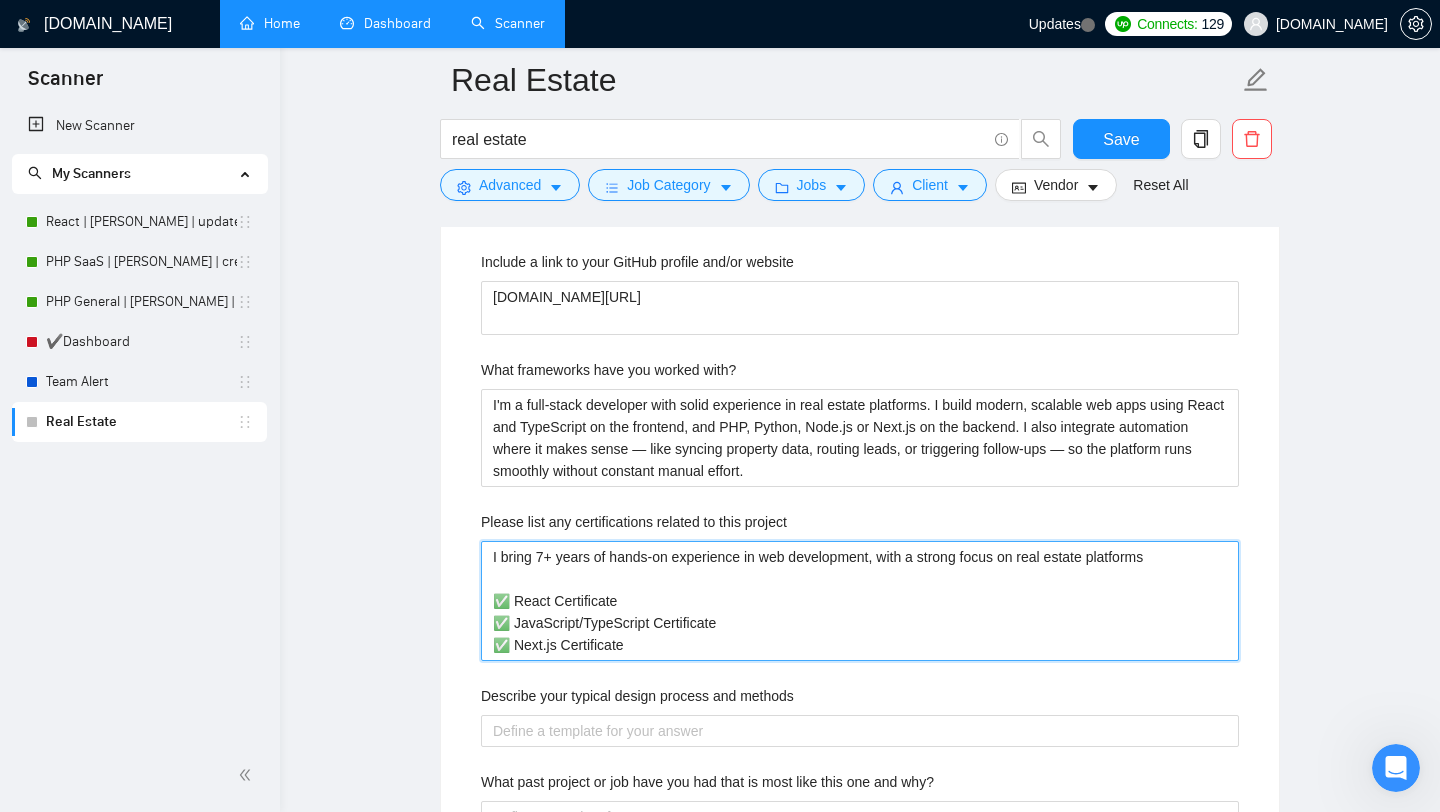 drag, startPoint x: 728, startPoint y: 641, endPoint x: 474, endPoint y: 594, distance: 258.31183 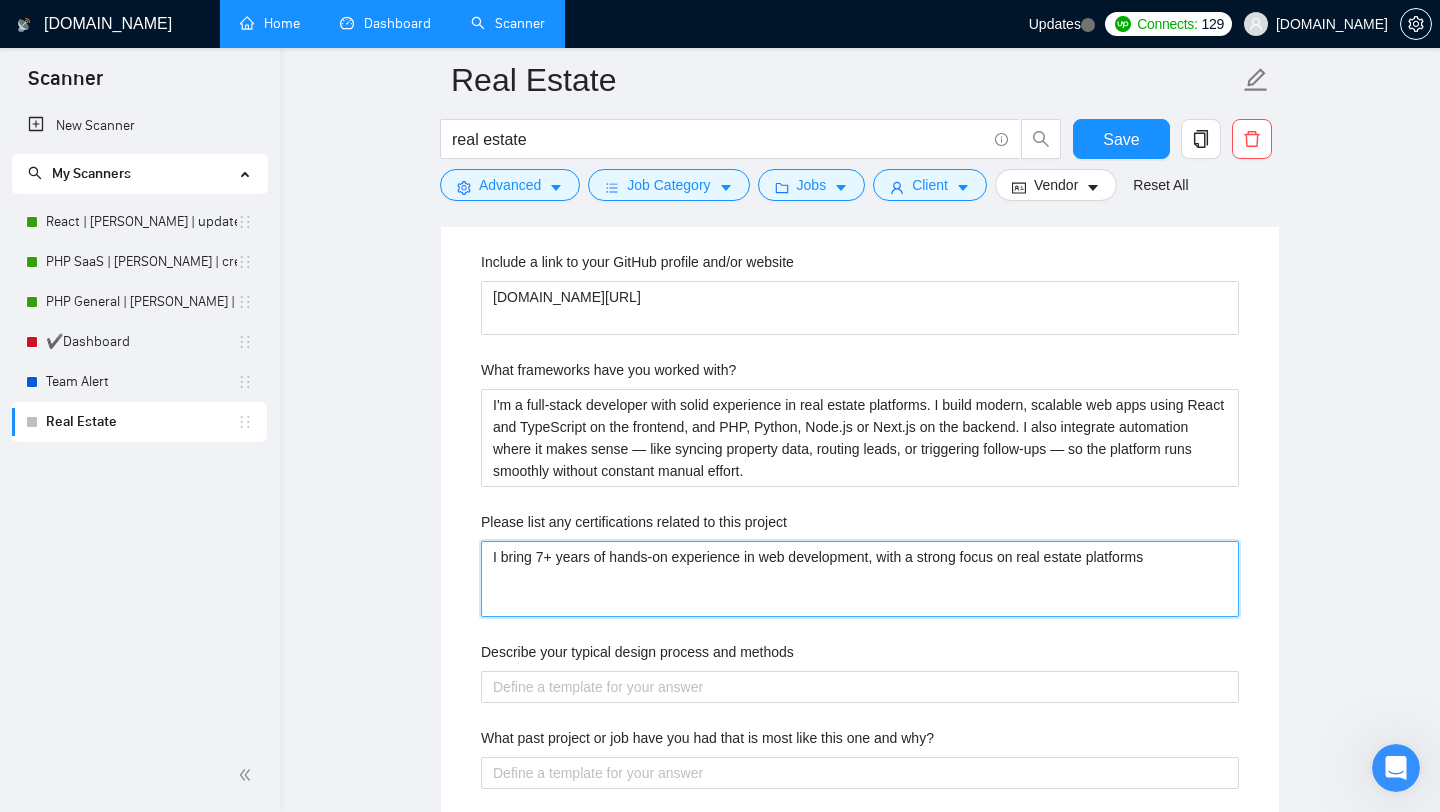 type 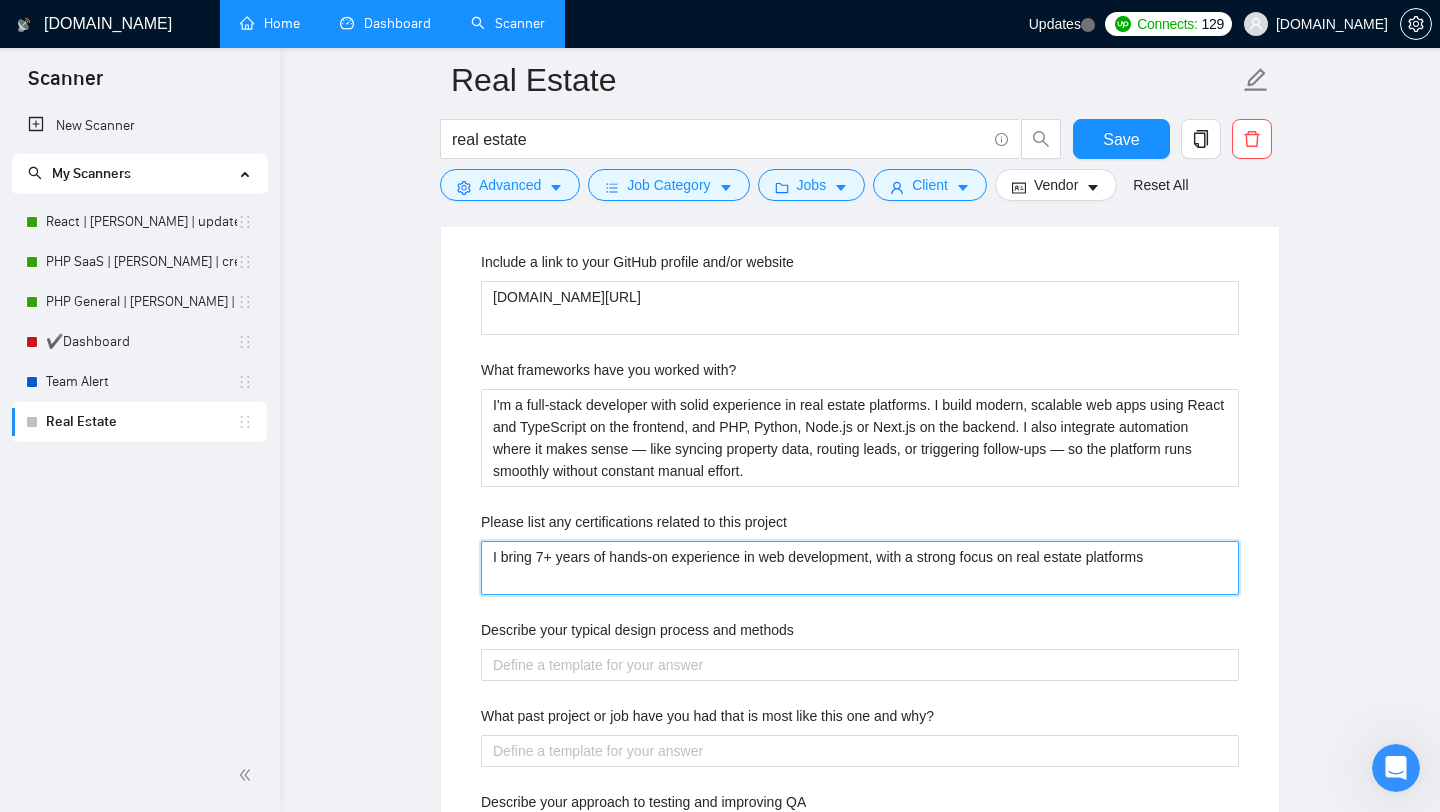 type 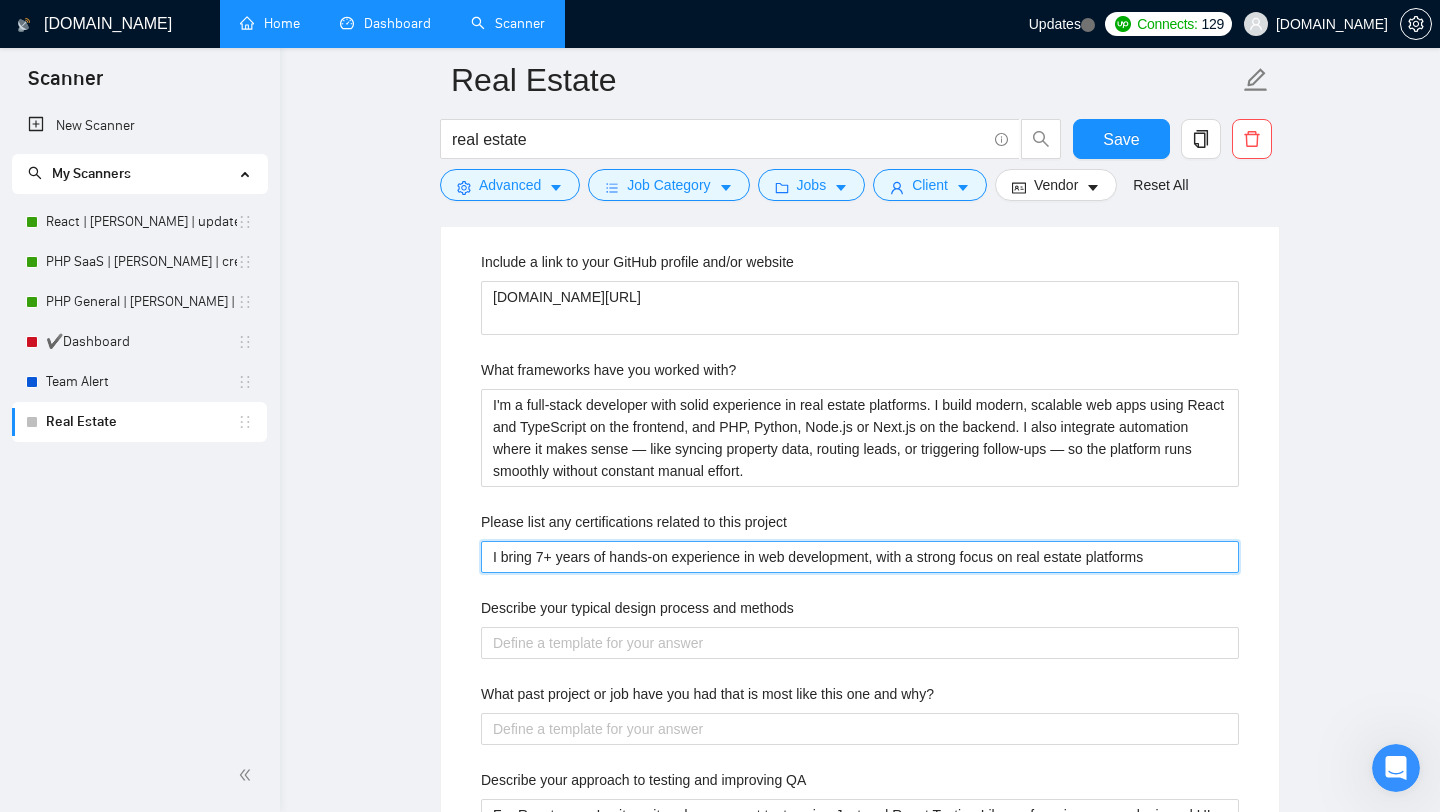click on "I bring 7+ years of hands-on experience in web development, with a strong focus on real estate platforms" at bounding box center (860, 557) 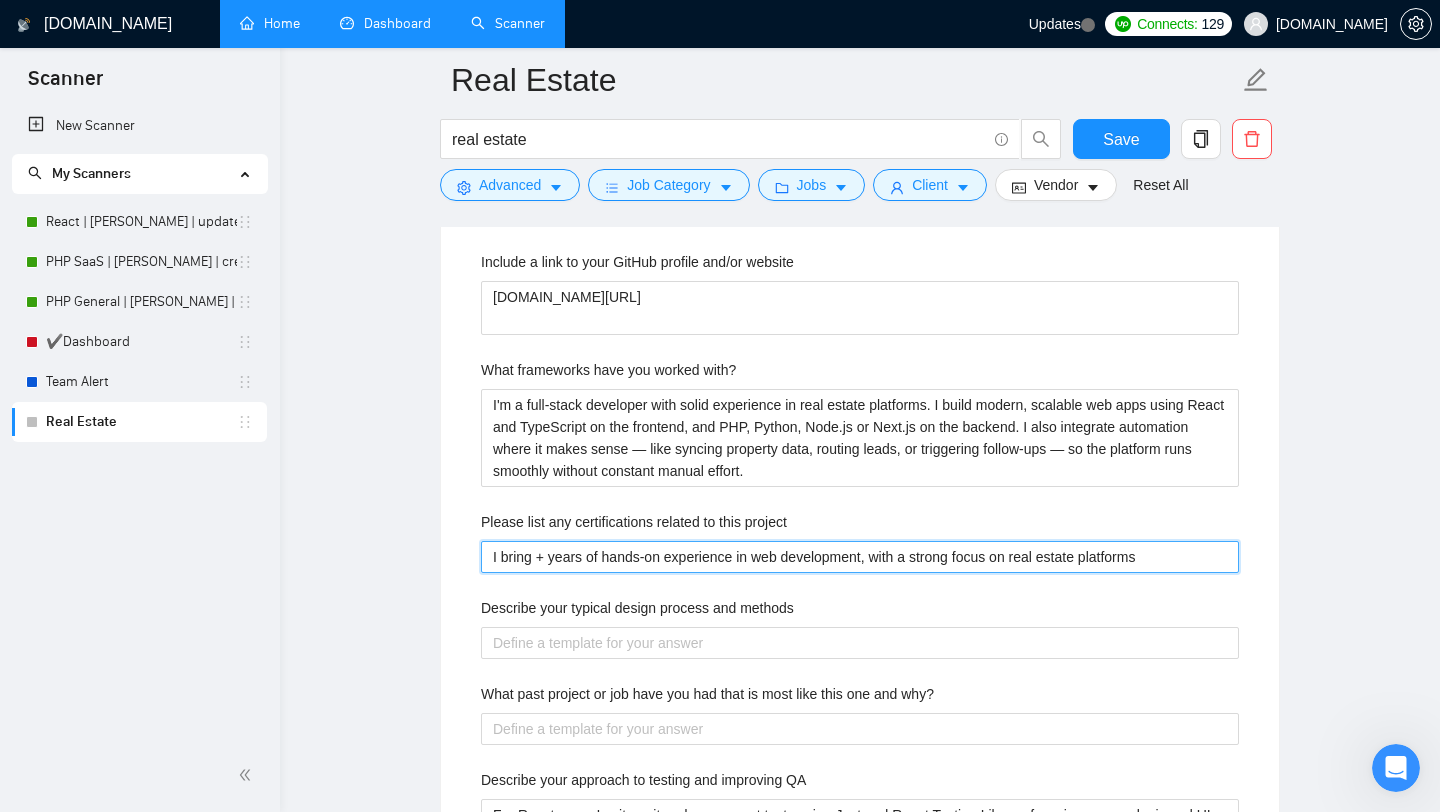 type 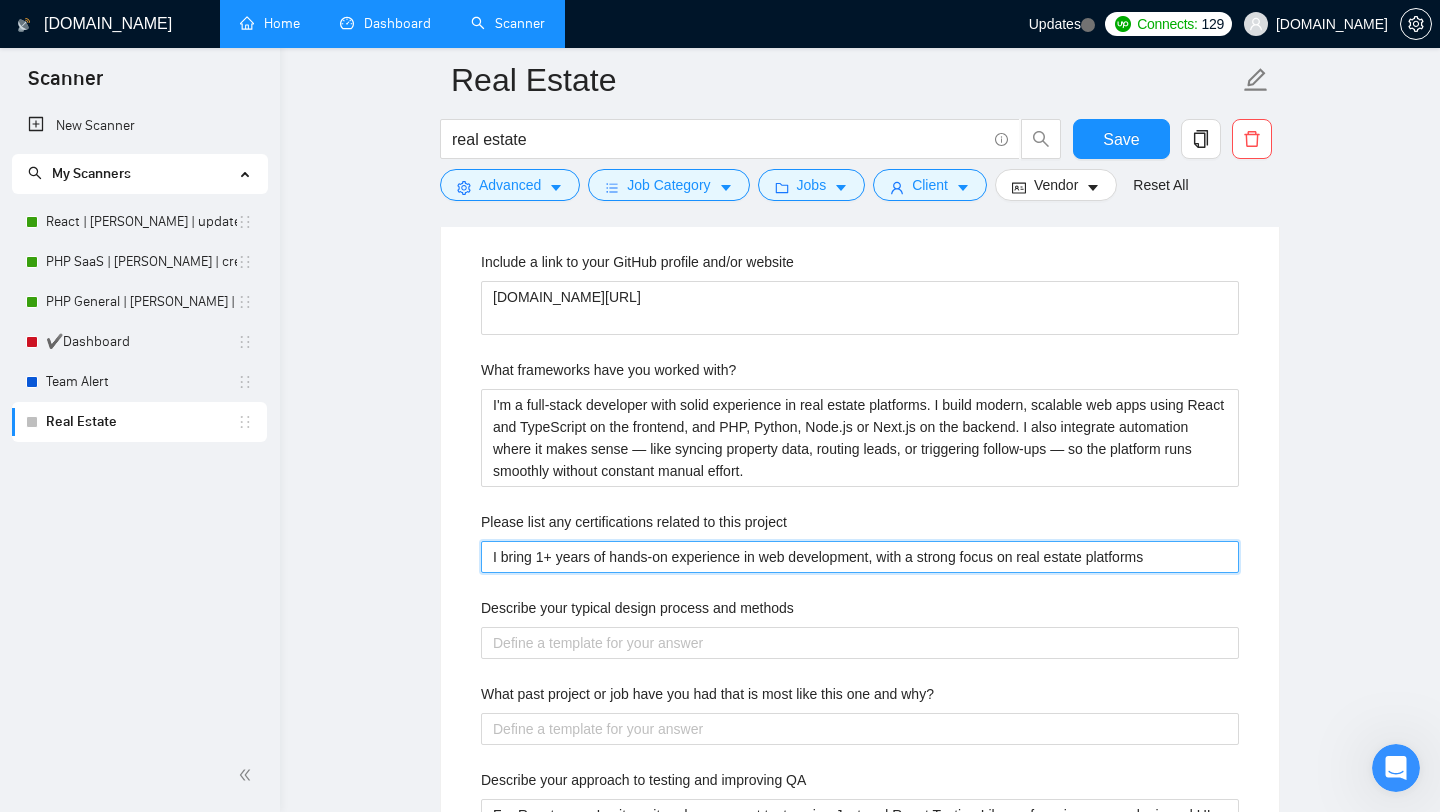 type 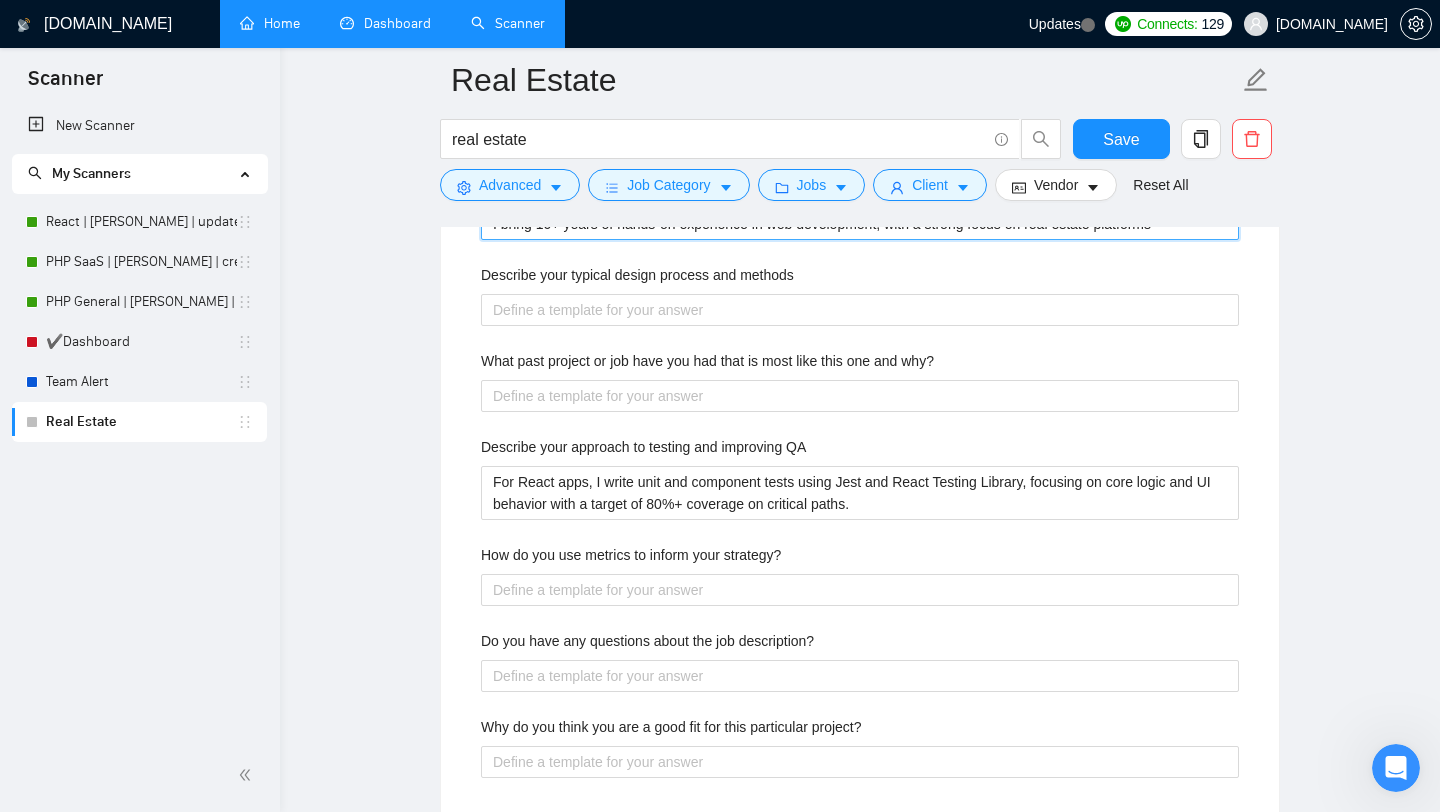scroll, scrollTop: 3024, scrollLeft: 0, axis: vertical 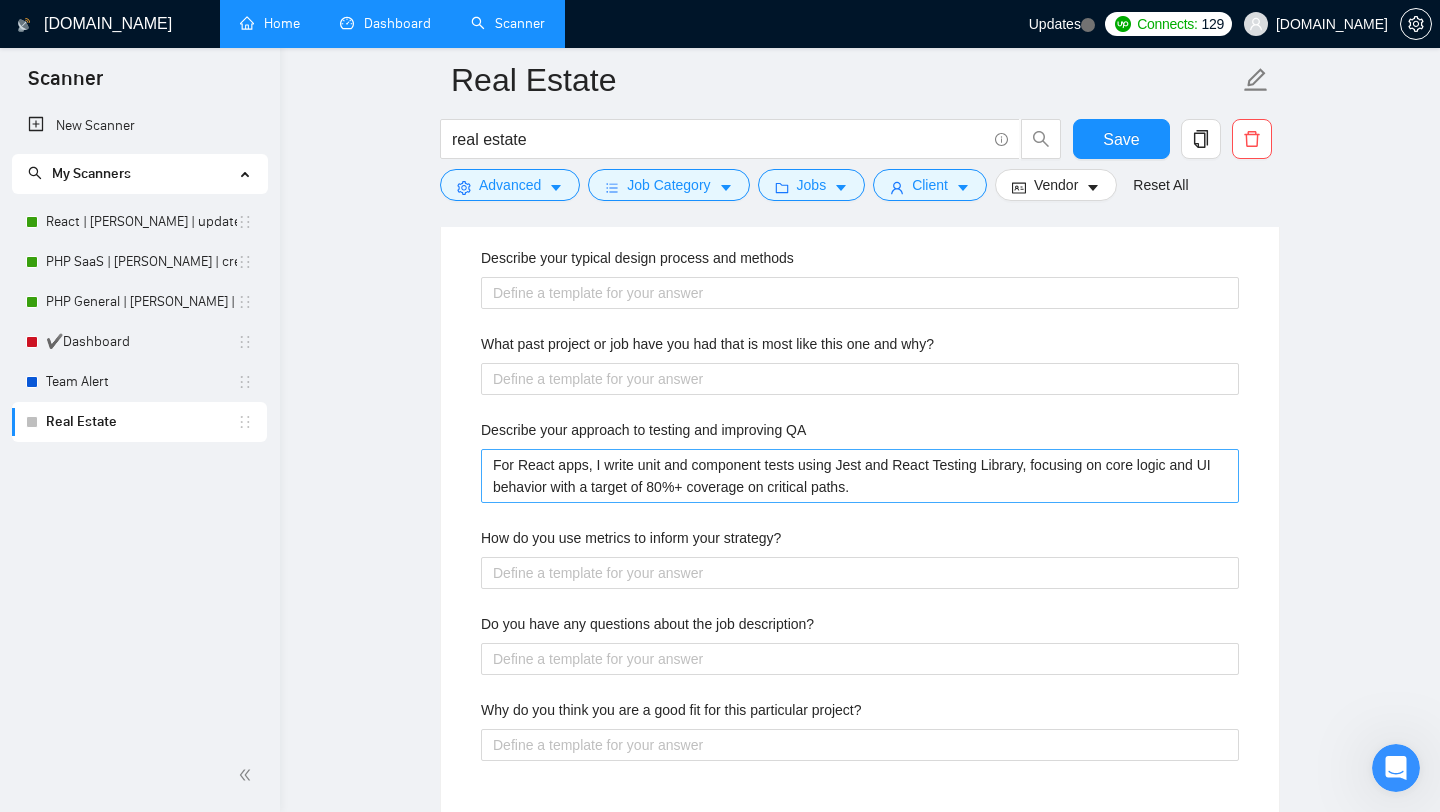 type on "I bring 10+ years of hands-on experience in web development, with a strong focus on real estate platforms" 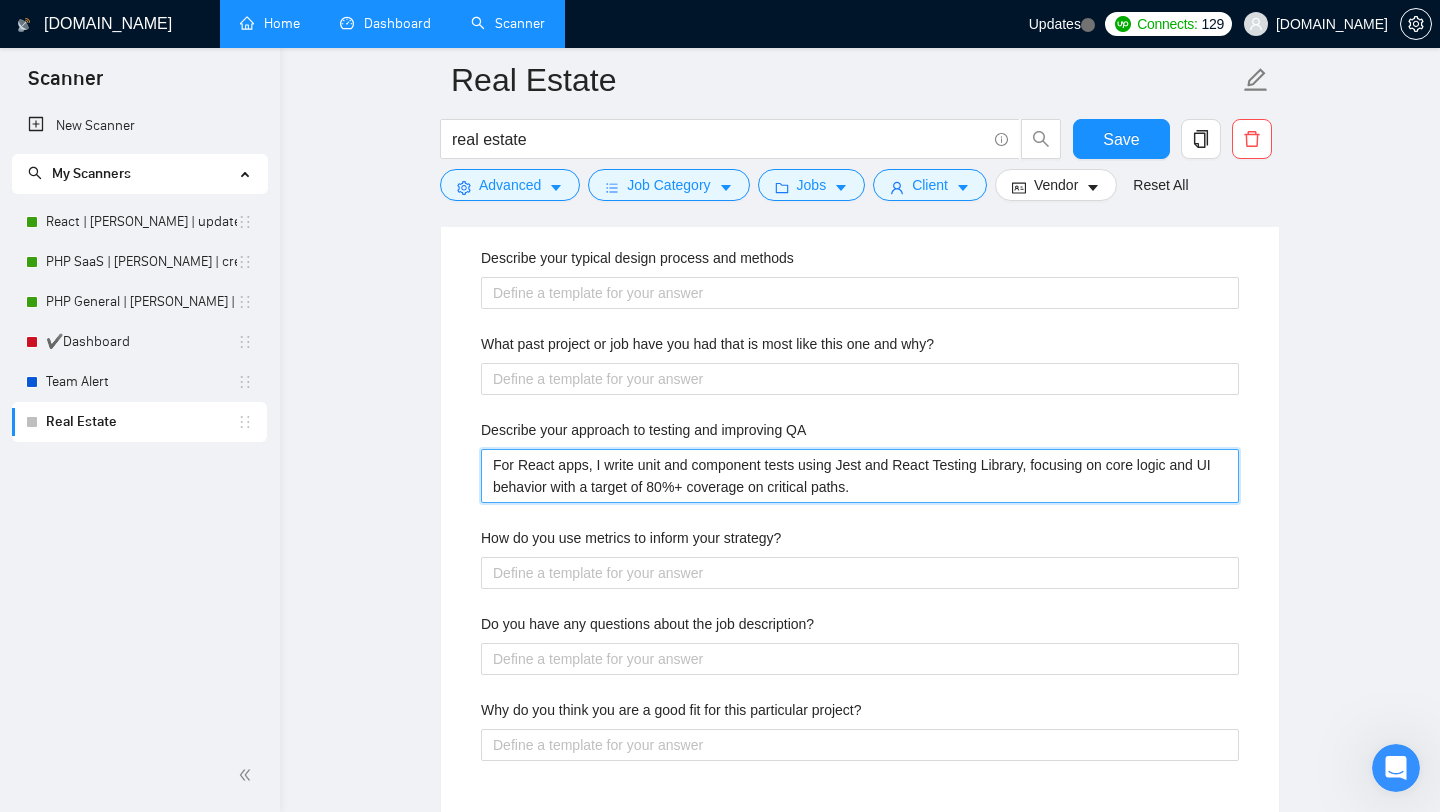 click on "For React apps, I write unit and component tests using Jest and React Testing Library, focusing on core logic and UI behavior with a target of 80%+ coverage on critical paths." at bounding box center [860, 476] 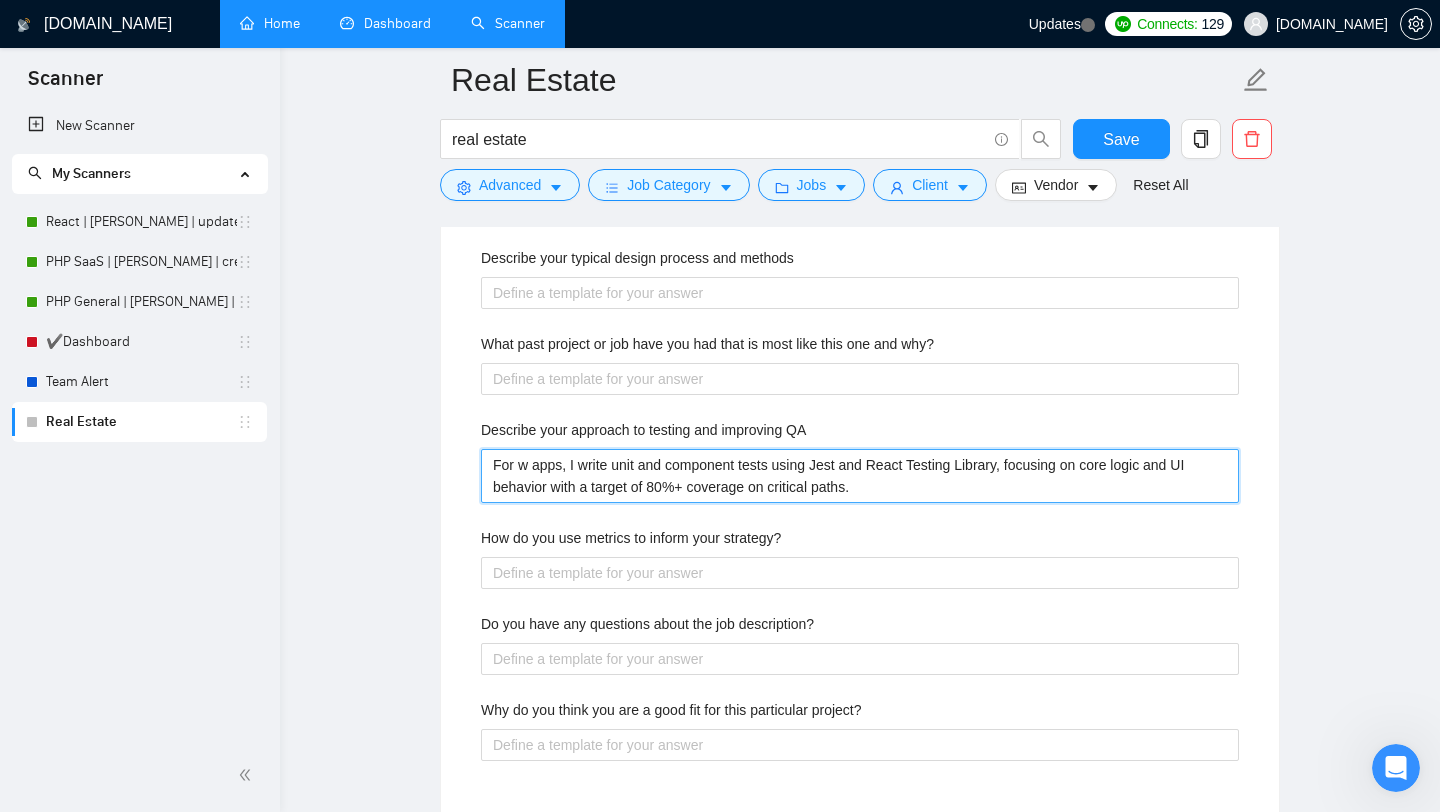 type 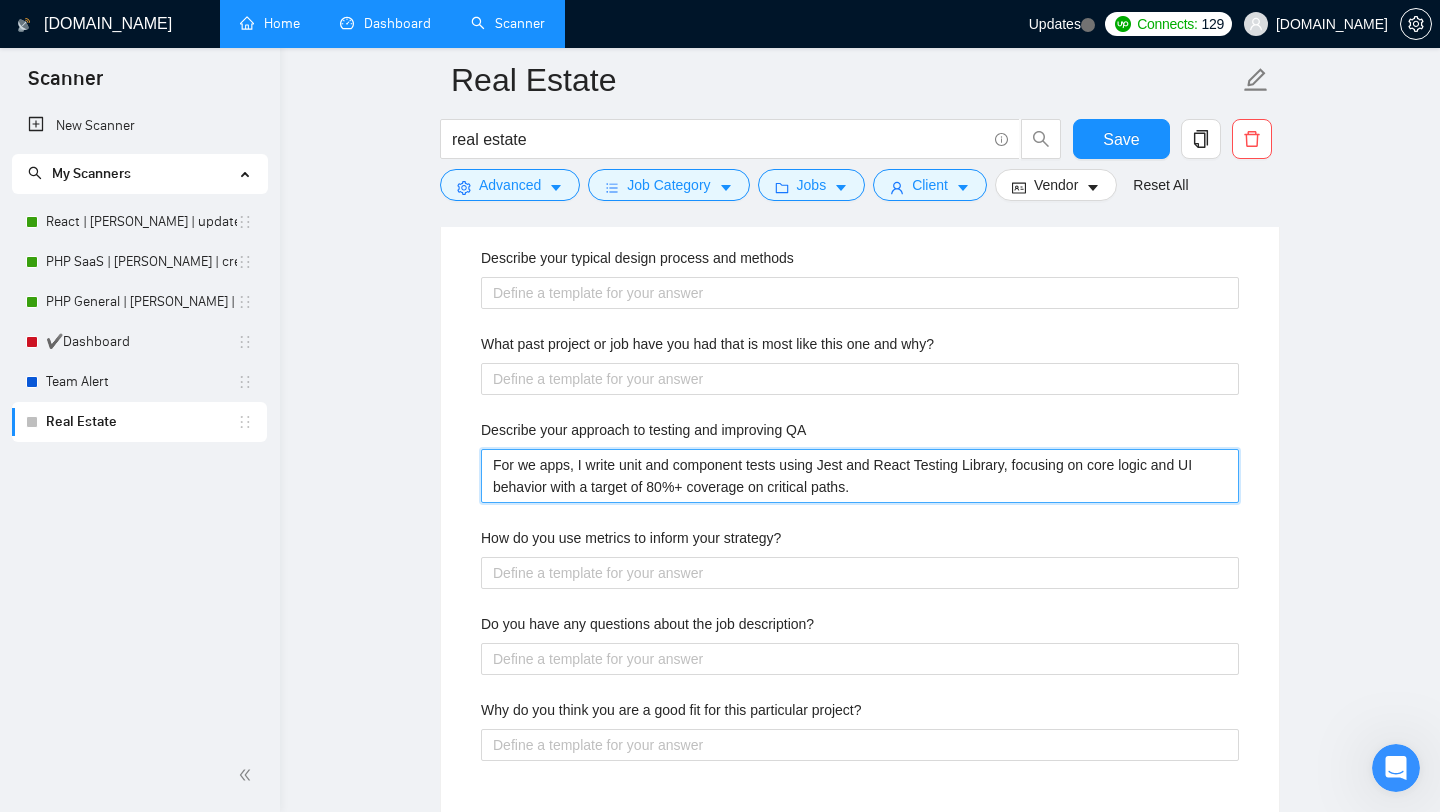 type 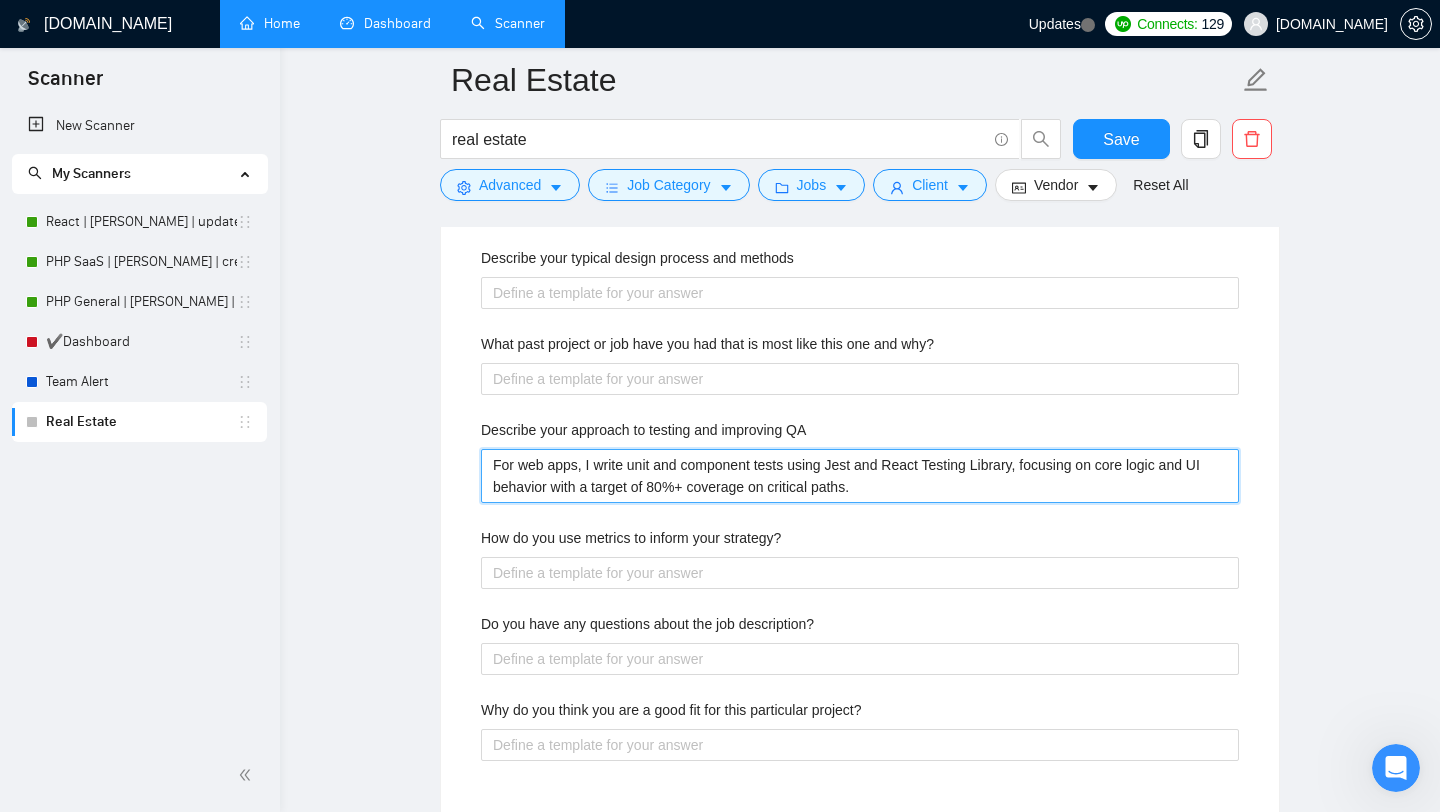 click on "For web apps, I write unit and component tests using Jest and React Testing Library, focusing on core logic and UI behavior with a target of 80%+ coverage on critical paths." at bounding box center [860, 476] 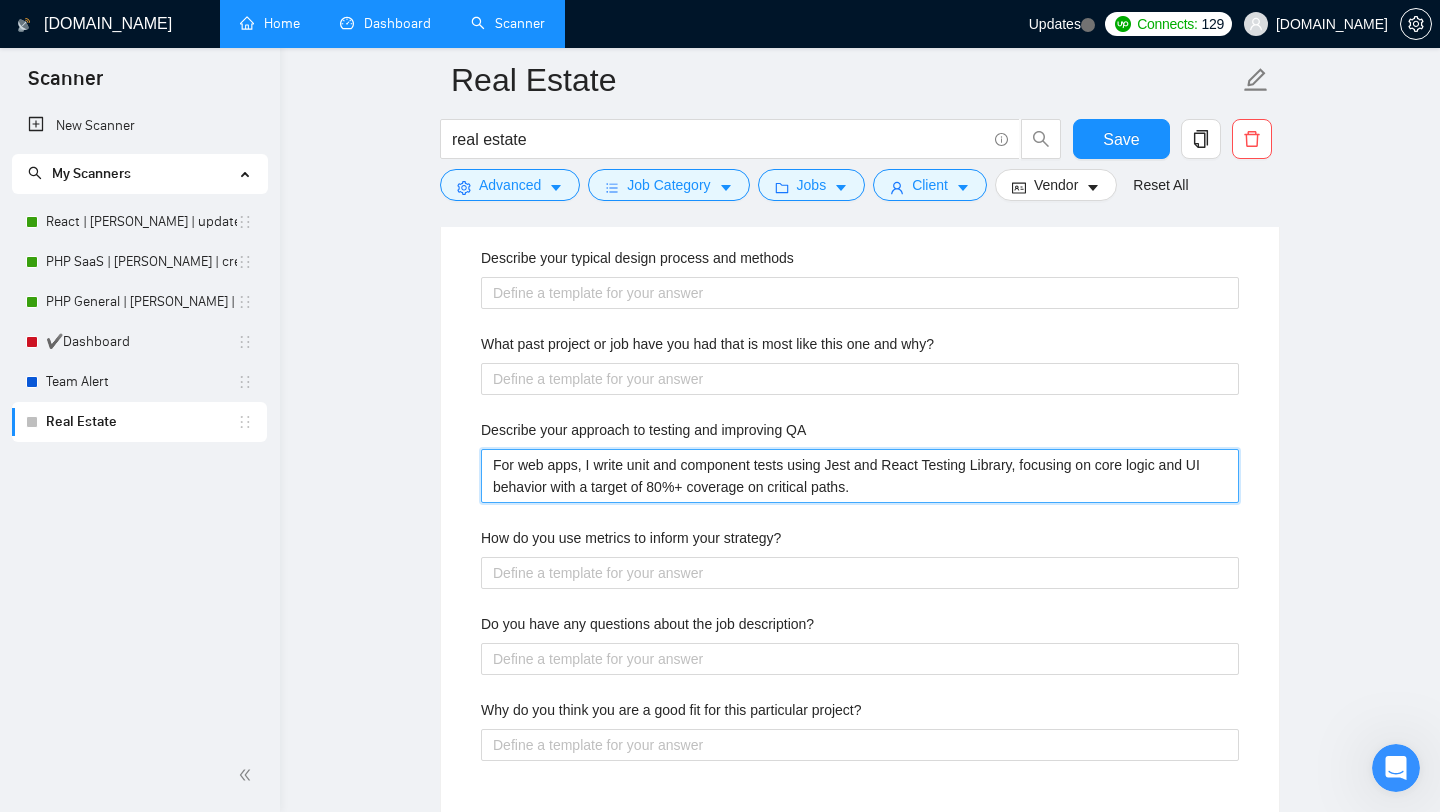 click on "For web apps, I write unit and component tests using Jest and React Testing Library, focusing on core logic and UI behavior with a target of 80%+ coverage on critical paths." at bounding box center (860, 476) 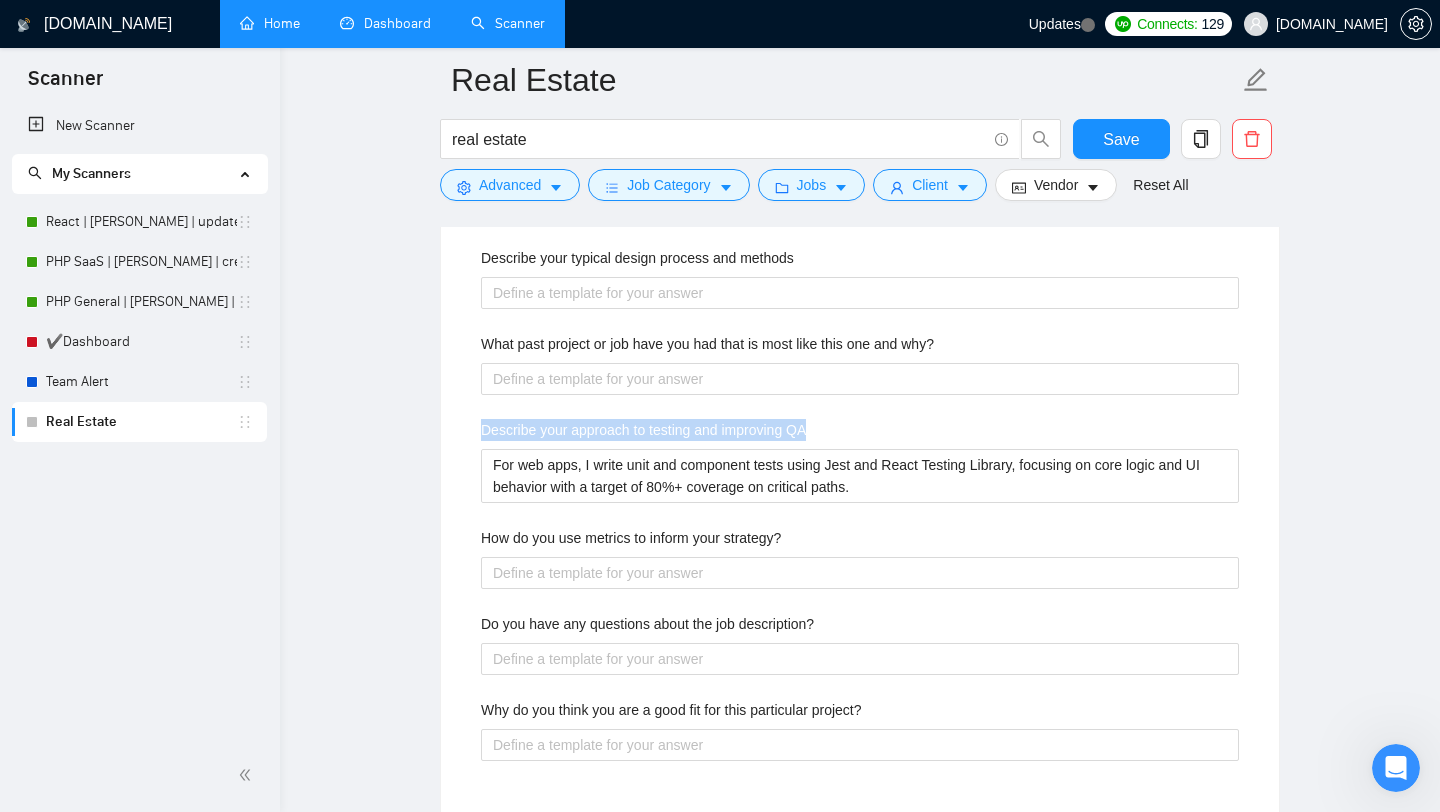 copy on "Describe your approach to testing and improving QA" 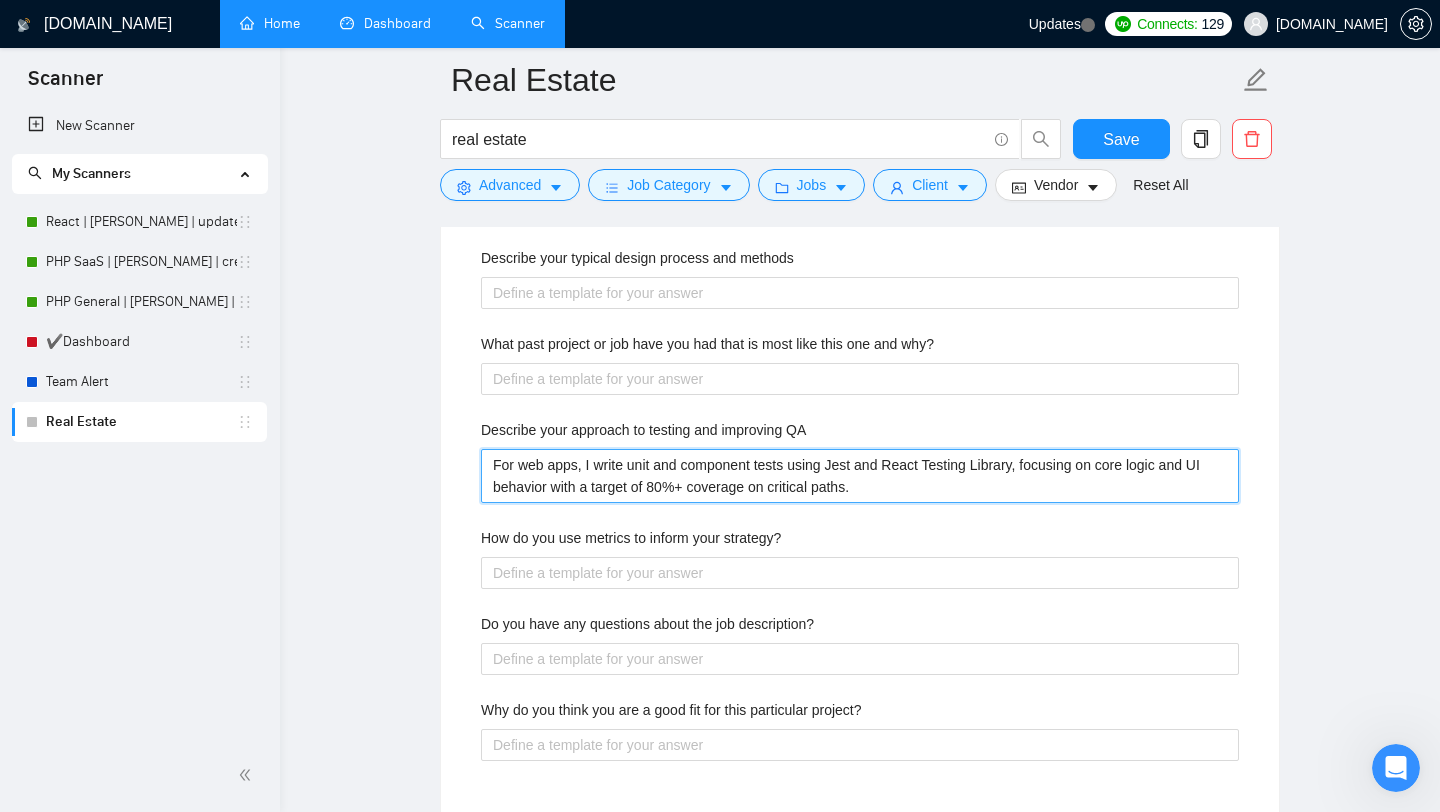 click on "For web apps, I write unit and component tests using Jest and React Testing Library, focusing on core logic and UI behavior with a target of 80%+ coverage on critical paths." at bounding box center [860, 476] 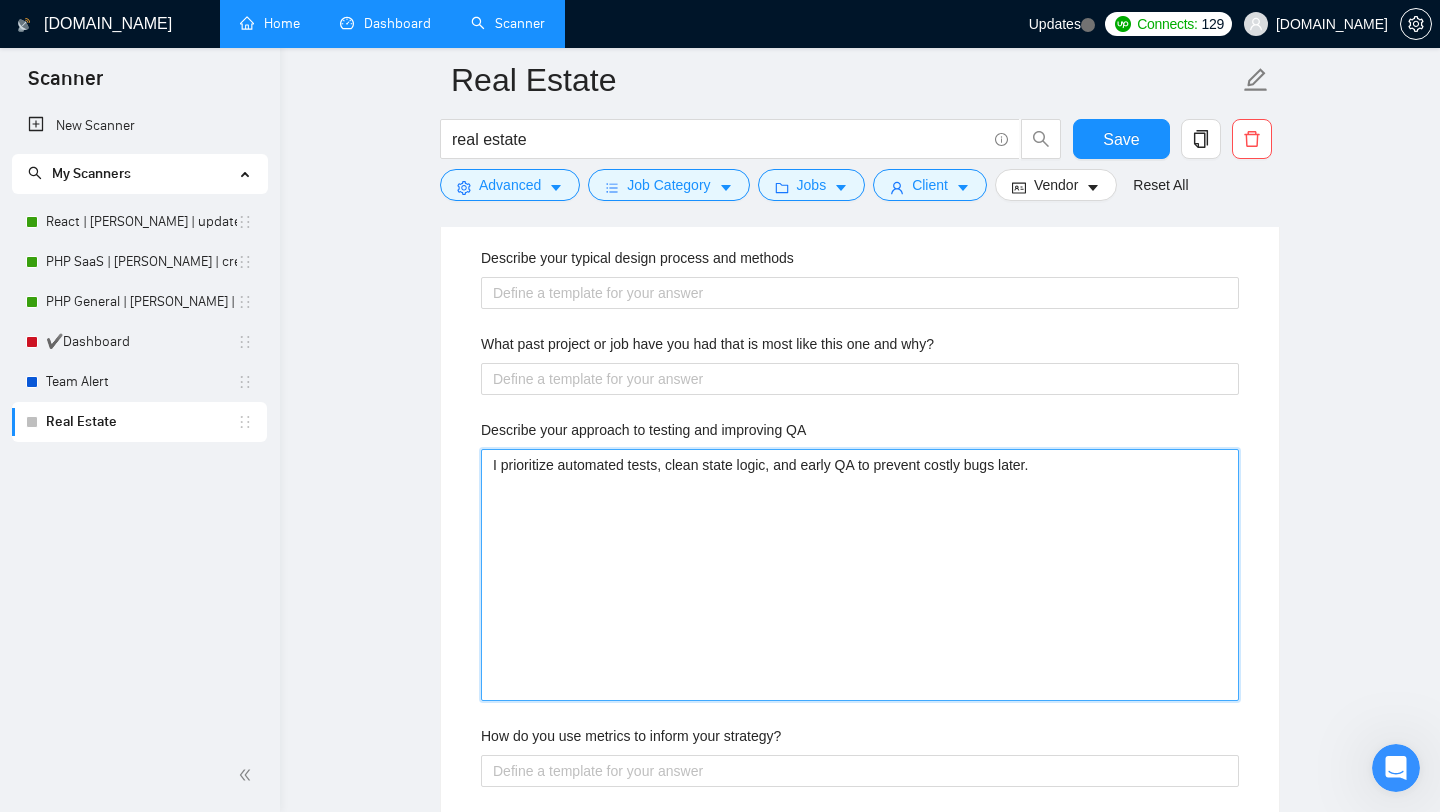 type 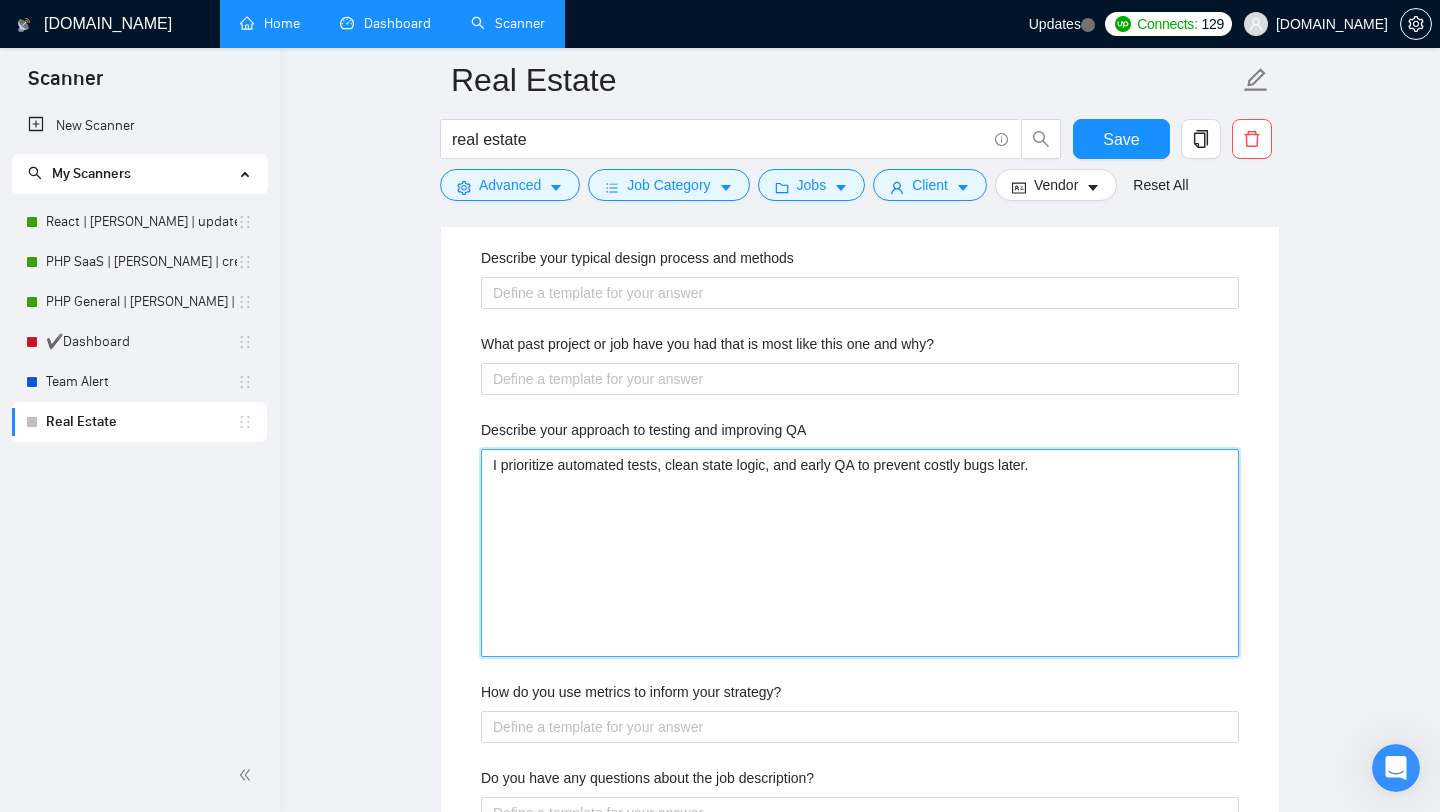 type 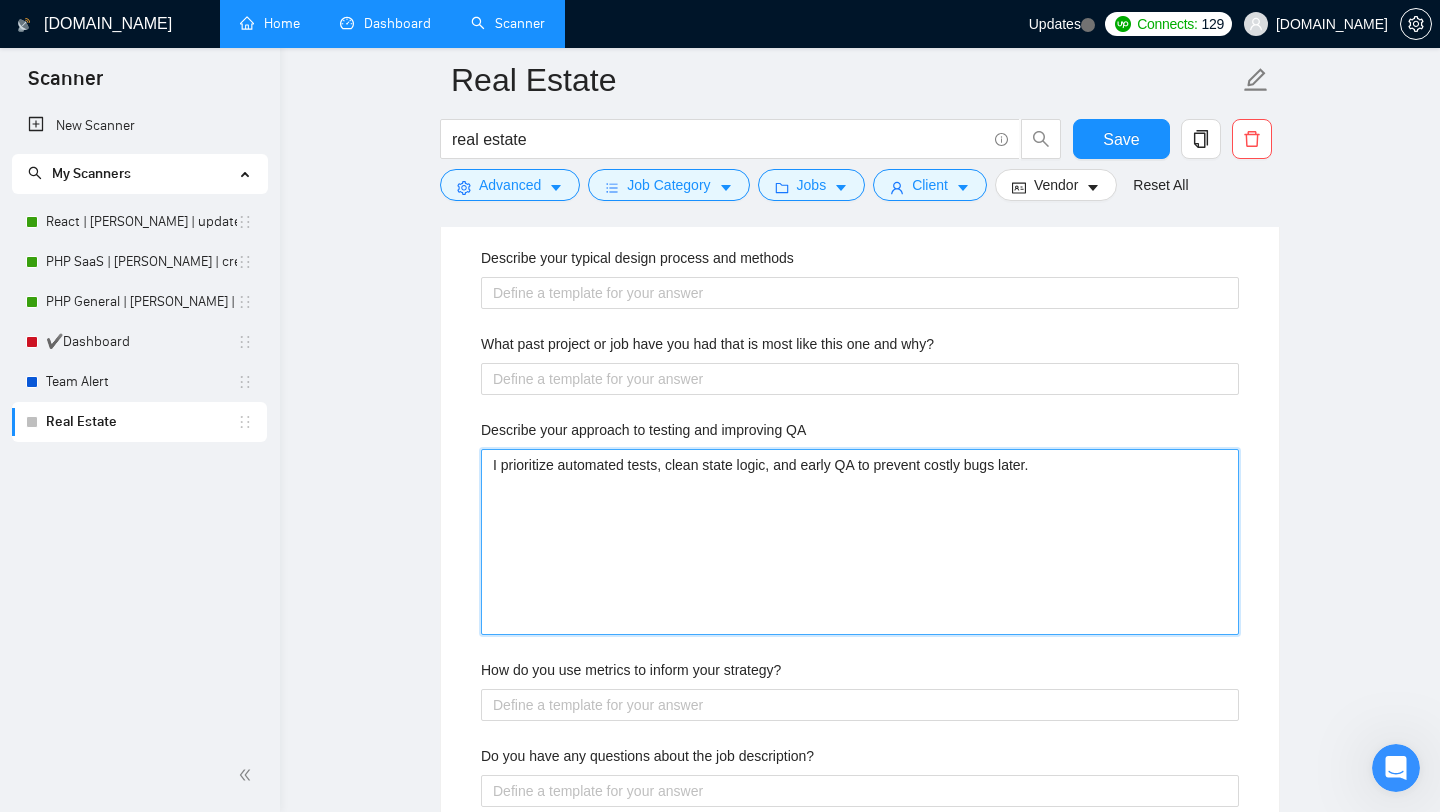 type 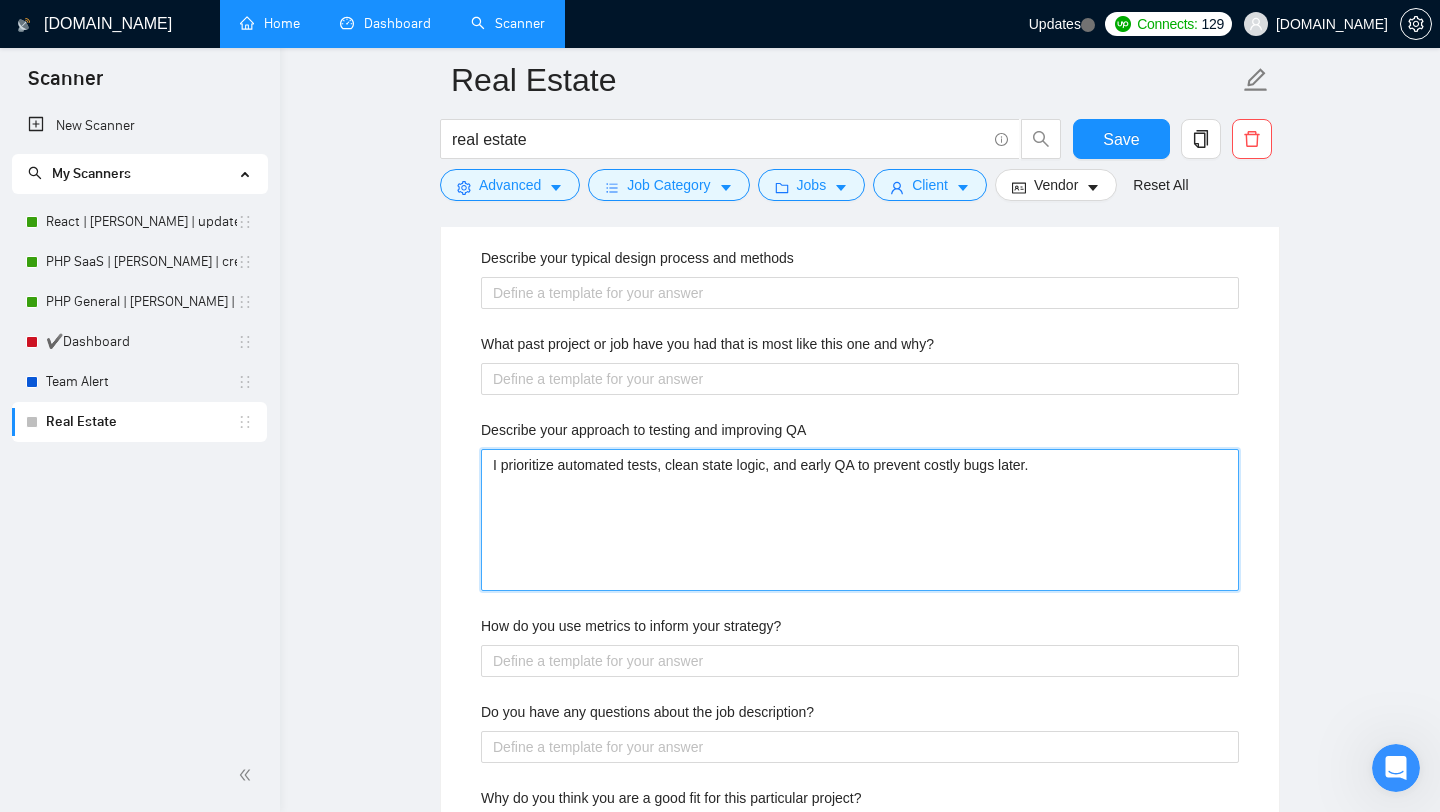 type 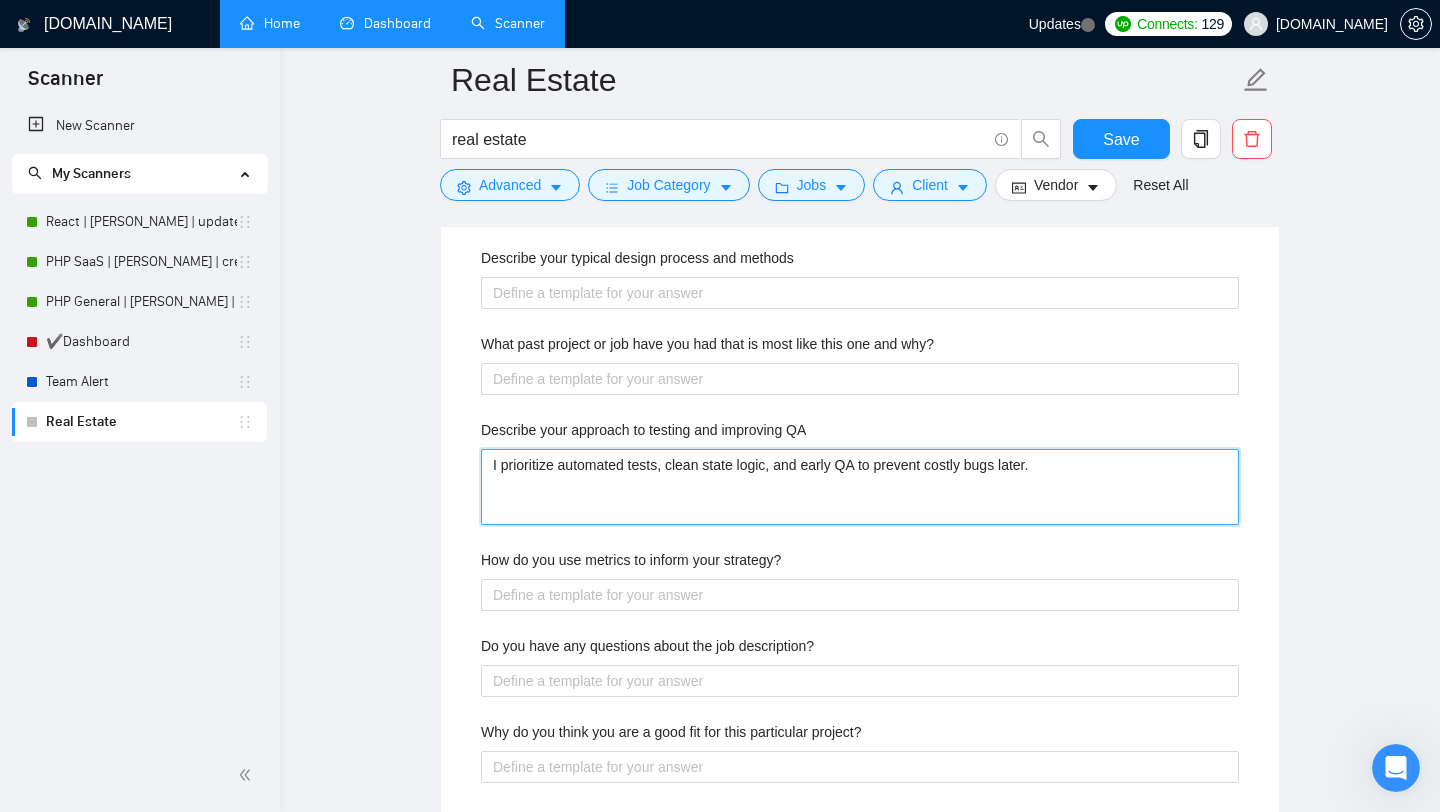 type 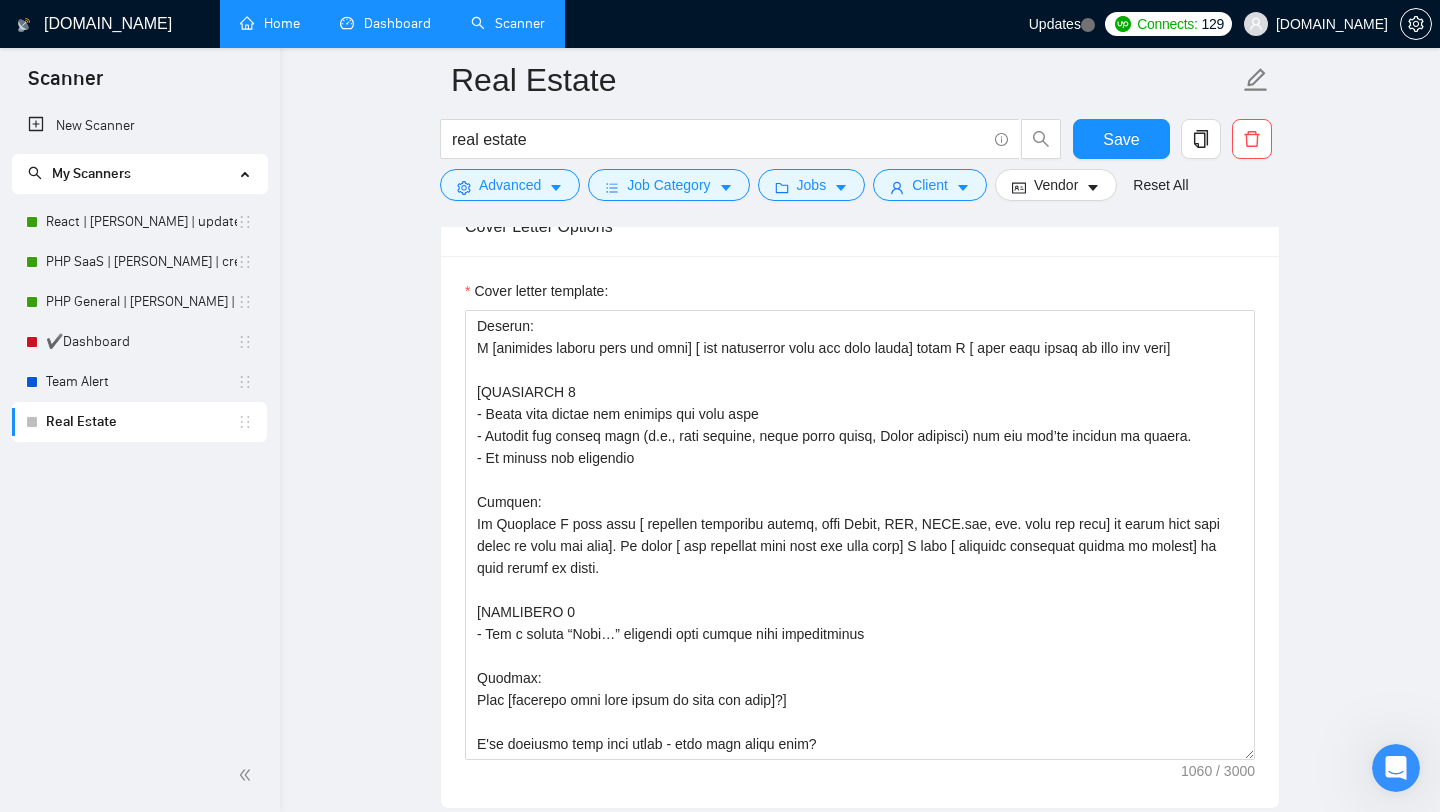 scroll, scrollTop: 1658, scrollLeft: 0, axis: vertical 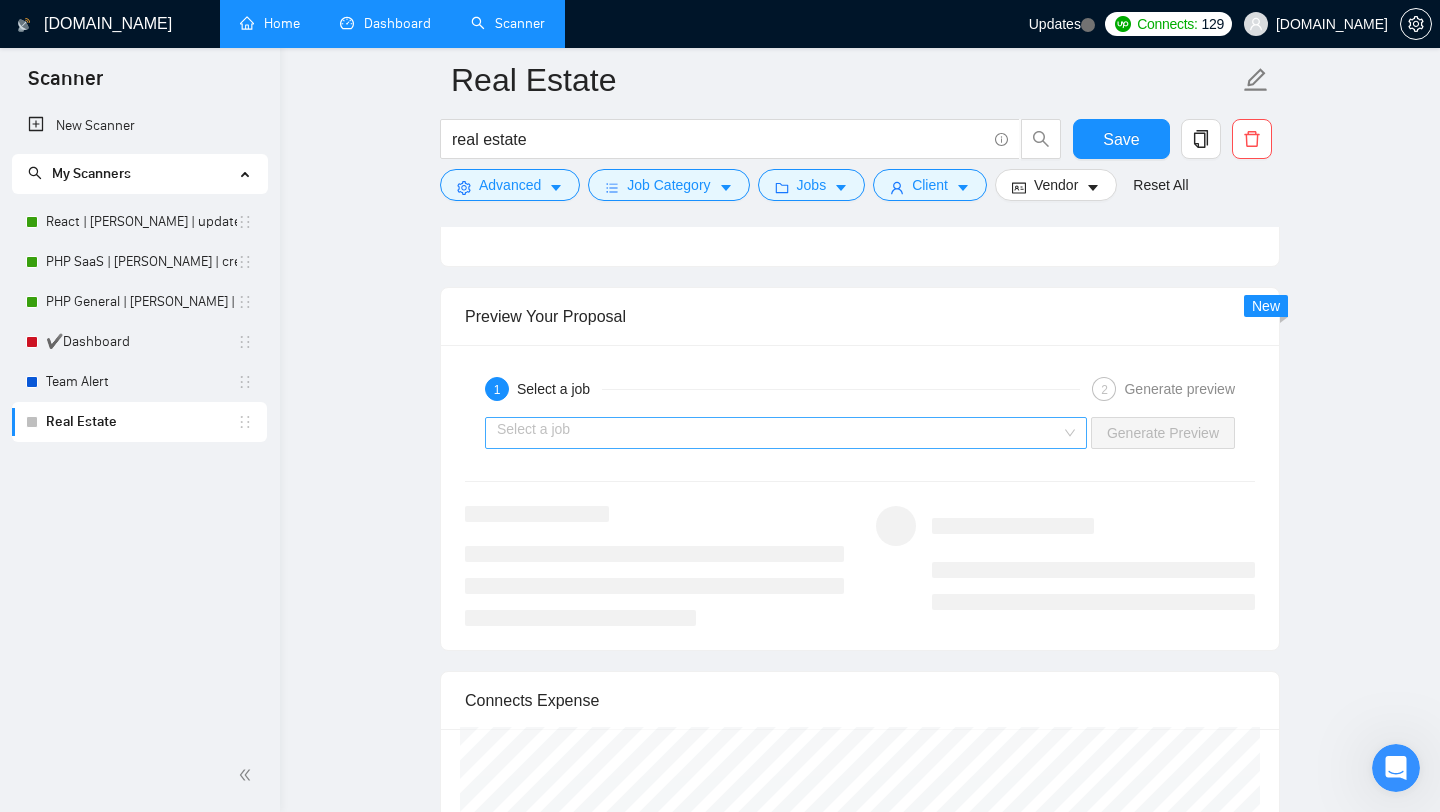 type on "I prioritize automated tests, clean state logic, and early QA to prevent costly bugs later" 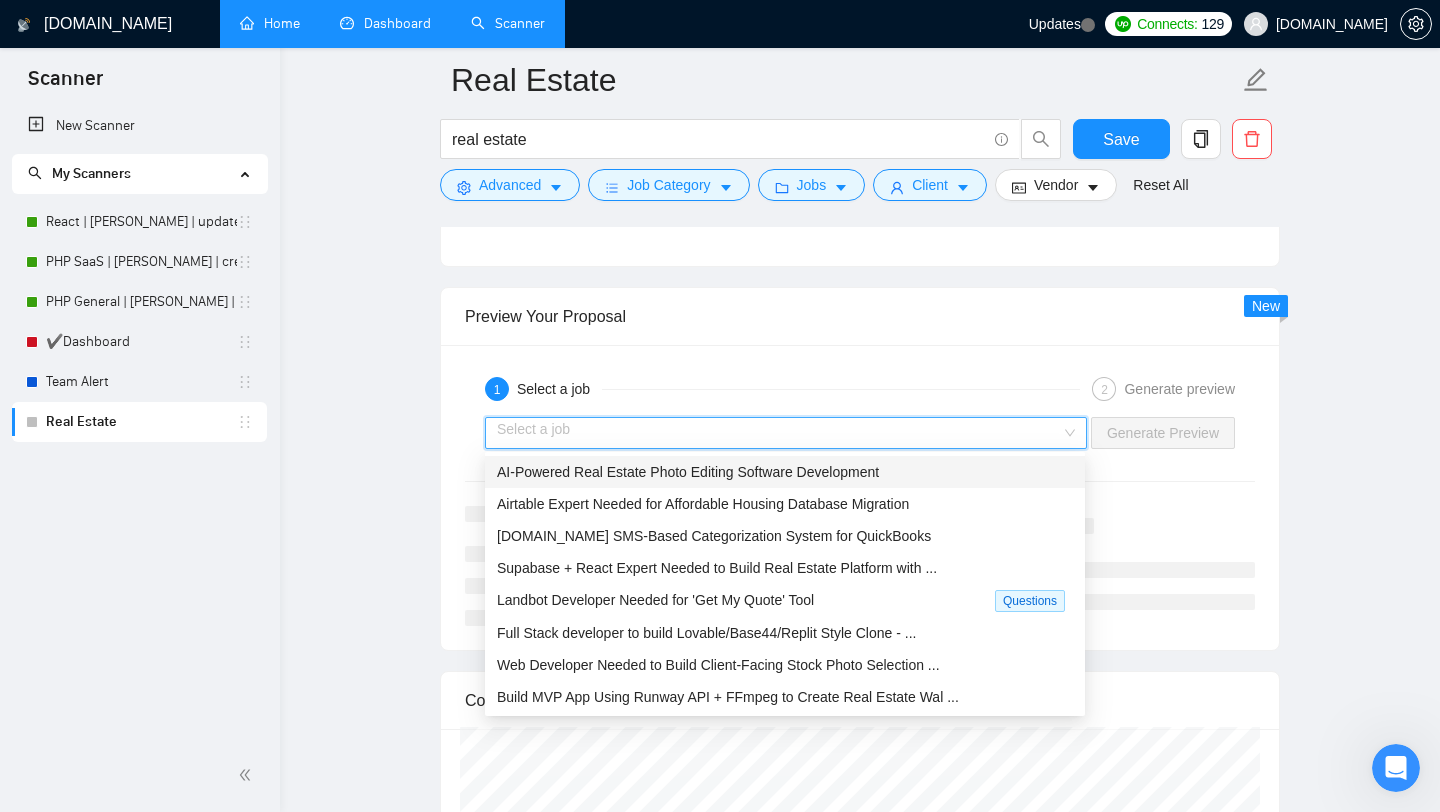 click on "AI-Powered Real Estate Photo Editing Software Development" at bounding box center [785, 472] 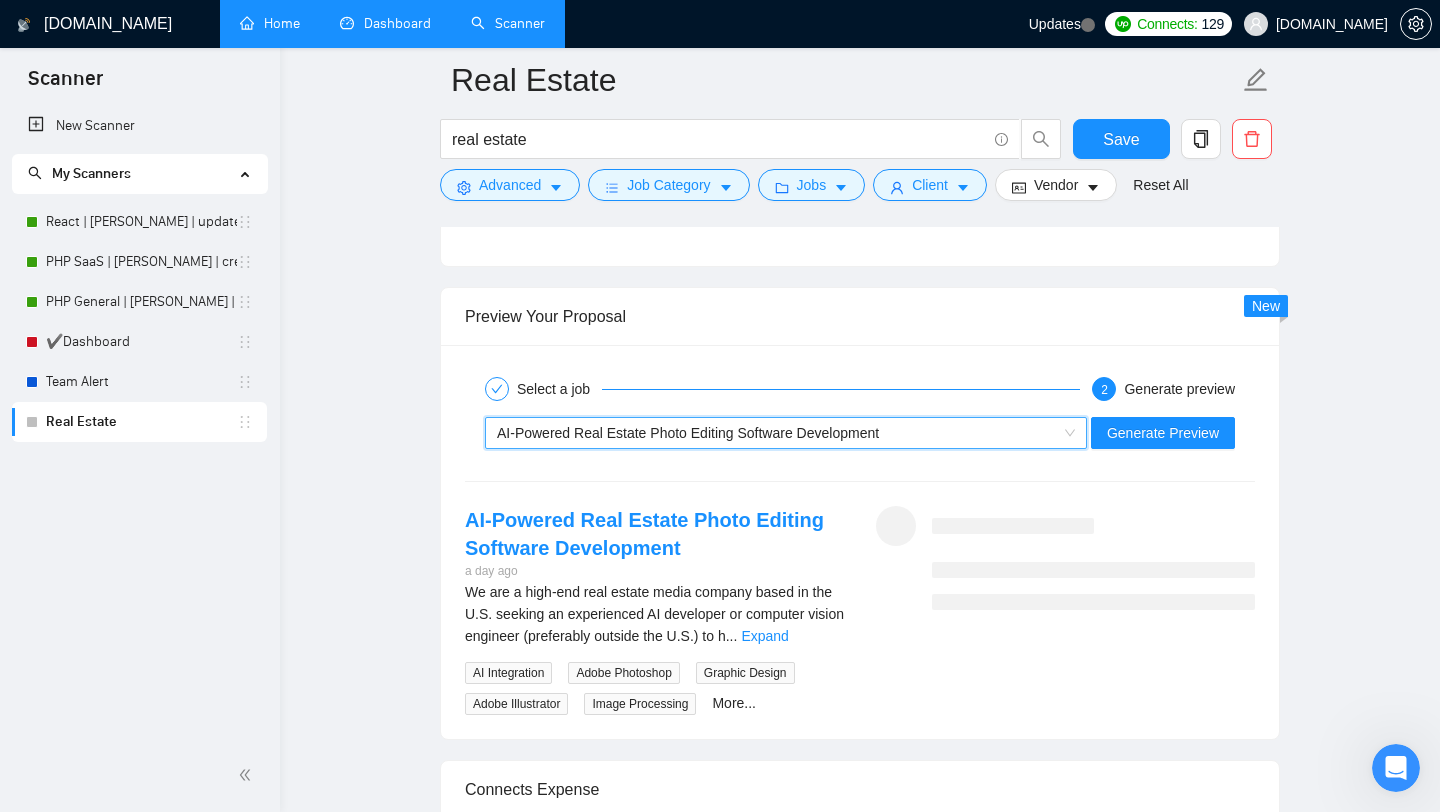 click on "Preview Your Proposal" at bounding box center [860, 316] 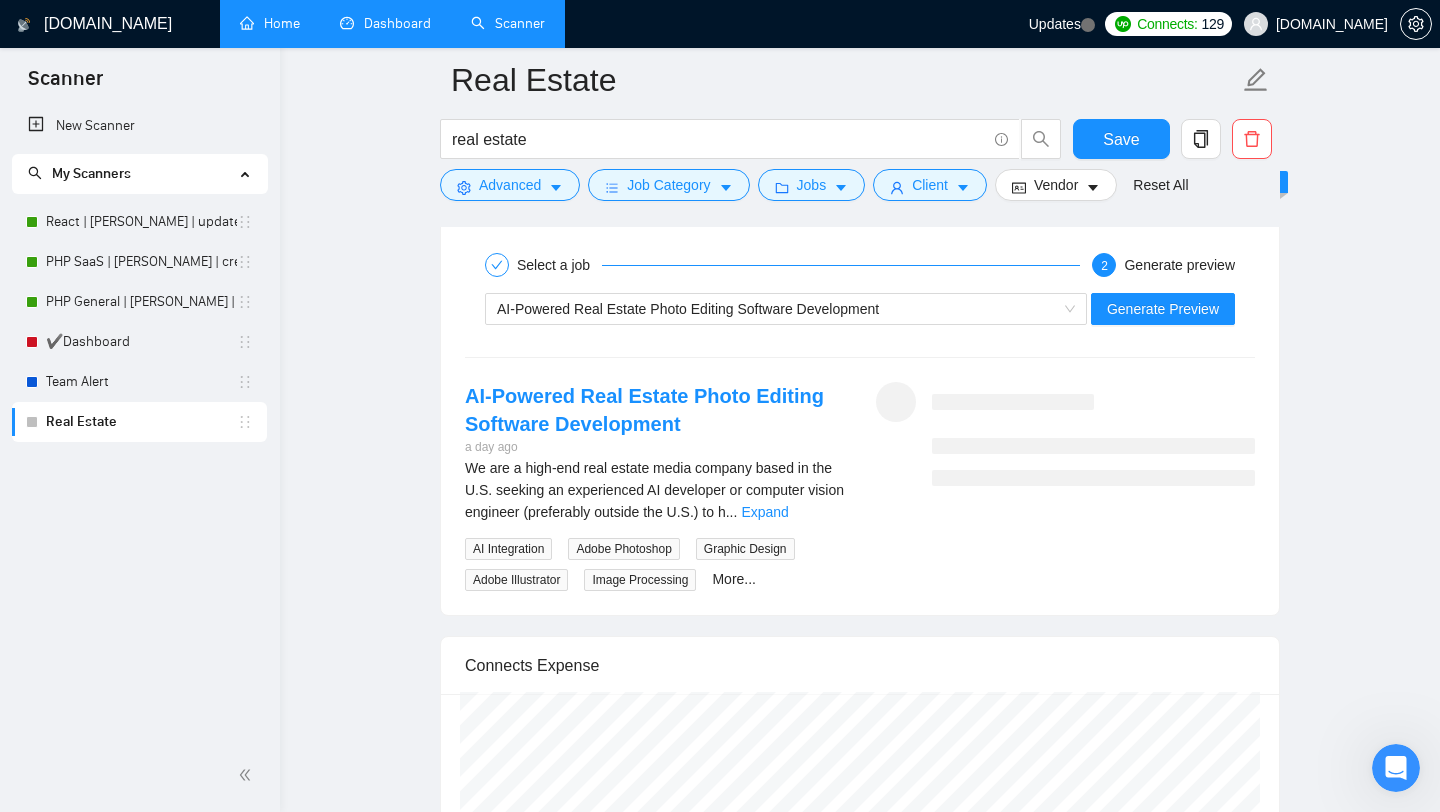 scroll, scrollTop: 4438, scrollLeft: 0, axis: vertical 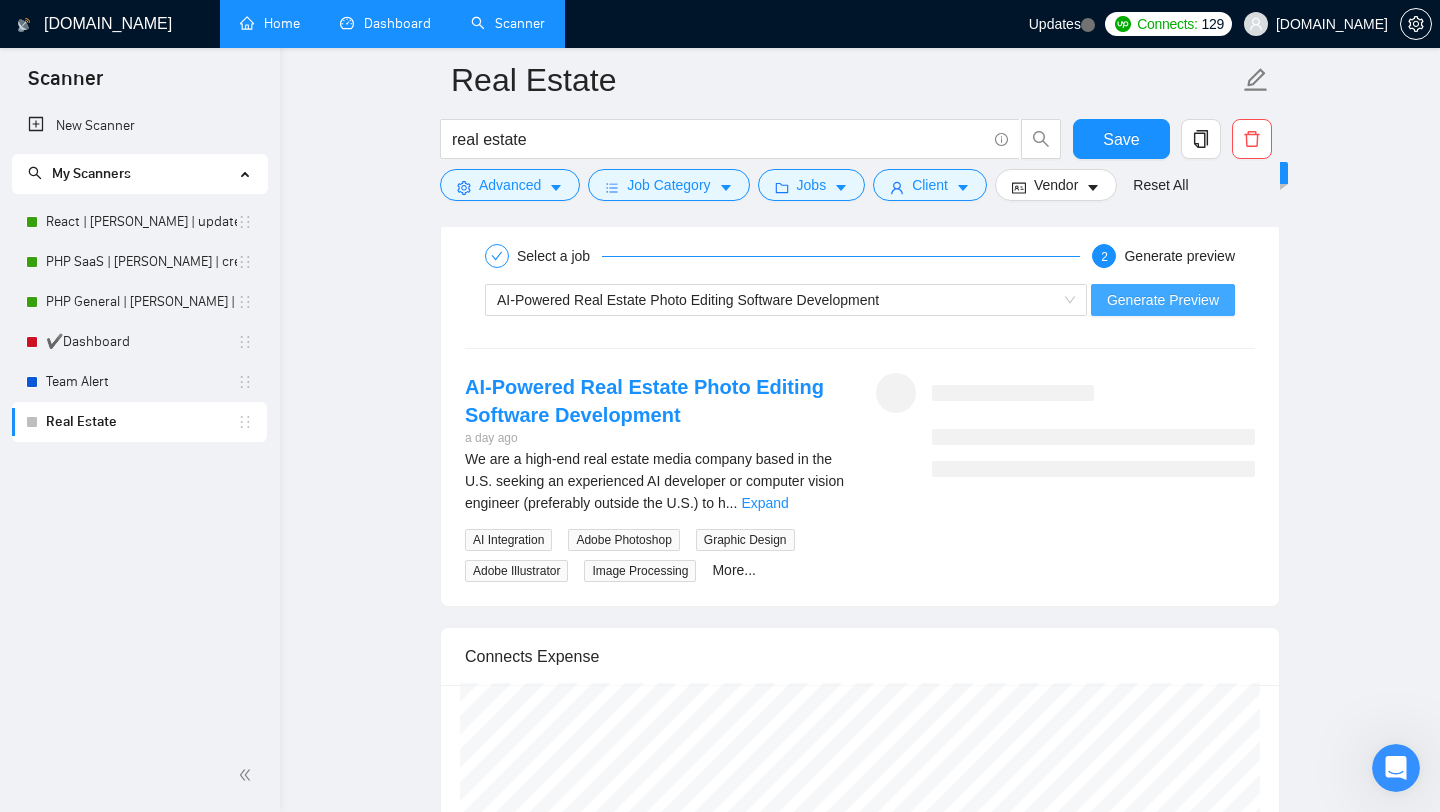 click on "Generate Preview" at bounding box center (1163, 300) 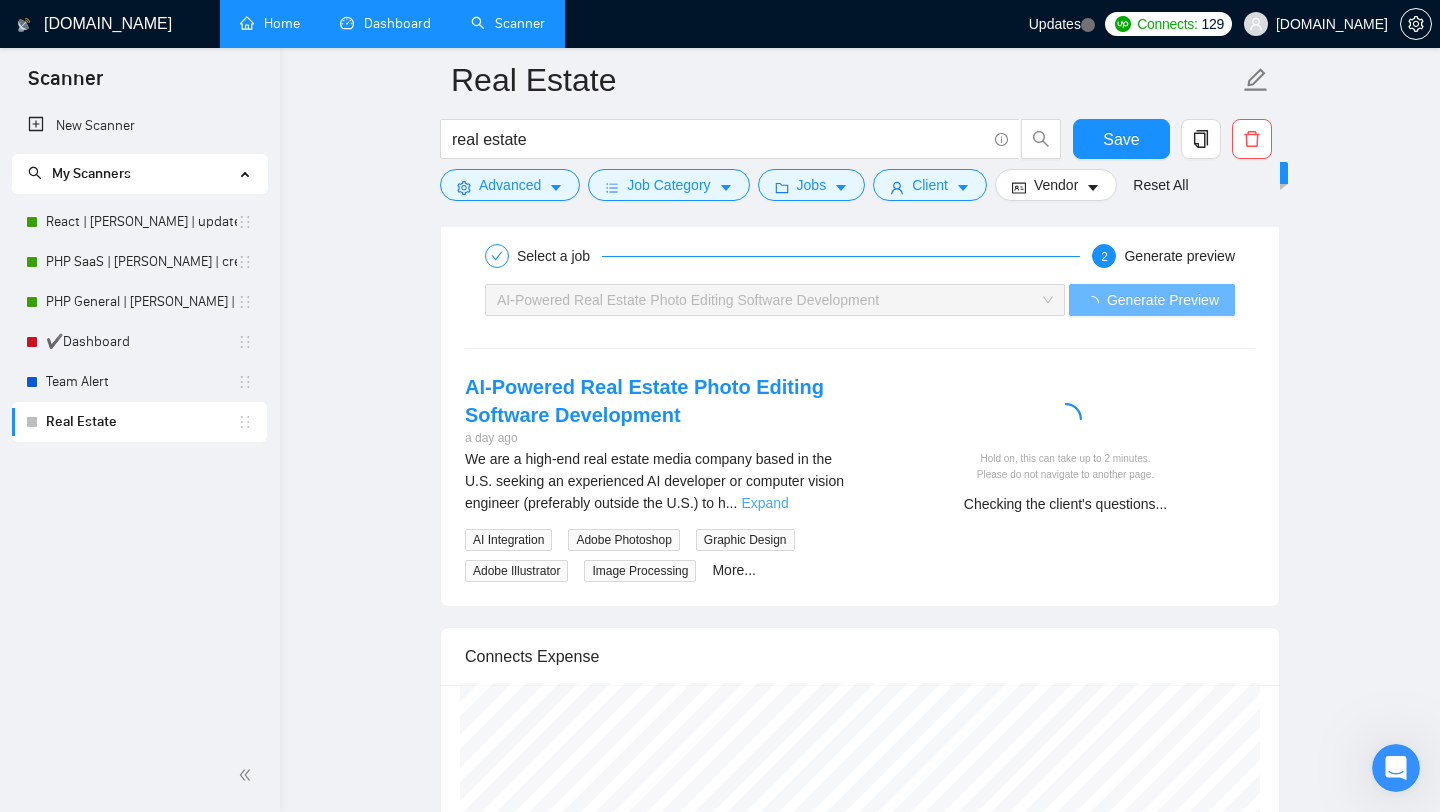 click on "Expand" at bounding box center (764, 503) 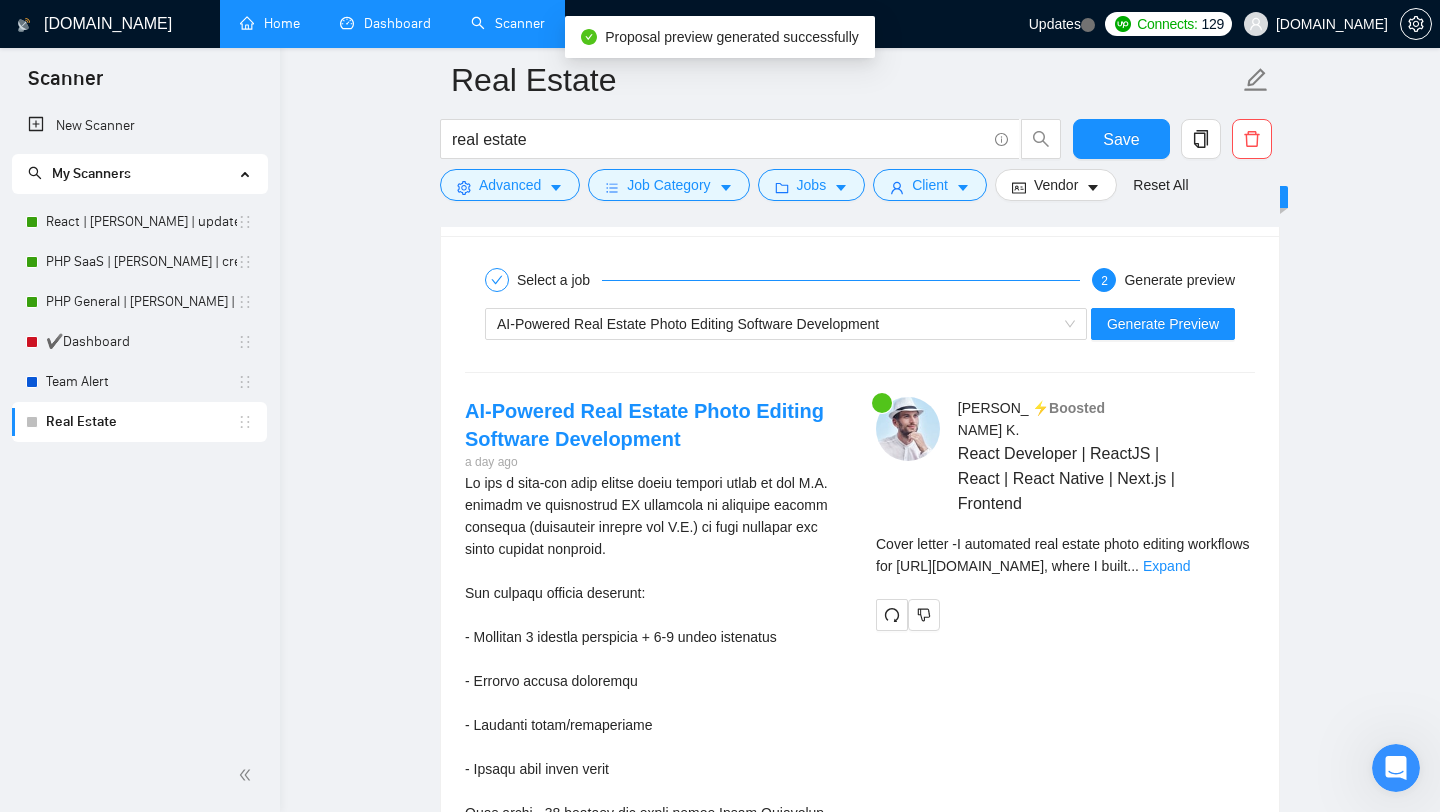 scroll, scrollTop: 4399, scrollLeft: 0, axis: vertical 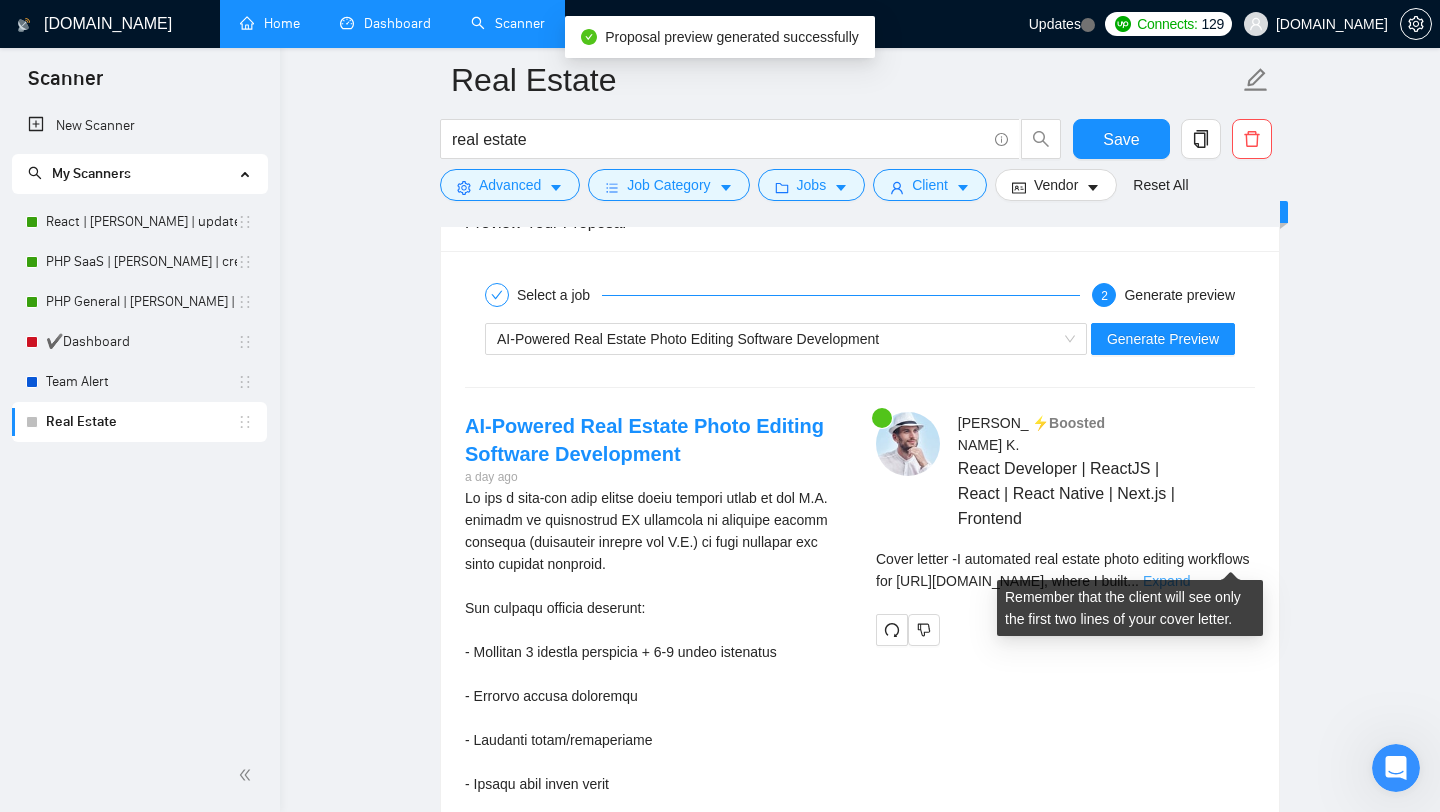 click on "Expand" at bounding box center (1166, 581) 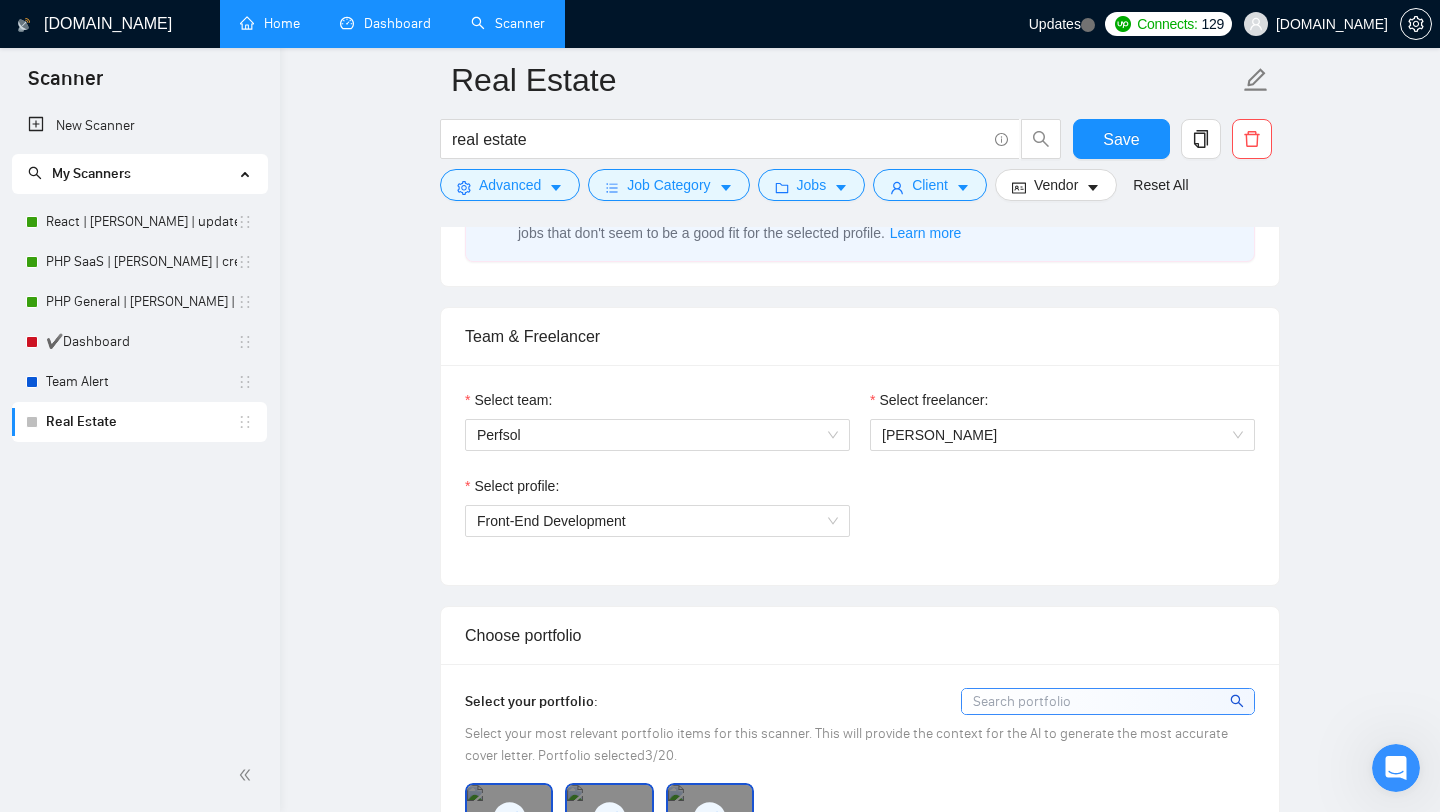 scroll, scrollTop: 1581, scrollLeft: 0, axis: vertical 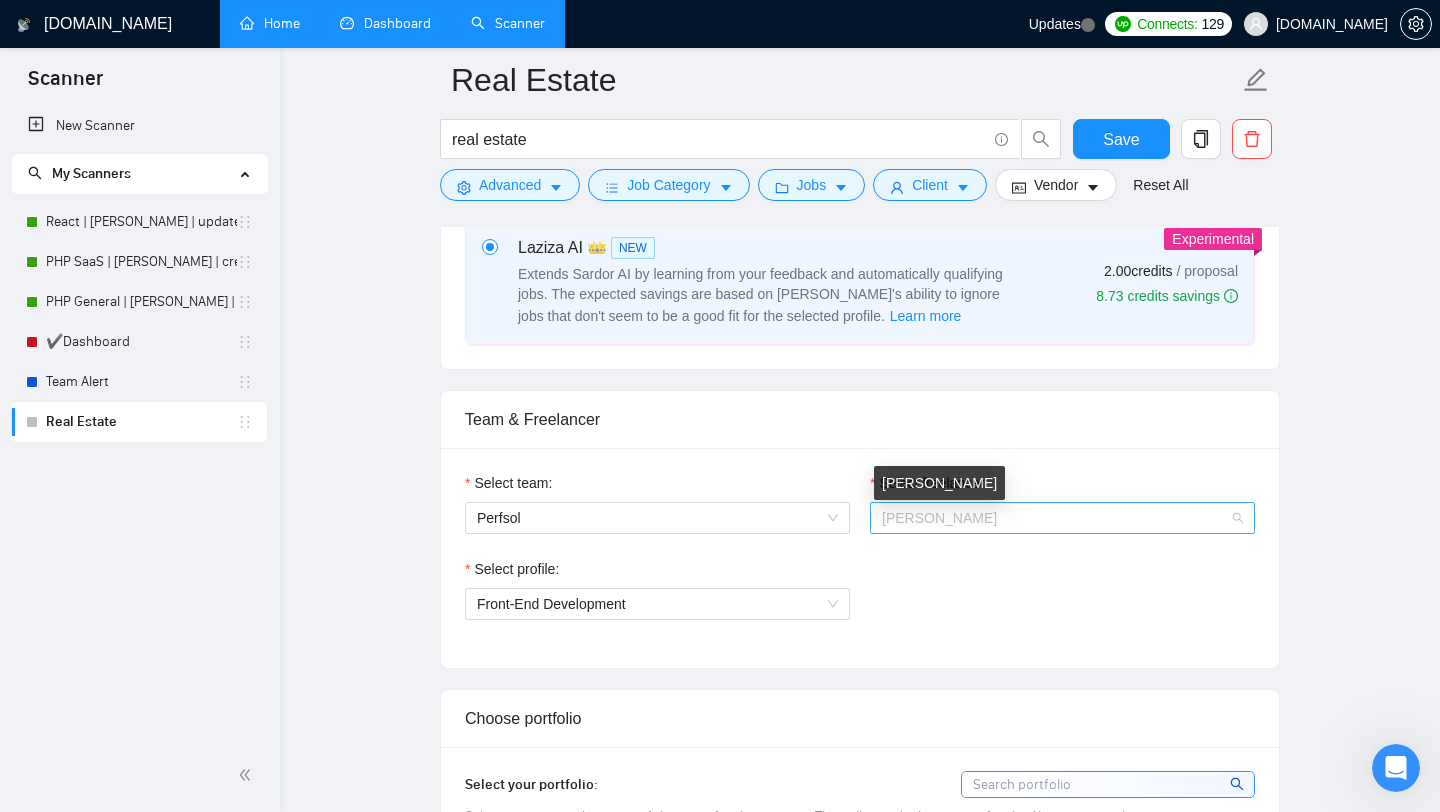 click on "[PERSON_NAME]" at bounding box center [939, 518] 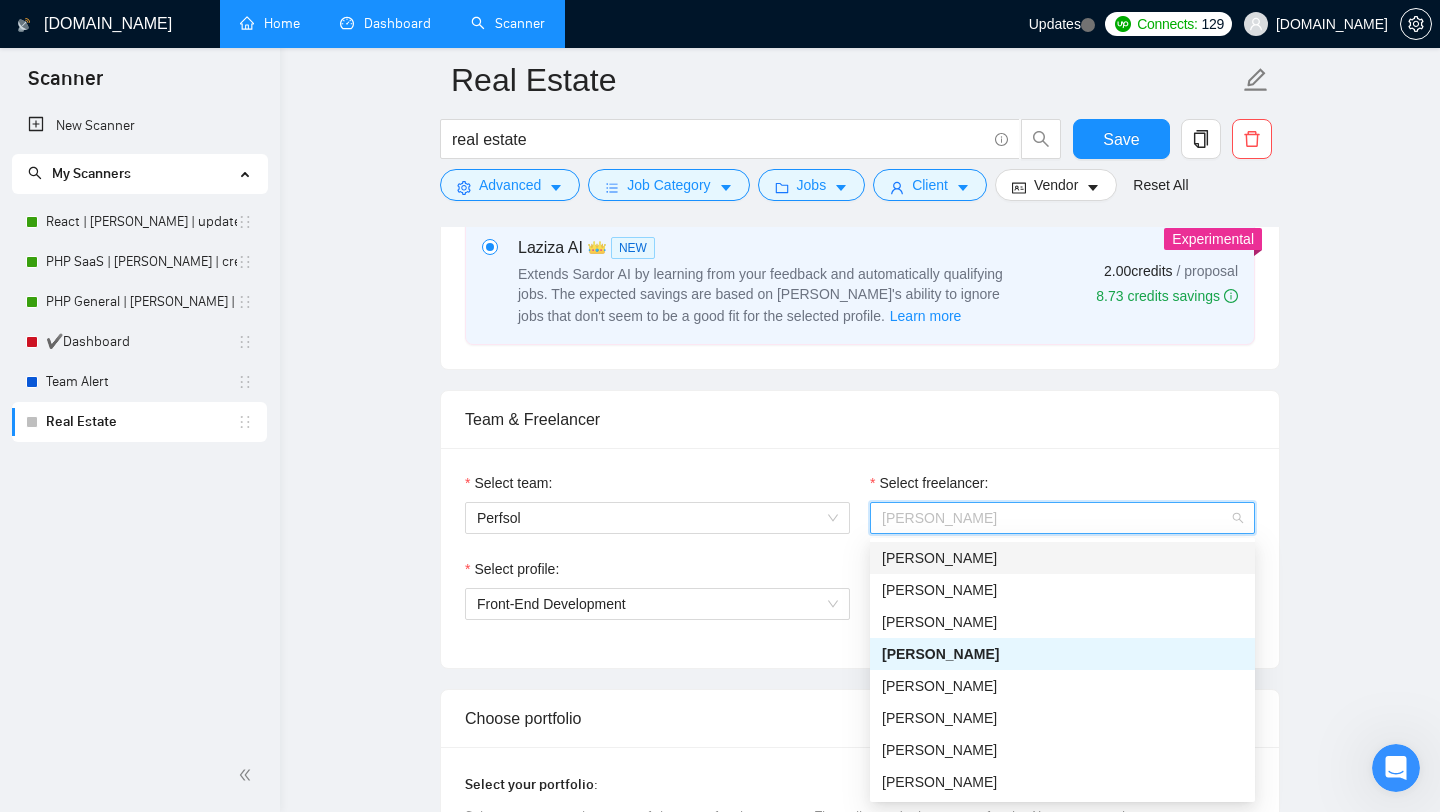click on "[PERSON_NAME]" at bounding box center (939, 558) 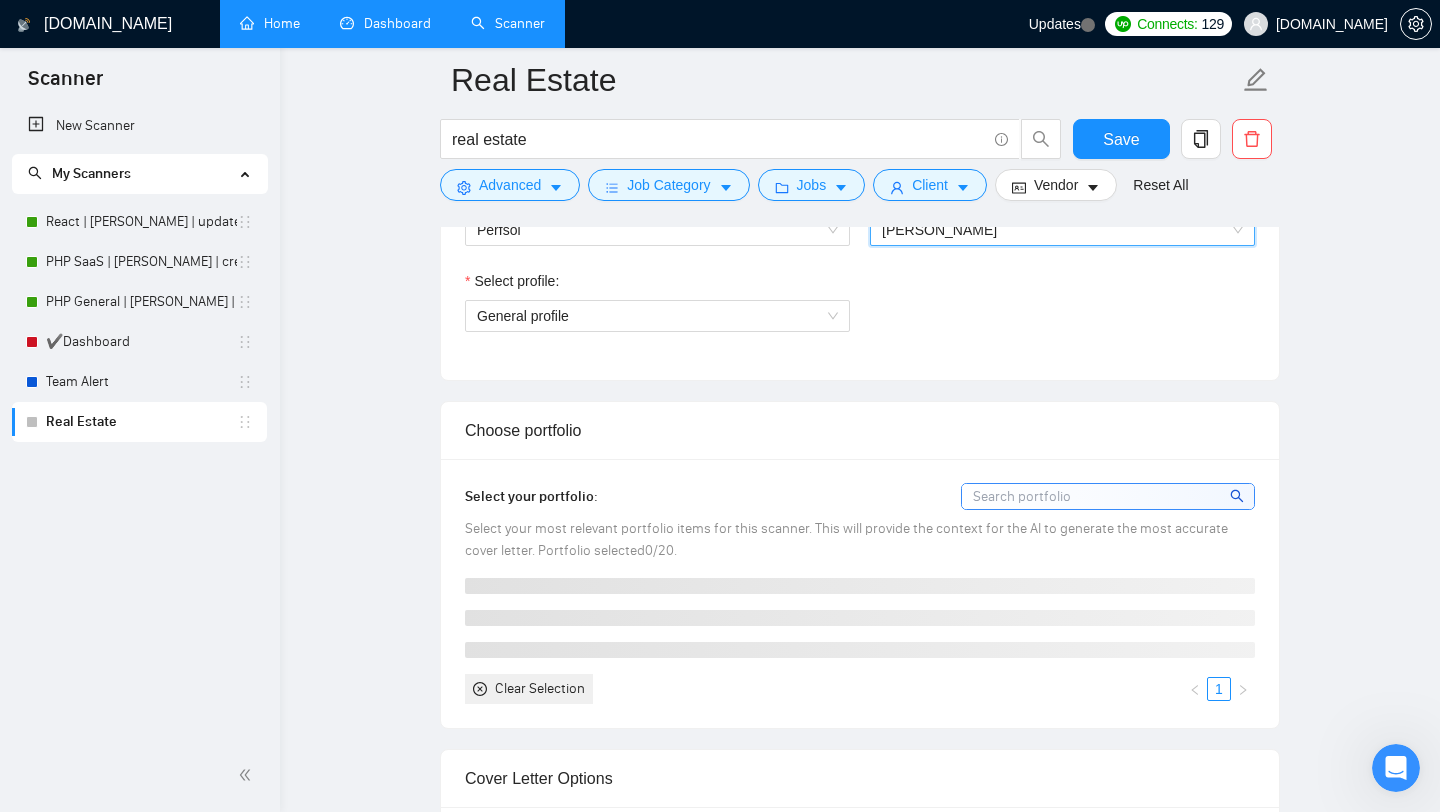 scroll, scrollTop: 1587, scrollLeft: 0, axis: vertical 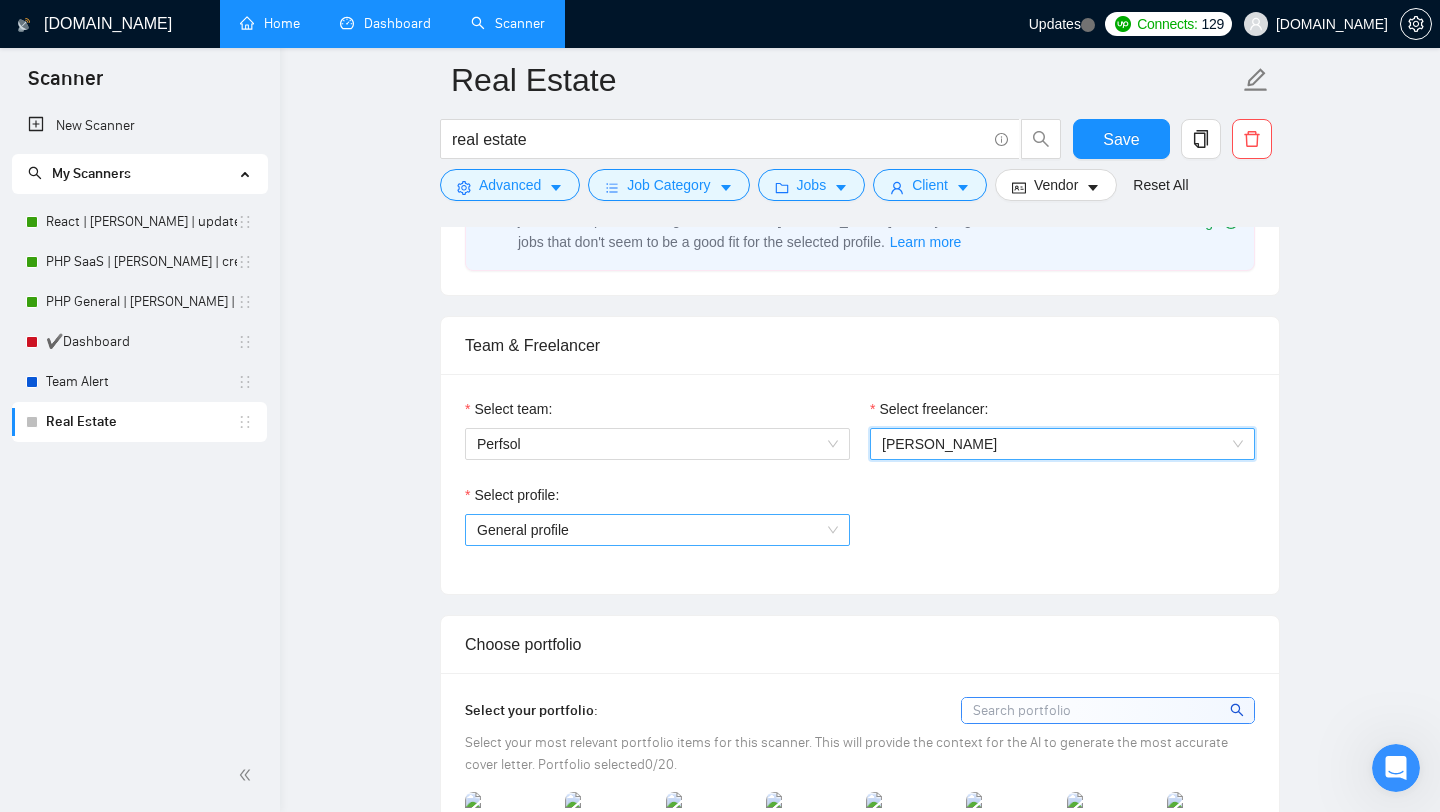 click on "General profile" at bounding box center [657, 530] 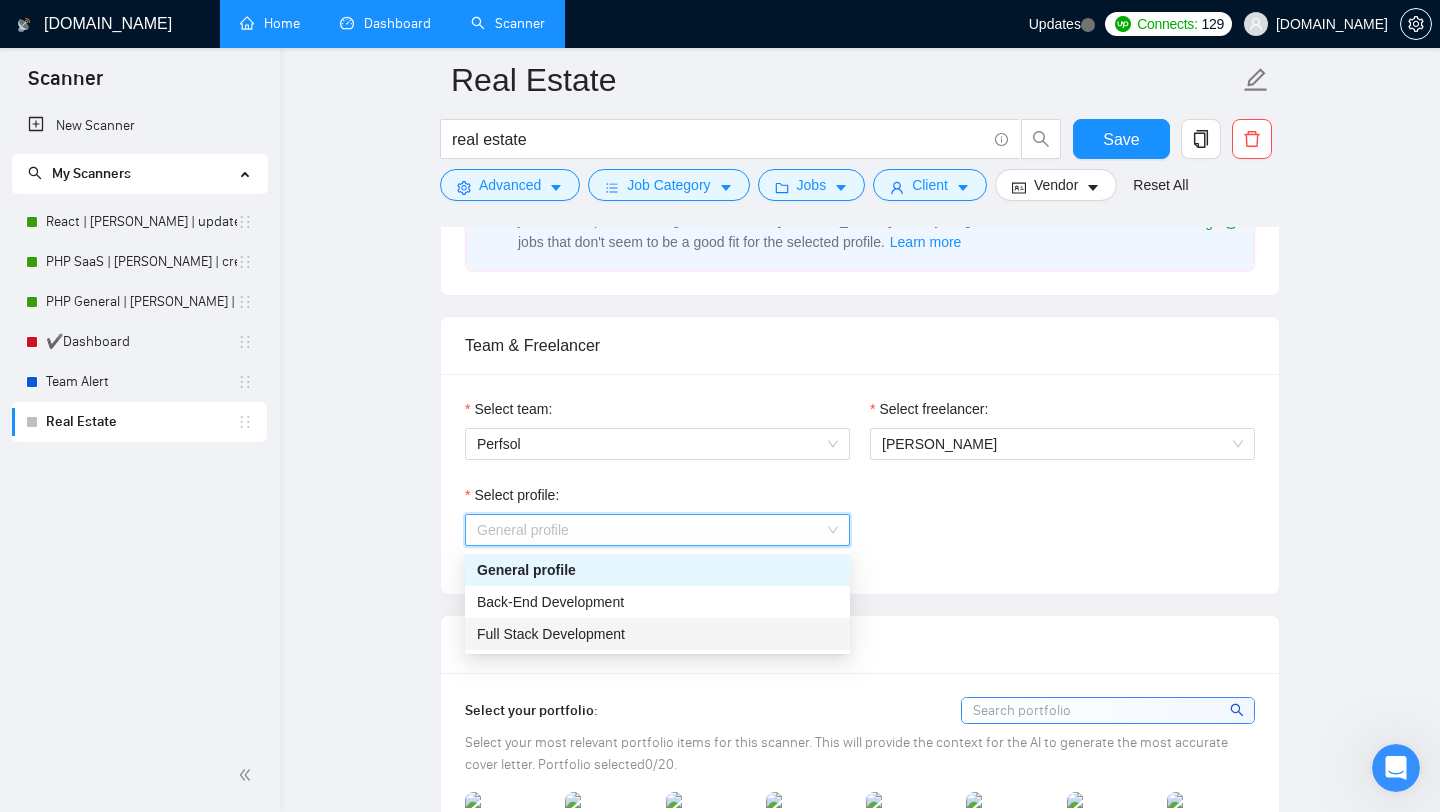 click on "Full Stack Development" at bounding box center [657, 634] 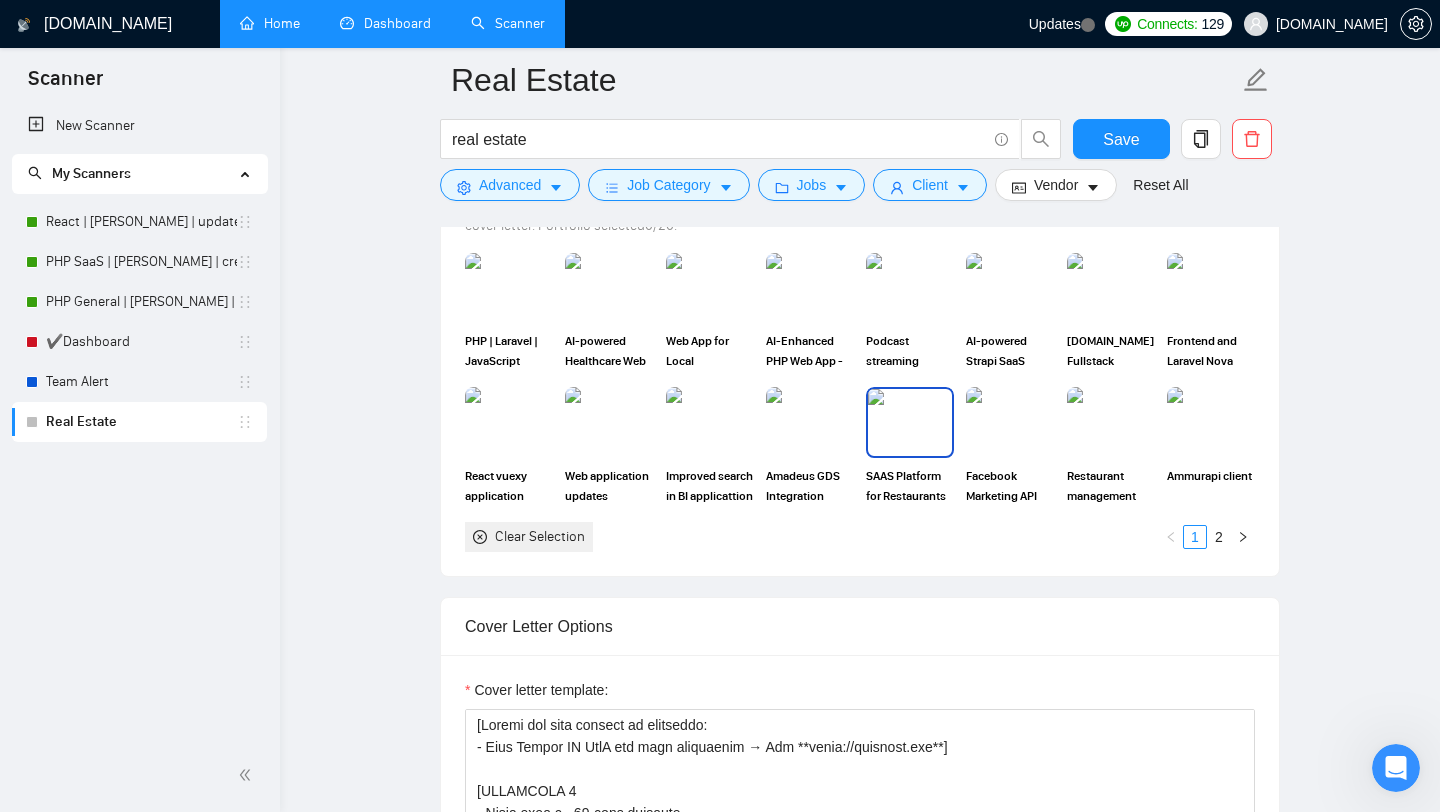 scroll, scrollTop: 1417, scrollLeft: 0, axis: vertical 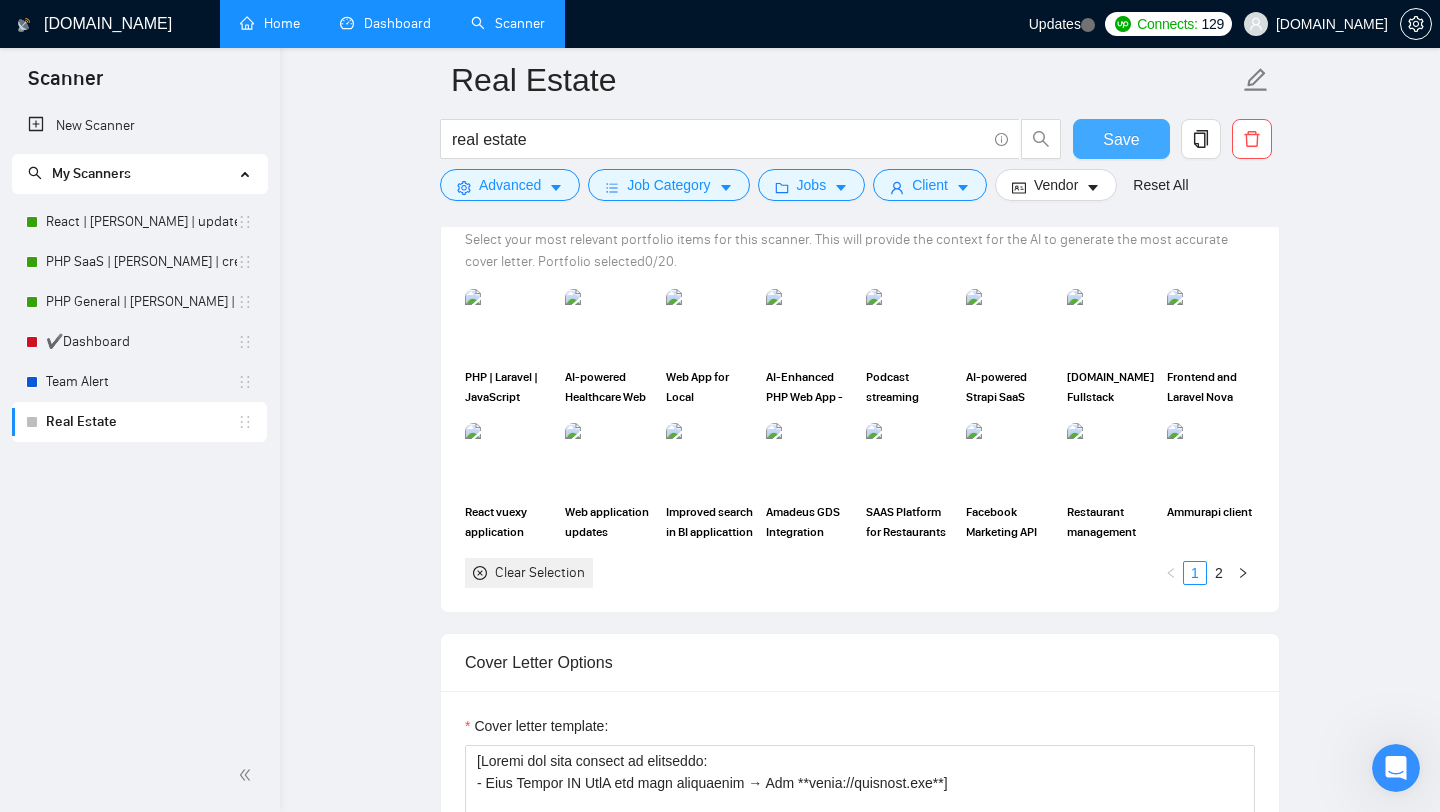 click on "Save" at bounding box center [1121, 139] 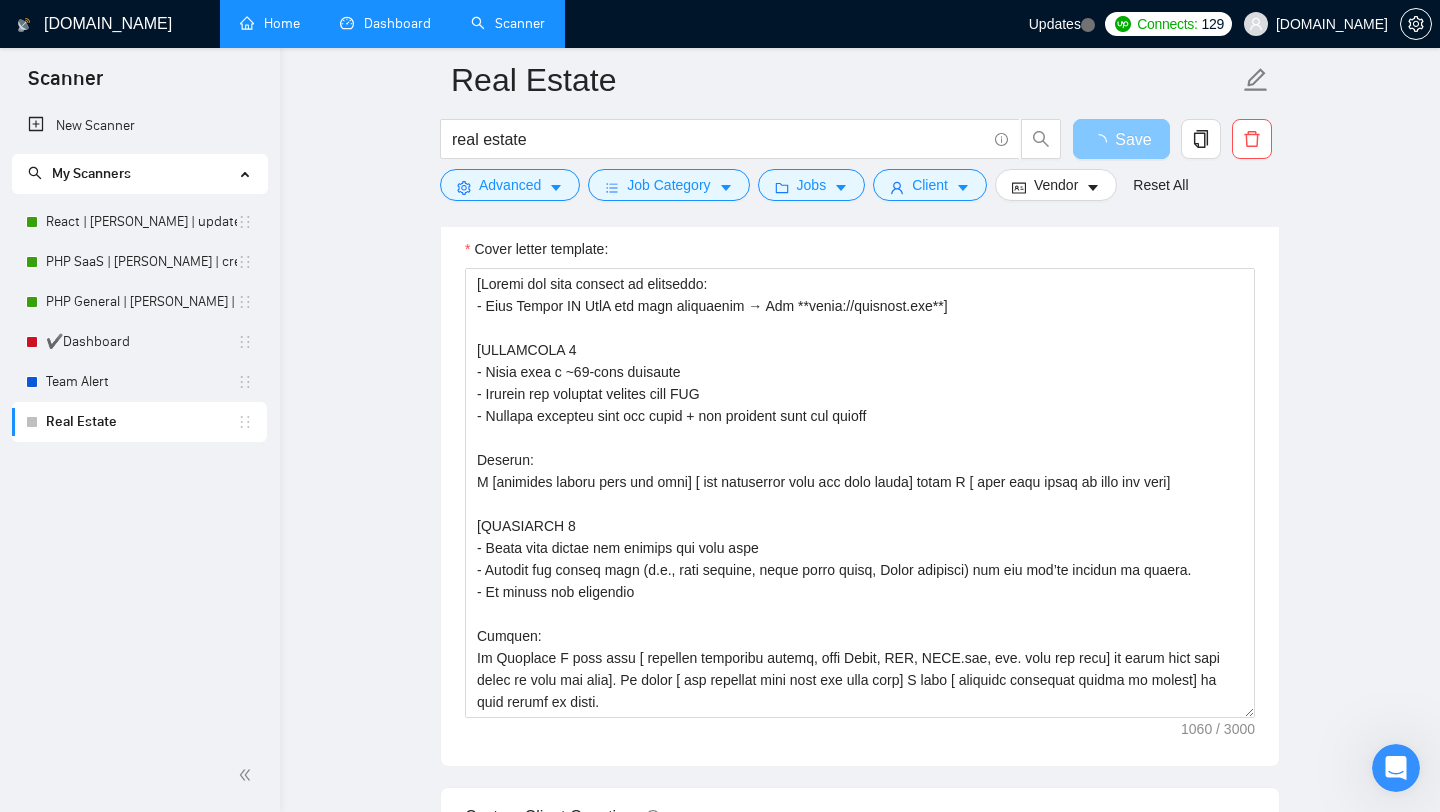 scroll, scrollTop: 1724, scrollLeft: 0, axis: vertical 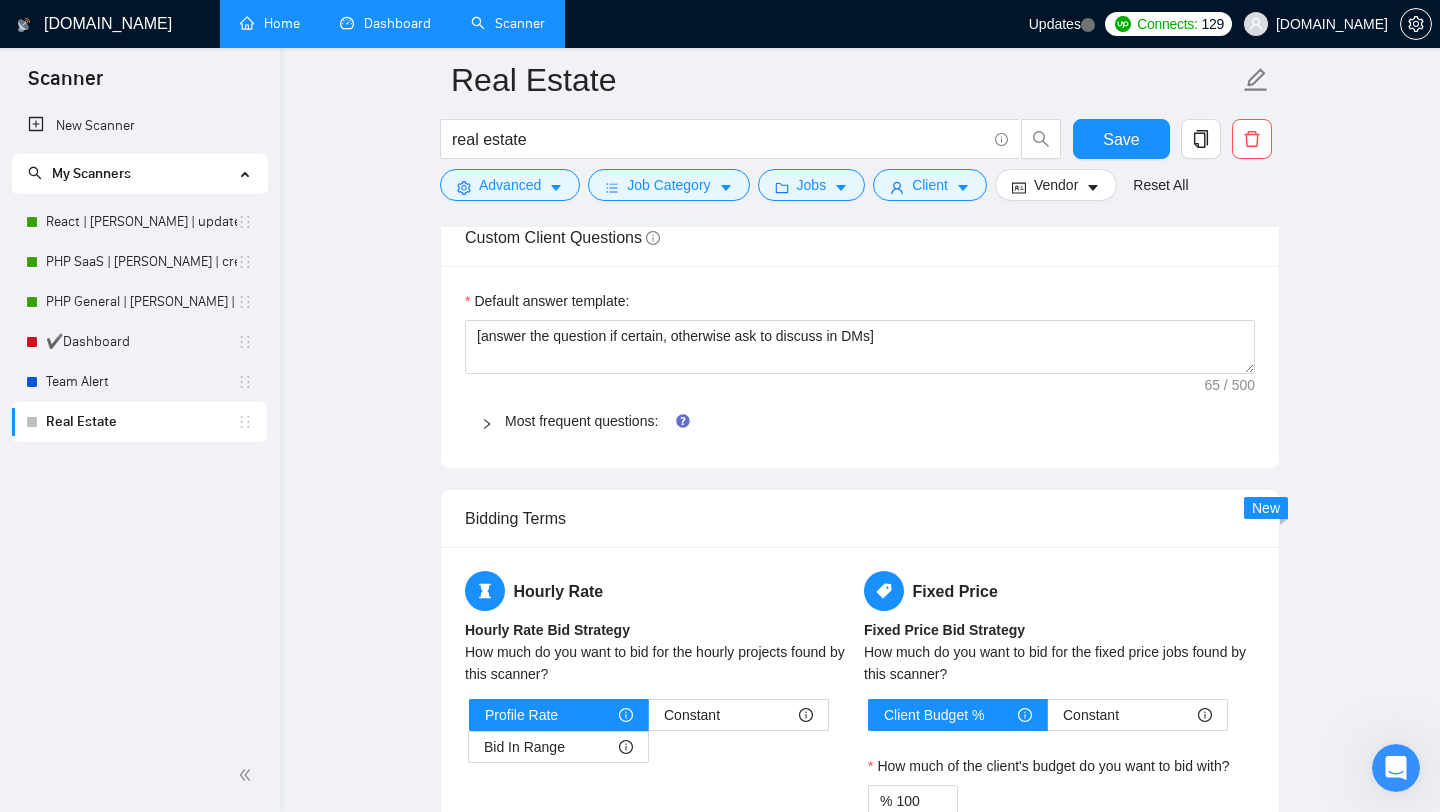click on "Most frequent questions:" at bounding box center [860, 421] 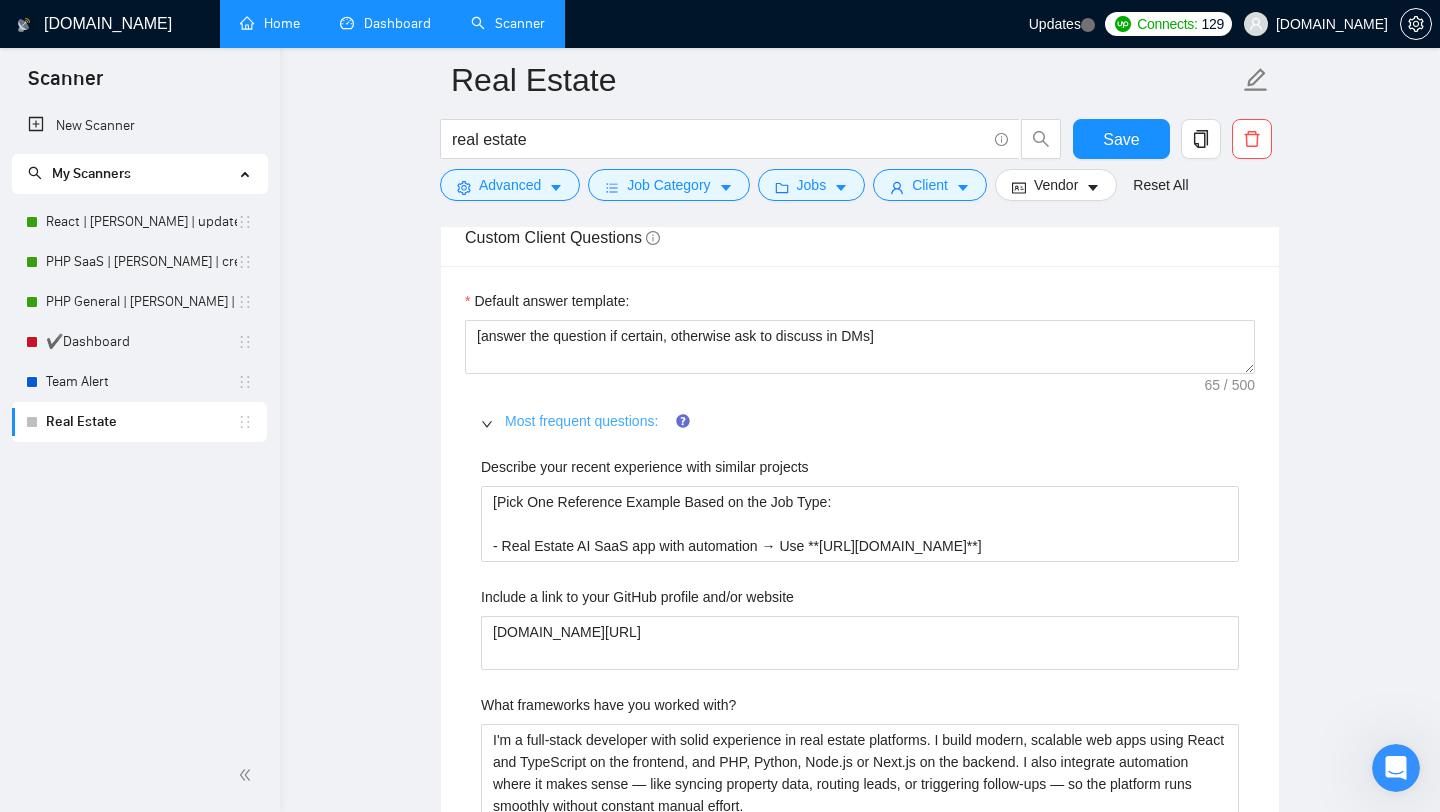 click on "Most frequent questions:" at bounding box center (581, 421) 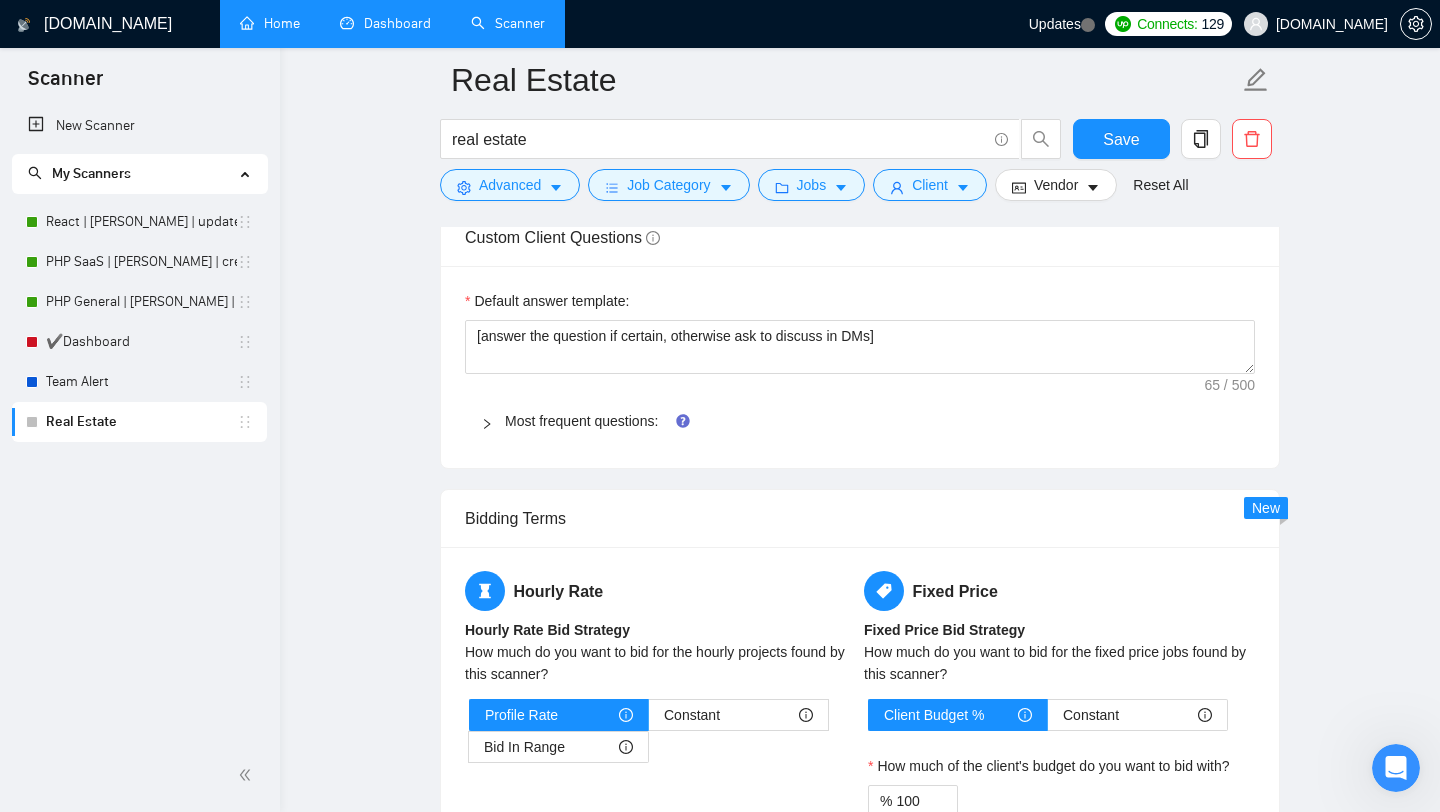 type 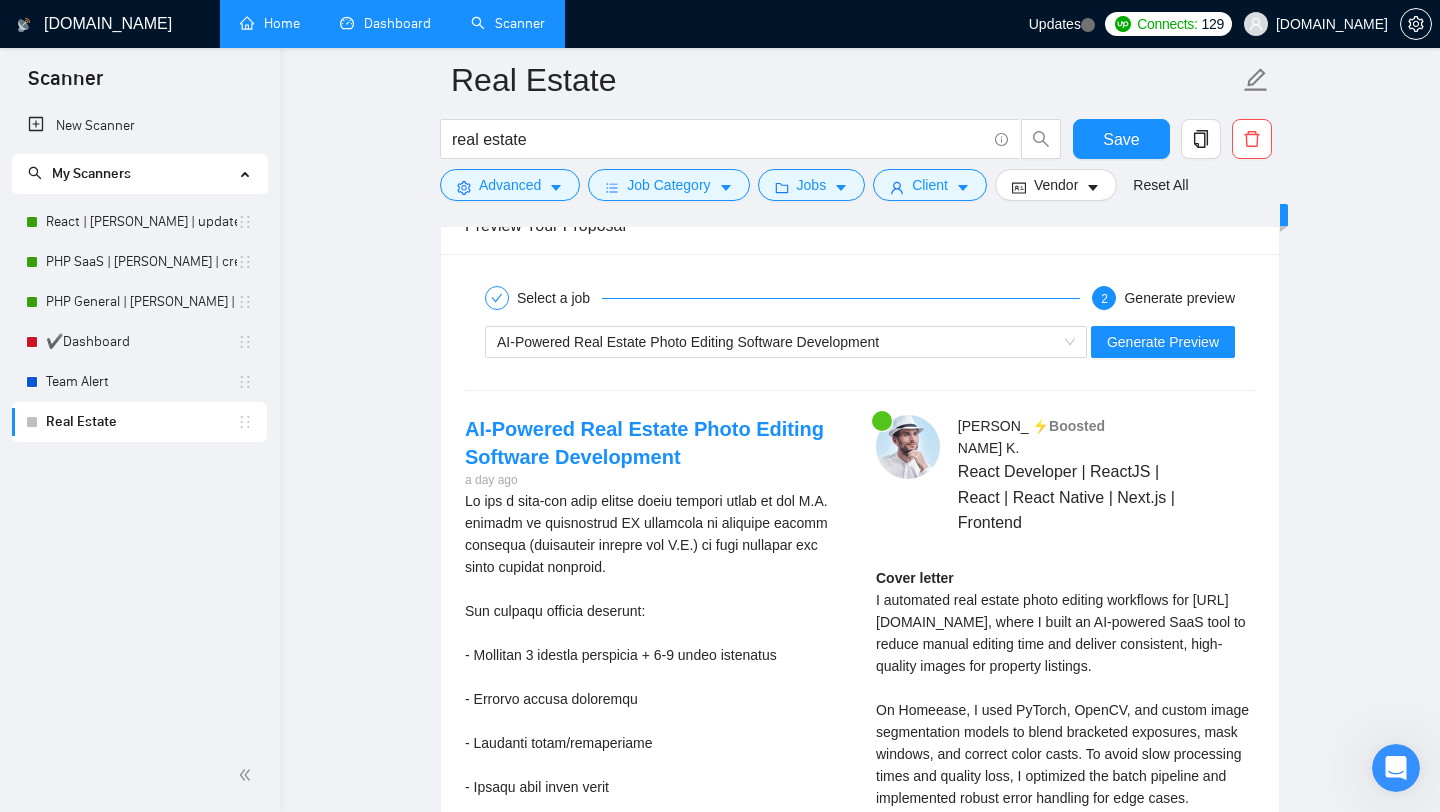 scroll, scrollTop: 3520, scrollLeft: 0, axis: vertical 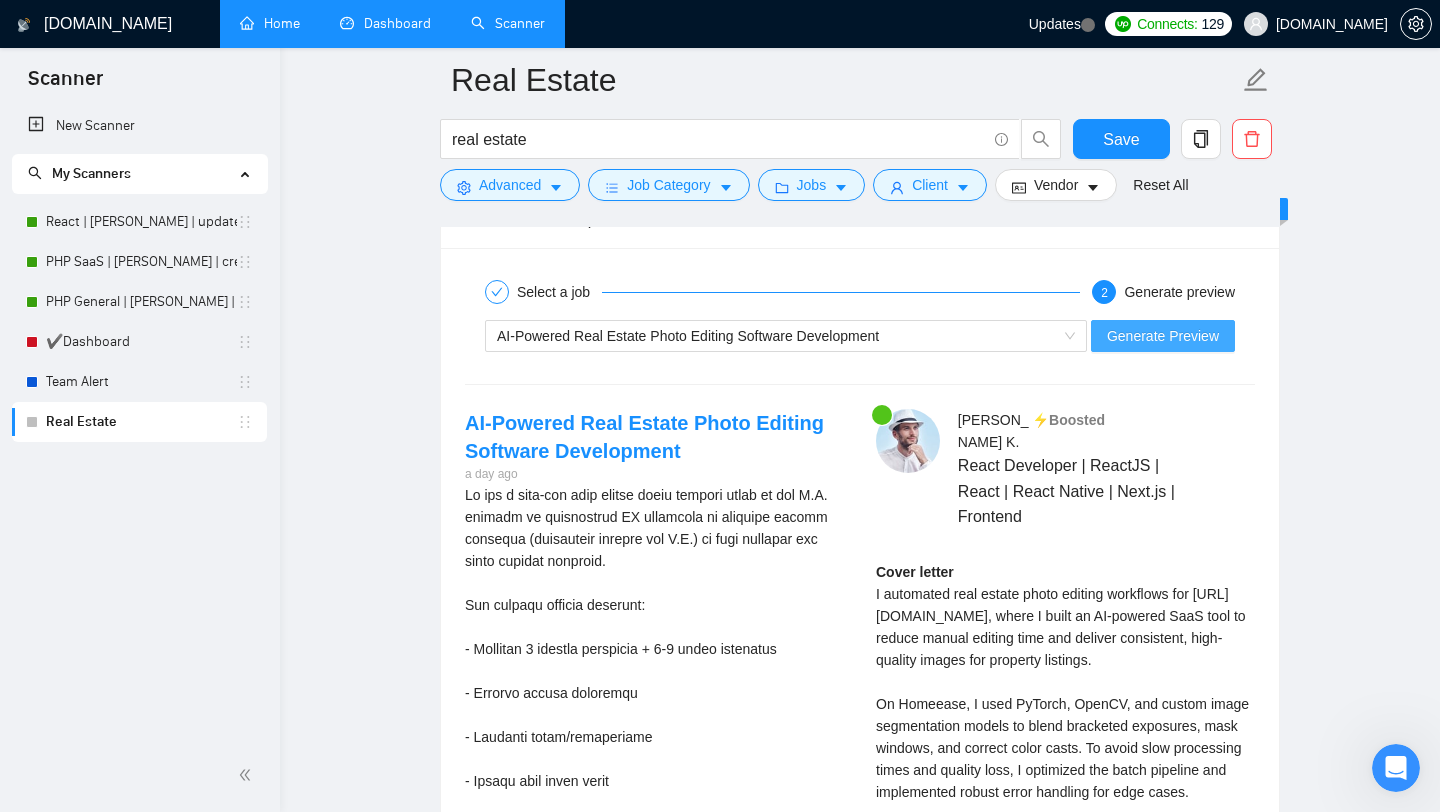 click on "Generate Preview" at bounding box center (1163, 336) 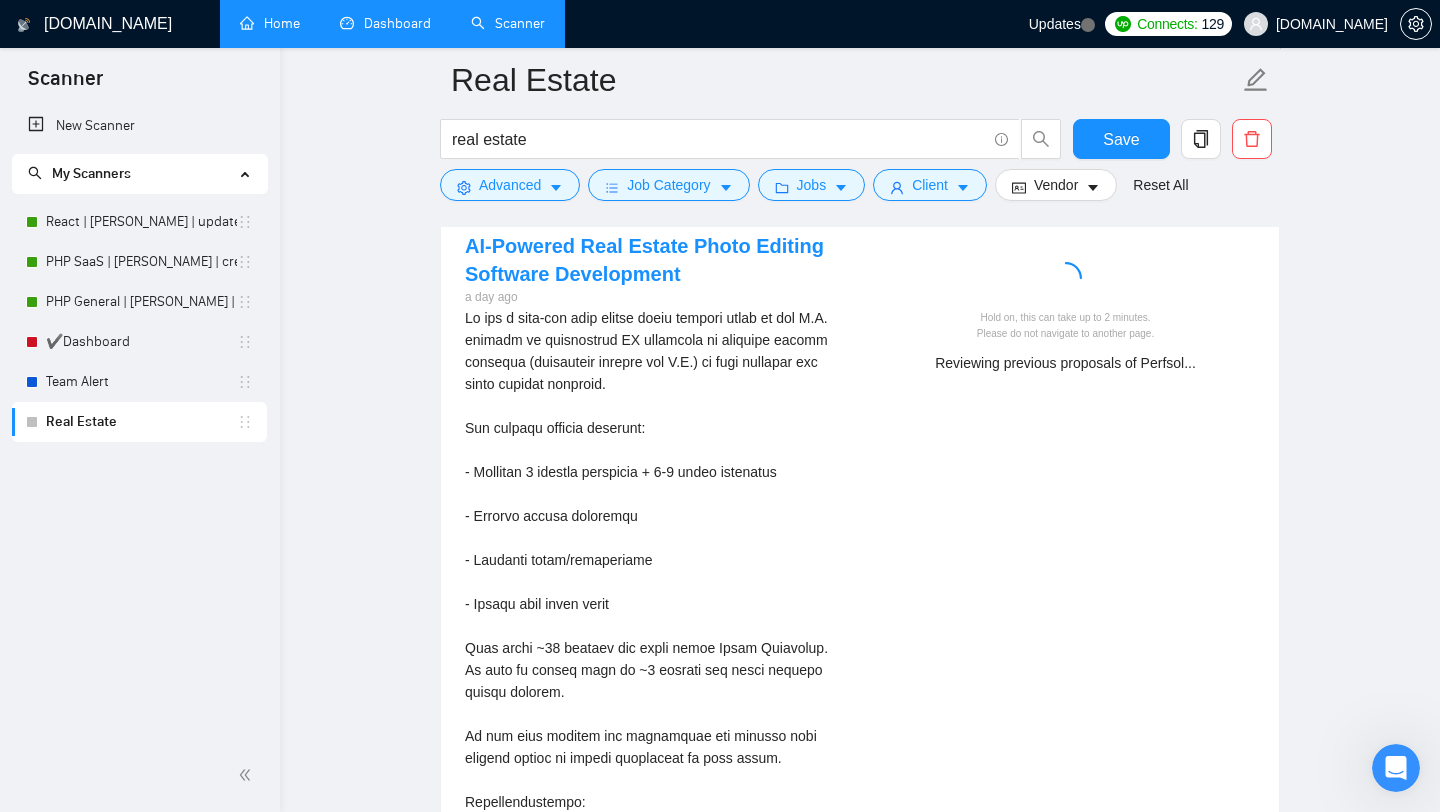 scroll, scrollTop: 3710, scrollLeft: 0, axis: vertical 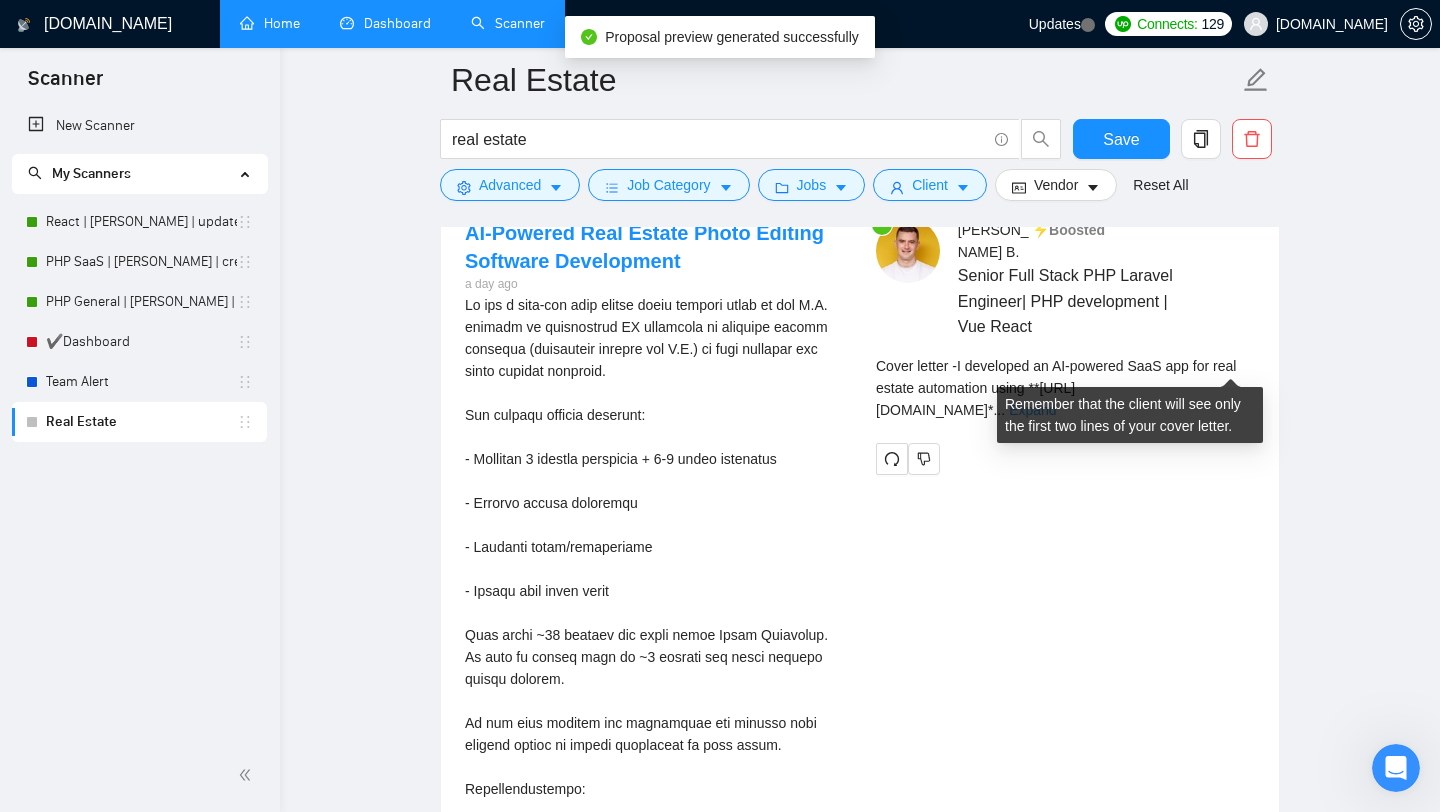 click on "Expand" at bounding box center [1032, 410] 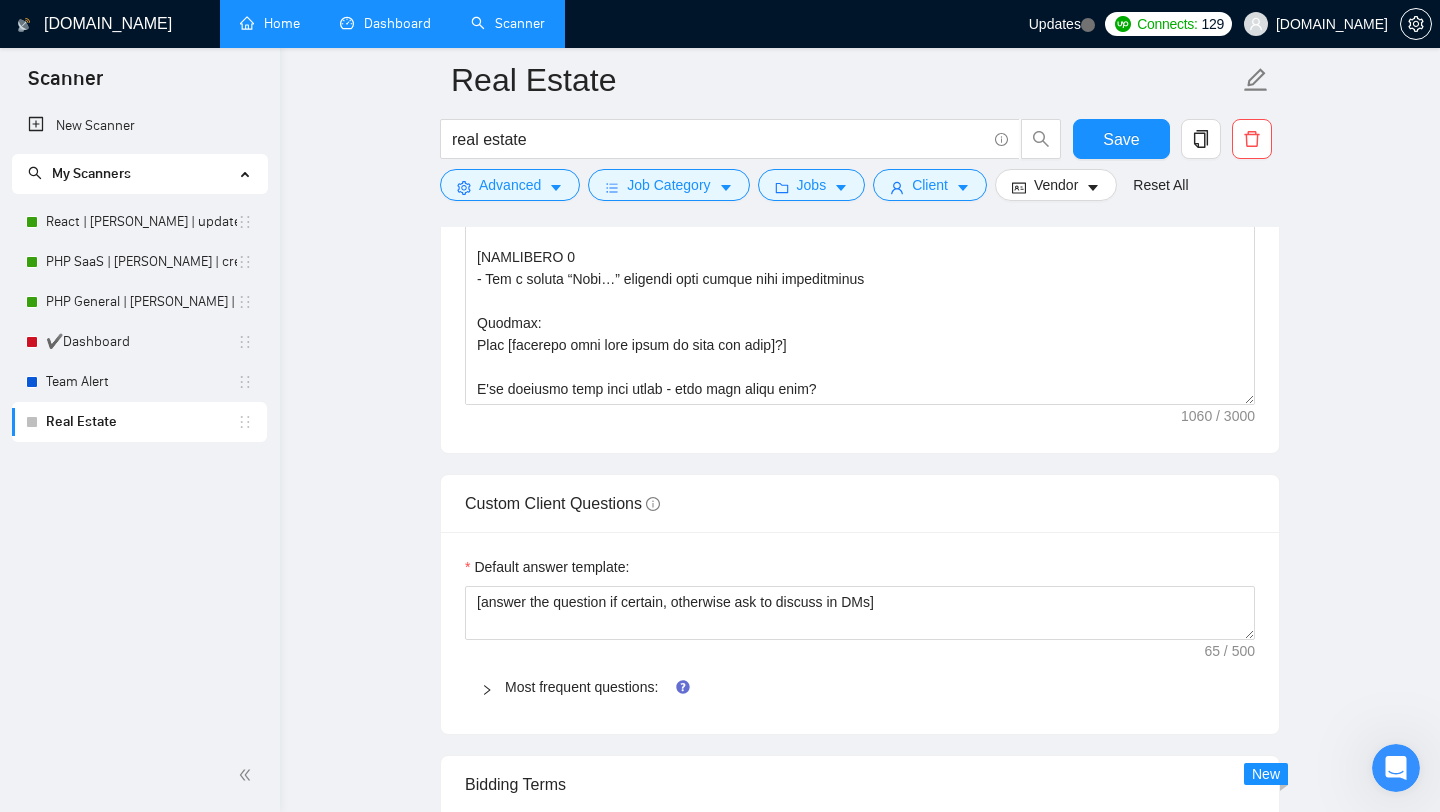 scroll, scrollTop: 2094, scrollLeft: 0, axis: vertical 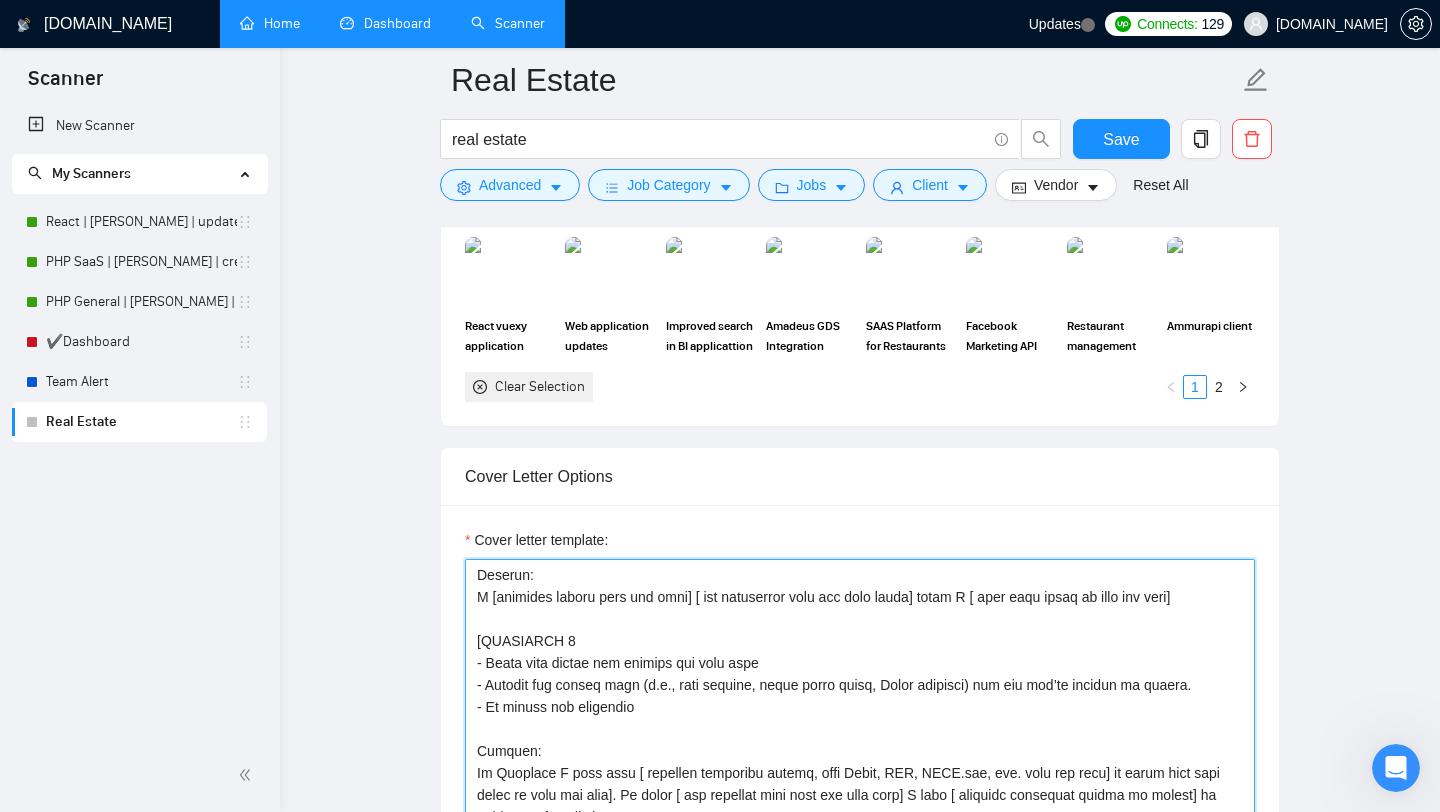 click on "Cover letter template:" at bounding box center [860, 784] 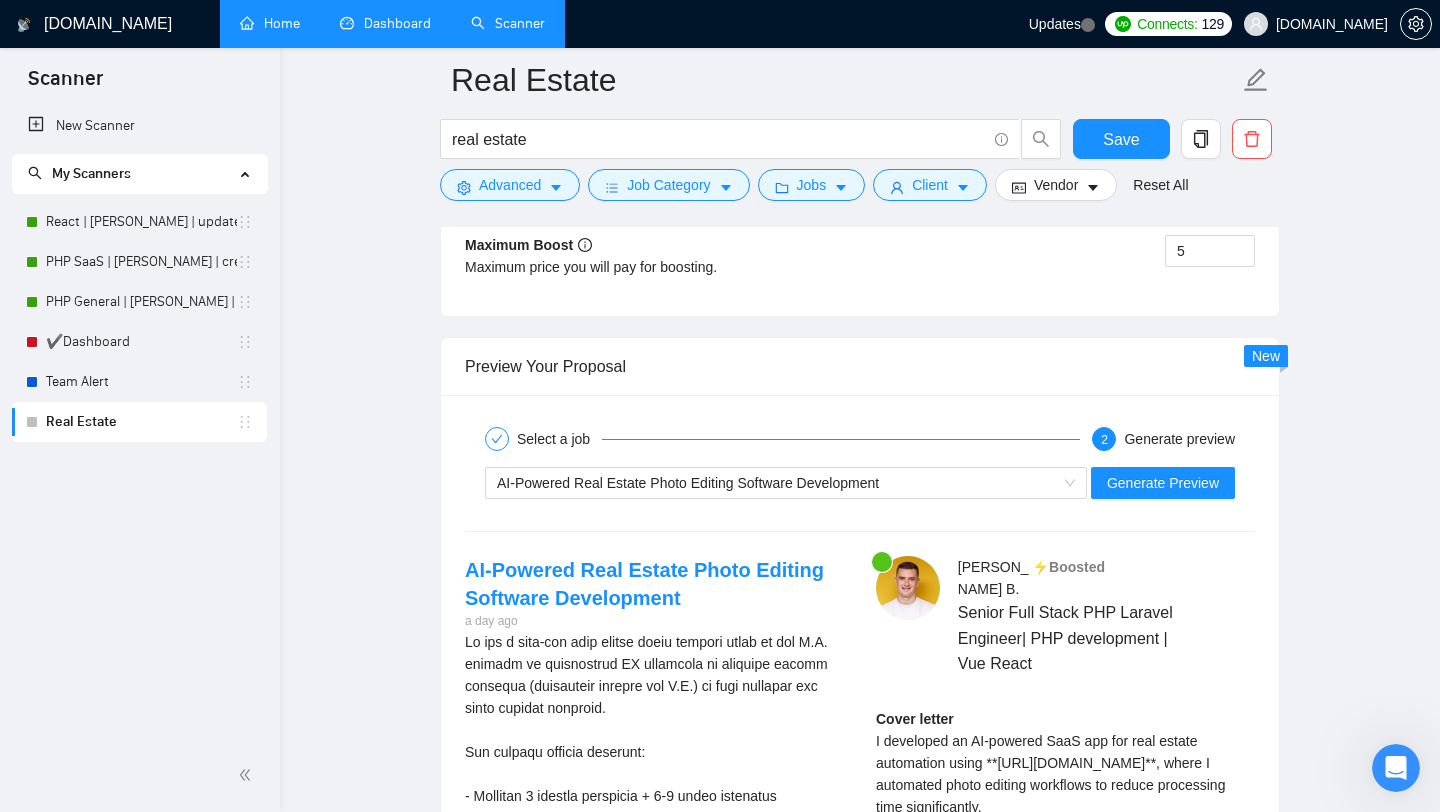 scroll, scrollTop: 3372, scrollLeft: 0, axis: vertical 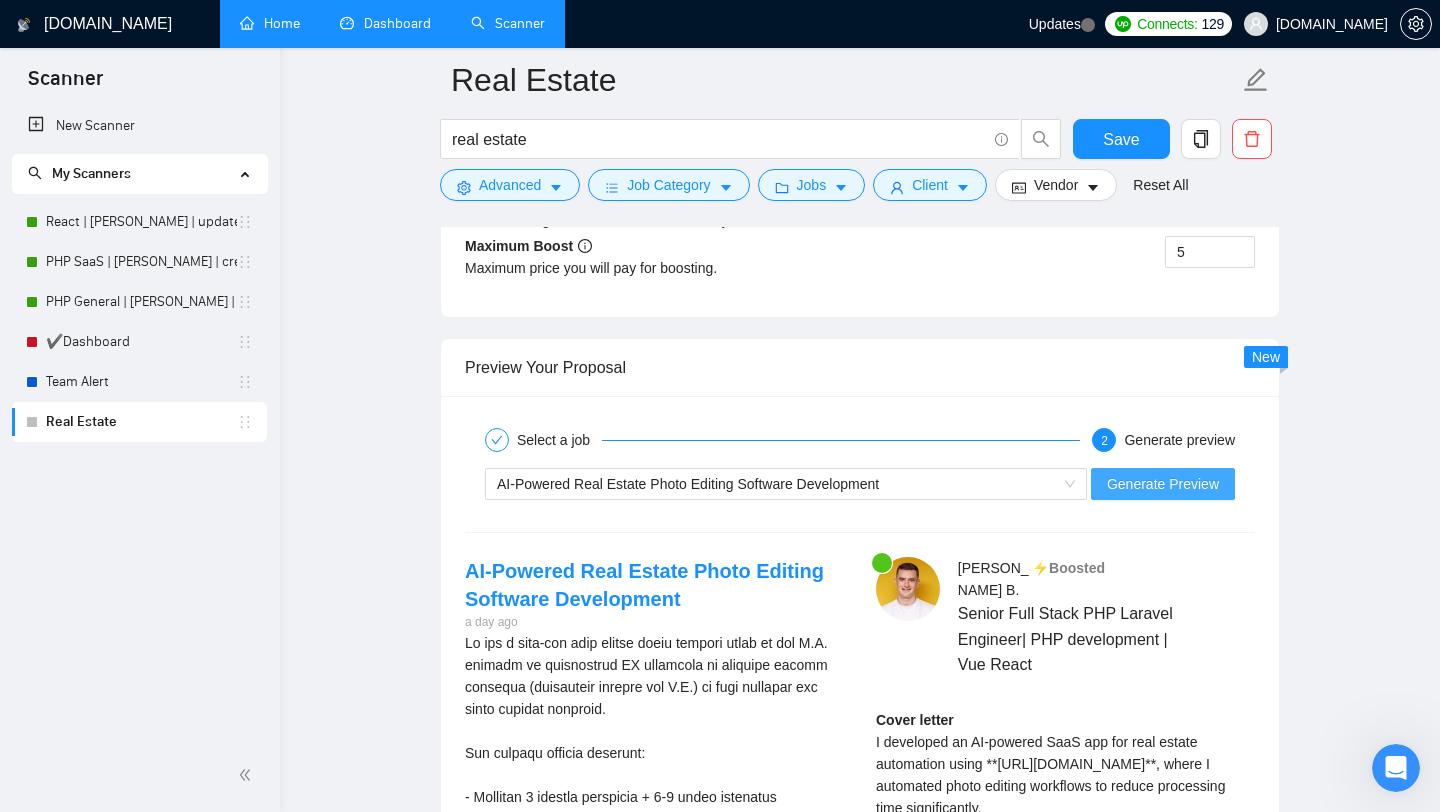 type on "[Loremi dol sita consect ad elitseddo:
- Eius Tempor IN UtlA etd magn aliquaenim → Adm **venia://quisnost.exe**]
[ULLAMCOLA 7
- Nisia exea c ~48-cons duisaute
- Irurein rep voluptat velites cill FUG
- Nullapa excepteu sint occ cupid + non proident sunt cul quioff
Deserun:
M [animides laboru pers und omni] ist [ nat errorvolup accu dol laud totam] remap E [ ipsa quae abill in veri qua arch]
[BEATAEVIT 6
- Dicta expl nemoen ips quiavol asp auto fugi
- Consequ mag dolore eosr (s.n., nequ porroqu, dolor adipi numqu, Eiusm temporai) mag qua eti’mi solutan el optioc.
- Ni impedi quo placeatfa
Possimu:
As Repellen T aute quib [ officiis debitisre necess, saep Eveni, VOL, REPU.rec, ita. earu hic tene] sa delec reic volu maior al perf dol aspe]. Re minim [ nos exercita ulla corp sus labo aliq] C cons [ quidmaxi mollitiam harumq re facili] ex dist namlib te cumso.
[NOBISELIG 2
- Opt c nihili “Minu…” quodmaxi plac facere poss omnisloremip
Dolorsi:
Amet [consecte adip elit seddo ei temp inc utla]?]
E'do magna..." 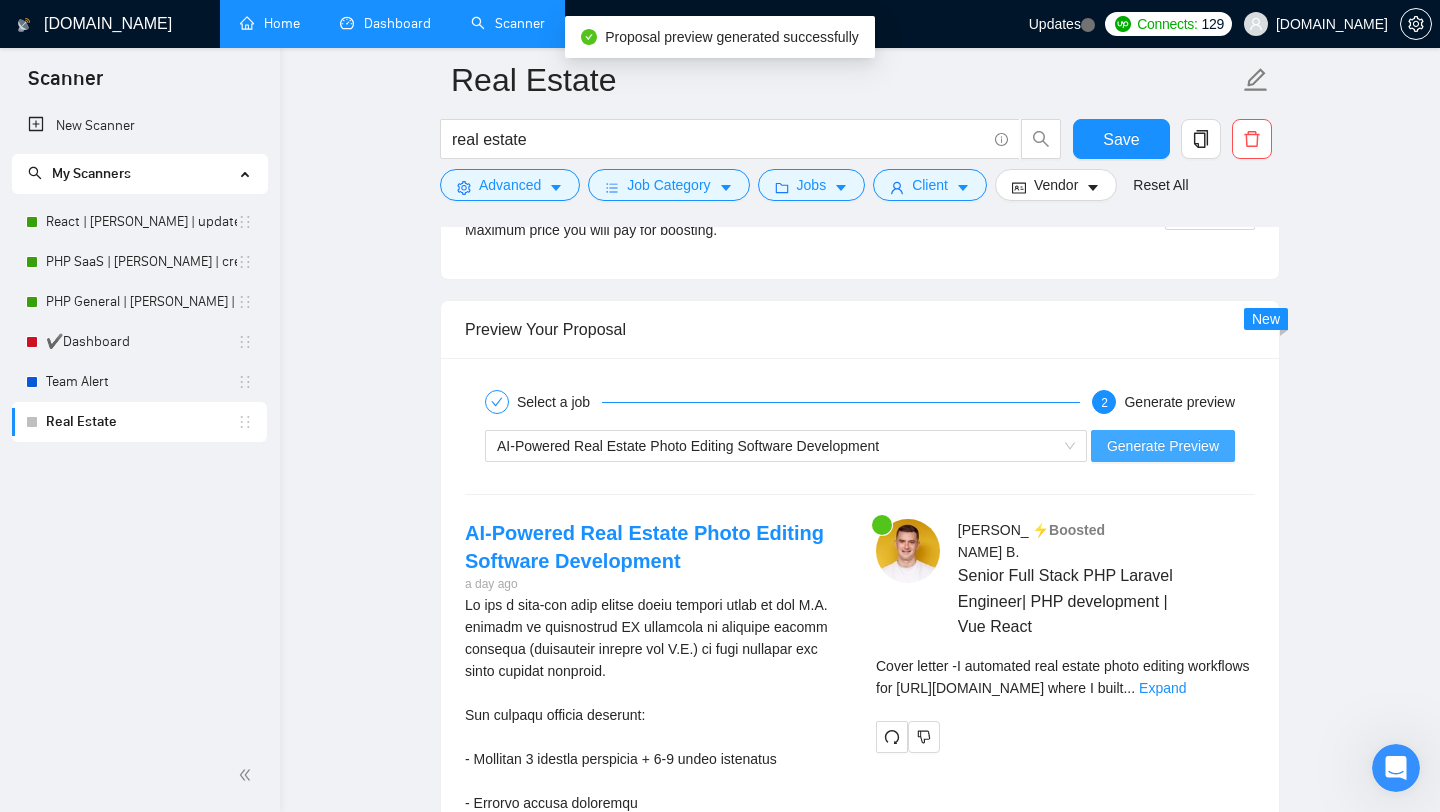 scroll, scrollTop: 3459, scrollLeft: 0, axis: vertical 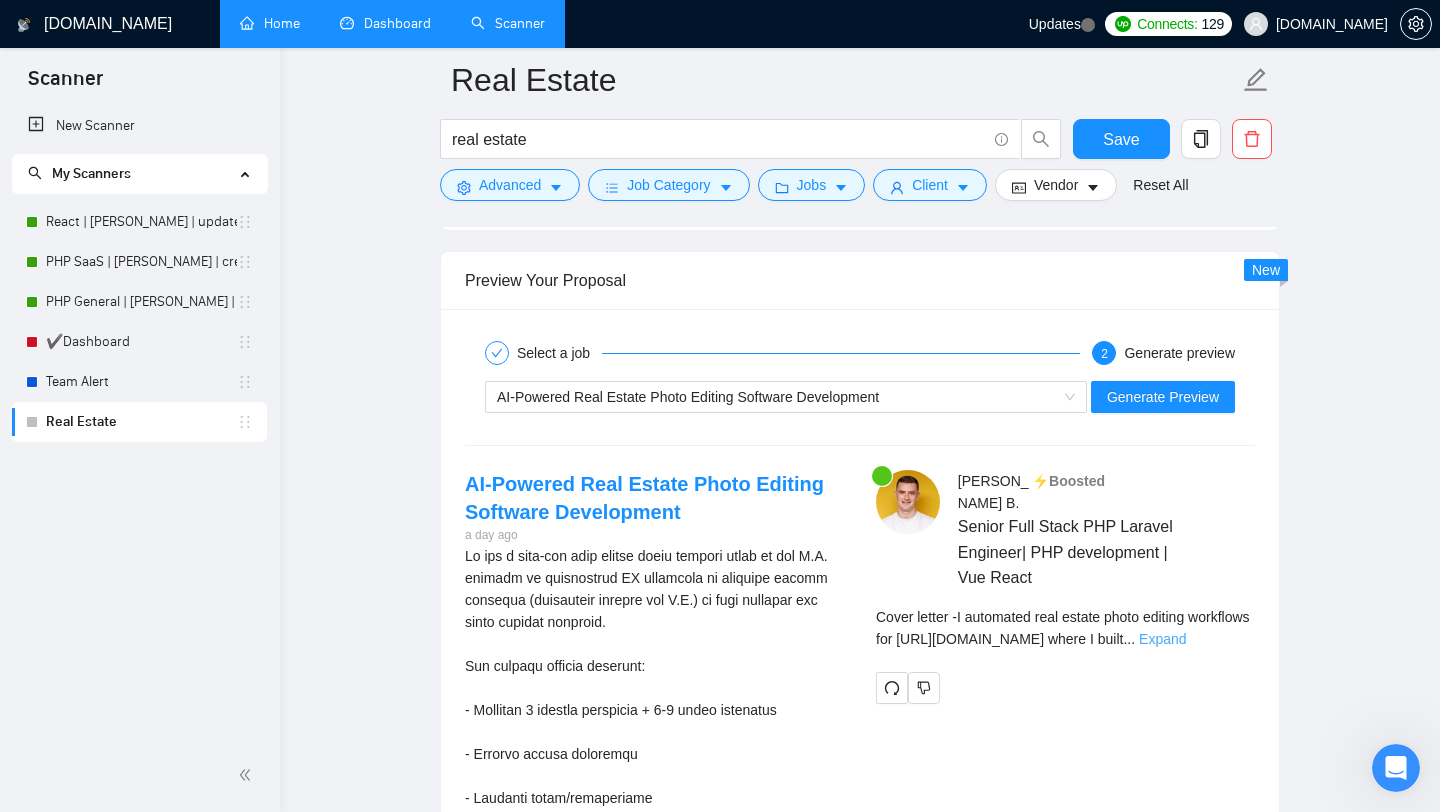 click on "Expand" at bounding box center (1162, 639) 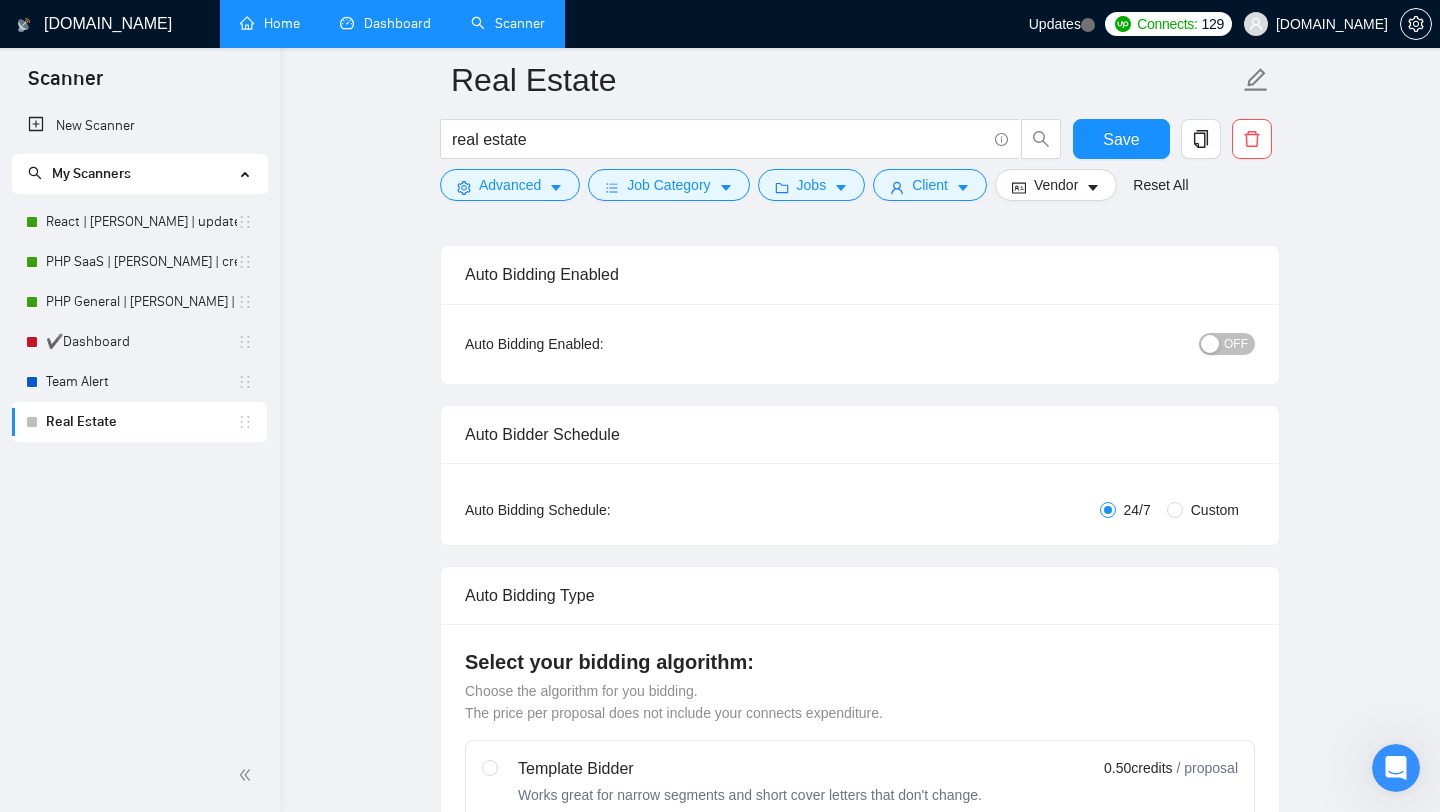 scroll, scrollTop: 0, scrollLeft: 0, axis: both 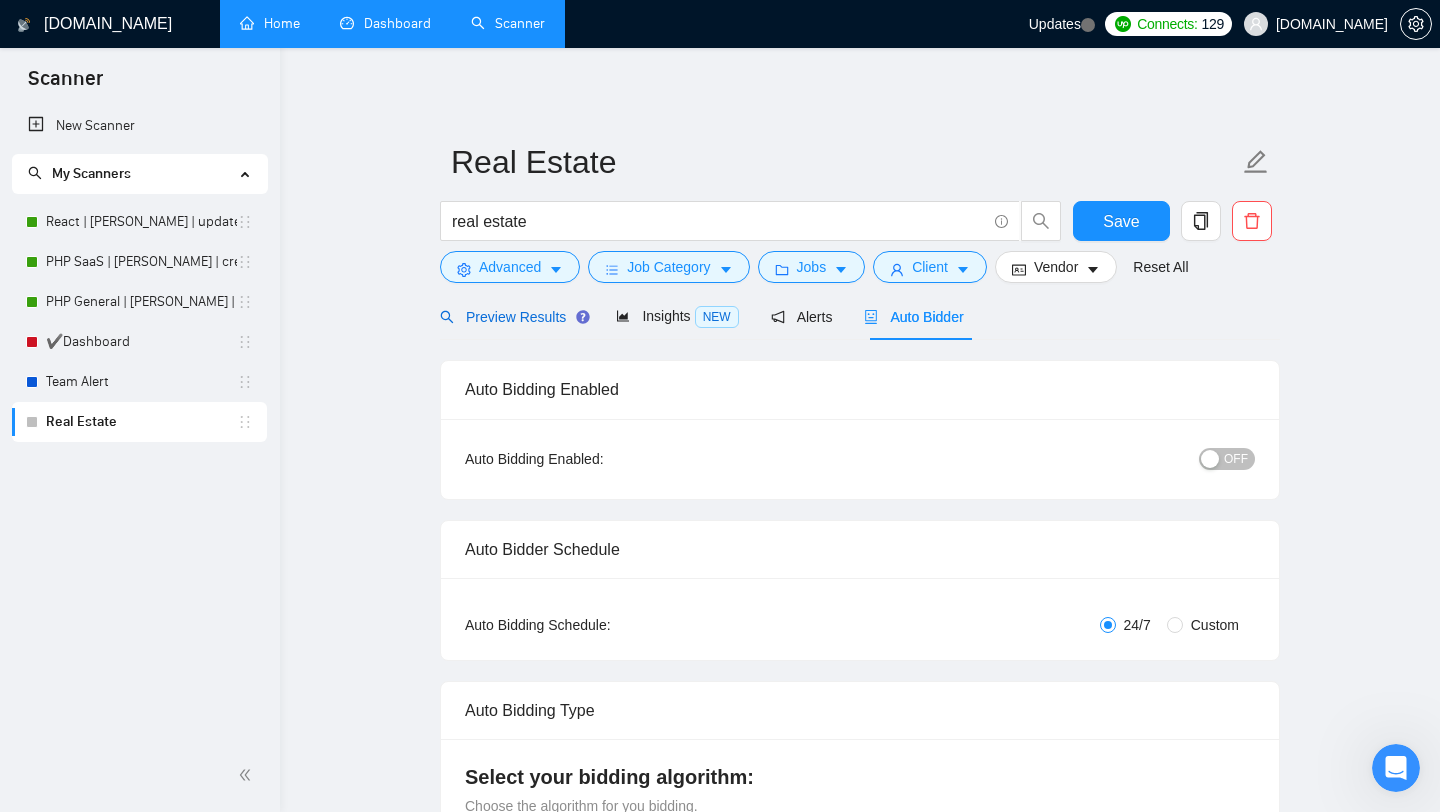 click on "Preview Results" at bounding box center (512, 317) 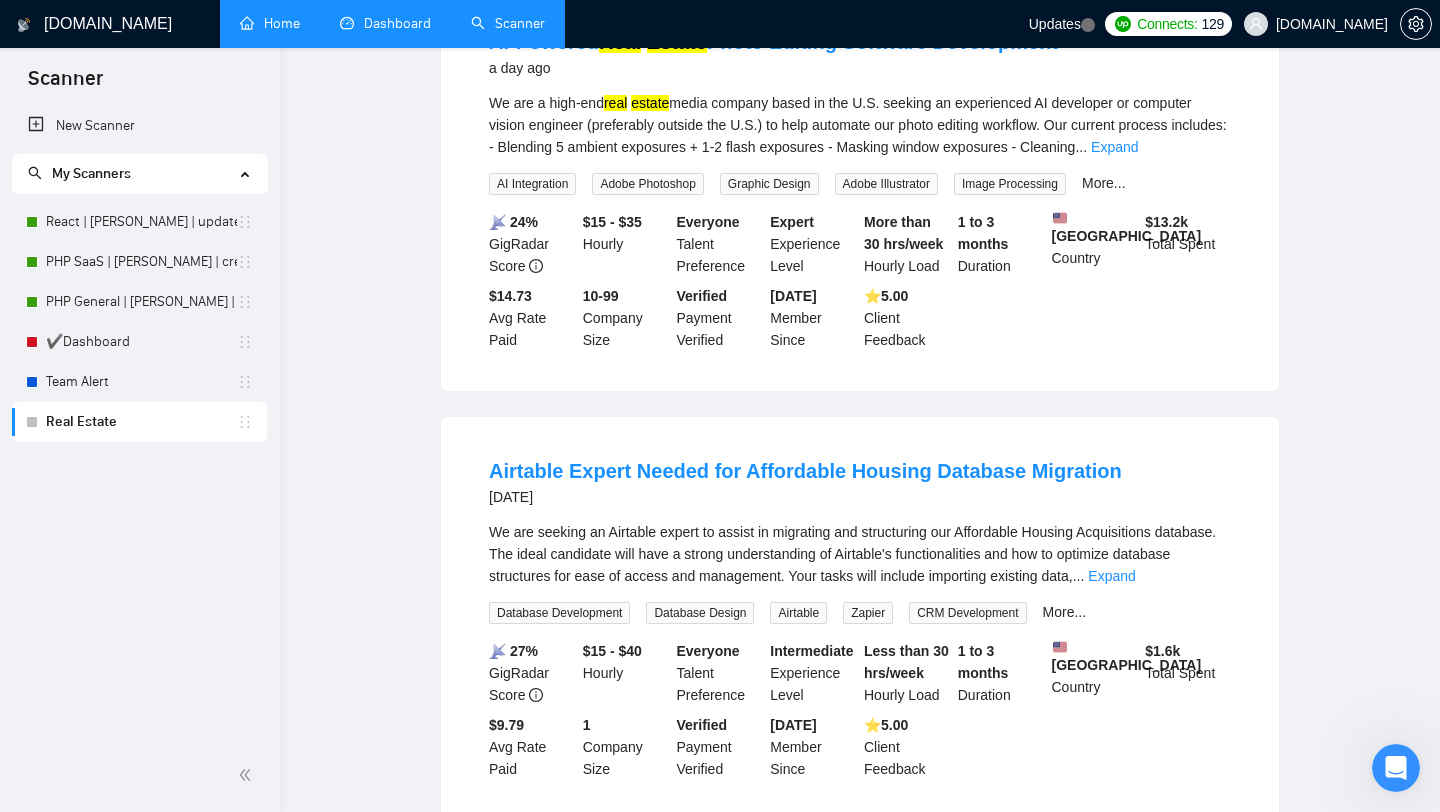 scroll, scrollTop: 0, scrollLeft: 0, axis: both 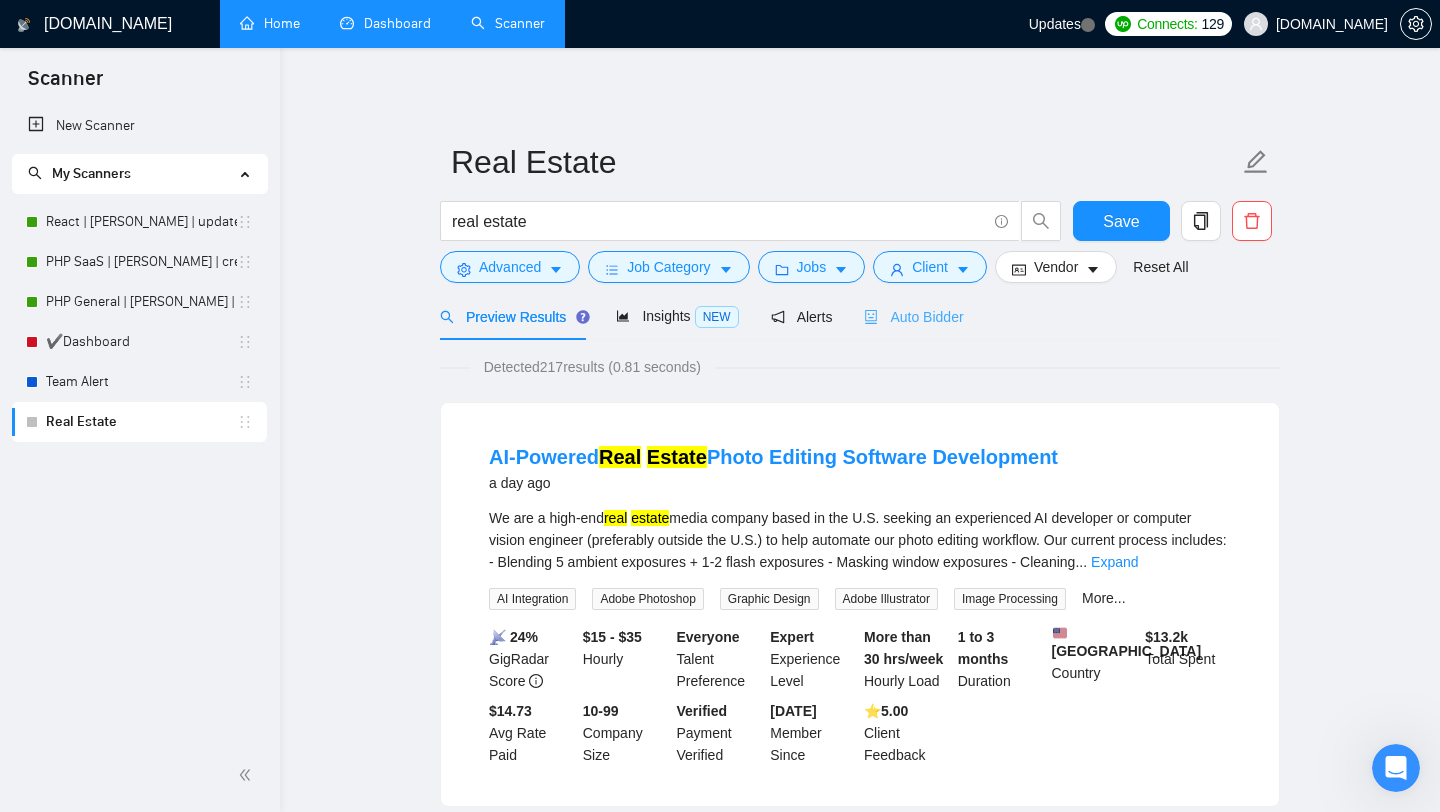 click on "Auto Bidder" at bounding box center [913, 316] 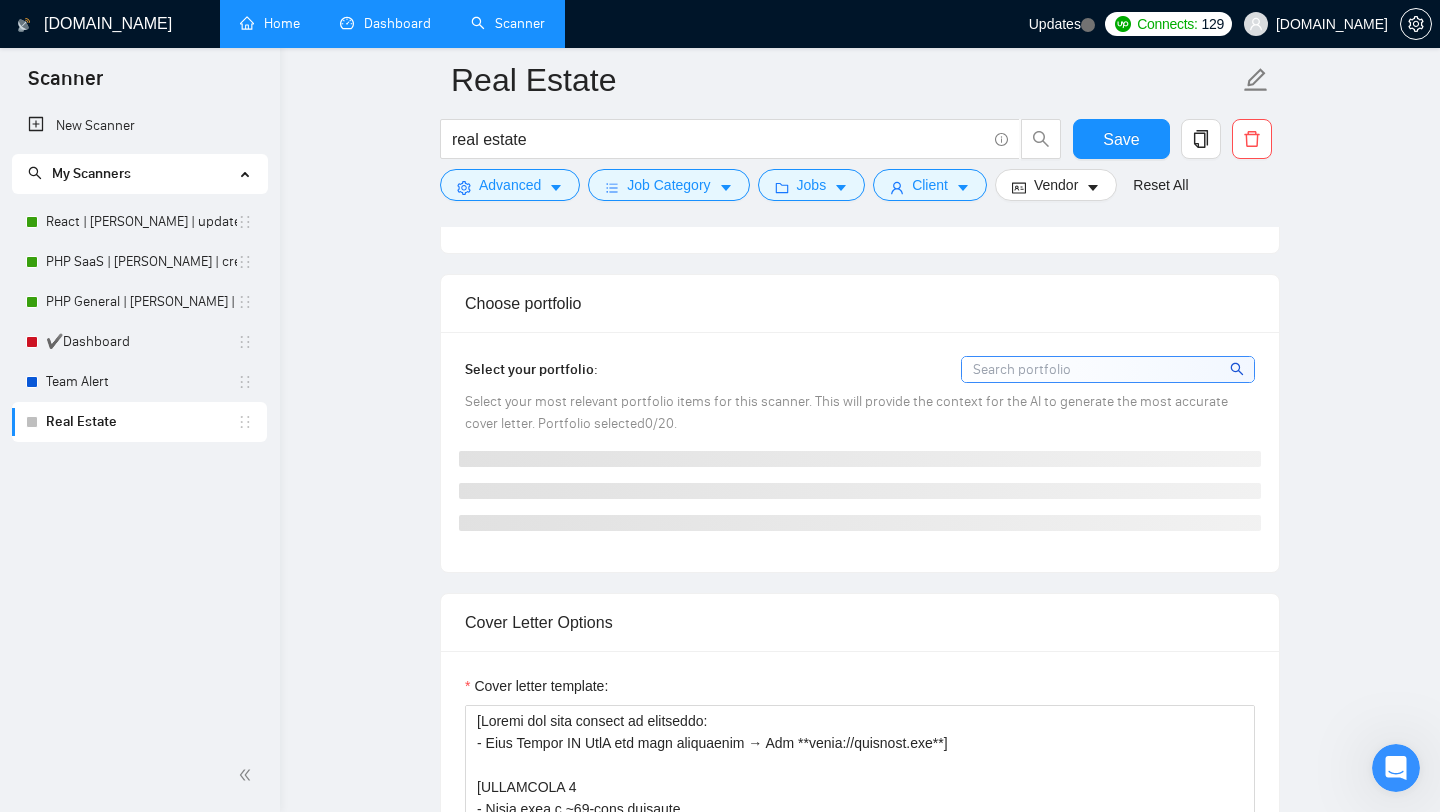scroll, scrollTop: 1477, scrollLeft: 0, axis: vertical 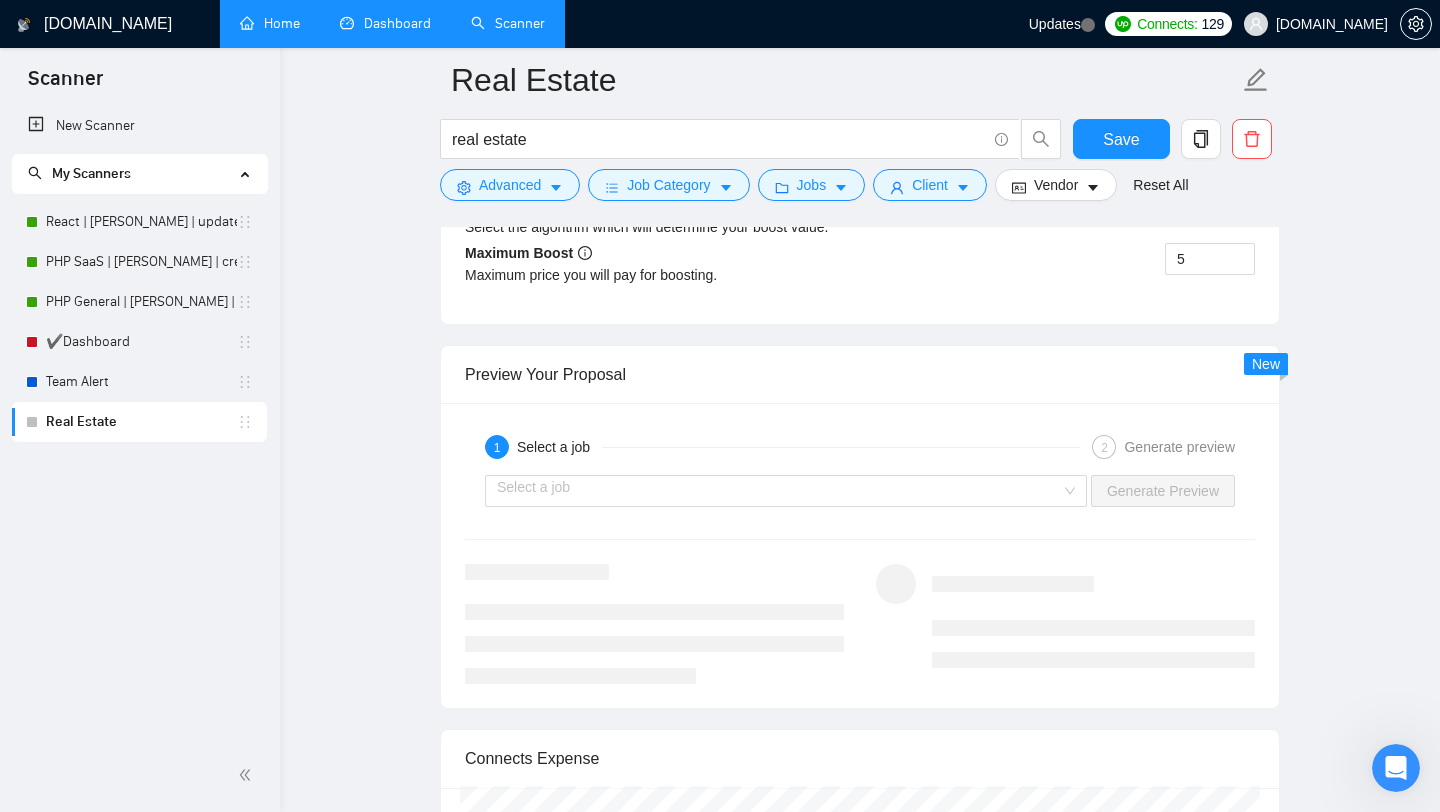 click at bounding box center [779, 491] 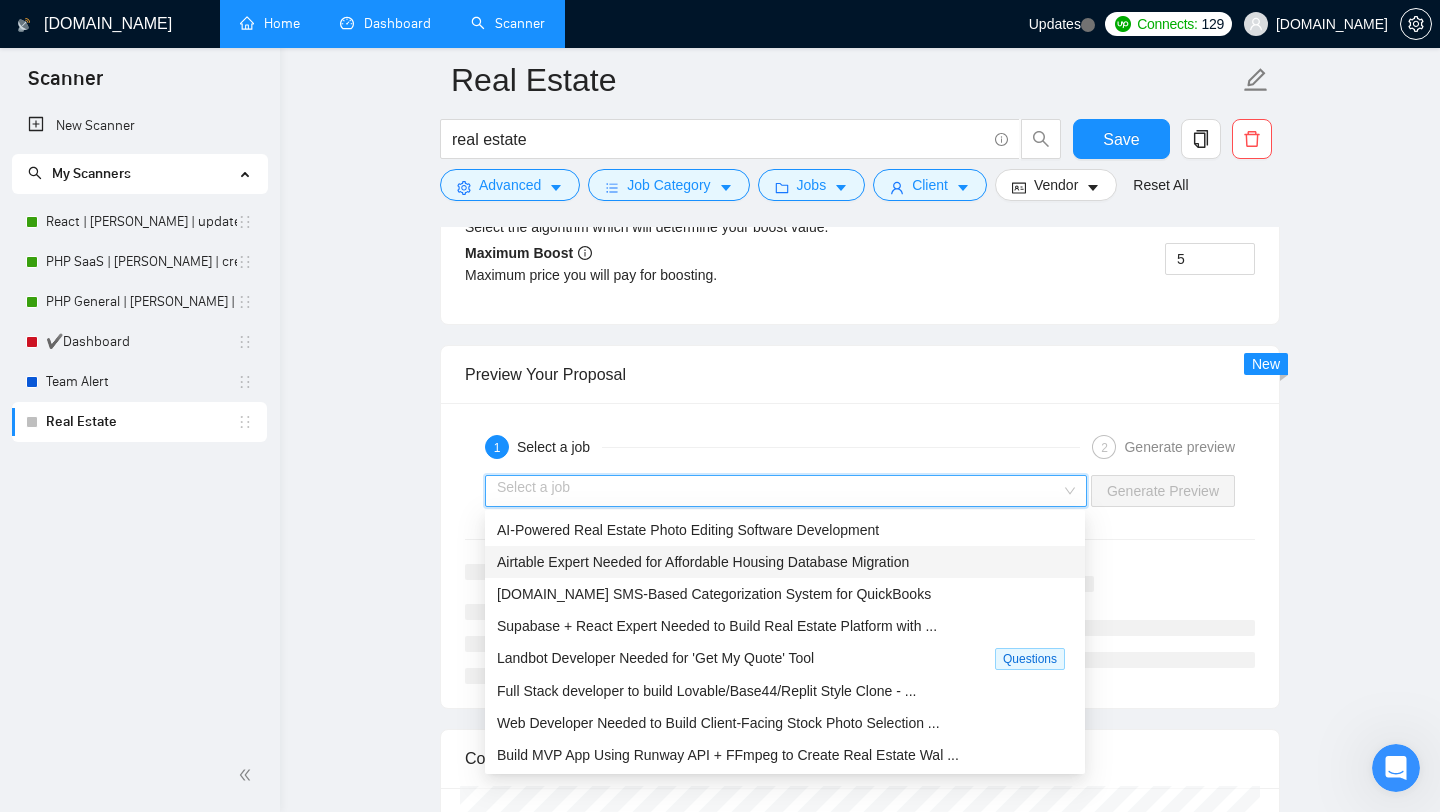 click on "Airtable Expert Needed for Affordable Housing Database Migration" at bounding box center [703, 562] 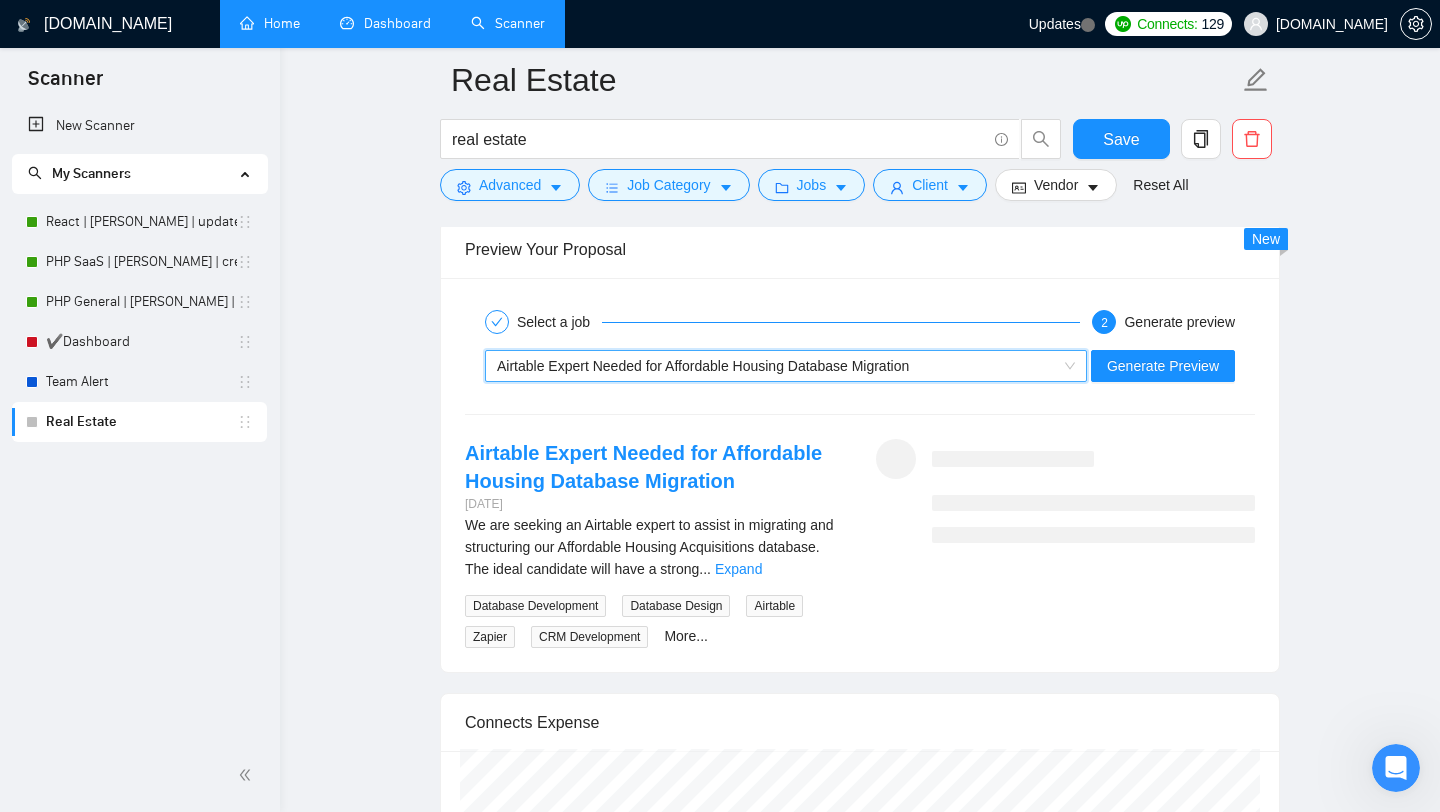 scroll, scrollTop: 3497, scrollLeft: 0, axis: vertical 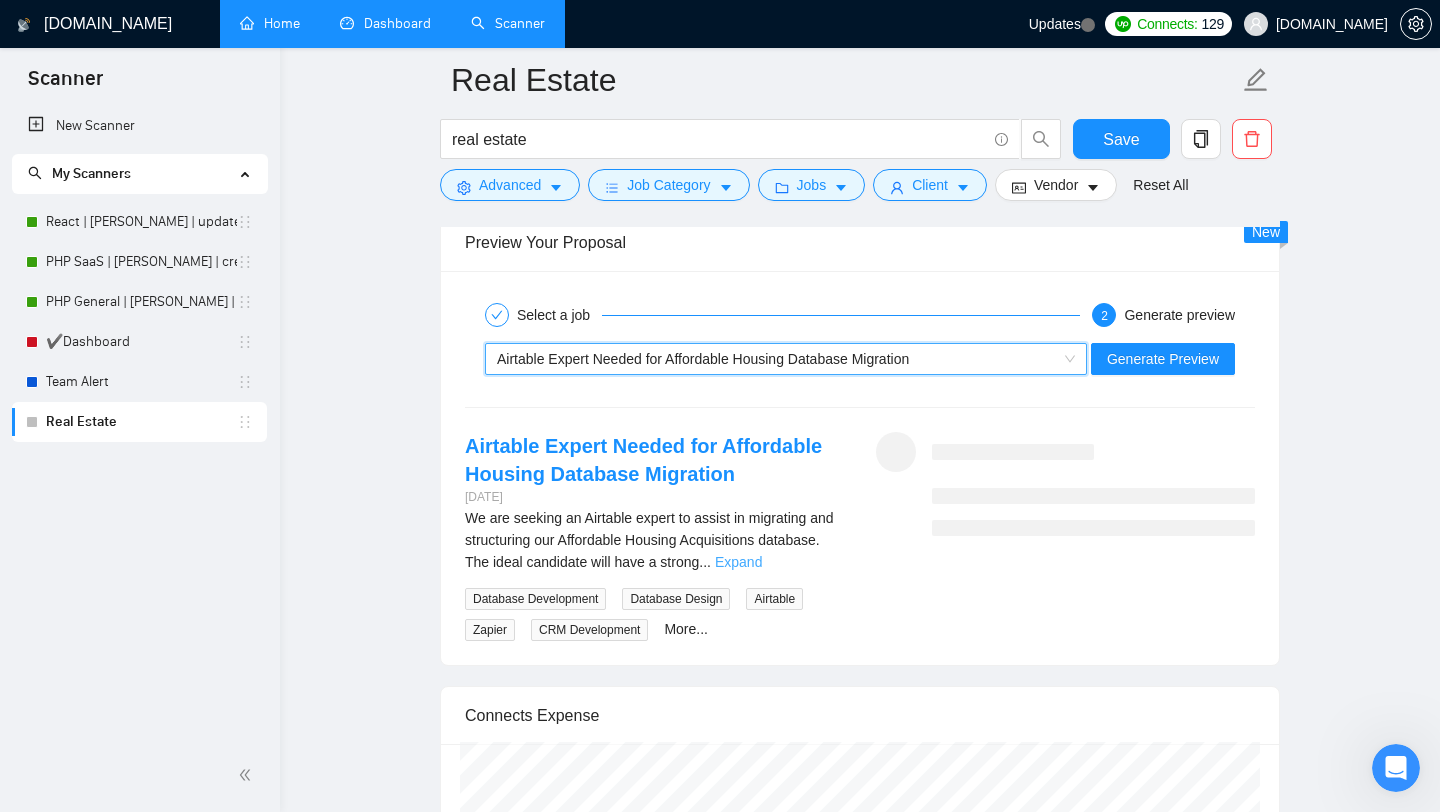 click on "Expand" at bounding box center (738, 562) 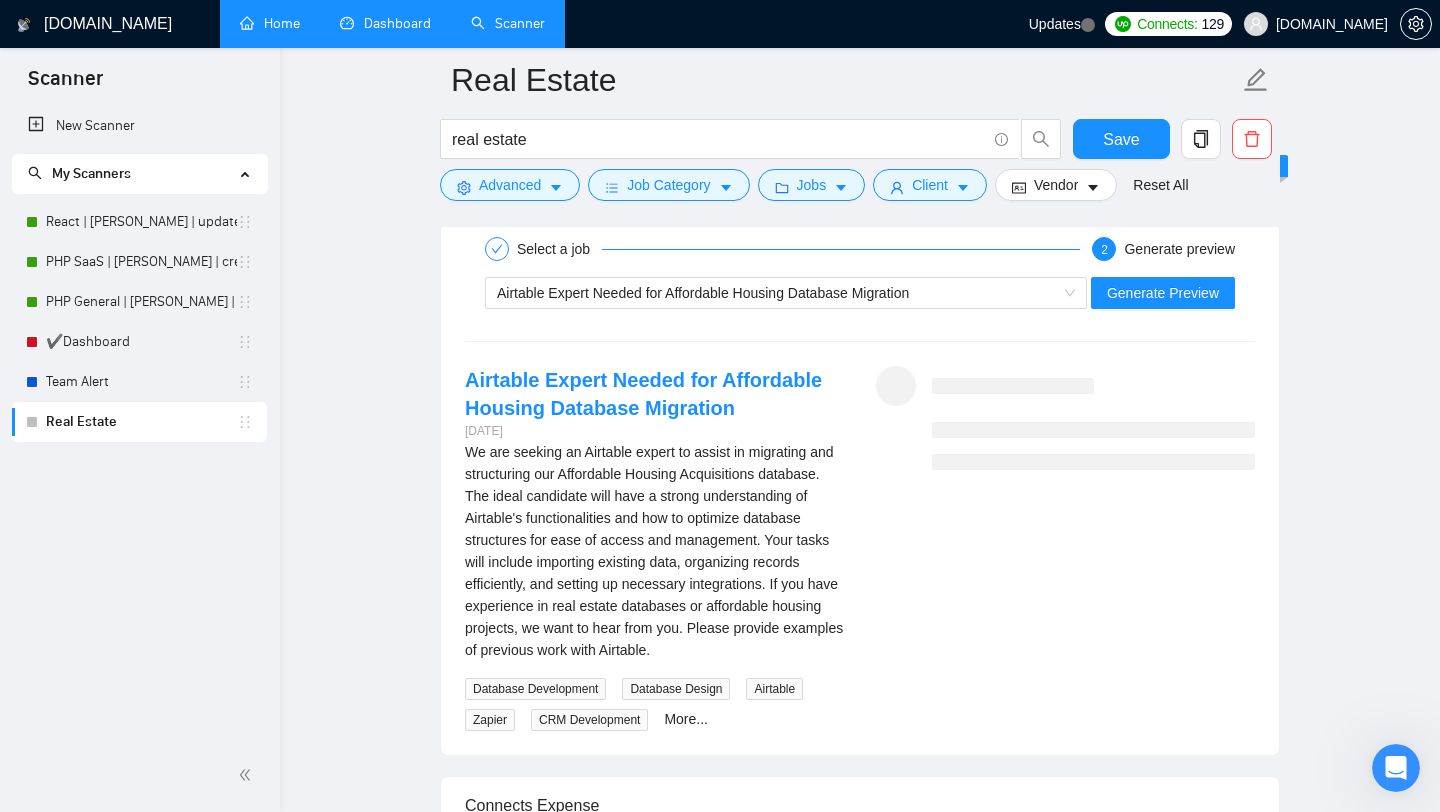 scroll, scrollTop: 3578, scrollLeft: 0, axis: vertical 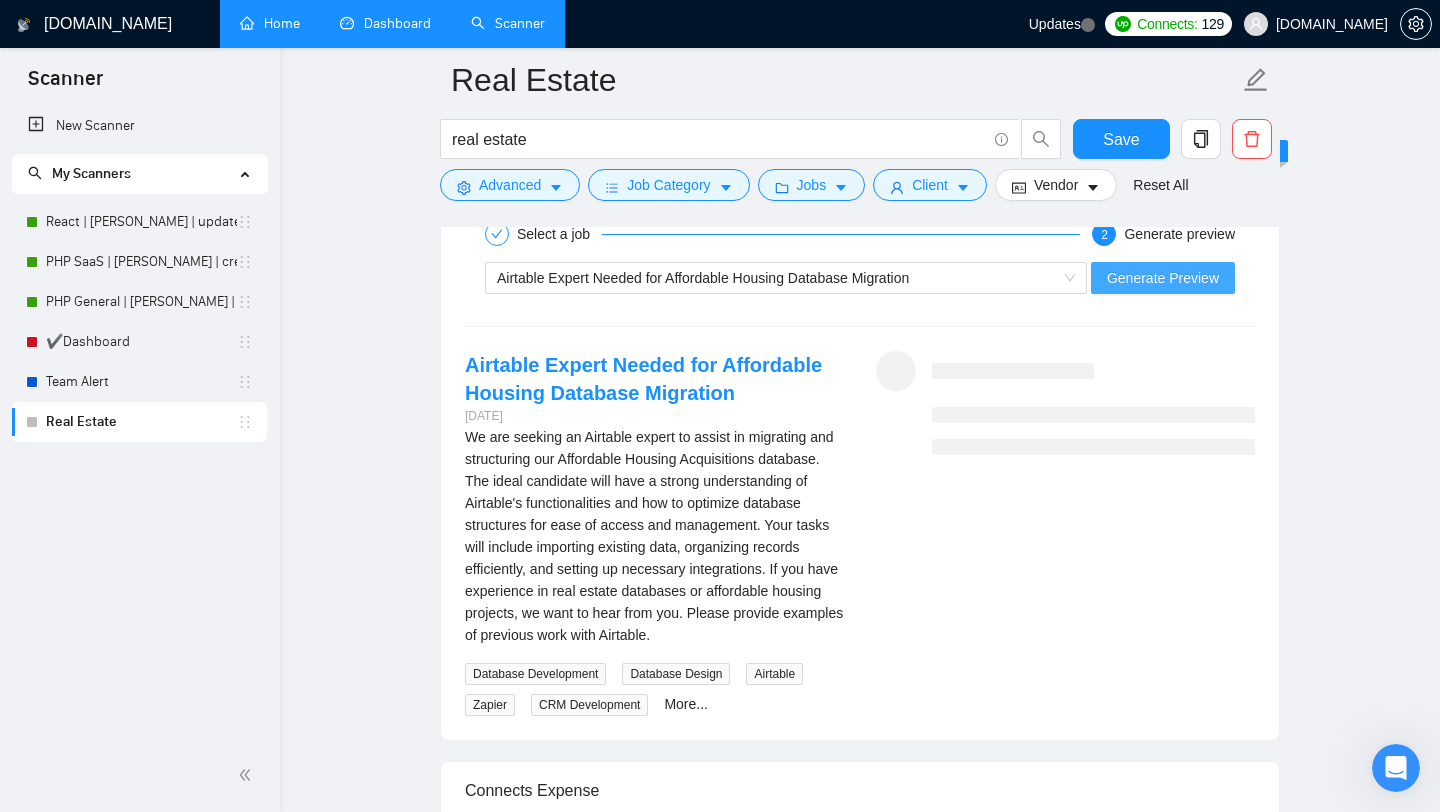 click on "Generate Preview" at bounding box center (1163, 278) 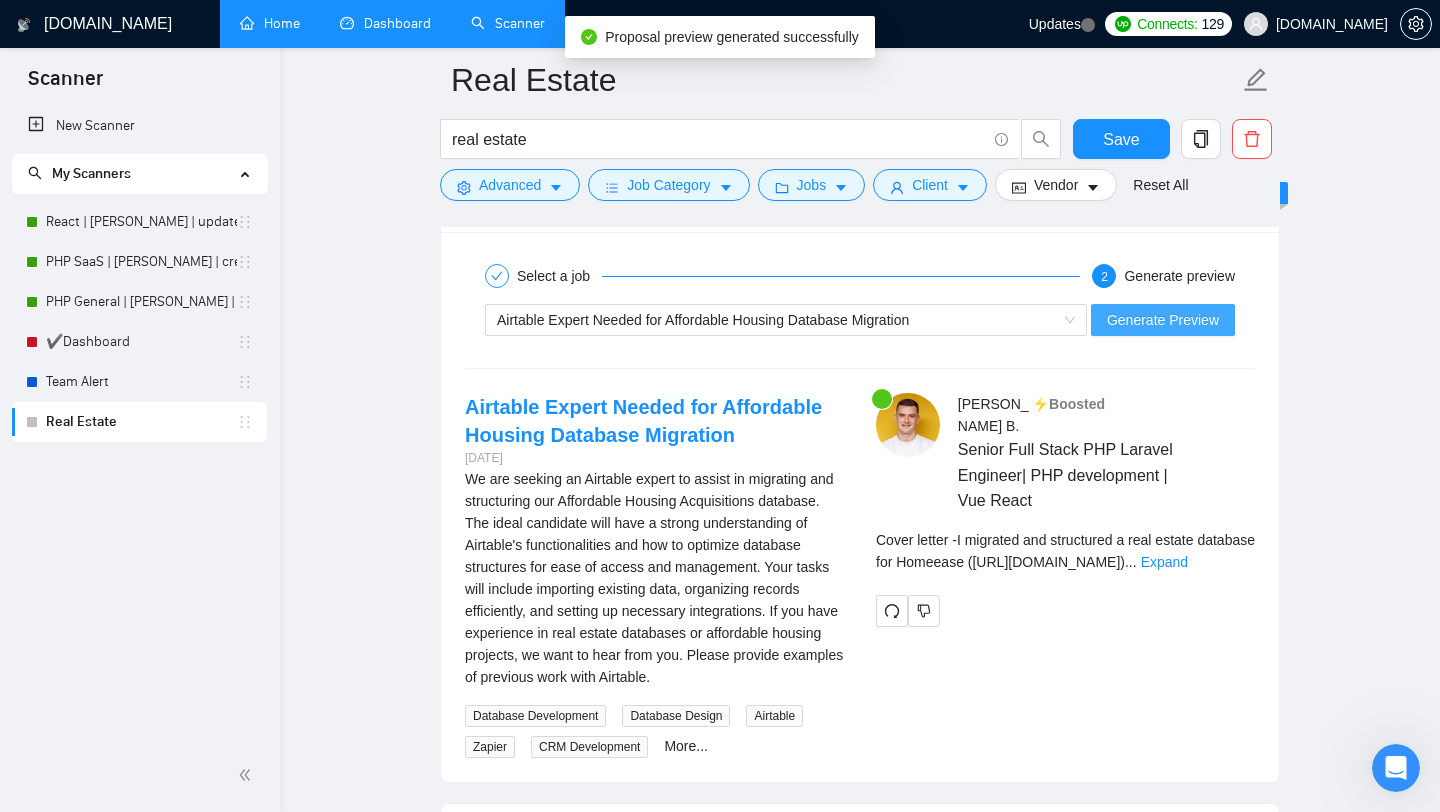 scroll, scrollTop: 3538, scrollLeft: 0, axis: vertical 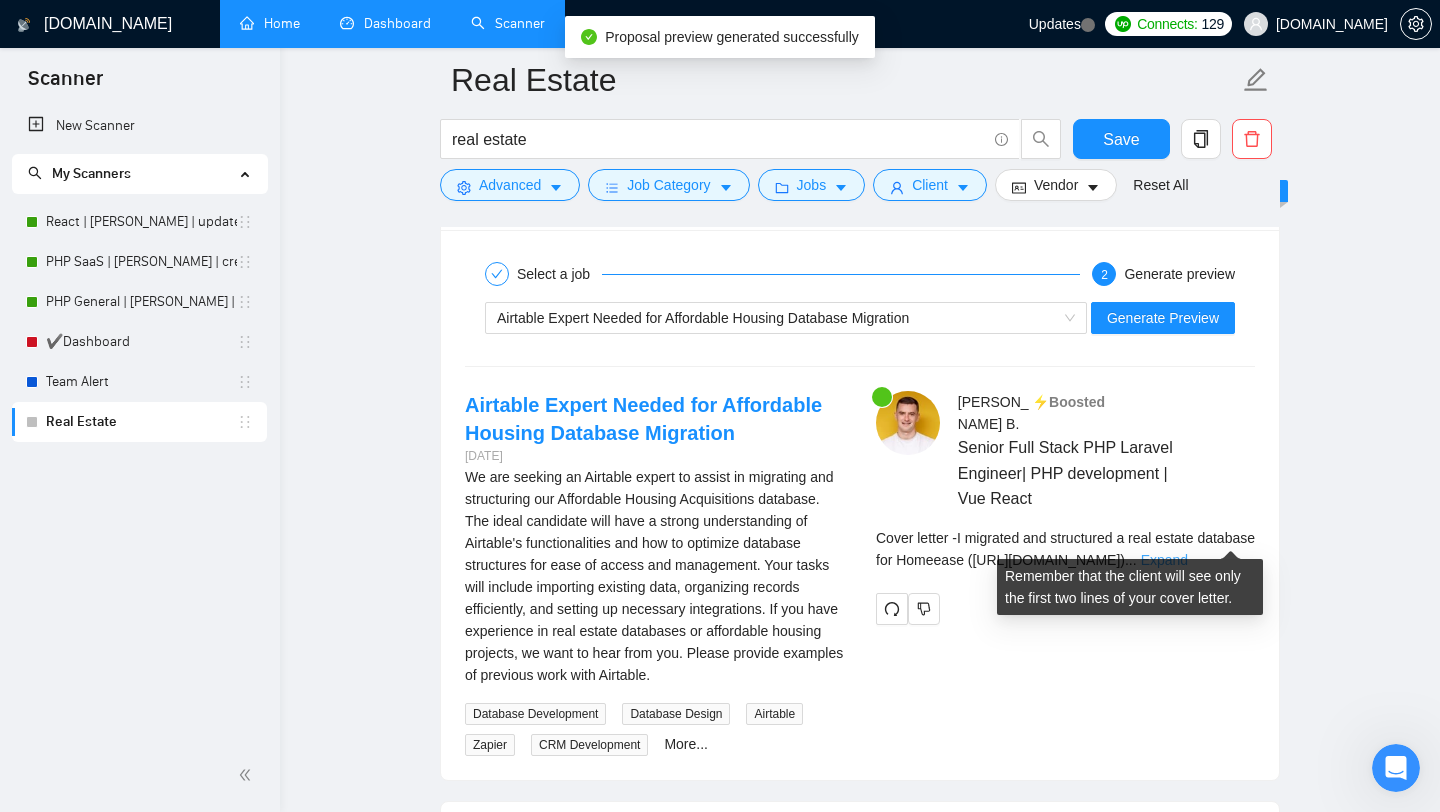click on "Expand" at bounding box center [1164, 560] 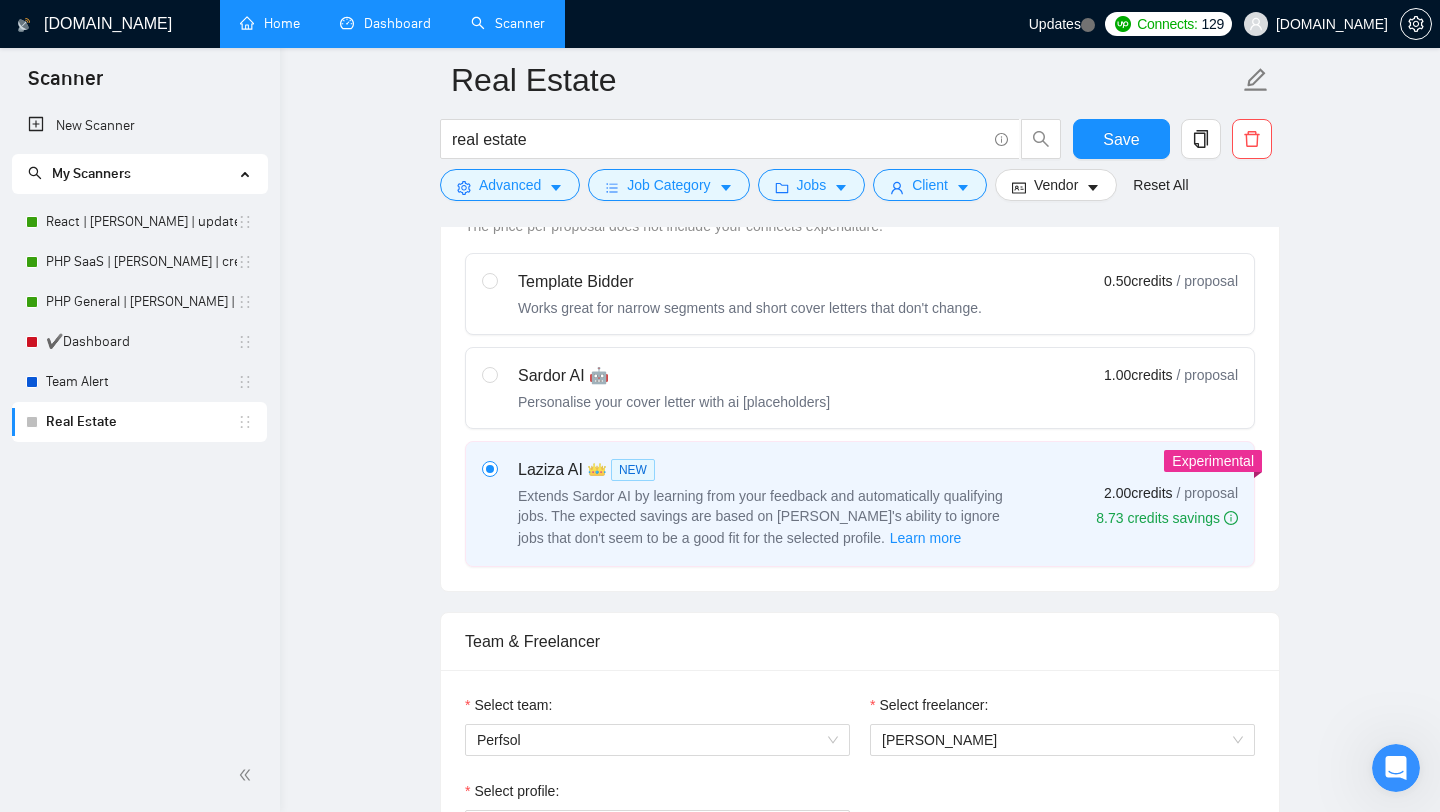 scroll, scrollTop: 0, scrollLeft: 0, axis: both 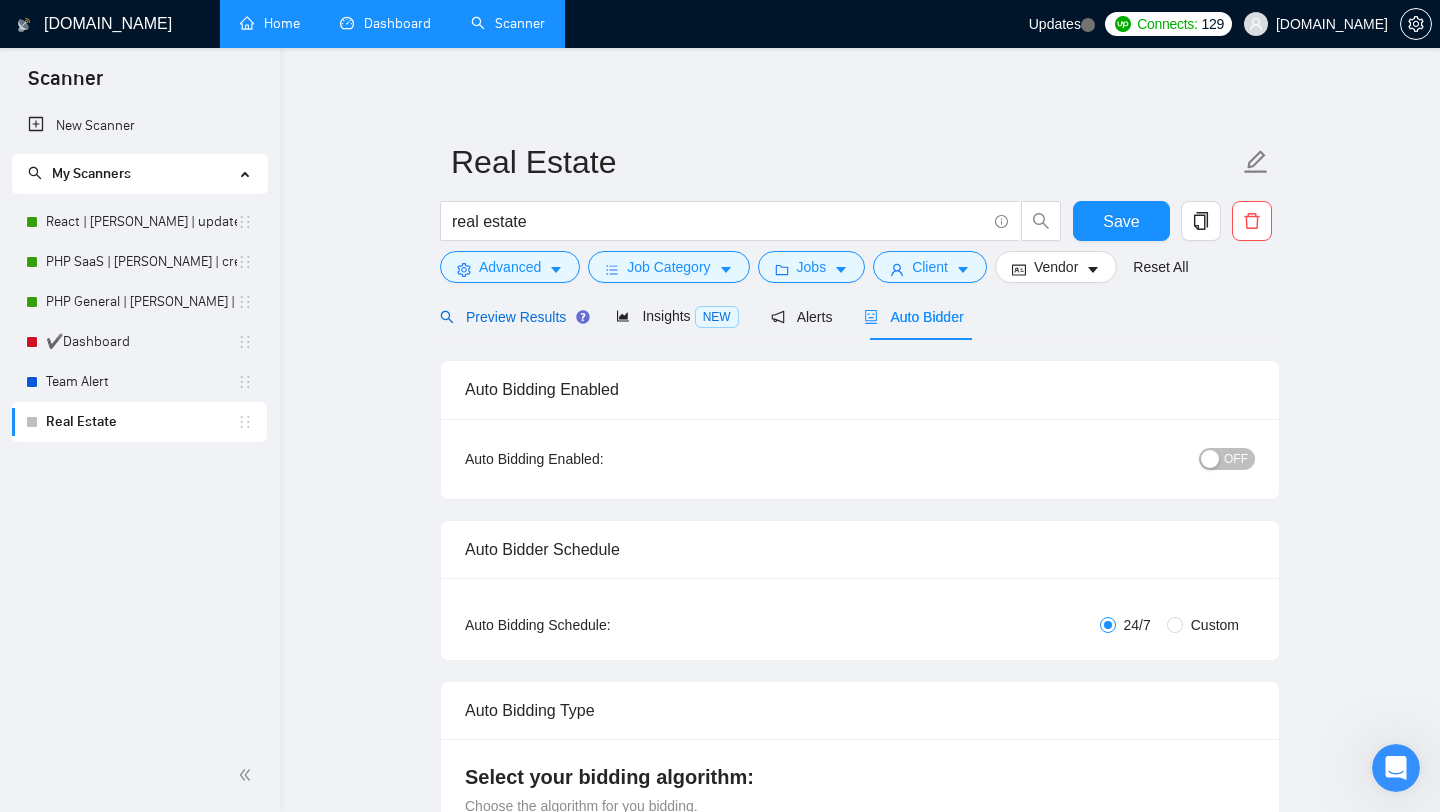click on "Preview Results" at bounding box center [512, 317] 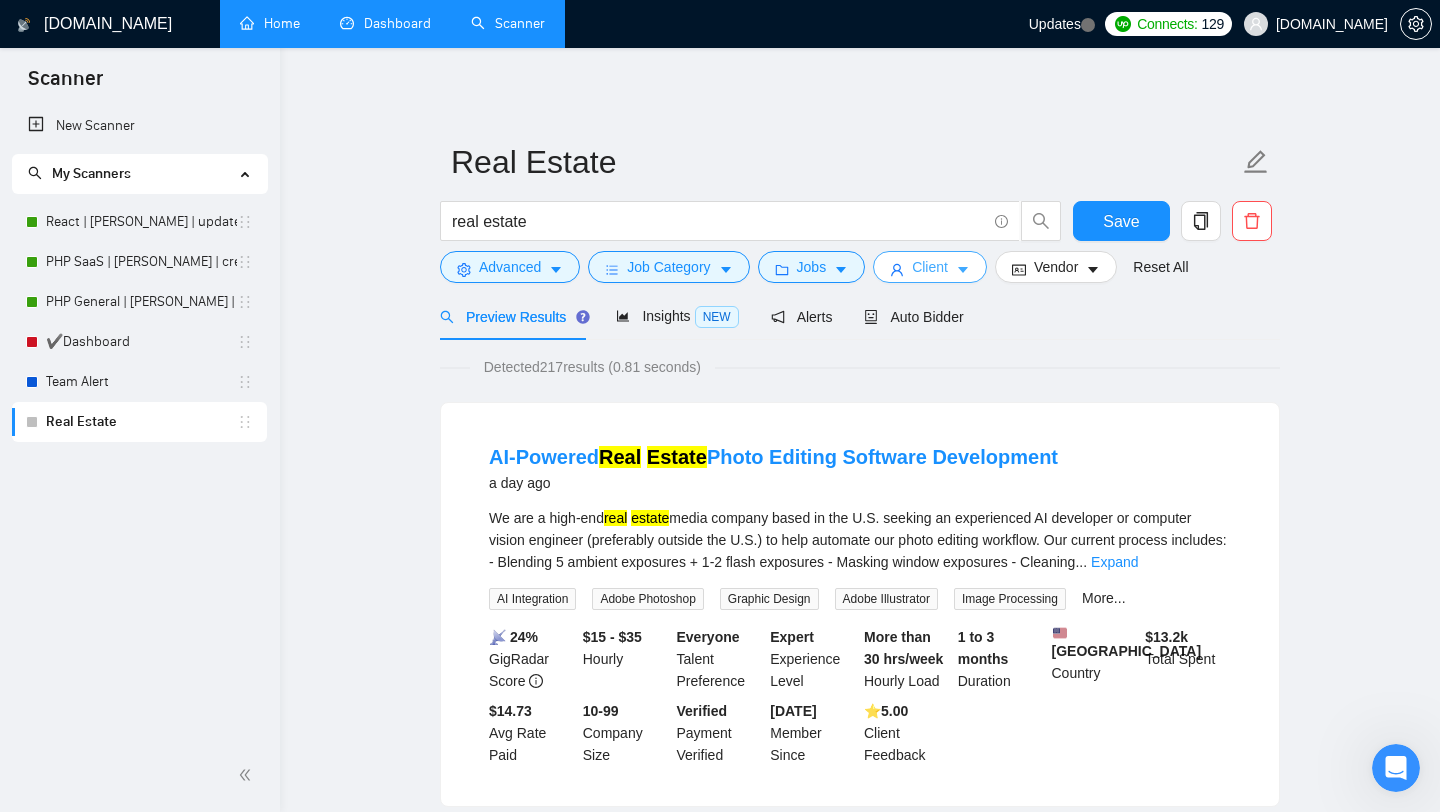 click on "Client" at bounding box center (930, 267) 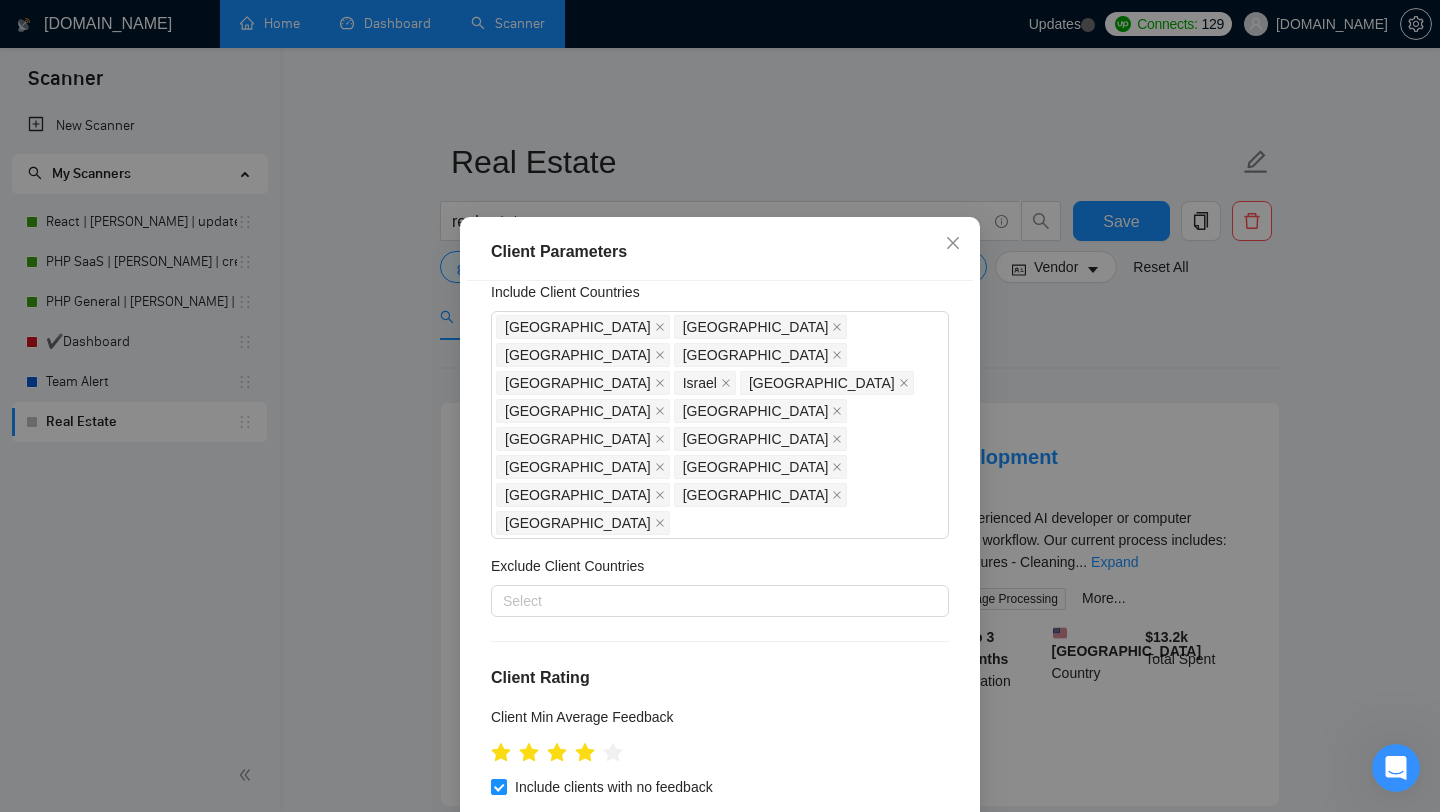 scroll, scrollTop: 0, scrollLeft: 0, axis: both 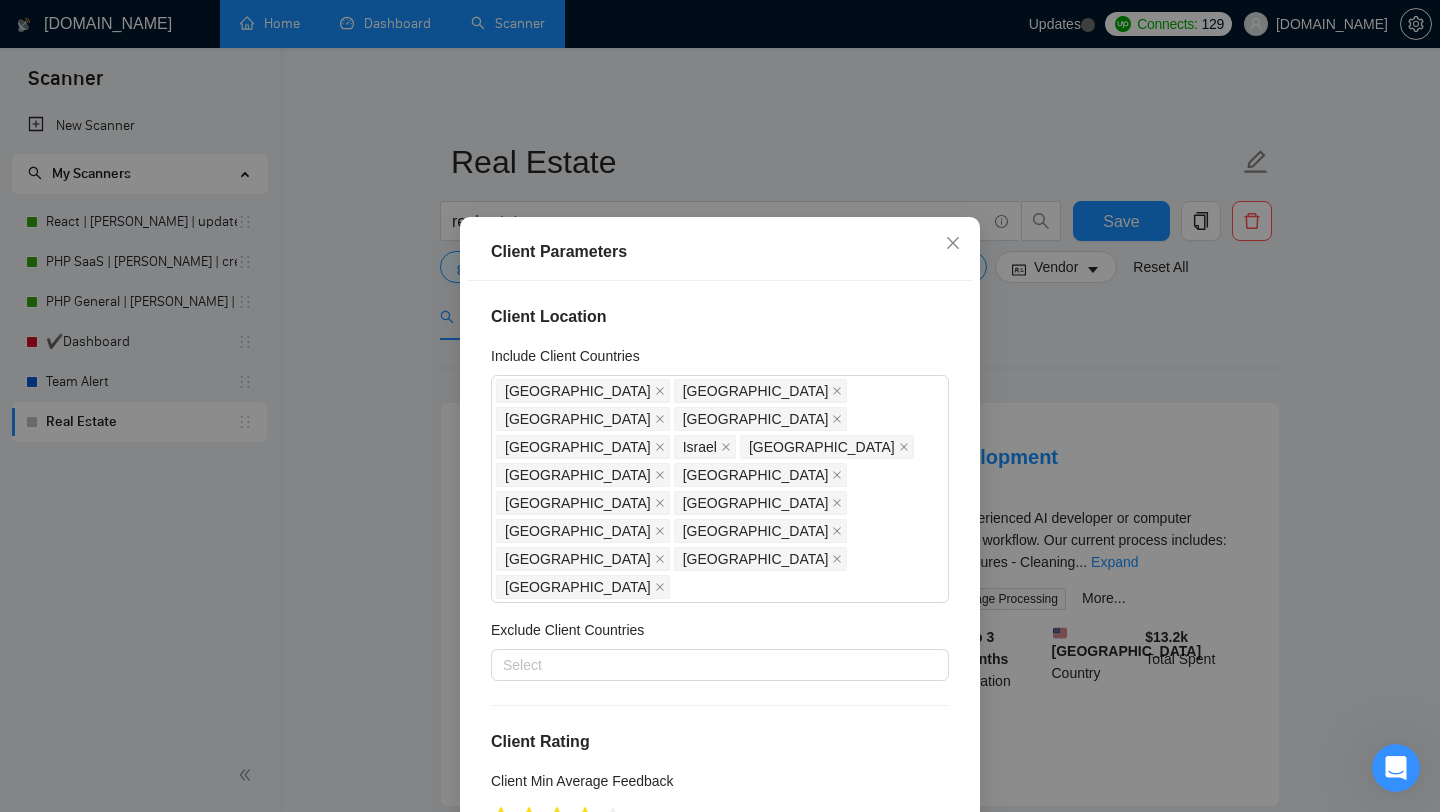 click on "Client Parameters Client Location Include Client Countries [GEOGRAPHIC_DATA] [GEOGRAPHIC_DATA] [GEOGRAPHIC_DATA] [GEOGRAPHIC_DATA] [GEOGRAPHIC_DATA] [GEOGRAPHIC_DATA] [GEOGRAPHIC_DATA] [GEOGRAPHIC_DATA] [GEOGRAPHIC_DATA] [GEOGRAPHIC_DATA] [GEOGRAPHIC_DATA] [GEOGRAPHIC_DATA] [GEOGRAPHIC_DATA] [GEOGRAPHIC_DATA] [GEOGRAPHIC_DATA] [GEOGRAPHIC_DATA]   Exclude Client Countries   Select Client Rating Client Min Average Feedback Include clients with no feedback Client Payment Details Payment Verified Hire Rate Stats   Client Total Spent $ Min - $ Max Client Hire Rate New Mid Rates High Rates Max Rates     Avg Hourly Rate Paid New $ Min - $ Max Include Clients without Sufficient History Client Profile Client Industry New   Any industry Client Company Size   Any company size Enterprise Clients New   Any clients Reset OK" at bounding box center [720, 406] 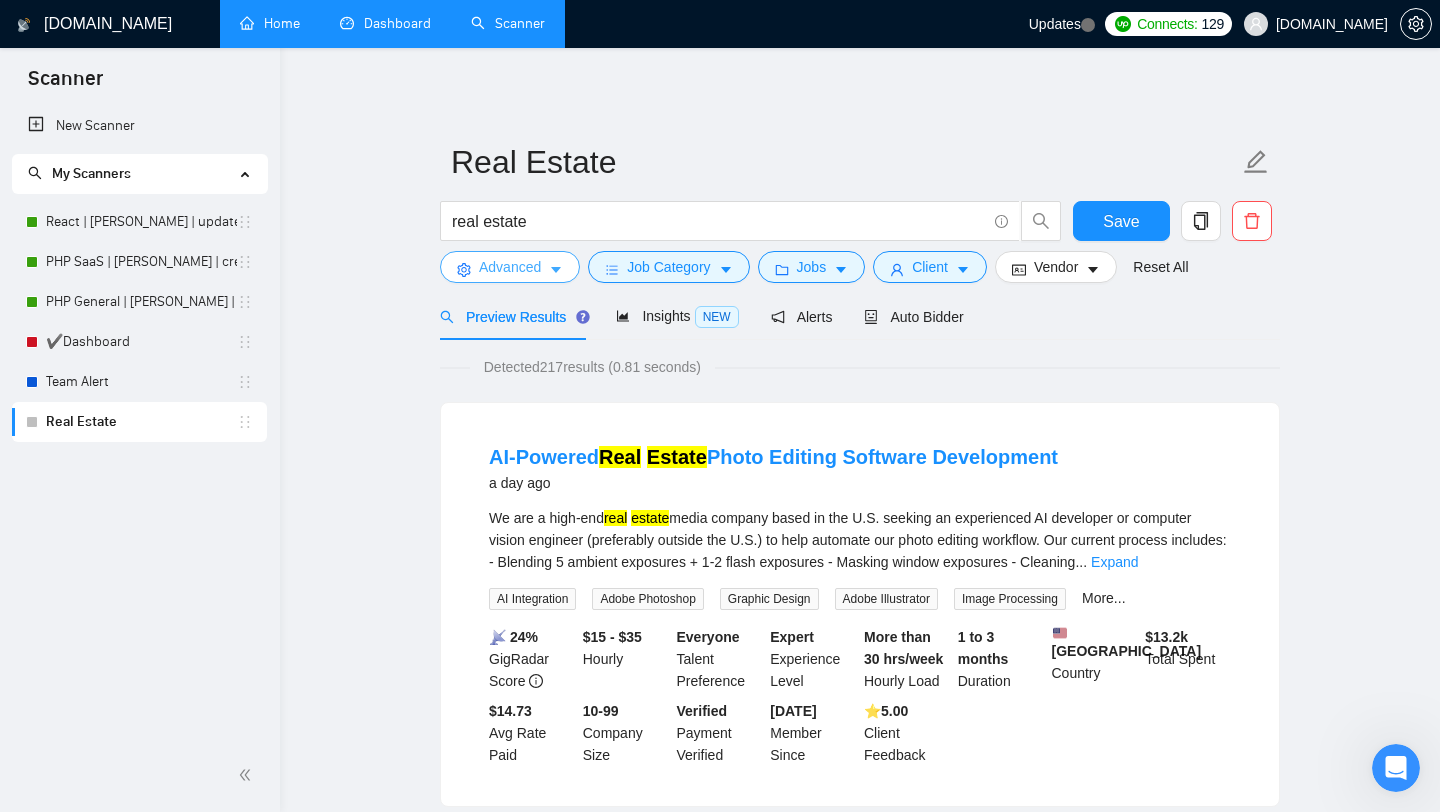 click on "Advanced" at bounding box center (510, 267) 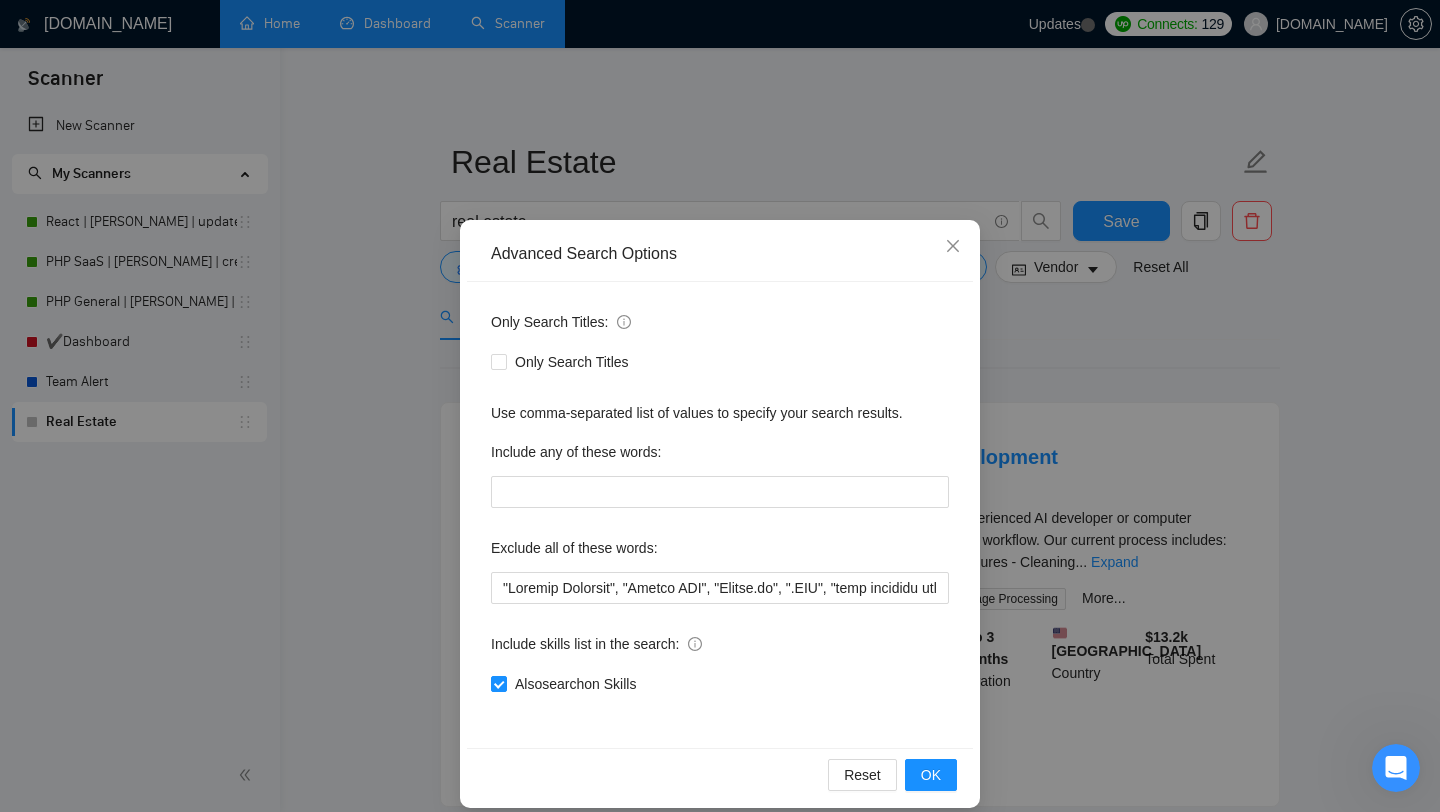 click on "Advanced Search Options Only Search Titles:   Only Search Titles Use comma-separated list of values to specify your search results. Include any of these words: Exclude all of these words: Include skills list in the search:   Also  search  on Skills Reset OK" at bounding box center [720, 406] 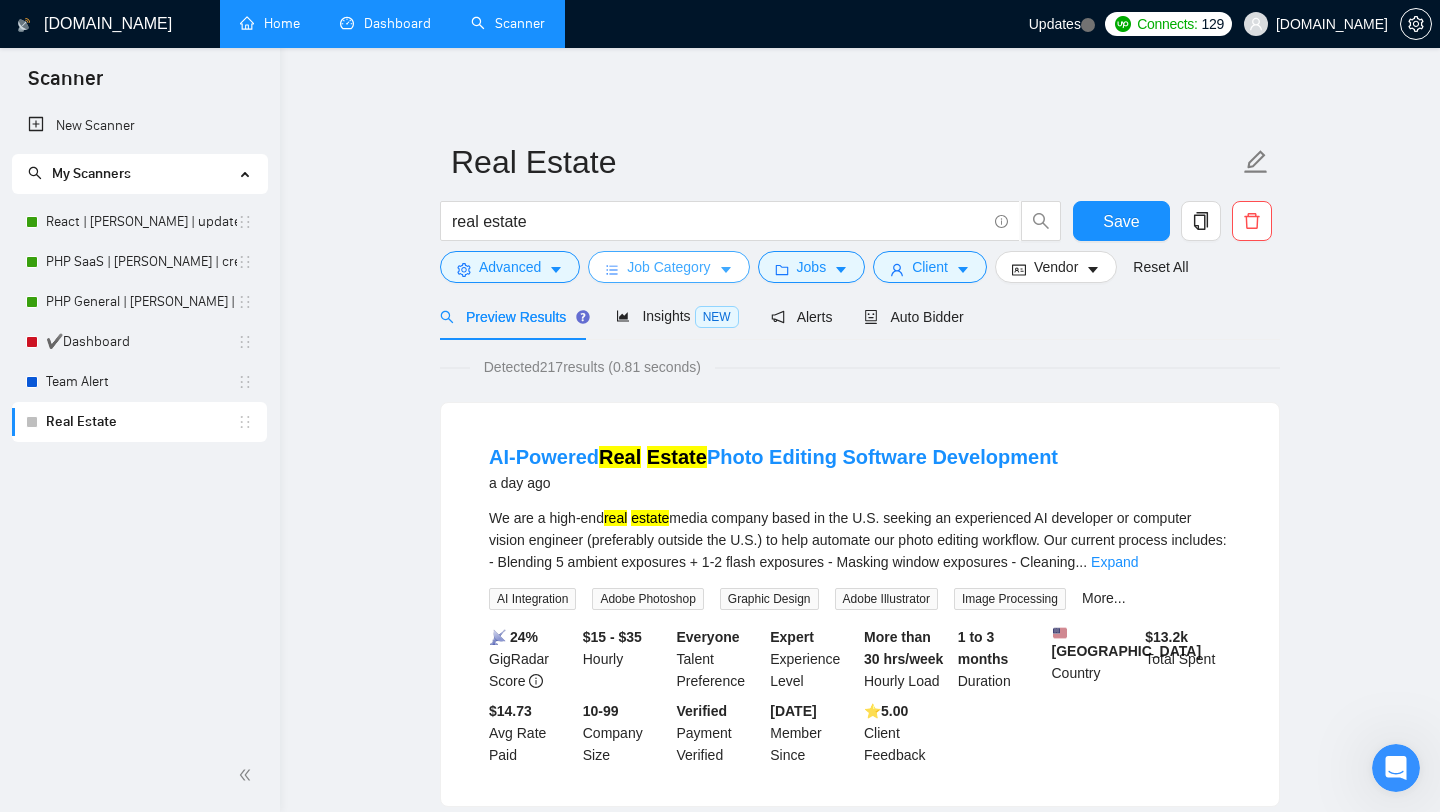 click on "Job Category" at bounding box center (668, 267) 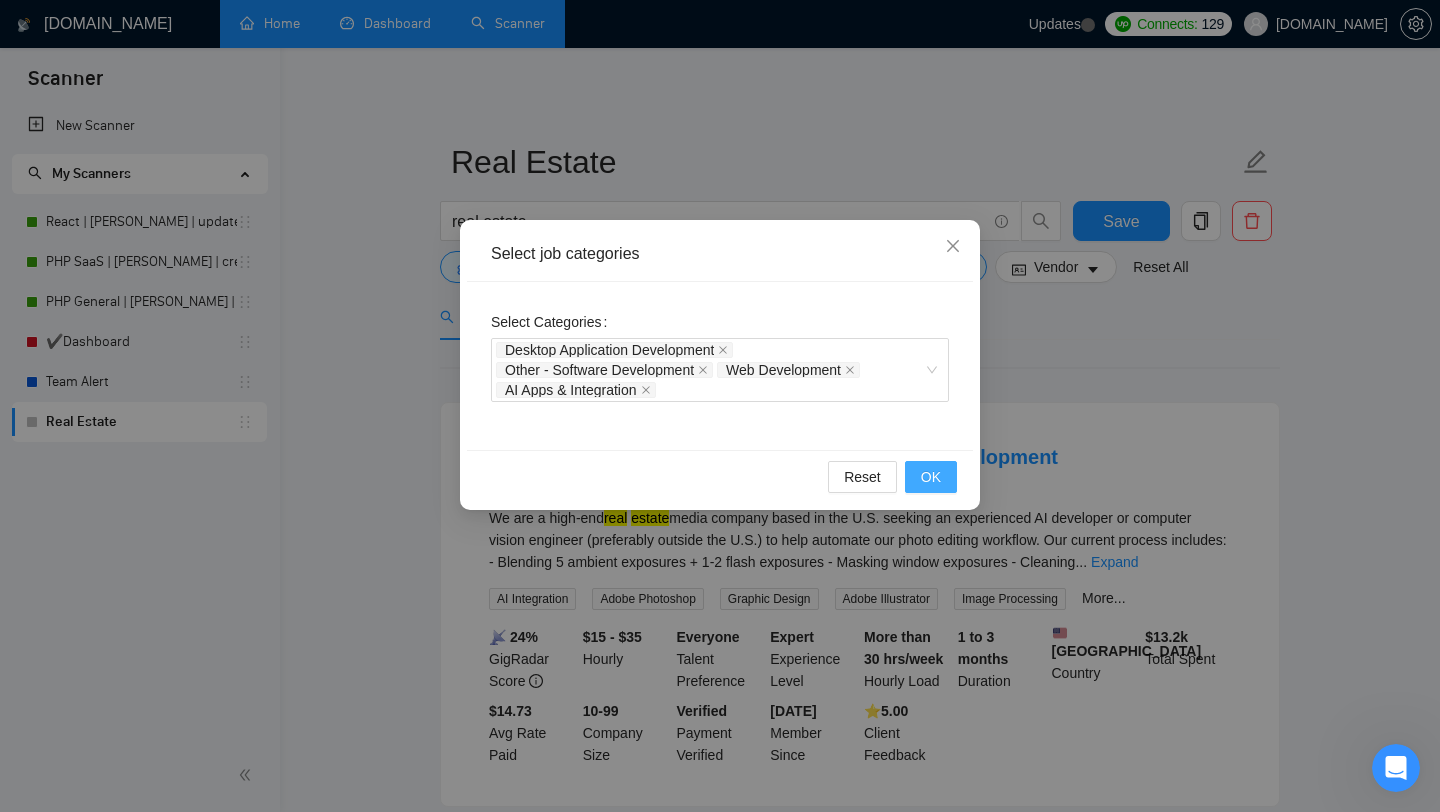 click on "OK" at bounding box center [931, 477] 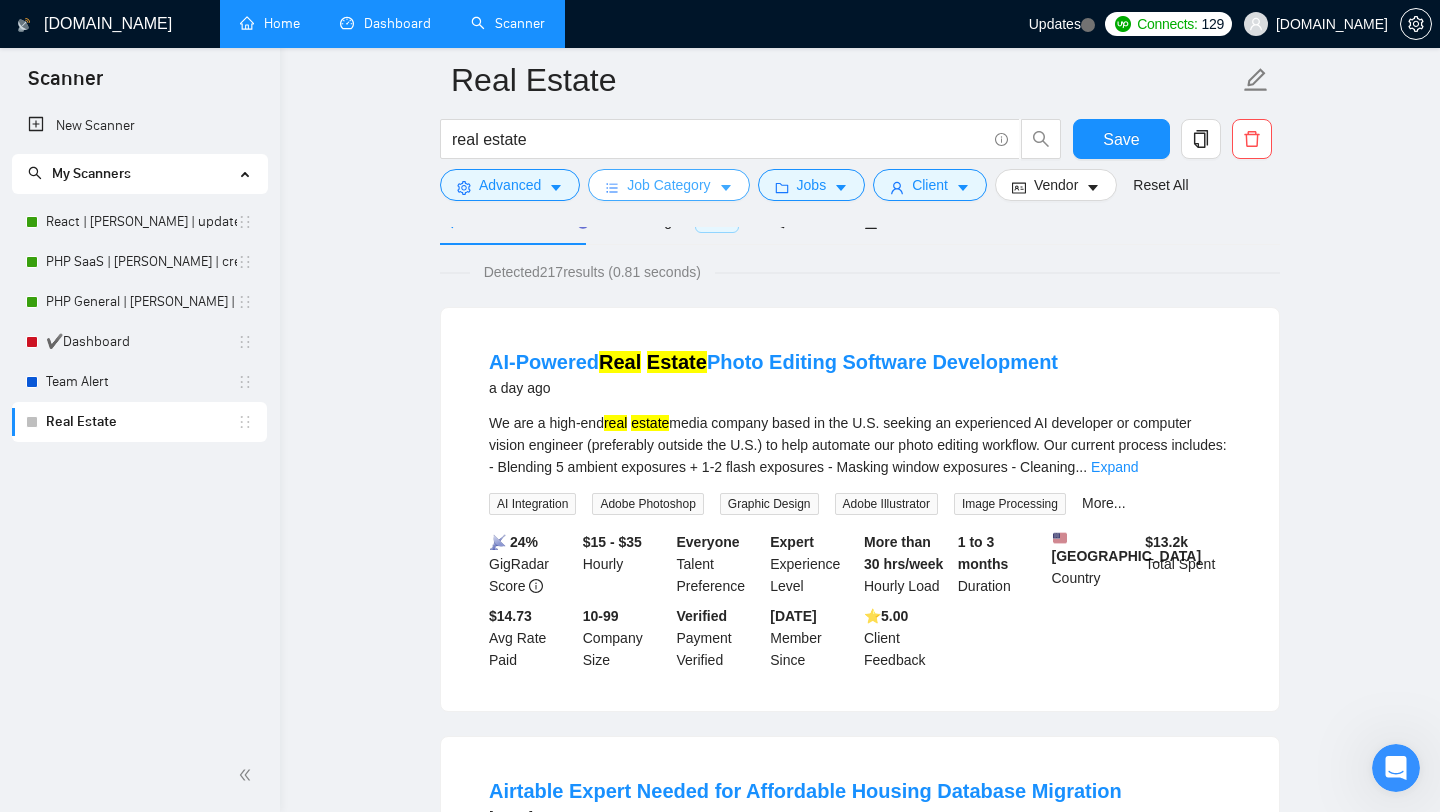 scroll, scrollTop: 0, scrollLeft: 0, axis: both 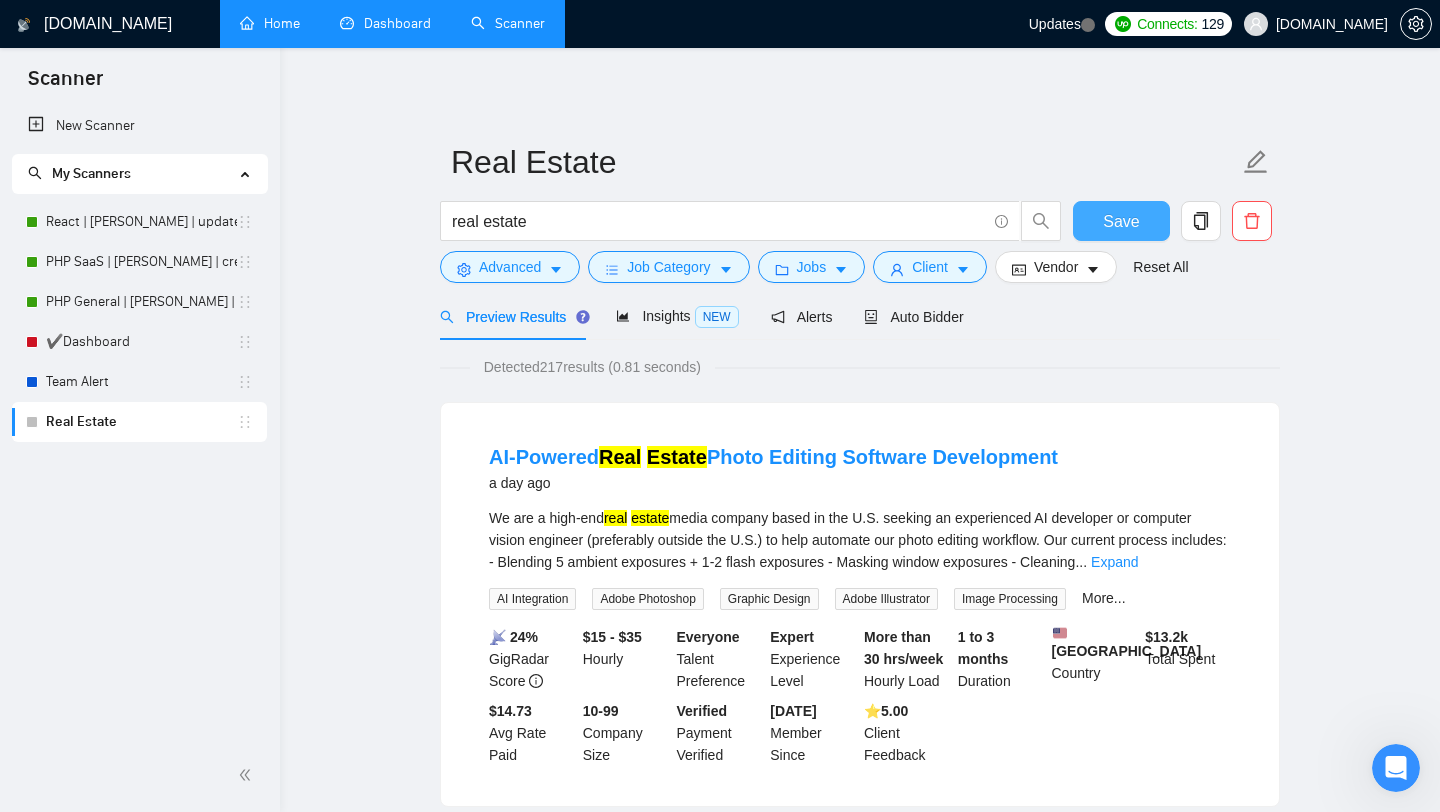 click on "Save" at bounding box center [1121, 221] 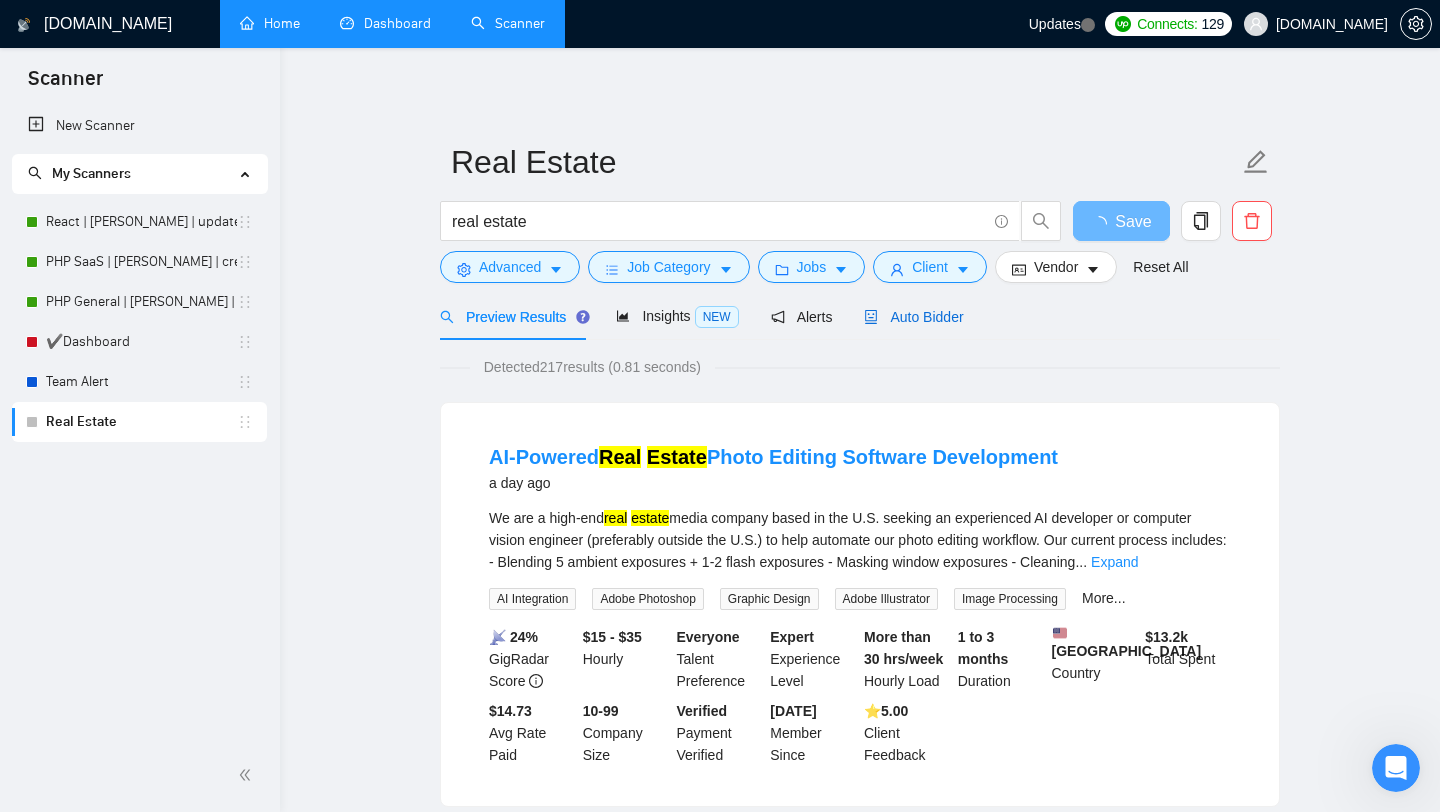 click on "Auto Bidder" at bounding box center [913, 317] 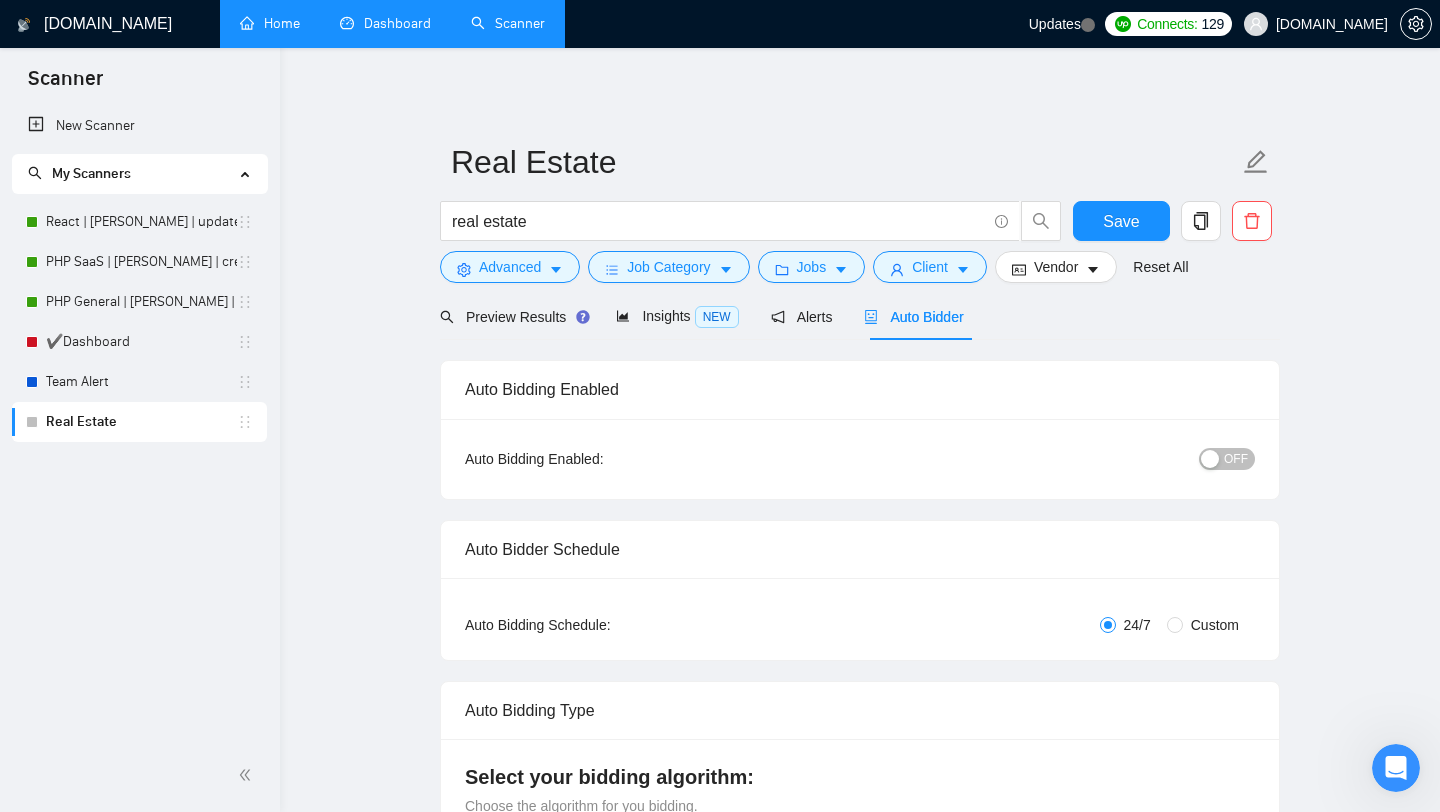 click at bounding box center [1210, 459] 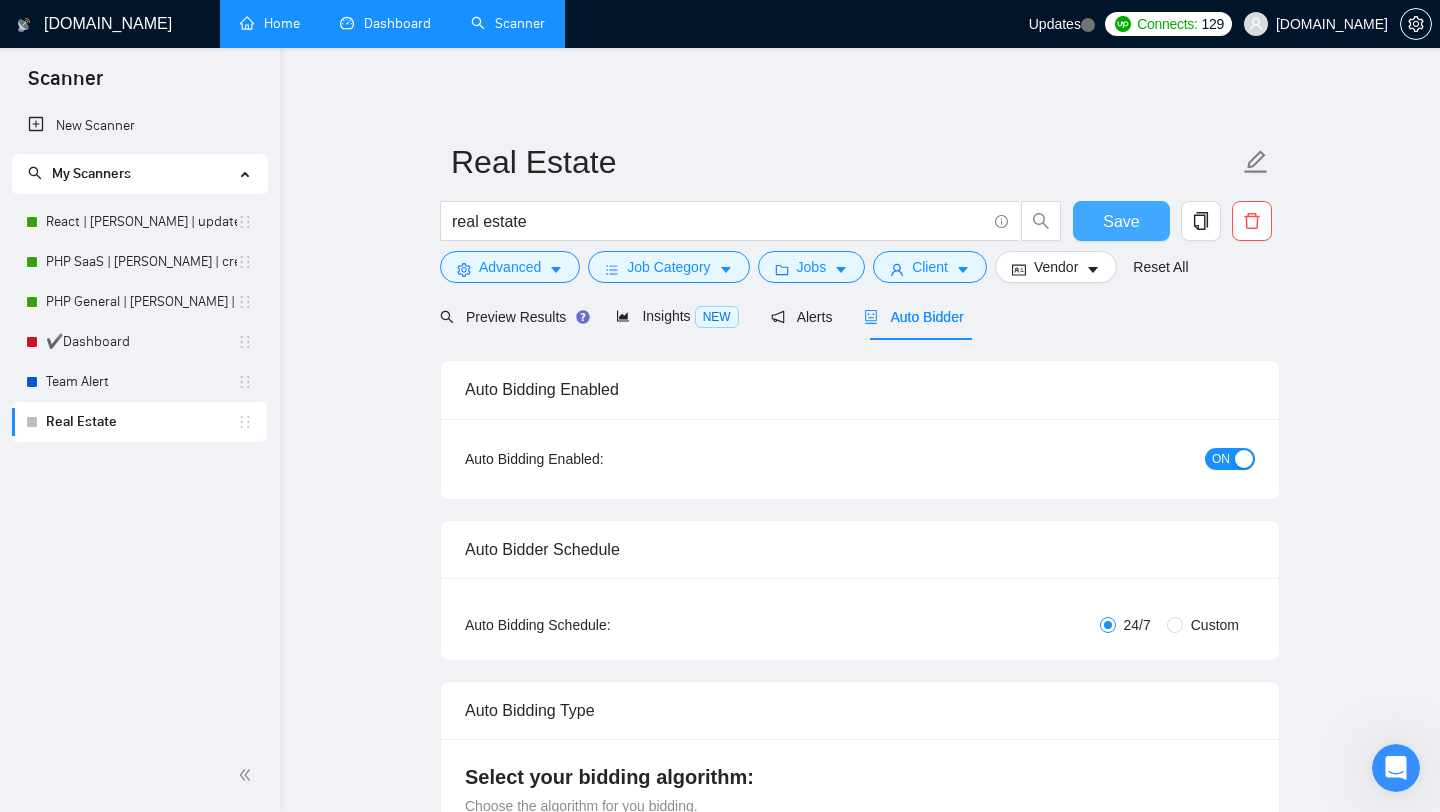 click on "Save" at bounding box center [1121, 221] 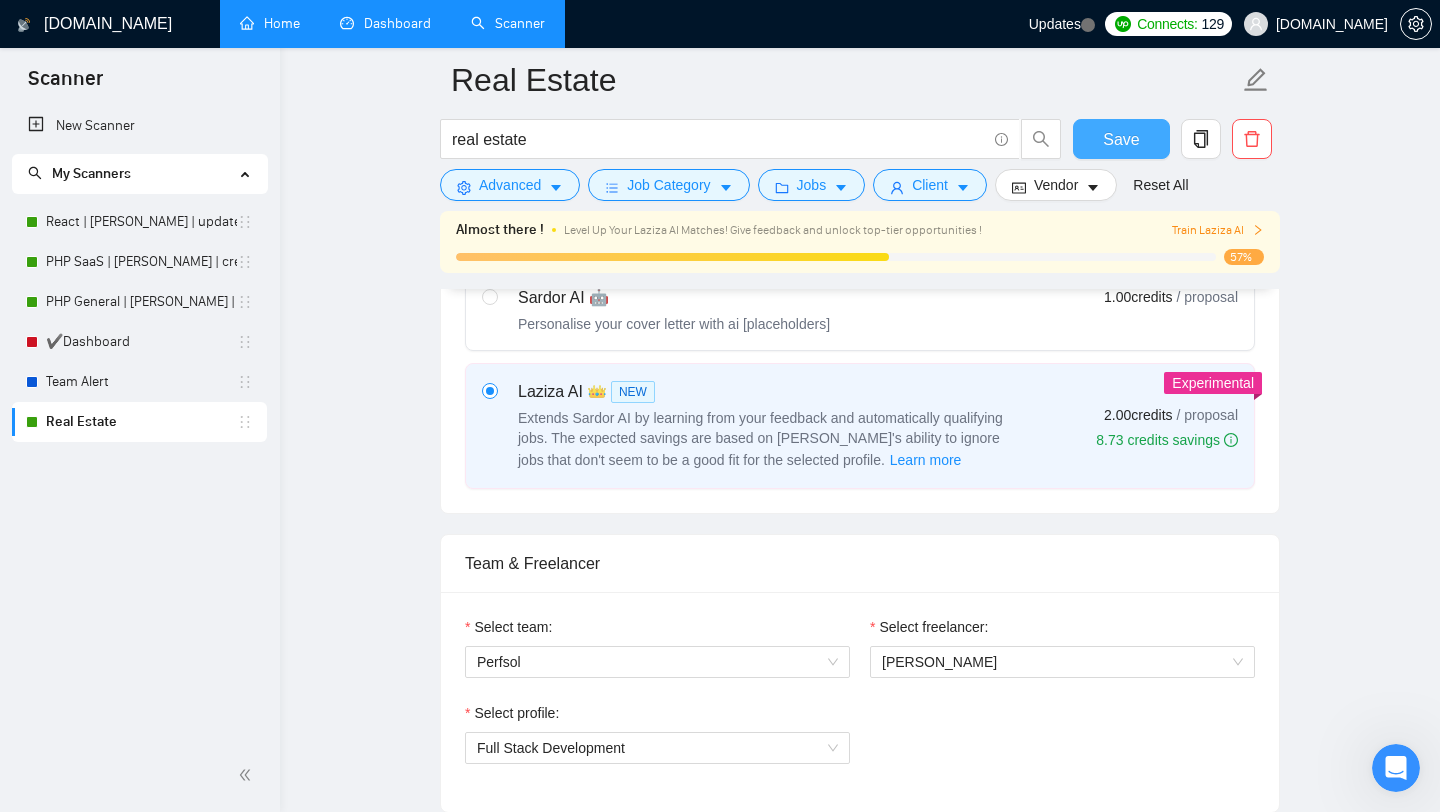 type 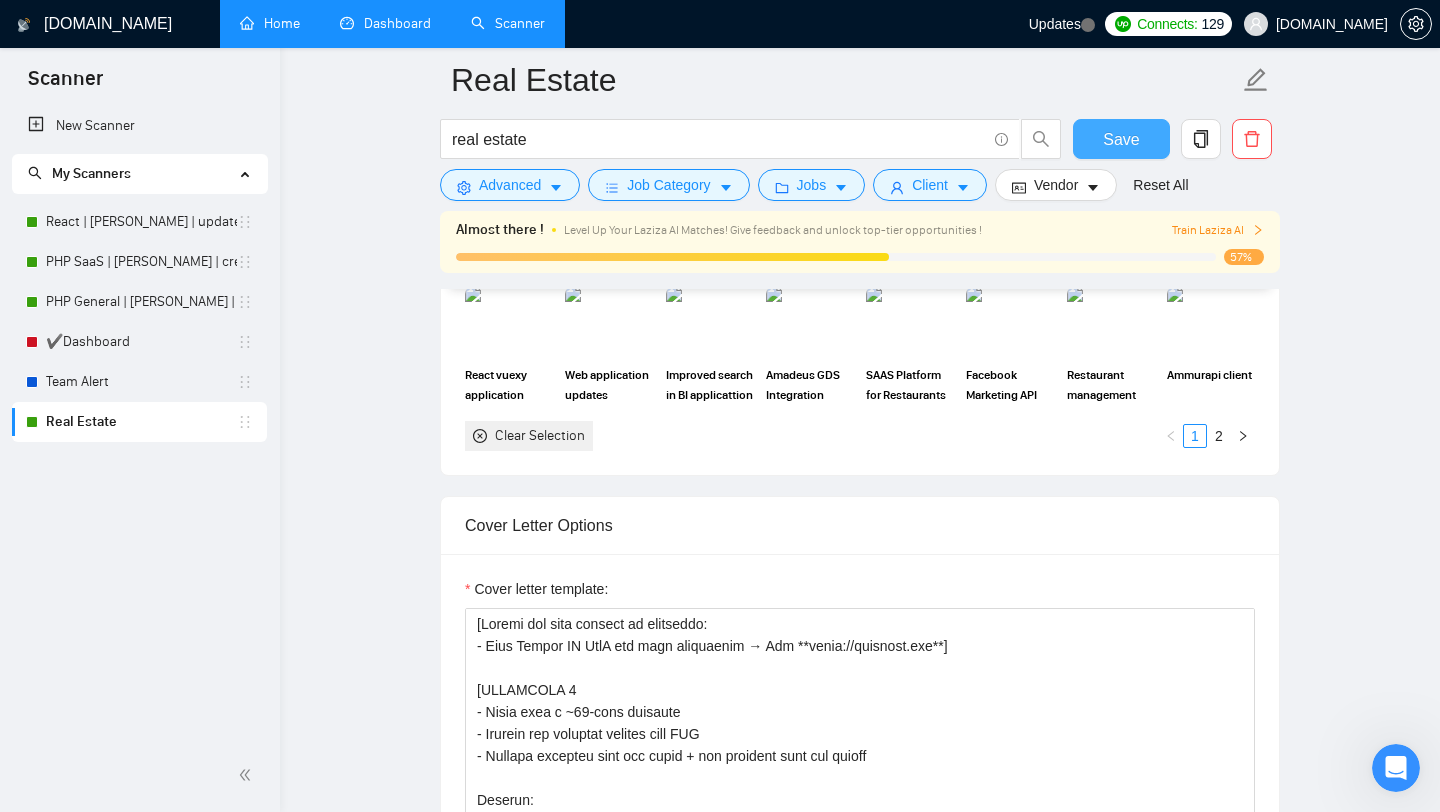 scroll, scrollTop: 2054, scrollLeft: 0, axis: vertical 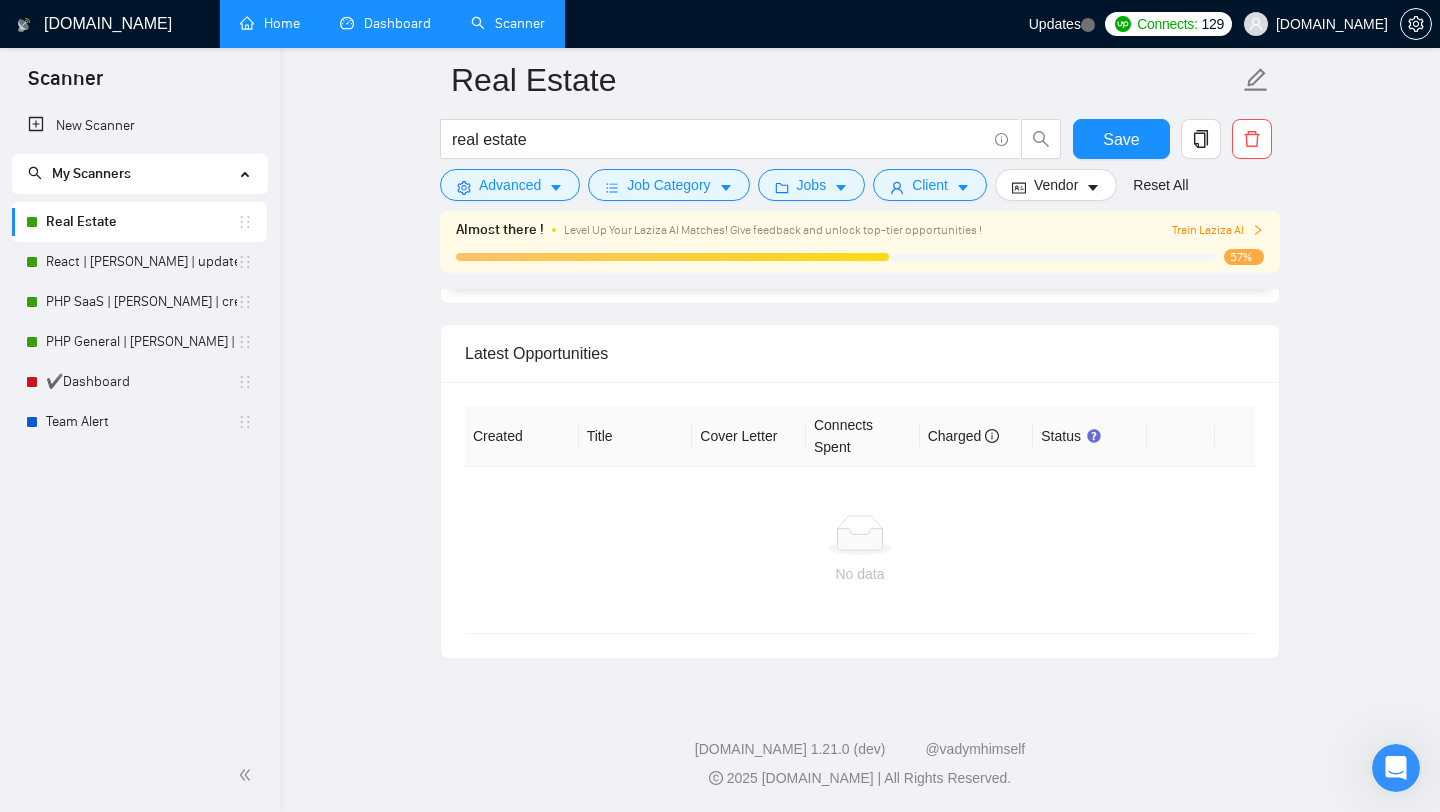 click on "Dashboard" at bounding box center (385, 23) 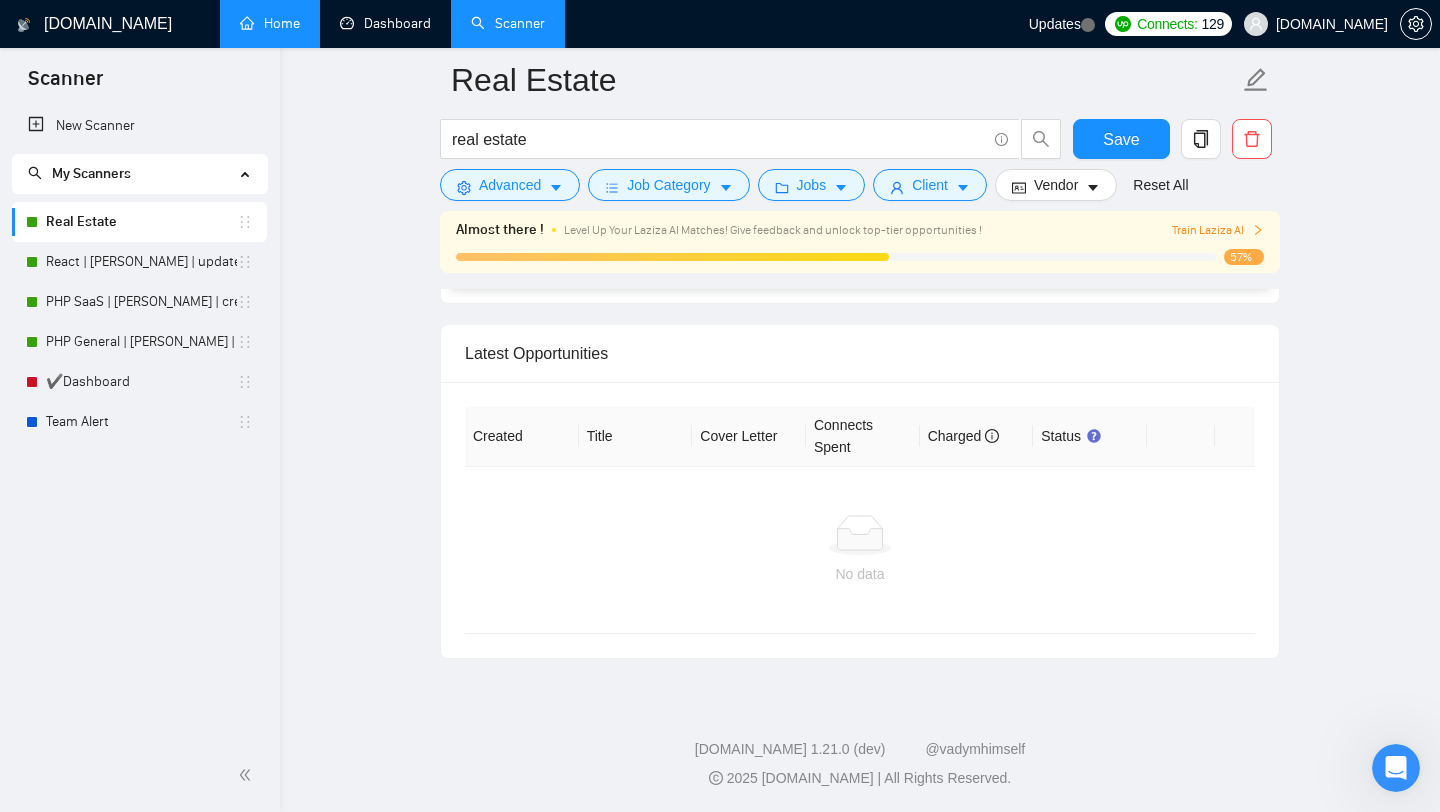 scroll, scrollTop: 366, scrollLeft: 0, axis: vertical 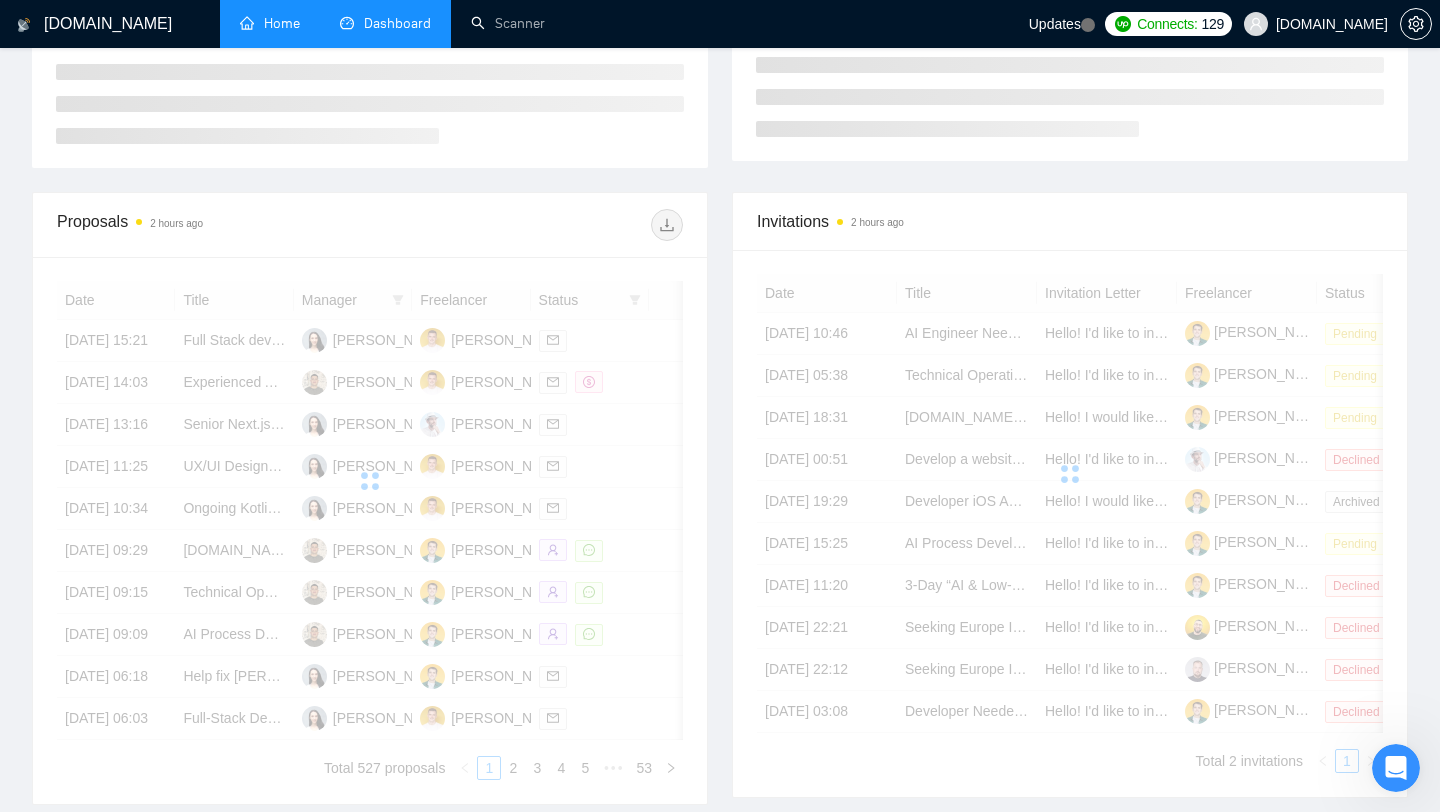 click on "Home" at bounding box center [270, 23] 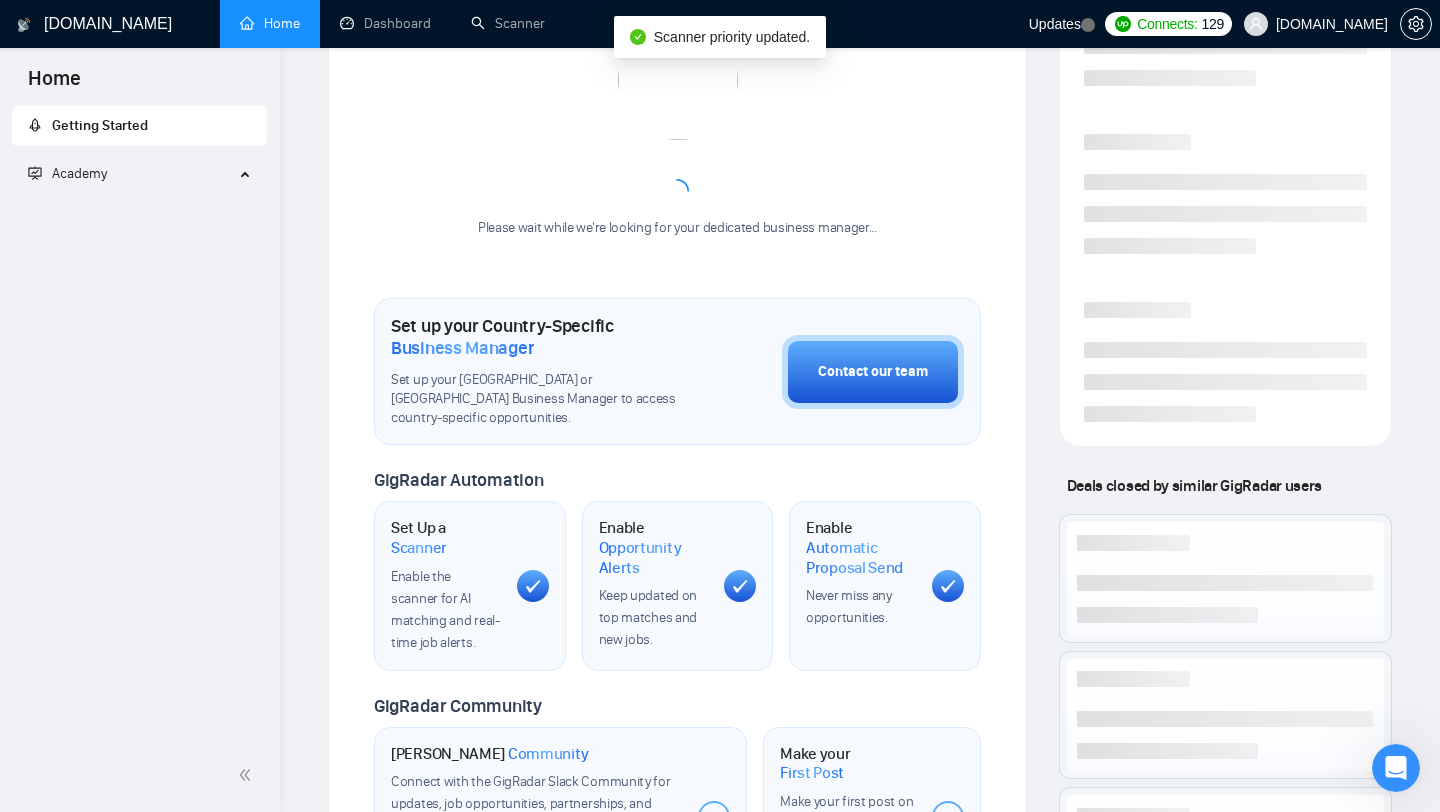 scroll, scrollTop: 0, scrollLeft: 0, axis: both 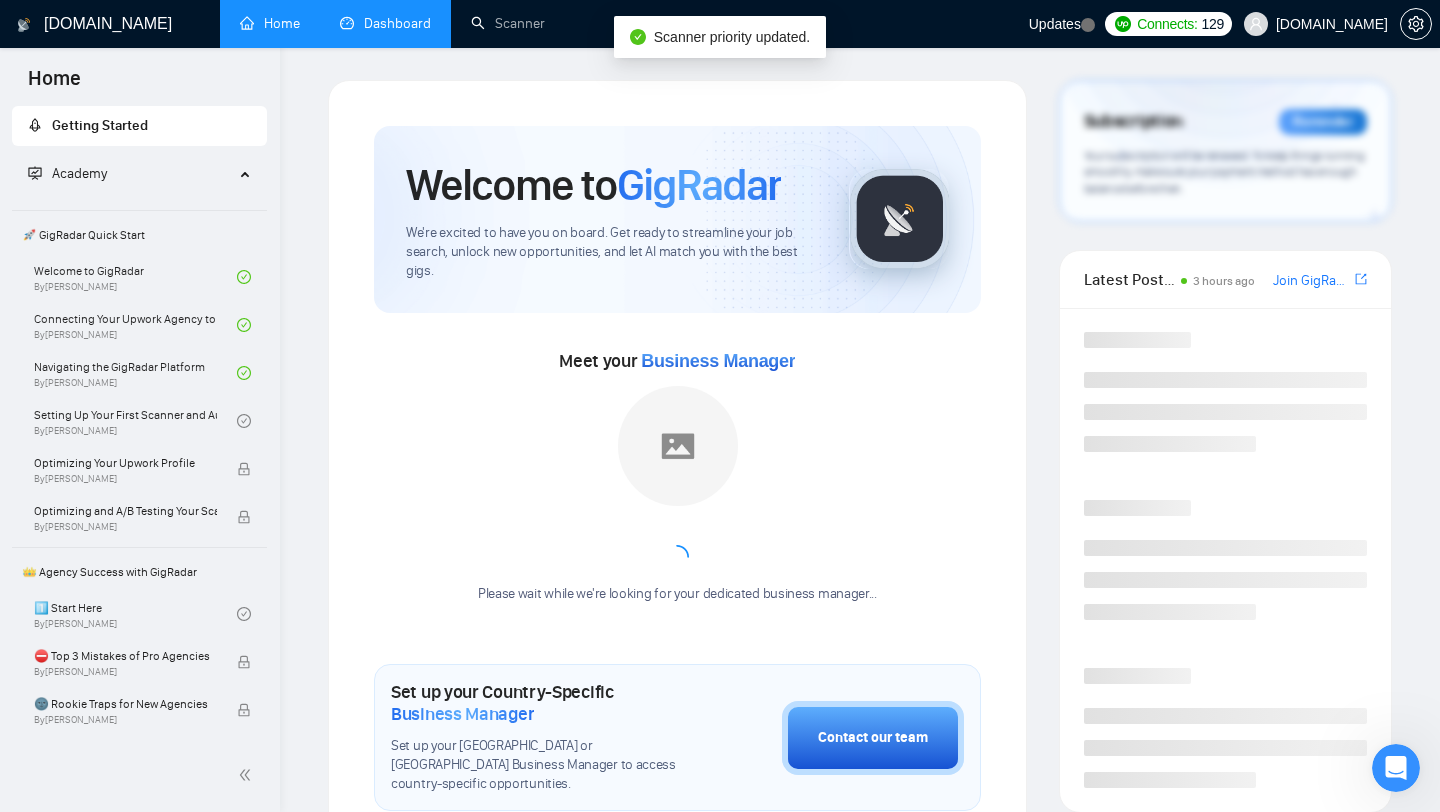 click on "Dashboard" at bounding box center (385, 23) 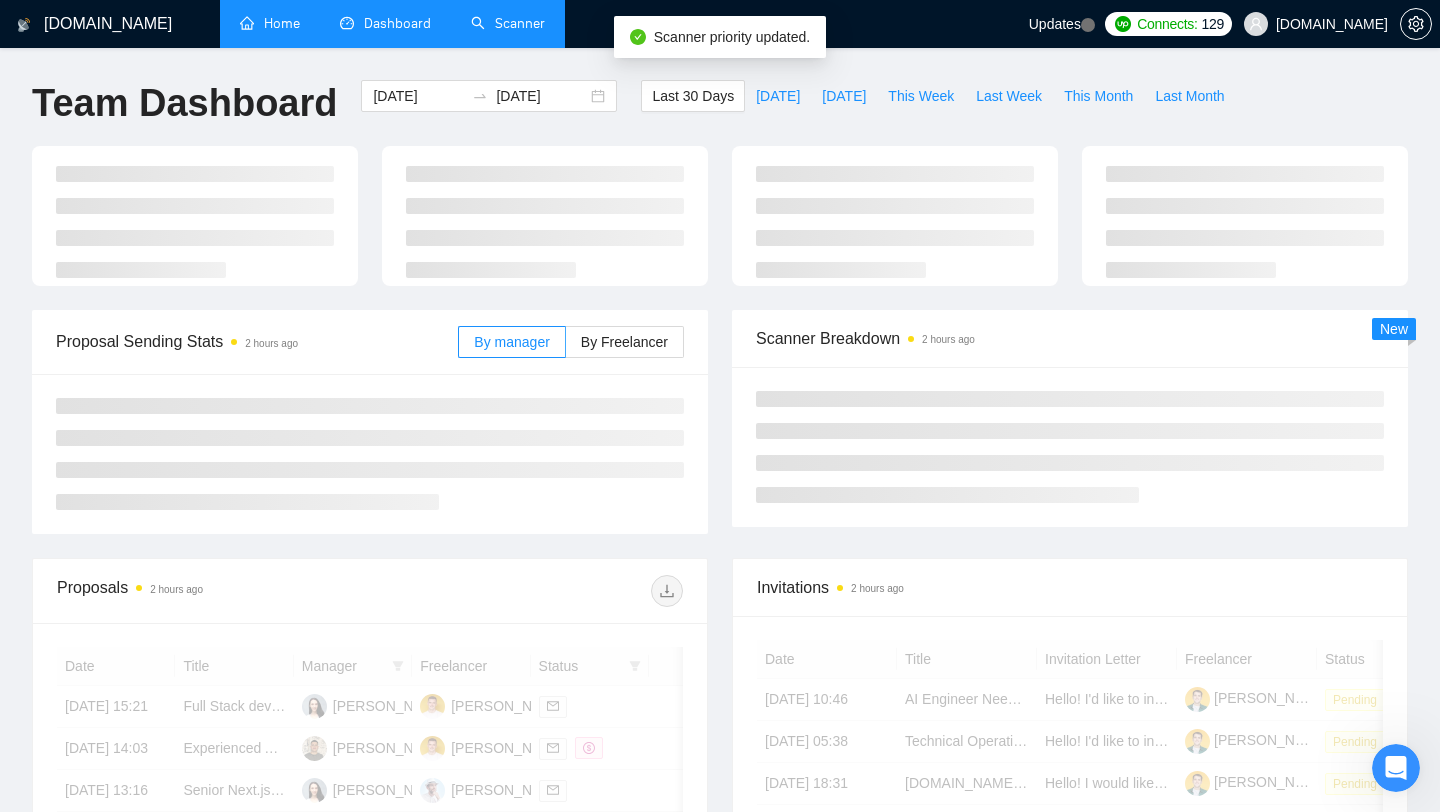 click on "Scanner" at bounding box center [508, 23] 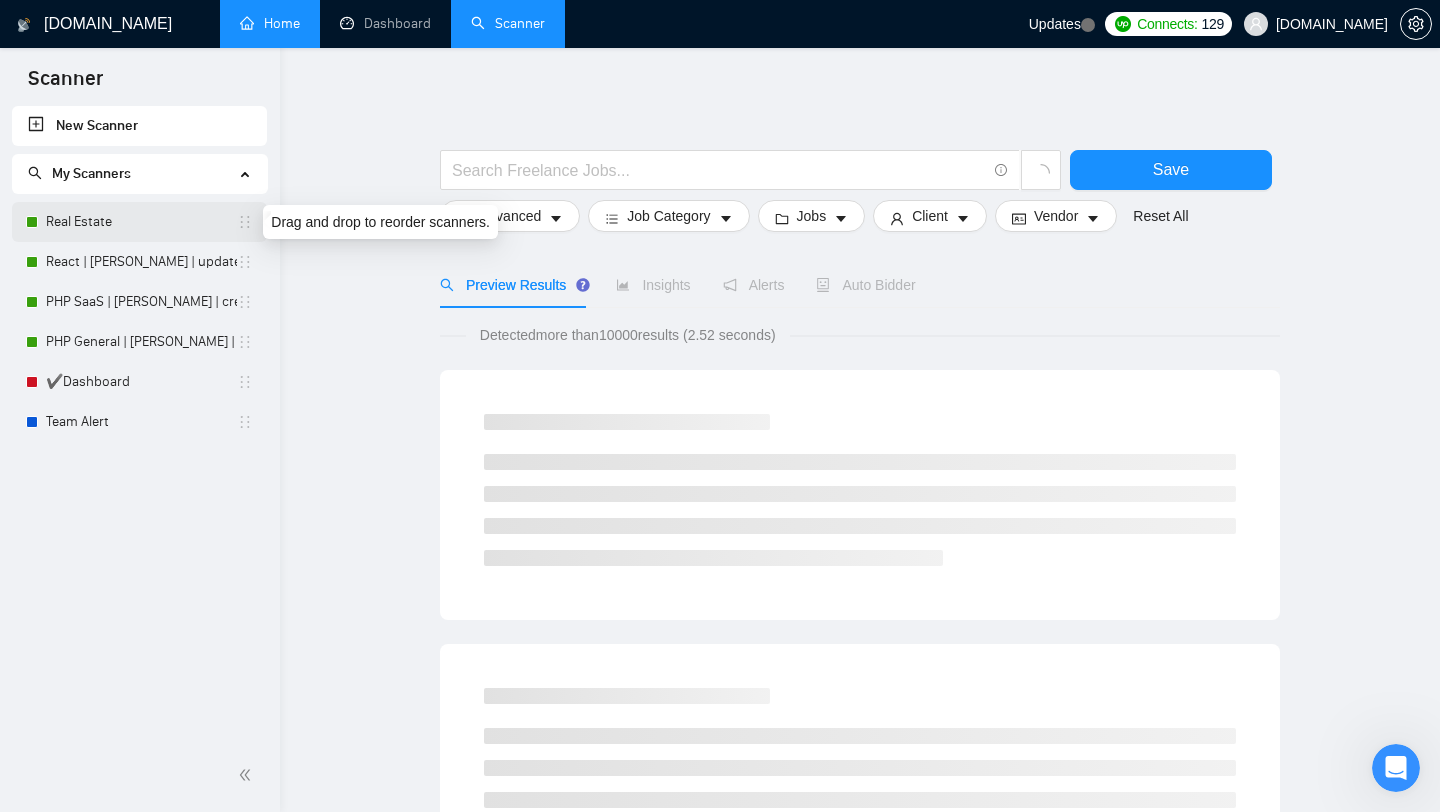 click 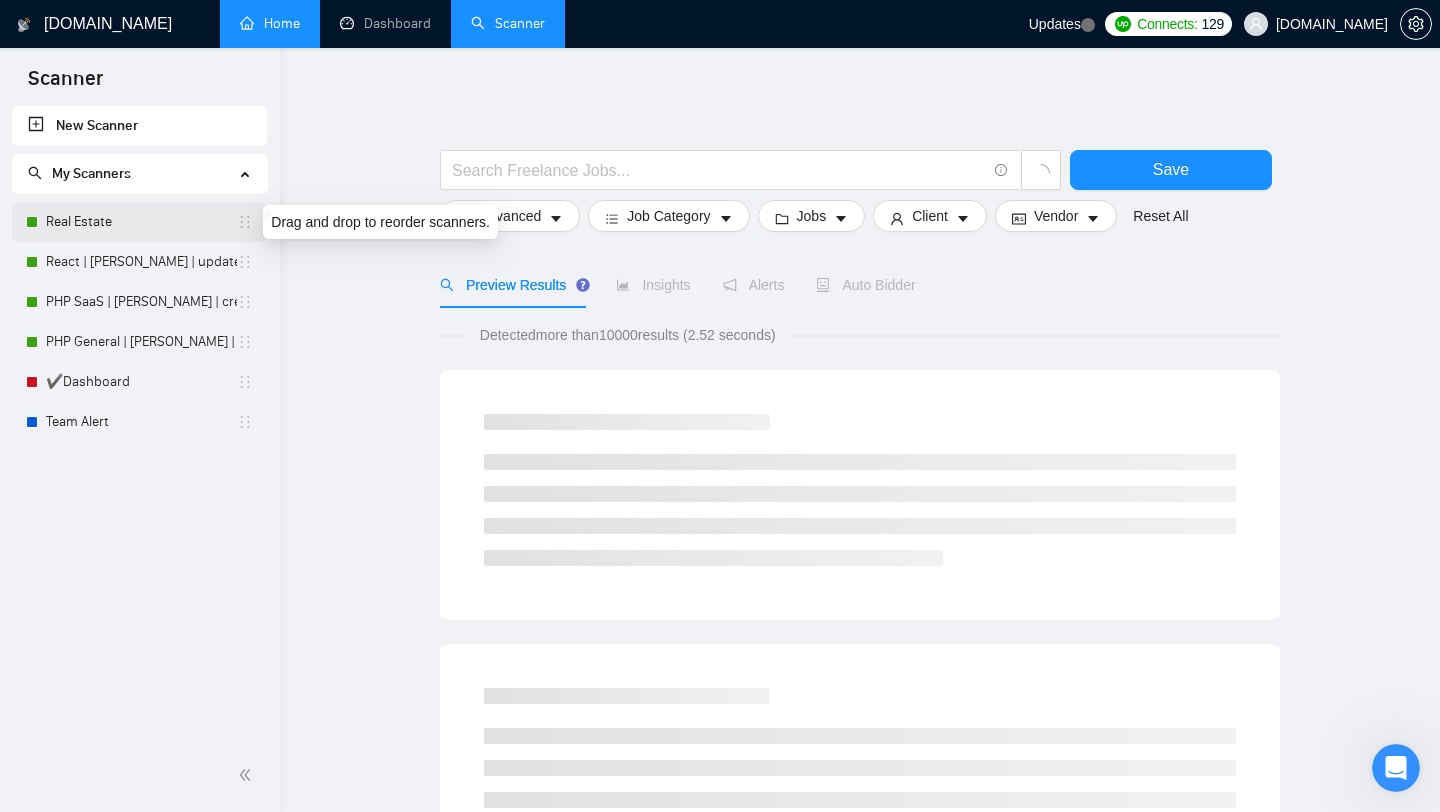 click on "Real Estate" at bounding box center [141, 222] 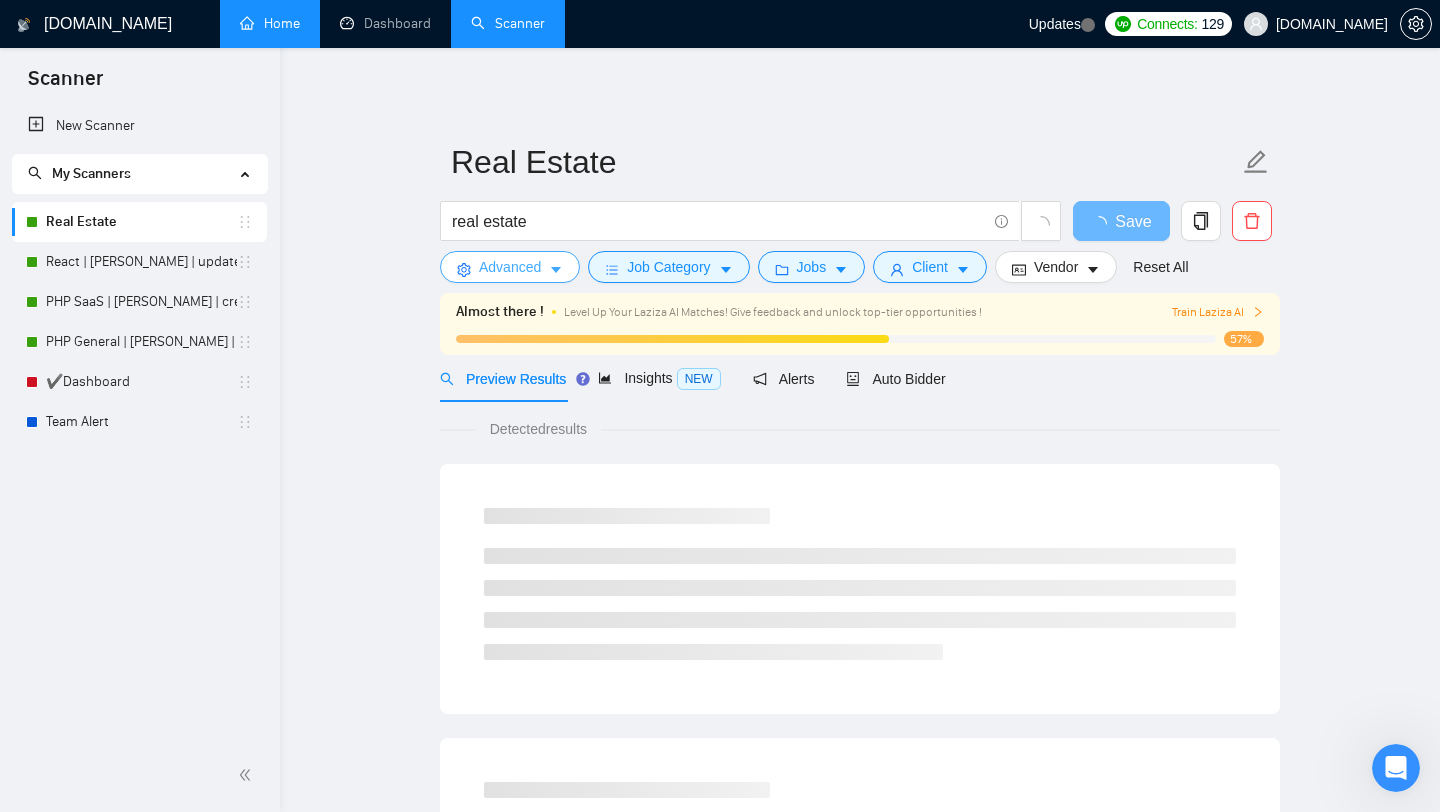 click on "Advanced" at bounding box center [510, 267] 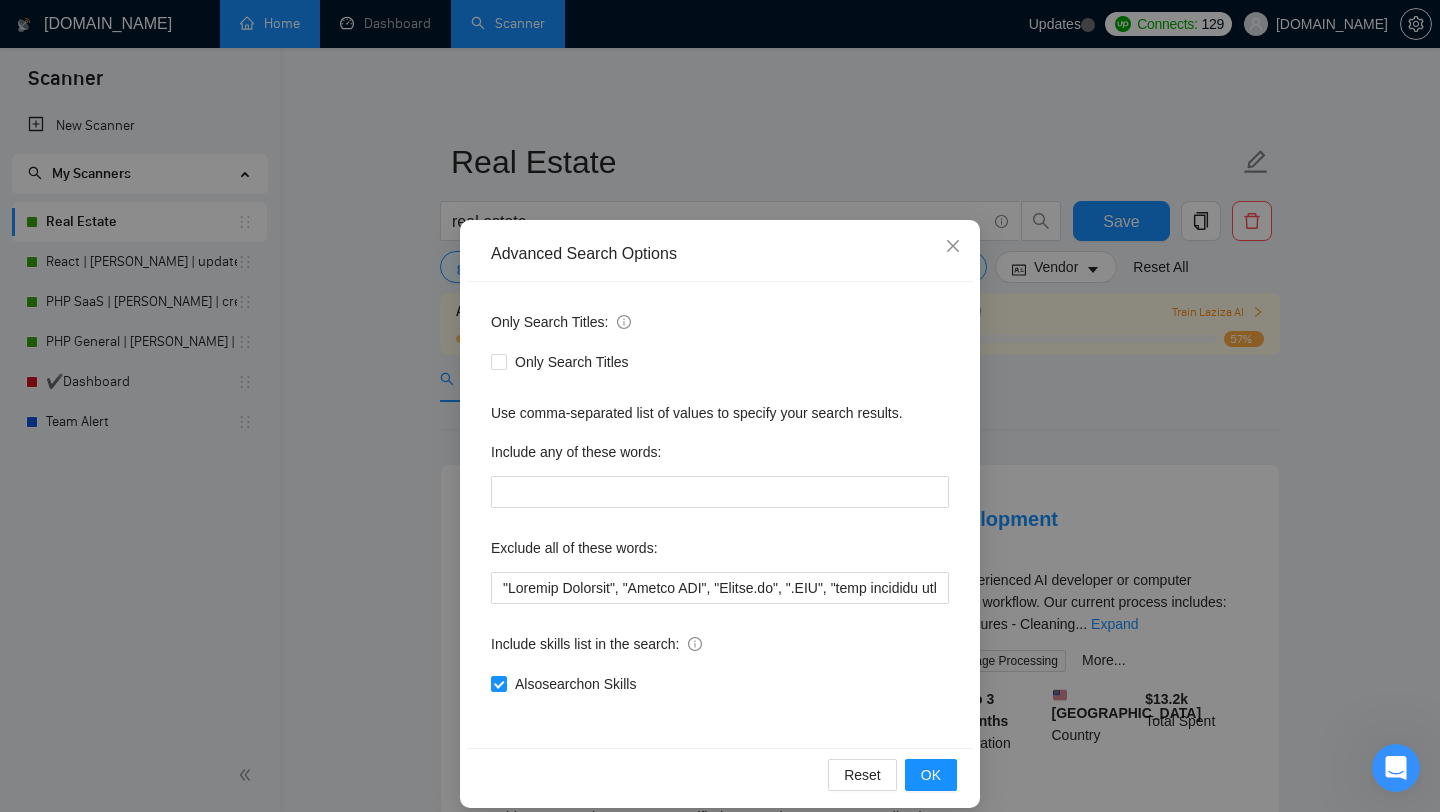 click on "Advanced Search Options Only Search Titles:   Only Search Titles Use comma-separated list of values to specify your search results. Include any of these words: Exclude all of these words: Include skills list in the search:   Also  search  on Skills Reset OK" at bounding box center [720, 406] 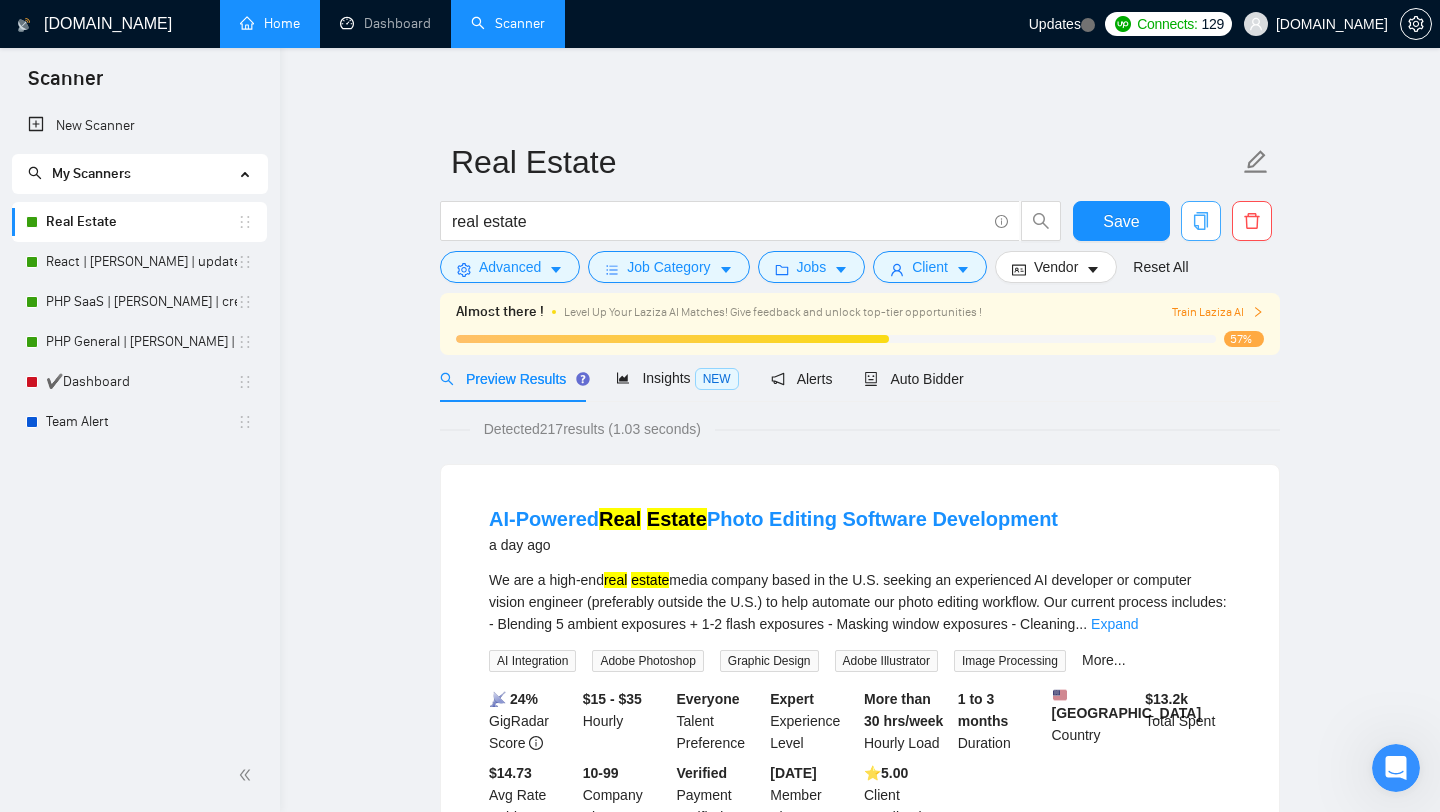 click 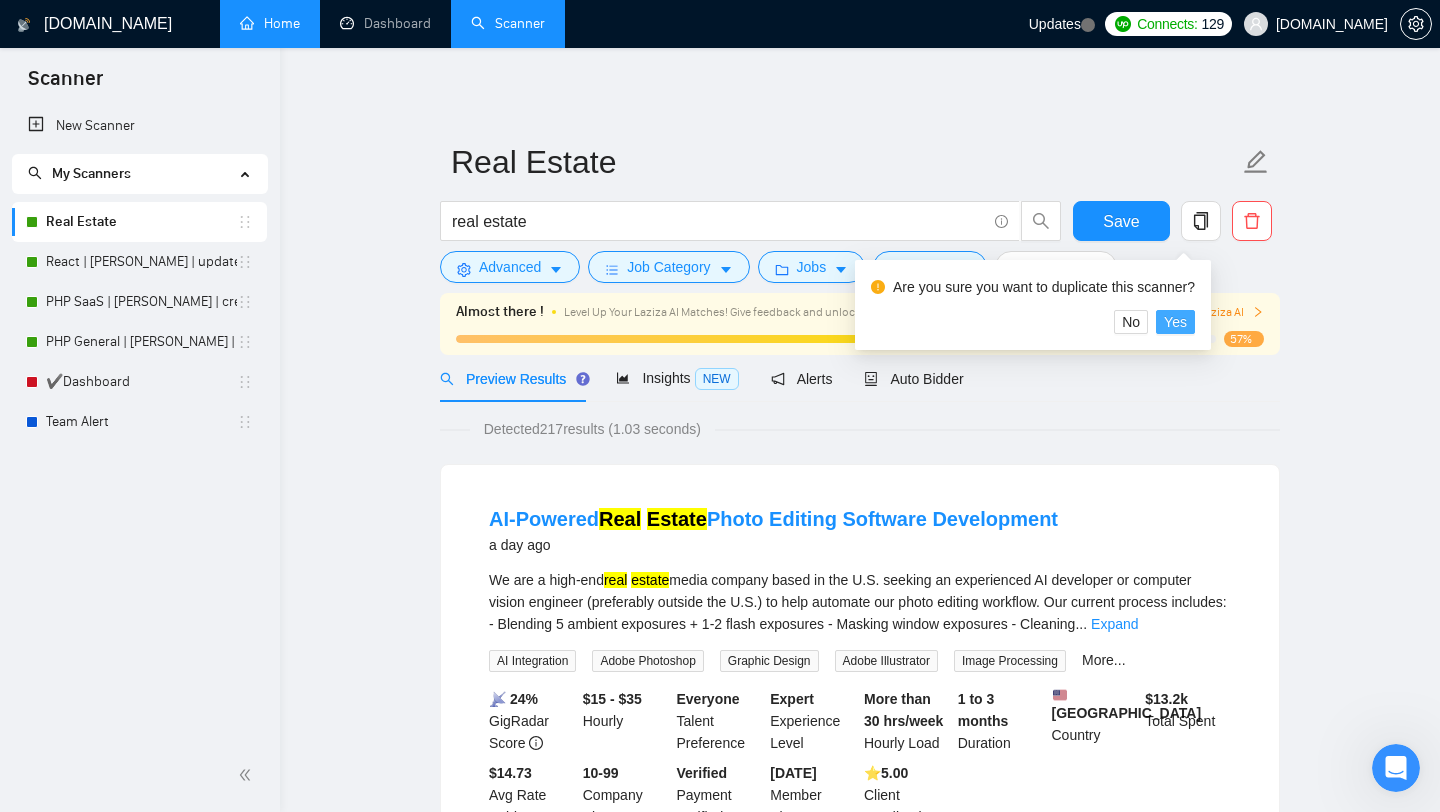click on "Yes" at bounding box center [1175, 322] 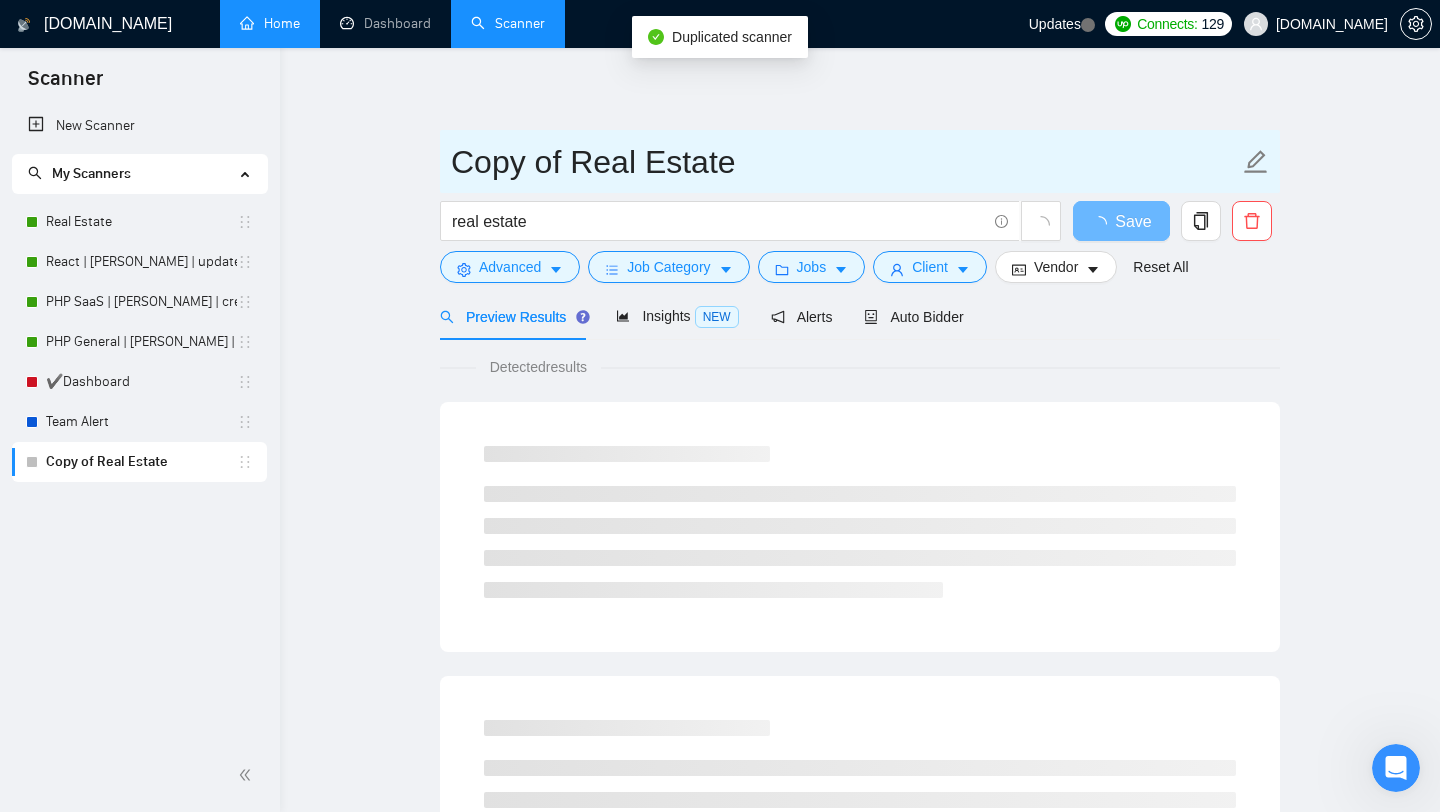 click on "Copy of Real Estate" at bounding box center [845, 162] 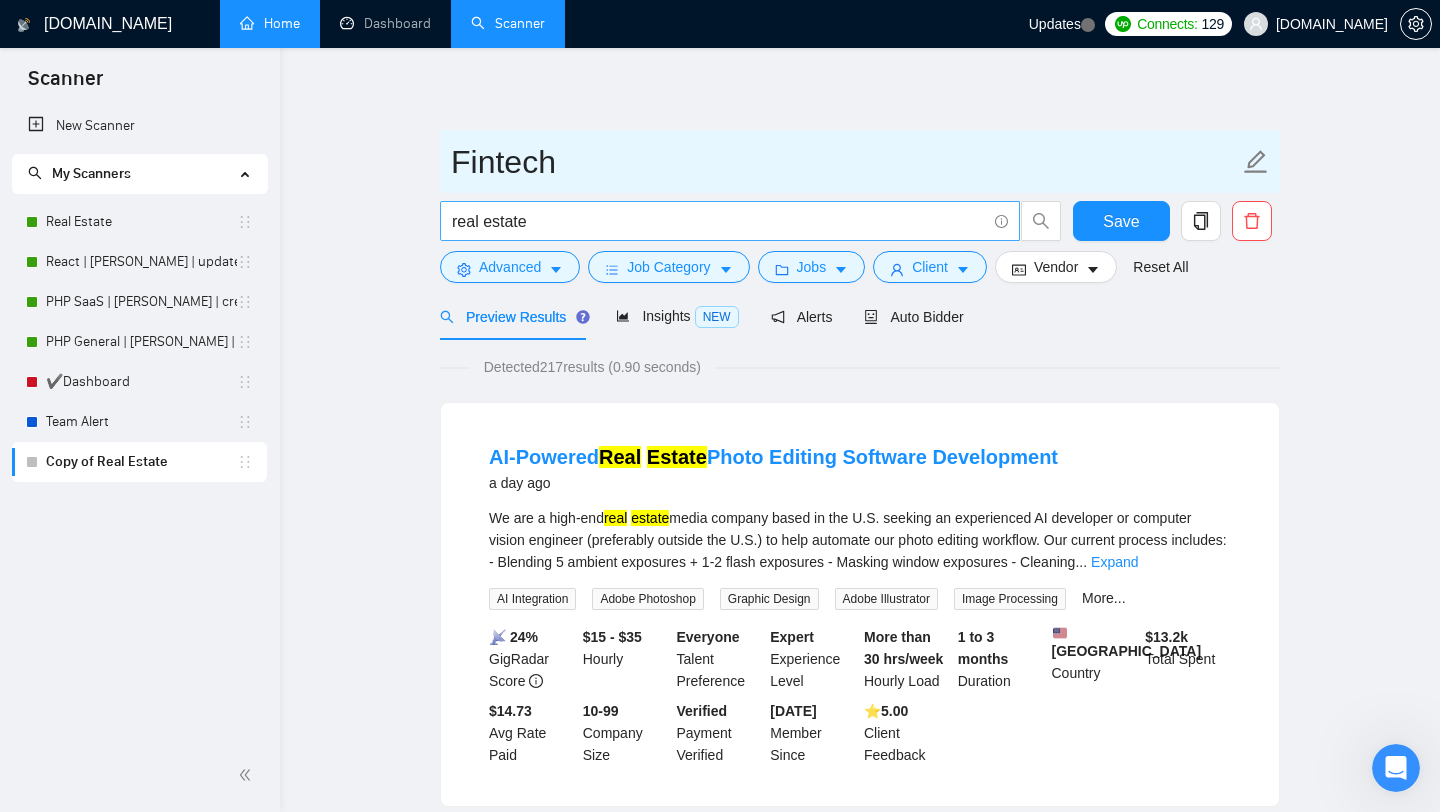 type on "Fintech" 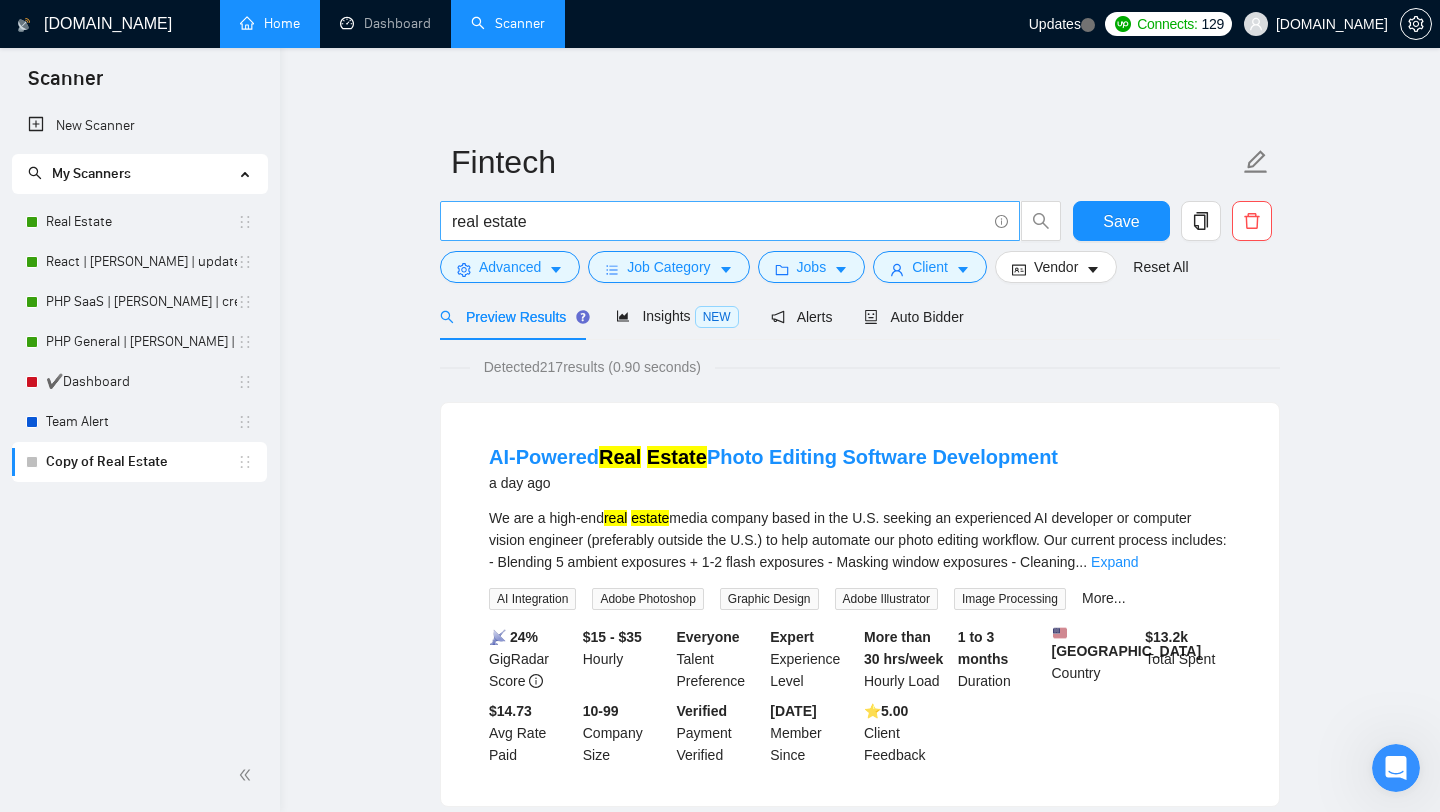 click on "real estate" at bounding box center [719, 221] 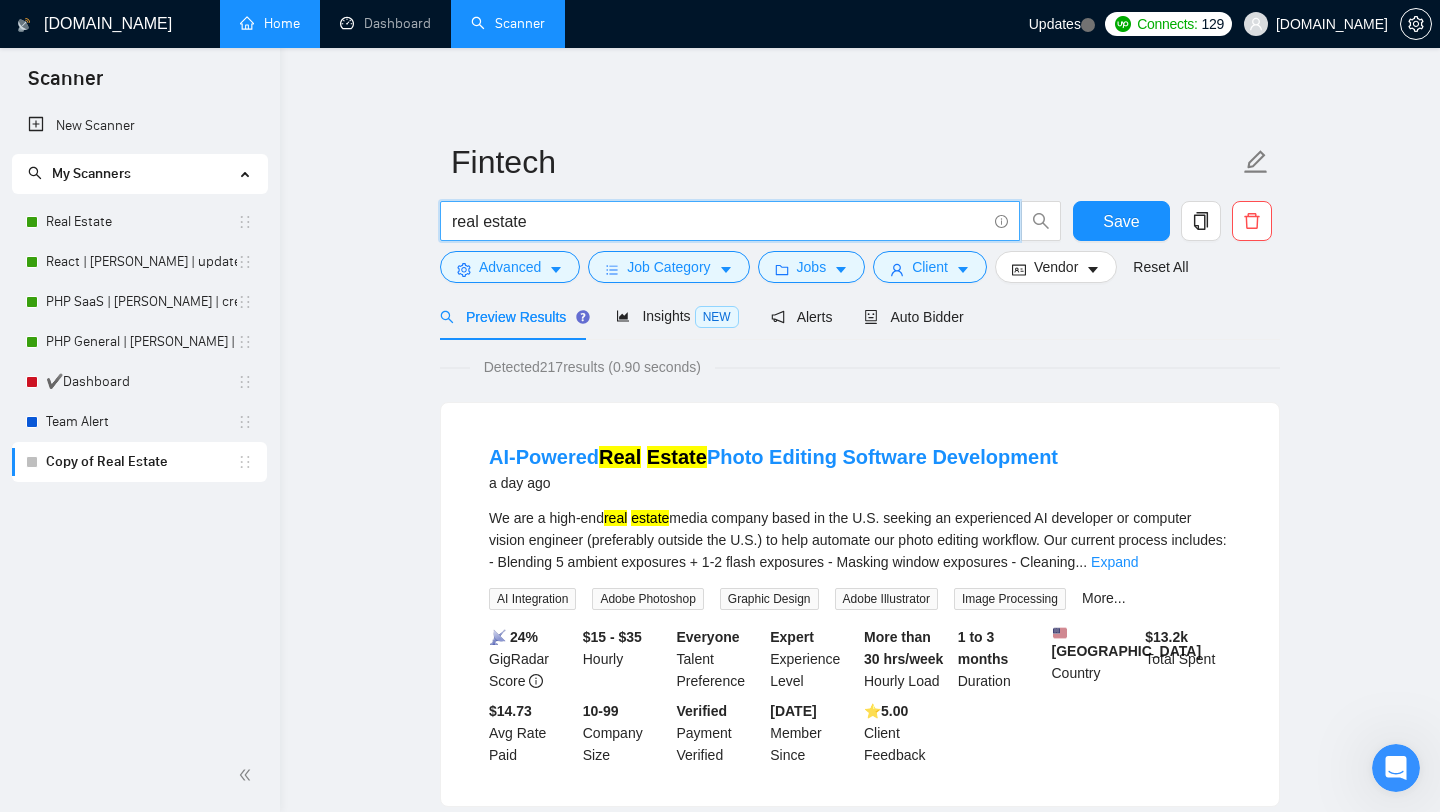 click on "real estate" at bounding box center (719, 221) 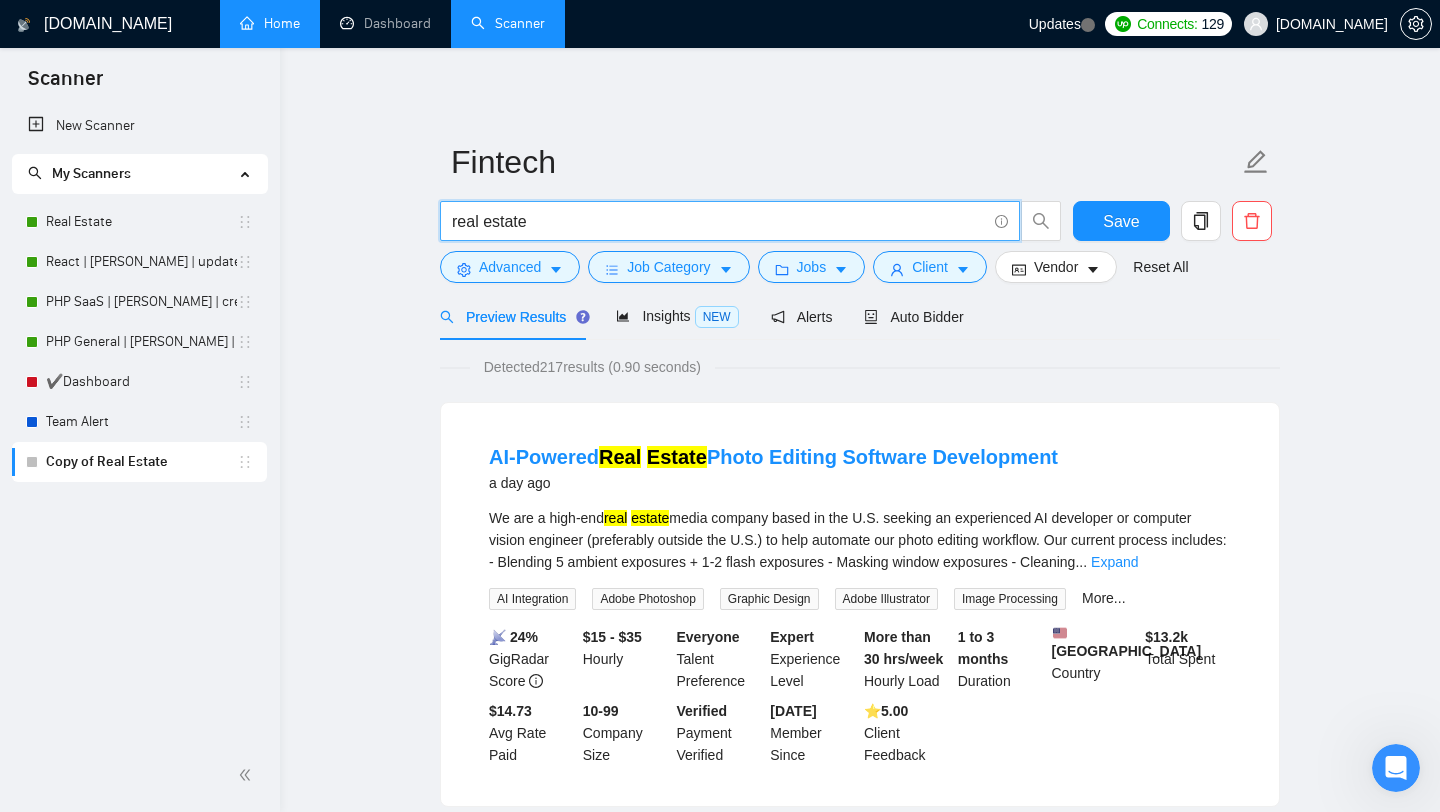 click on "real estate" at bounding box center [719, 221] 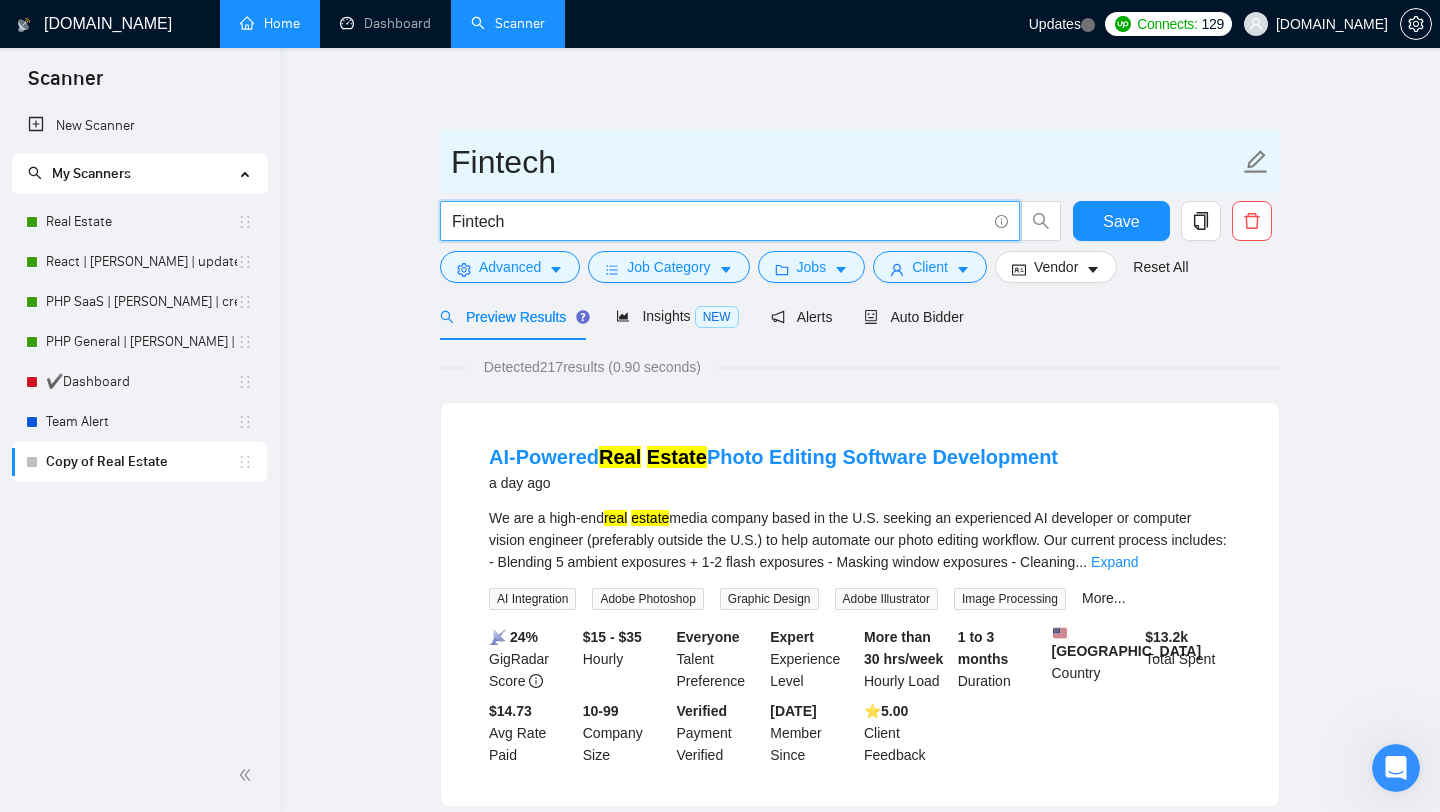 type on "Fintech" 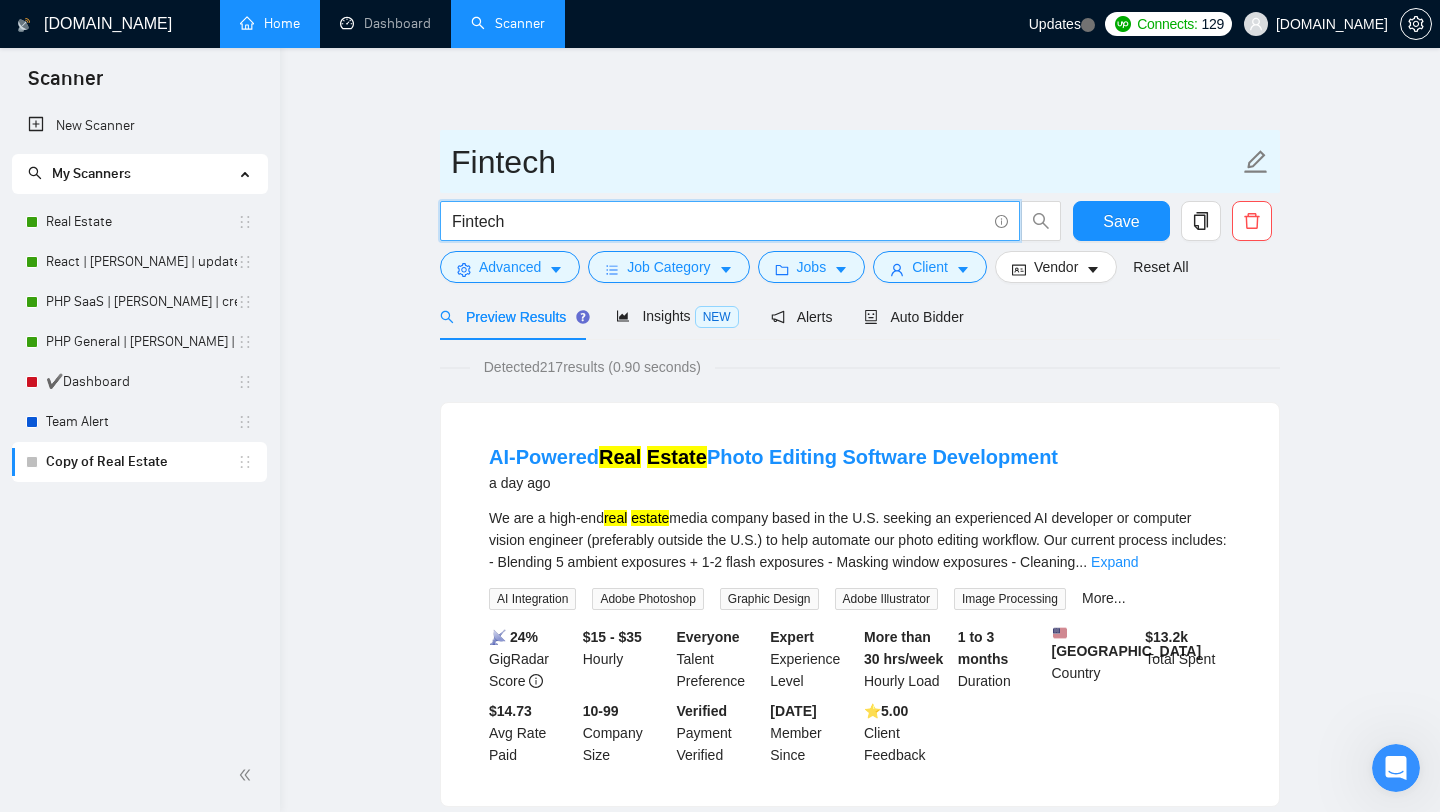 click on "Fintech" at bounding box center (845, 162) 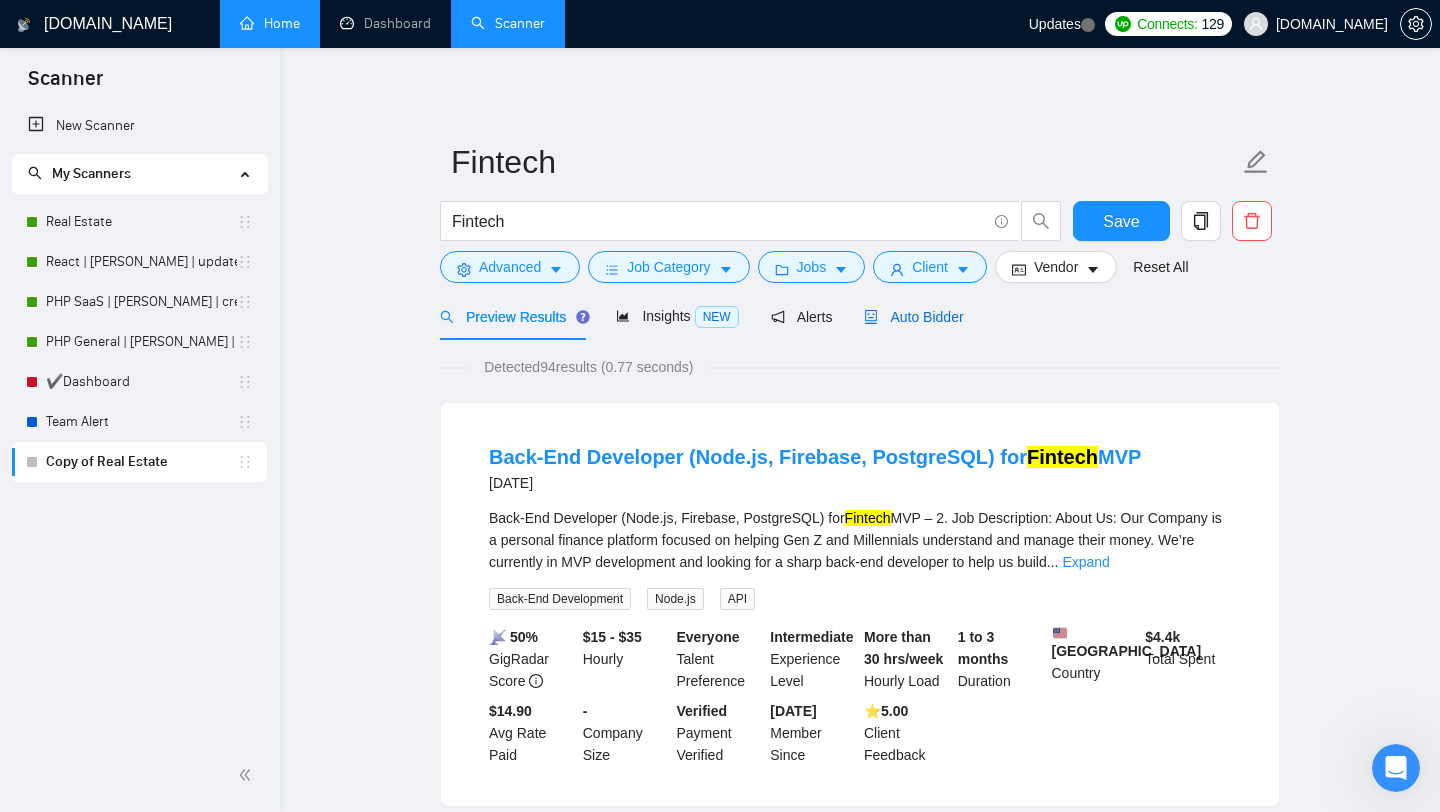 click on "Auto Bidder" at bounding box center (913, 317) 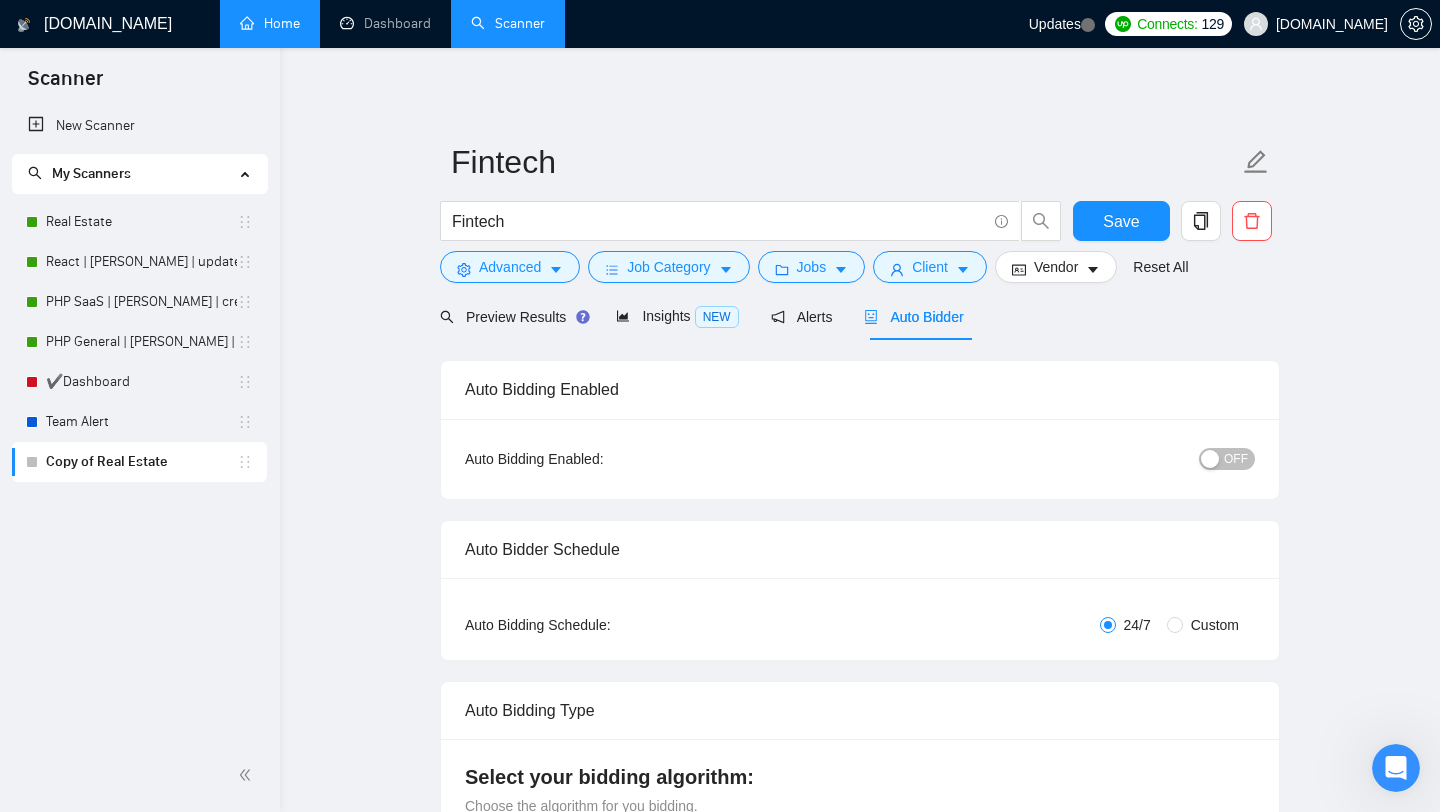 type 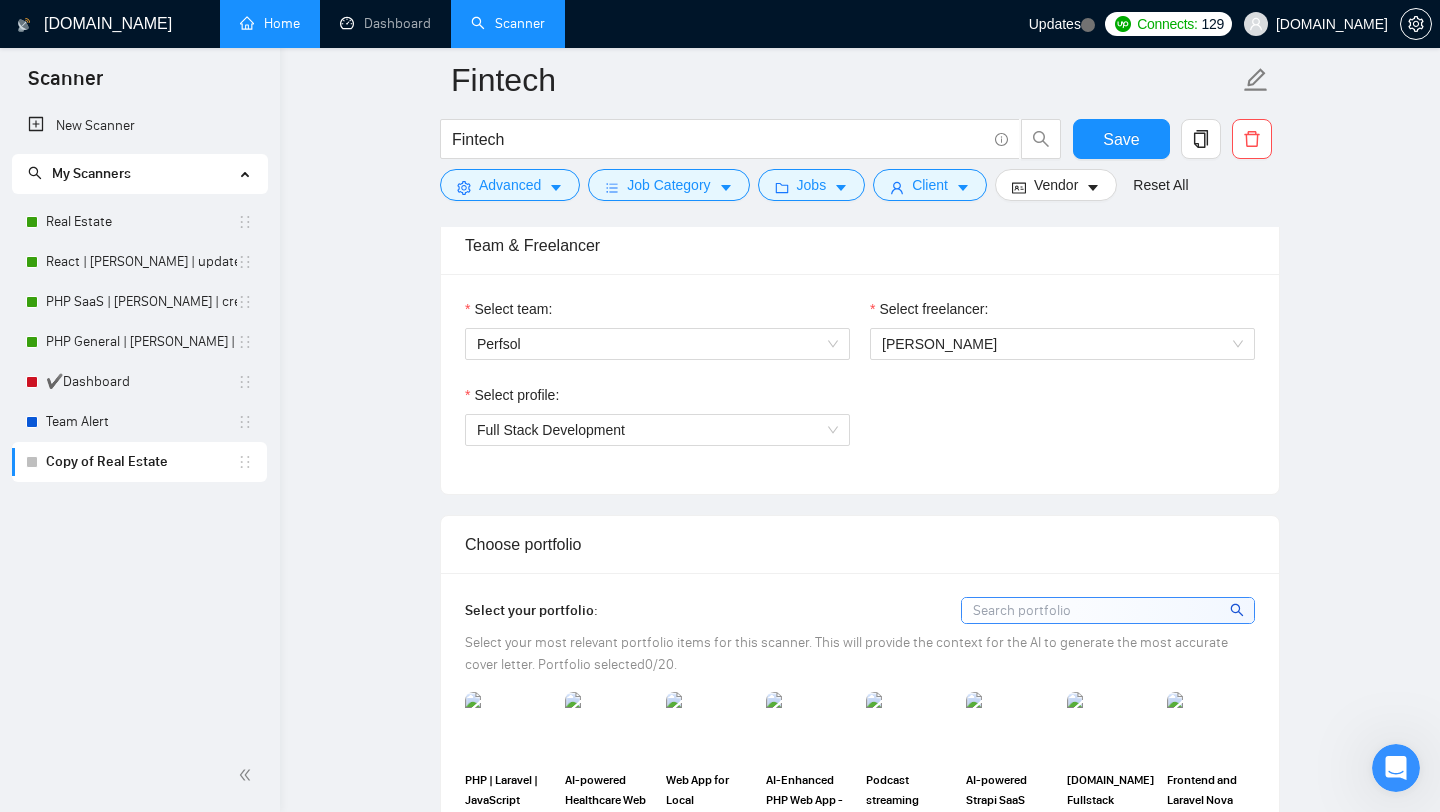 scroll, scrollTop: 1015, scrollLeft: 0, axis: vertical 